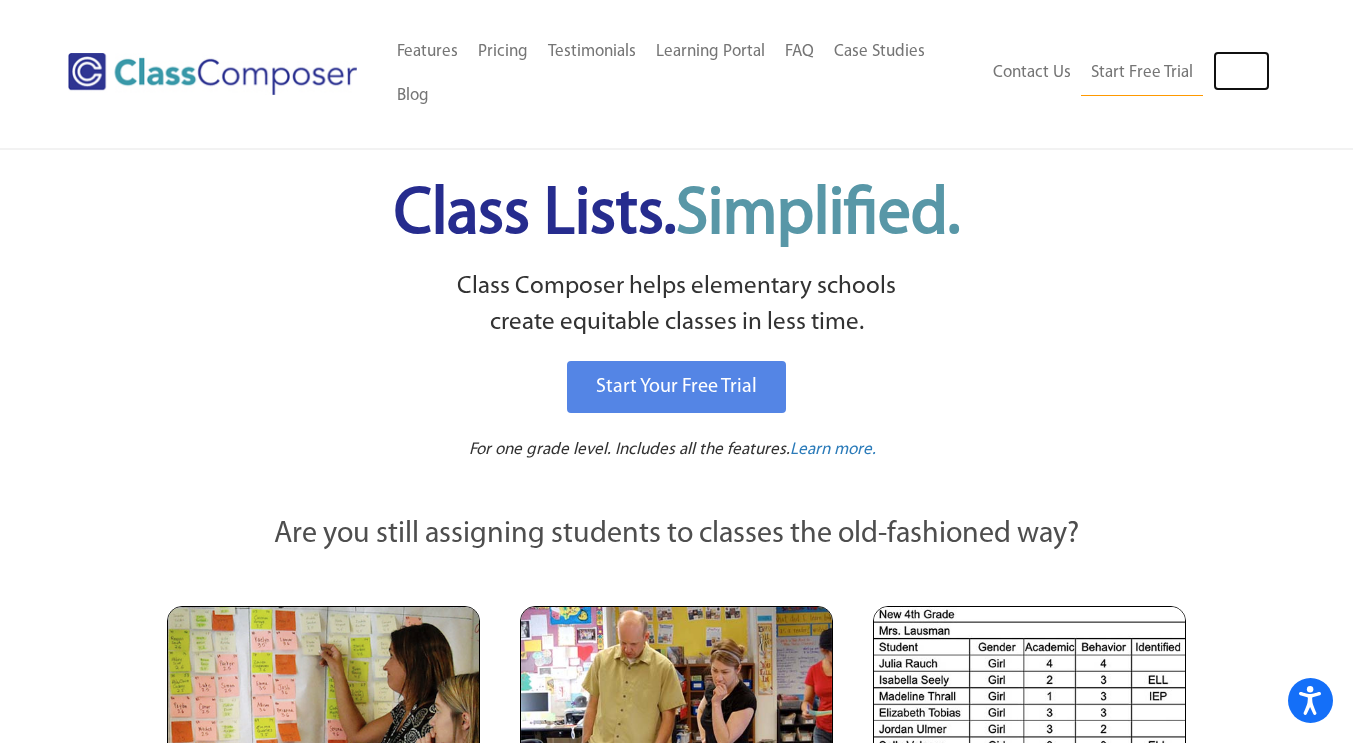 scroll, scrollTop: 0, scrollLeft: 0, axis: both 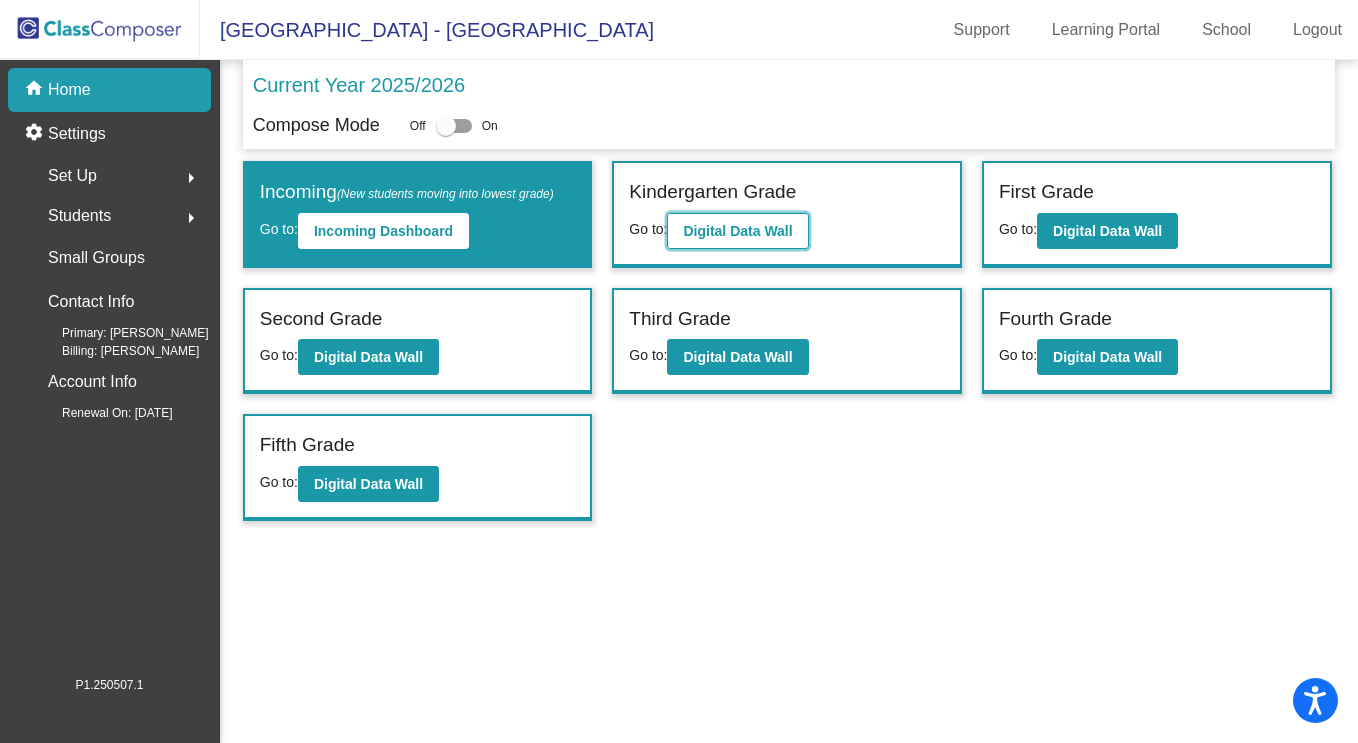 click on "Digital Data Wall" 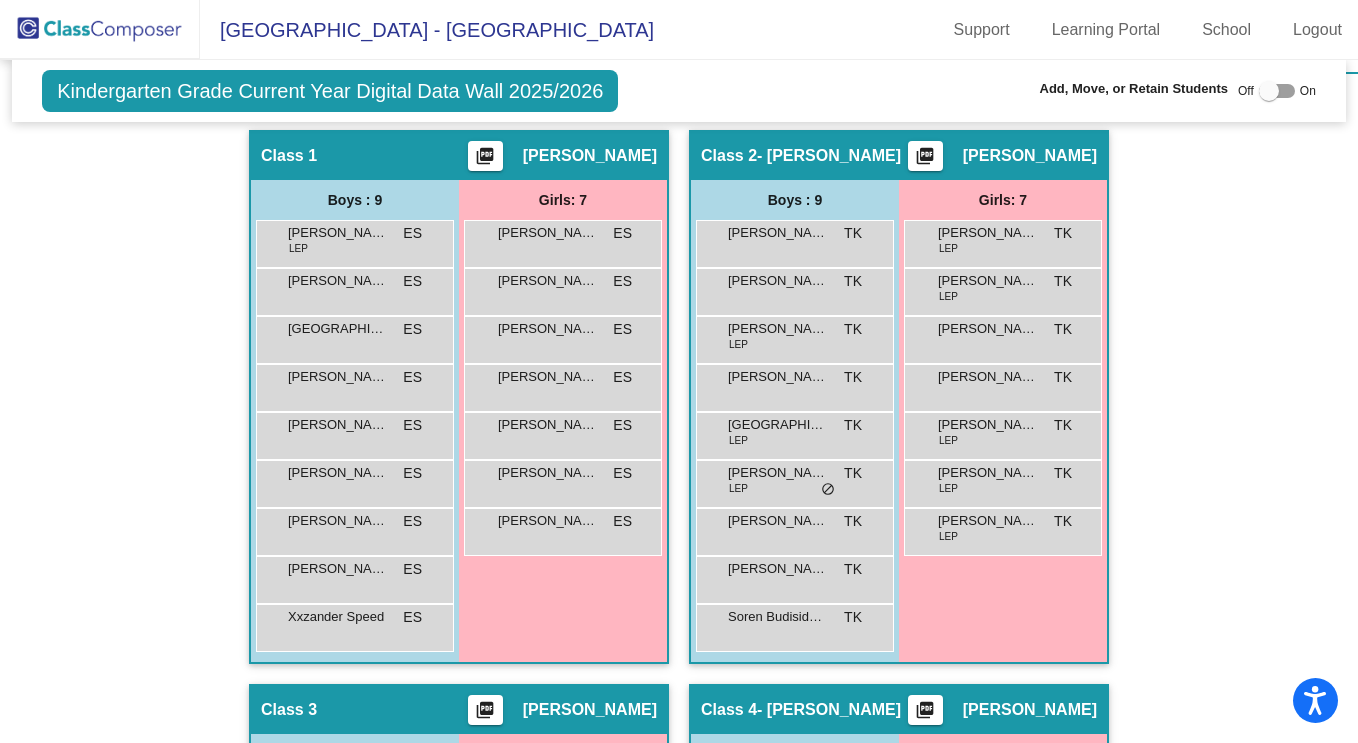 scroll, scrollTop: 434, scrollLeft: 0, axis: vertical 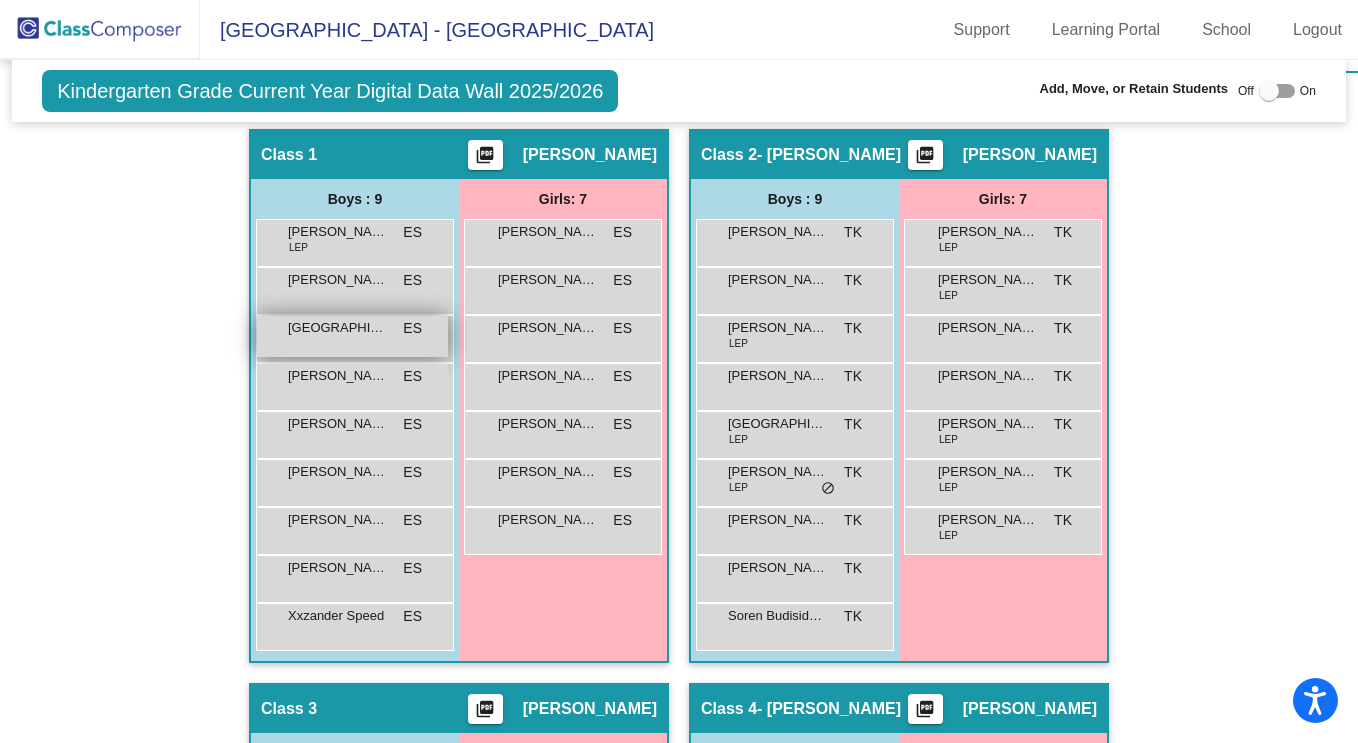 drag, startPoint x: 358, startPoint y: 338, endPoint x: 336, endPoint y: 338, distance: 22 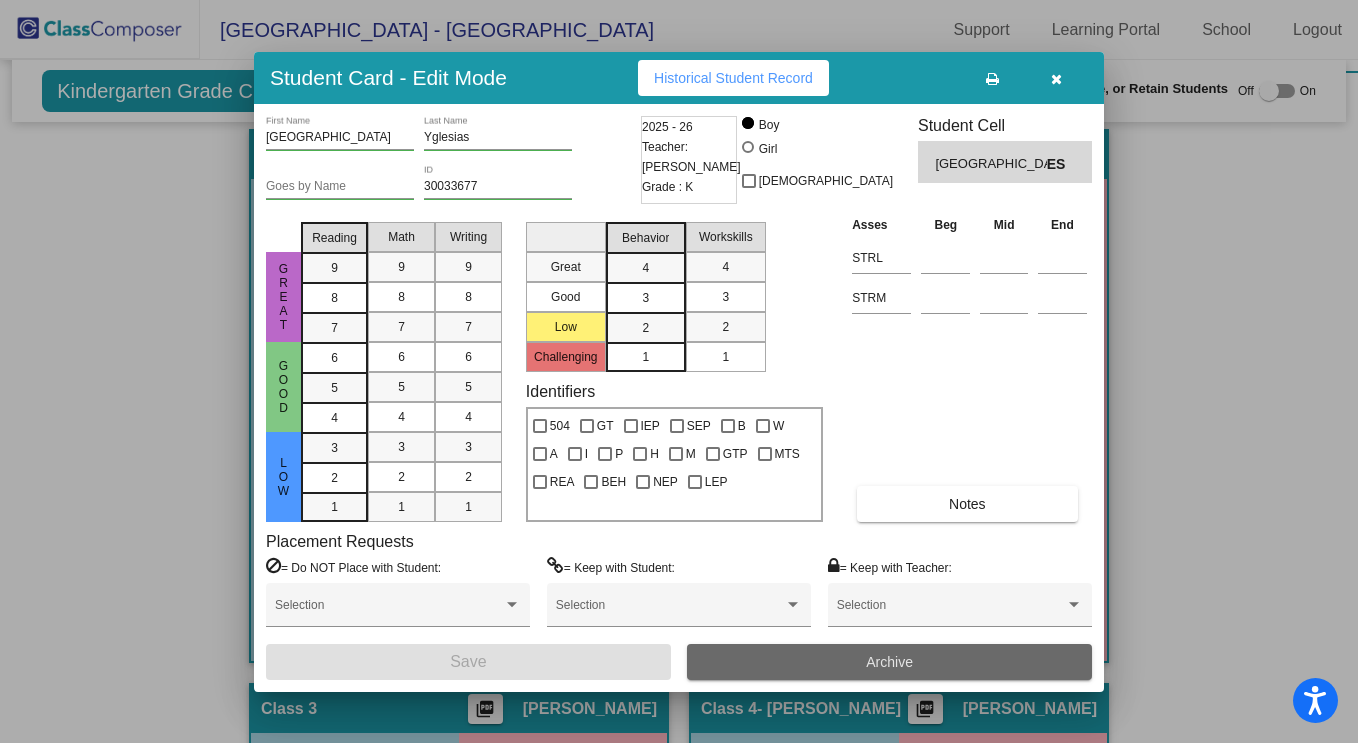click on "Archive" at bounding box center (889, 662) 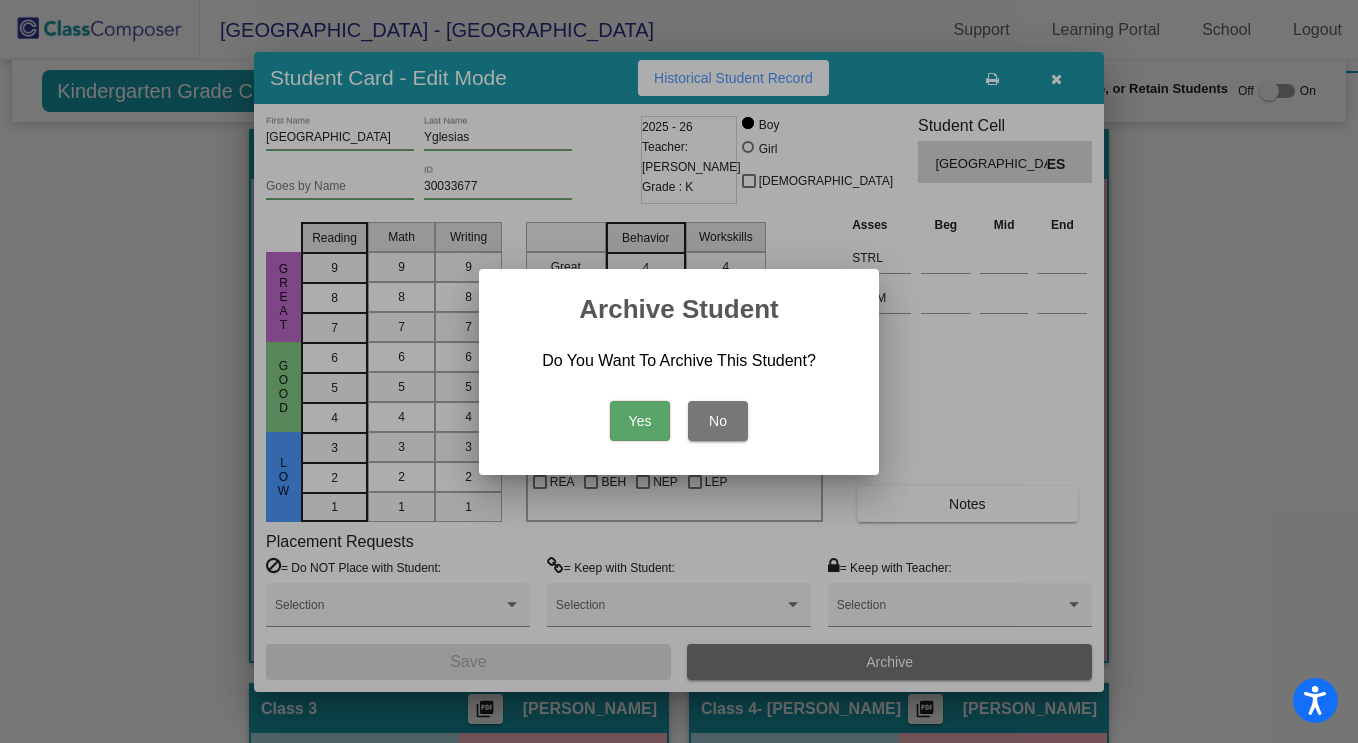 click on "Yes" at bounding box center [640, 421] 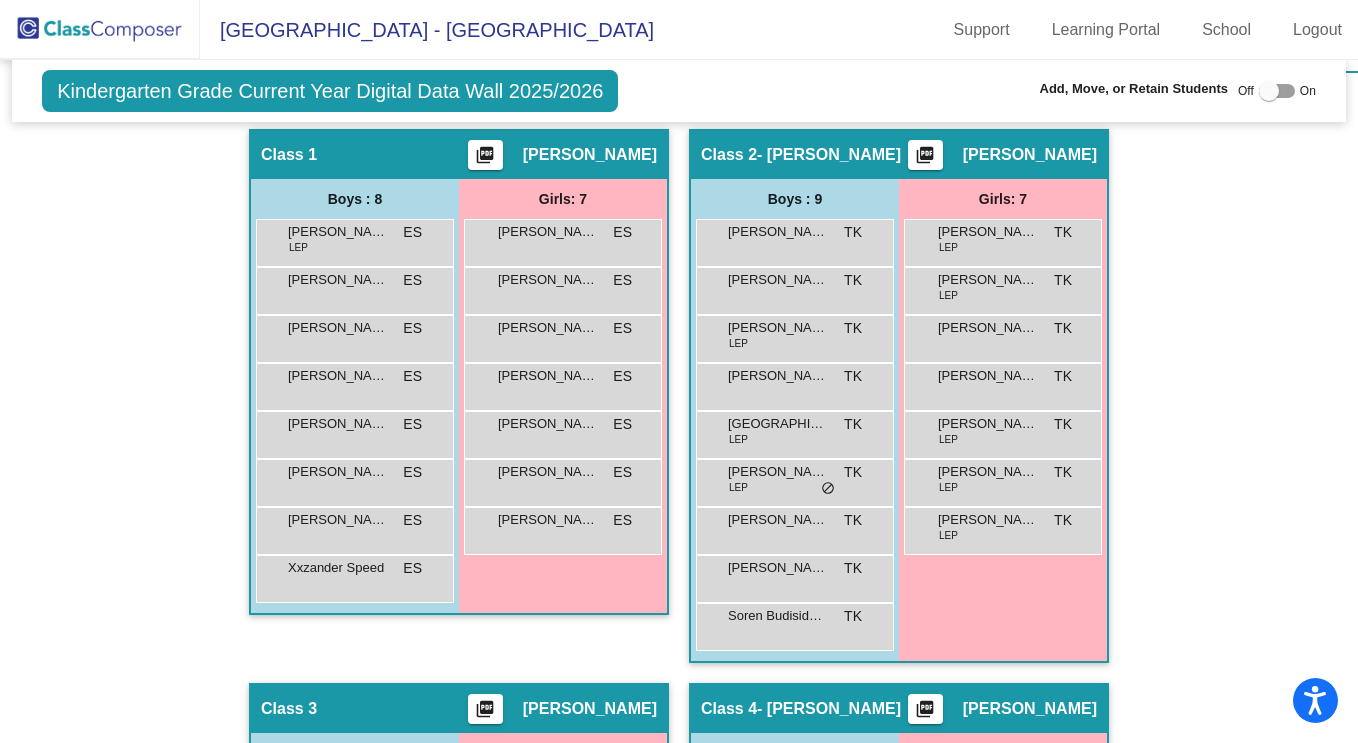 click 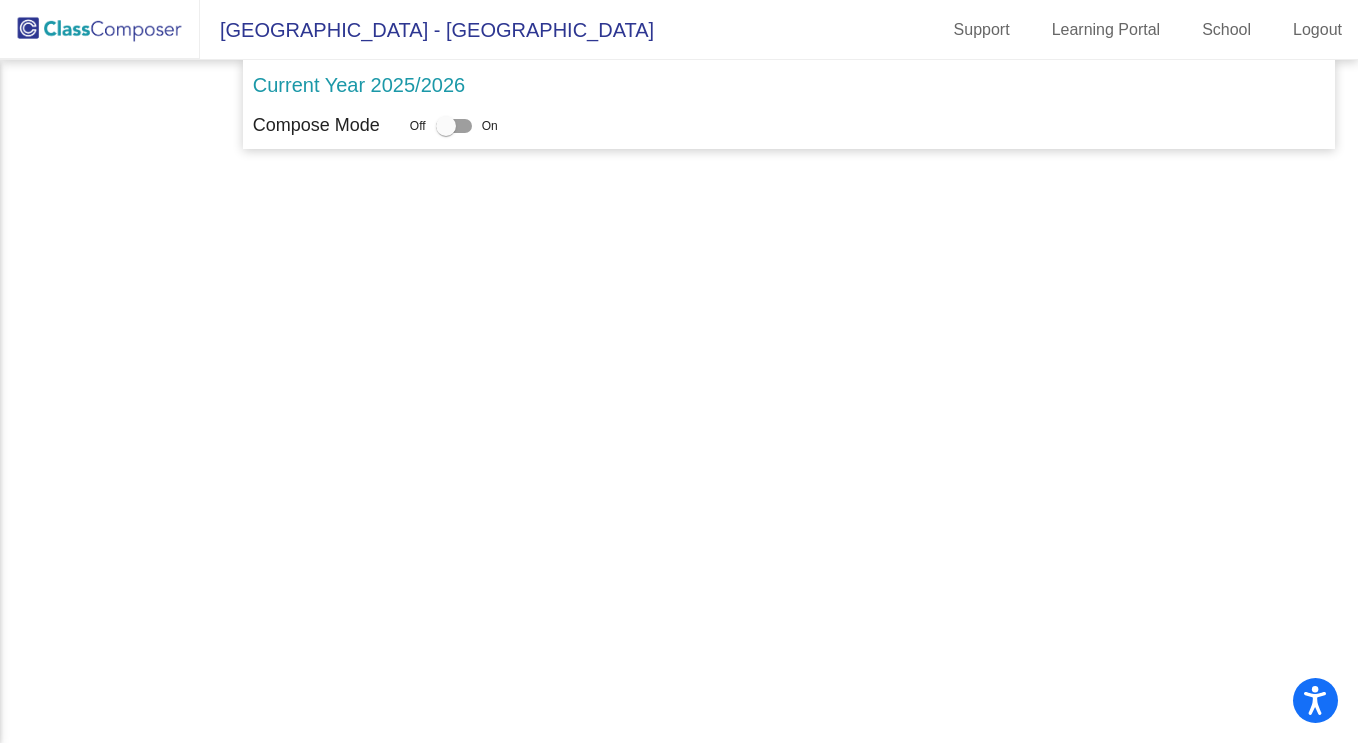 scroll, scrollTop: 0, scrollLeft: 0, axis: both 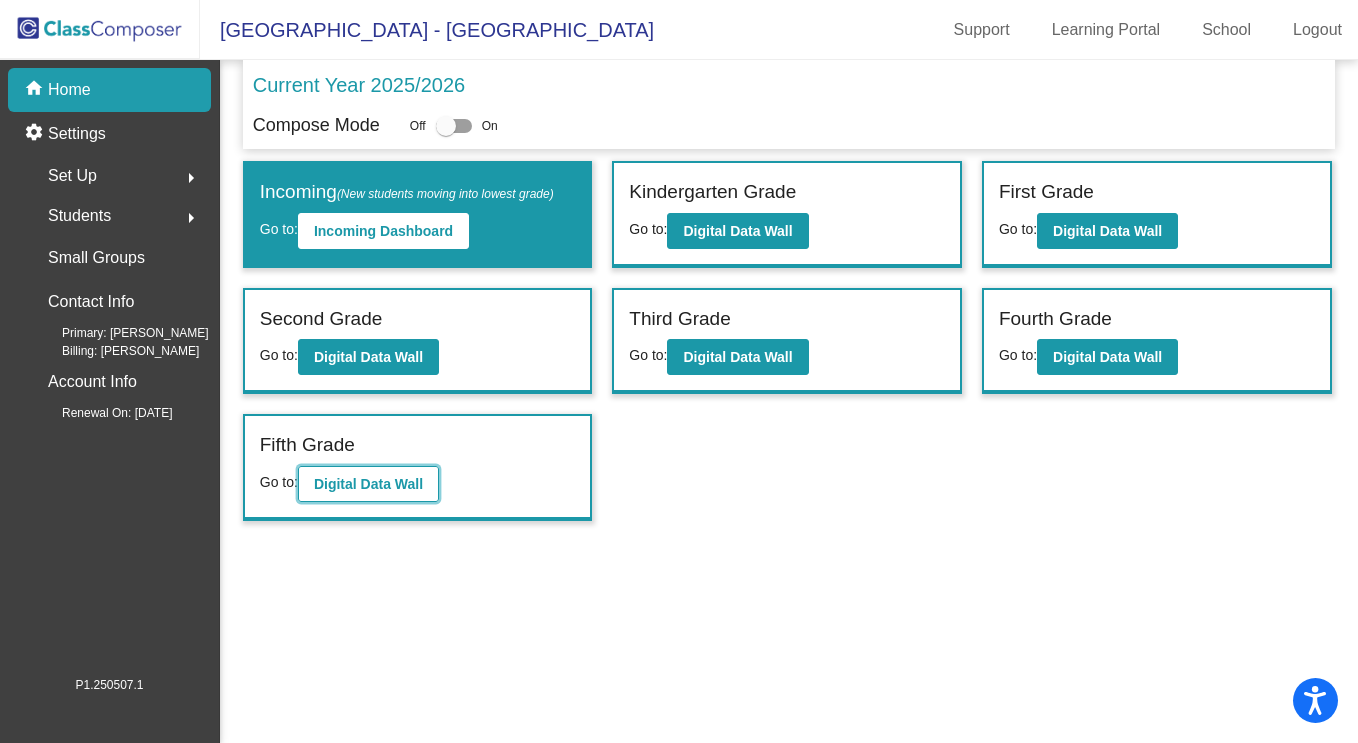 click on "Digital Data Wall" 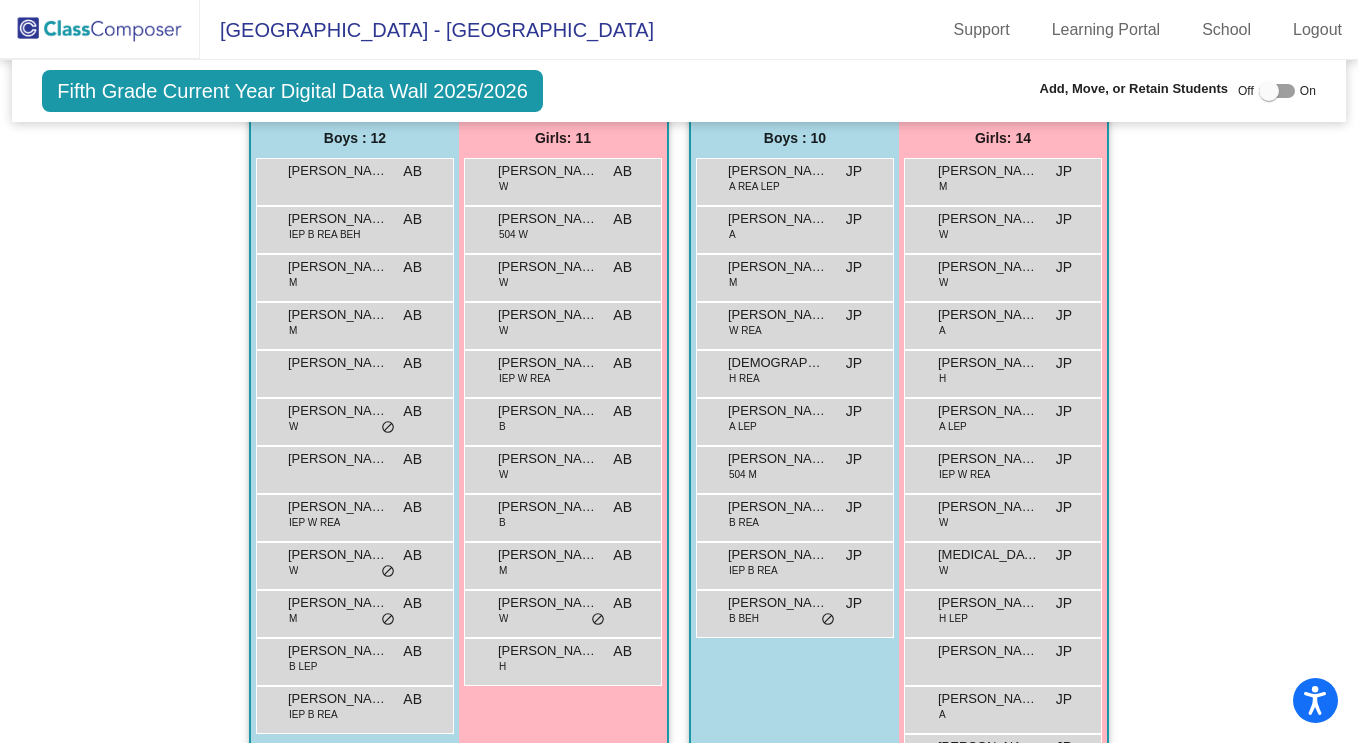 scroll, scrollTop: 0, scrollLeft: 12, axis: horizontal 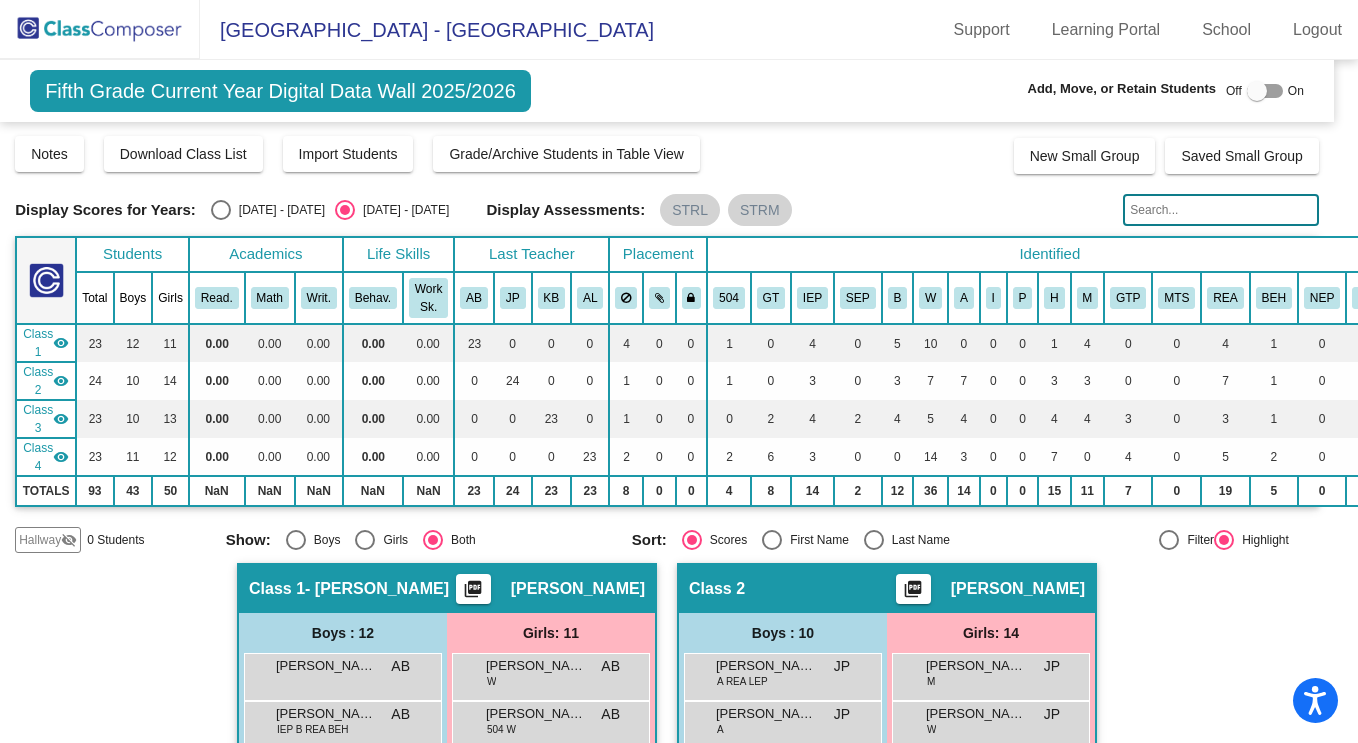 click 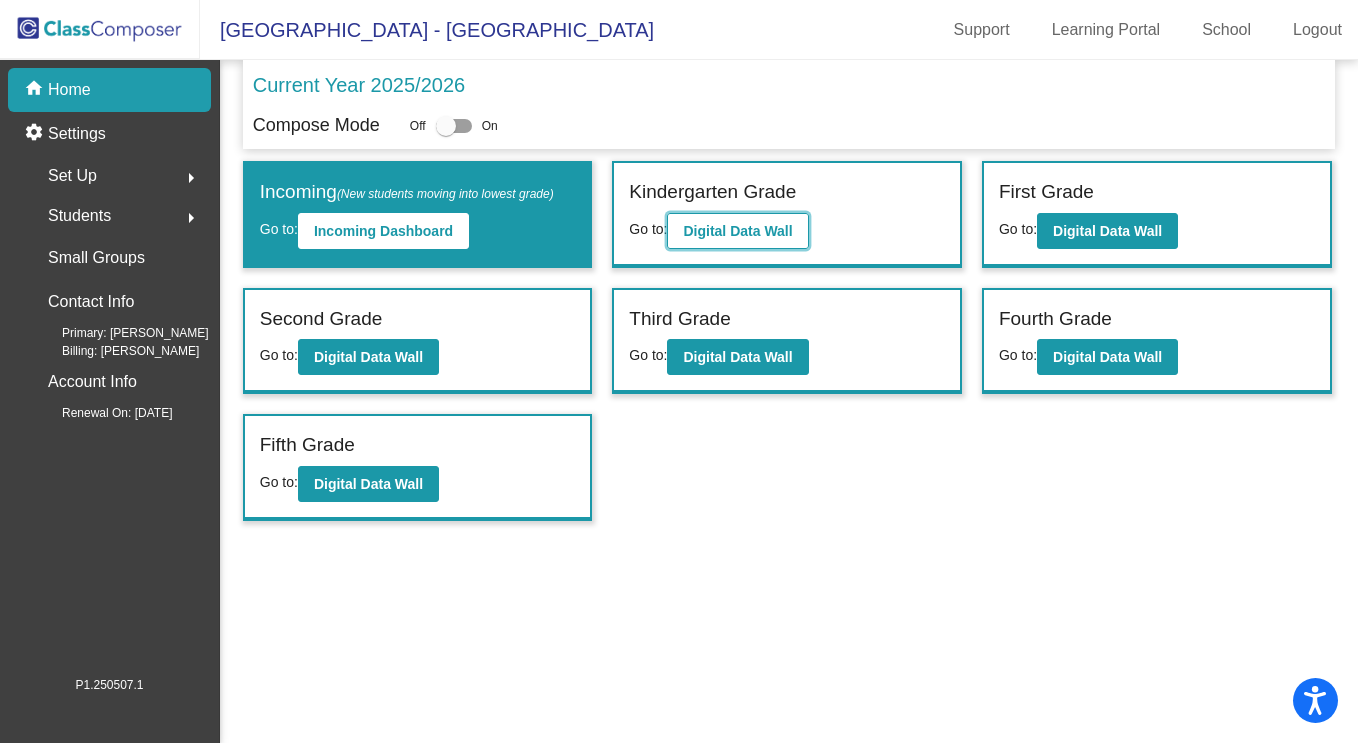 click on "Digital Data Wall" 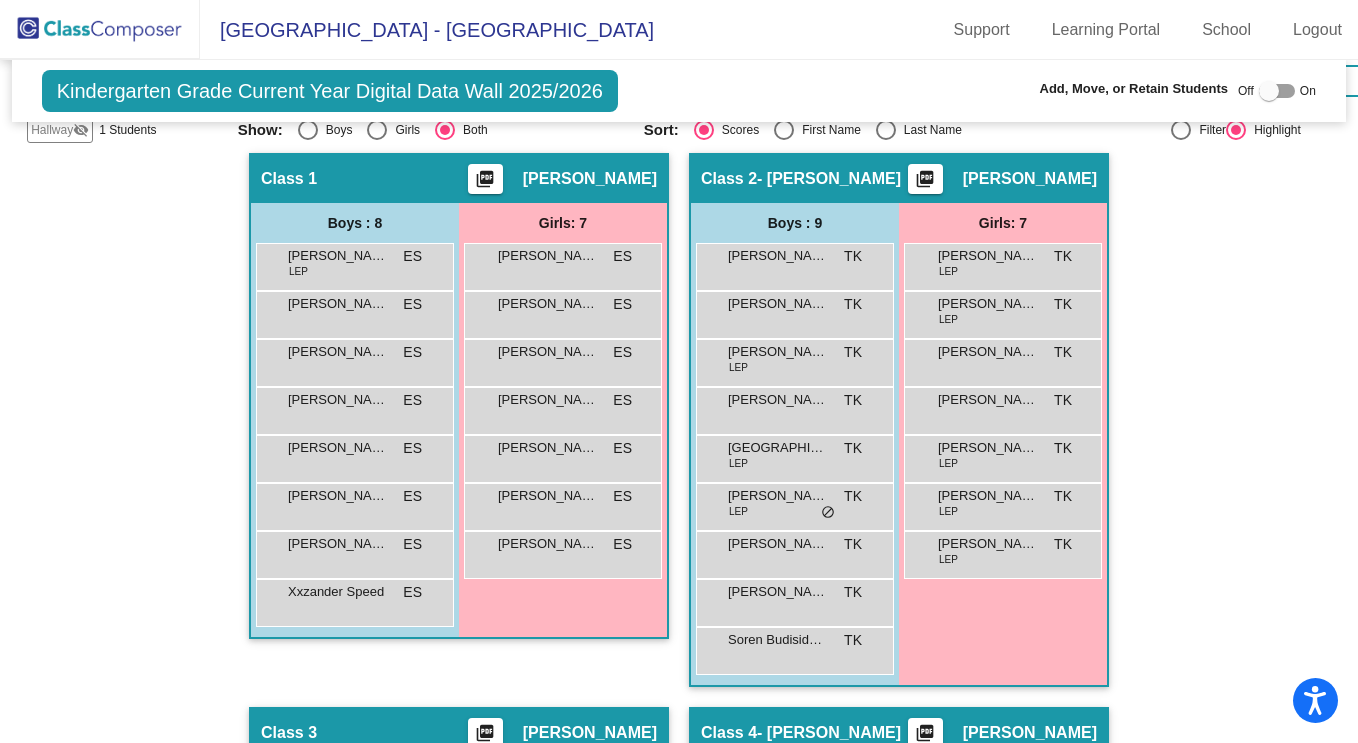 scroll, scrollTop: 428, scrollLeft: 0, axis: vertical 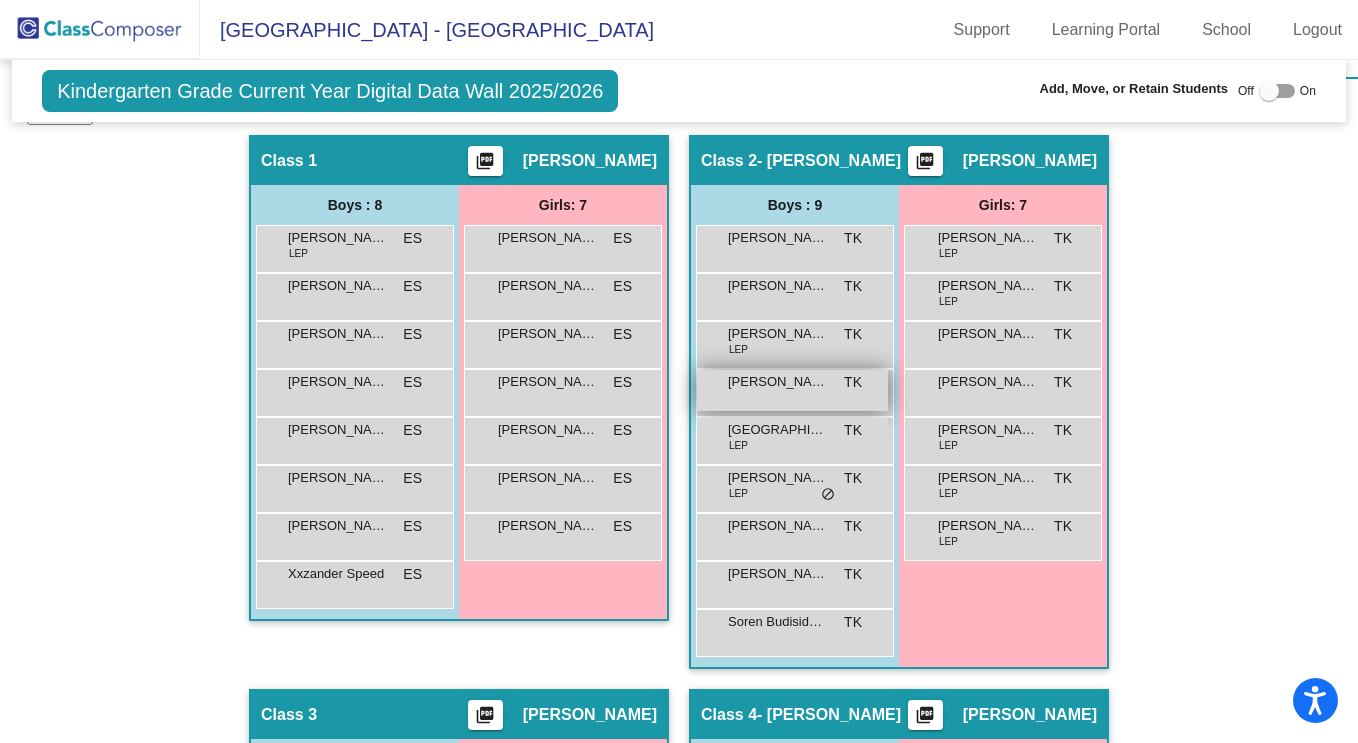 click on "Baker Boatright" at bounding box center [778, 382] 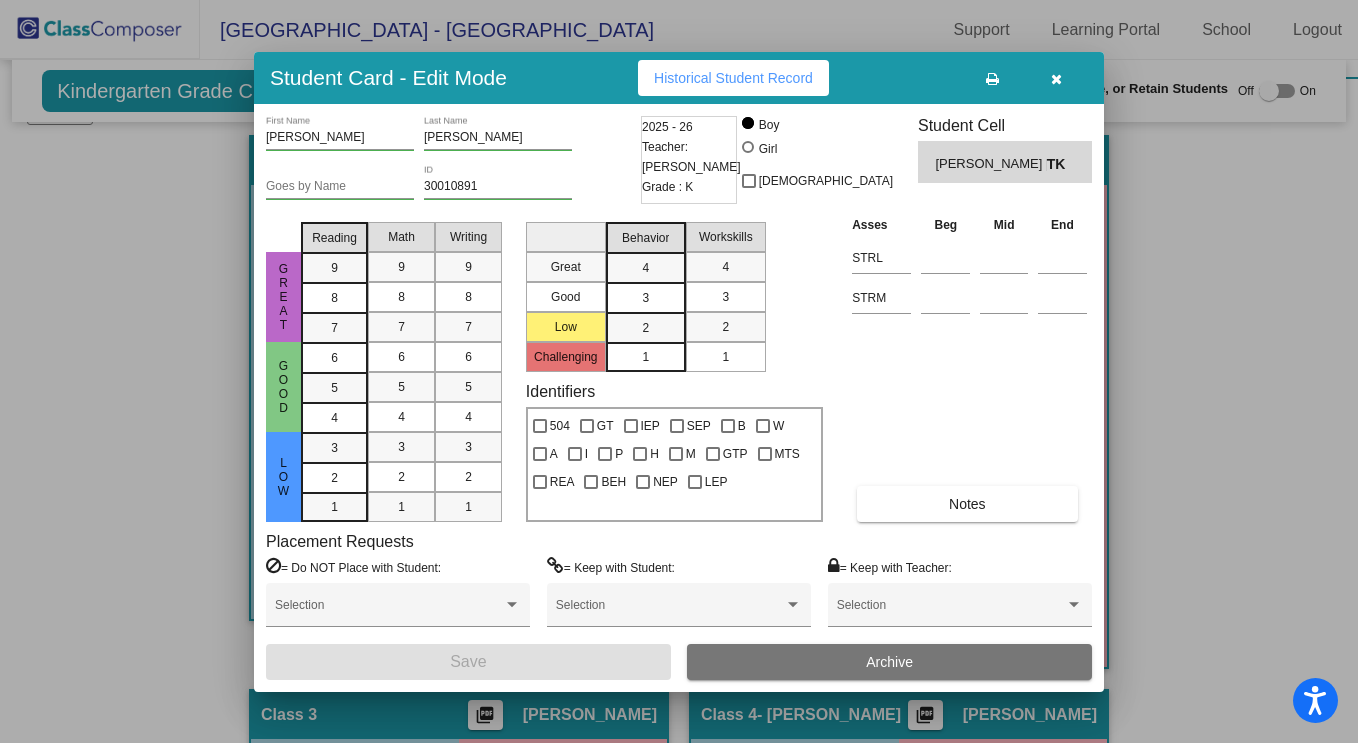 click on "Archive" at bounding box center [889, 662] 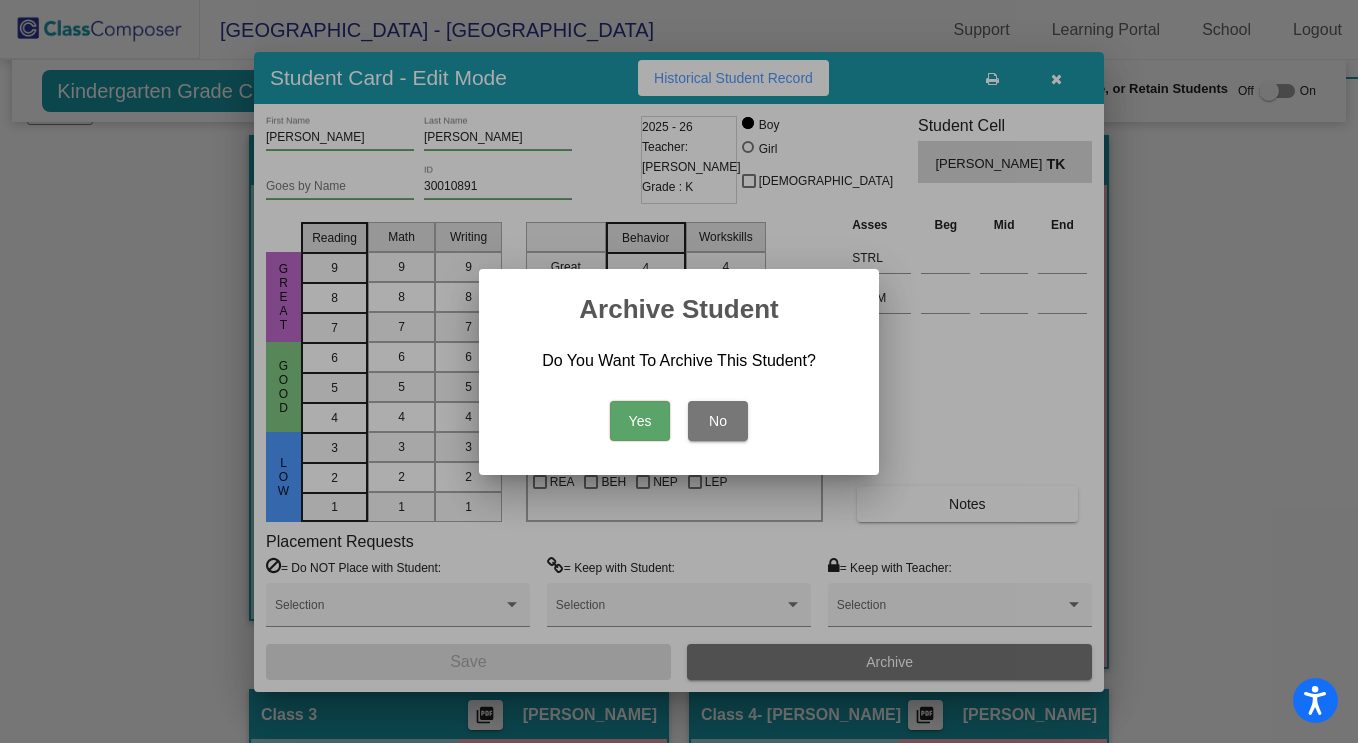 click on "Yes" at bounding box center (640, 421) 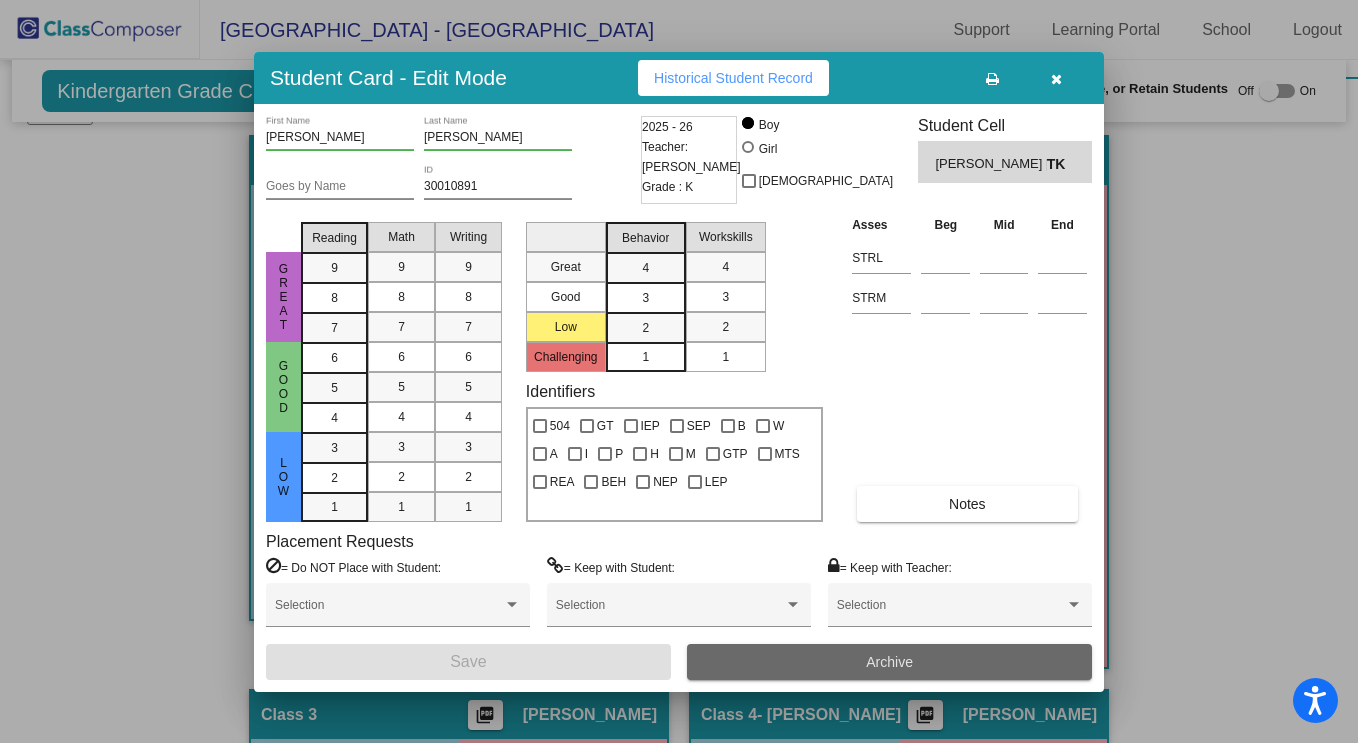 click on "Archive" at bounding box center [889, 662] 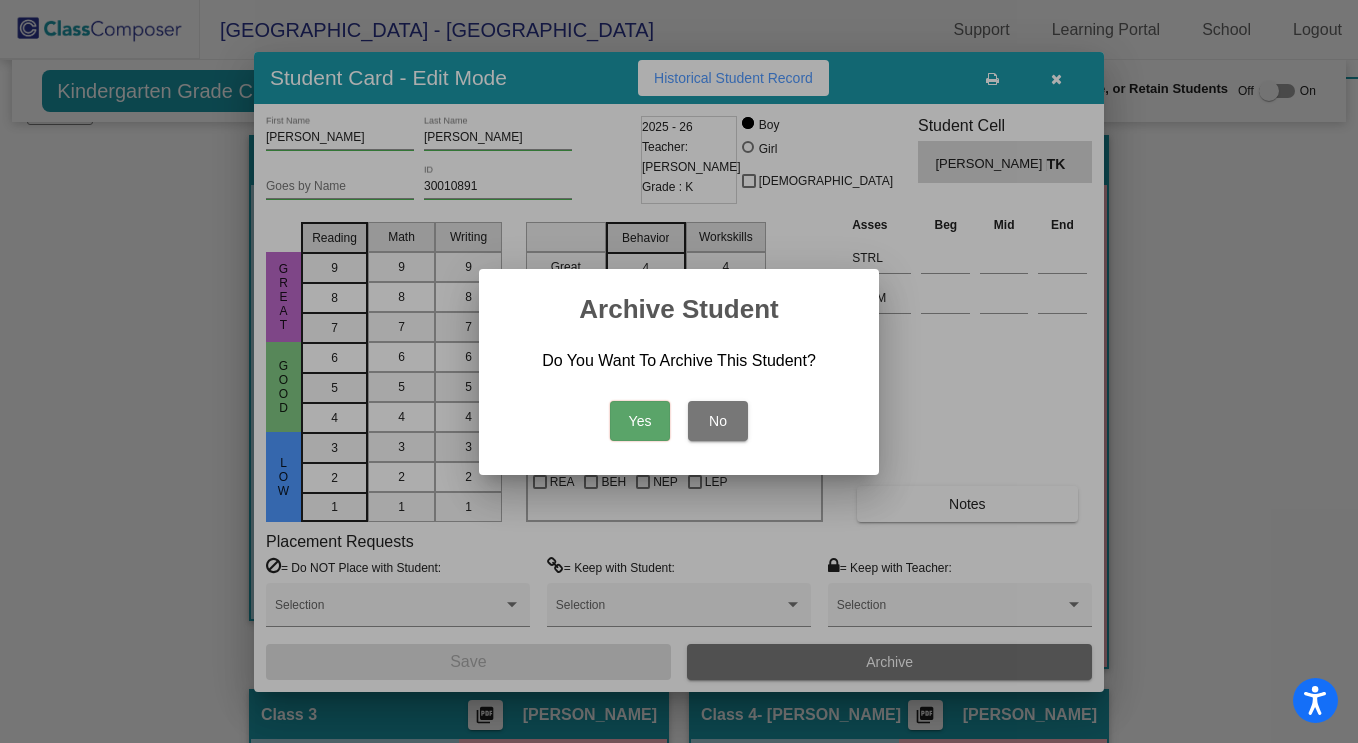click on "Yes" at bounding box center [640, 421] 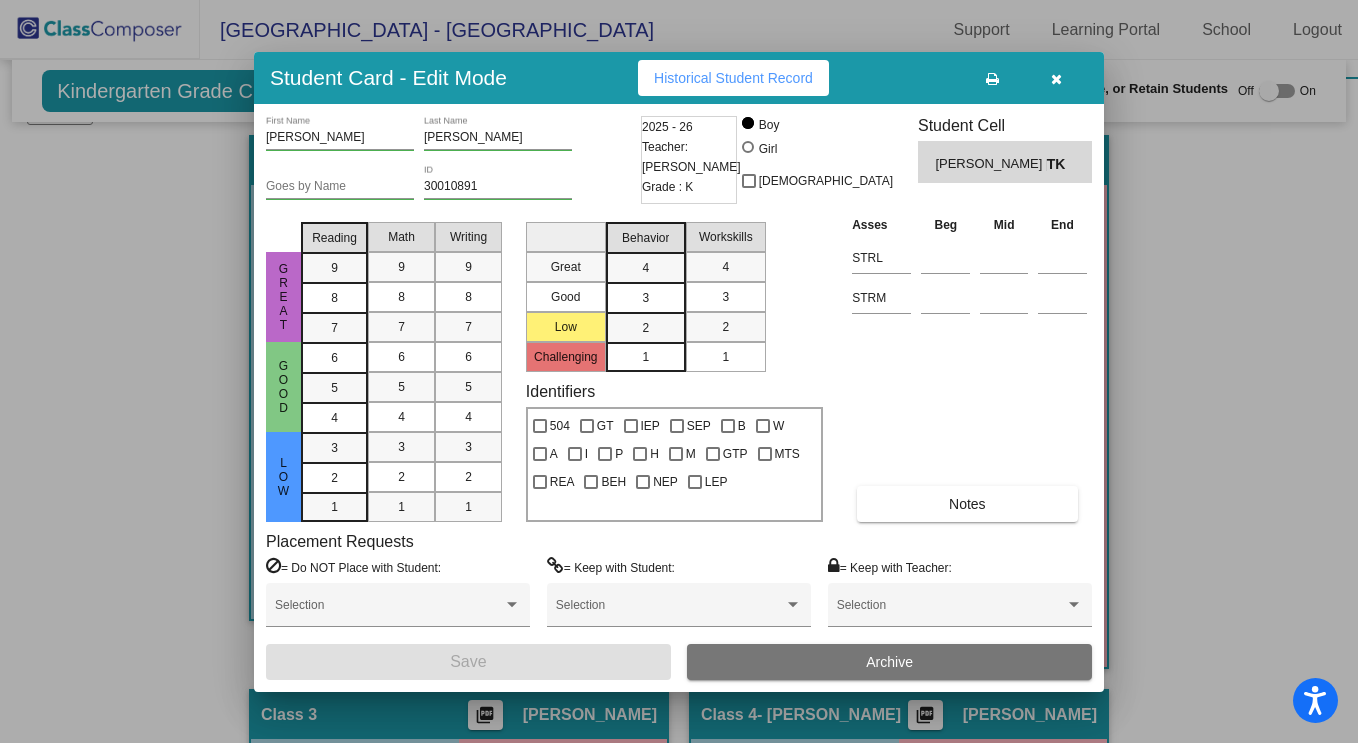 click at bounding box center (1056, 79) 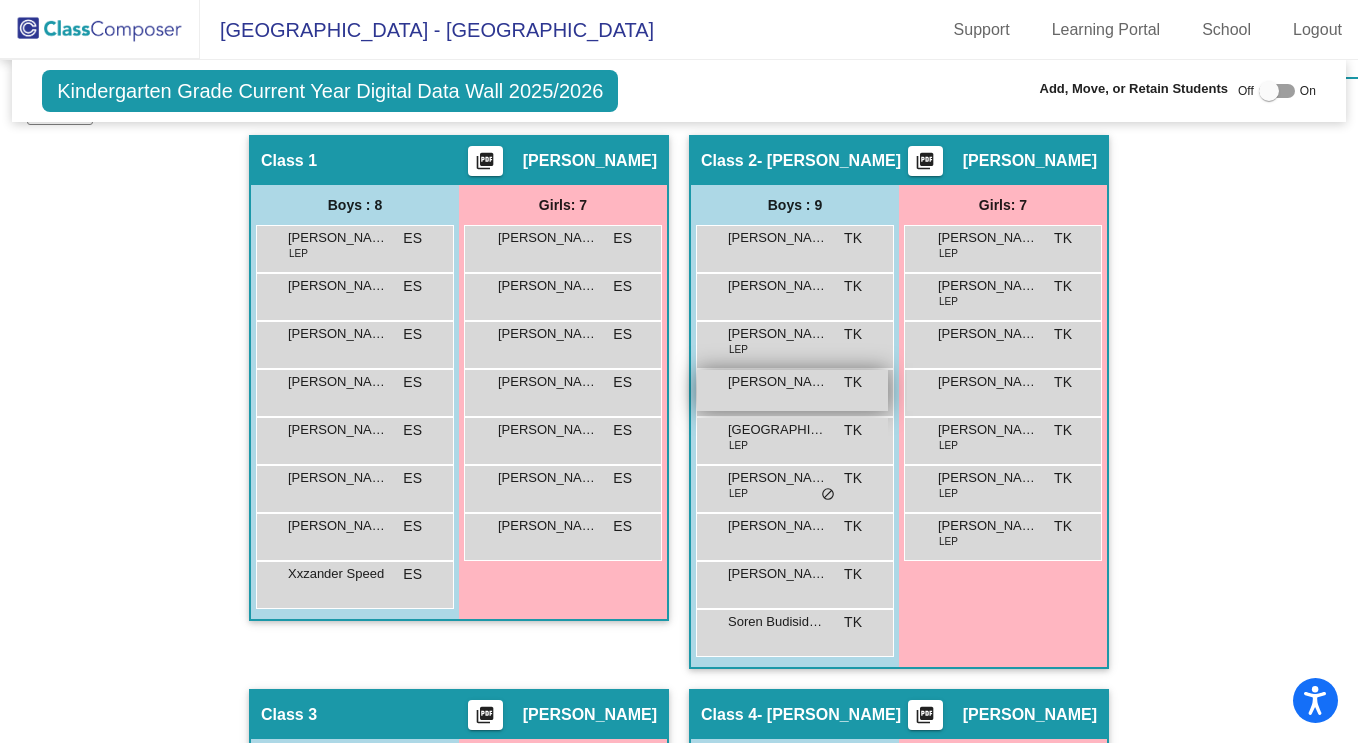 click on "Baker Boatright TK lock do_not_disturb_alt" at bounding box center [792, 390] 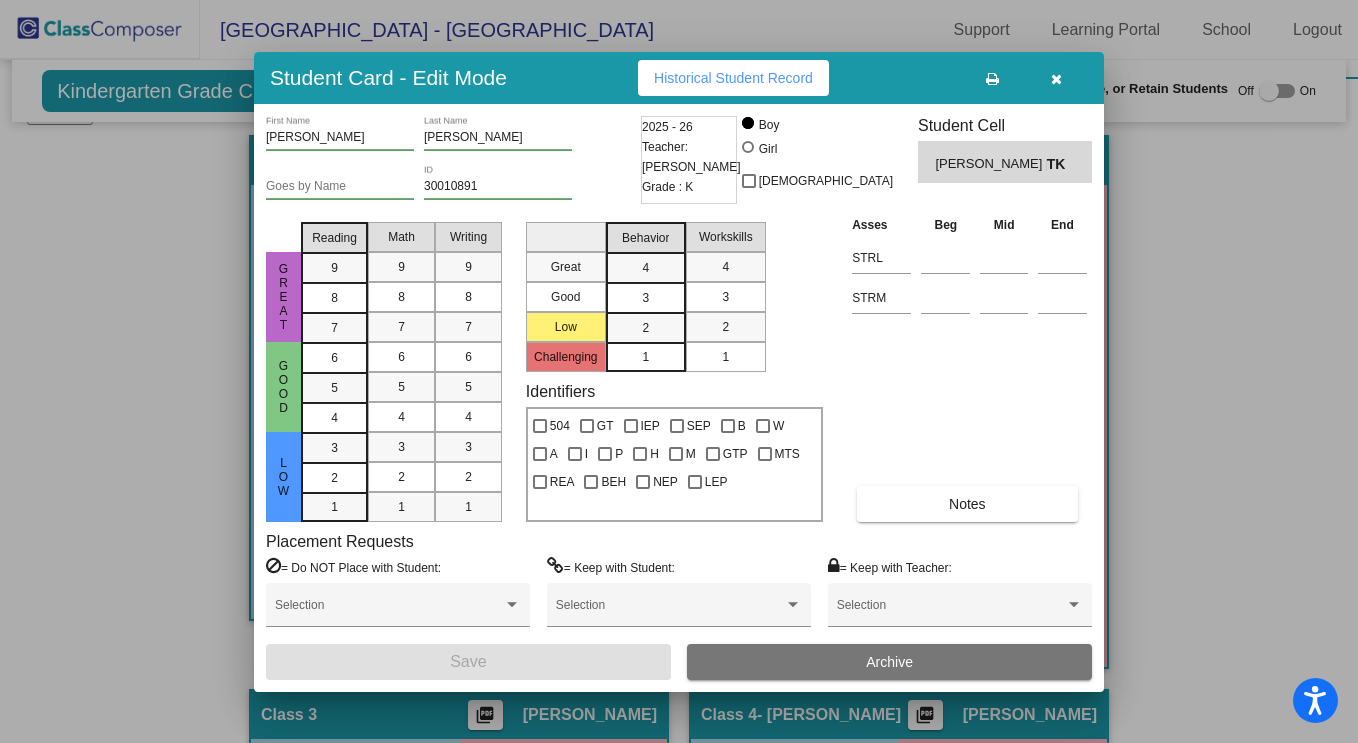 click at bounding box center (1056, 78) 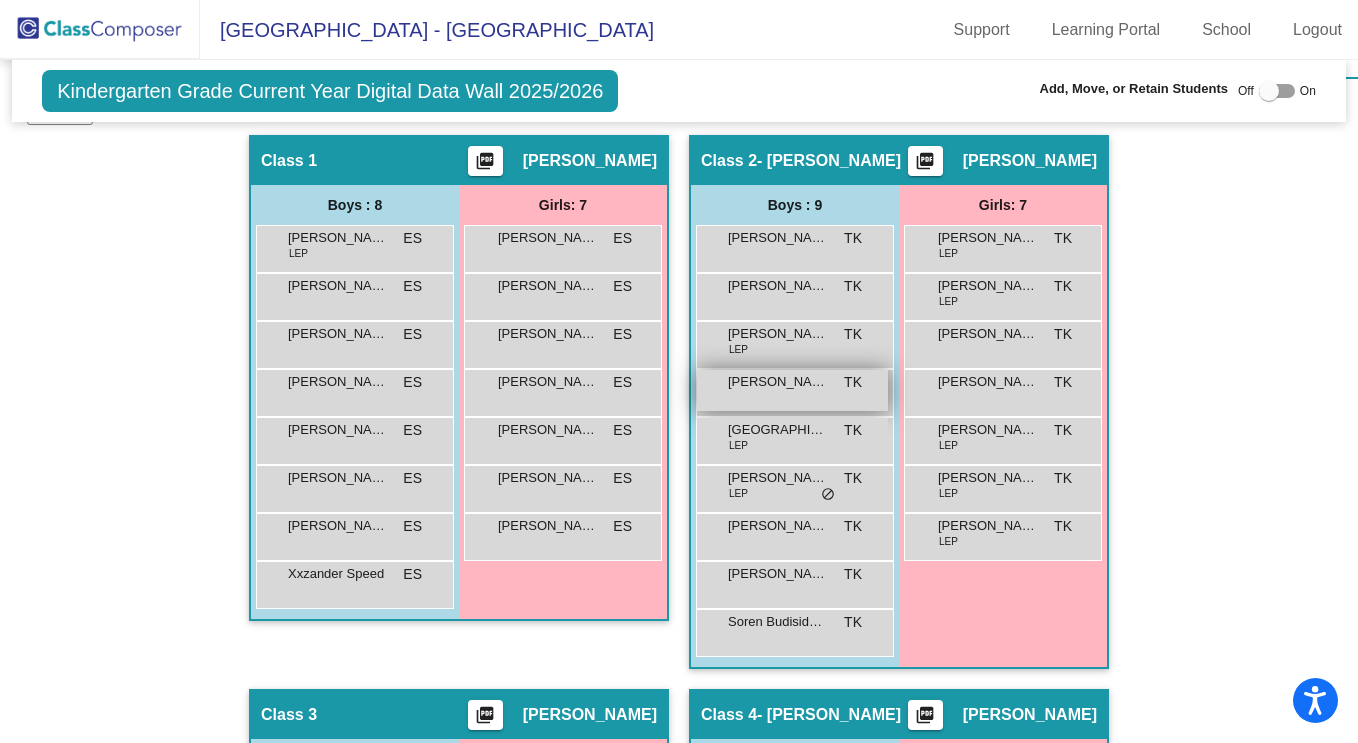 click on "Baker Boatright TK lock do_not_disturb_alt" at bounding box center [792, 390] 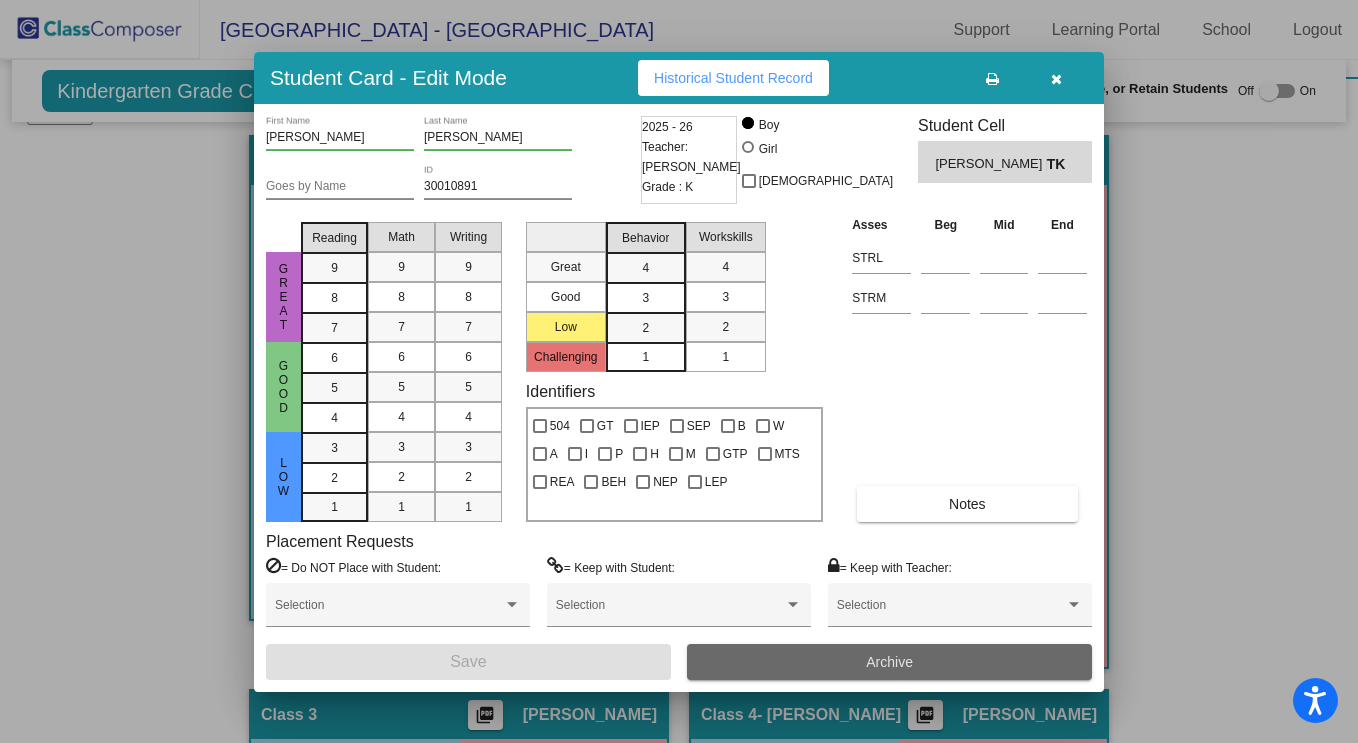 click on "Archive" at bounding box center (889, 662) 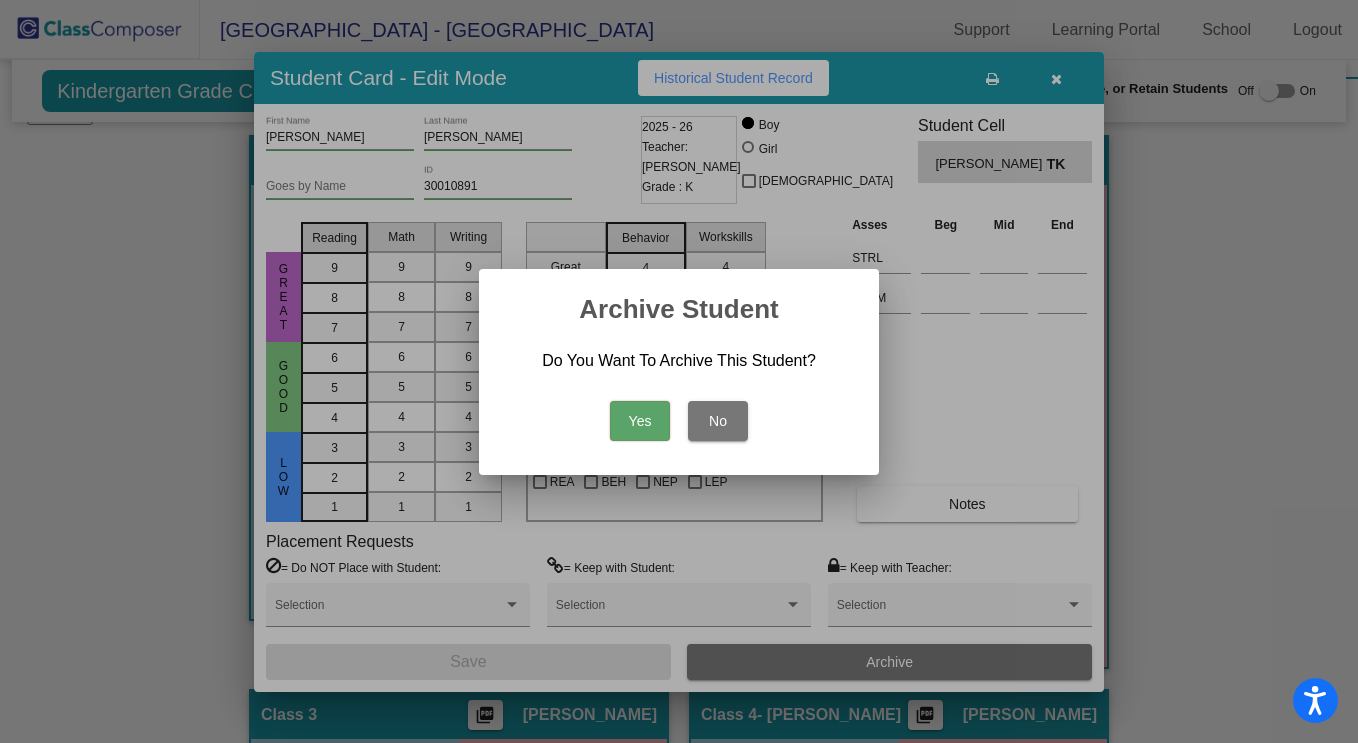 click on "Yes" at bounding box center [640, 421] 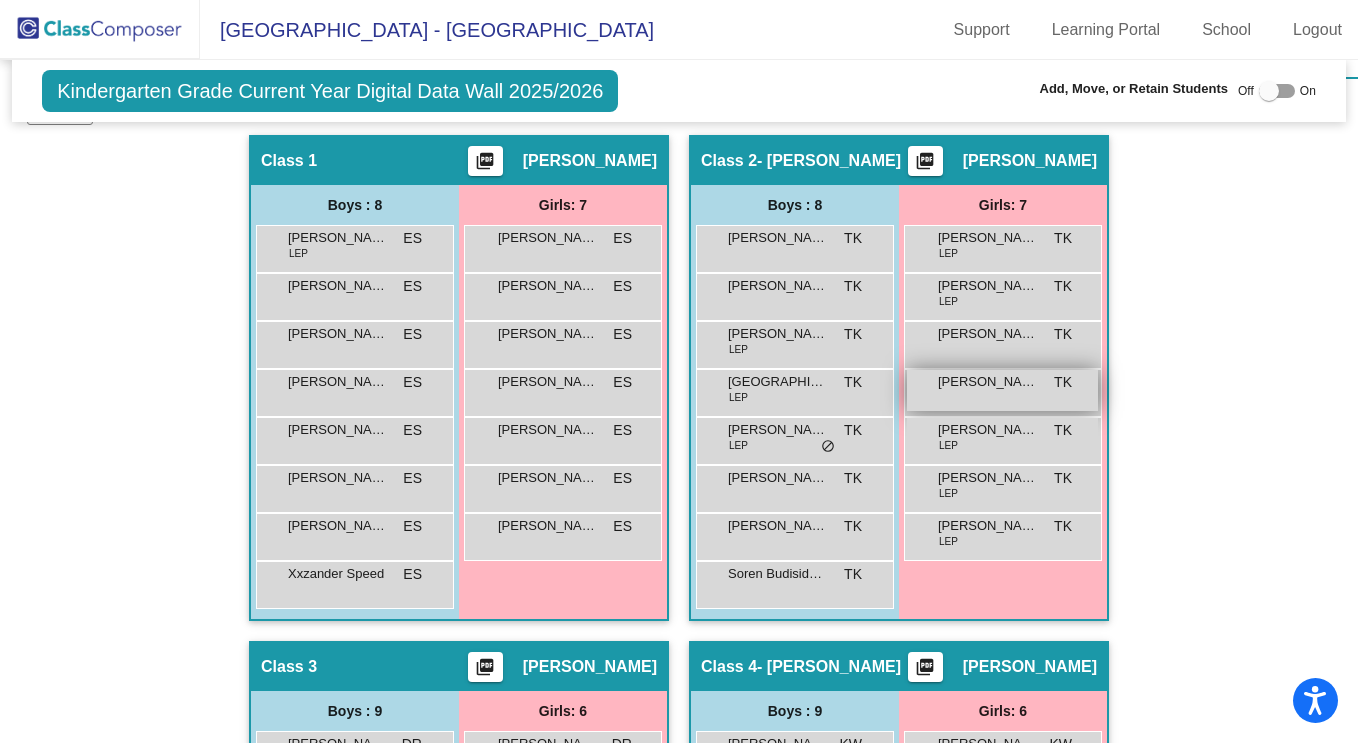 click on "[PERSON_NAME]" at bounding box center (988, 382) 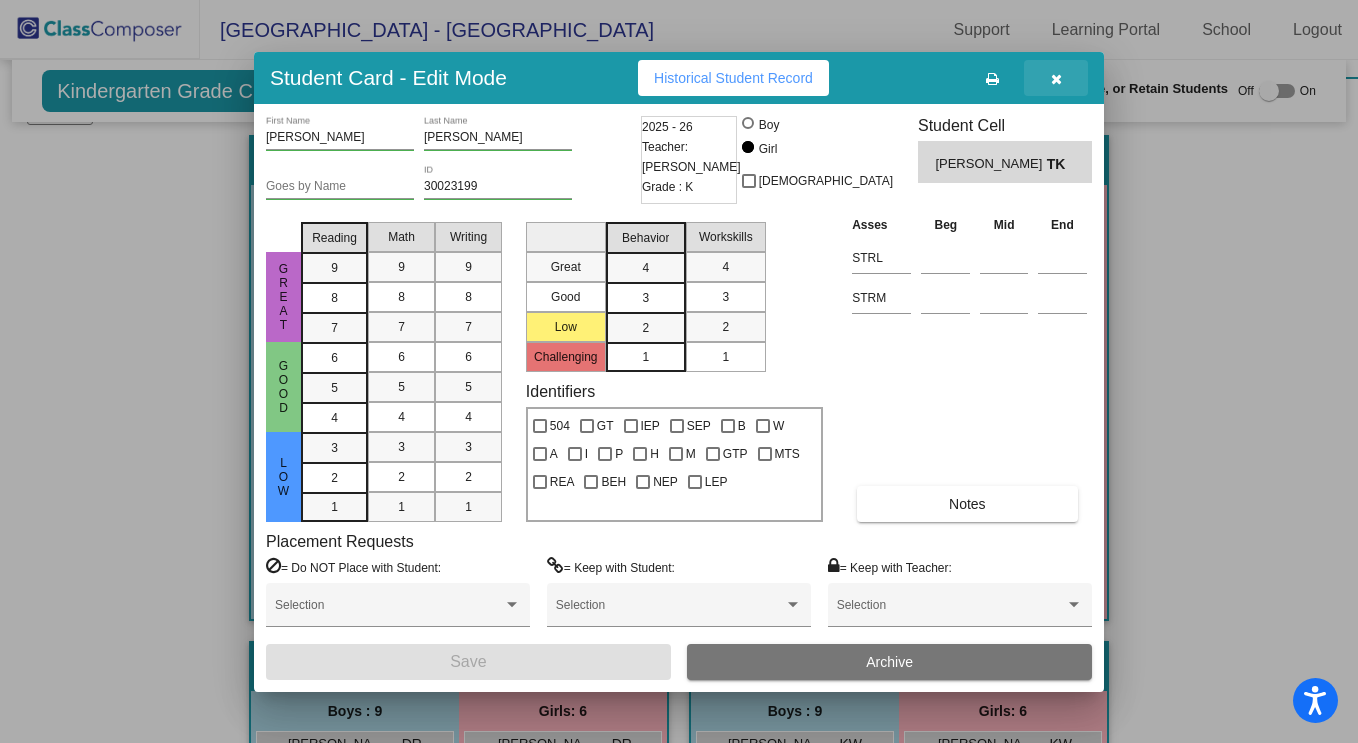 click at bounding box center [1056, 79] 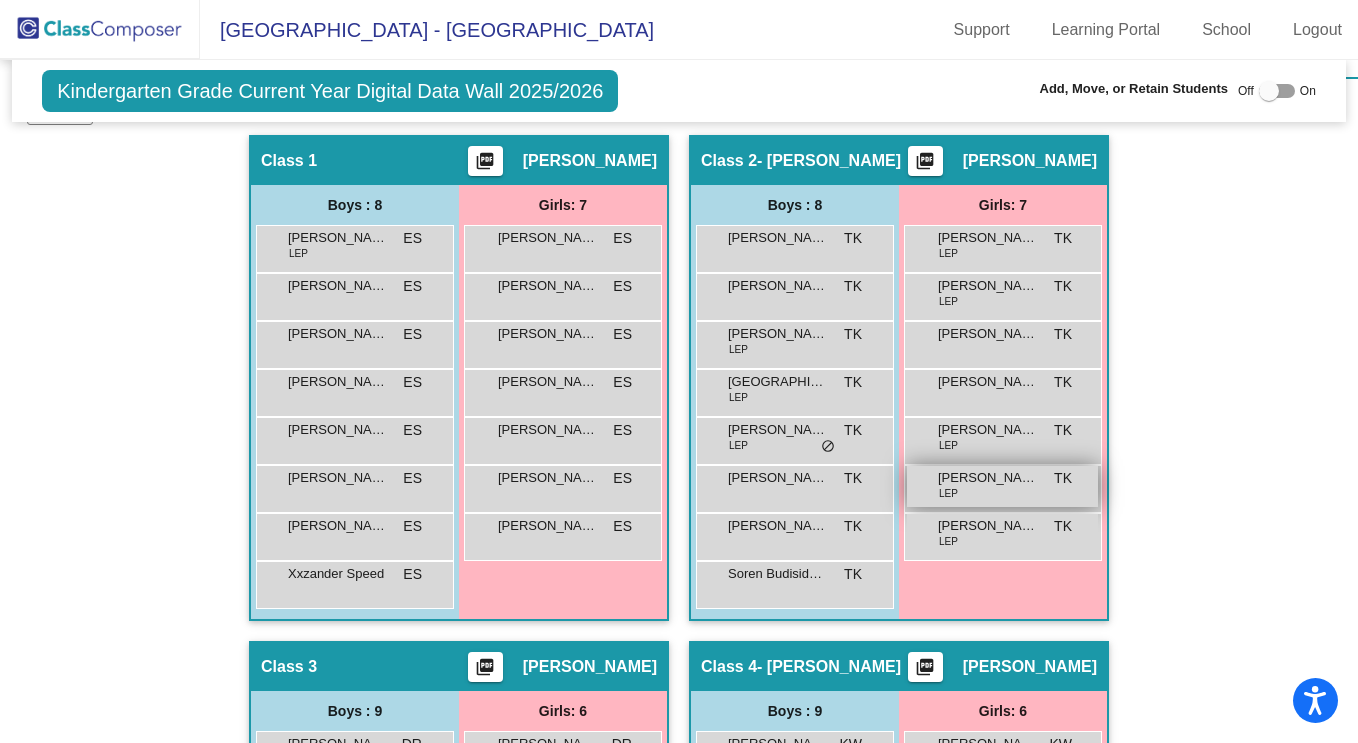 click on "Jayleen Lujan Delacruz LEP TK lock do_not_disturb_alt" at bounding box center [1002, 486] 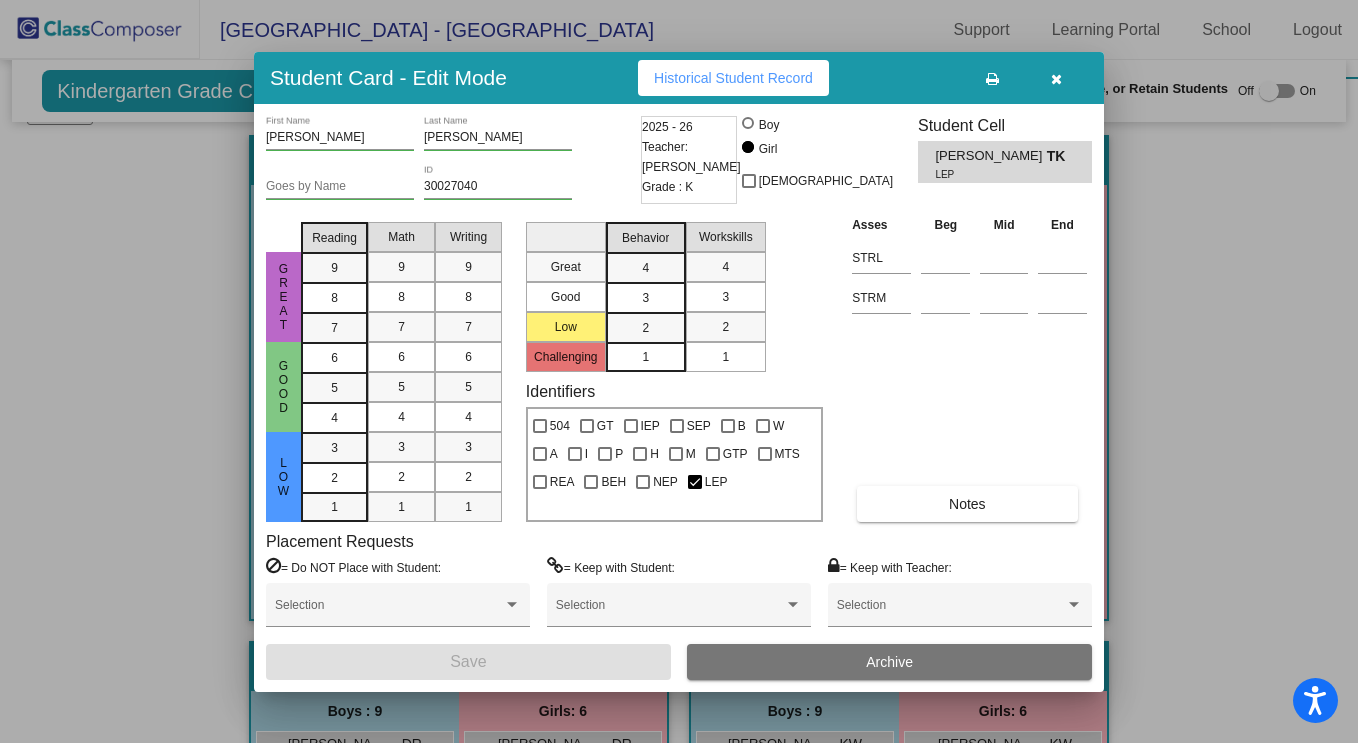 click at bounding box center [1056, 78] 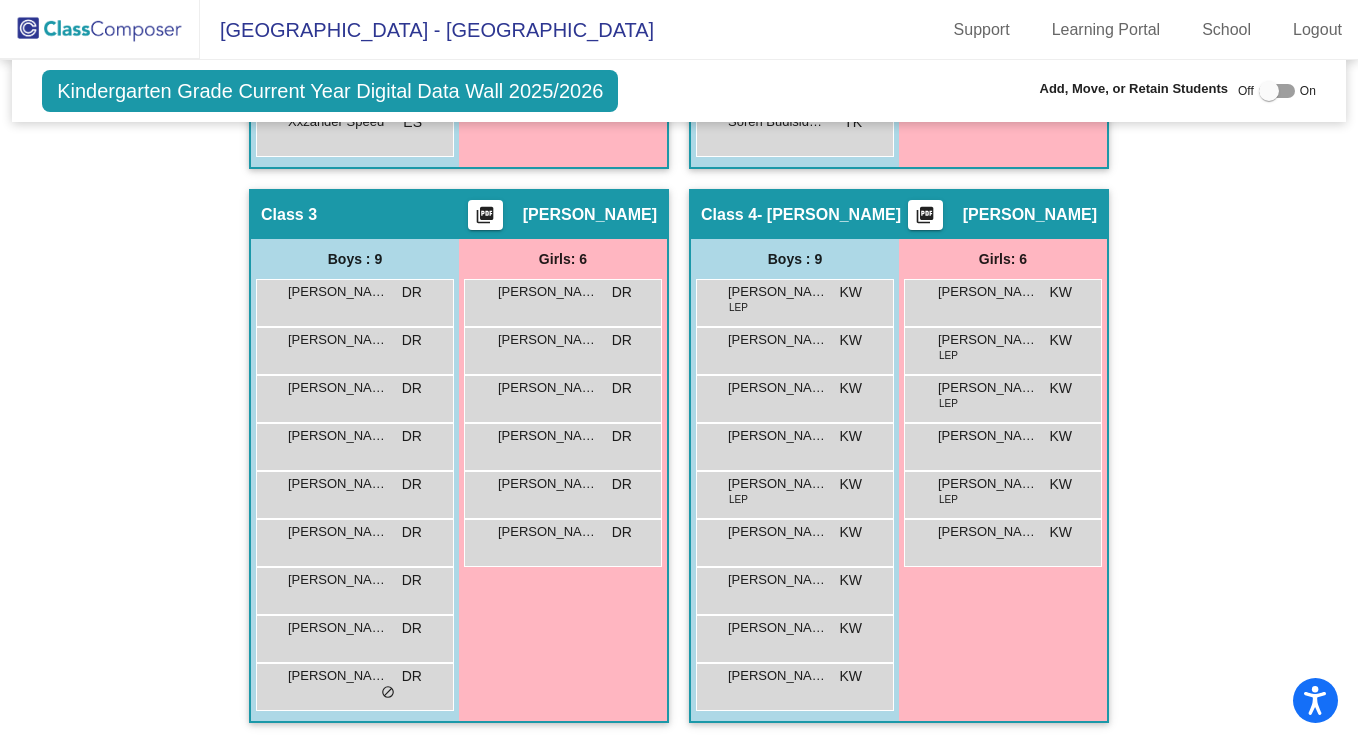 scroll, scrollTop: 889, scrollLeft: 0, axis: vertical 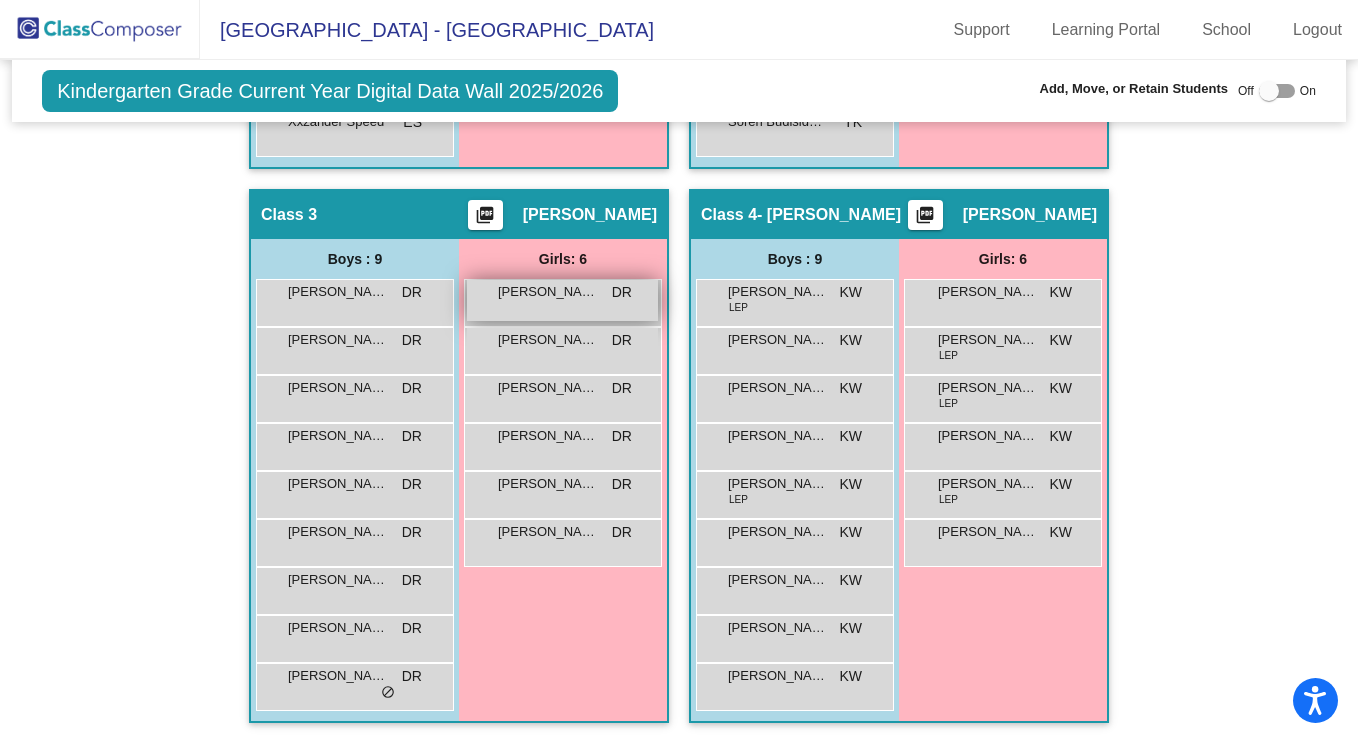 drag, startPoint x: 575, startPoint y: 298, endPoint x: 551, endPoint y: 298, distance: 24 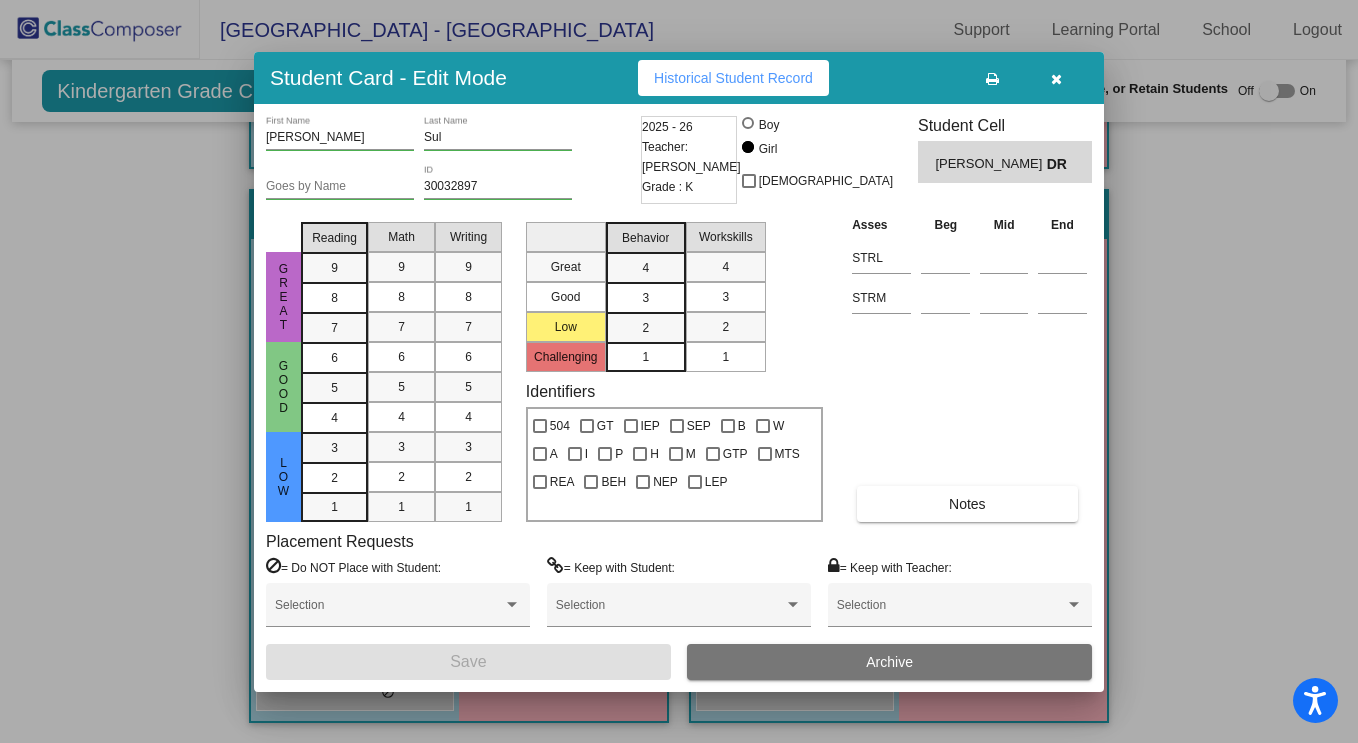 click on "Archive" at bounding box center [889, 662] 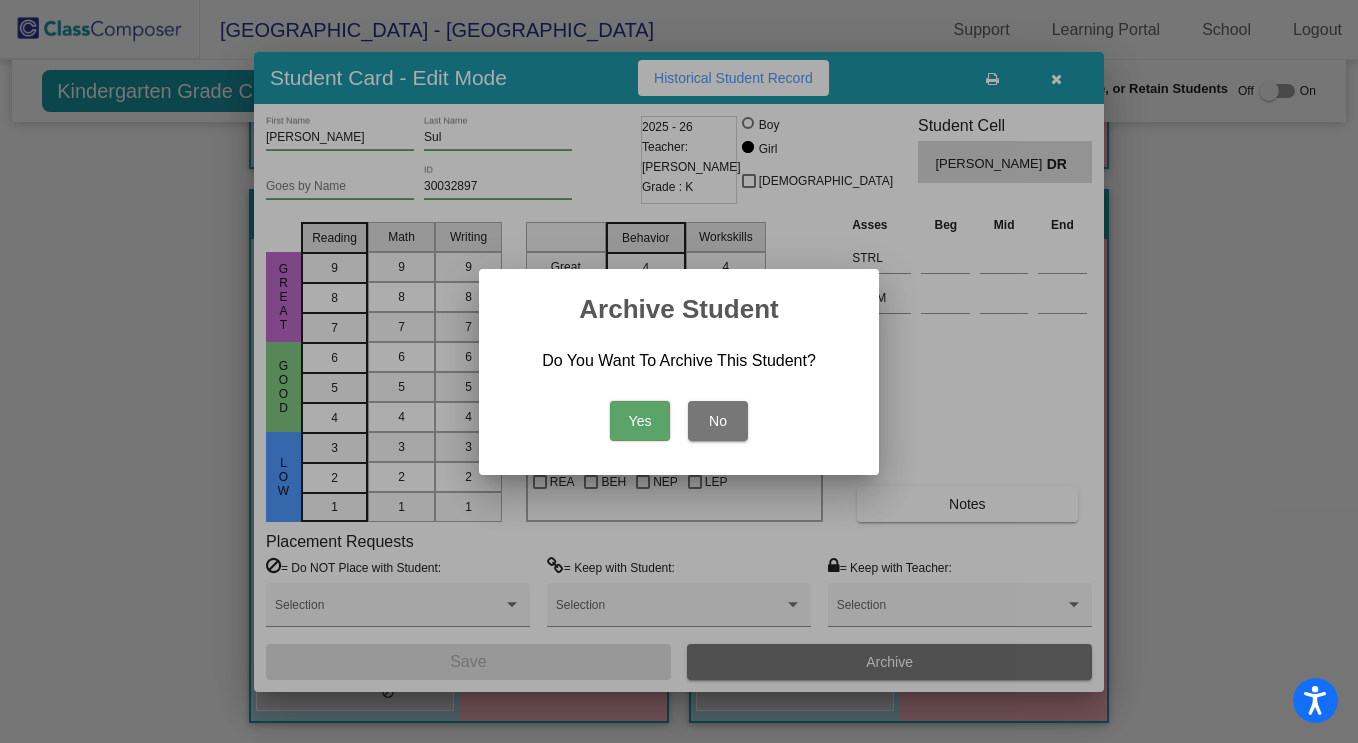 click on "Yes" at bounding box center [640, 421] 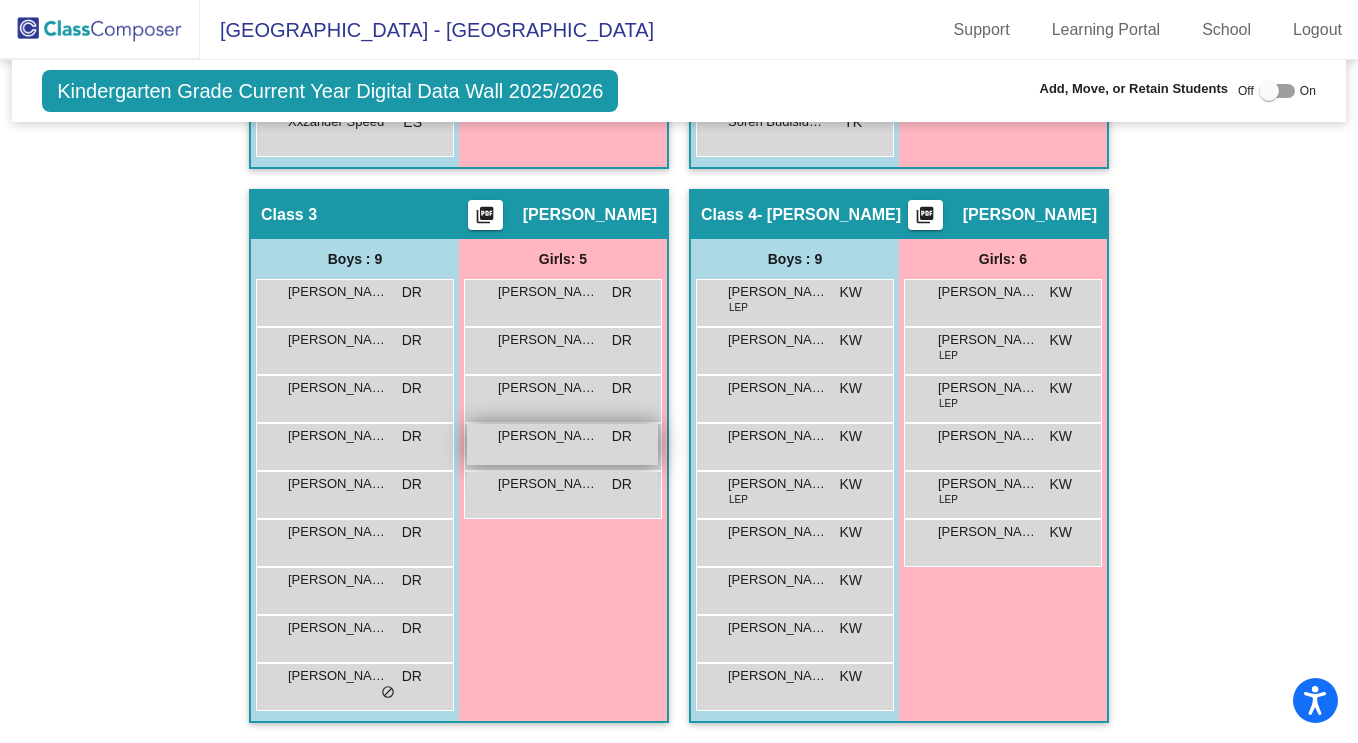 click on "Nylah Mack DR lock do_not_disturb_alt" at bounding box center (562, 444) 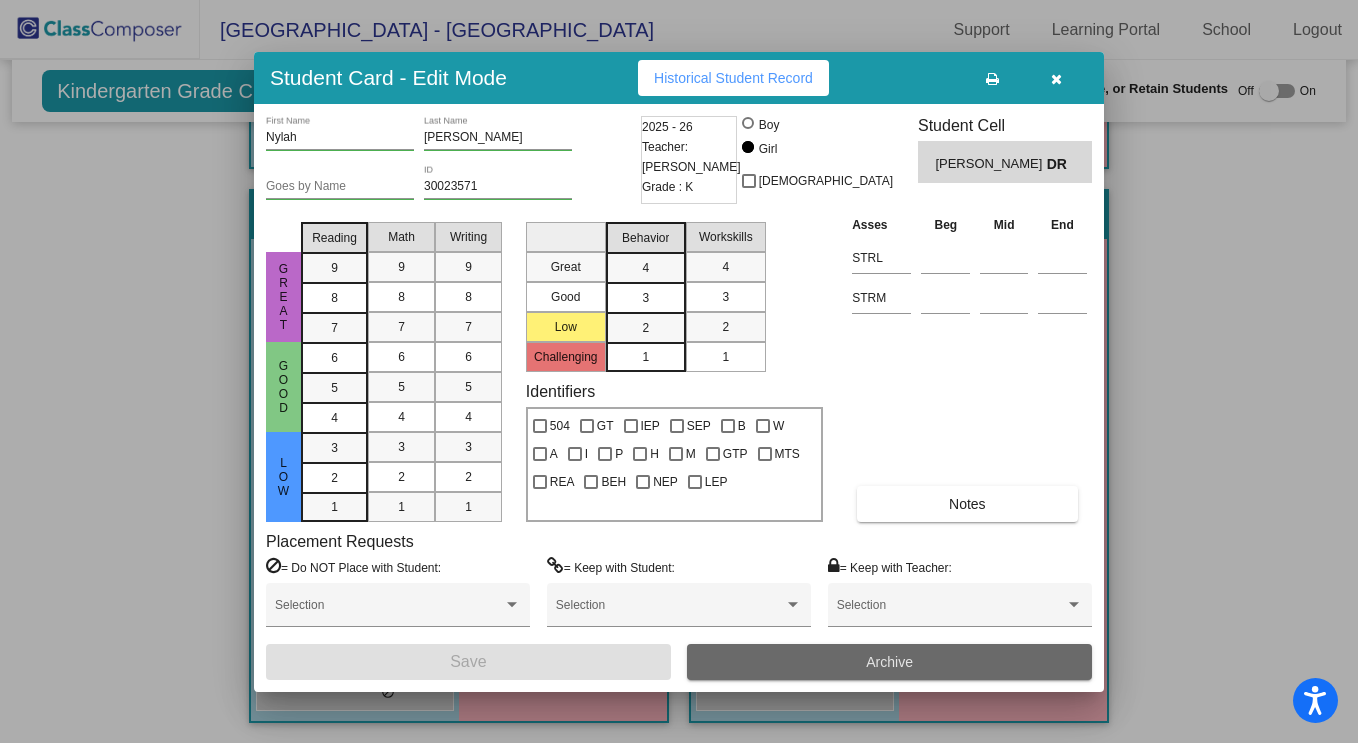 click on "Archive" at bounding box center (889, 662) 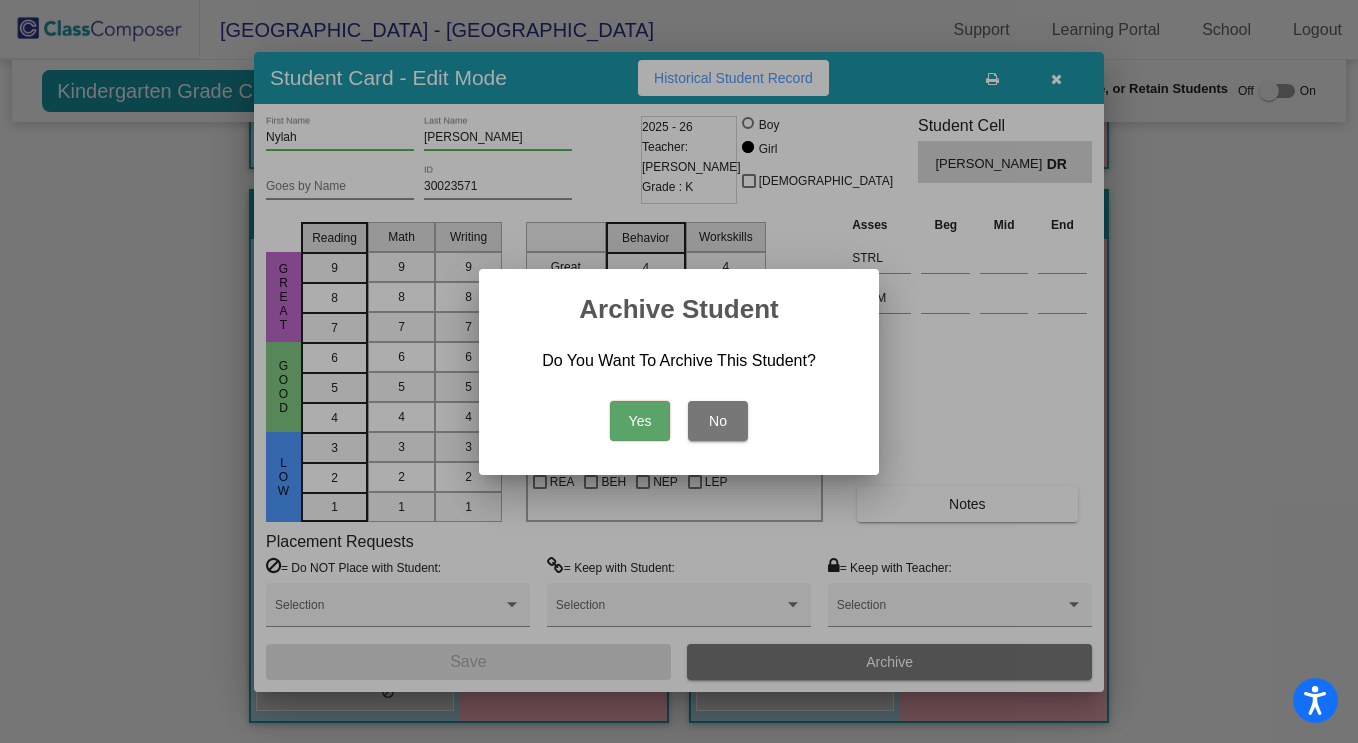 click on "Yes" at bounding box center (640, 421) 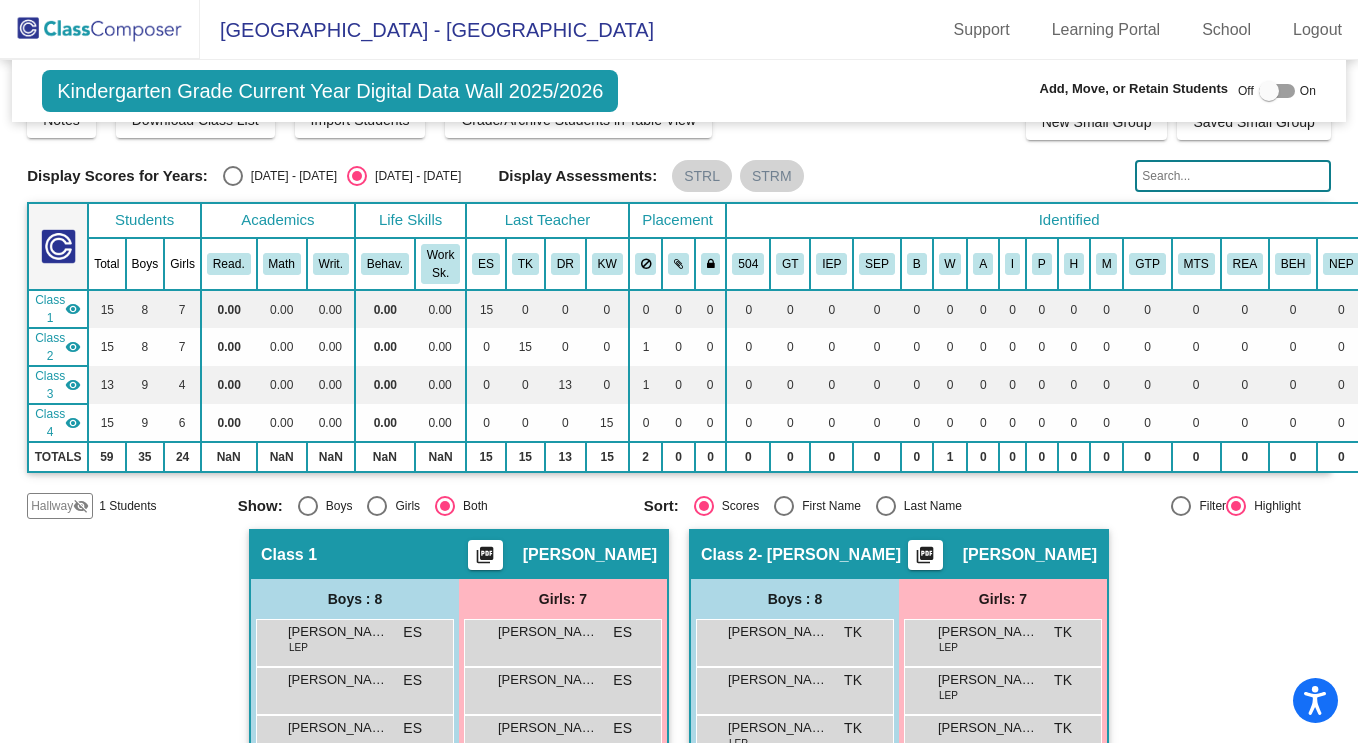 scroll, scrollTop: 0, scrollLeft: 0, axis: both 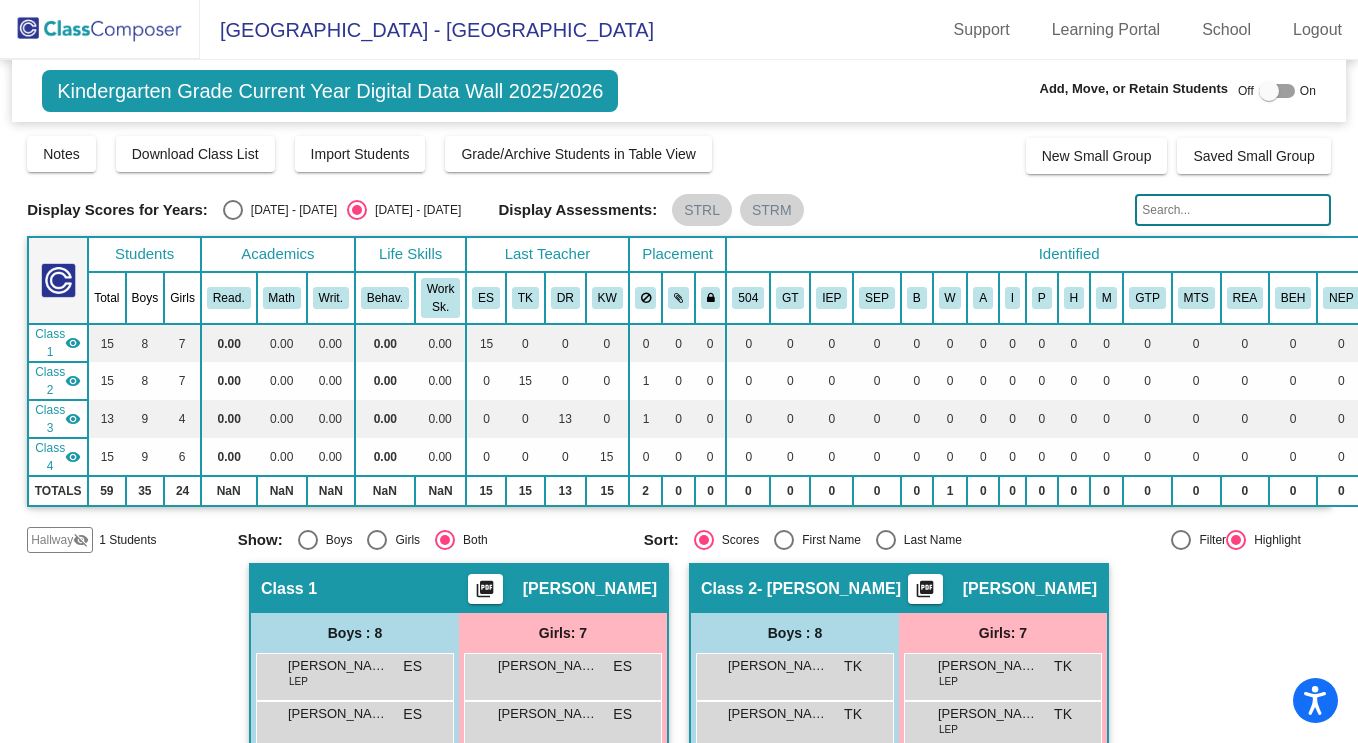 click 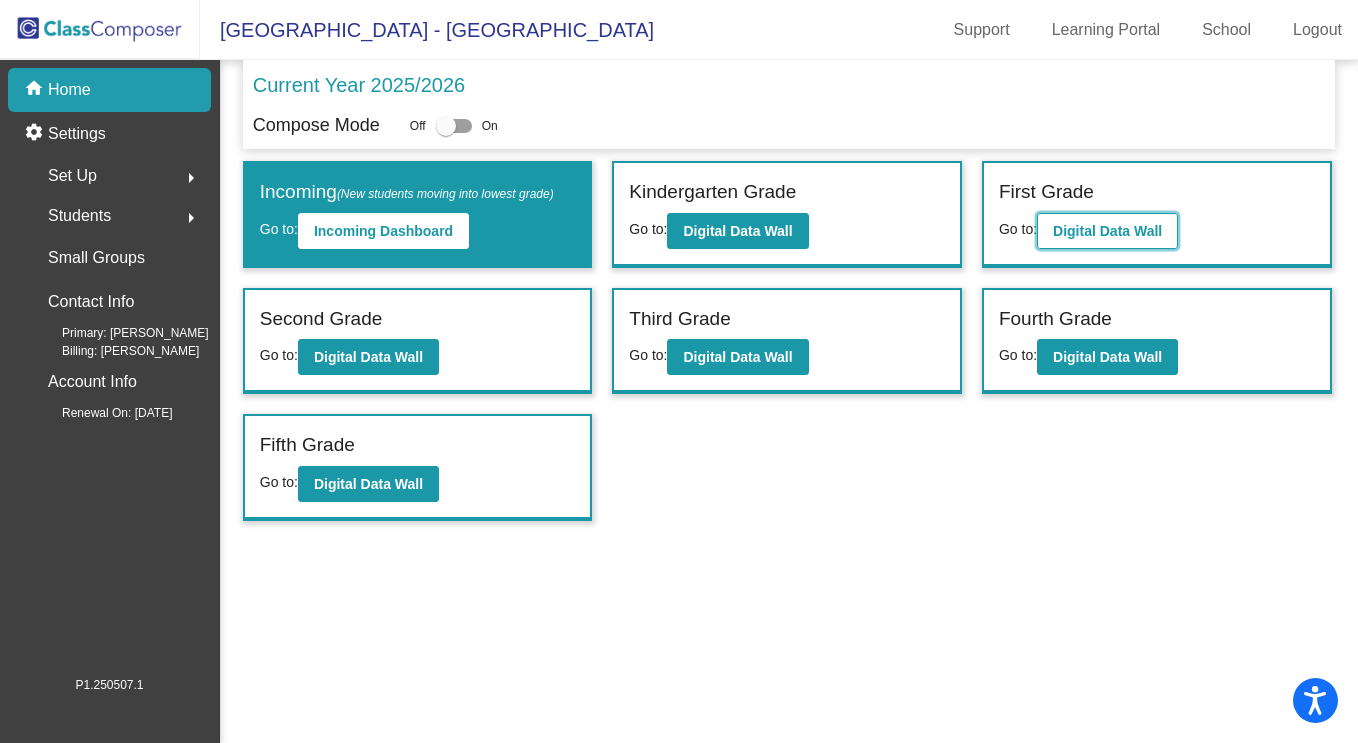 click on "Digital Data Wall" 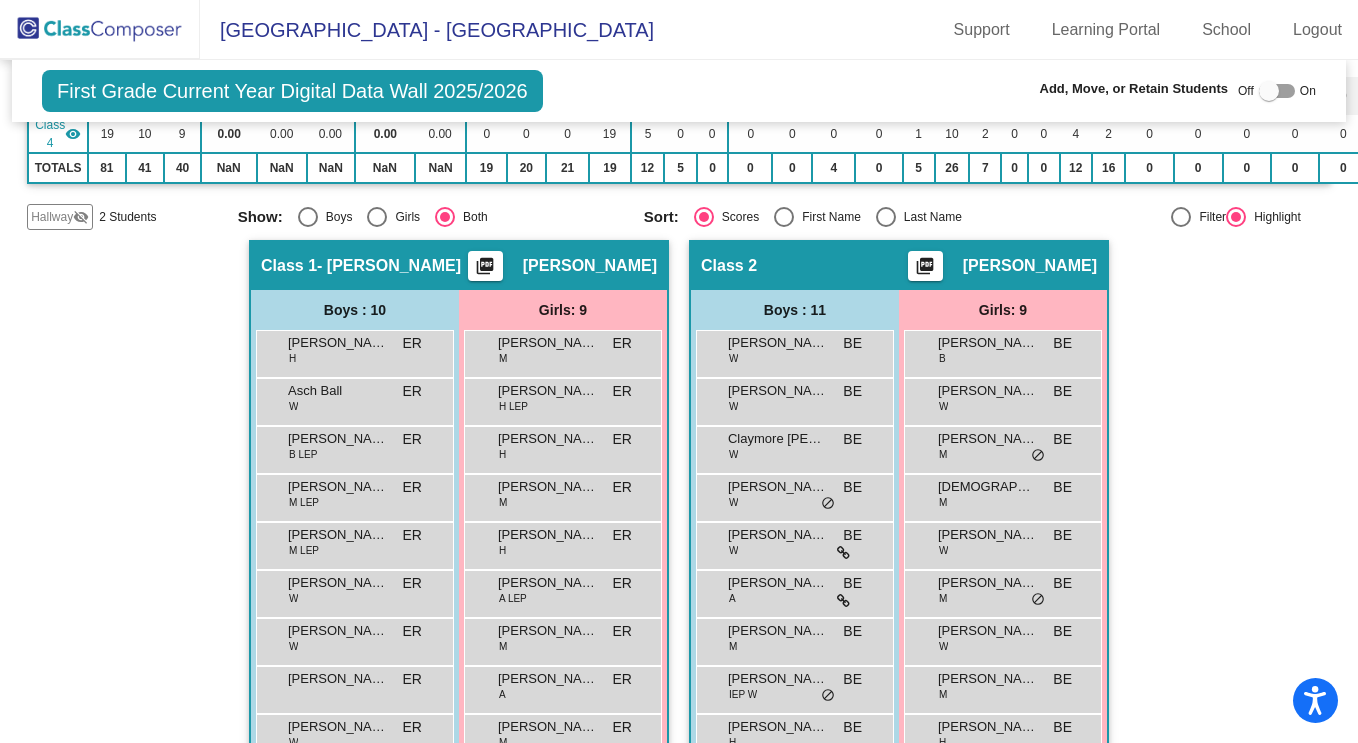 scroll, scrollTop: 0, scrollLeft: 0, axis: both 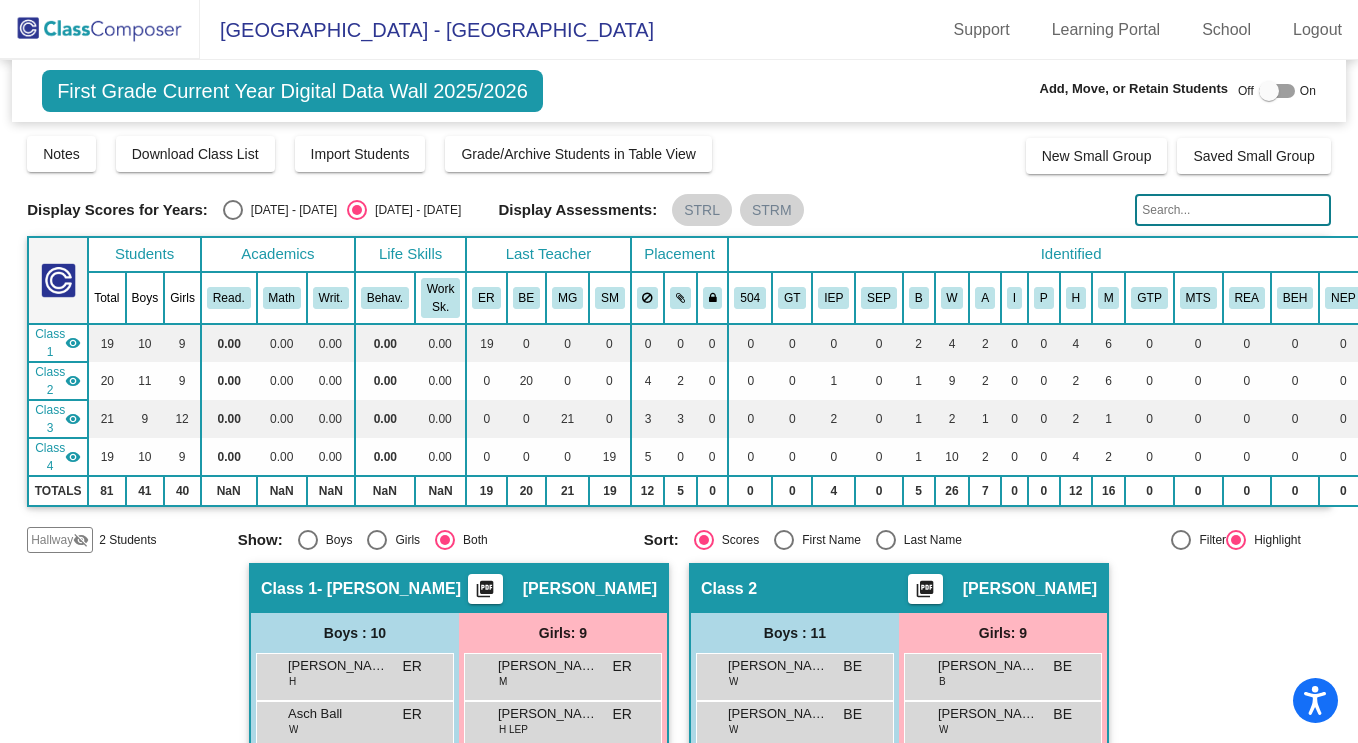 click 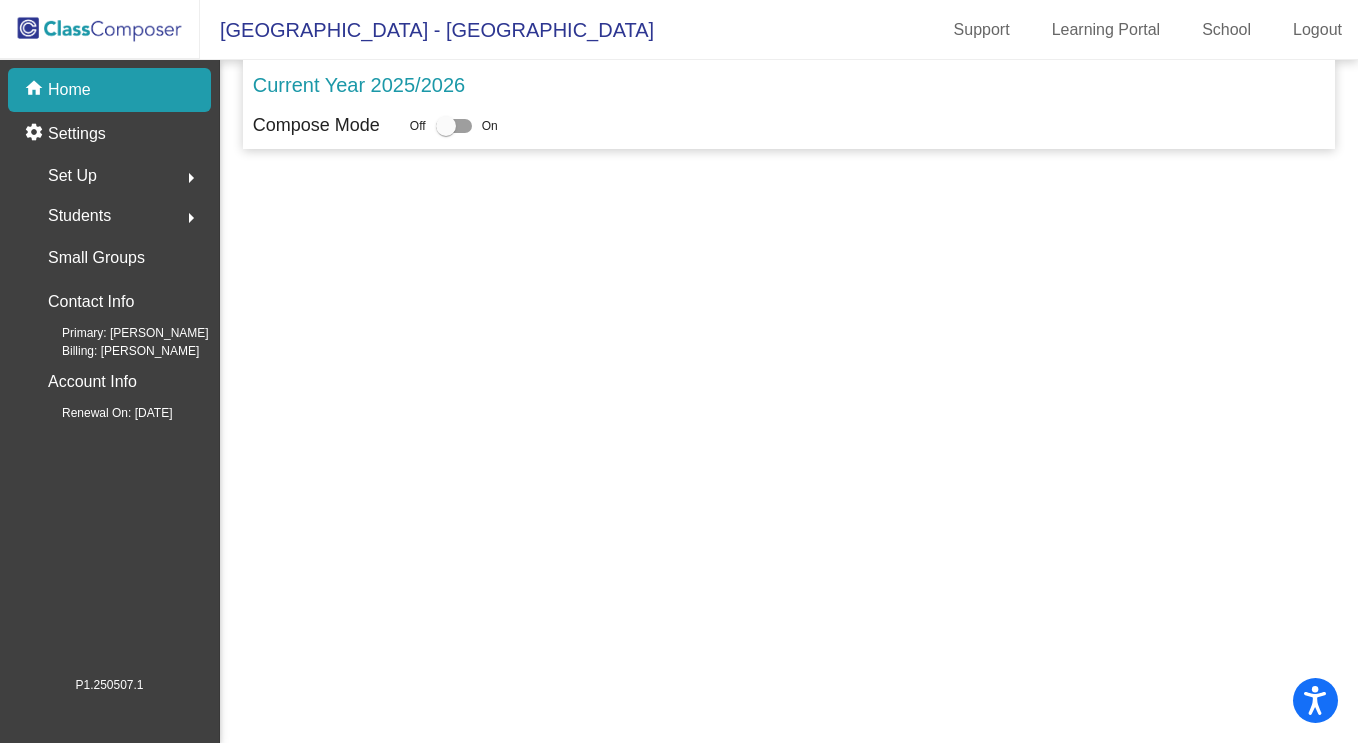 click on "Students  arrow_right" 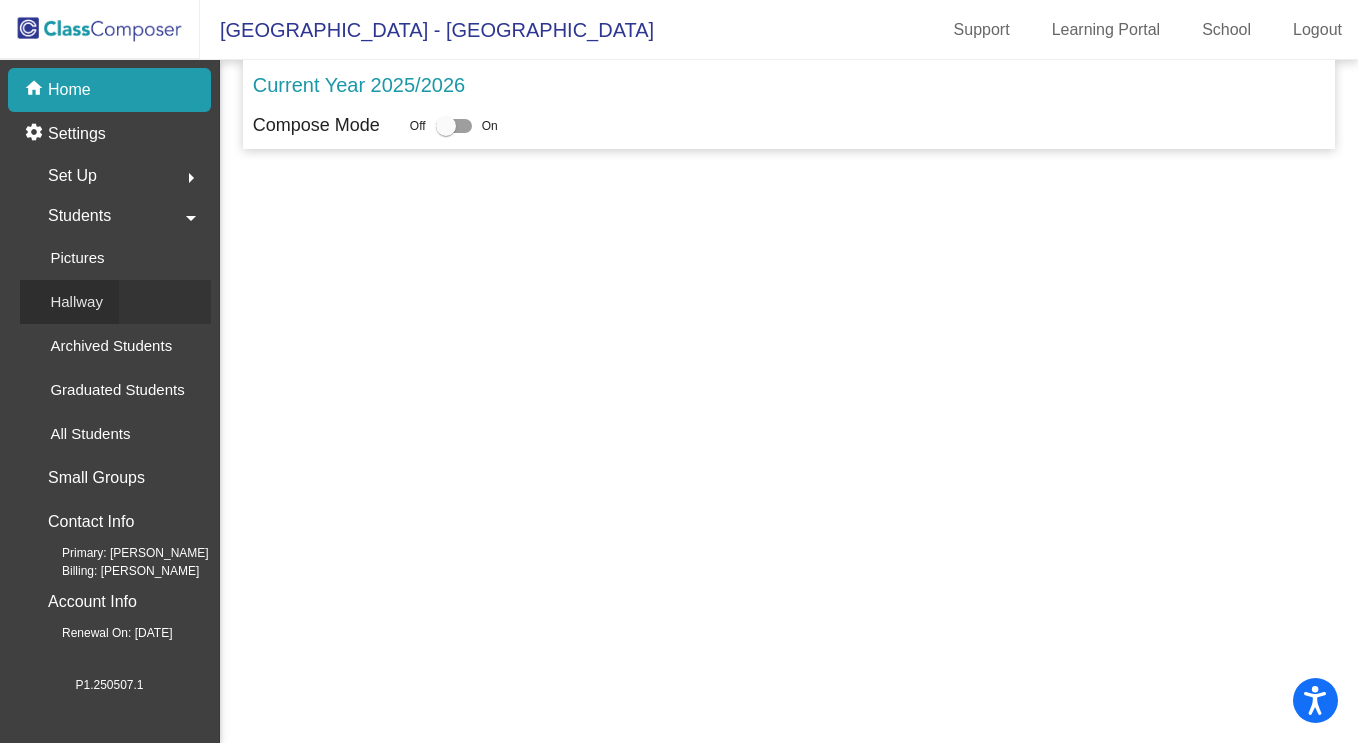 click on "Hallway" 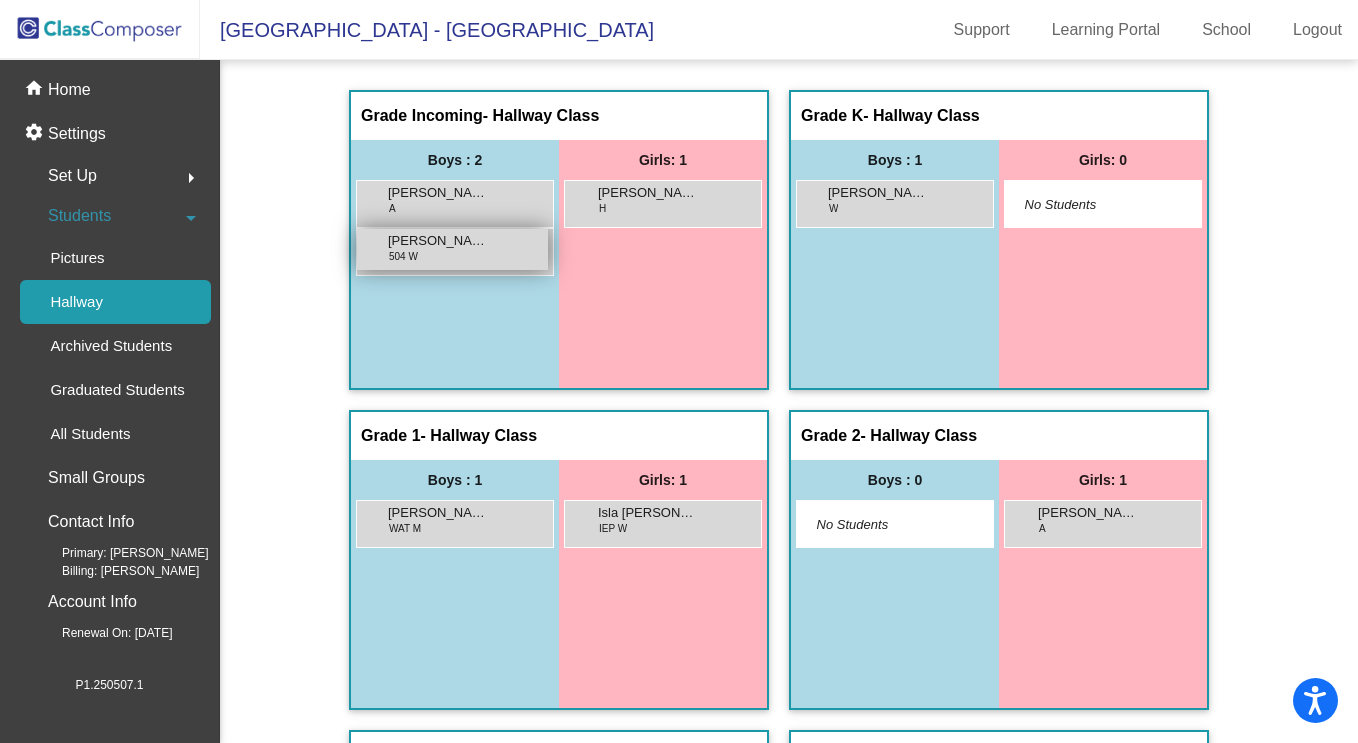 click on "[PERSON_NAME]" at bounding box center [438, 241] 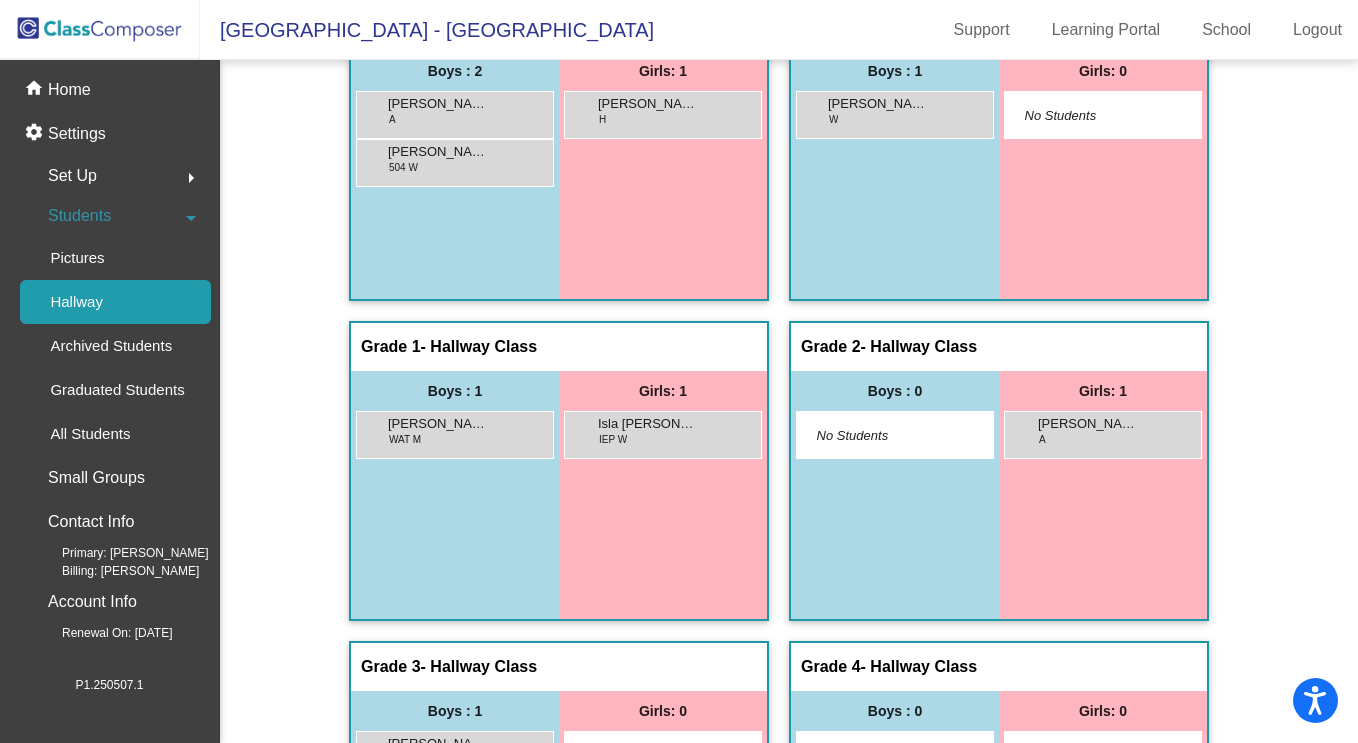 scroll, scrollTop: 0, scrollLeft: 0, axis: both 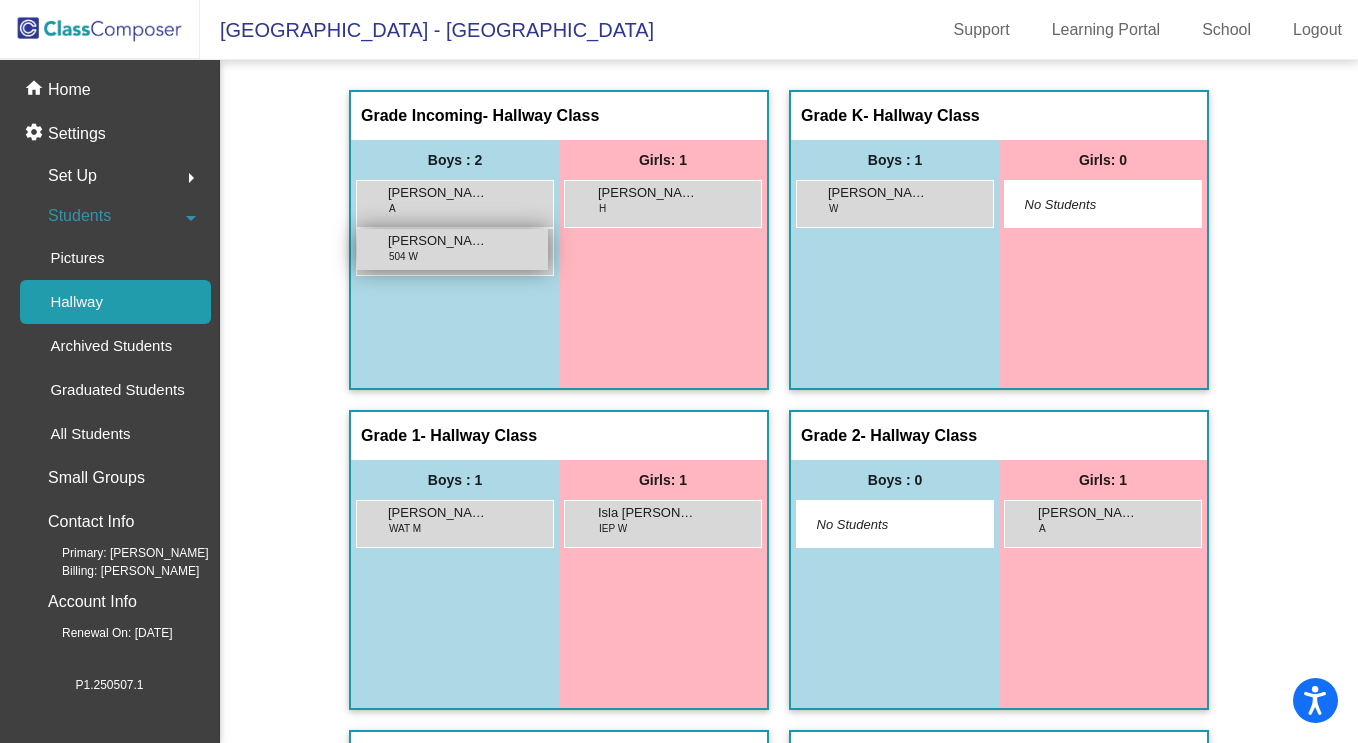 drag, startPoint x: 449, startPoint y: 242, endPoint x: 432, endPoint y: 233, distance: 19.235384 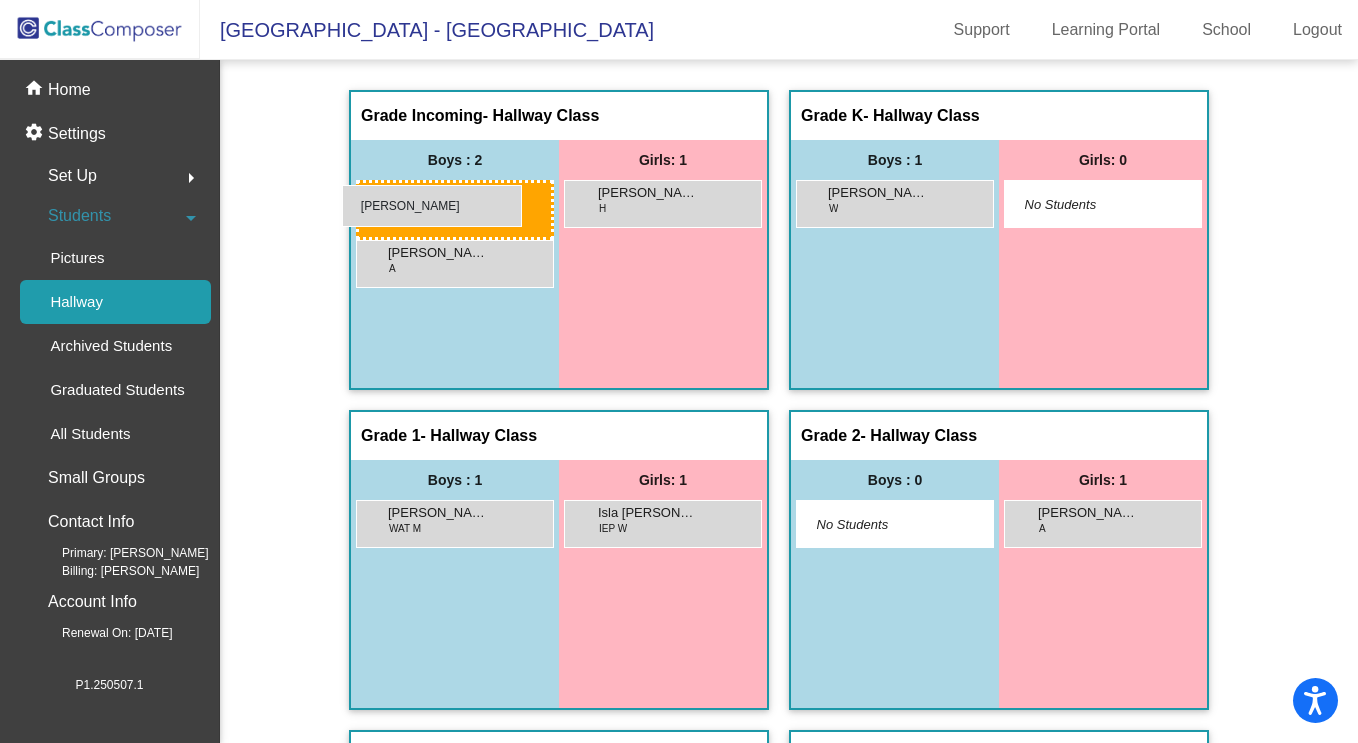 drag, startPoint x: 388, startPoint y: 259, endPoint x: 341, endPoint y: 188, distance: 85.146935 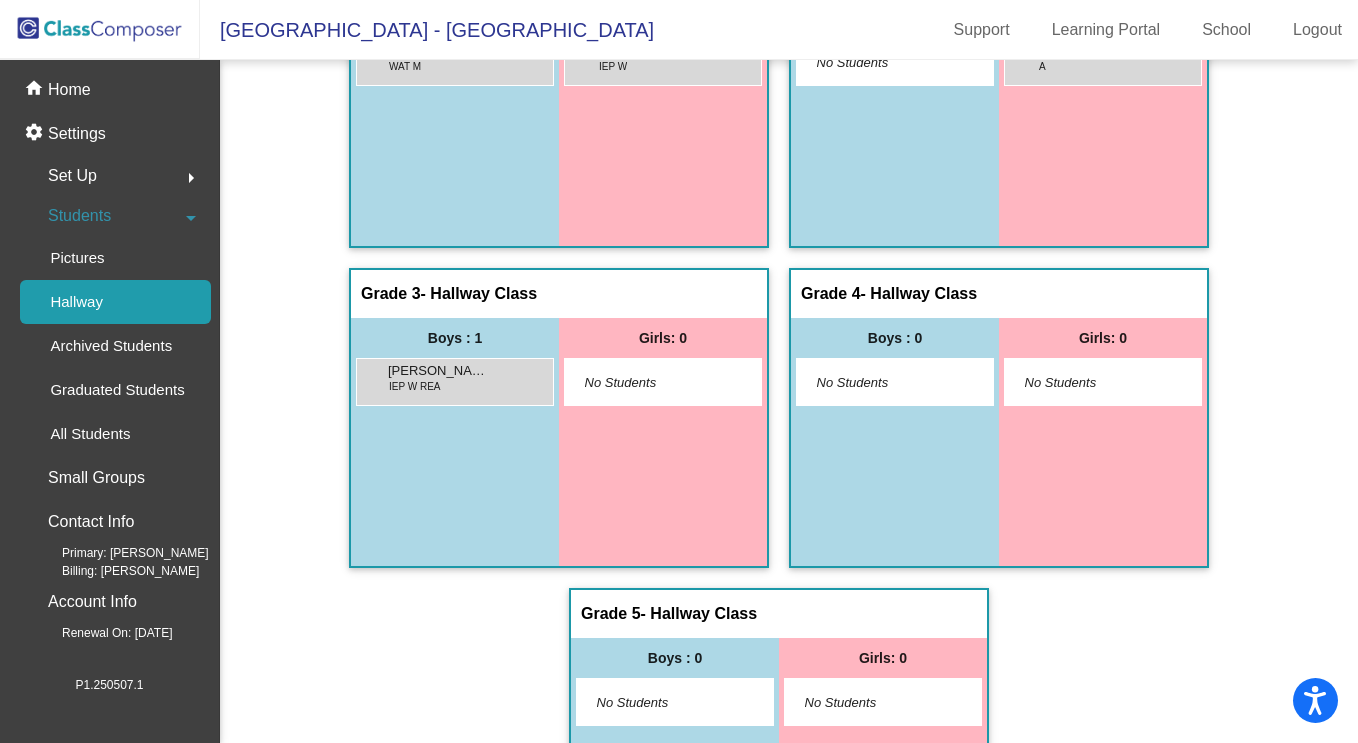 scroll, scrollTop: 0, scrollLeft: 0, axis: both 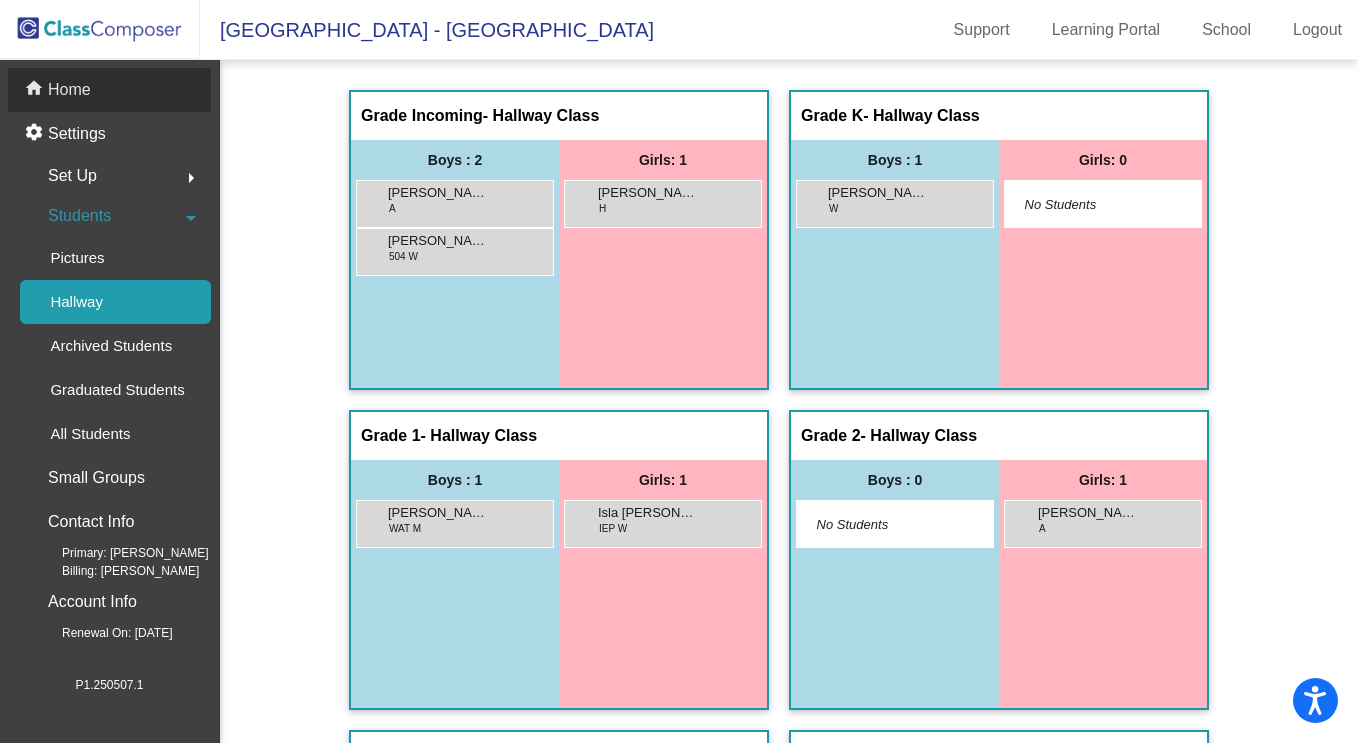 click on "Home" 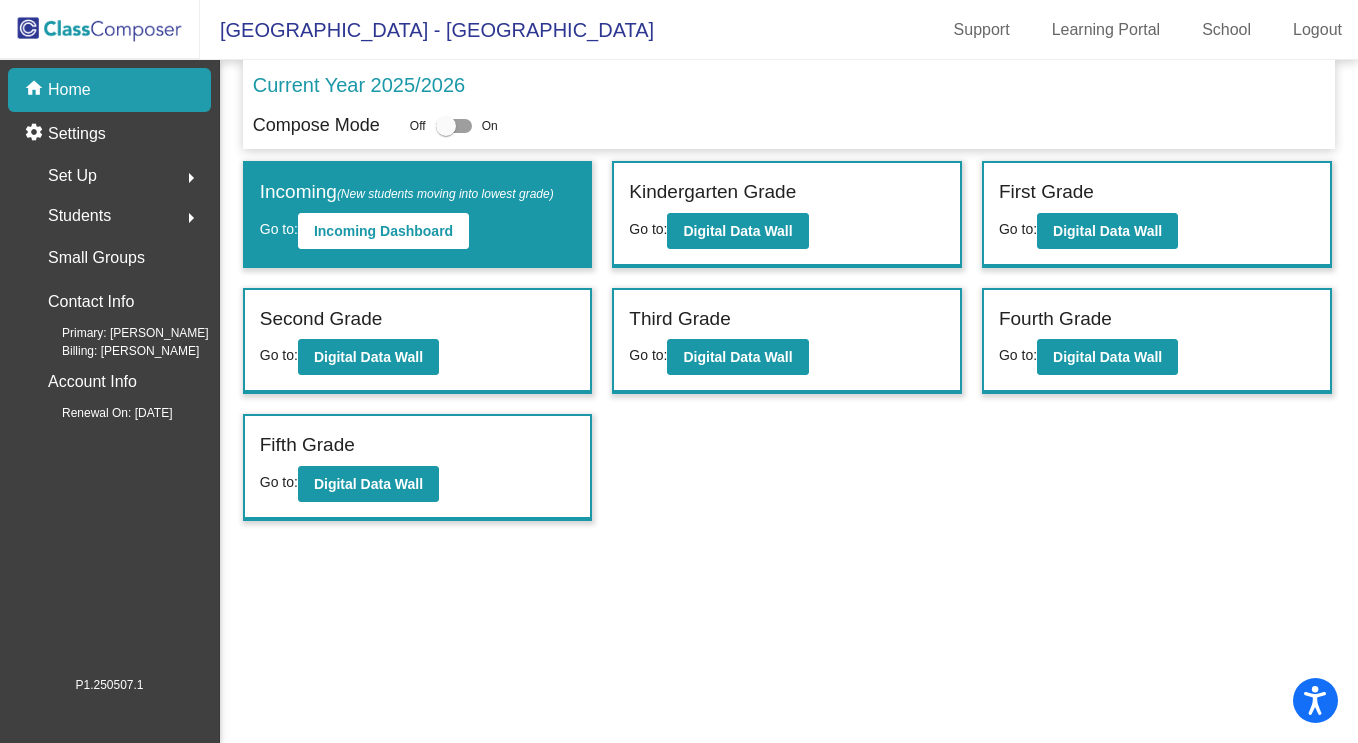 click at bounding box center (446, 126) 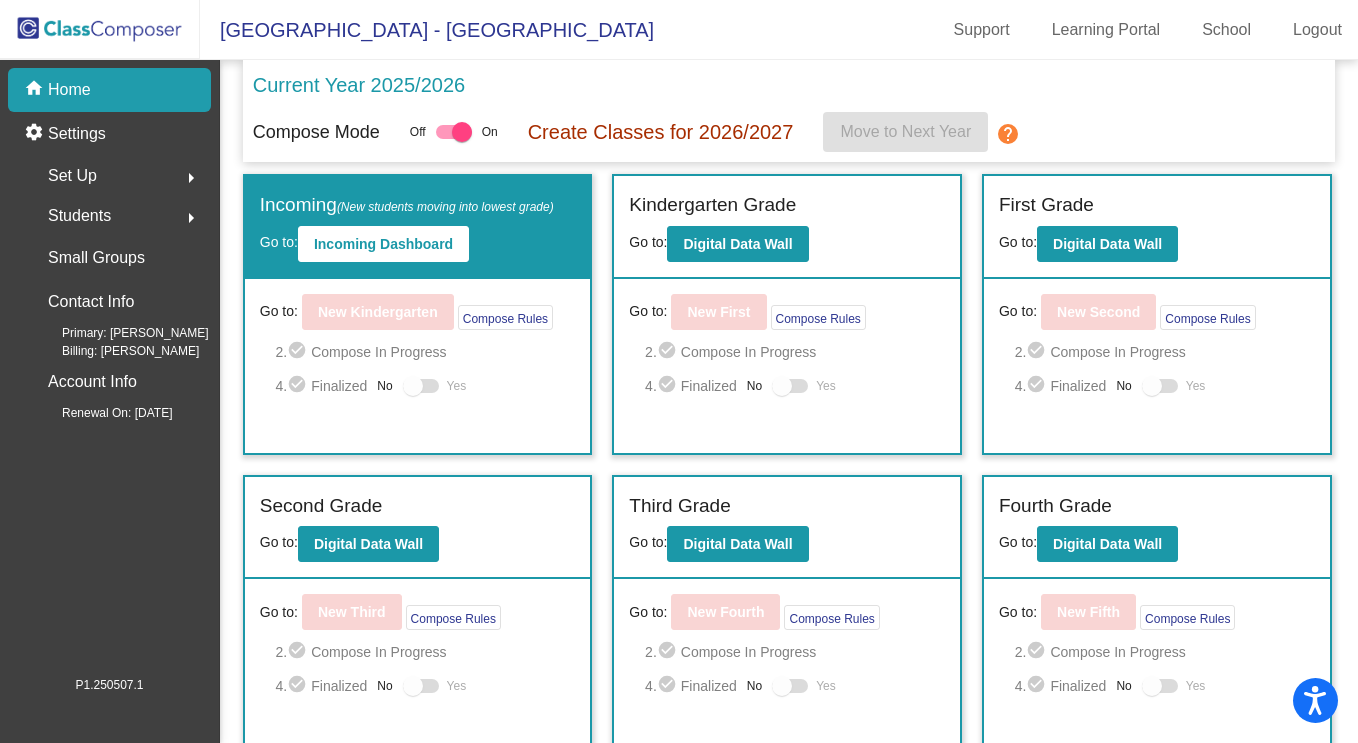 click at bounding box center [462, 132] 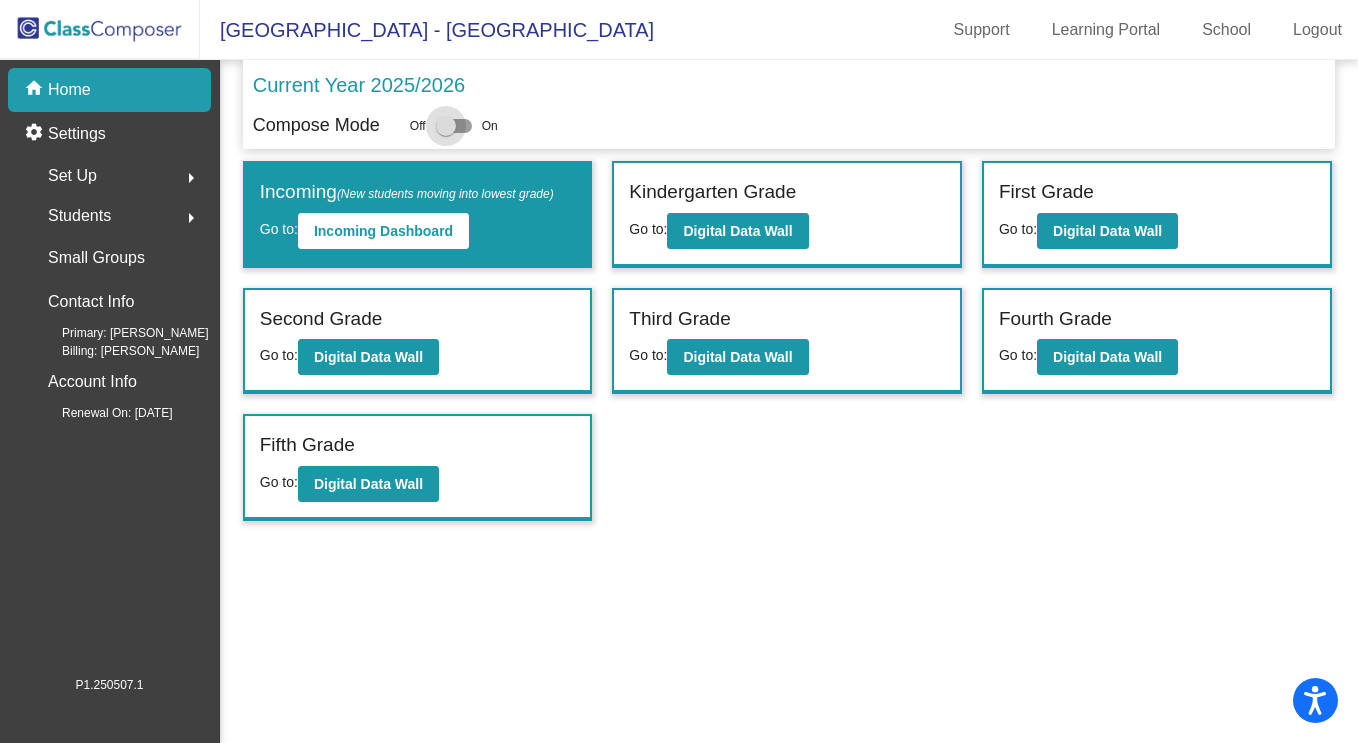click at bounding box center [446, 126] 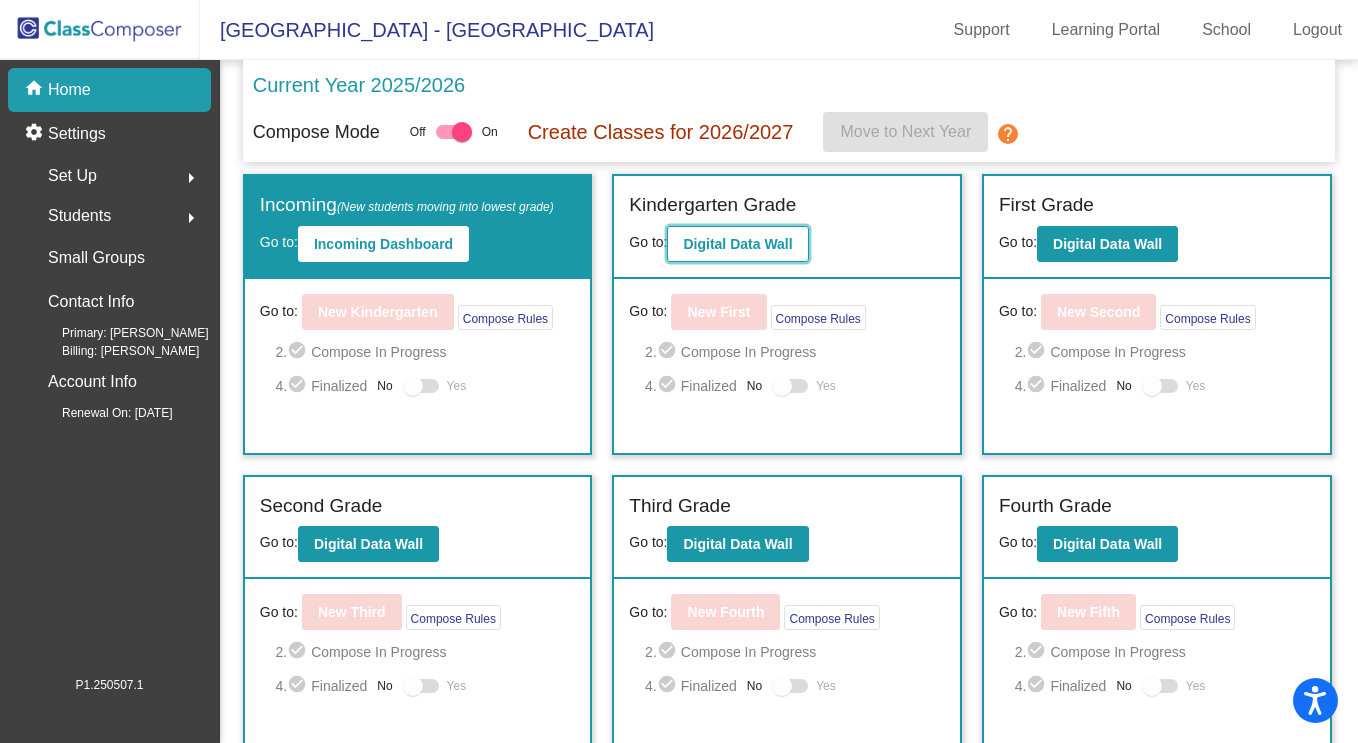 click on "Digital Data Wall" 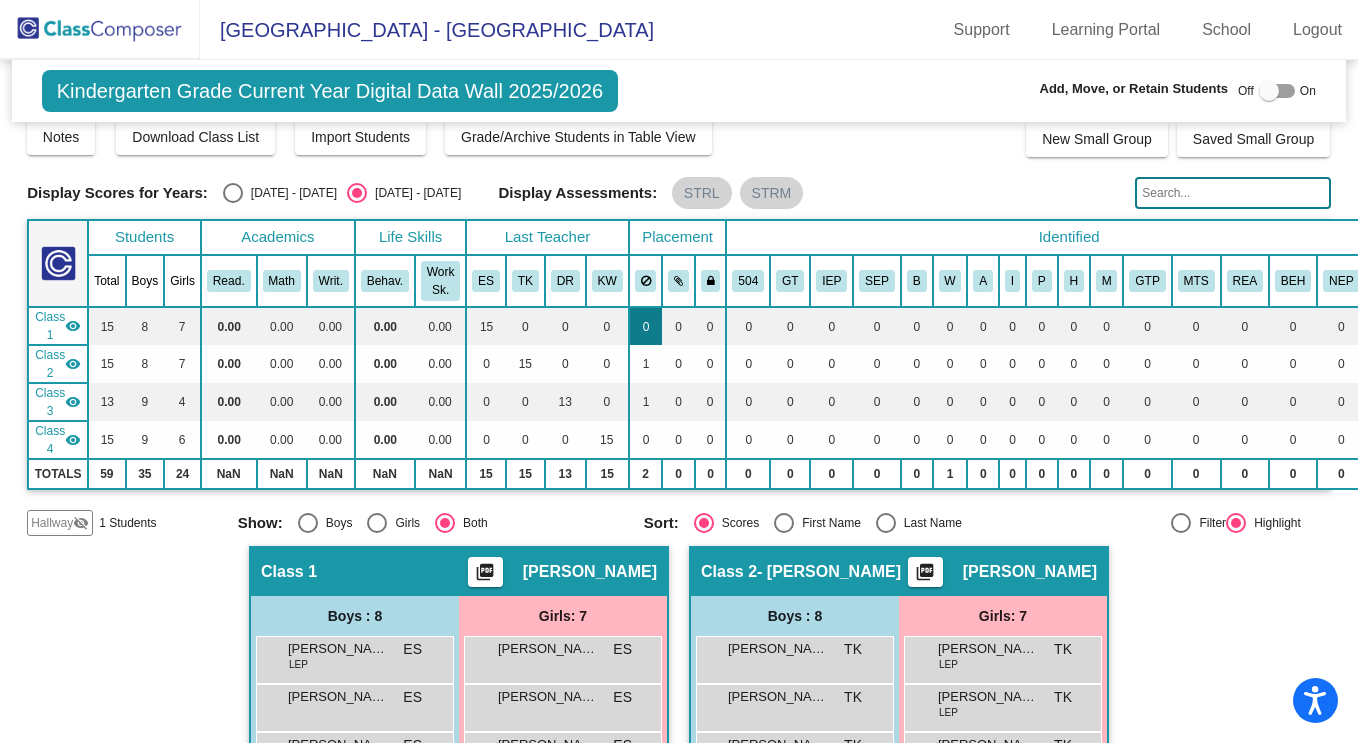 scroll, scrollTop: 0, scrollLeft: 0, axis: both 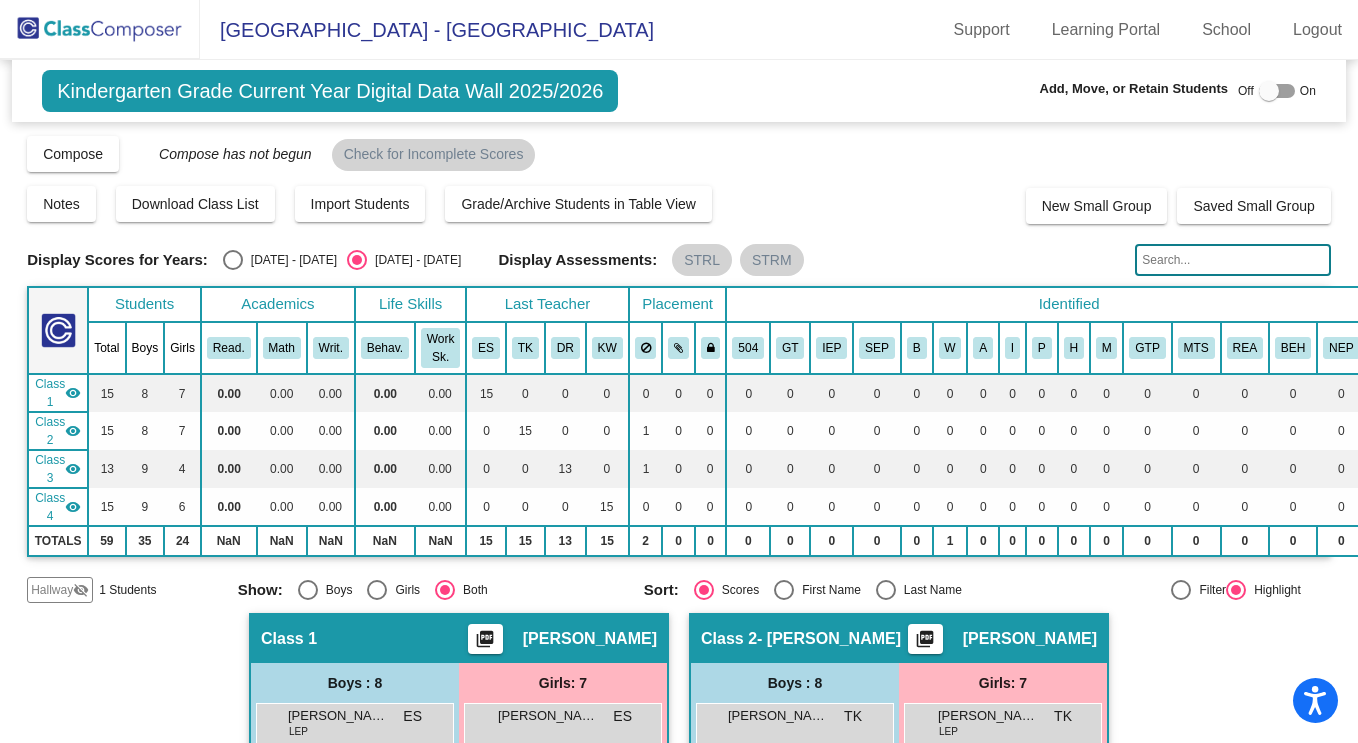 click 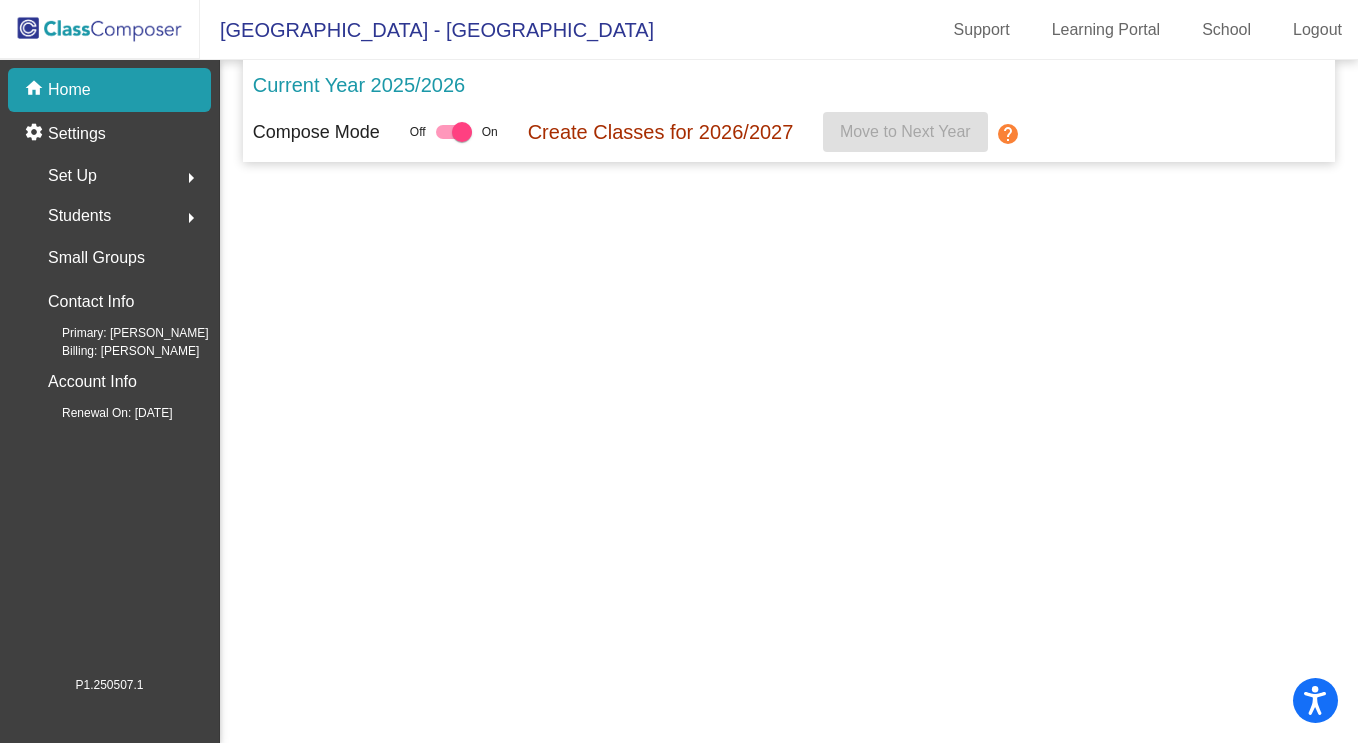 click at bounding box center (462, 132) 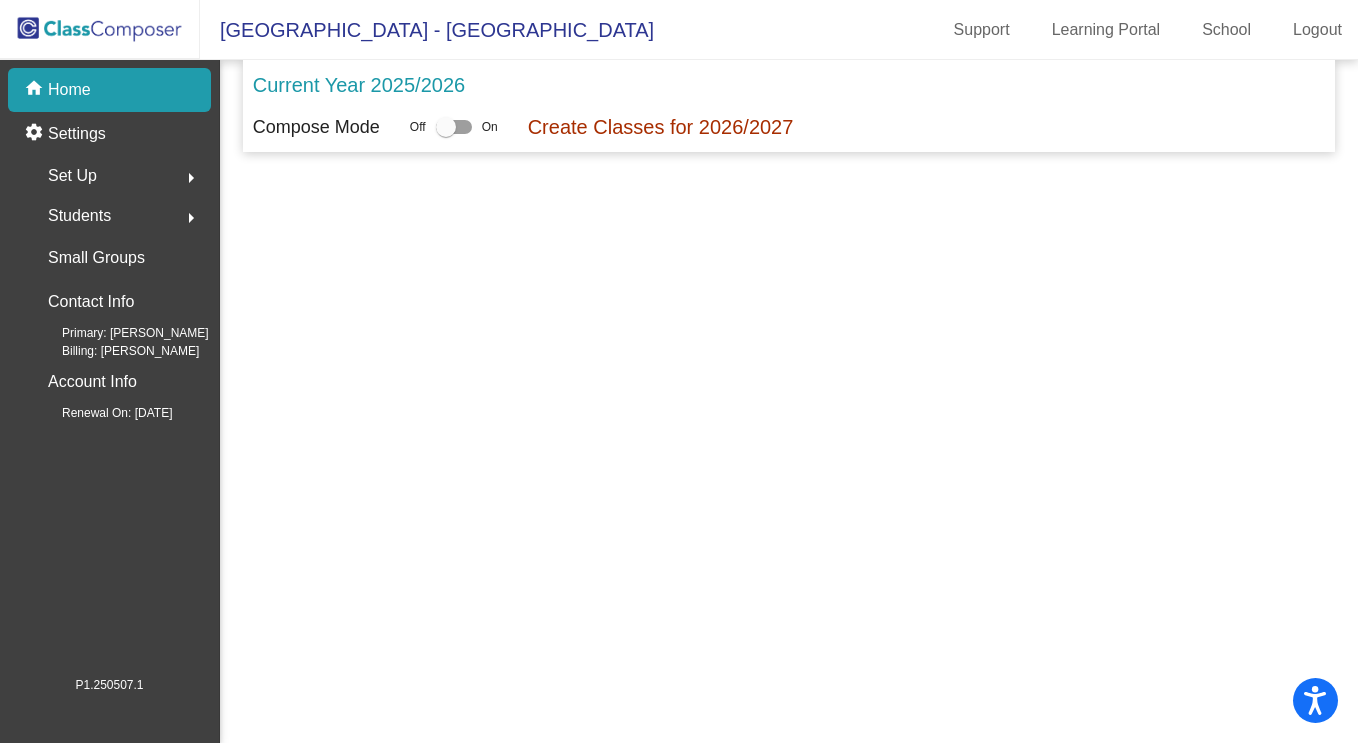 click on "home Home" 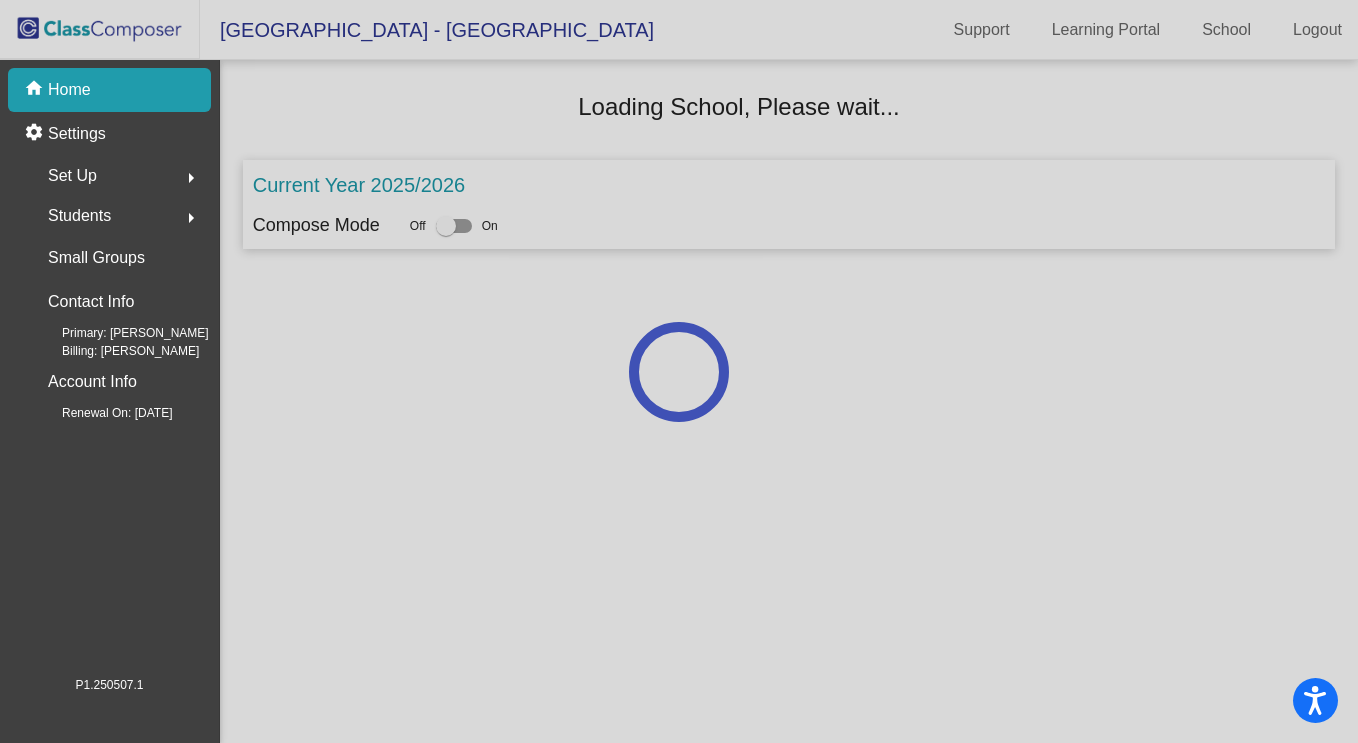 click on "Students" 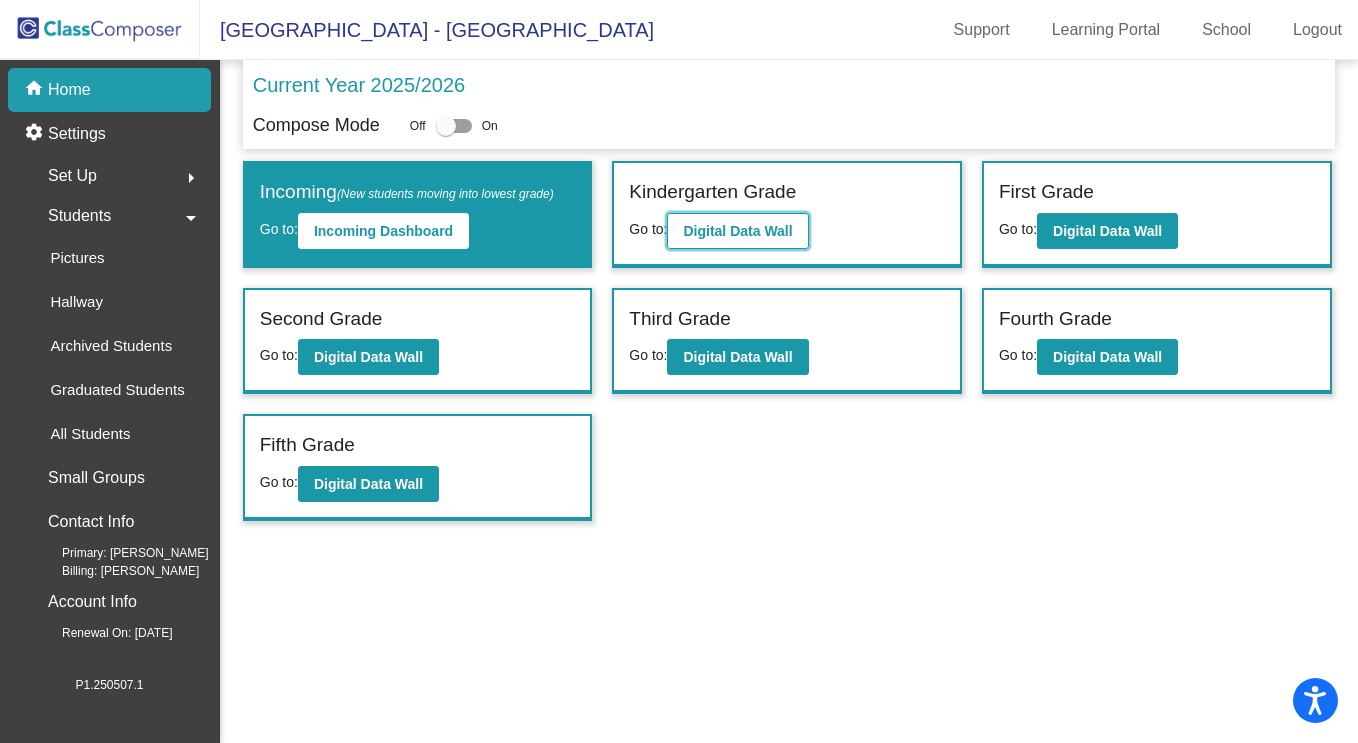click on "Digital Data Wall" 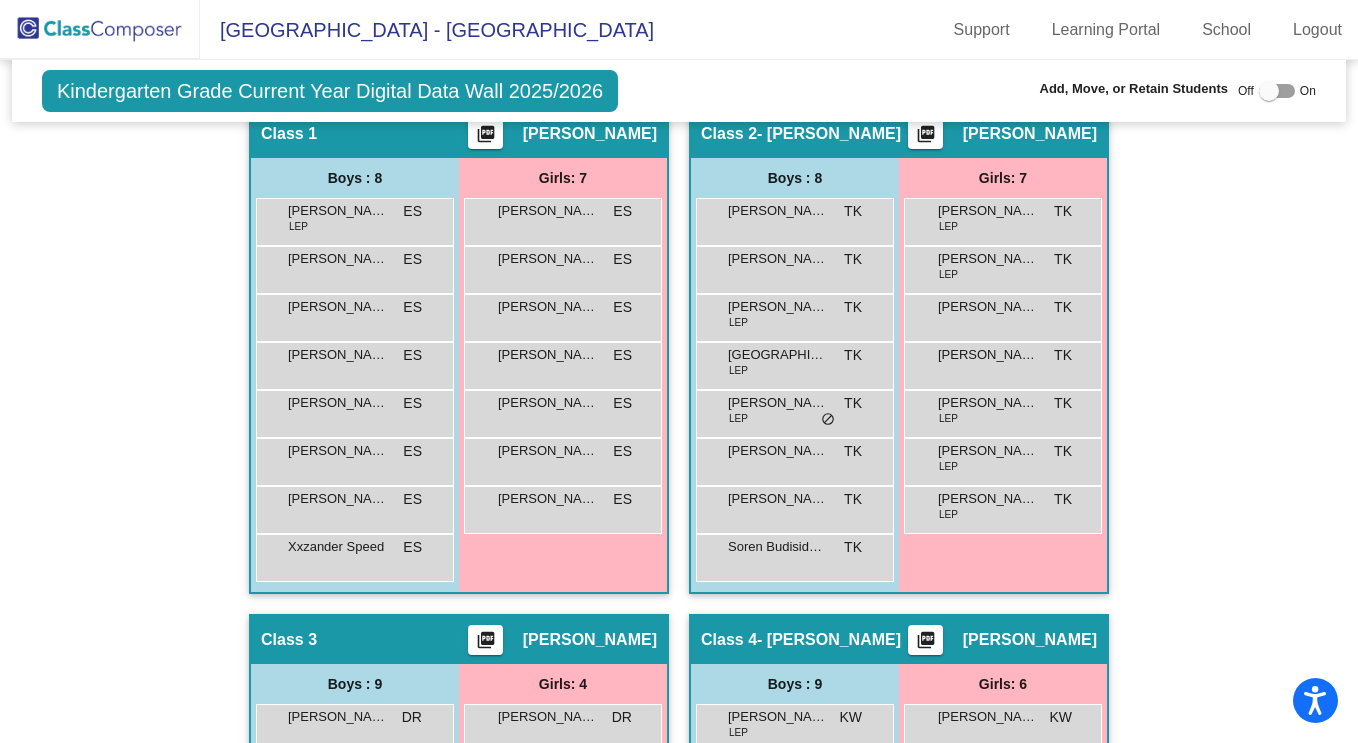 scroll, scrollTop: 0, scrollLeft: 0, axis: both 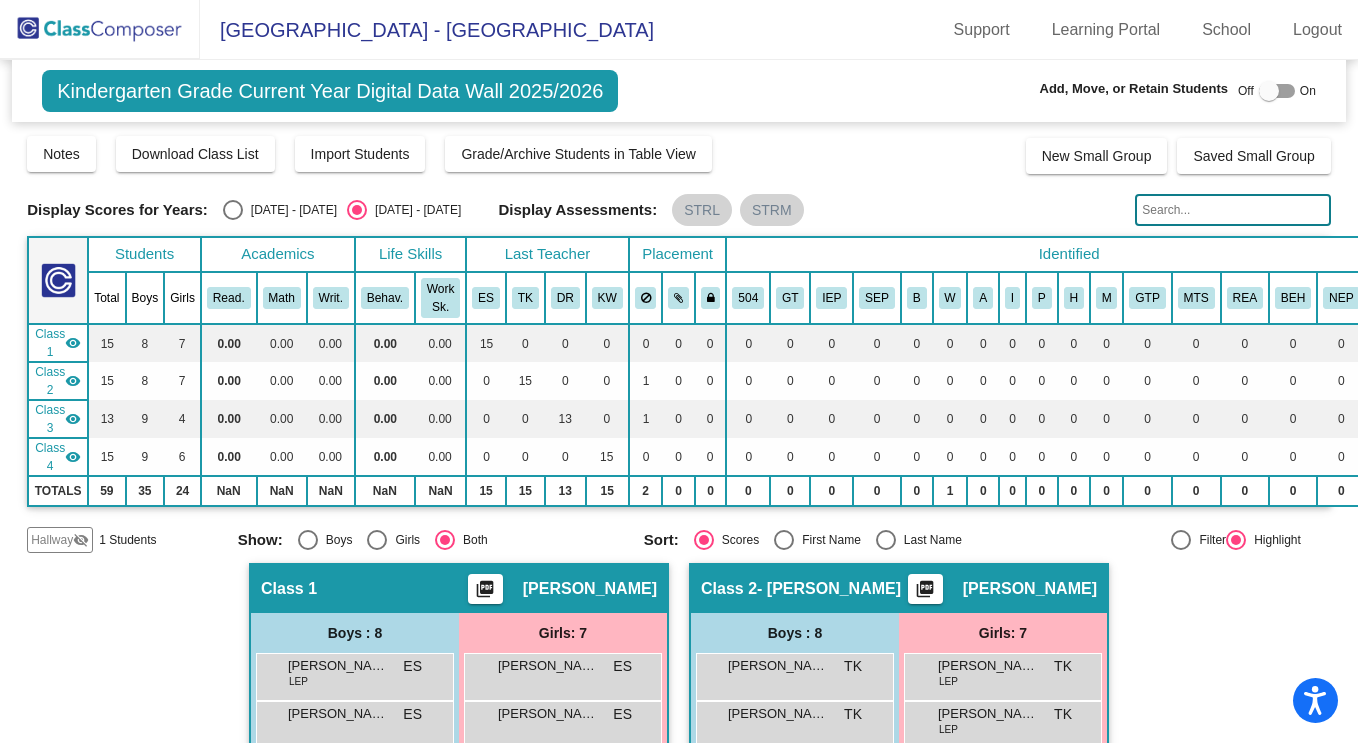 click 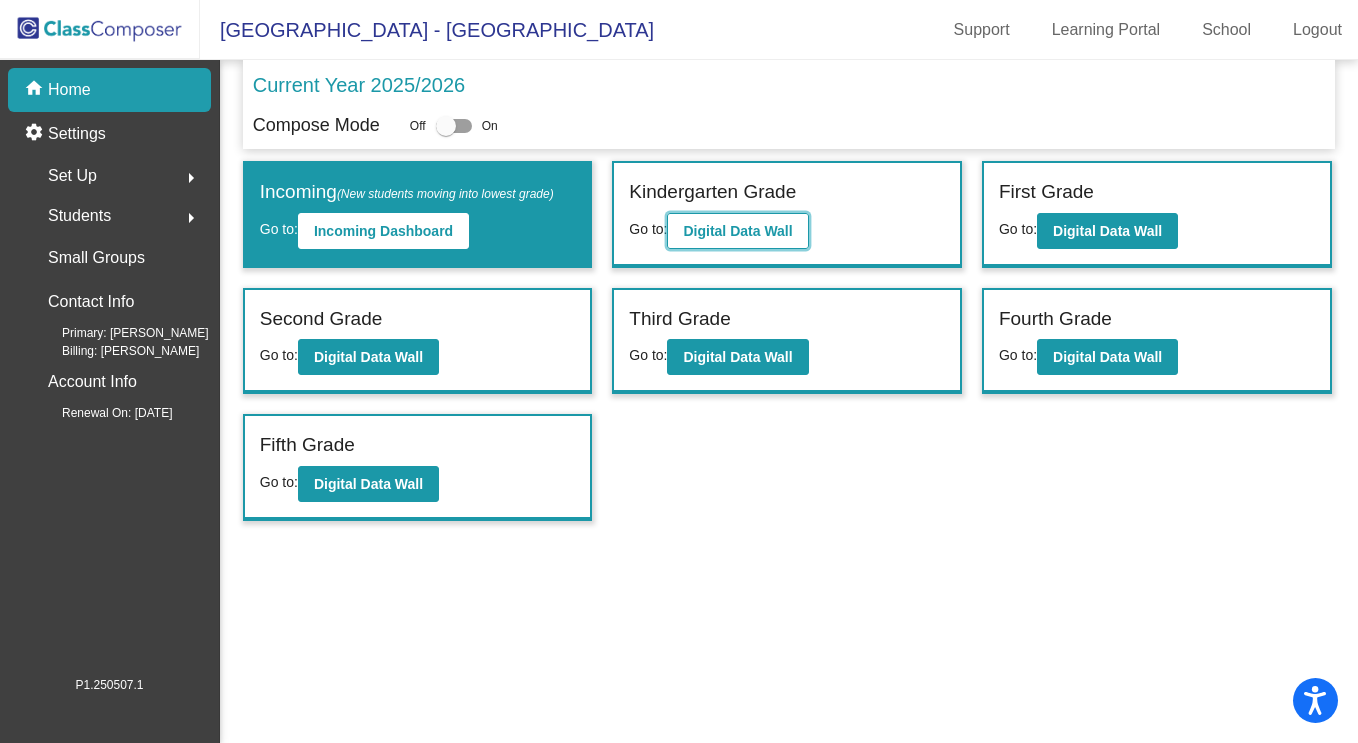 click on "Digital Data Wall" 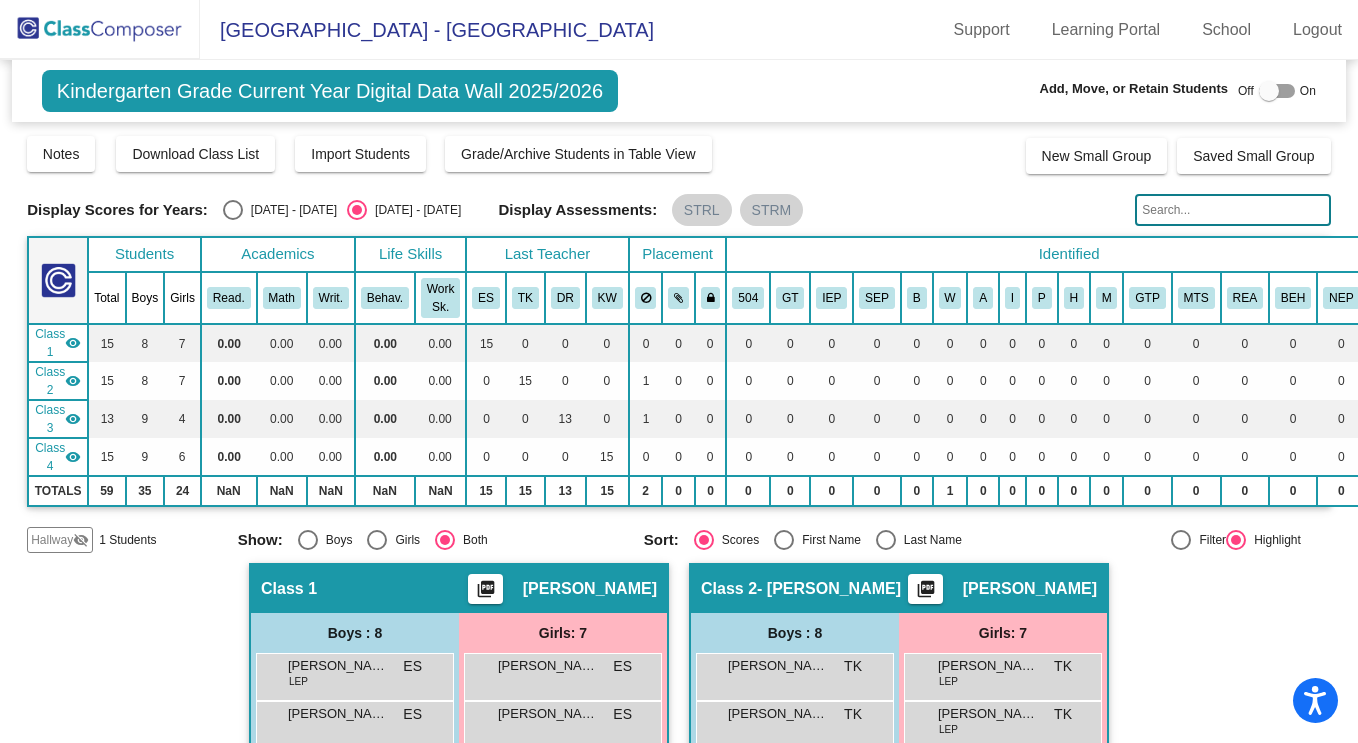 click at bounding box center [1269, 91] 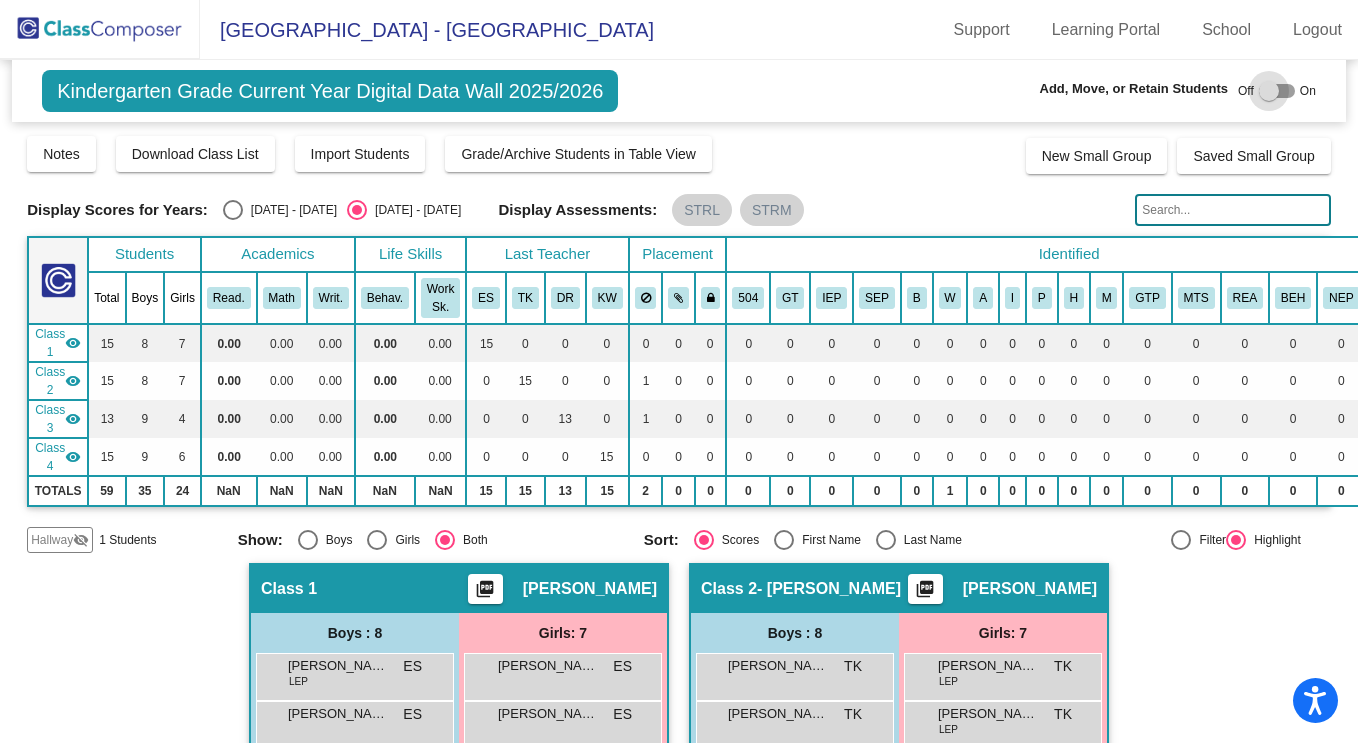 click at bounding box center [1269, 91] 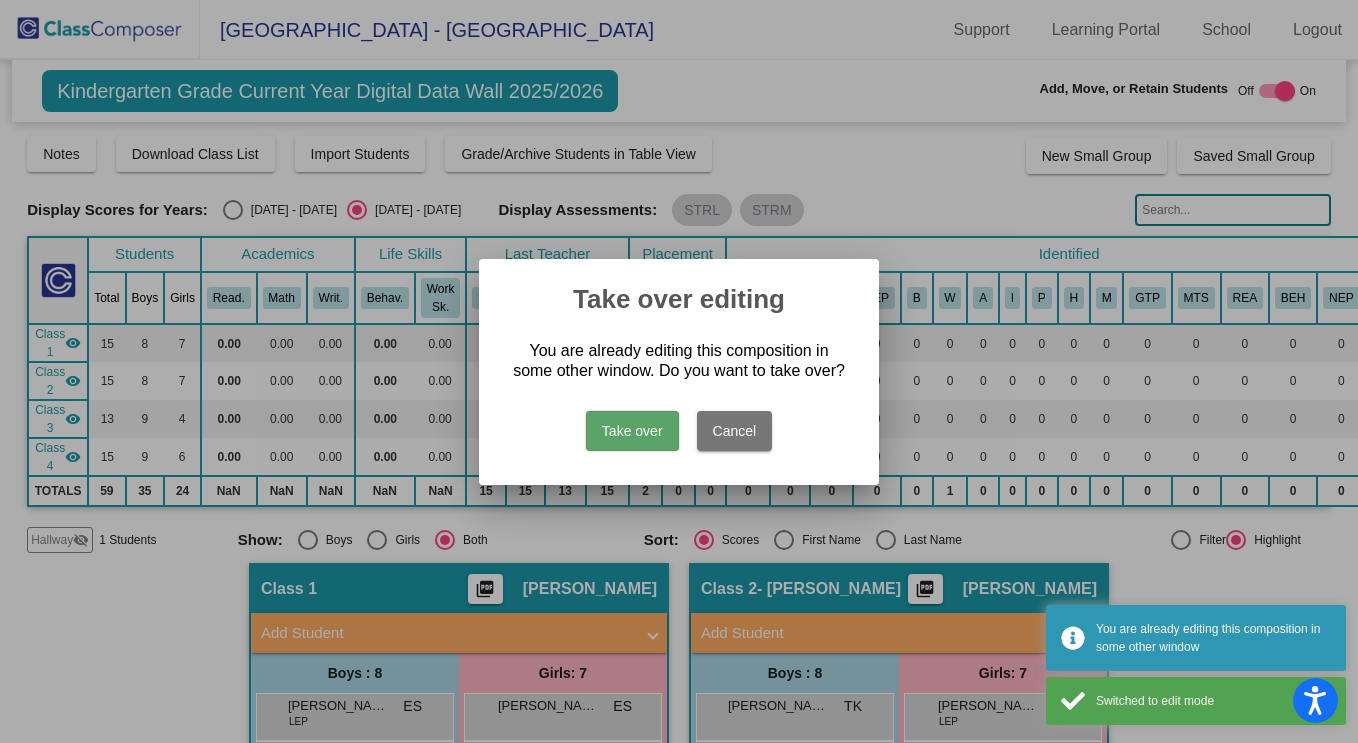 drag, startPoint x: 1265, startPoint y: 97, endPoint x: 1301, endPoint y: 92, distance: 36.345562 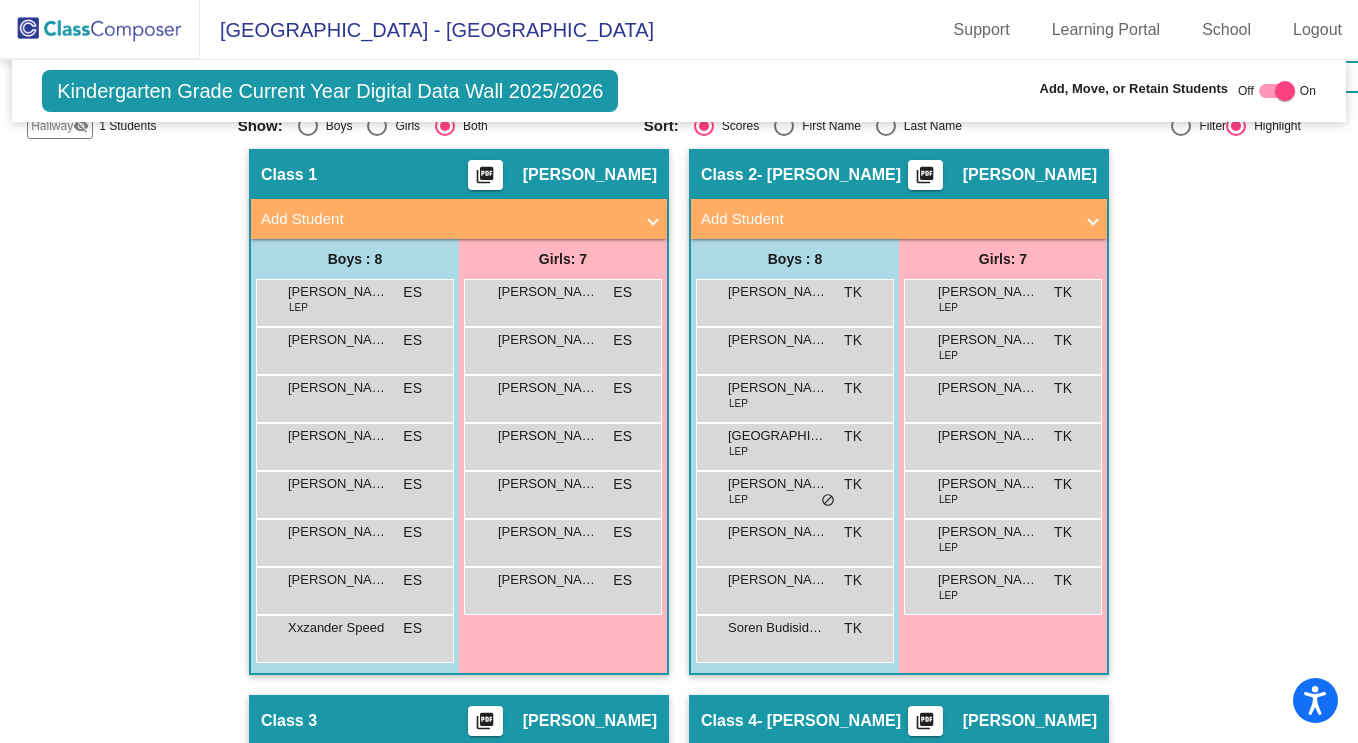 scroll, scrollTop: 397, scrollLeft: 0, axis: vertical 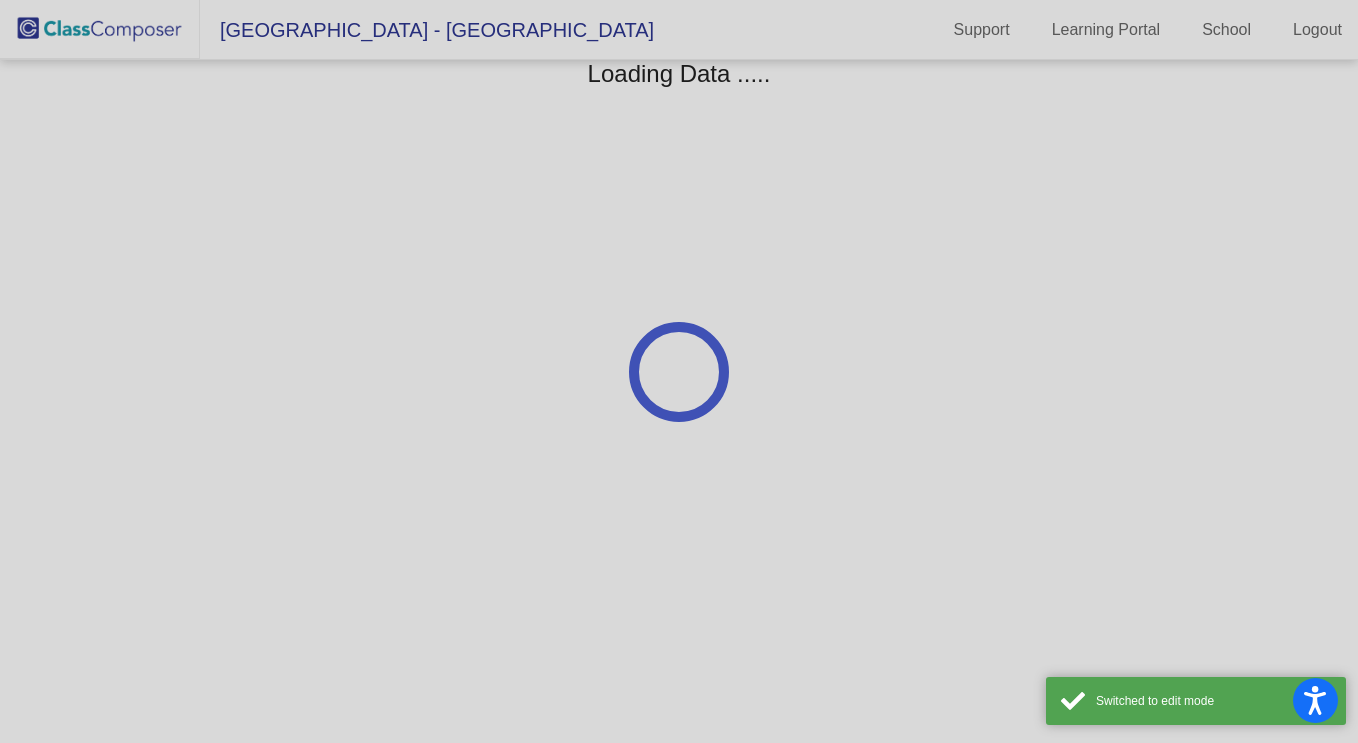 click 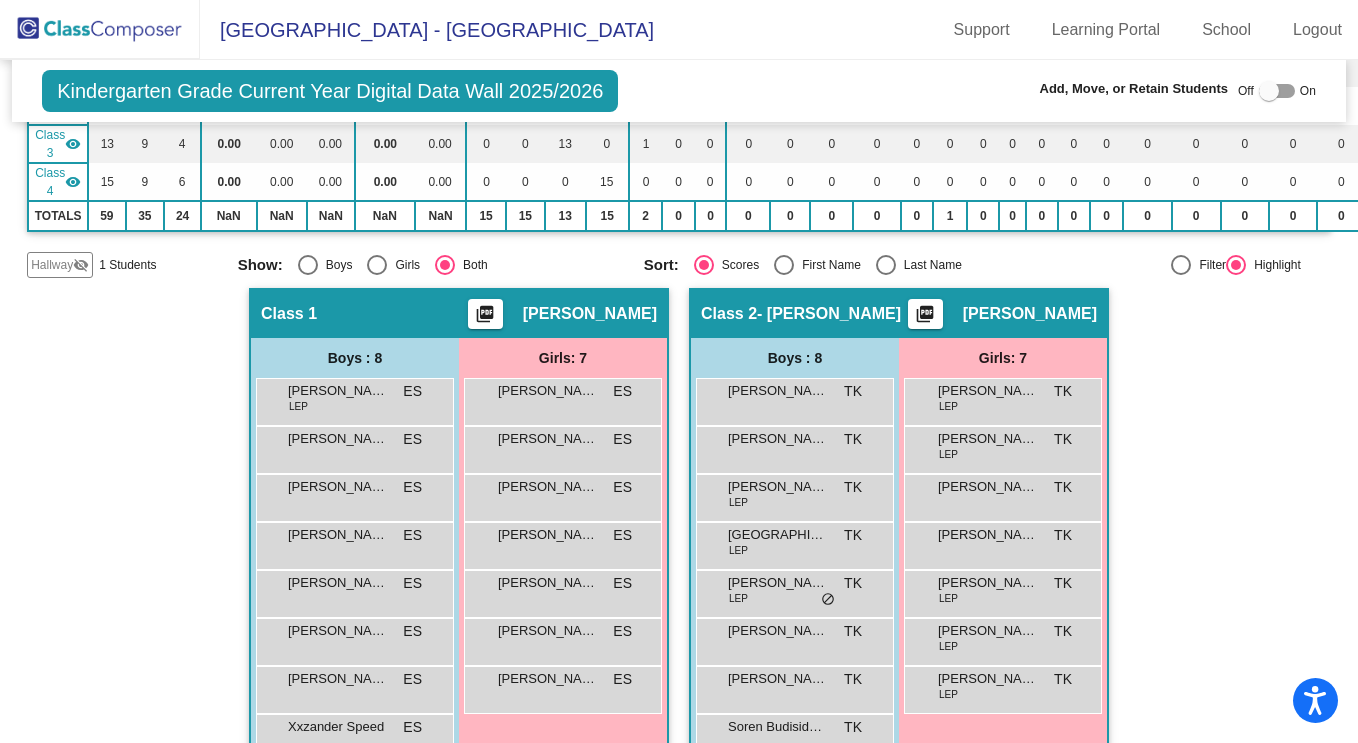 scroll, scrollTop: 274, scrollLeft: 0, axis: vertical 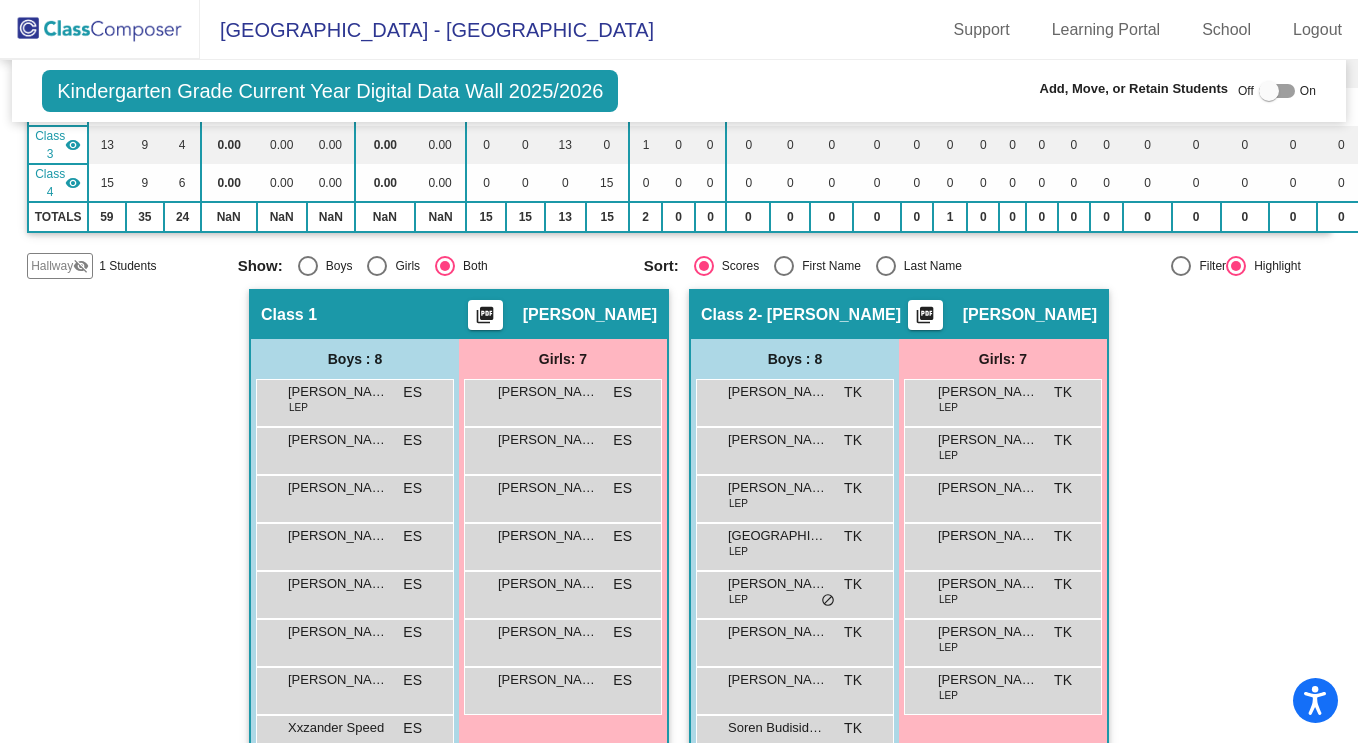 click at bounding box center [1269, 91] 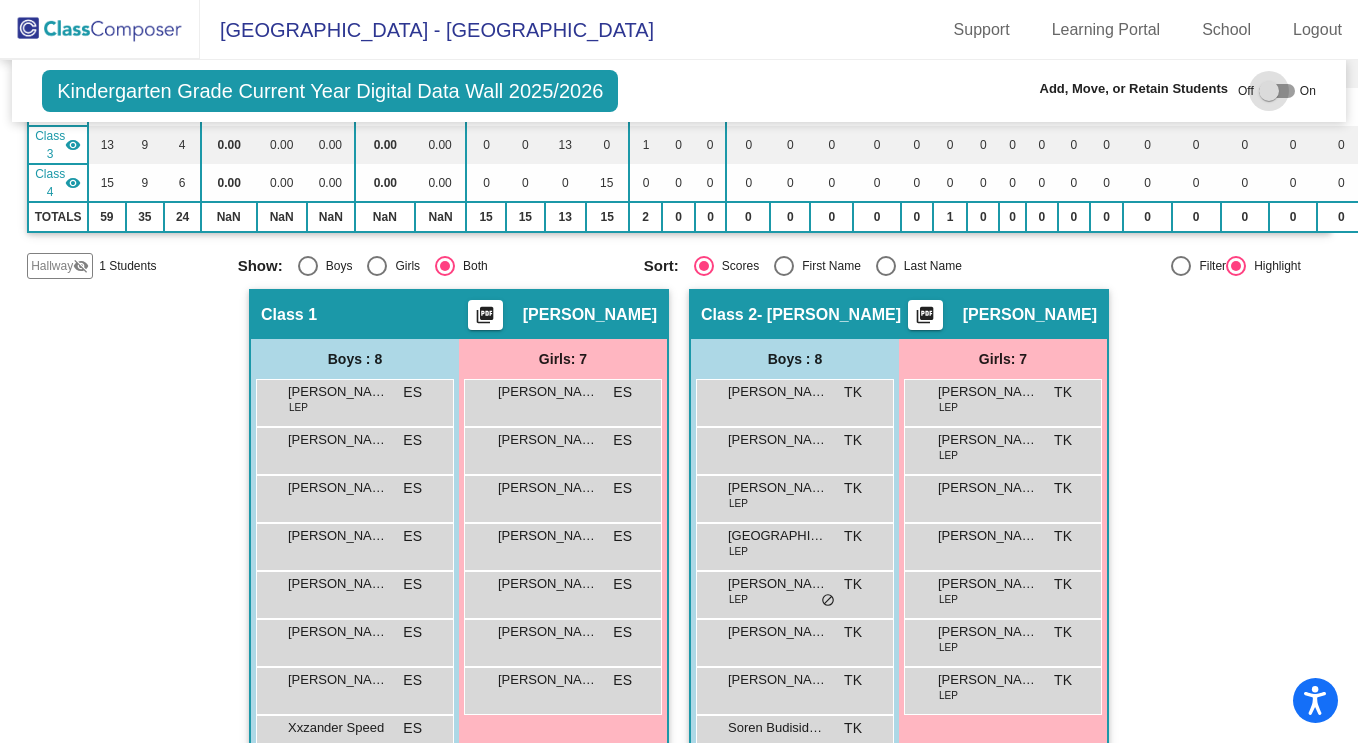 drag, startPoint x: 1257, startPoint y: 98, endPoint x: 1294, endPoint y: 97, distance: 37.01351 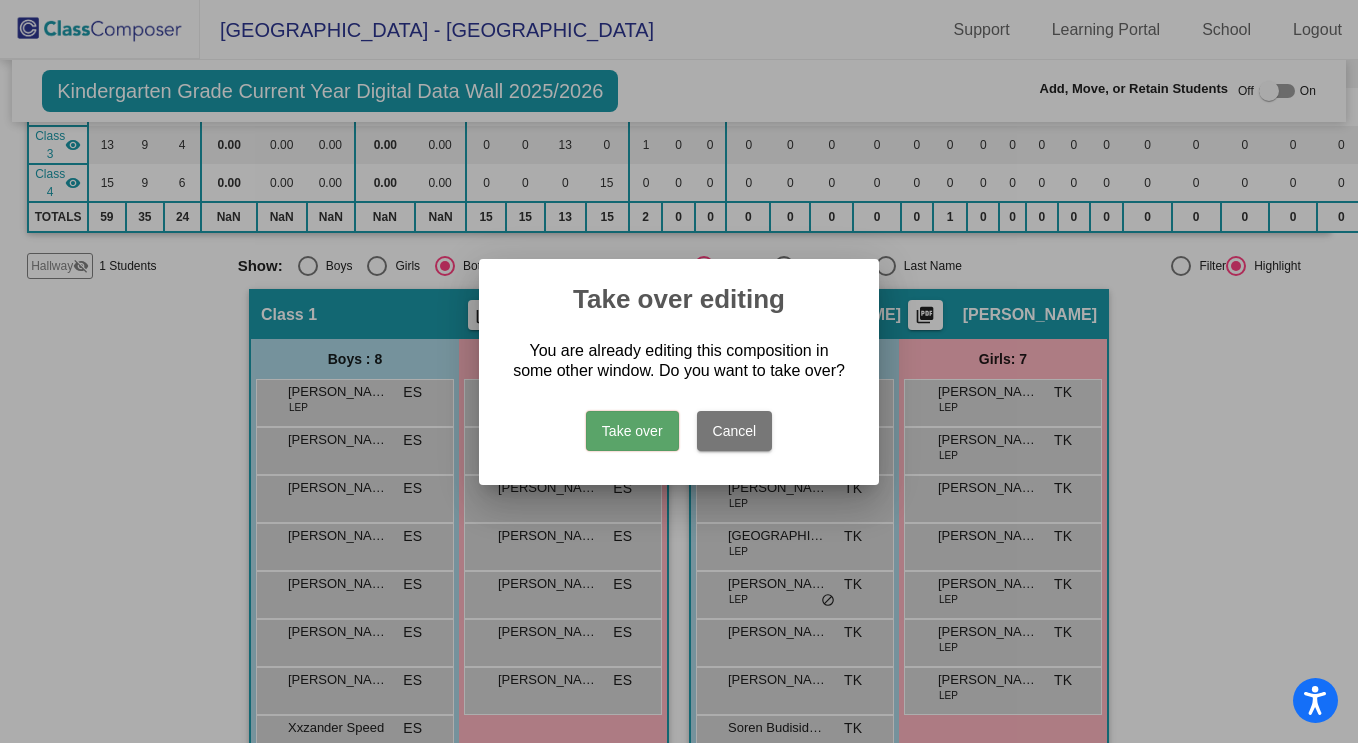 click on "Cancel" at bounding box center (735, 431) 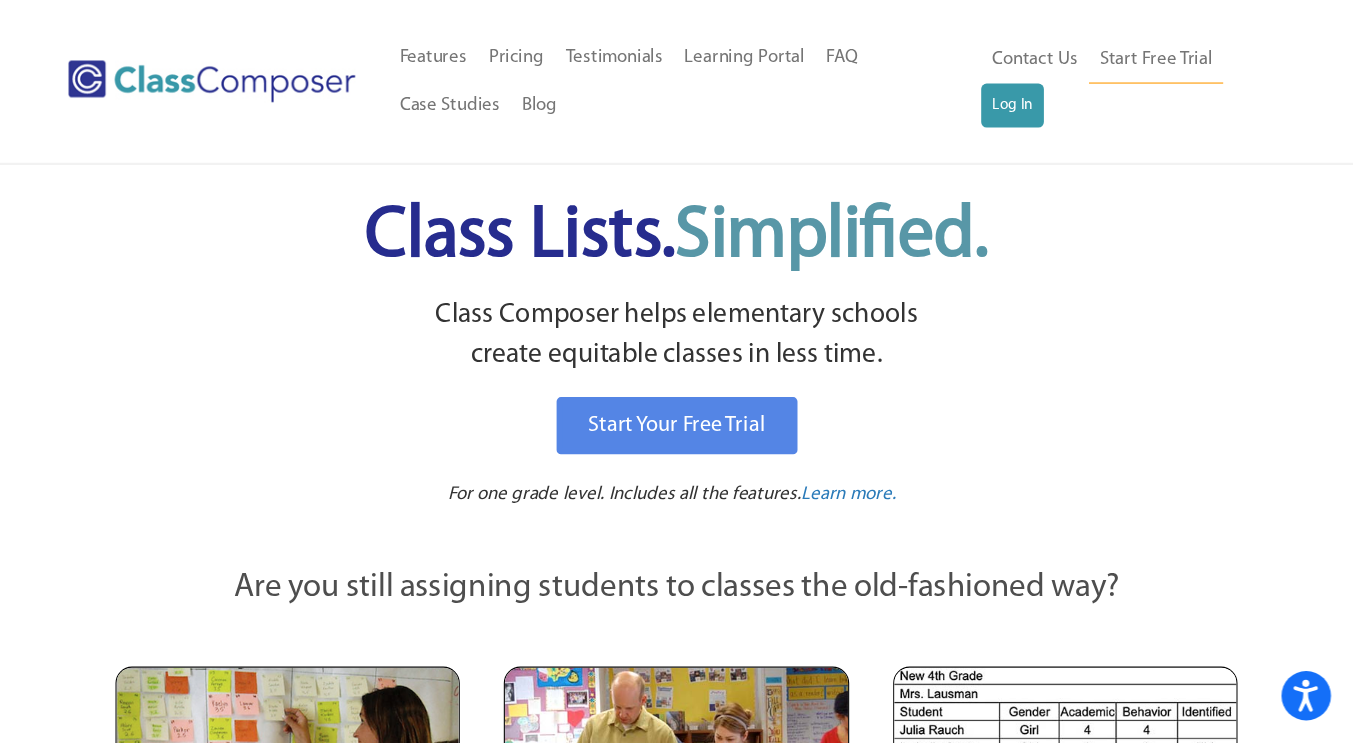 scroll, scrollTop: 0, scrollLeft: 0, axis: both 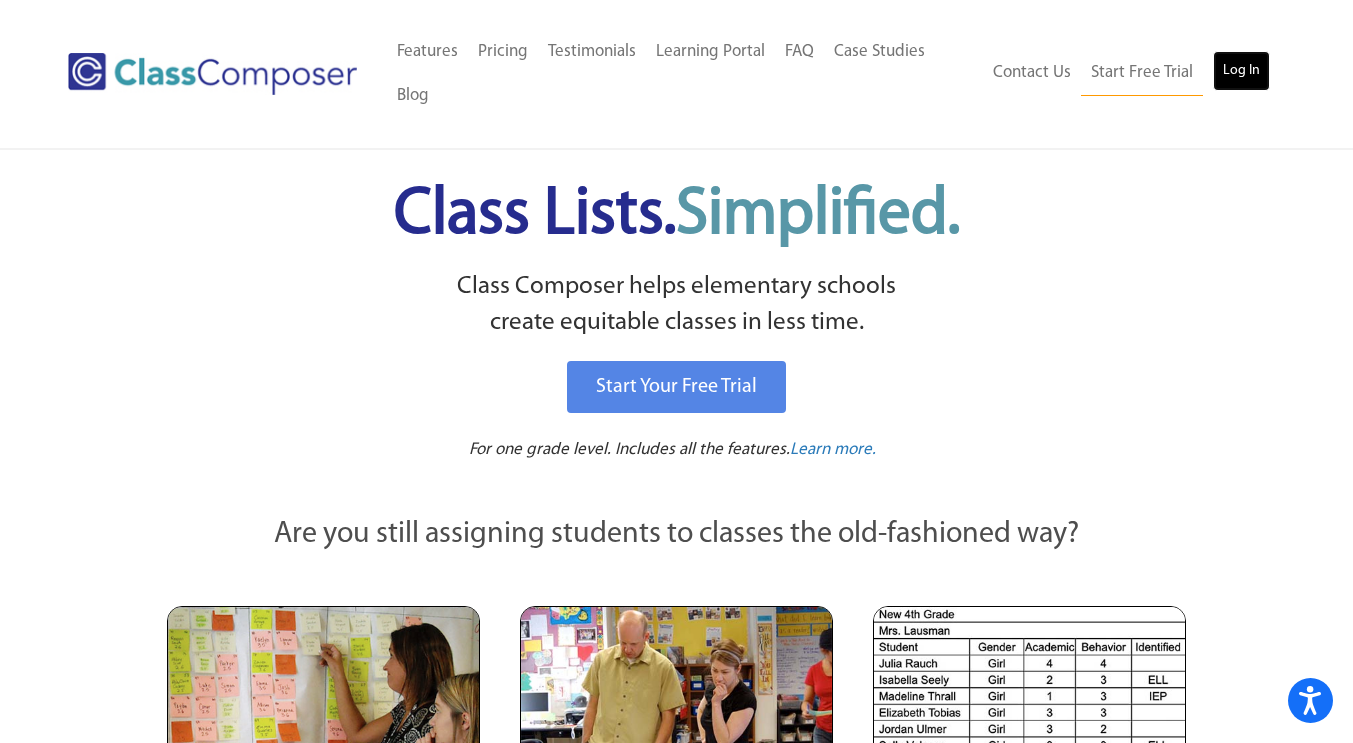 click on "Log In" at bounding box center (1241, 71) 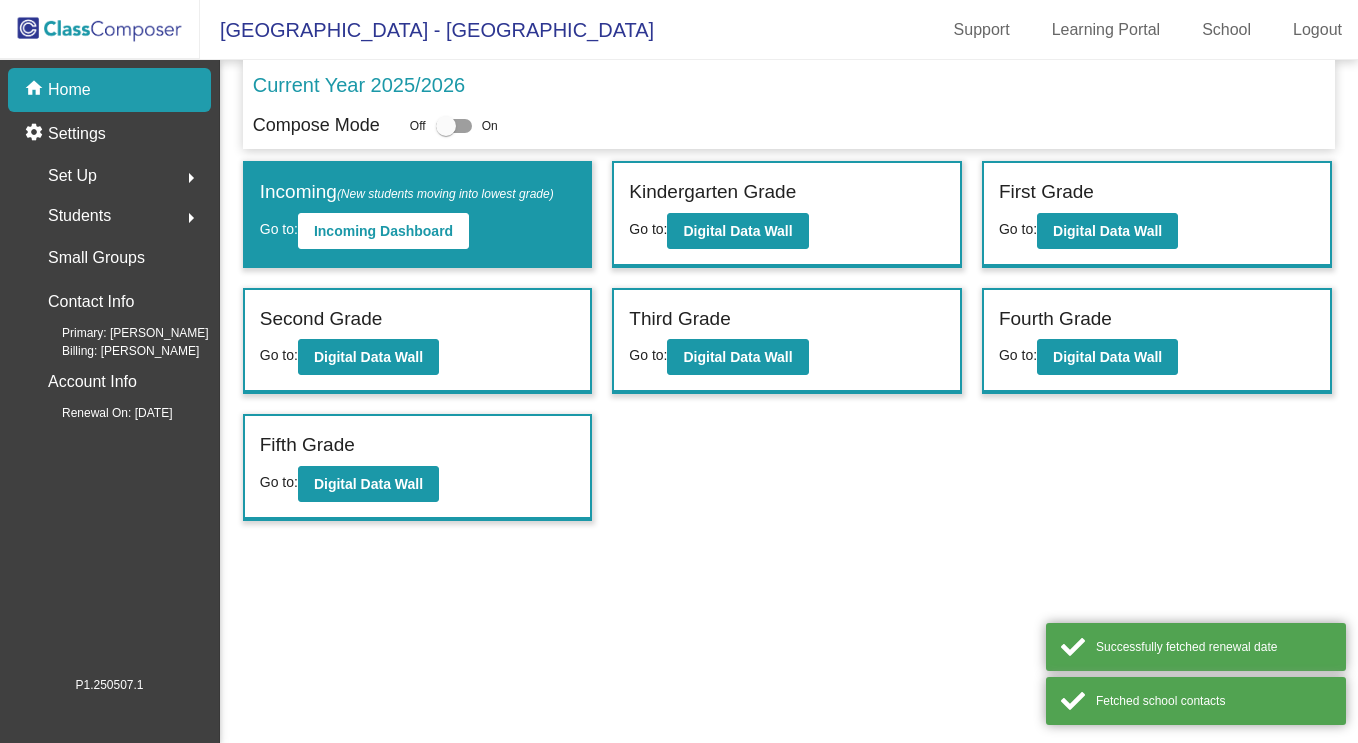 scroll, scrollTop: 0, scrollLeft: 0, axis: both 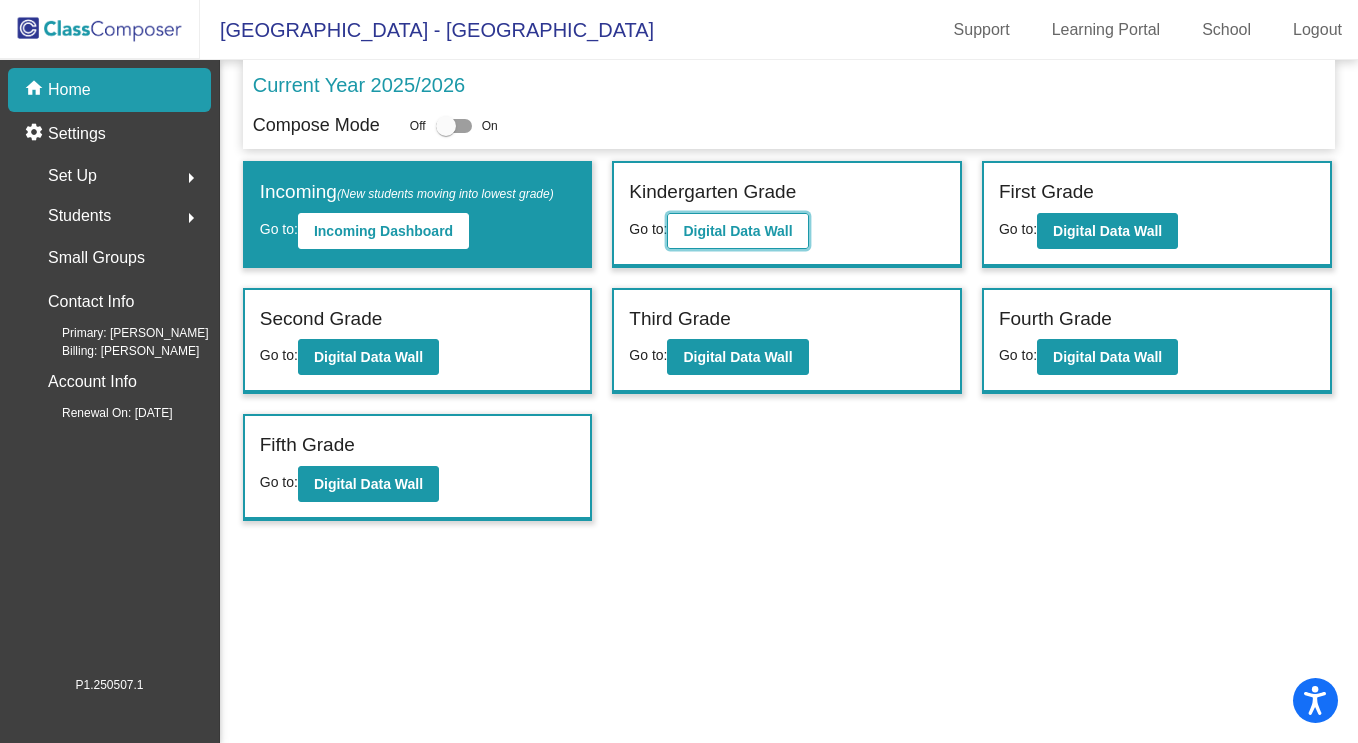 click on "Digital Data Wall" 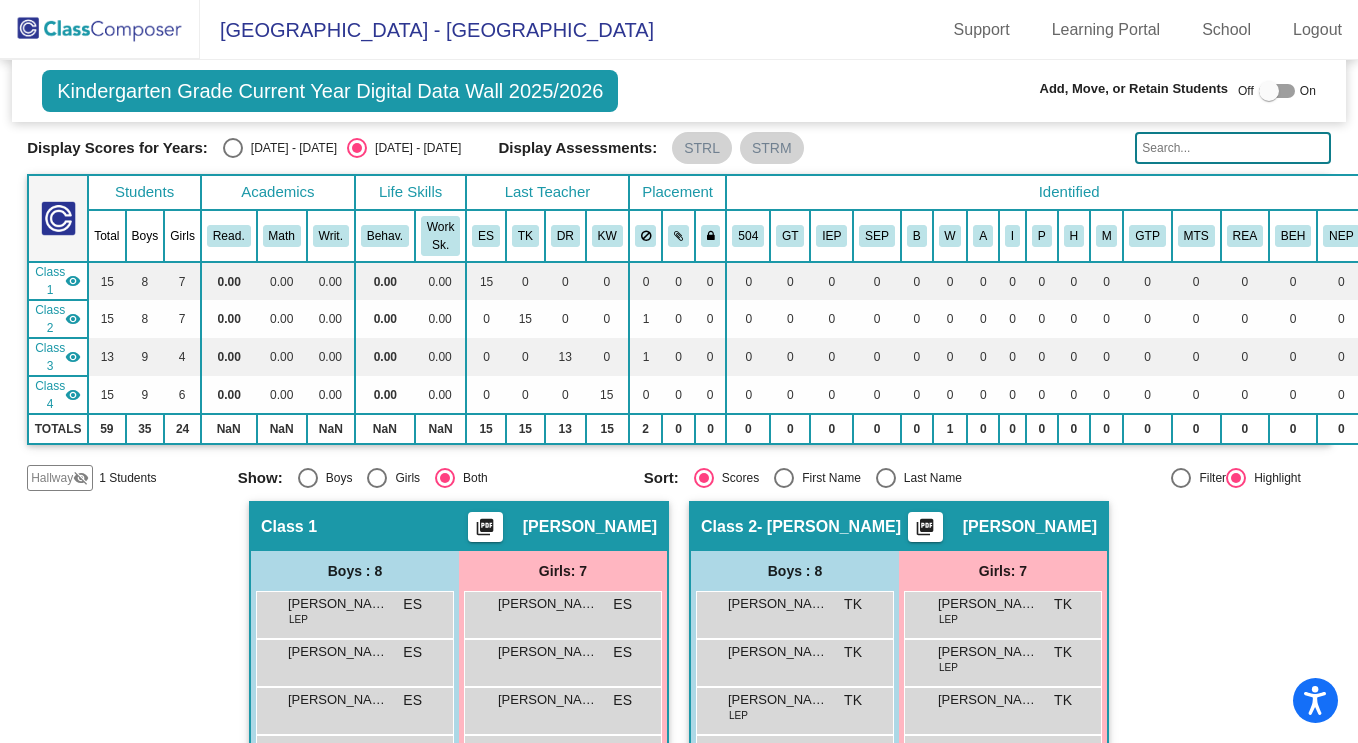 scroll, scrollTop: 0, scrollLeft: 0, axis: both 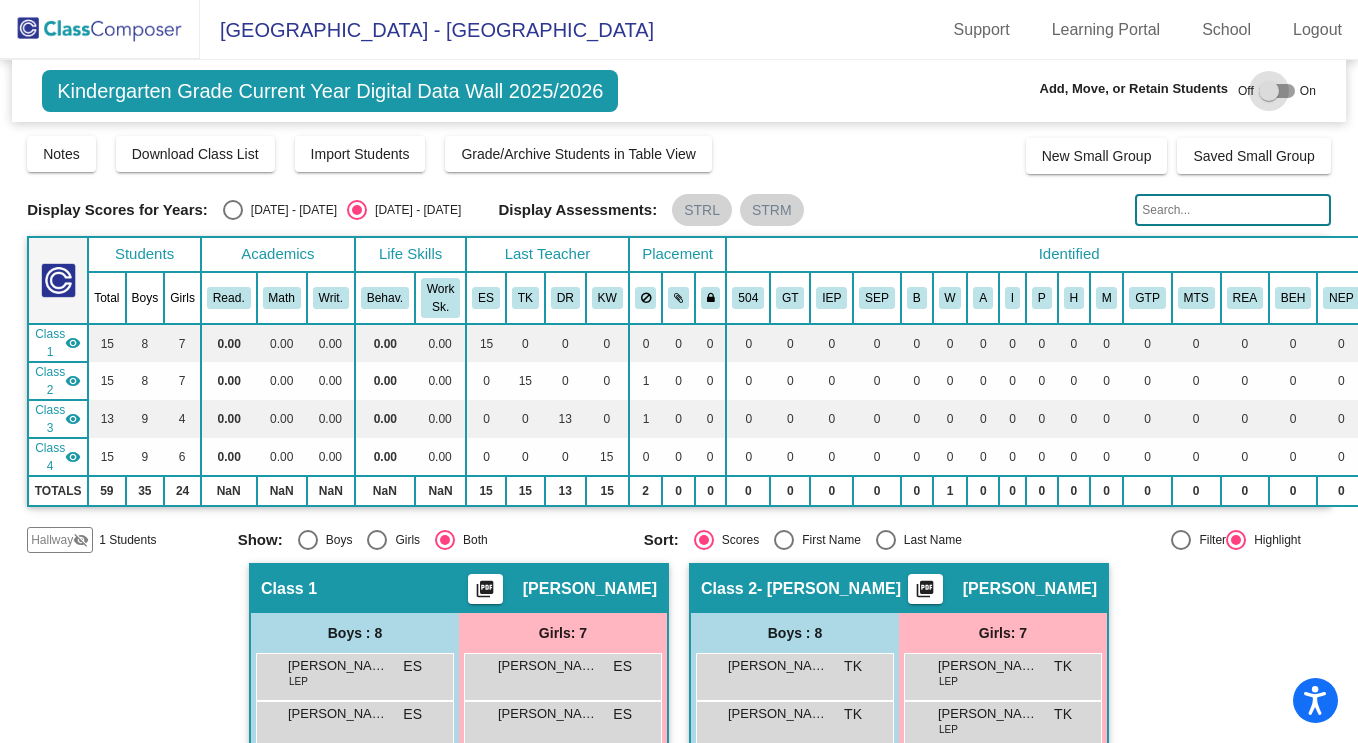 click at bounding box center [1269, 91] 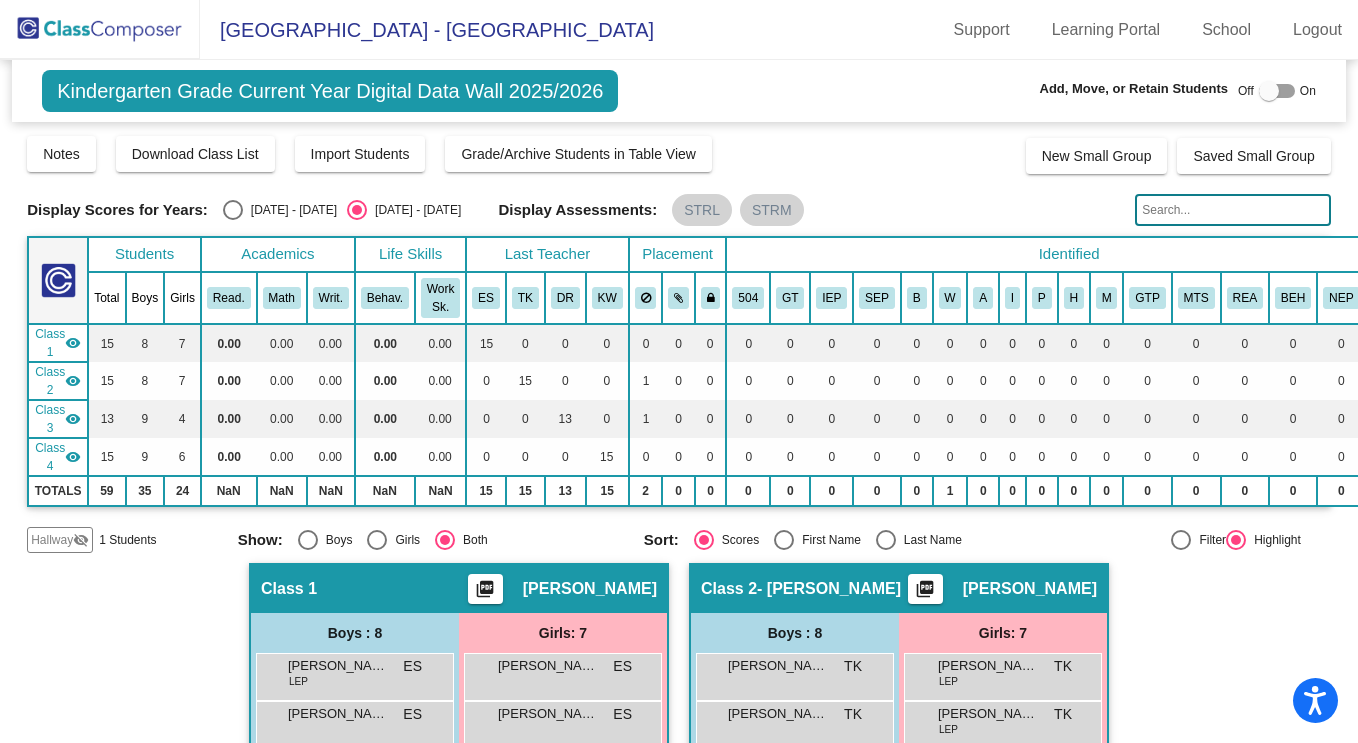 drag, startPoint x: 1261, startPoint y: 93, endPoint x: 1291, endPoint y: 90, distance: 30.149628 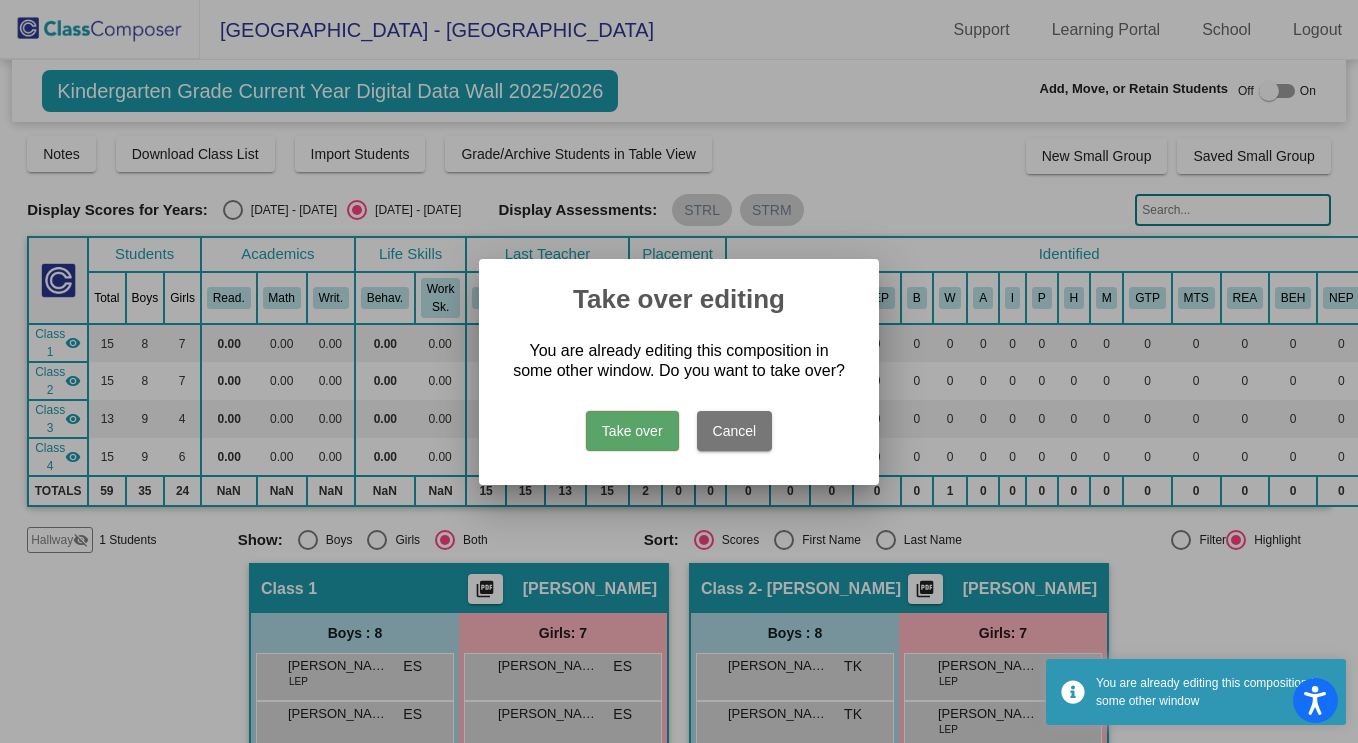 click at bounding box center (679, 371) 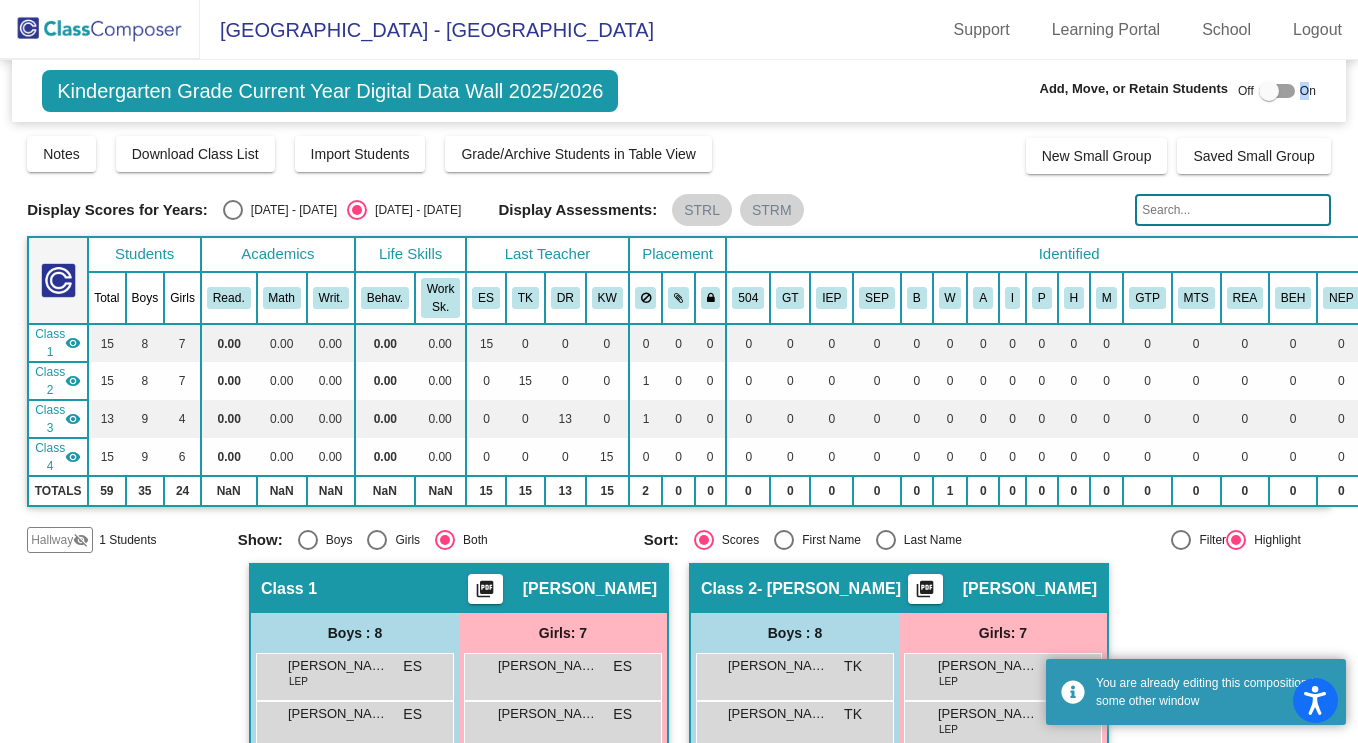 drag, startPoint x: 1265, startPoint y: 89, endPoint x: 1297, endPoint y: 90, distance: 32.01562 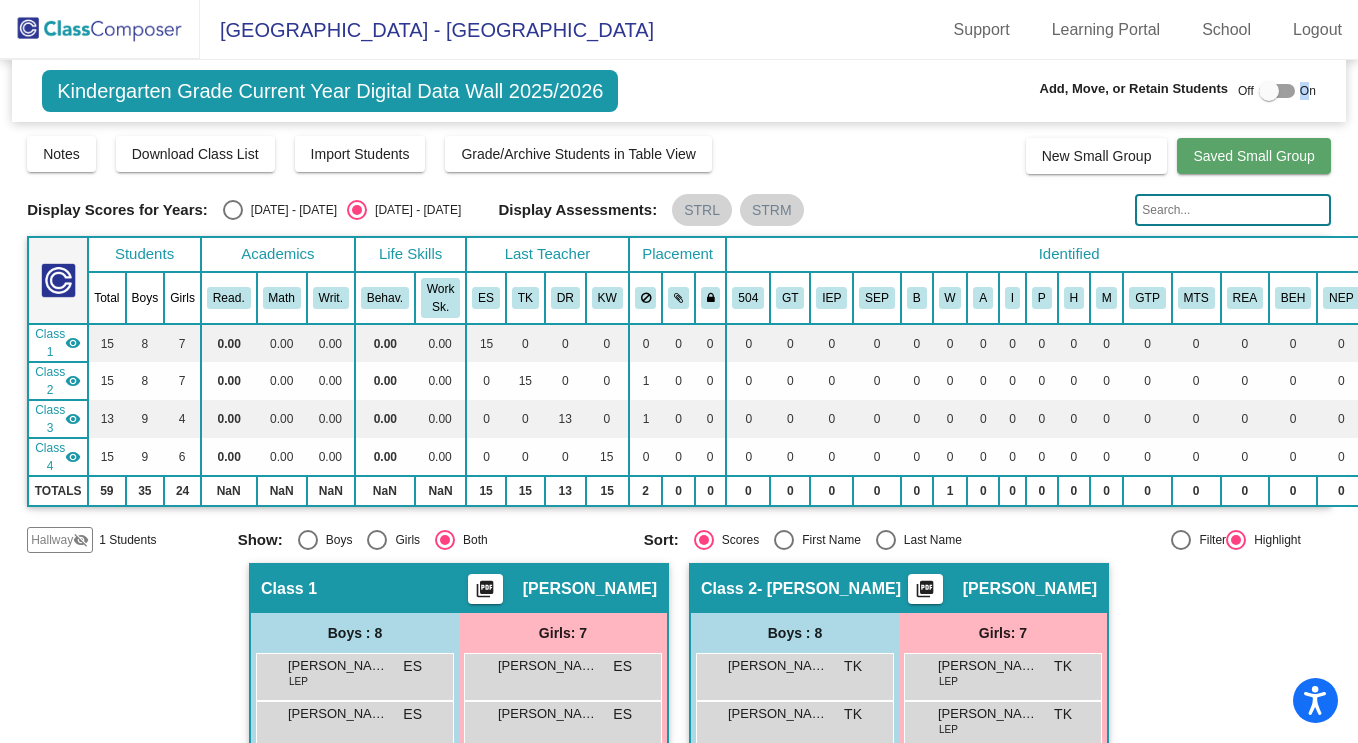 click on "Saved Small Group" 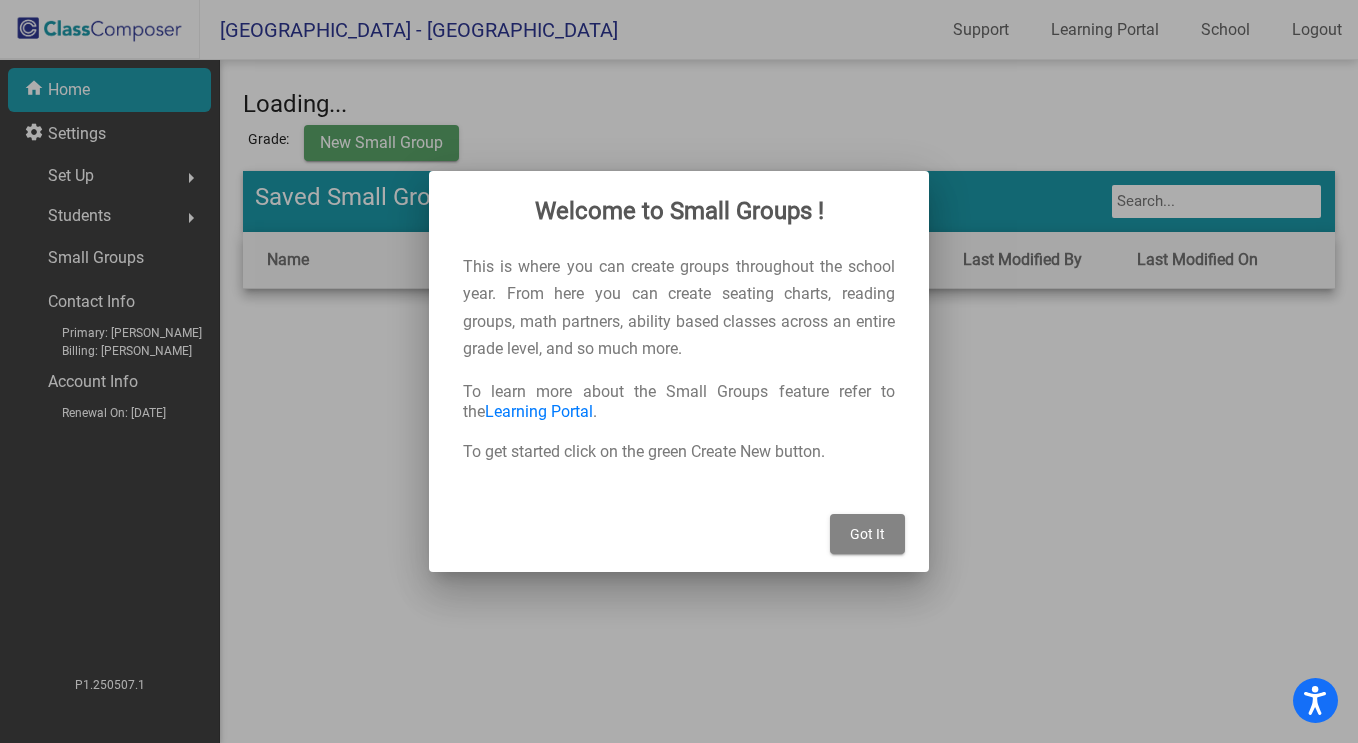 click on "Got It" at bounding box center (867, 534) 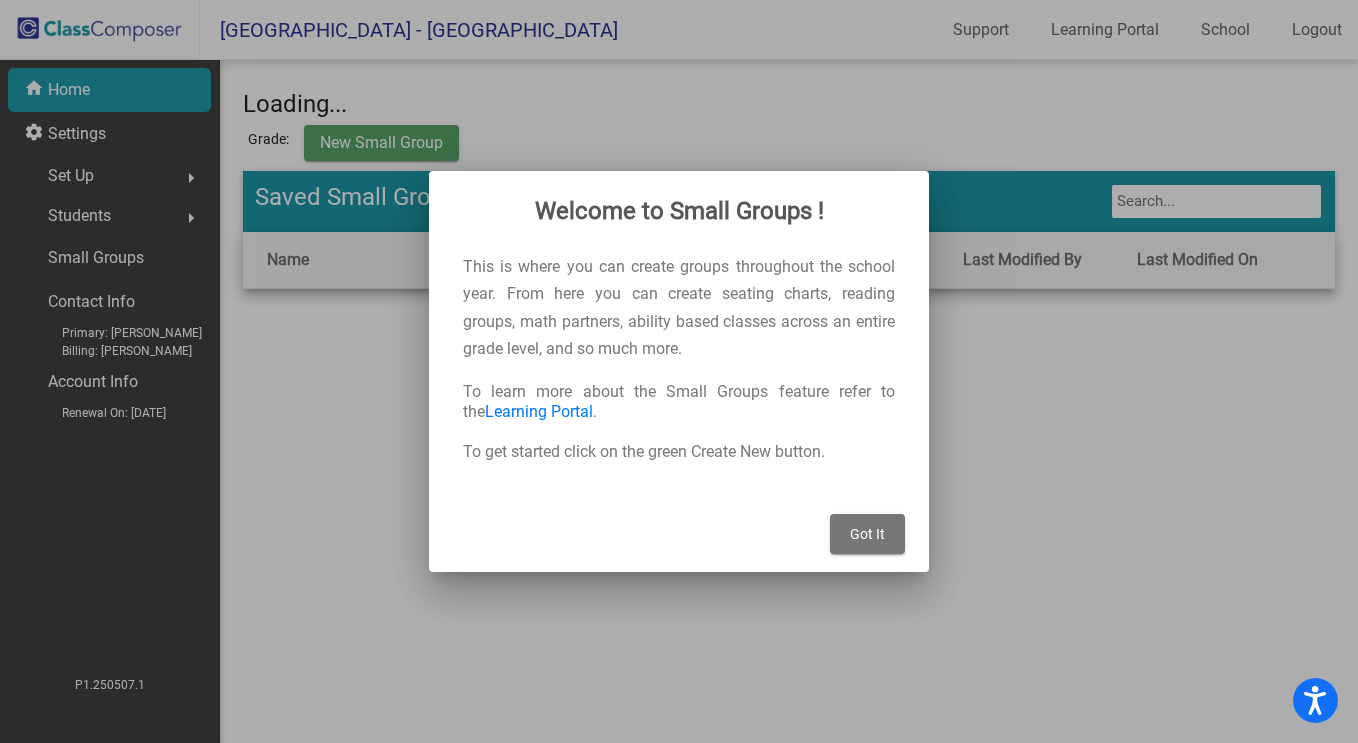 click on "Got It" at bounding box center (679, 528) 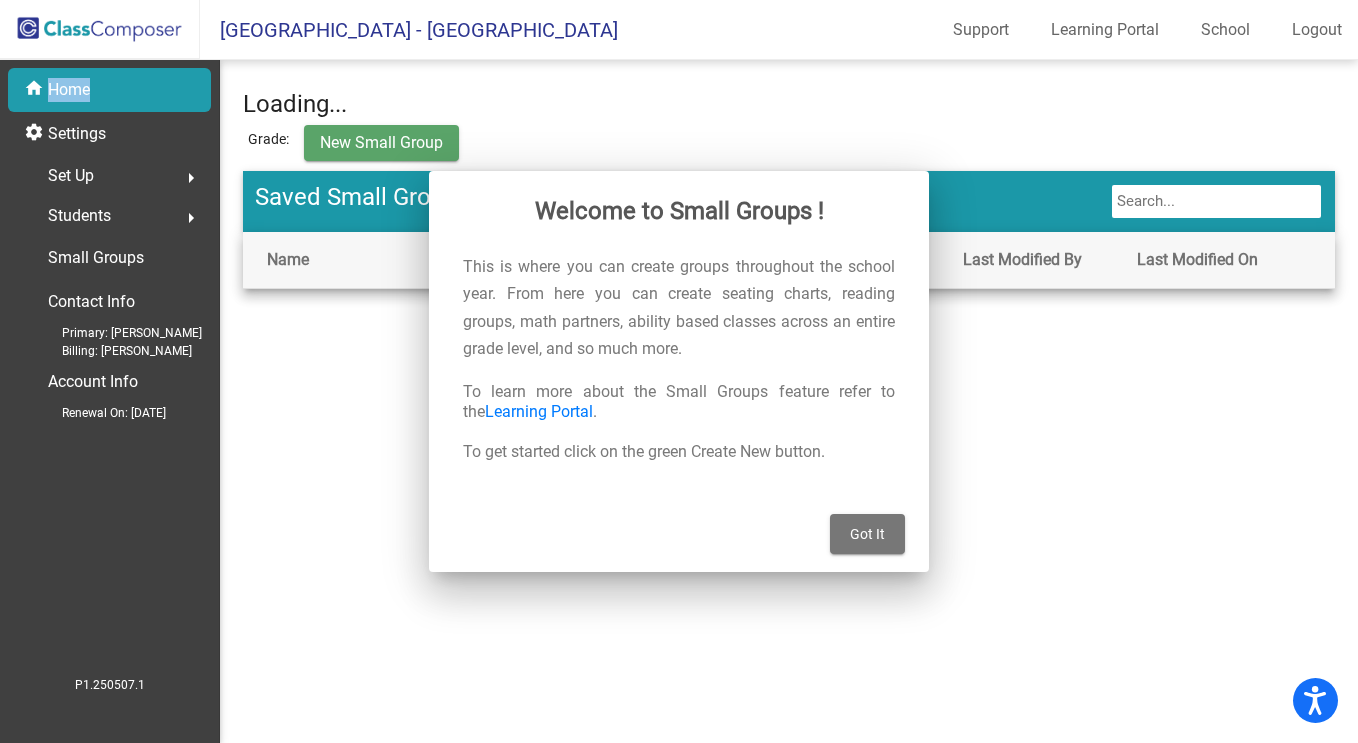 click on "home Home" 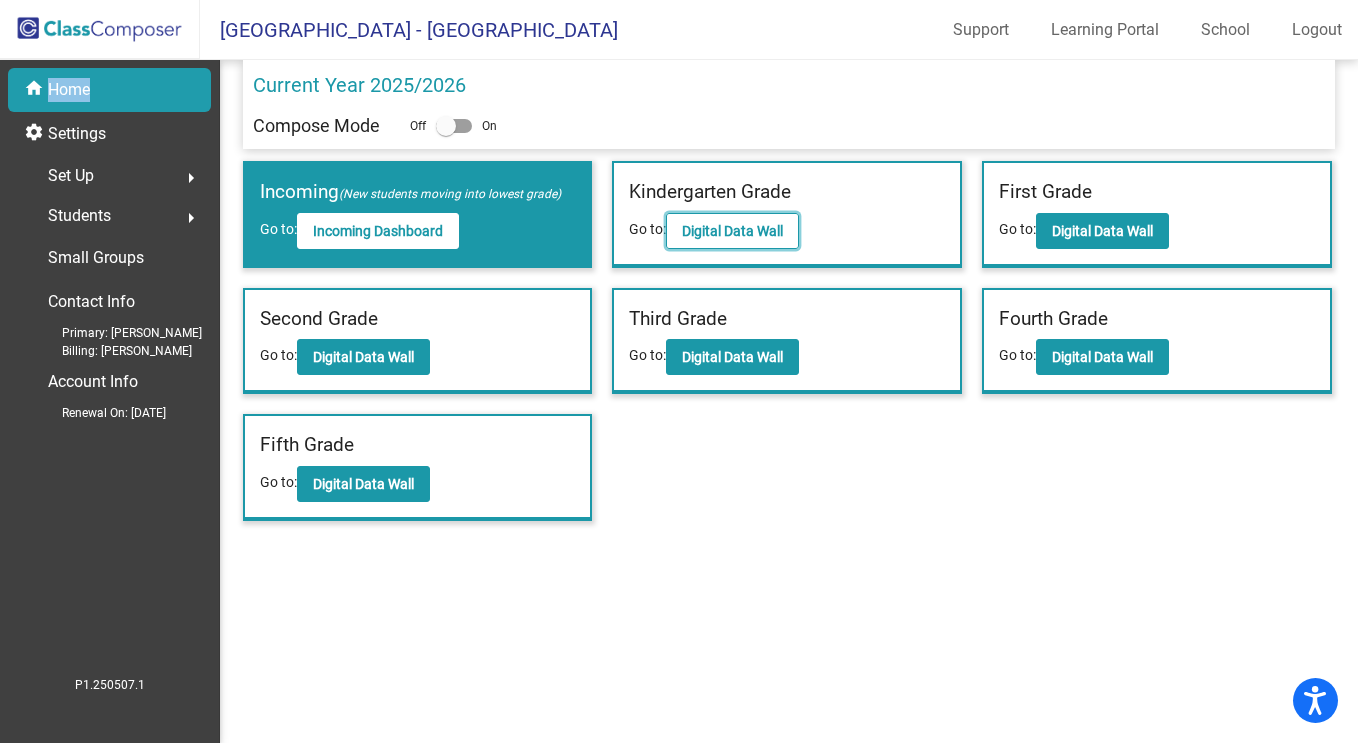 click on "Digital Data Wall" 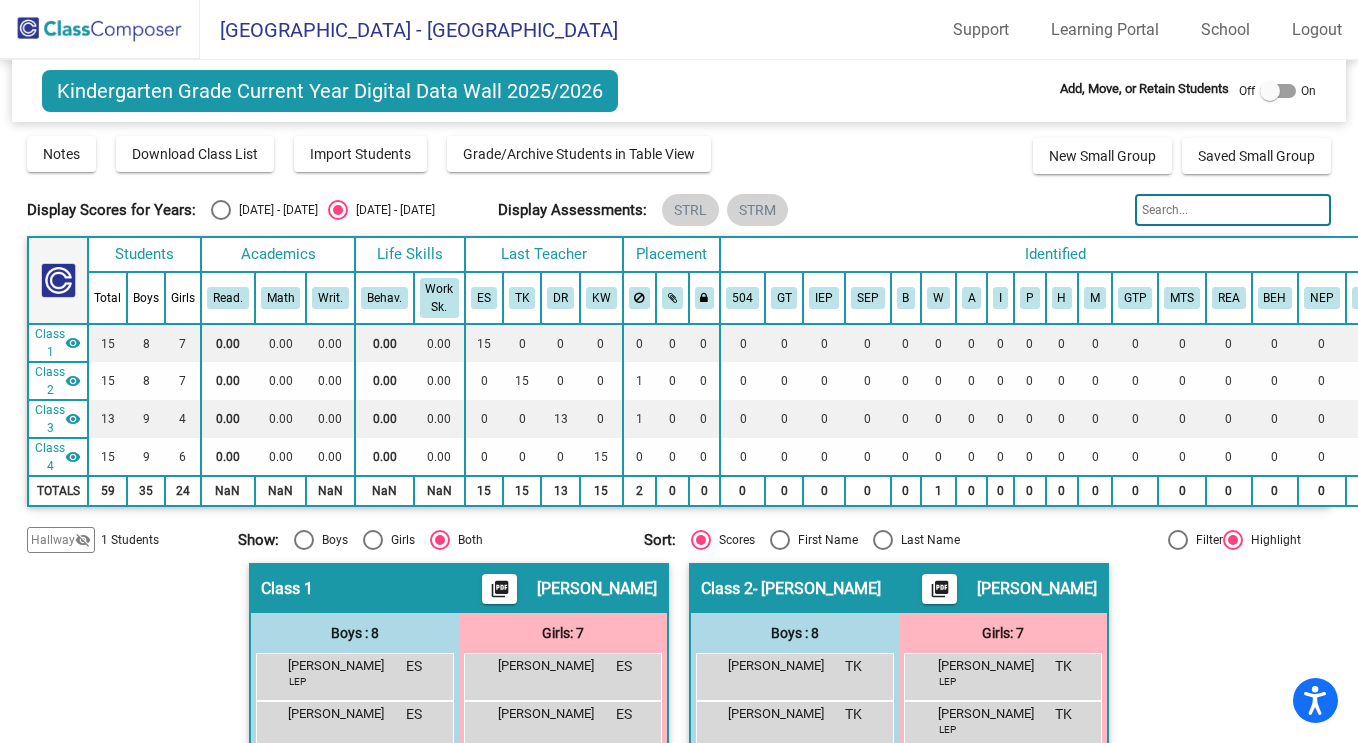 scroll, scrollTop: 0, scrollLeft: 0, axis: both 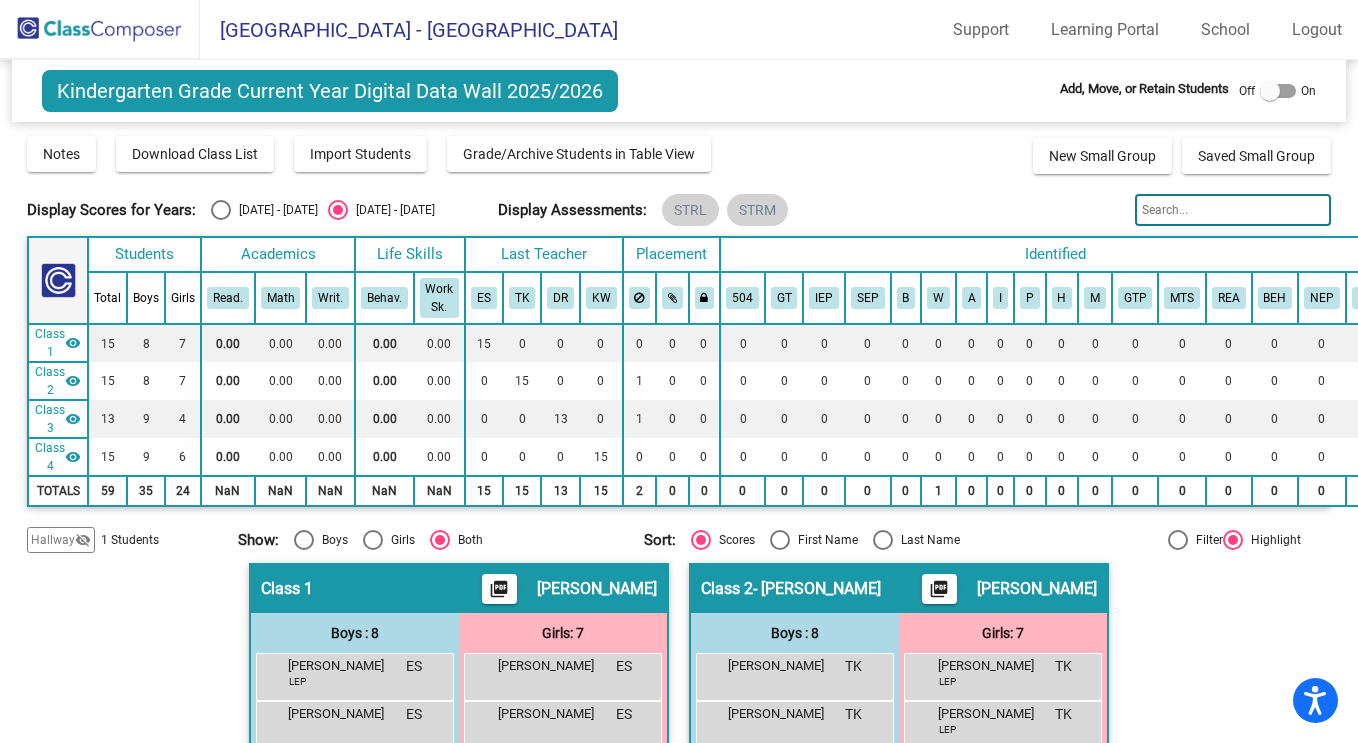 drag, startPoint x: 1258, startPoint y: 85, endPoint x: 1295, endPoint y: 90, distance: 37.336308 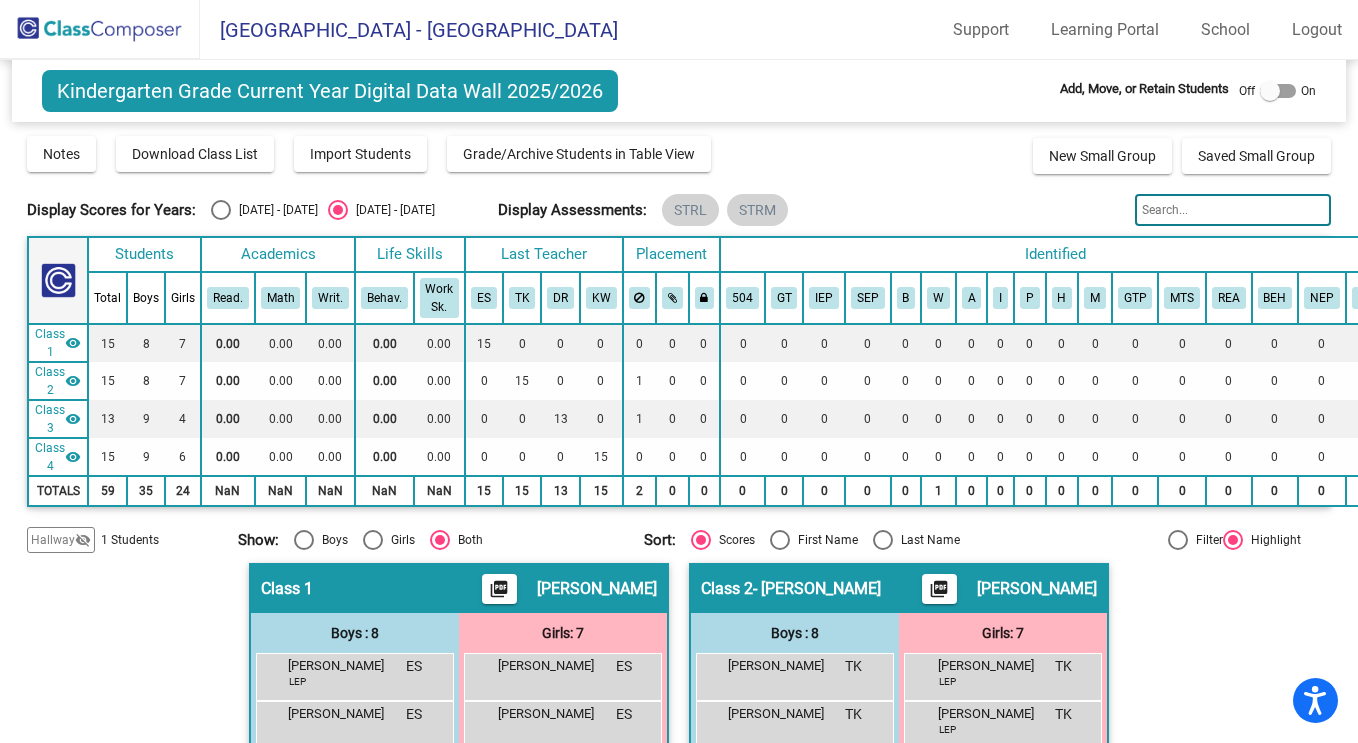 click on "Notes   Download Class List   Import Students   Grade/Archive Students in Table View   New Small Group   Saved Small Group" 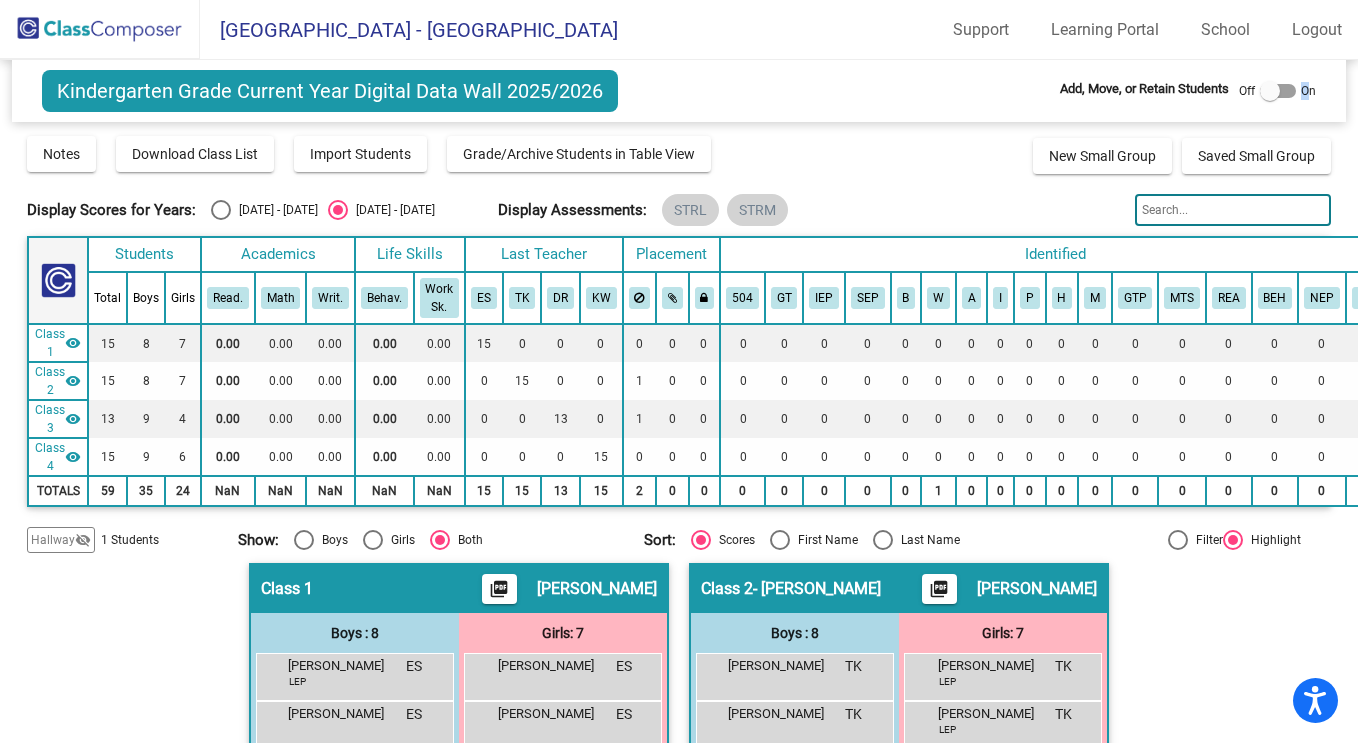 drag, startPoint x: 1258, startPoint y: 94, endPoint x: 1306, endPoint y: 94, distance: 48 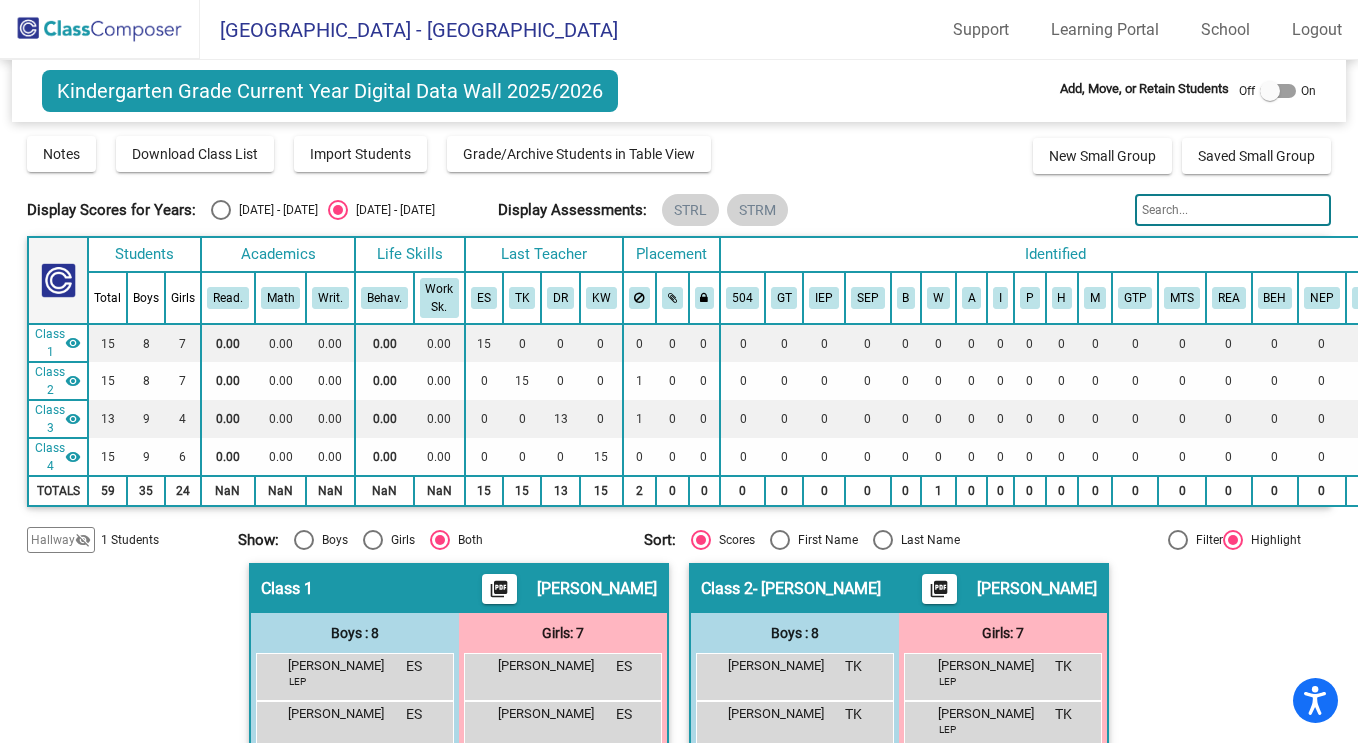 click on "Kindergarten Grade Current Year Digital Data Wall 2025/2026" 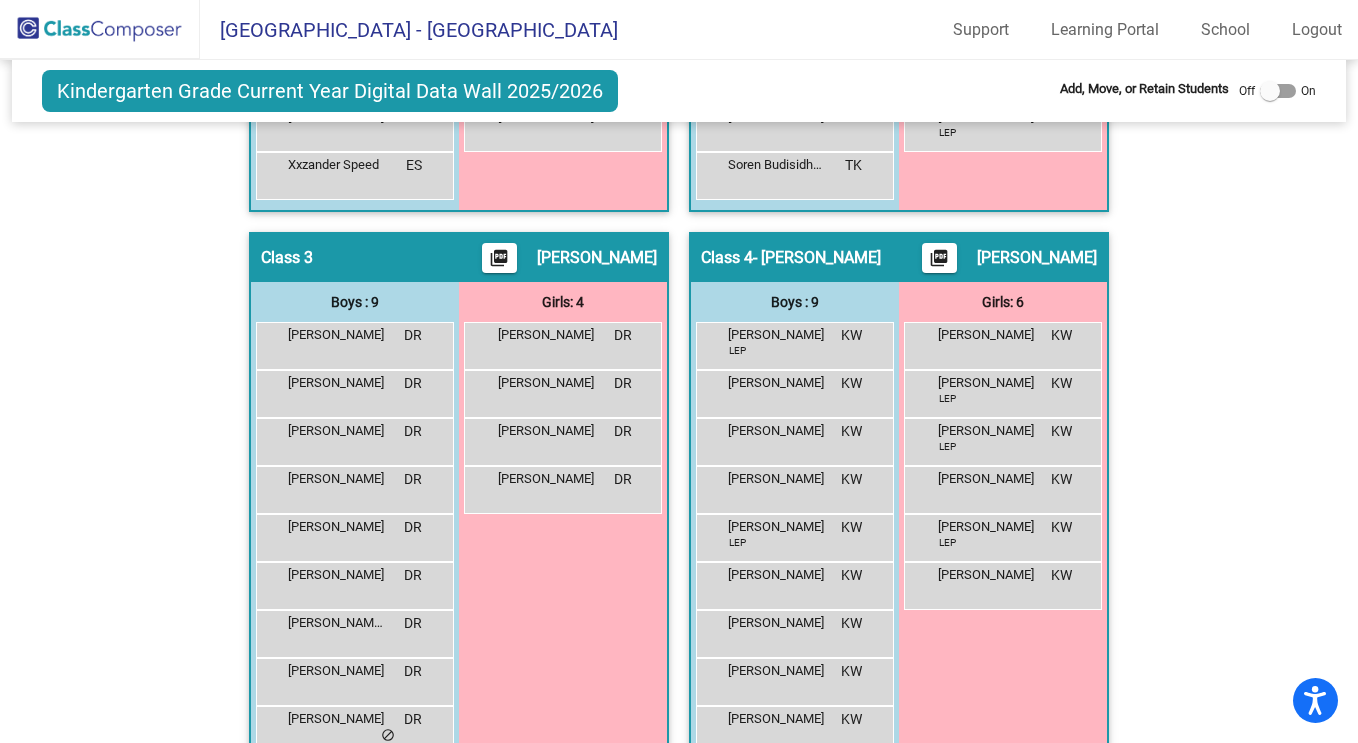scroll, scrollTop: 0, scrollLeft: 0, axis: both 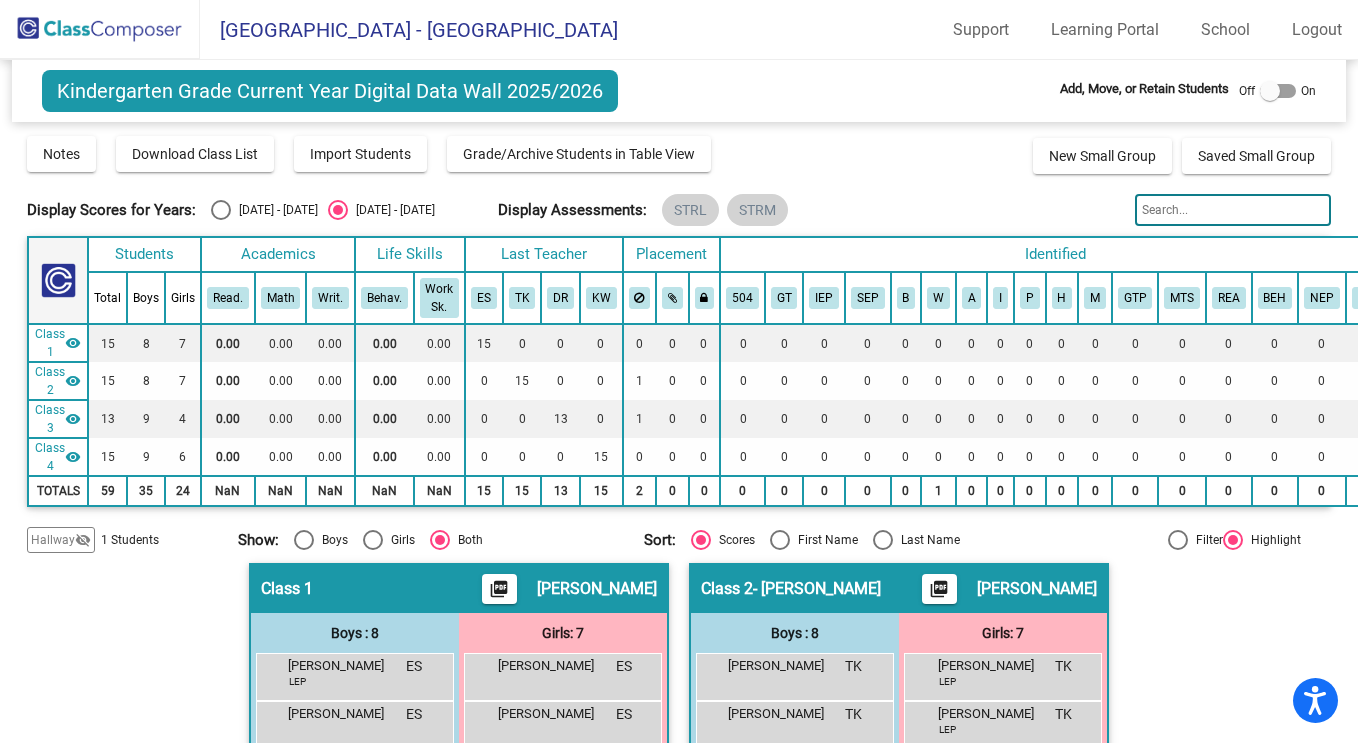 click 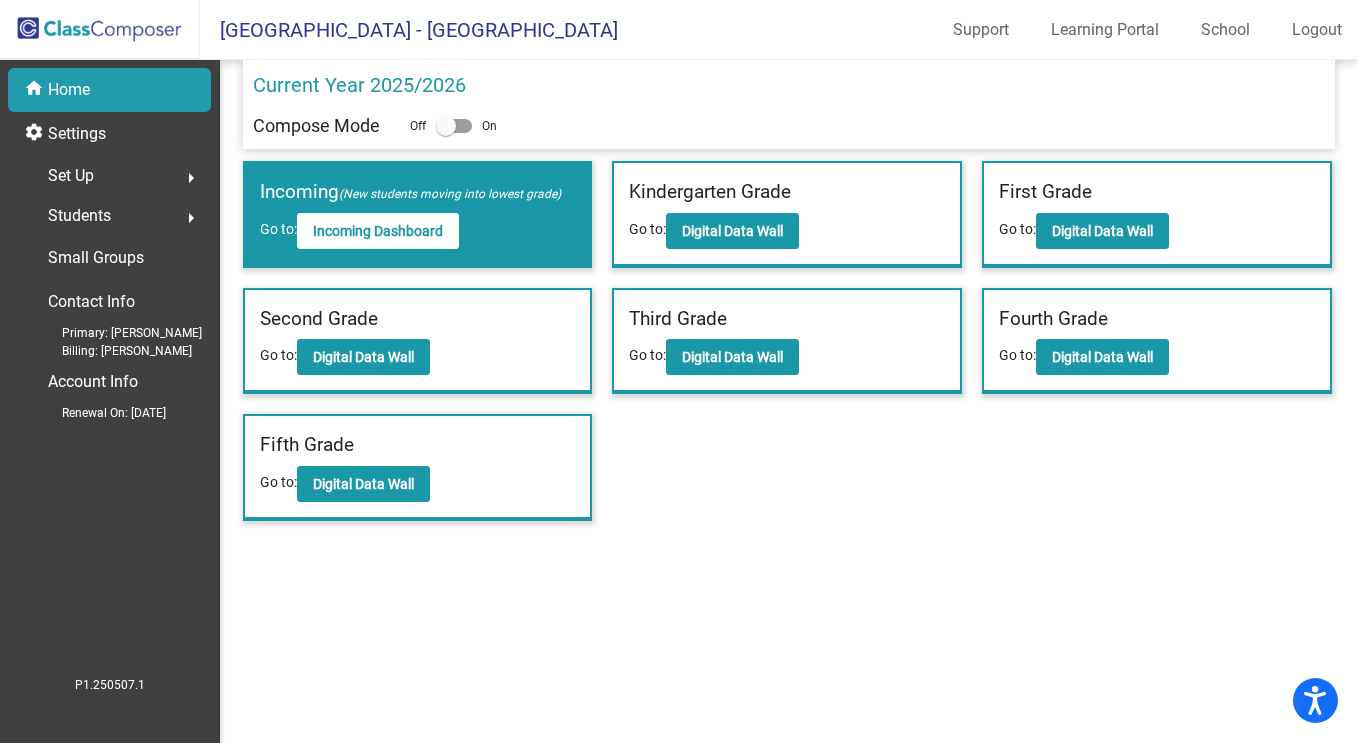 click at bounding box center [446, 126] 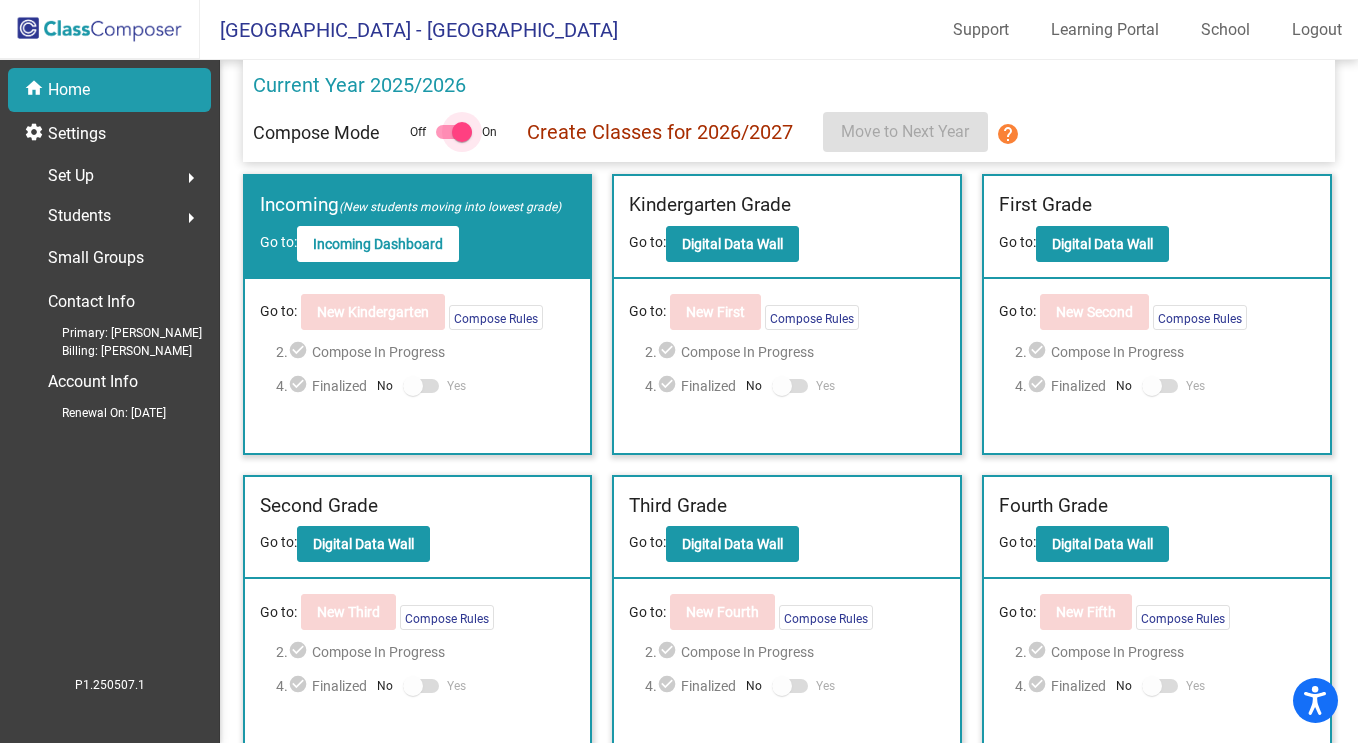 click at bounding box center (462, 132) 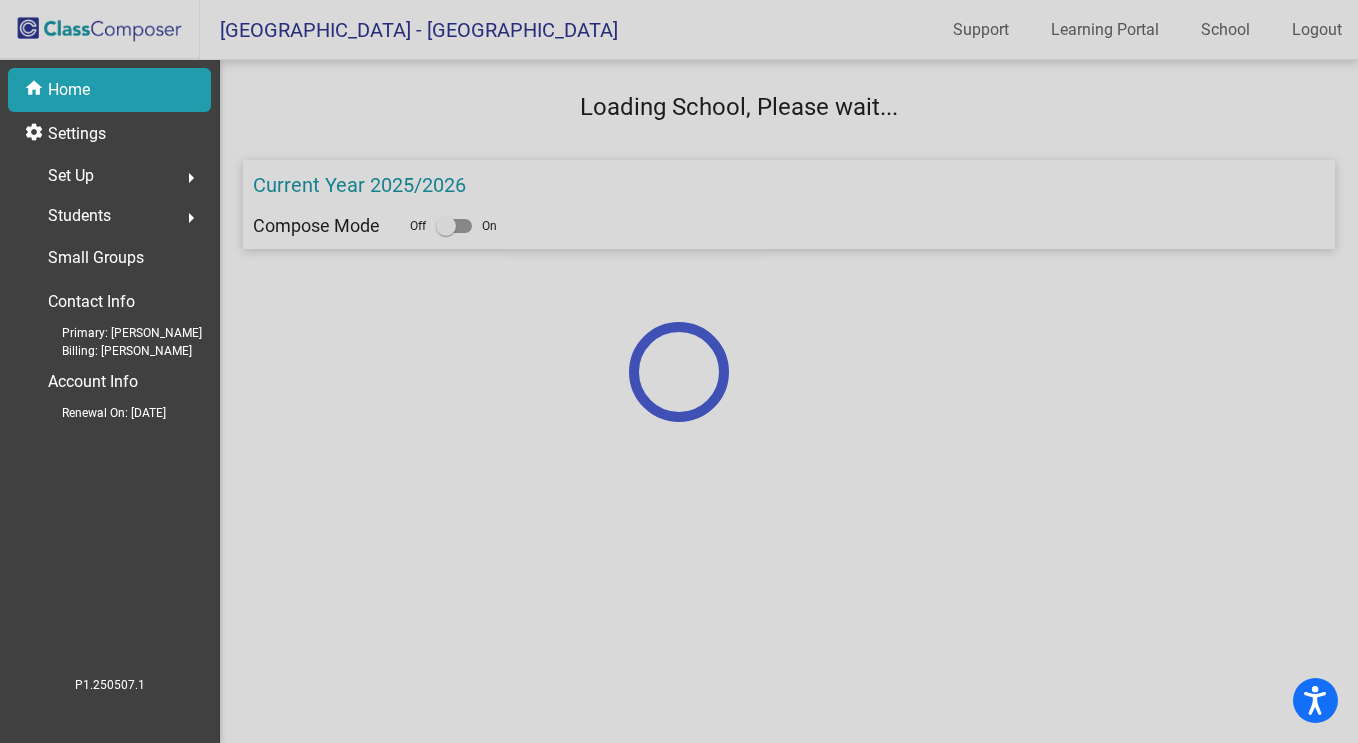 click 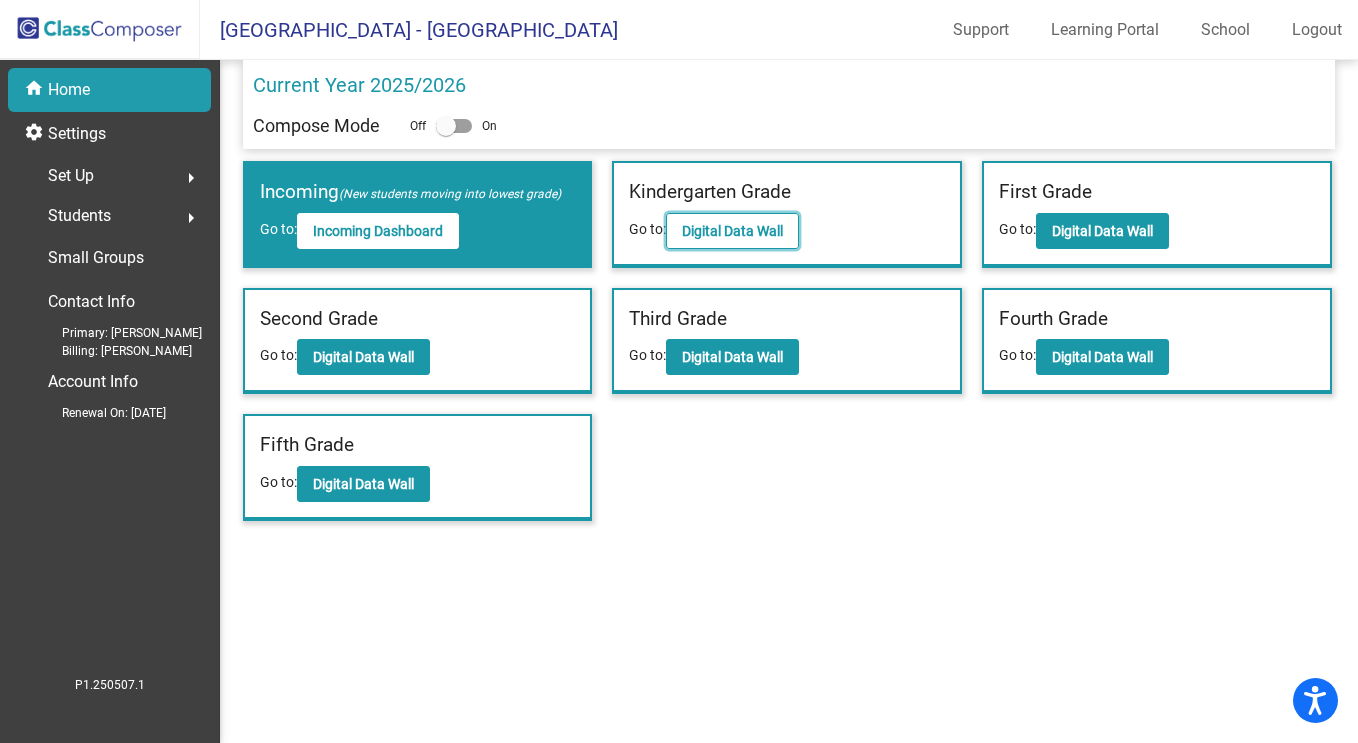 click on "Digital Data Wall" 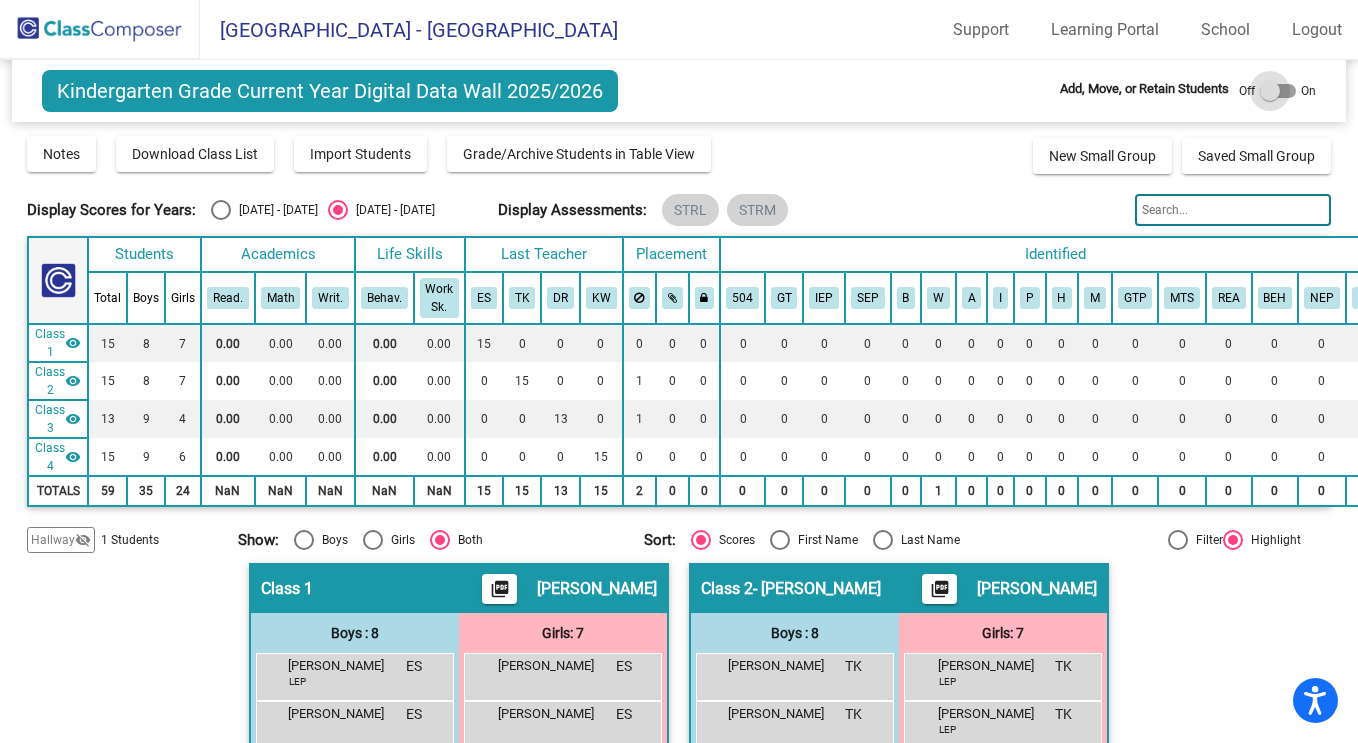 drag, startPoint x: 1260, startPoint y: 95, endPoint x: 1291, endPoint y: 90, distance: 31.400637 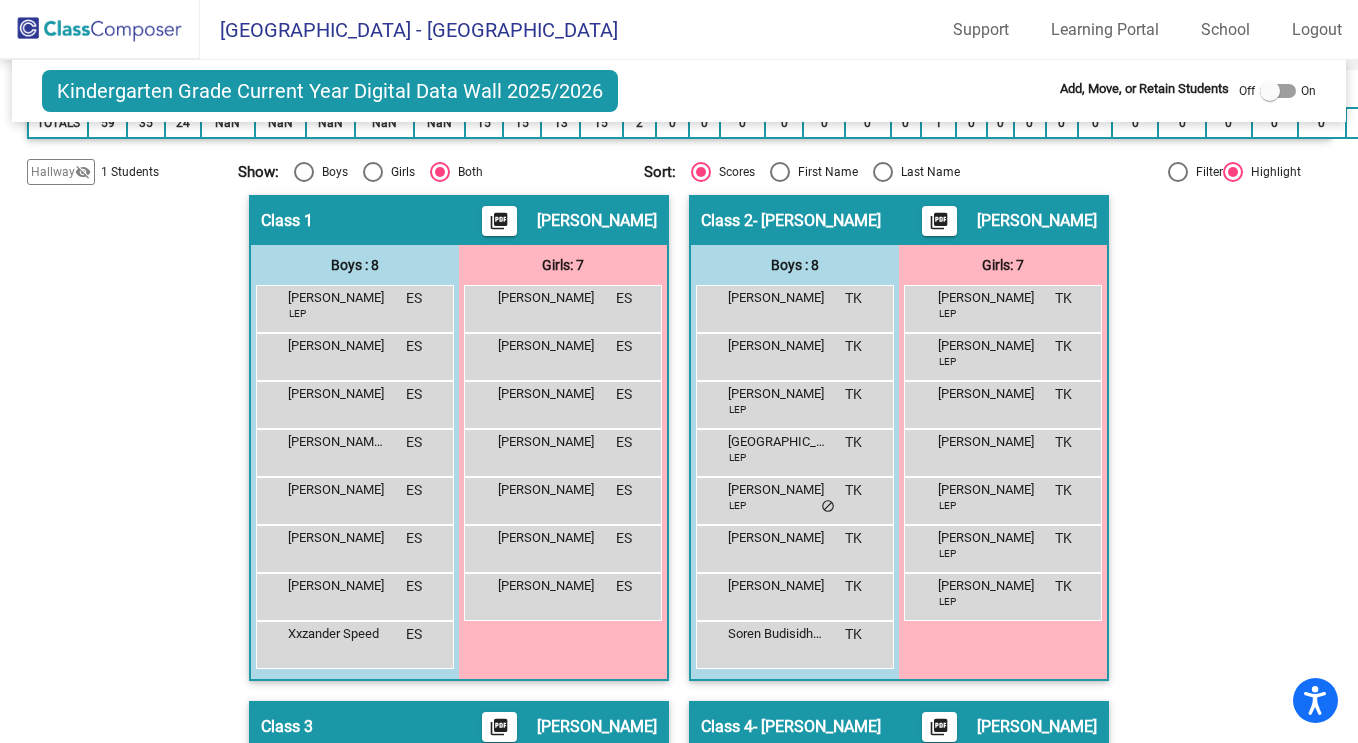 scroll, scrollTop: 0, scrollLeft: 0, axis: both 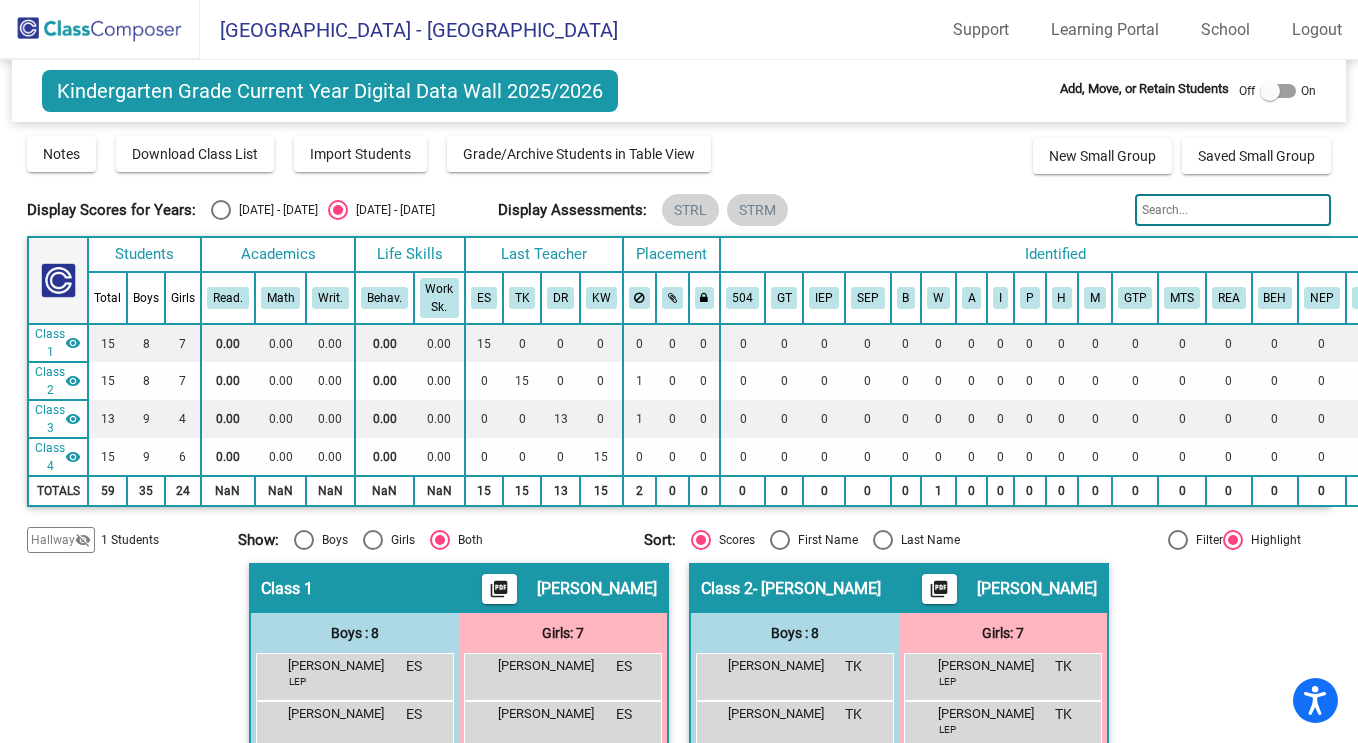 click 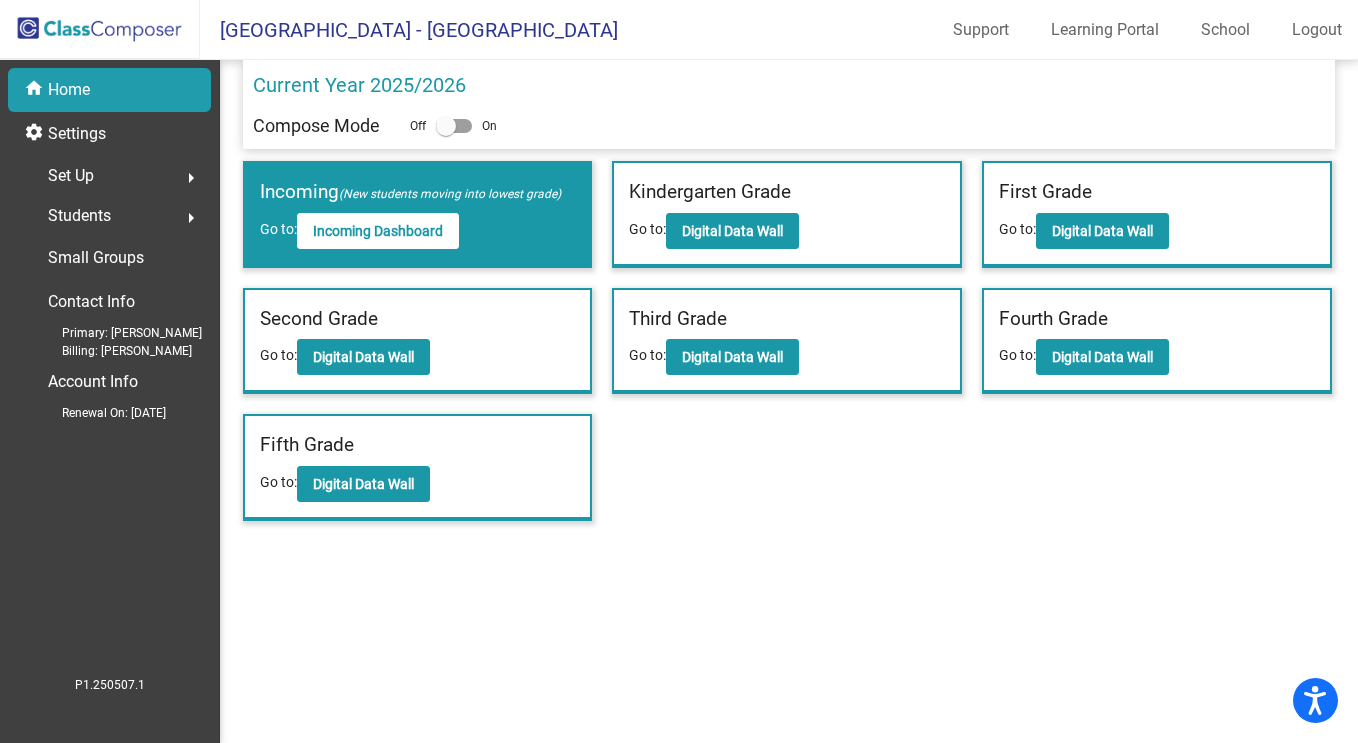 click on "Set Up  arrow_right" 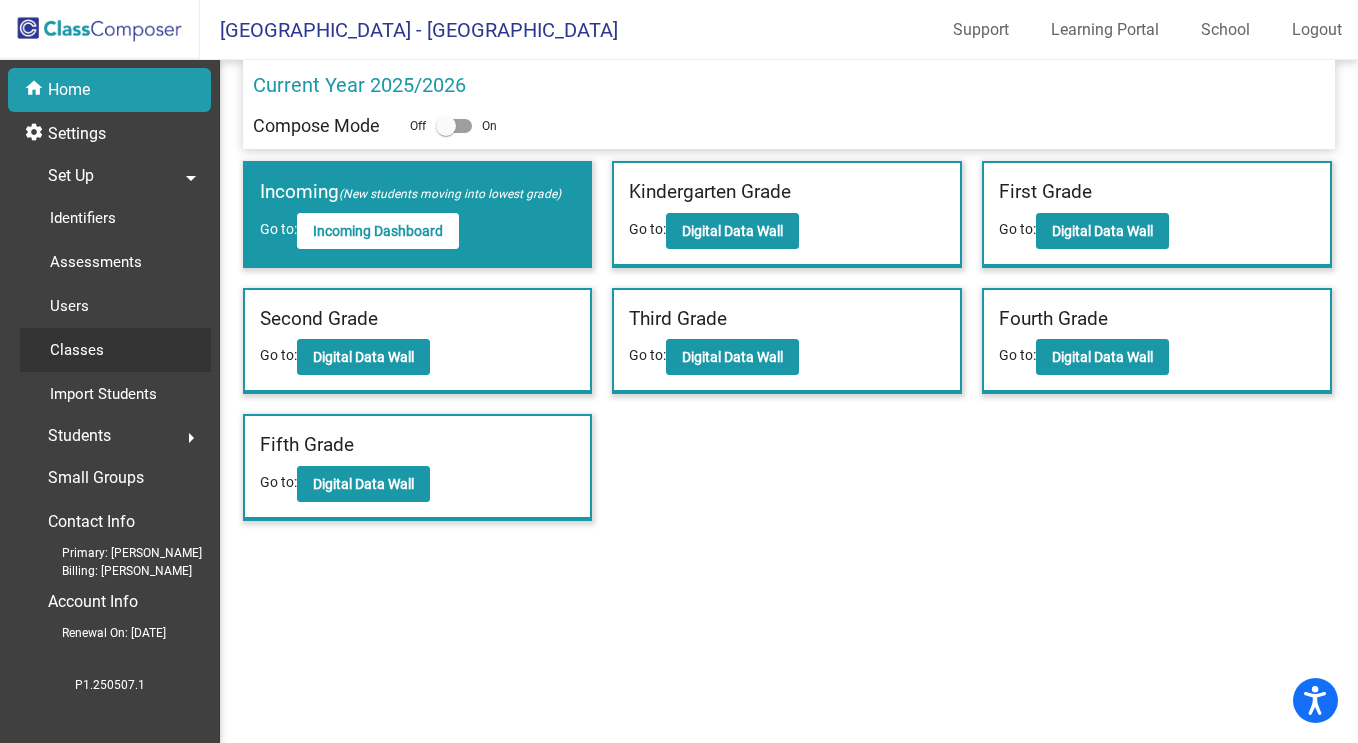 click on "Classes" 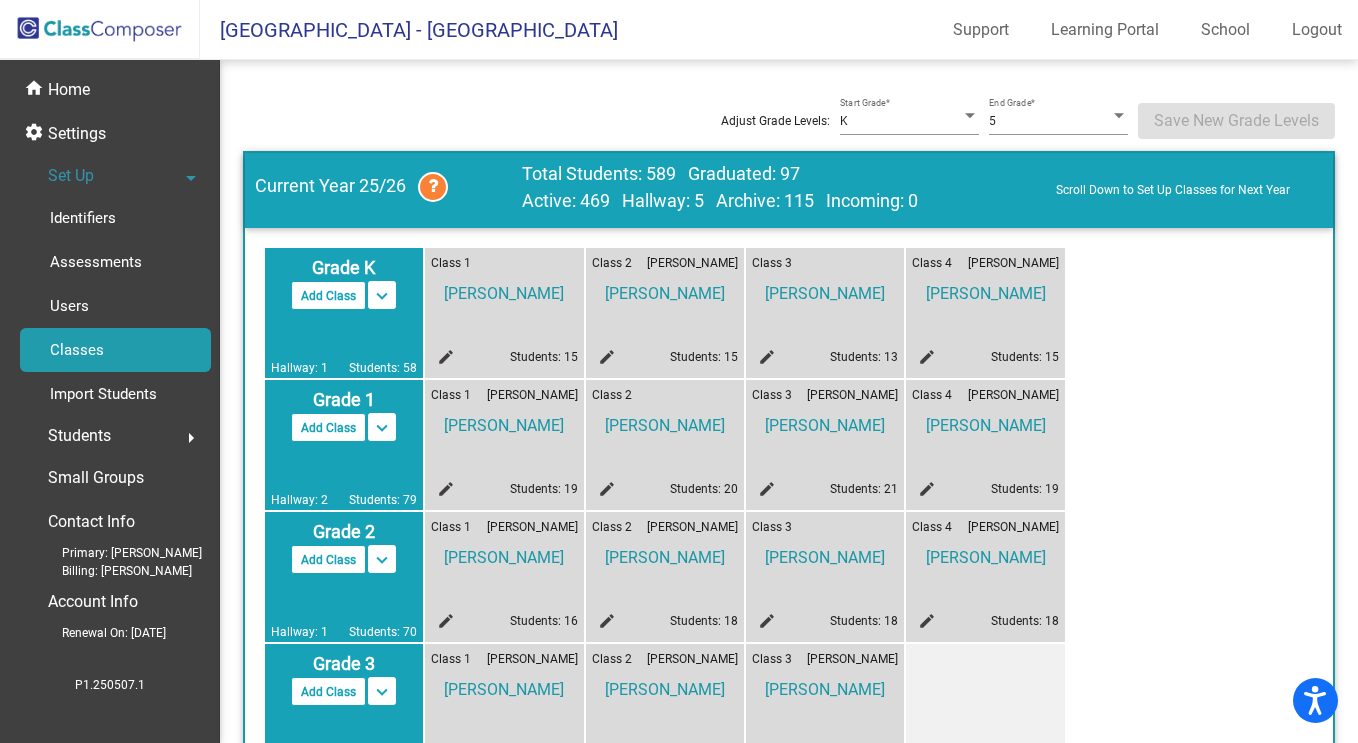 click on "Students" 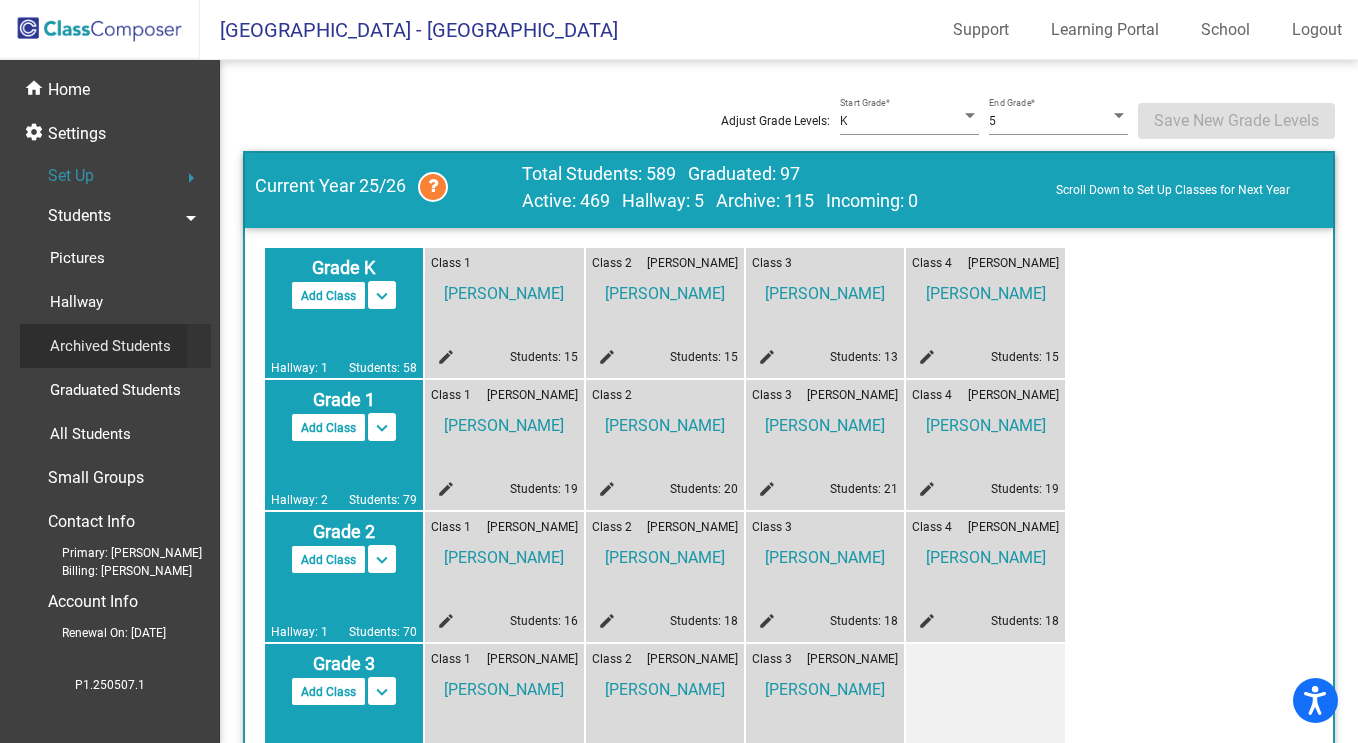 click on "Archived Students" 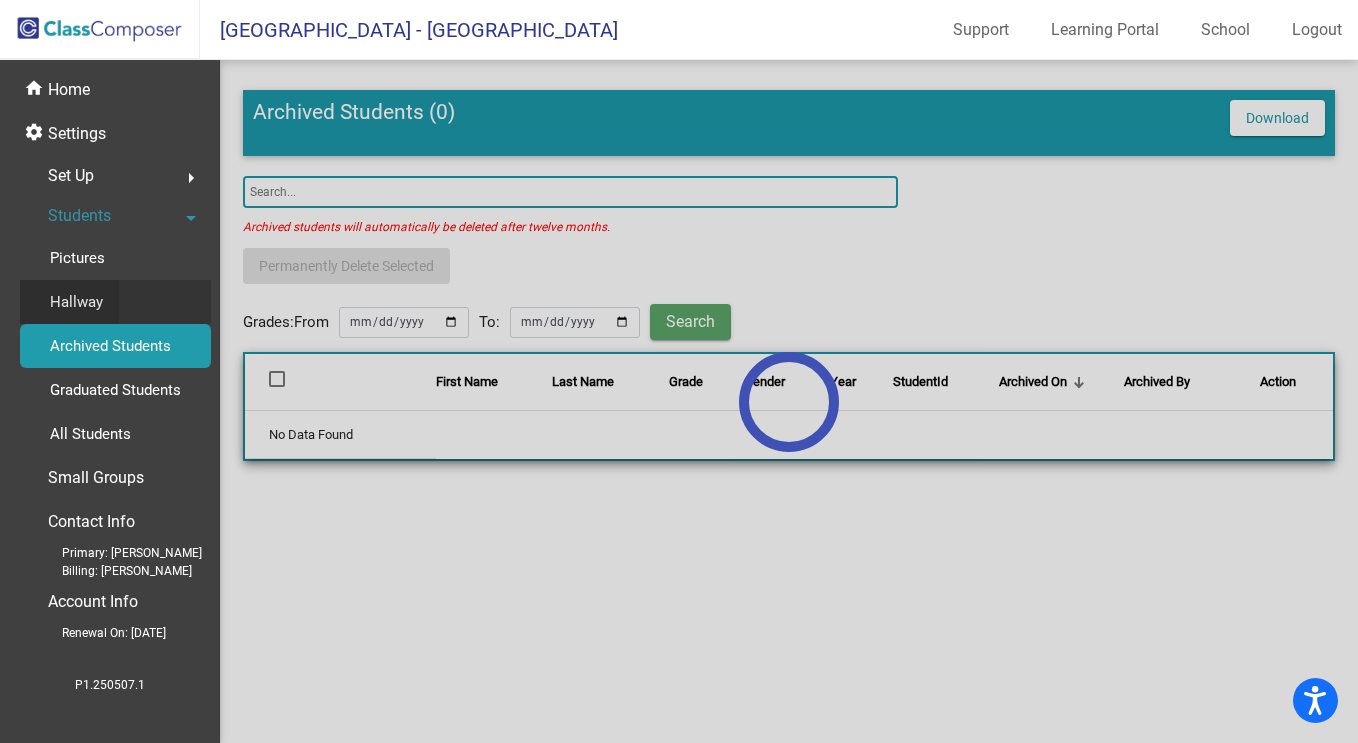click on "Hallway" 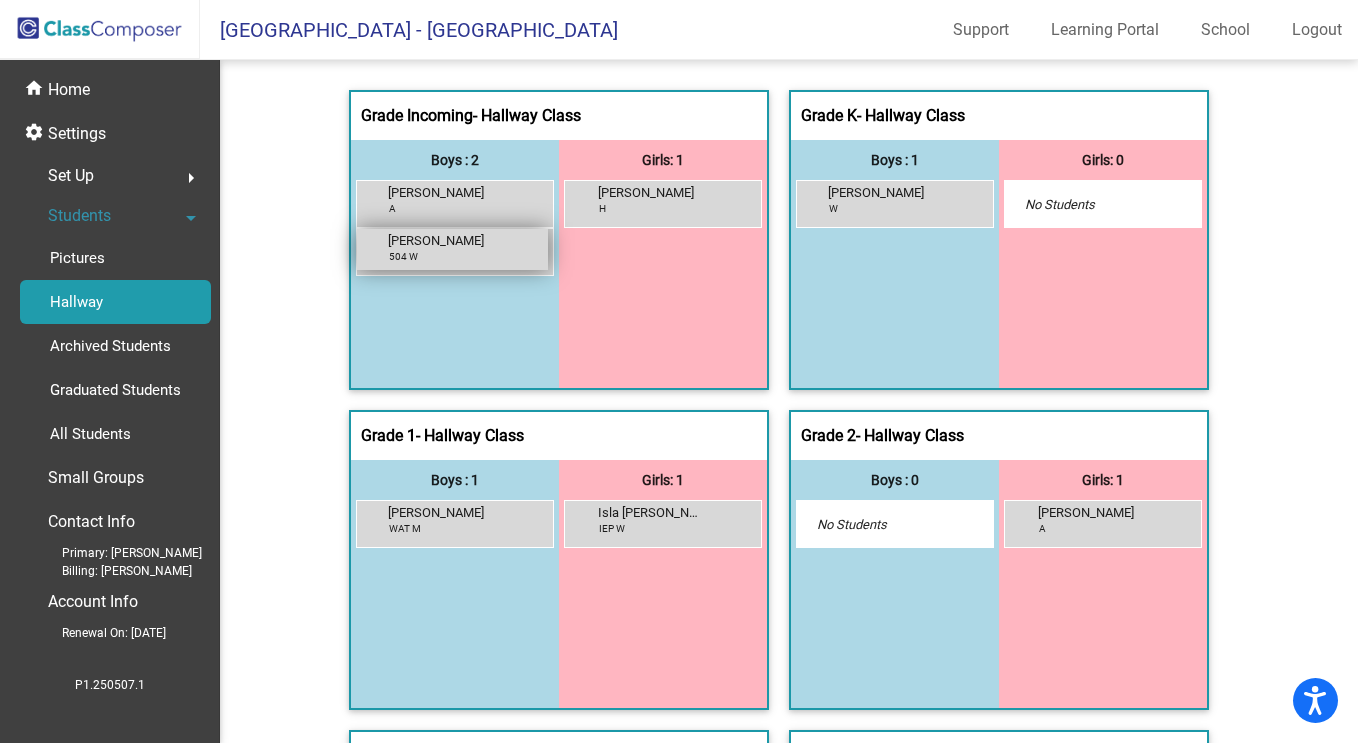 click on "William Phelan 504 W lock do_not_disturb_alt" at bounding box center (452, 249) 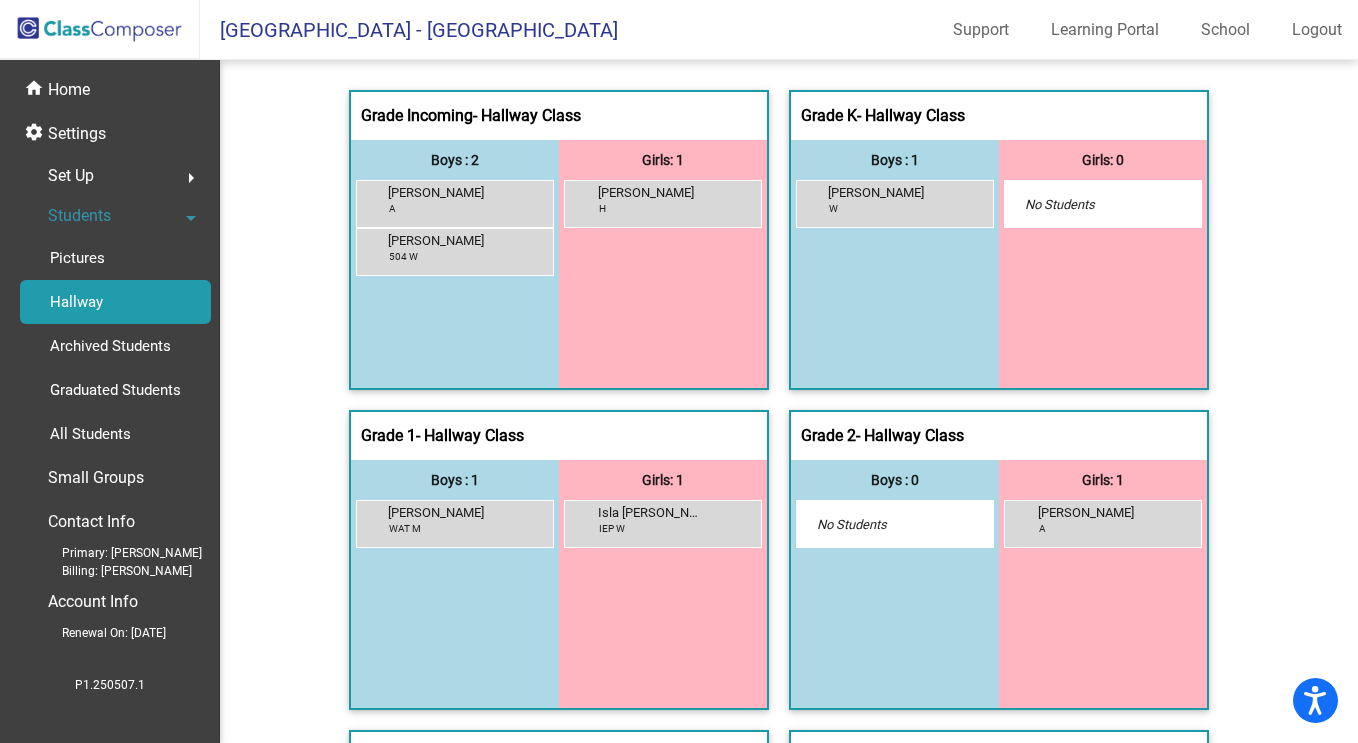 scroll, scrollTop: 0, scrollLeft: 0, axis: both 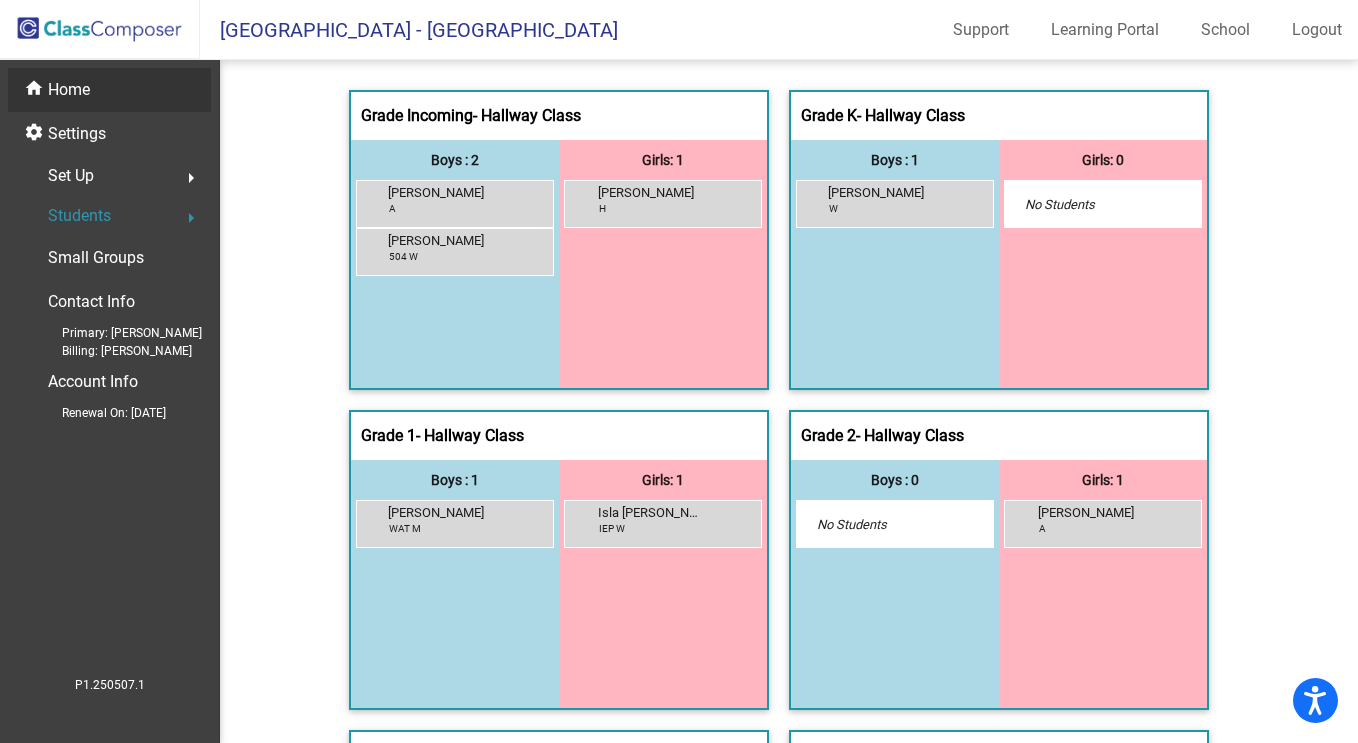 click on "Home" 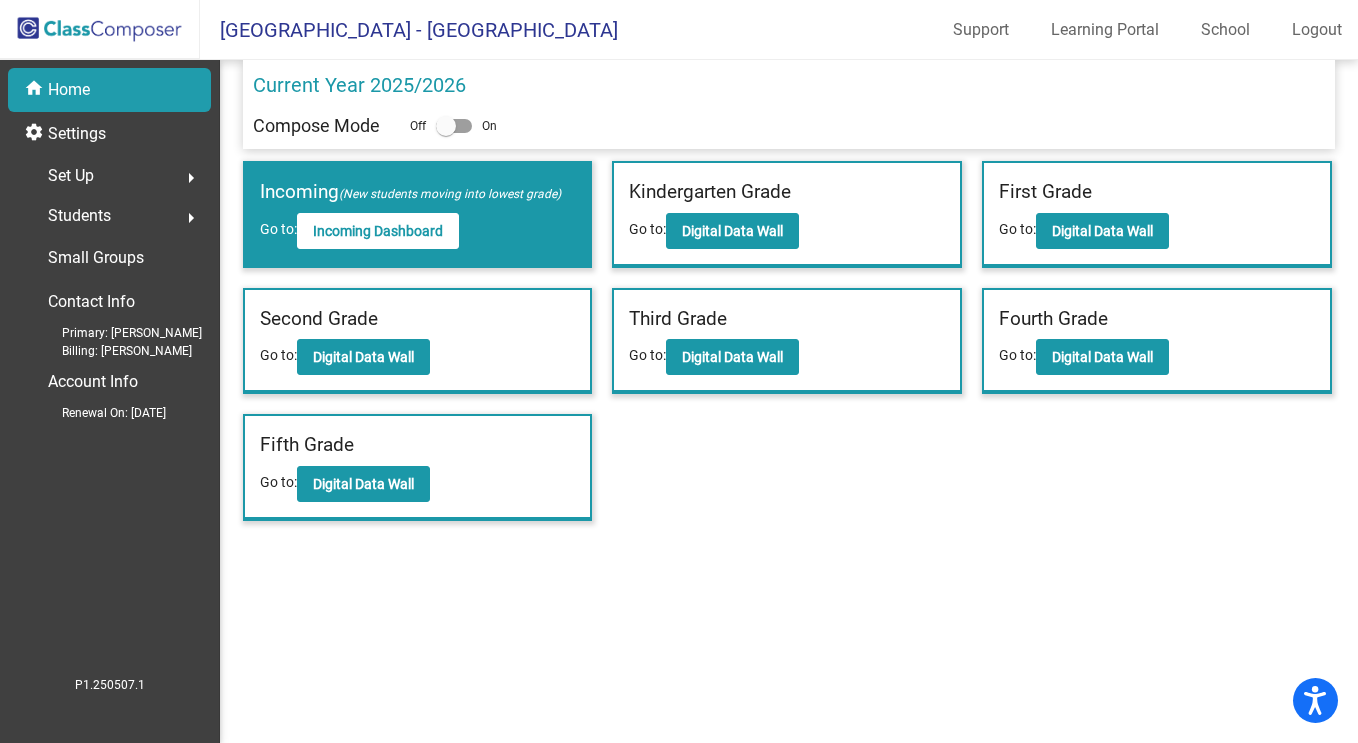 click at bounding box center (446, 126) 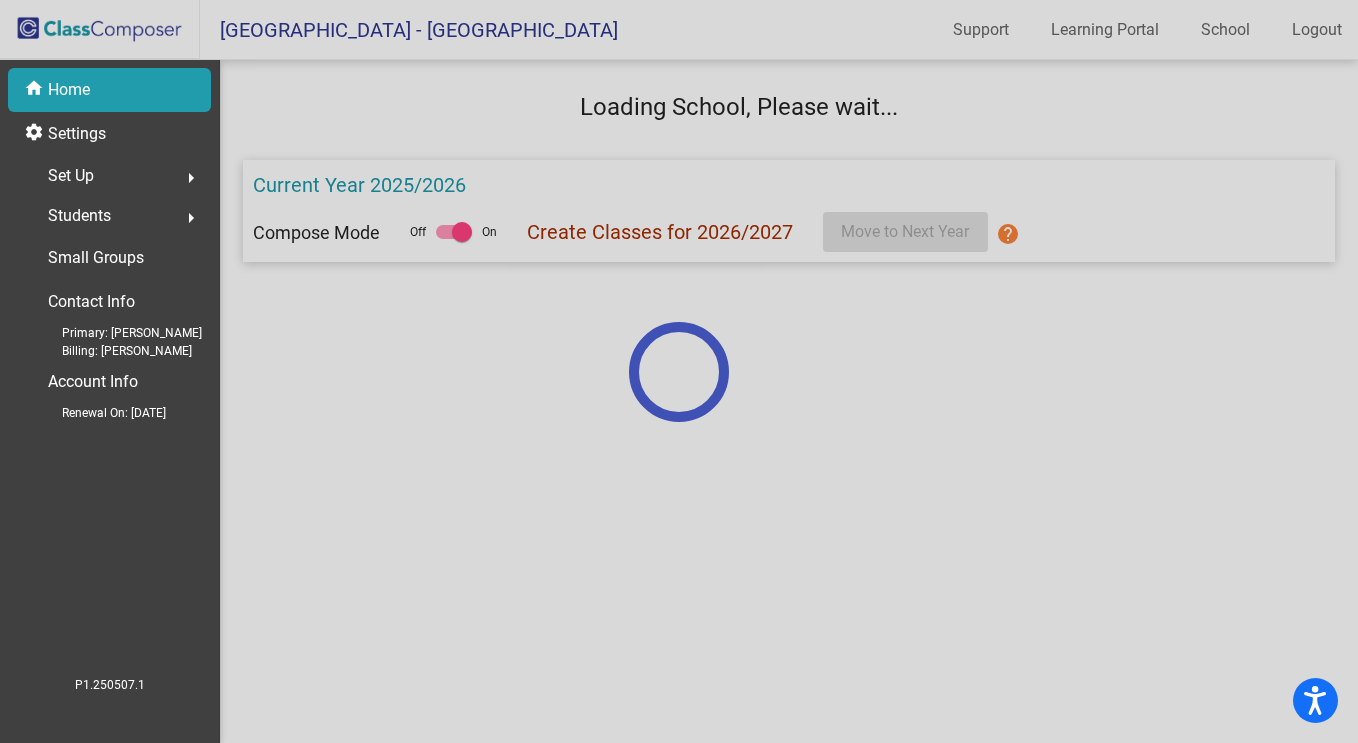 click 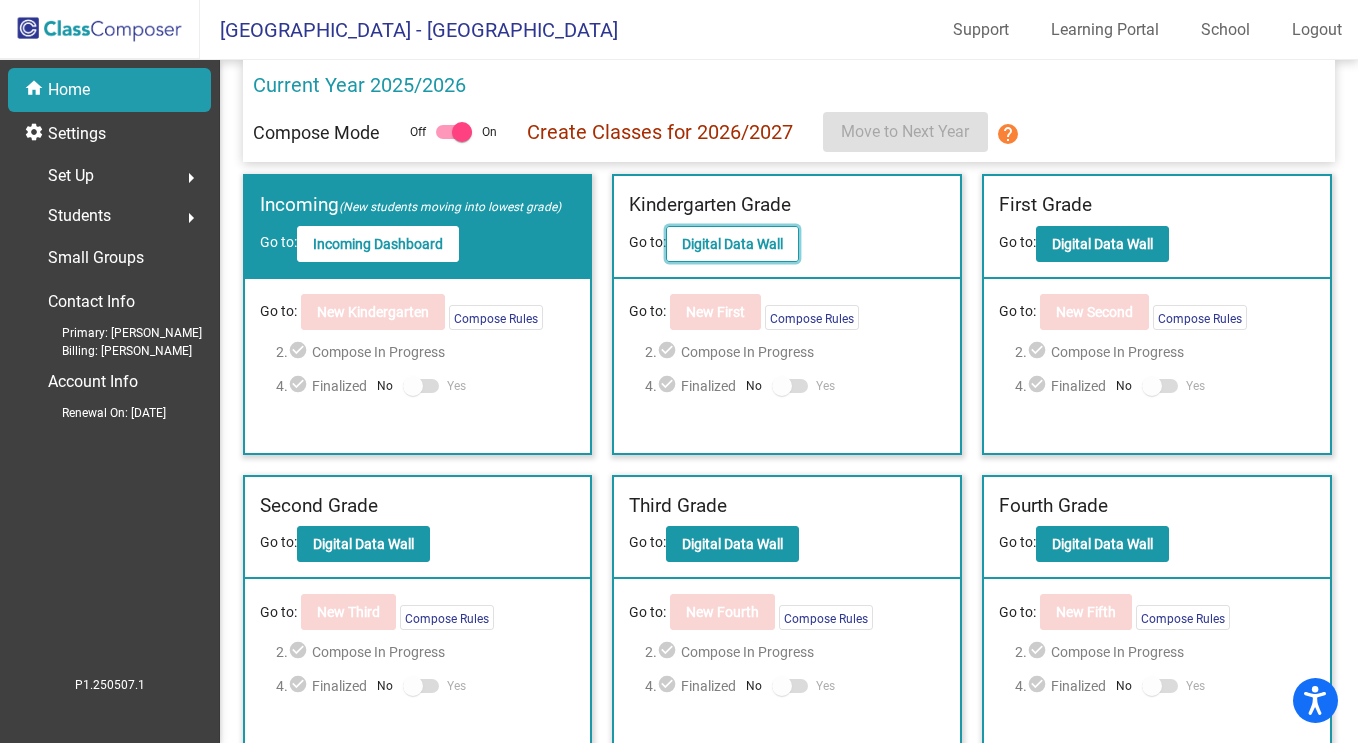 click on "Digital Data Wall" 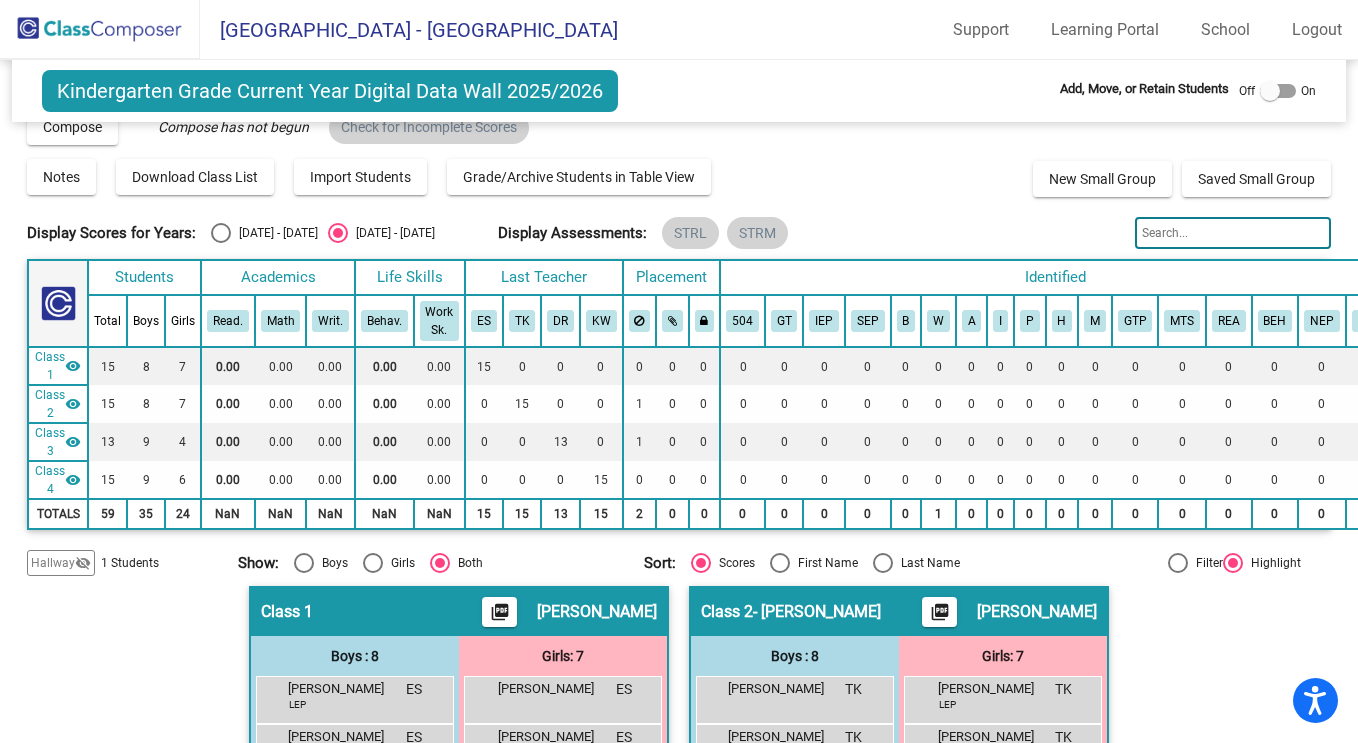 scroll, scrollTop: 0, scrollLeft: 0, axis: both 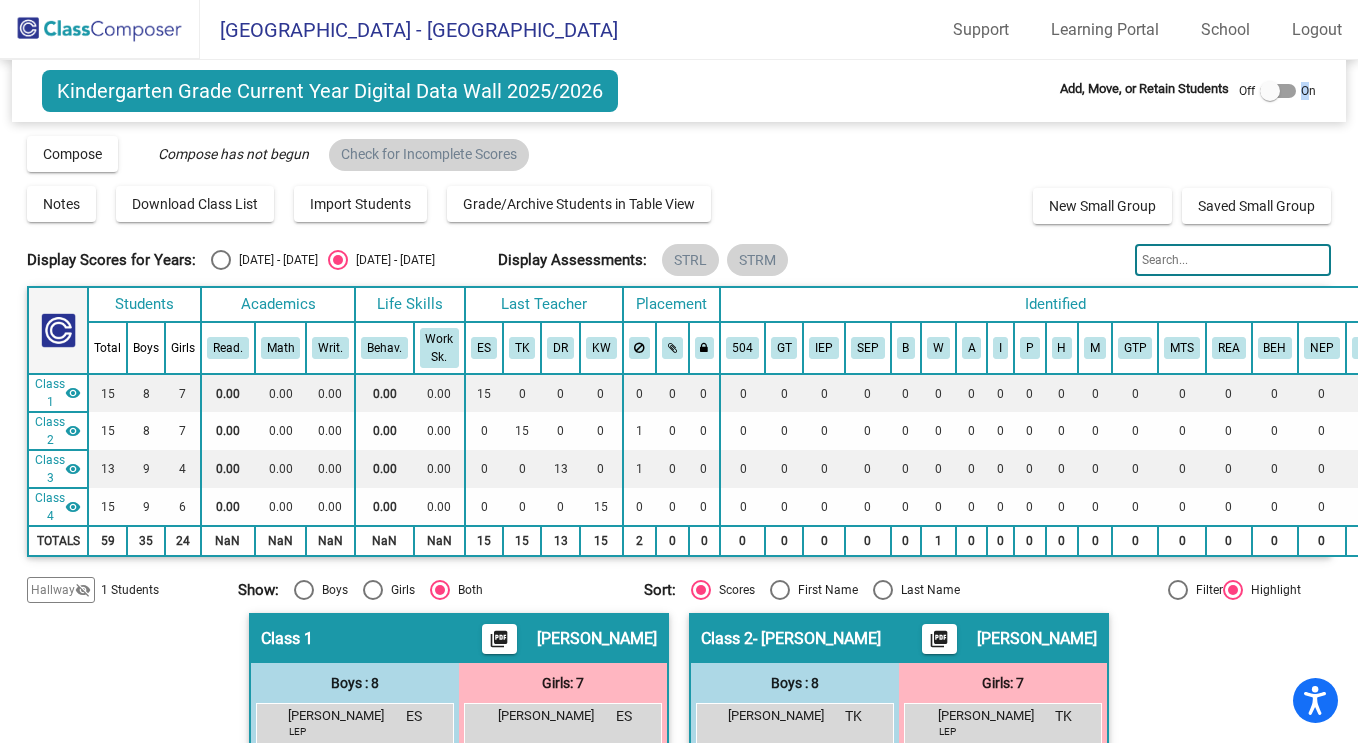 drag, startPoint x: 1257, startPoint y: 91, endPoint x: 1299, endPoint y: 89, distance: 42.047592 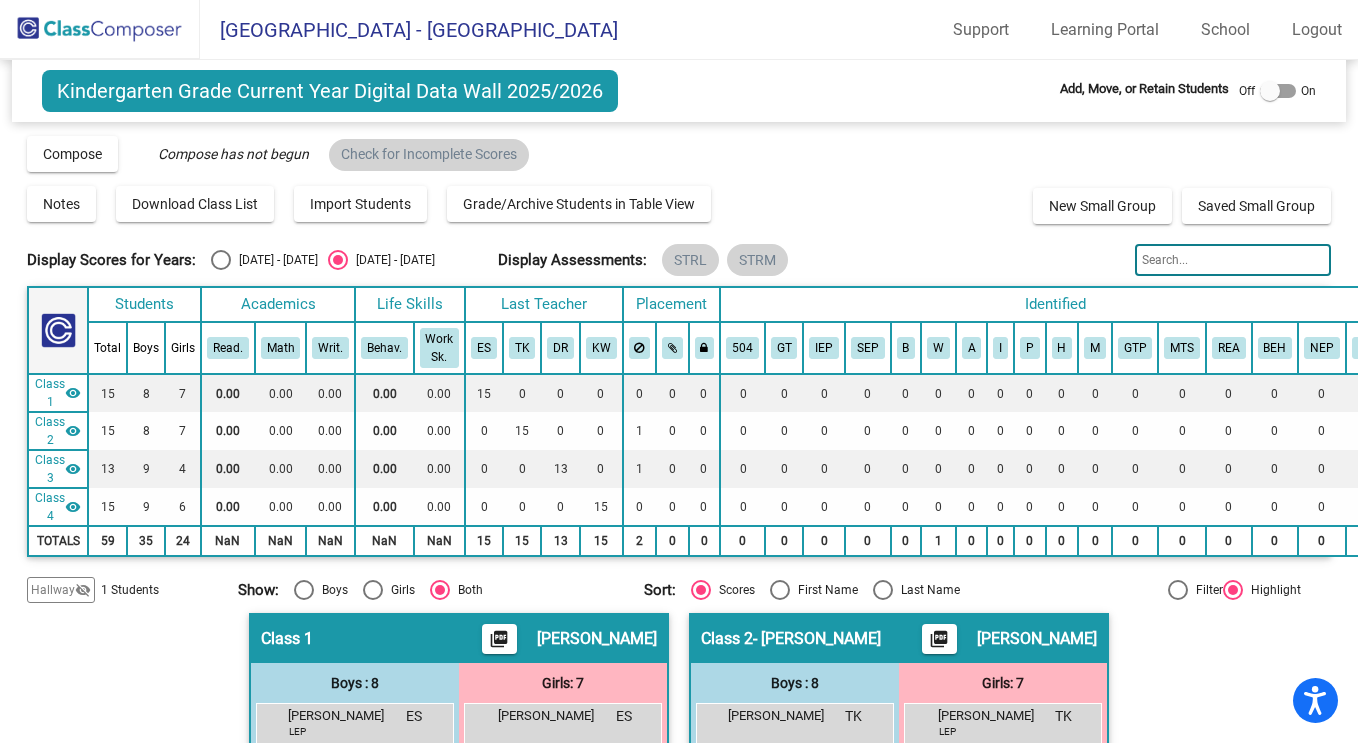 click on "Compose   View Compose   View & Edit Compose   Submit Classes  Compose has not begun  Check for Incomplete Scores" 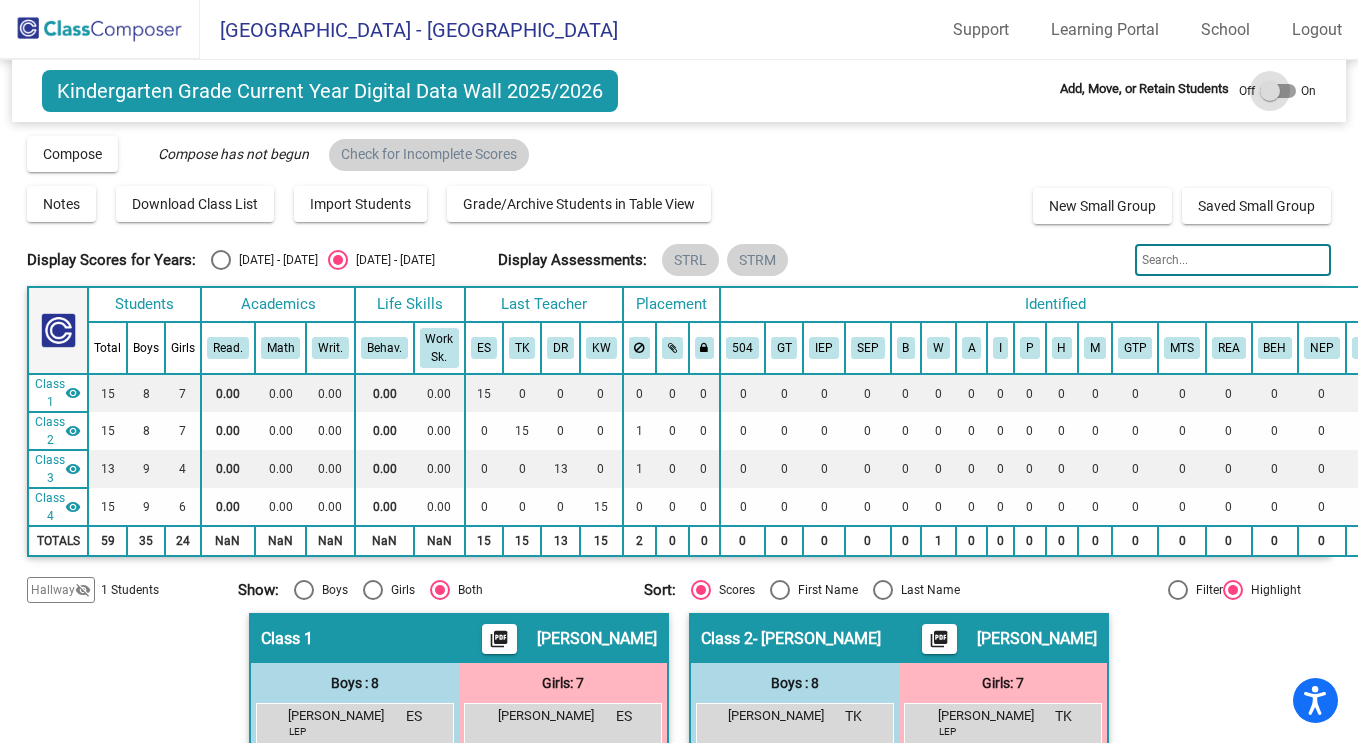 drag, startPoint x: 1255, startPoint y: 92, endPoint x: 1286, endPoint y: 89, distance: 31.144823 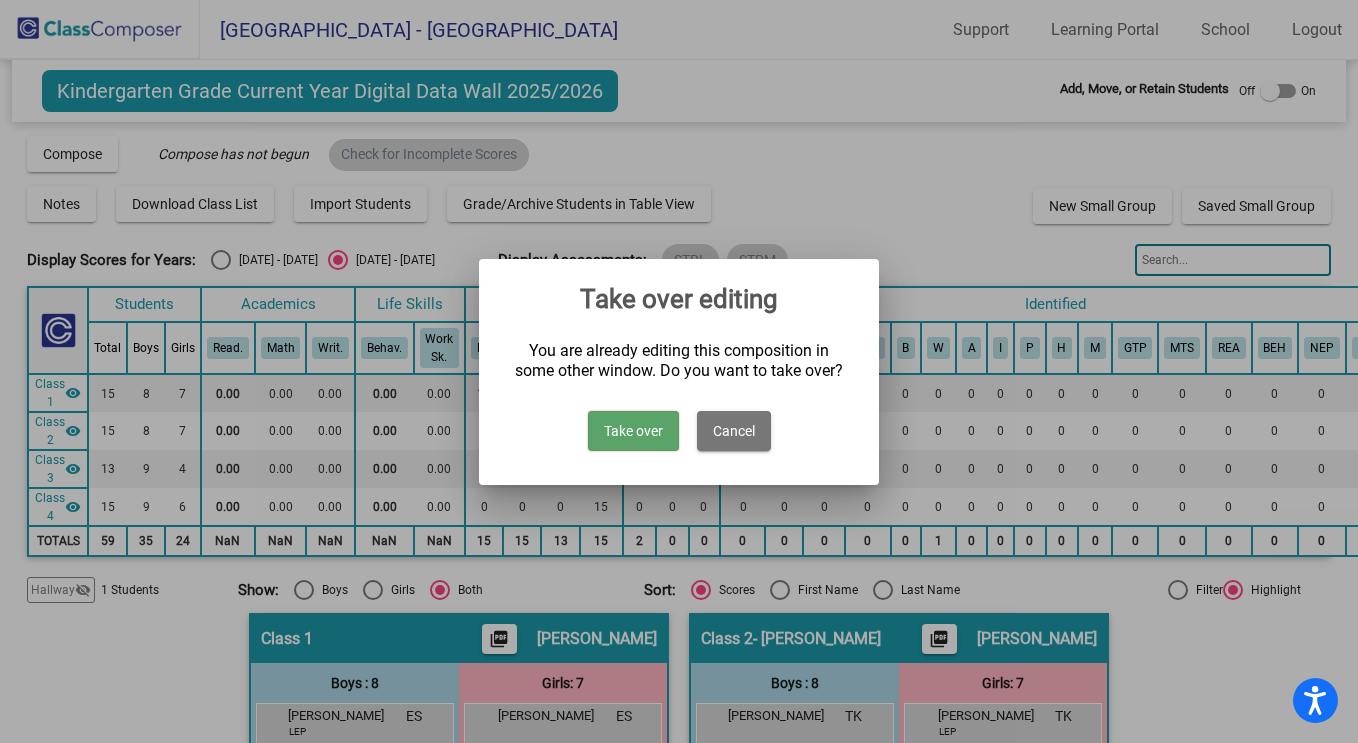 click on "Take over" at bounding box center (633, 431) 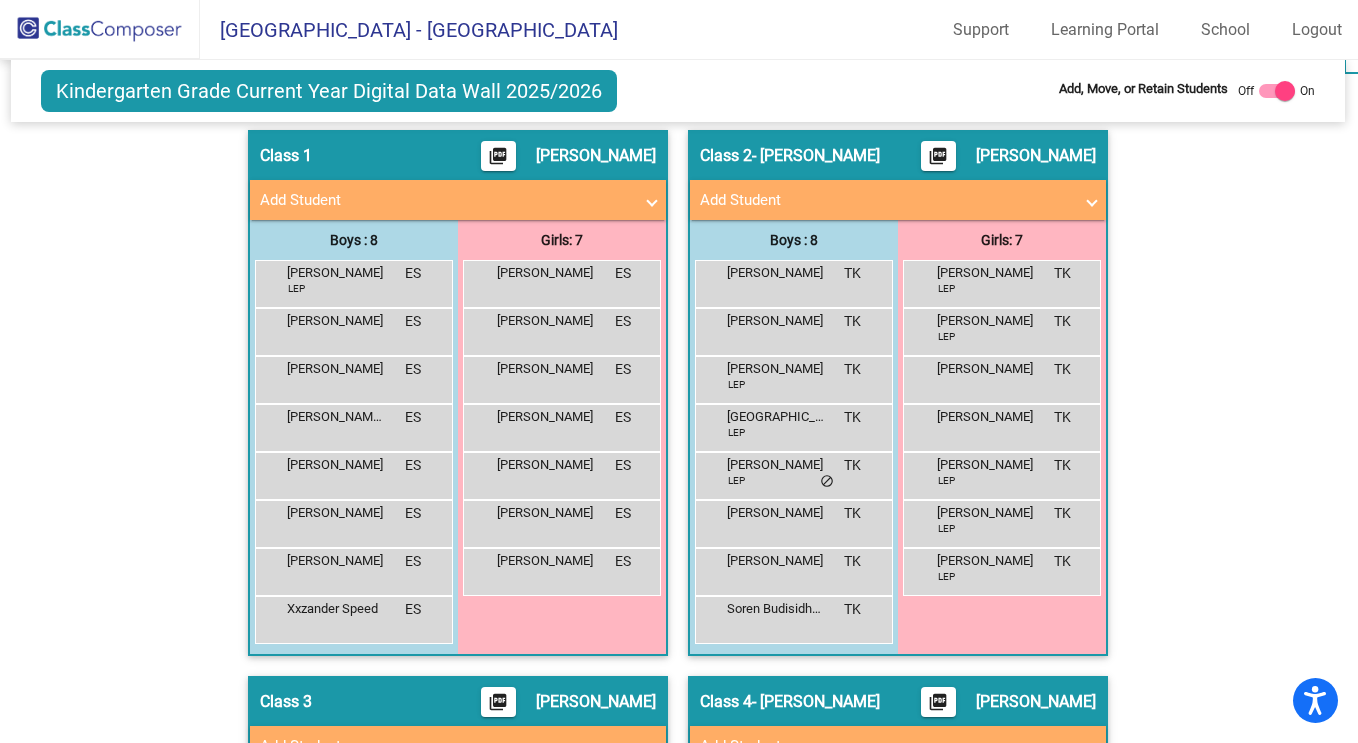 scroll, scrollTop: 481, scrollLeft: 1, axis: both 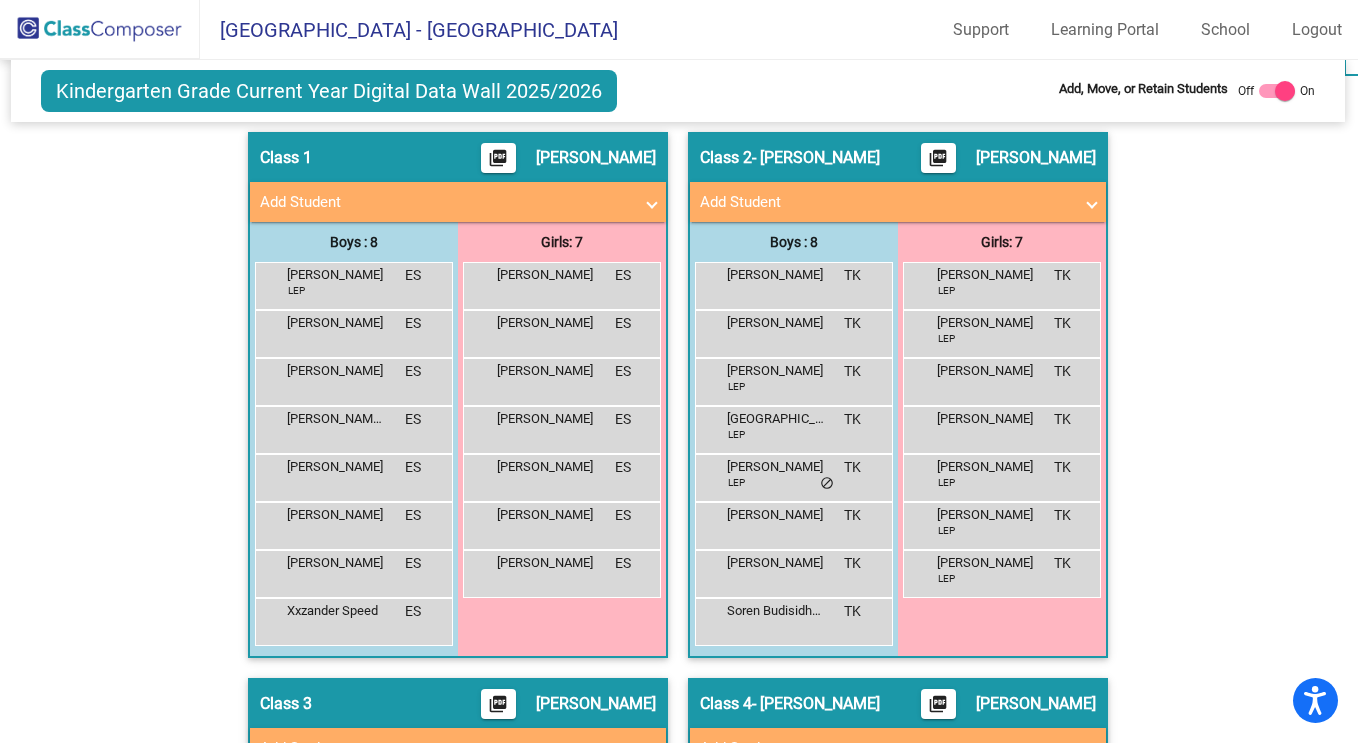 click on "Add Student" at bounding box center (894, 202) 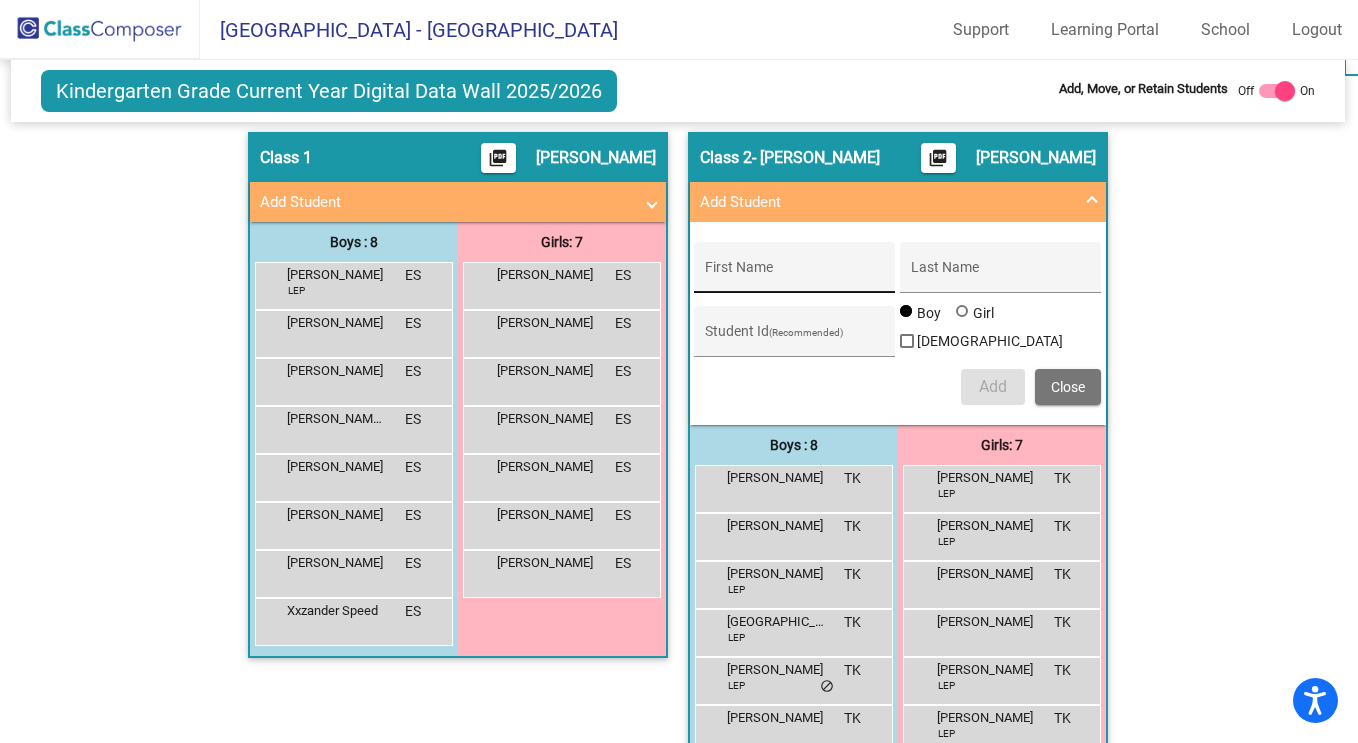 click on "First Name" at bounding box center [795, 273] 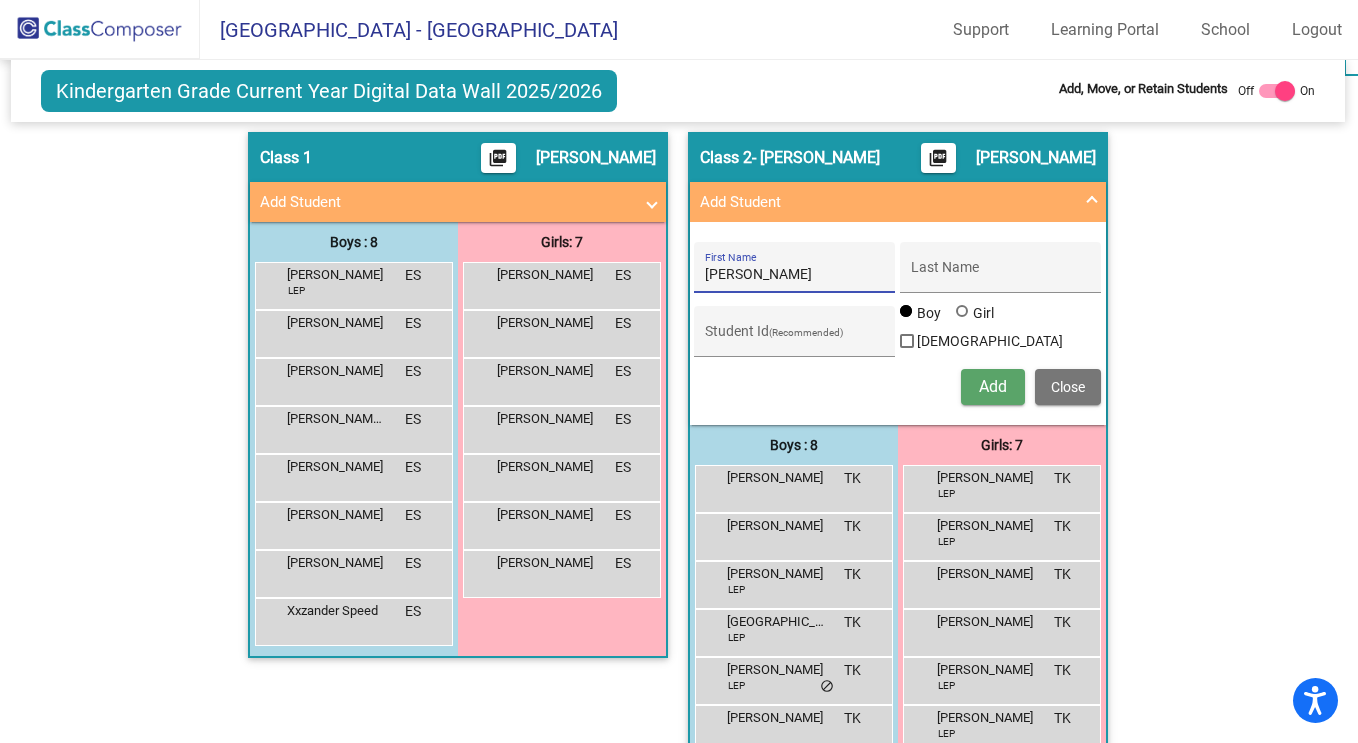 type on "William" 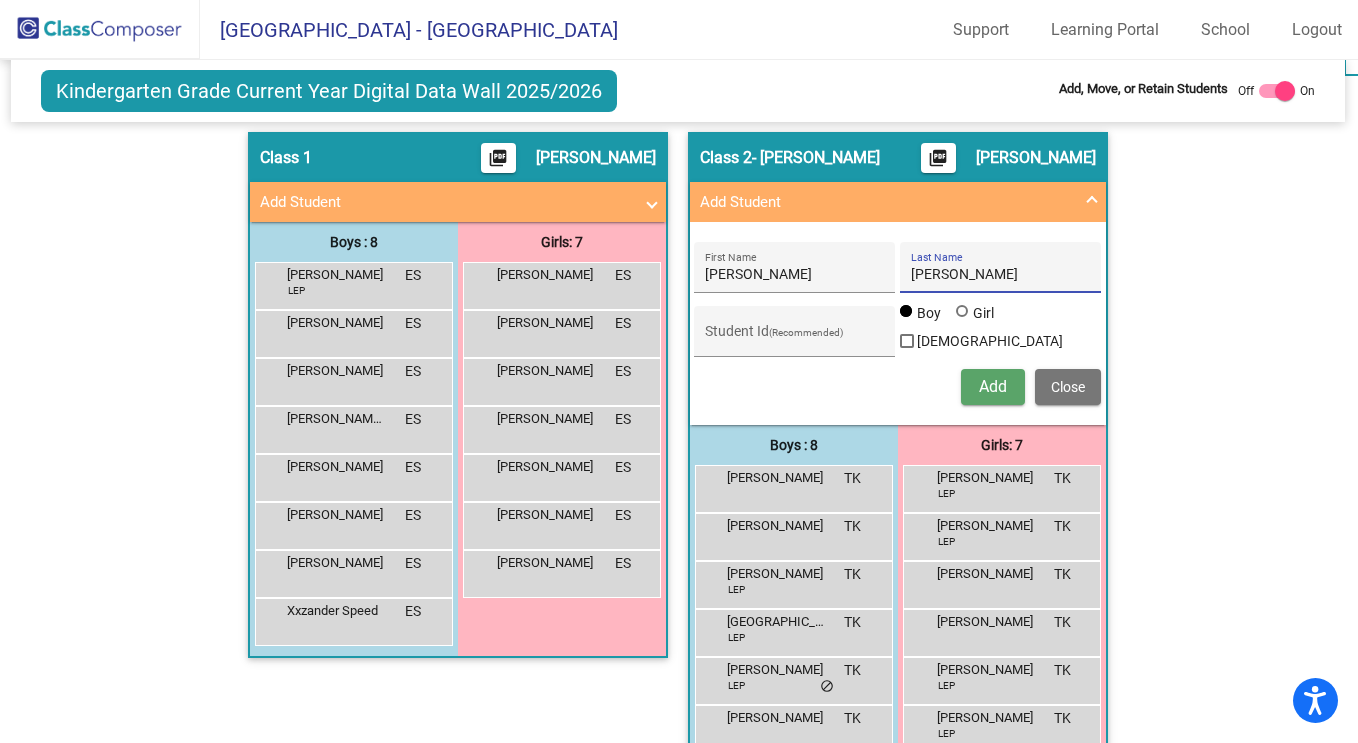 type on "Phelan" 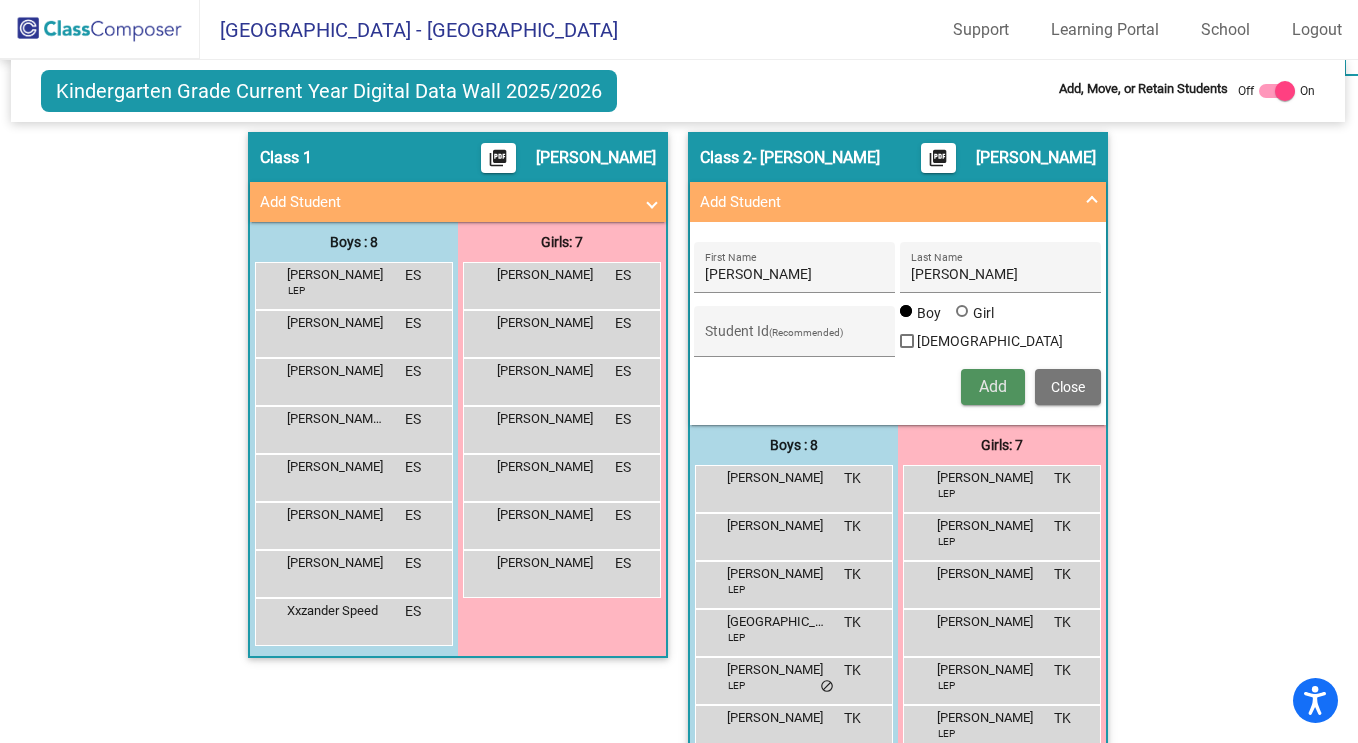 click on "Add" at bounding box center (993, 387) 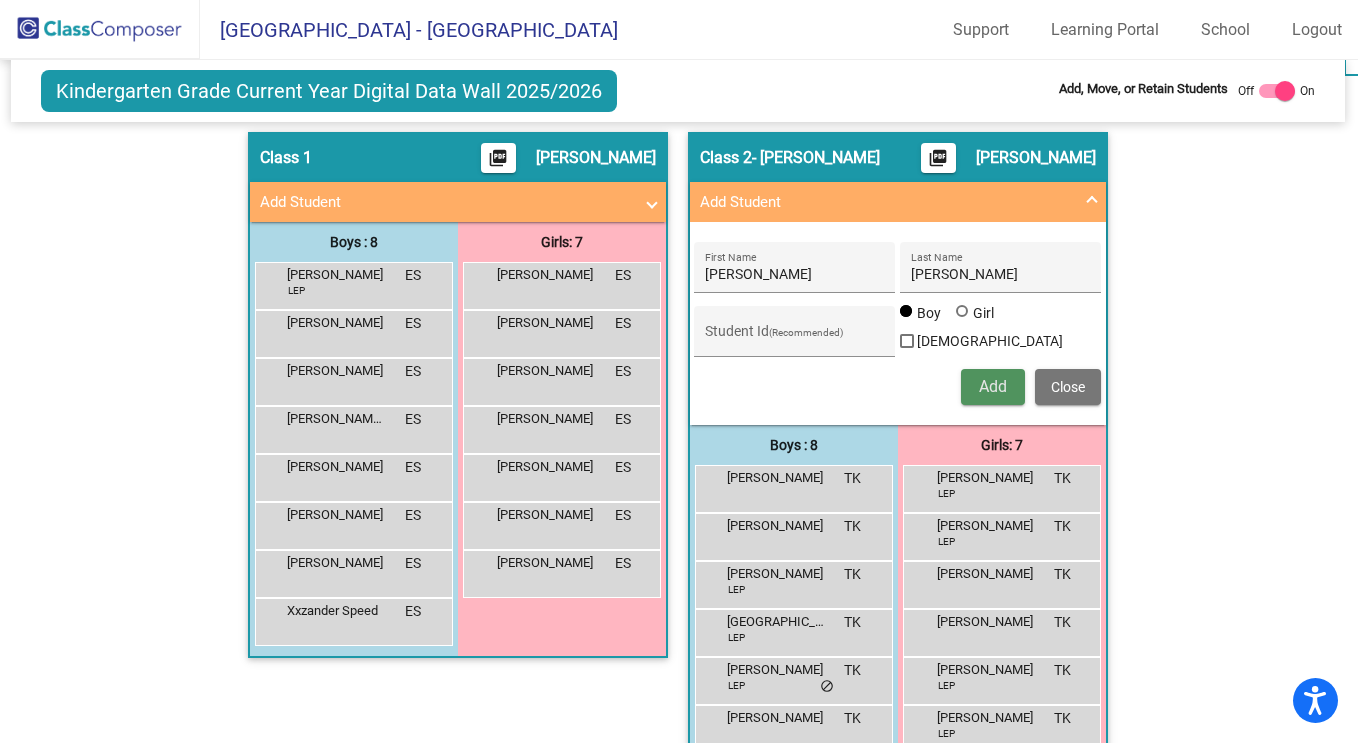 click on "Add" at bounding box center [993, 386] 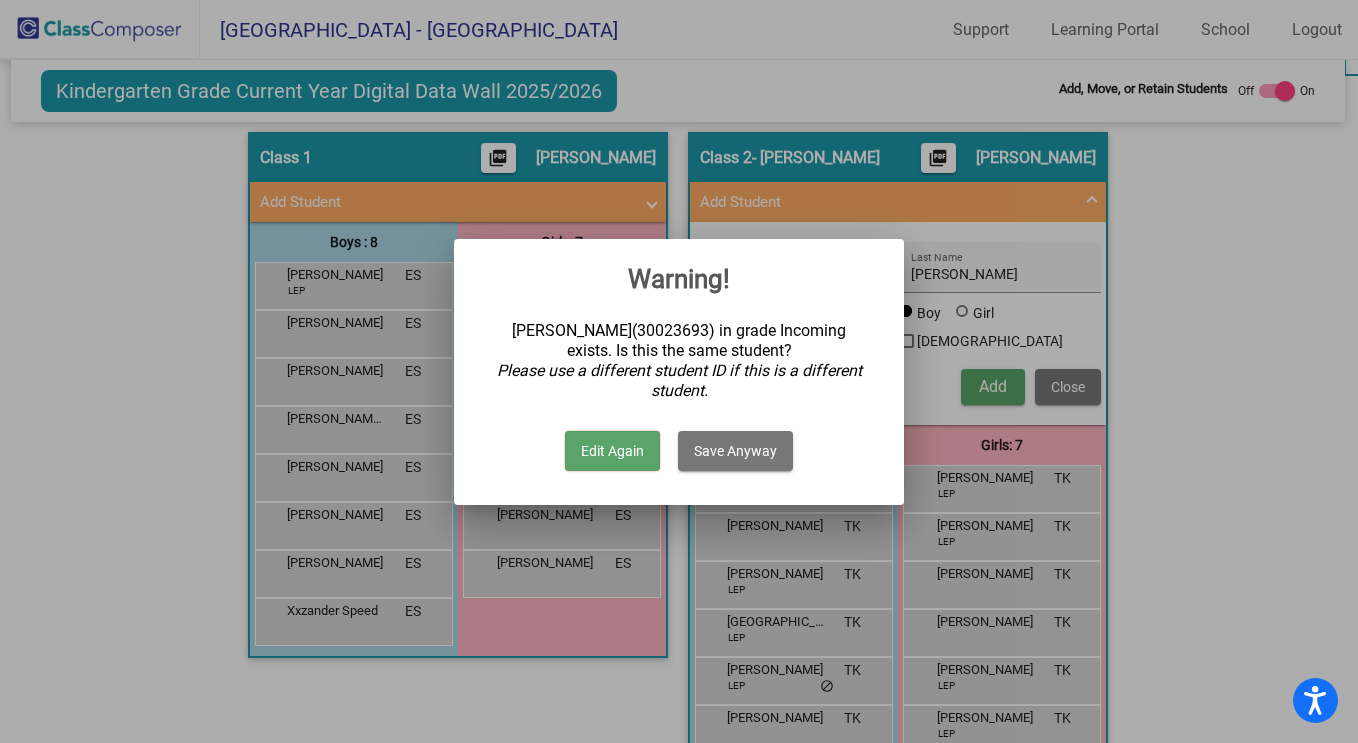 click on "Save Anyway" at bounding box center (735, 451) 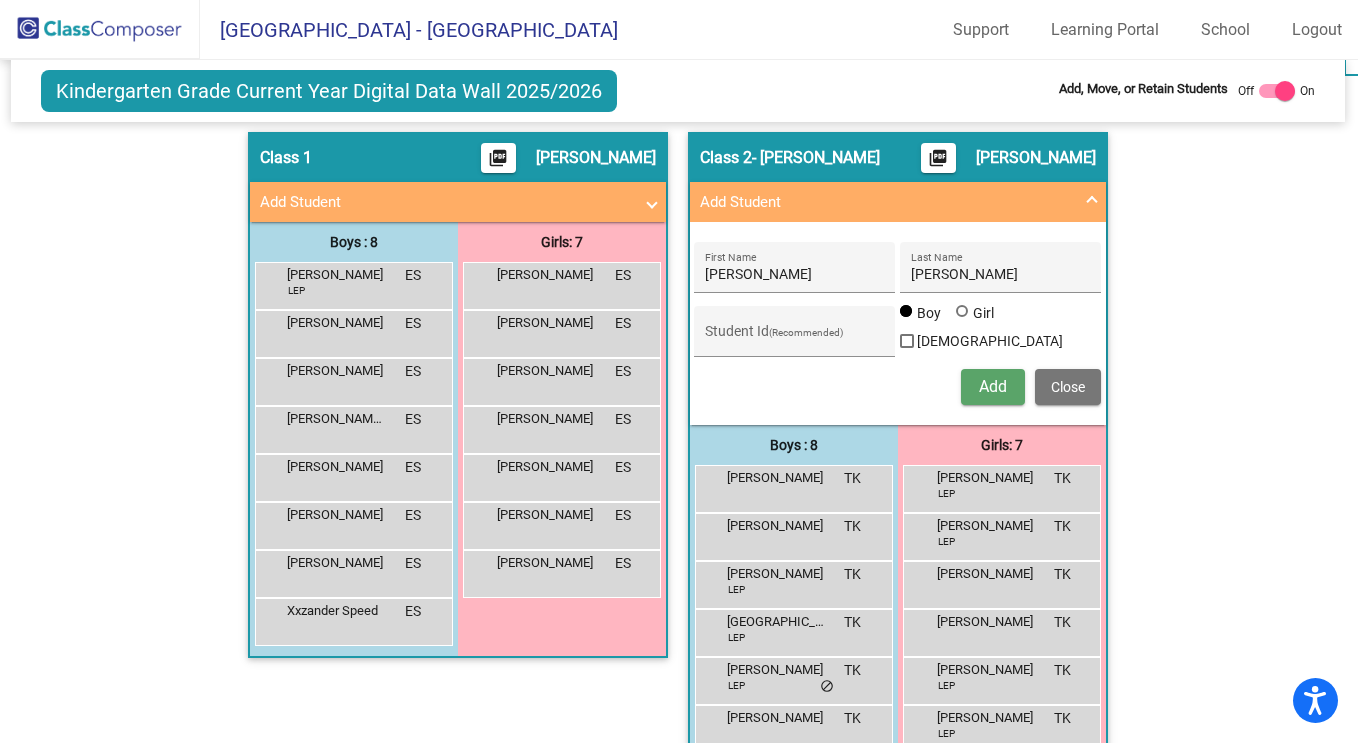 type 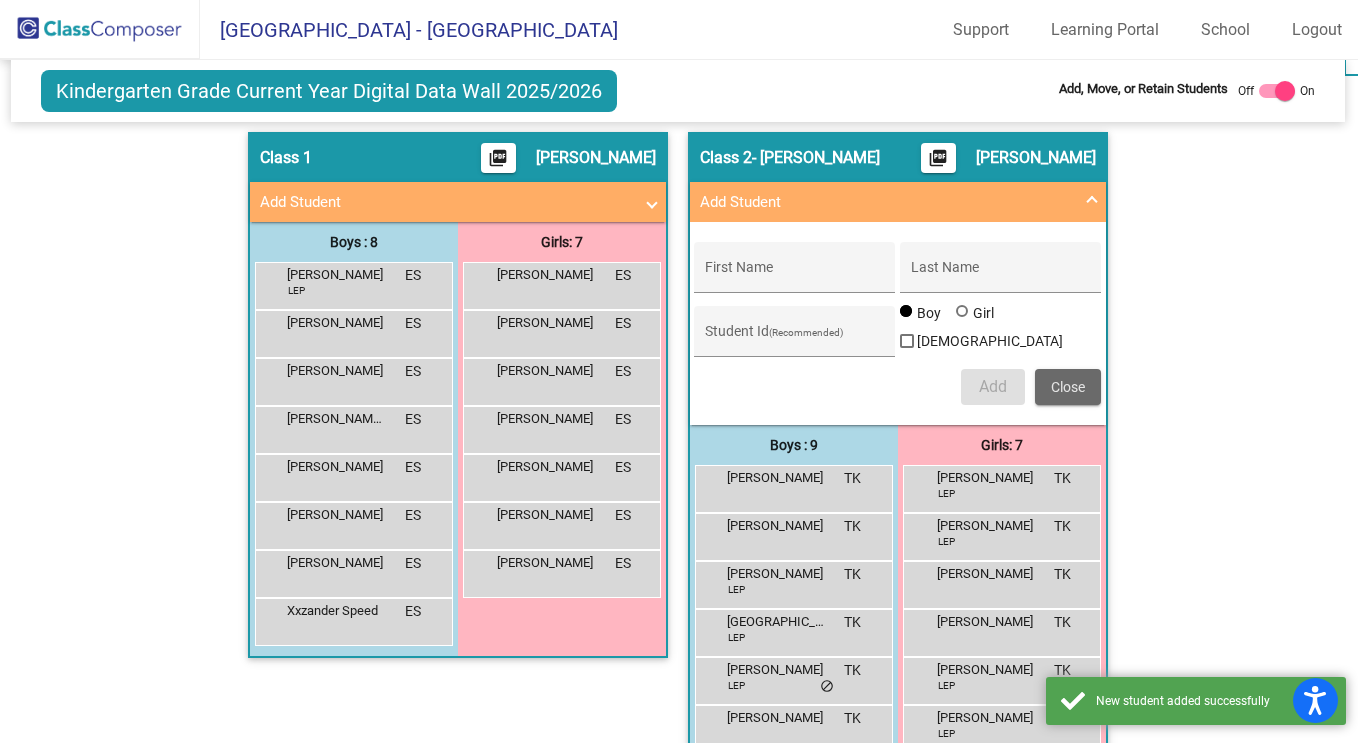 click on "Close" at bounding box center (1068, 387) 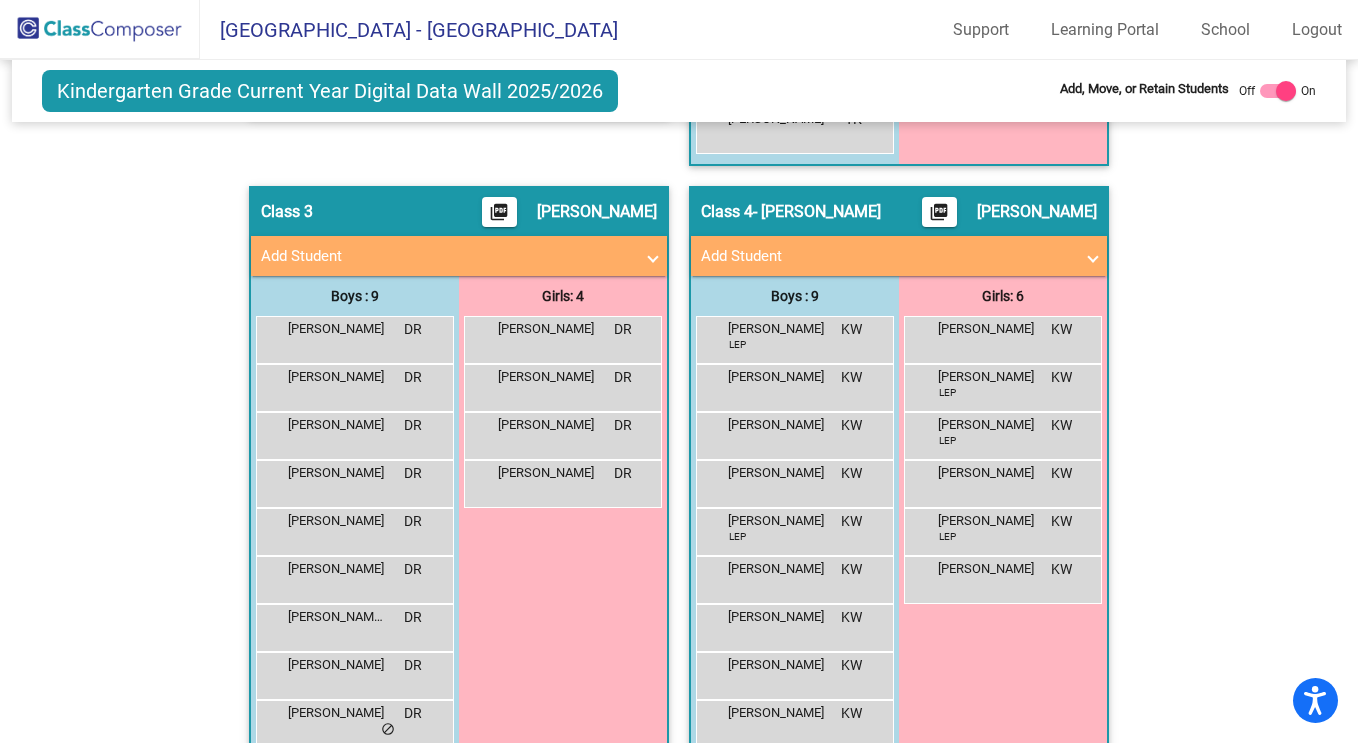 scroll, scrollTop: 1018, scrollLeft: 0, axis: vertical 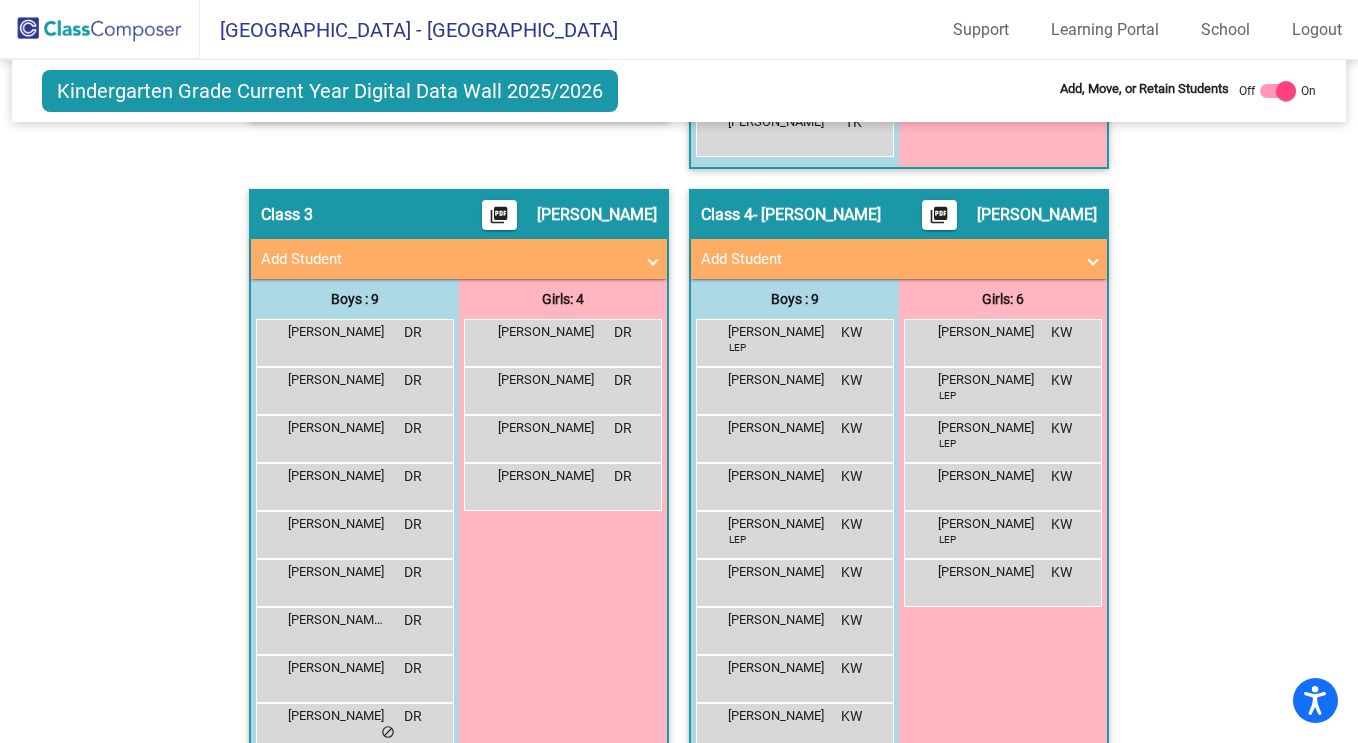 click on "Add Student" at bounding box center (447, 259) 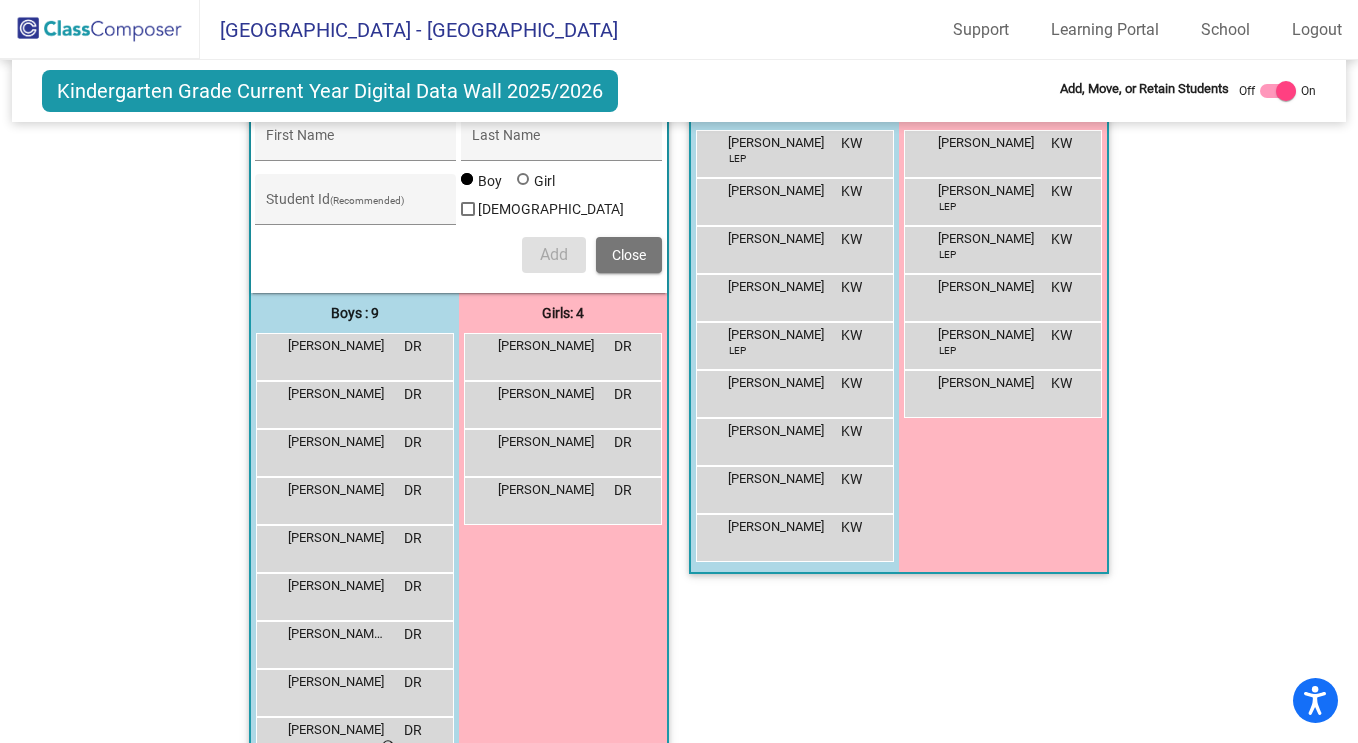 scroll, scrollTop: 1054, scrollLeft: 0, axis: vertical 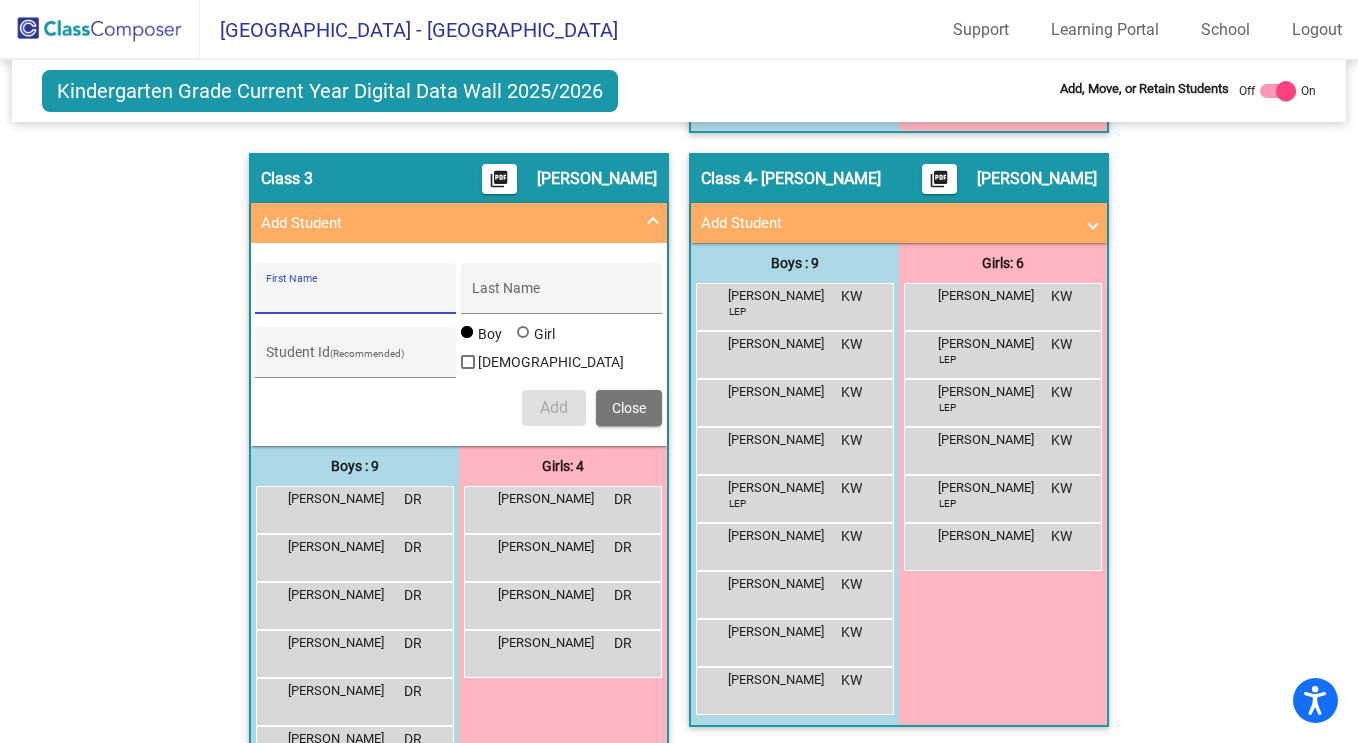 click on "First Name" at bounding box center (356, 296) 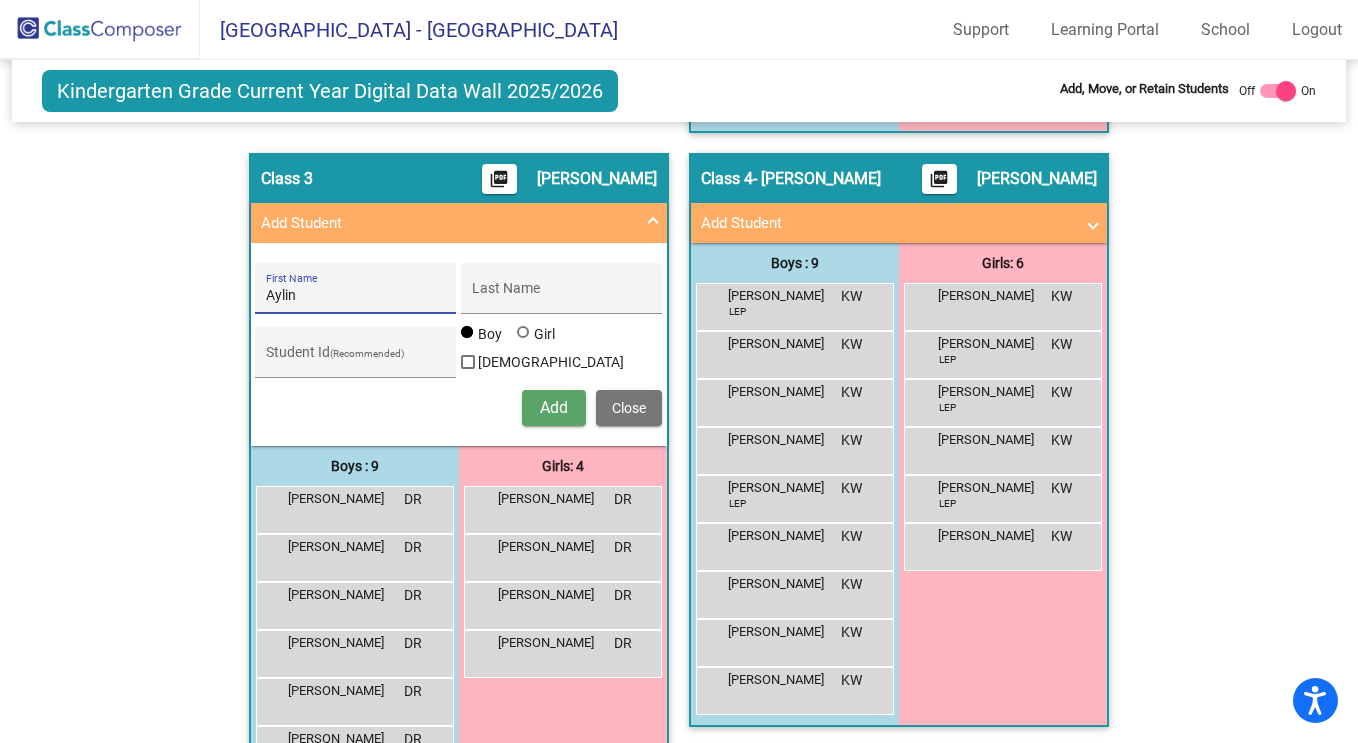 type on "Aylin" 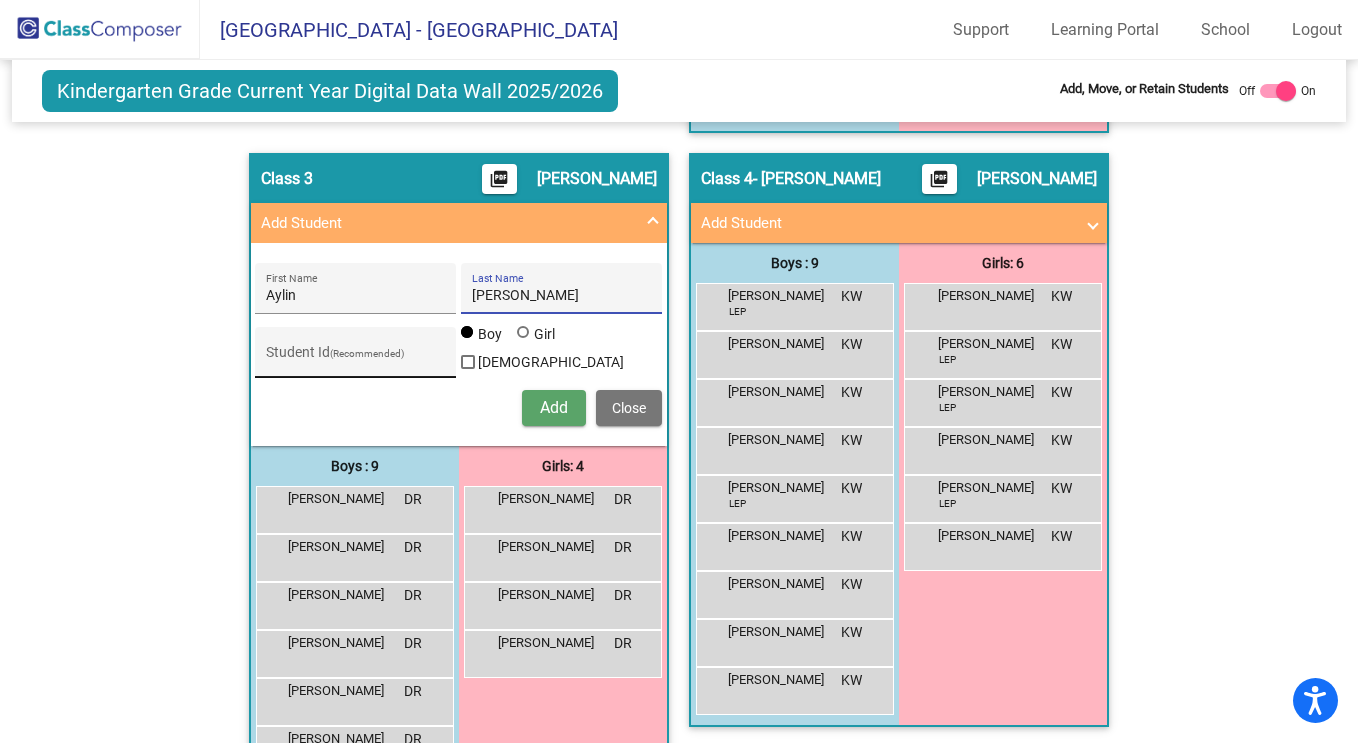 type on "Wilson" 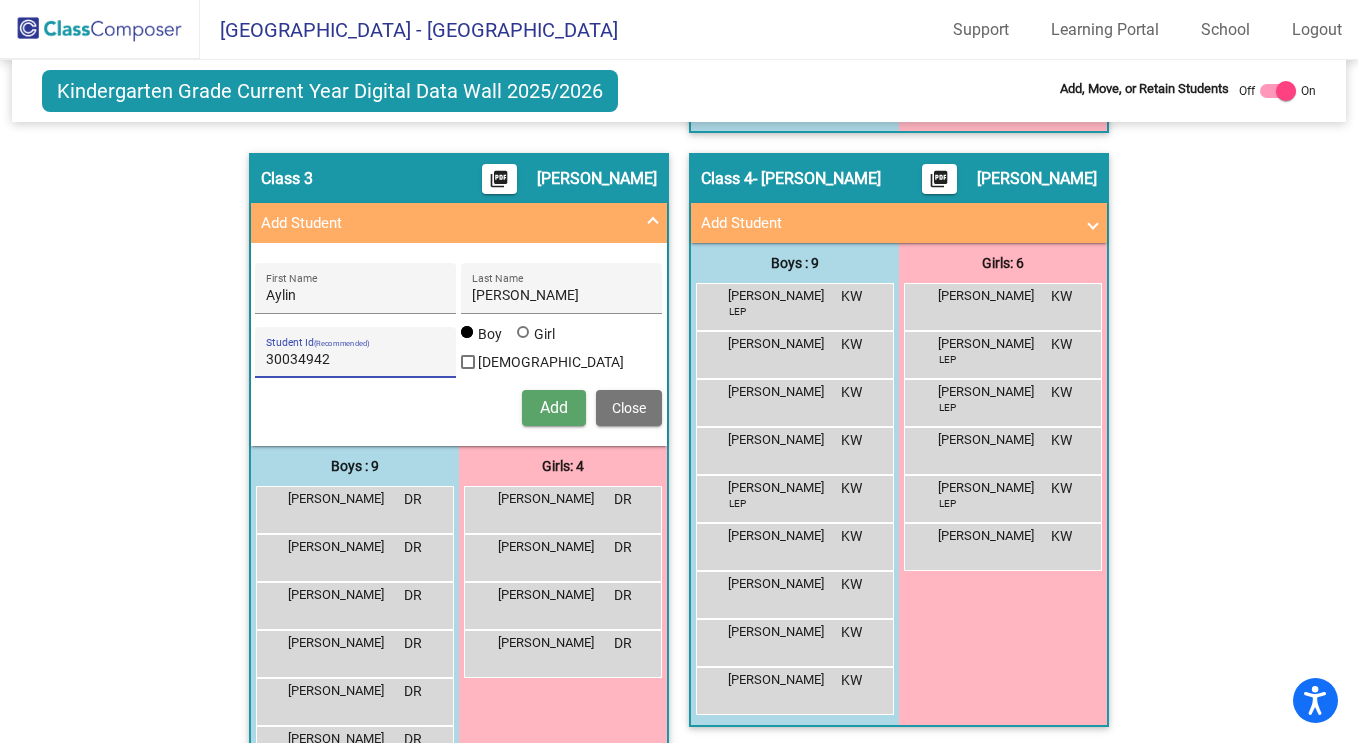 type on "30034942" 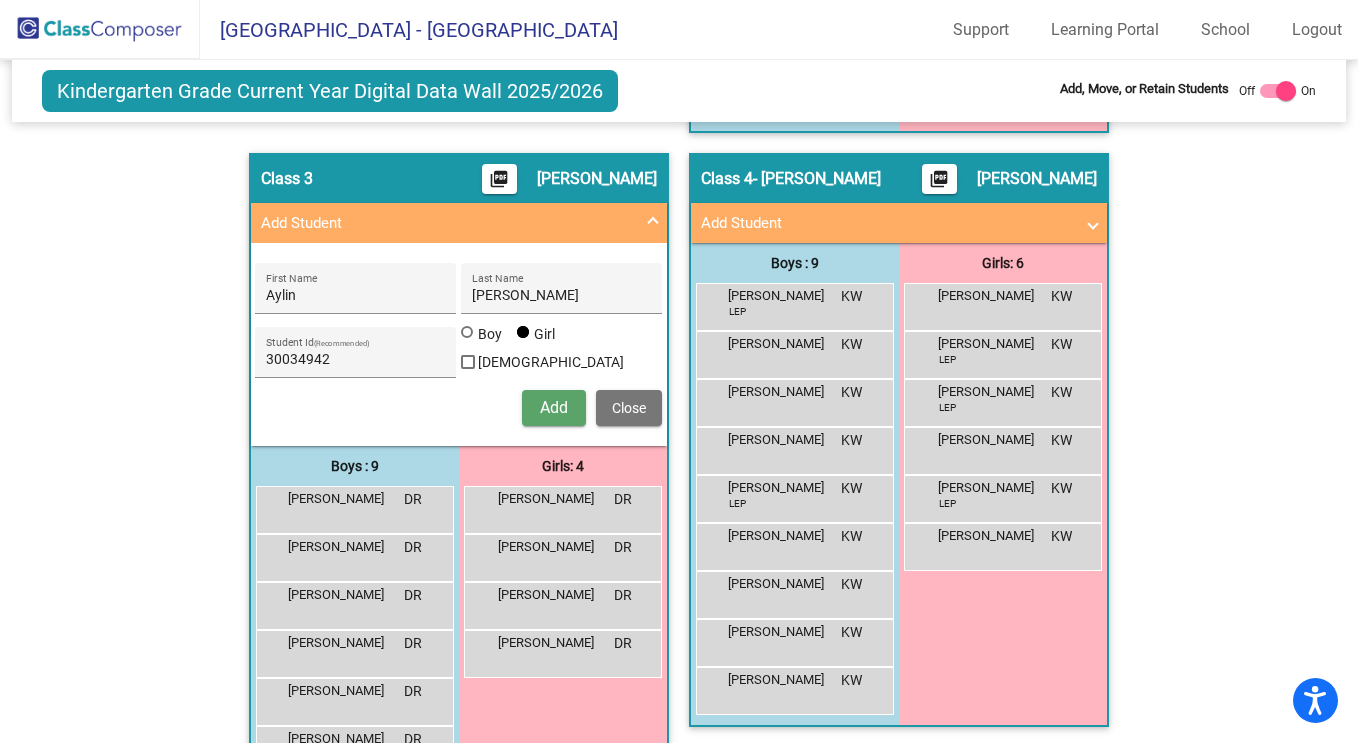 click on "Add" at bounding box center (554, 407) 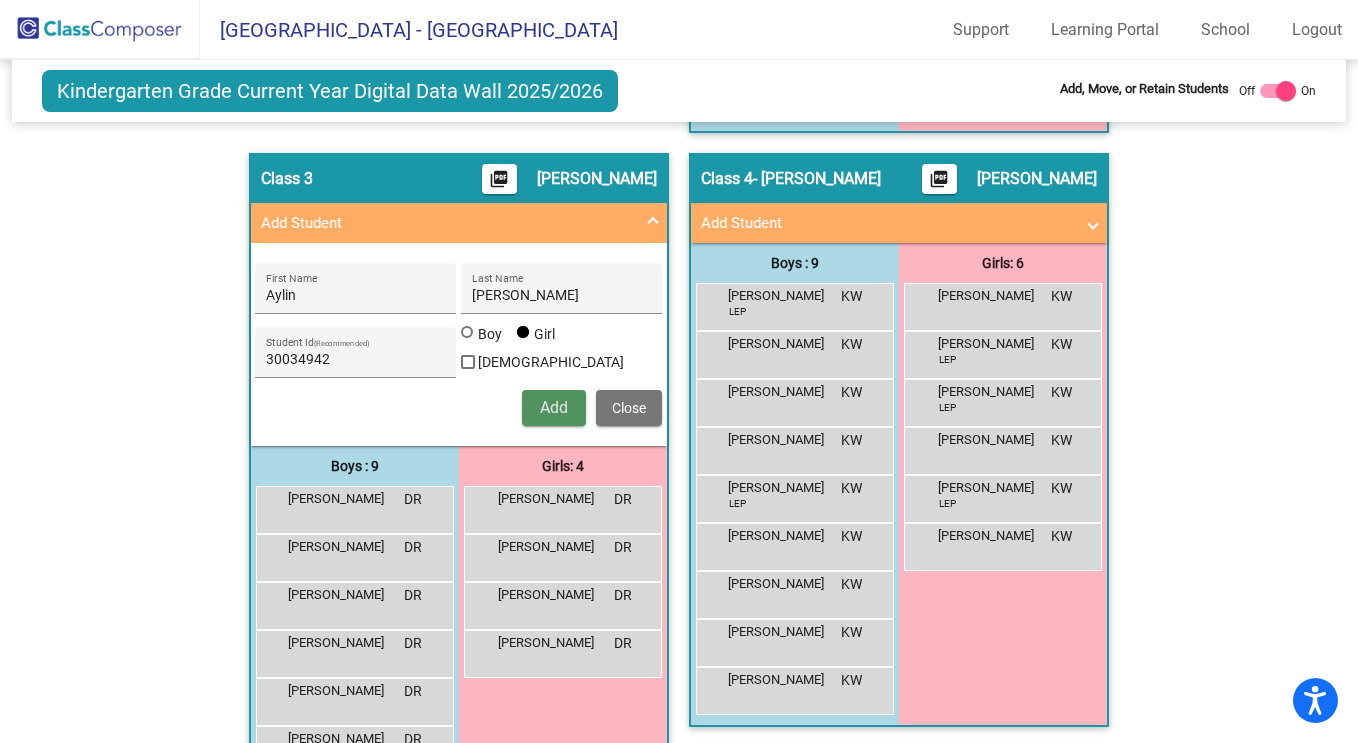 type 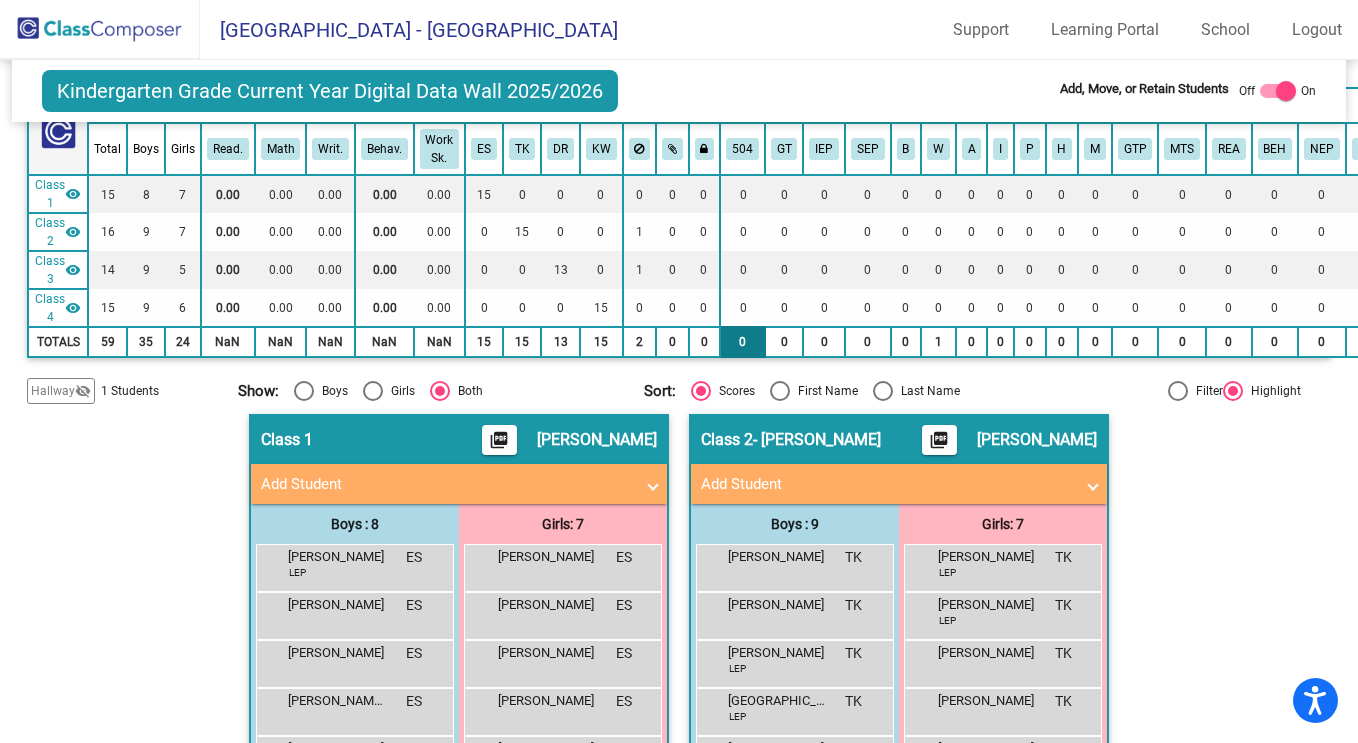 scroll, scrollTop: 317, scrollLeft: 0, axis: vertical 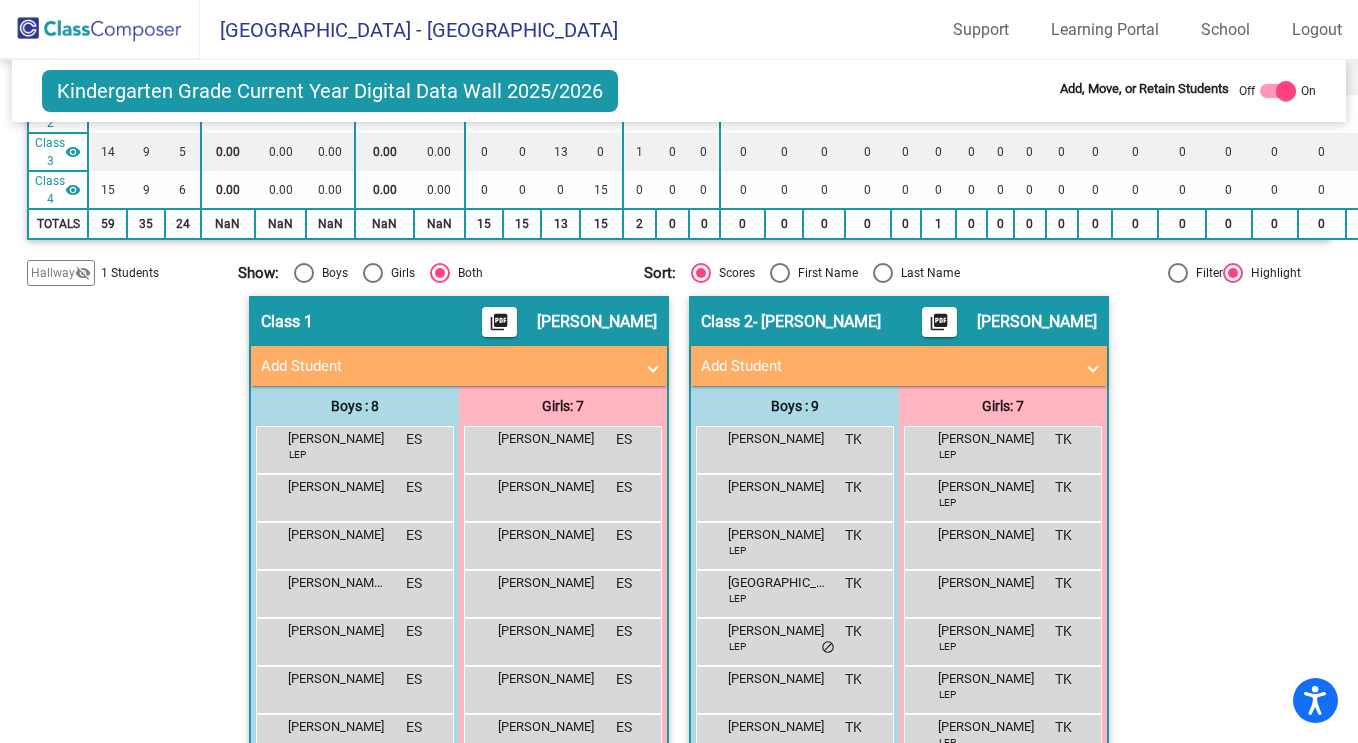 click on "Add Student" at bounding box center (447, 366) 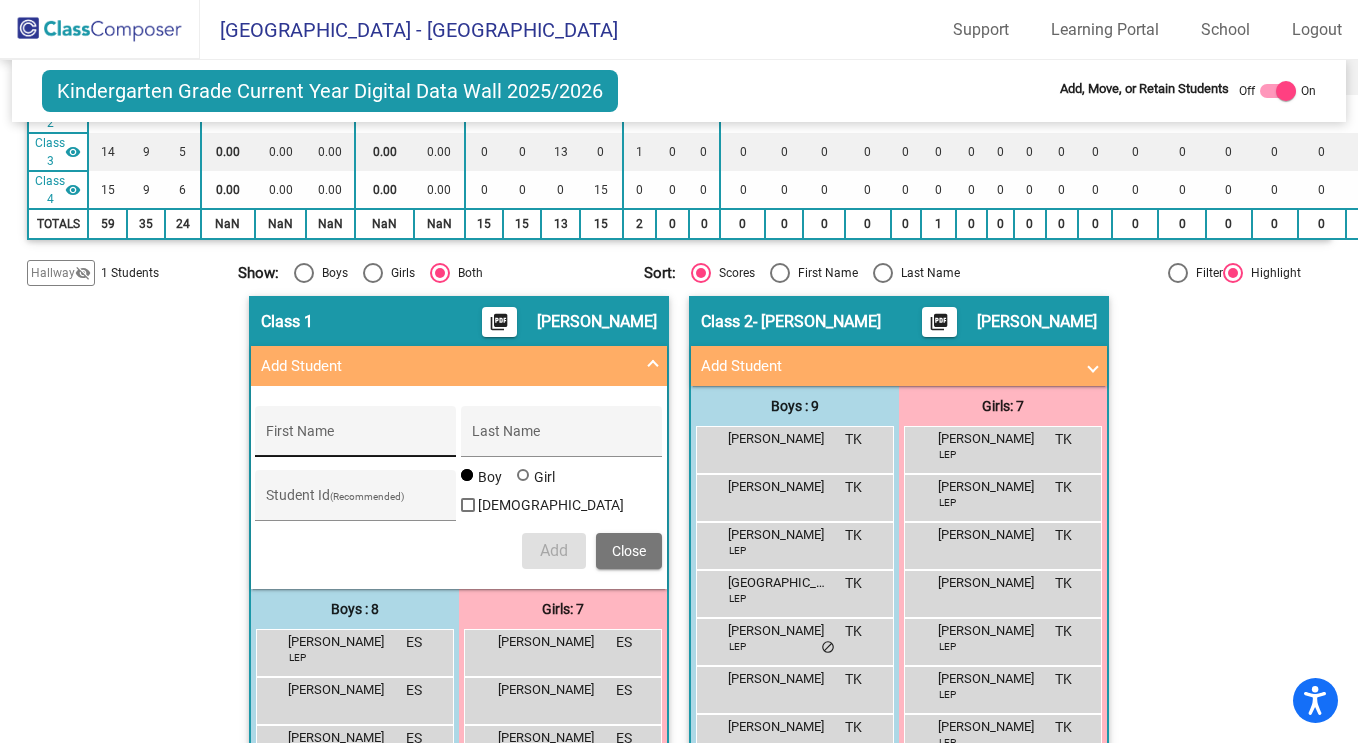 click on "First Name" at bounding box center [356, 439] 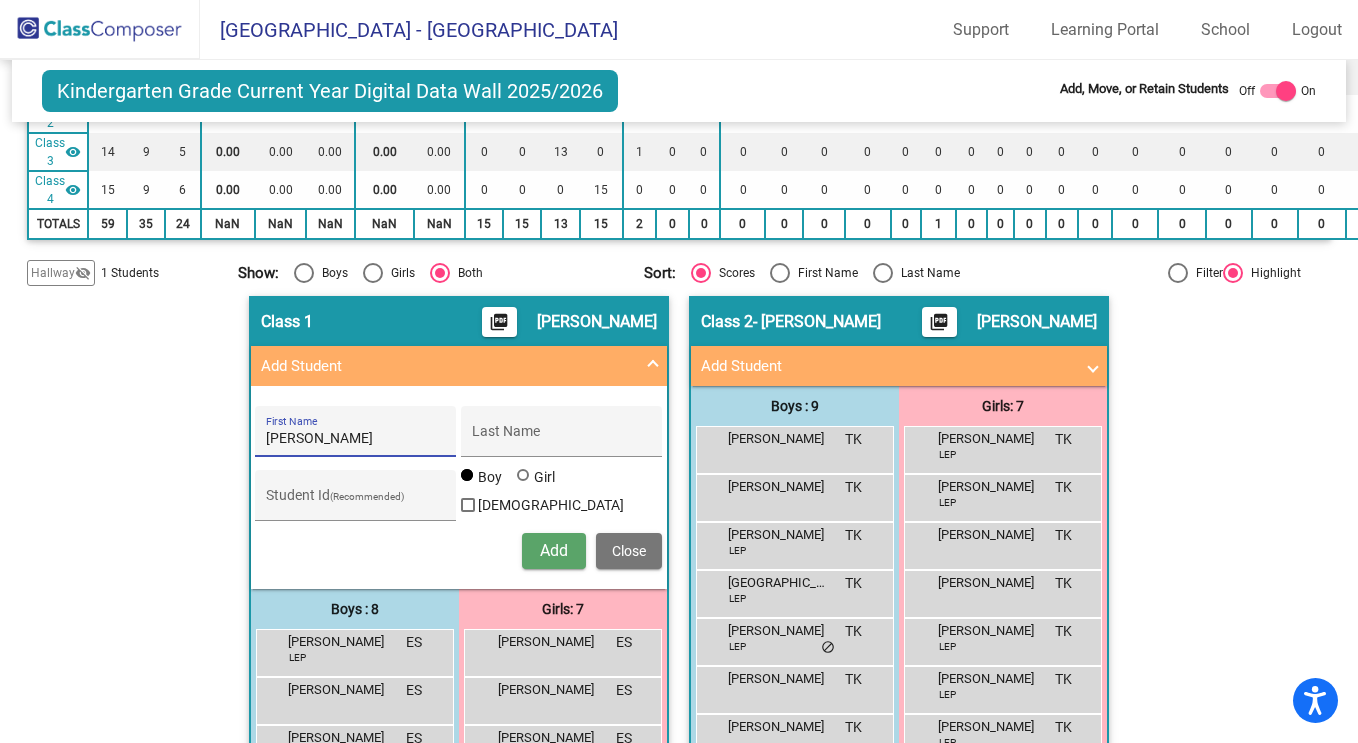 type on "Jenna" 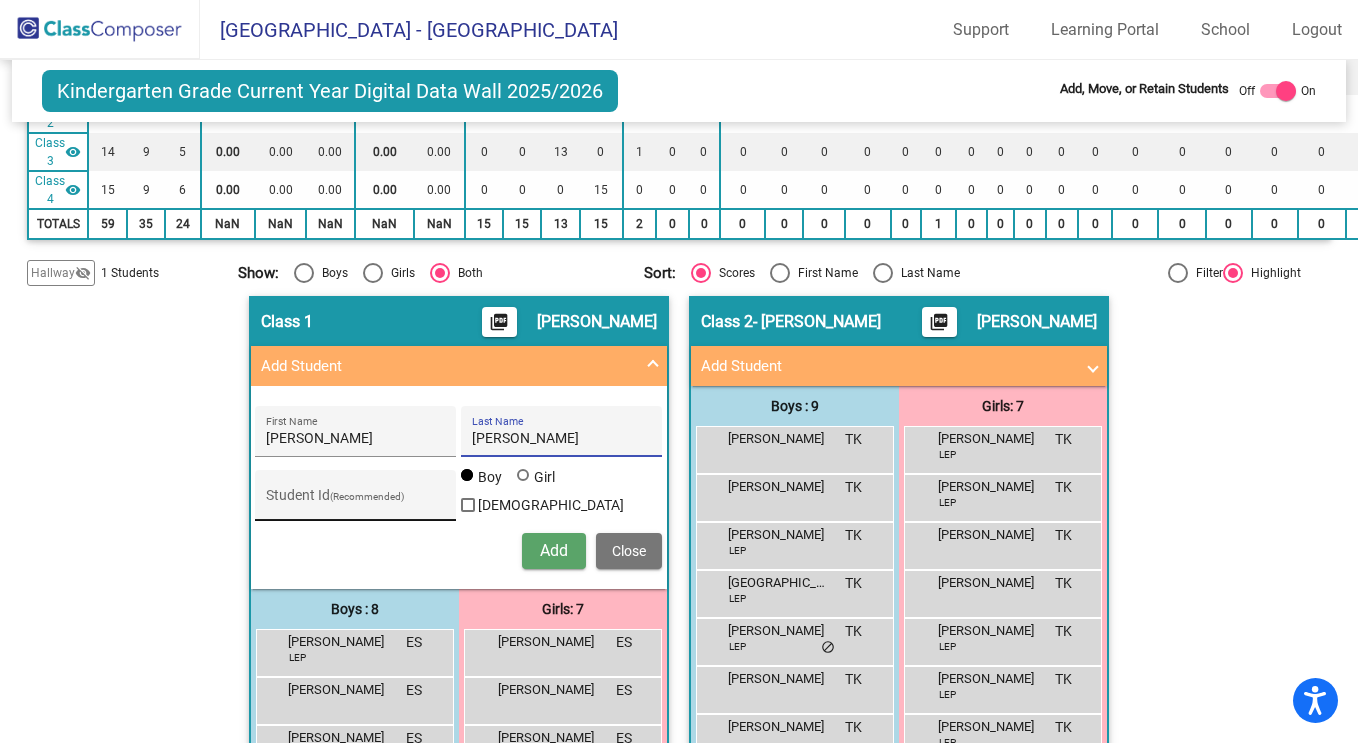 type on "Turnquist" 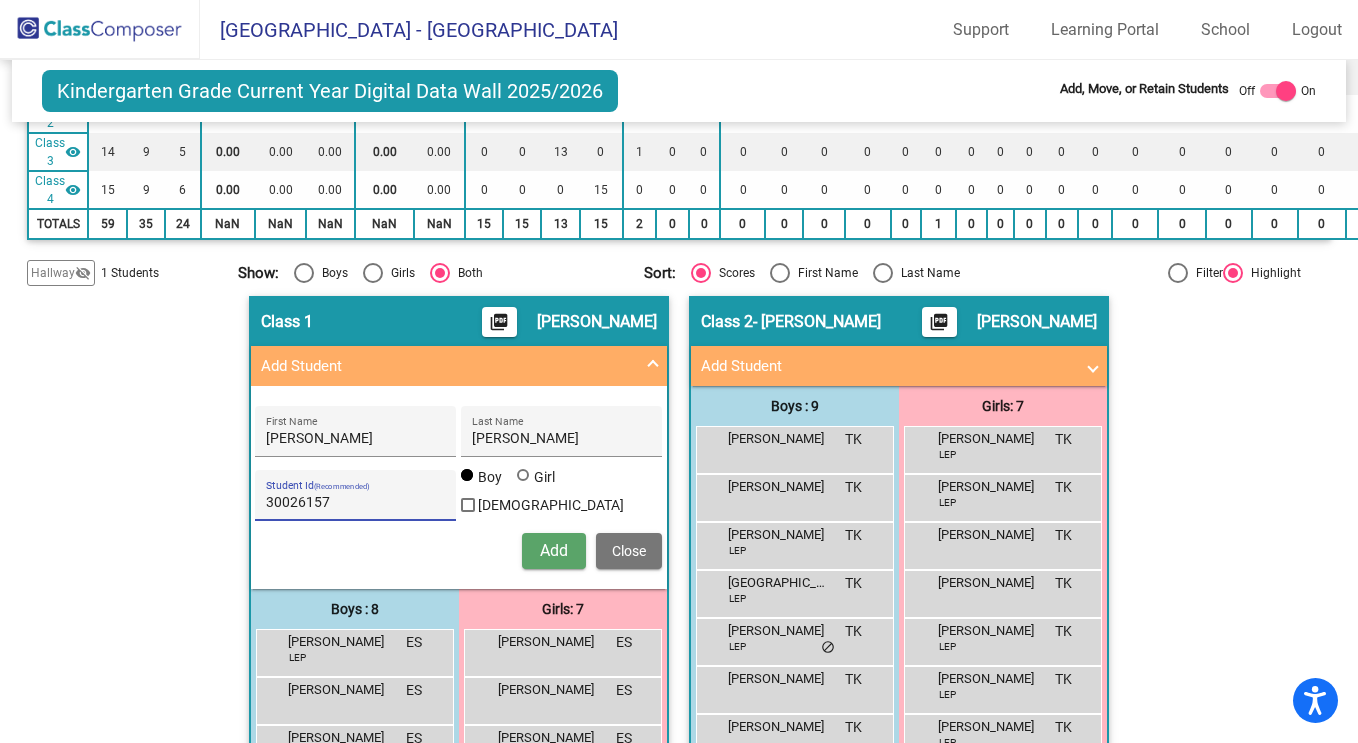 type on "30026157" 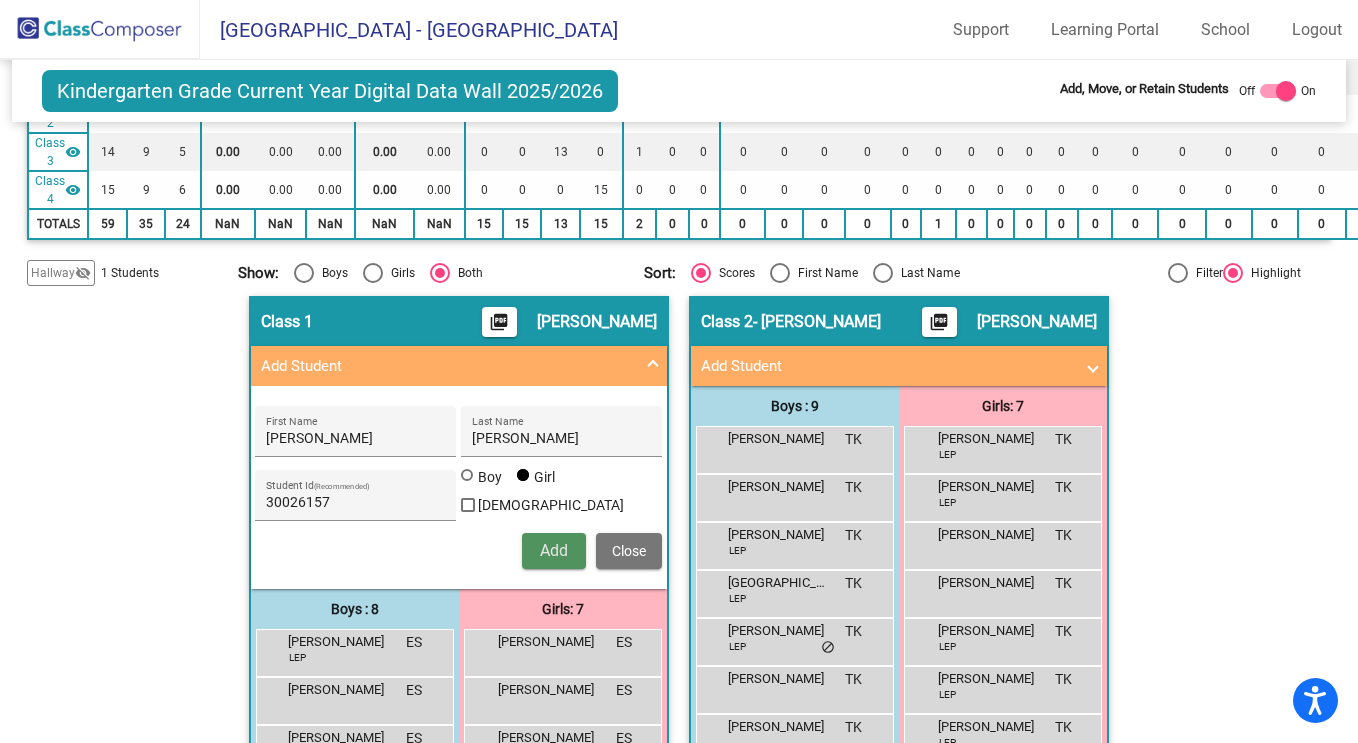 click on "Add" at bounding box center [554, 550] 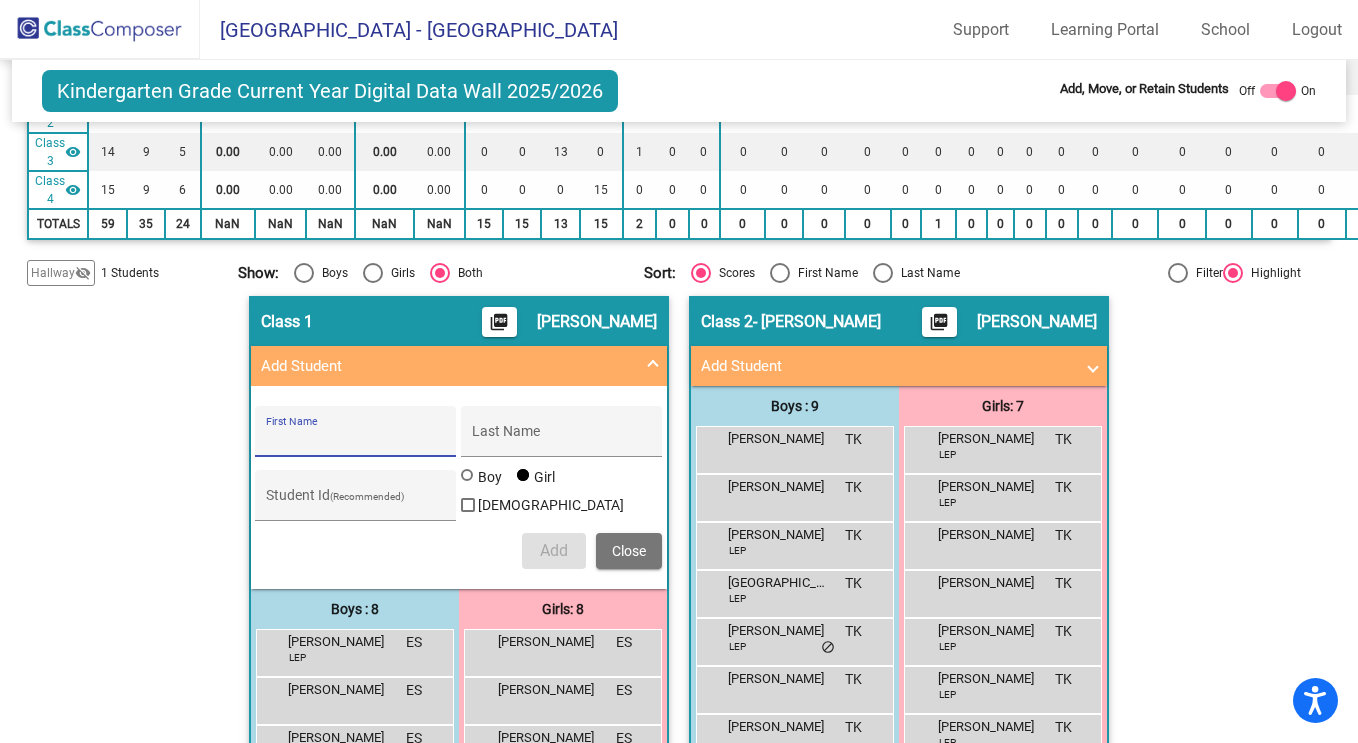click at bounding box center (653, 366) 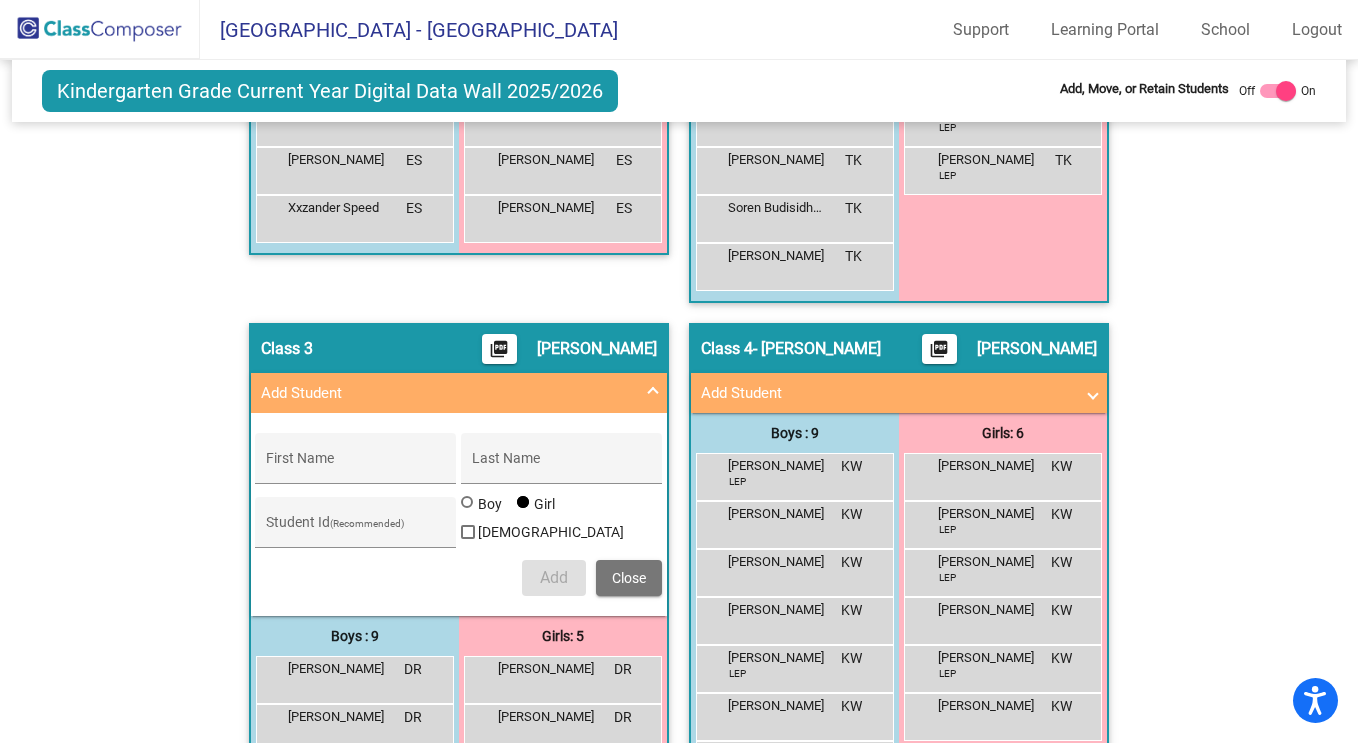 scroll, scrollTop: 1267, scrollLeft: 0, axis: vertical 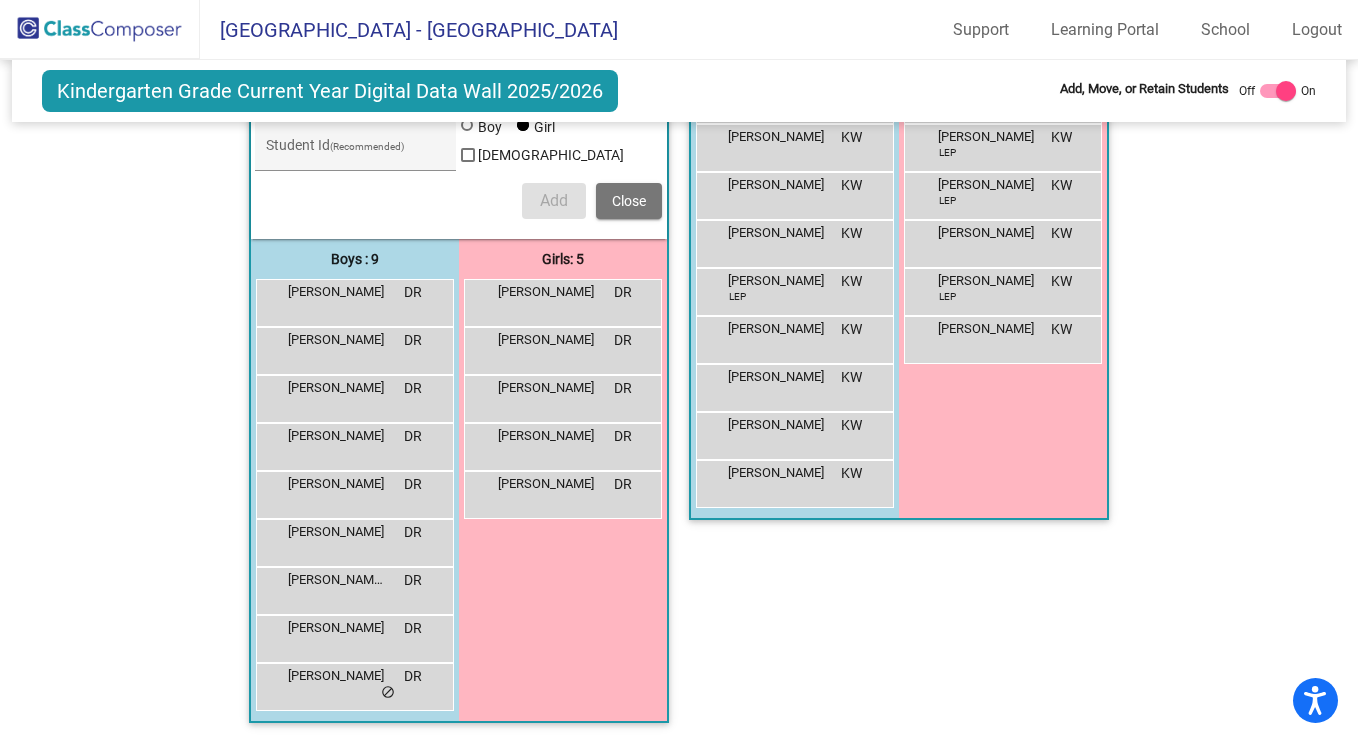 click on "Class 4   - Katy Workman  picture_as_pdf Katy Workman  Add Student  First Name Last Name Student Id  (Recommended)   Boy   Girl   Non Binary Add Close  Boys : 9  Aanav Bhana LEP KW lock do_not_disturb_alt Avidor Fisseha KW lock do_not_disturb_alt Elias Al Mahdawi KW lock do_not_disturb_alt John Noyd KW lock do_not_disturb_alt Lucas Tran LEP KW lock do_not_disturb_alt Nakoa Braun-Petersen KW lock do_not_disturb_alt Oliver Davis KW lock do_not_disturb_alt Riddley Cook KW lock do_not_disturb_alt Ryan Alston KW lock do_not_disturb_alt Girls: 6 Alison Quintanilla KW lock do_not_disturb_alt Esme Giurgiu LEP KW lock do_not_disturb_alt Jalexy Thompson LEP KW lock do_not_disturb_alt Kylie Graham KW lock do_not_disturb_alt Lujane Elgheriani LEP KW lock do_not_disturb_alt Skylar Shalman KW lock do_not_disturb_alt" 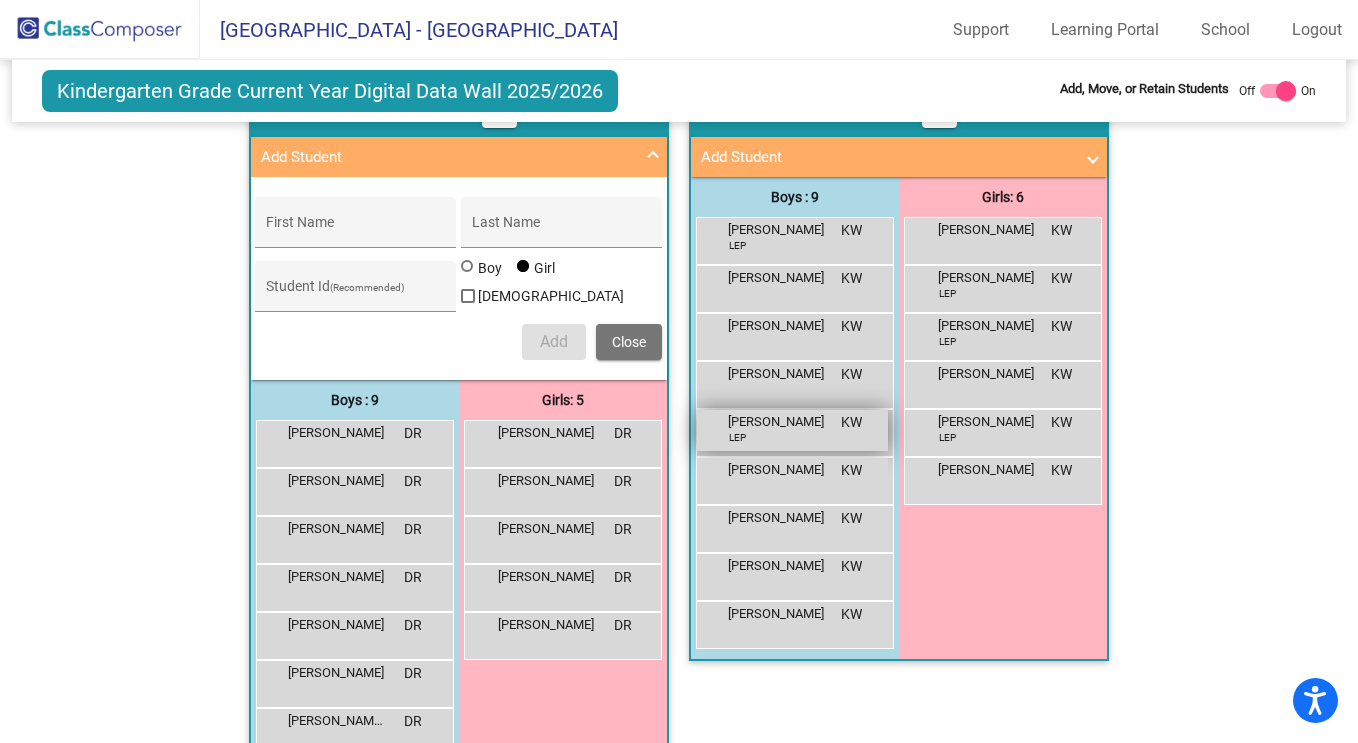 scroll, scrollTop: 1119, scrollLeft: 0, axis: vertical 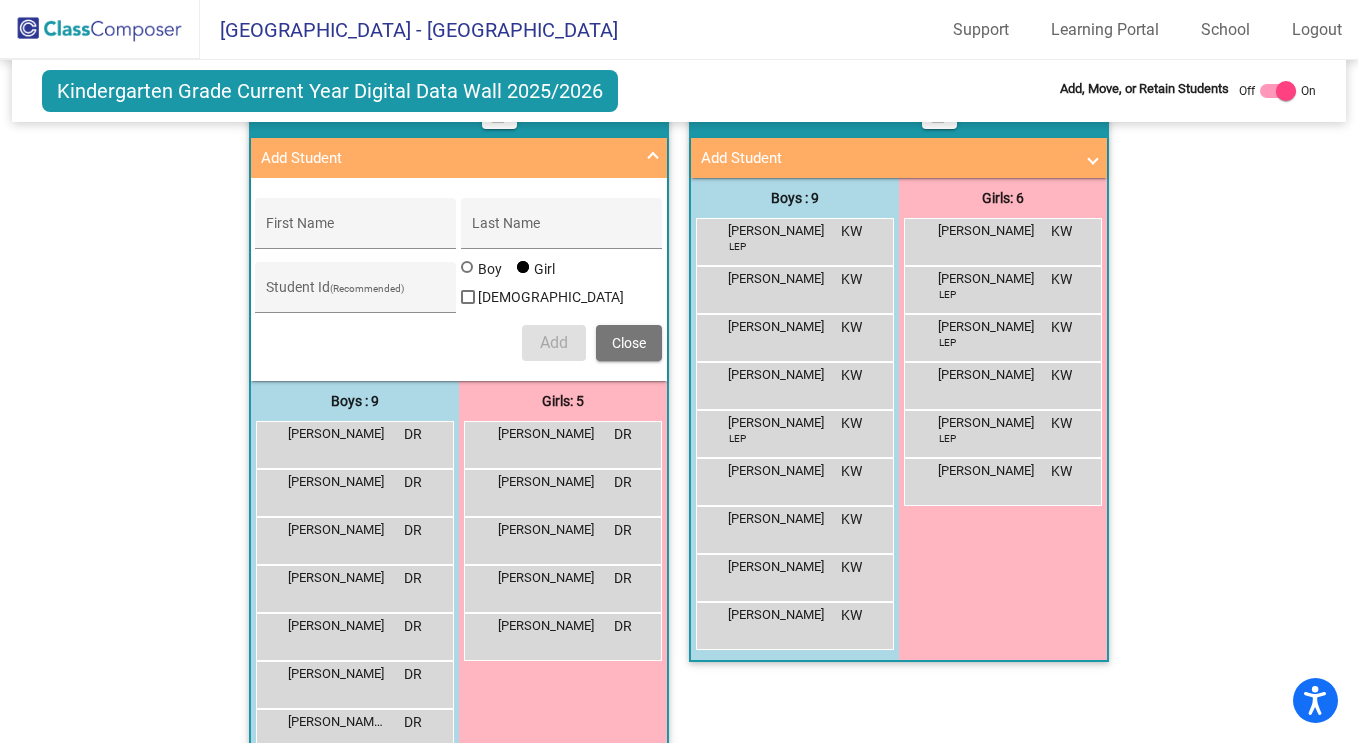 click at bounding box center [653, 158] 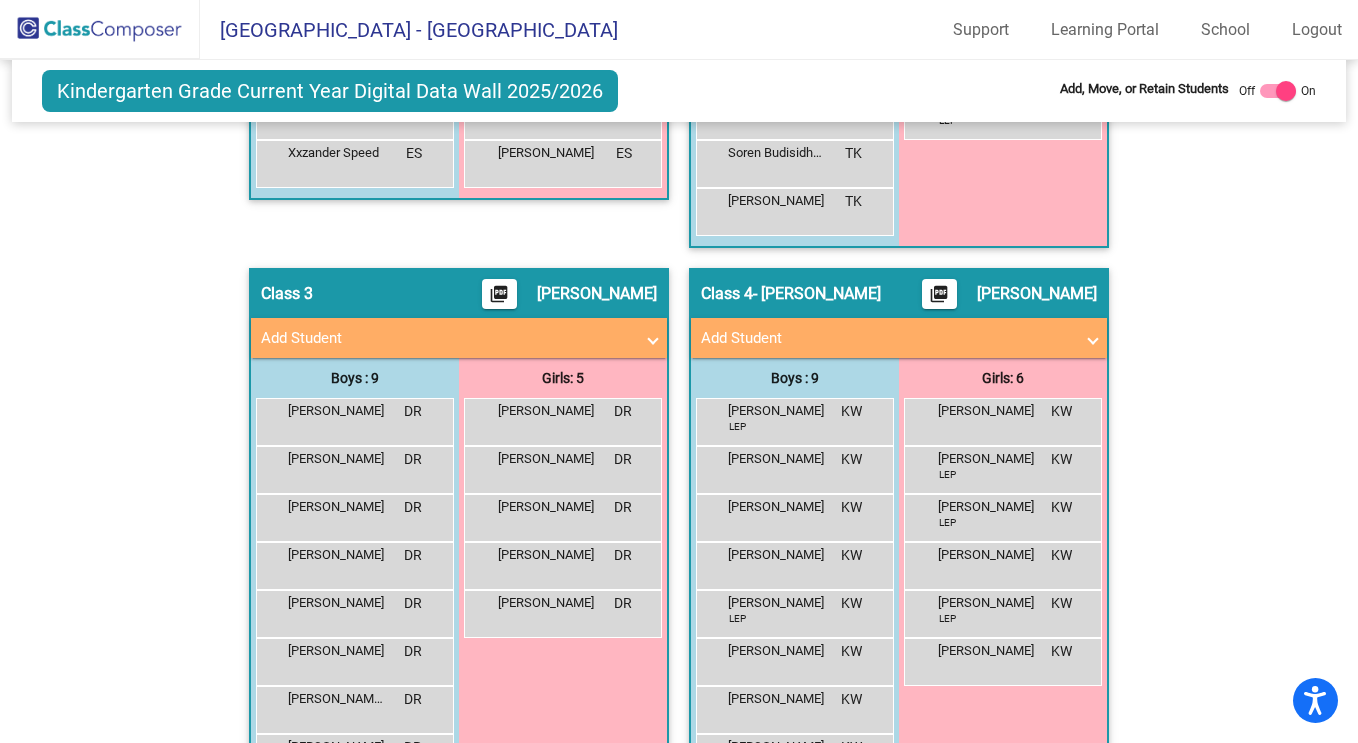 scroll, scrollTop: 940, scrollLeft: 0, axis: vertical 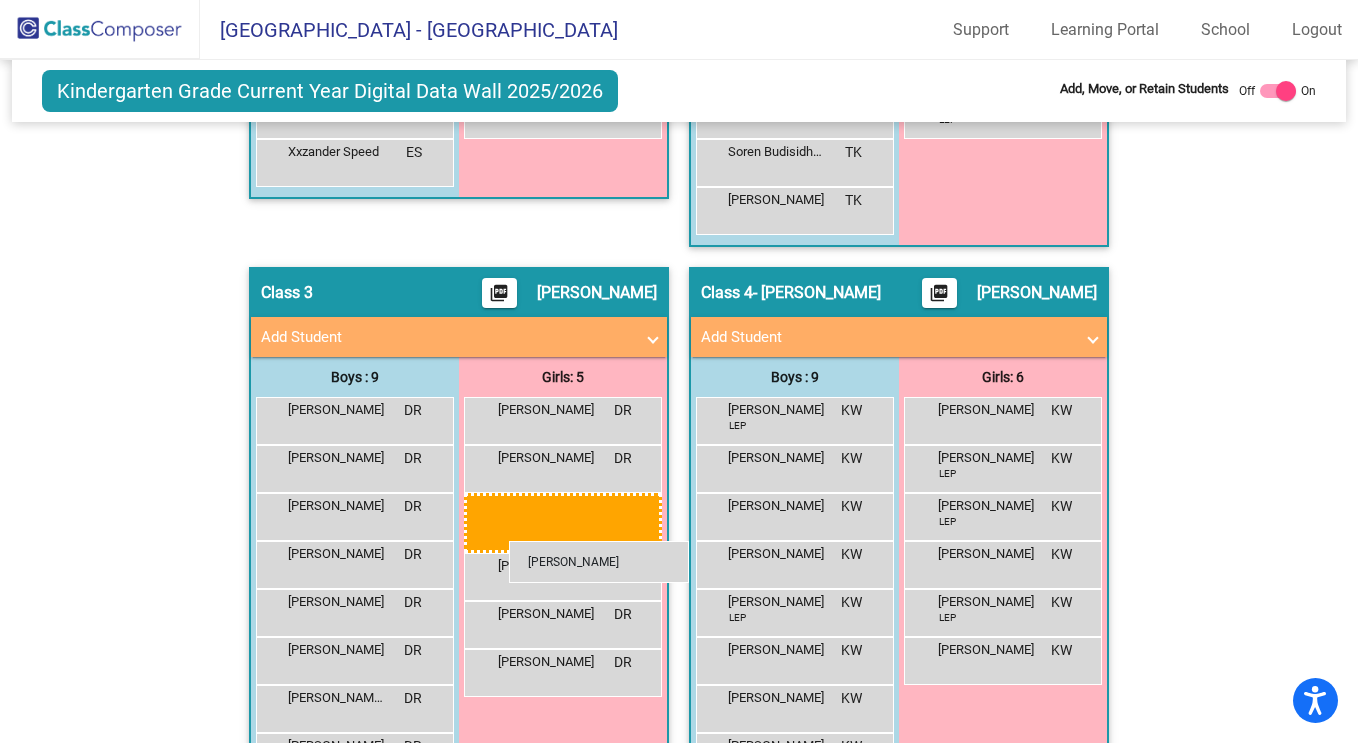 drag, startPoint x: 555, startPoint y: 156, endPoint x: 507, endPoint y: 537, distance: 384.01172 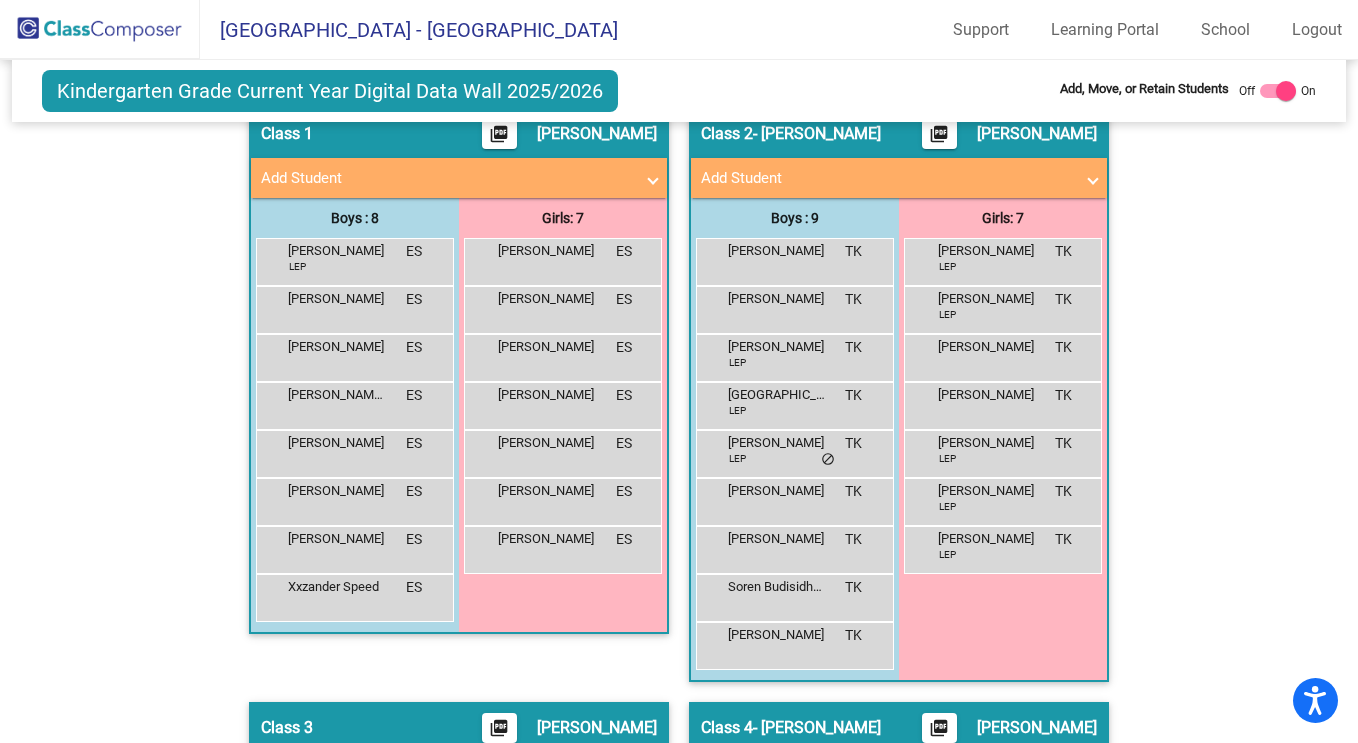 scroll, scrollTop: 504, scrollLeft: 0, axis: vertical 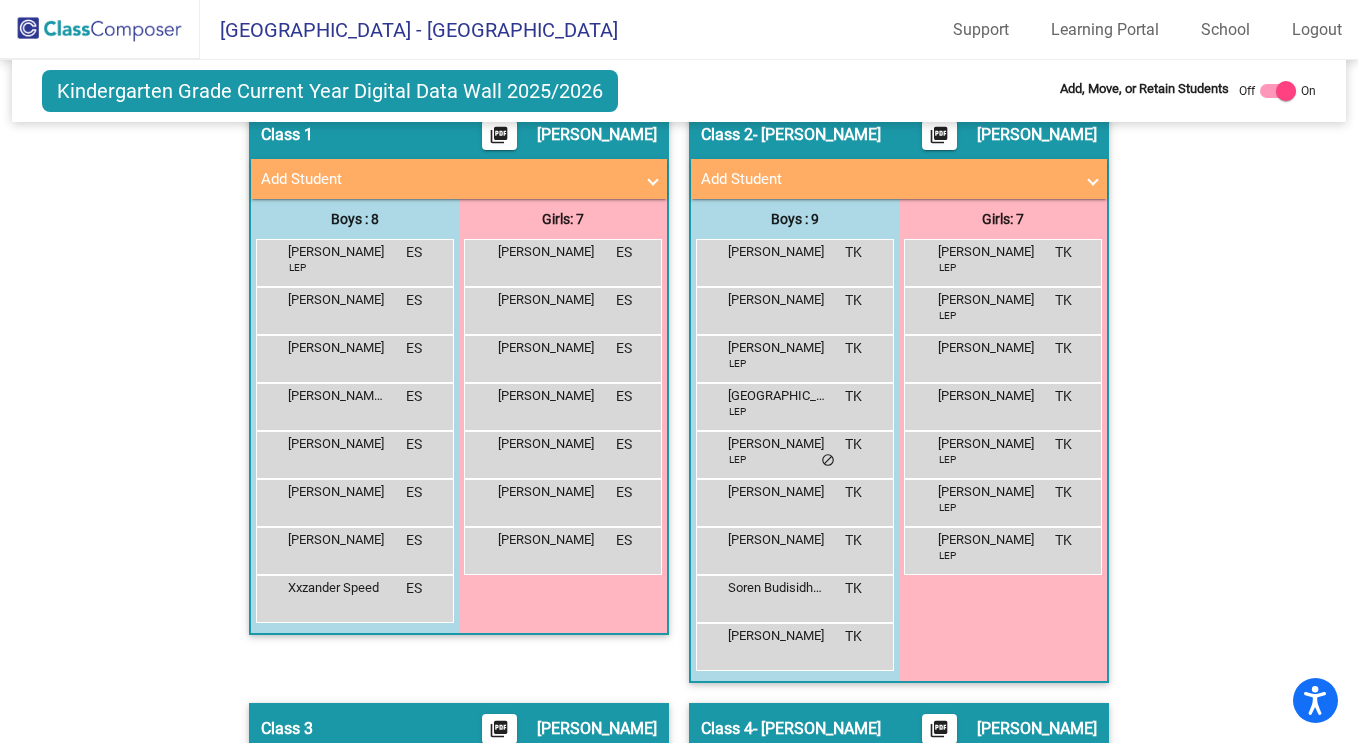click on "Add Student" at bounding box center [447, 179] 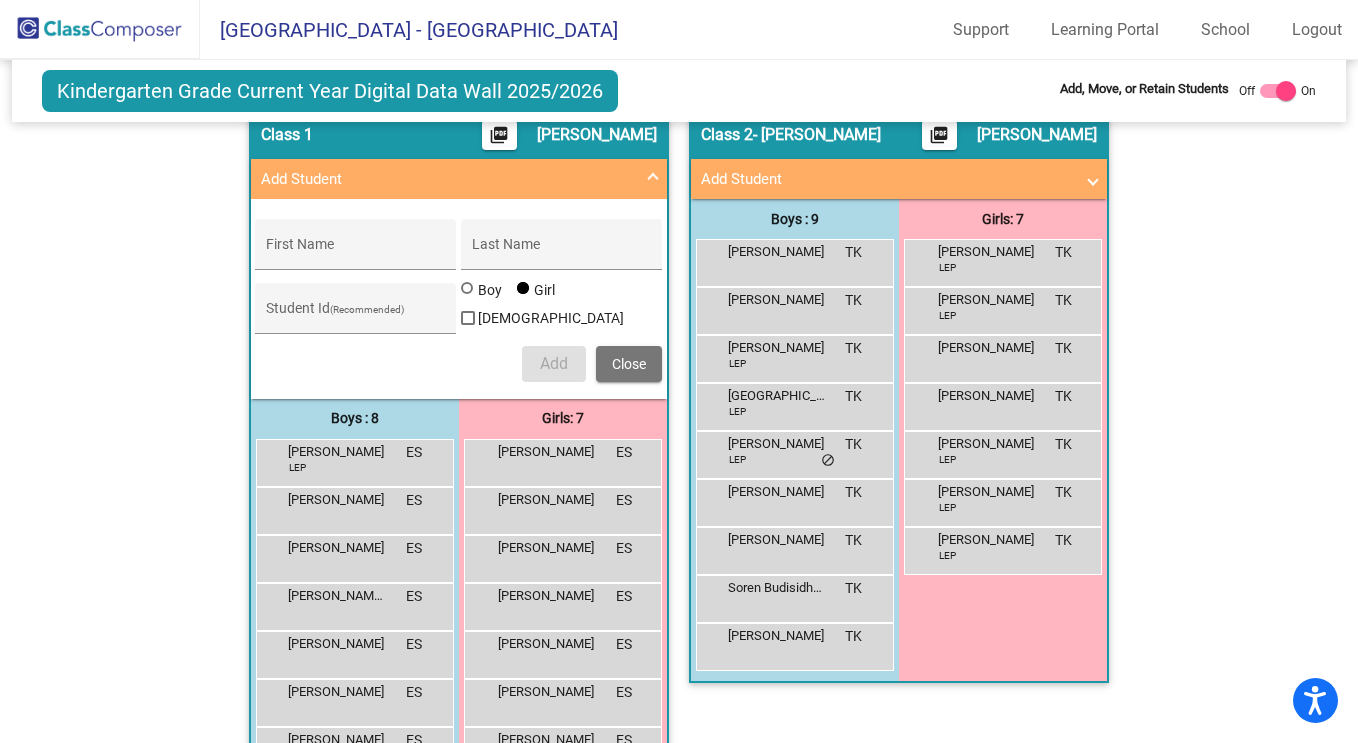 radio on "true" 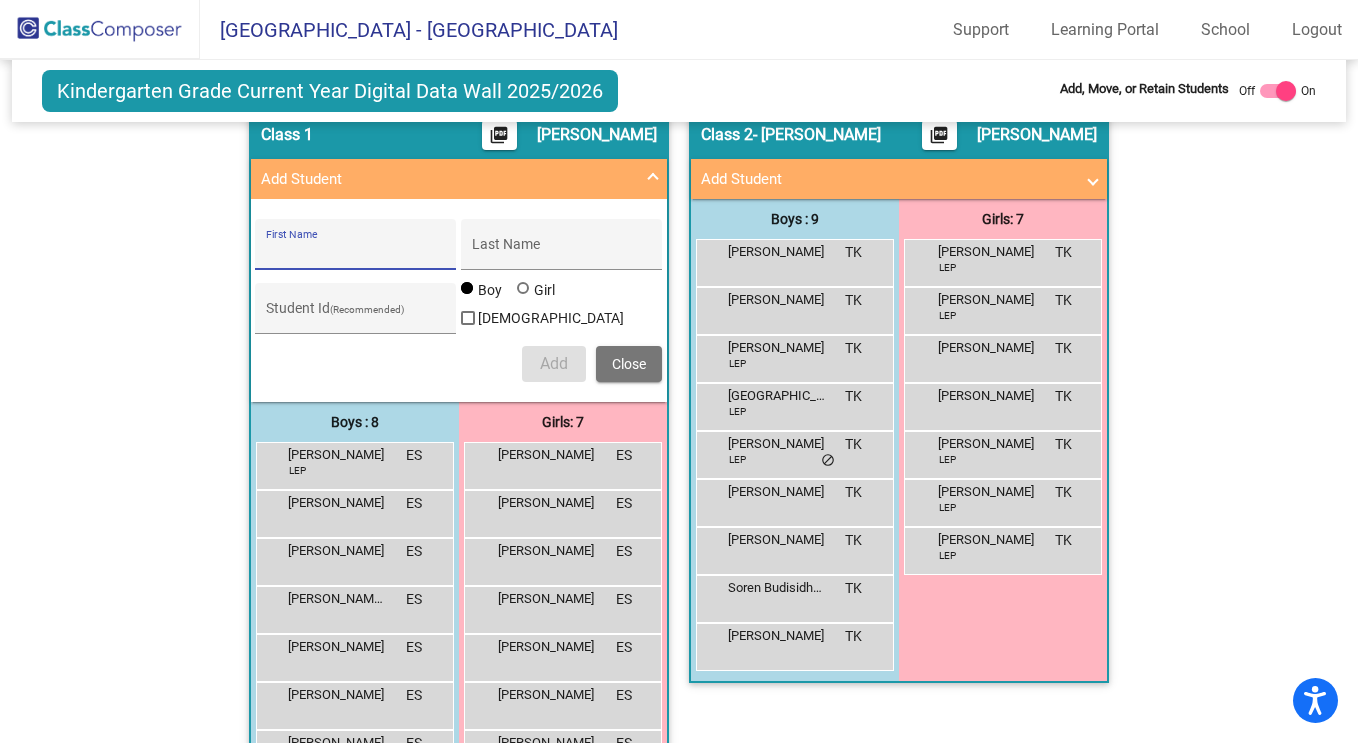 click on "First Name" at bounding box center (356, 252) 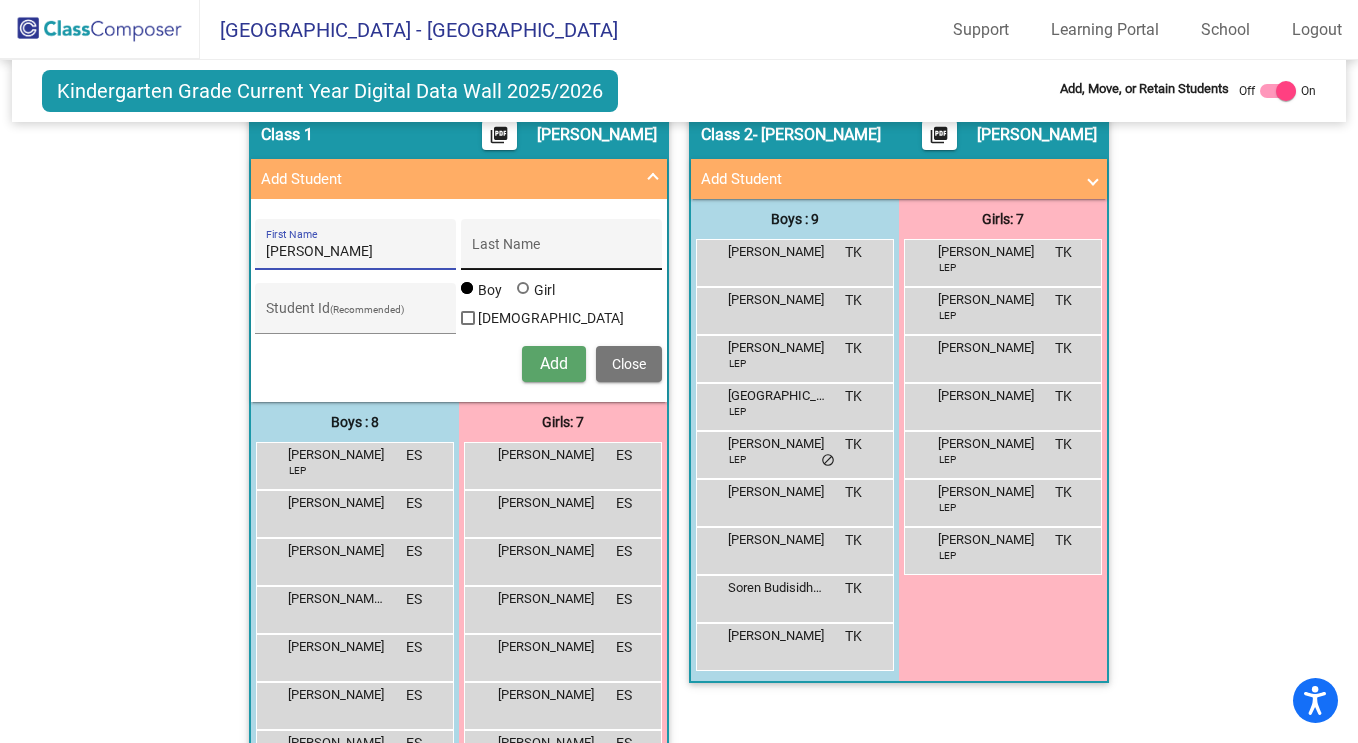 type on "Ryan" 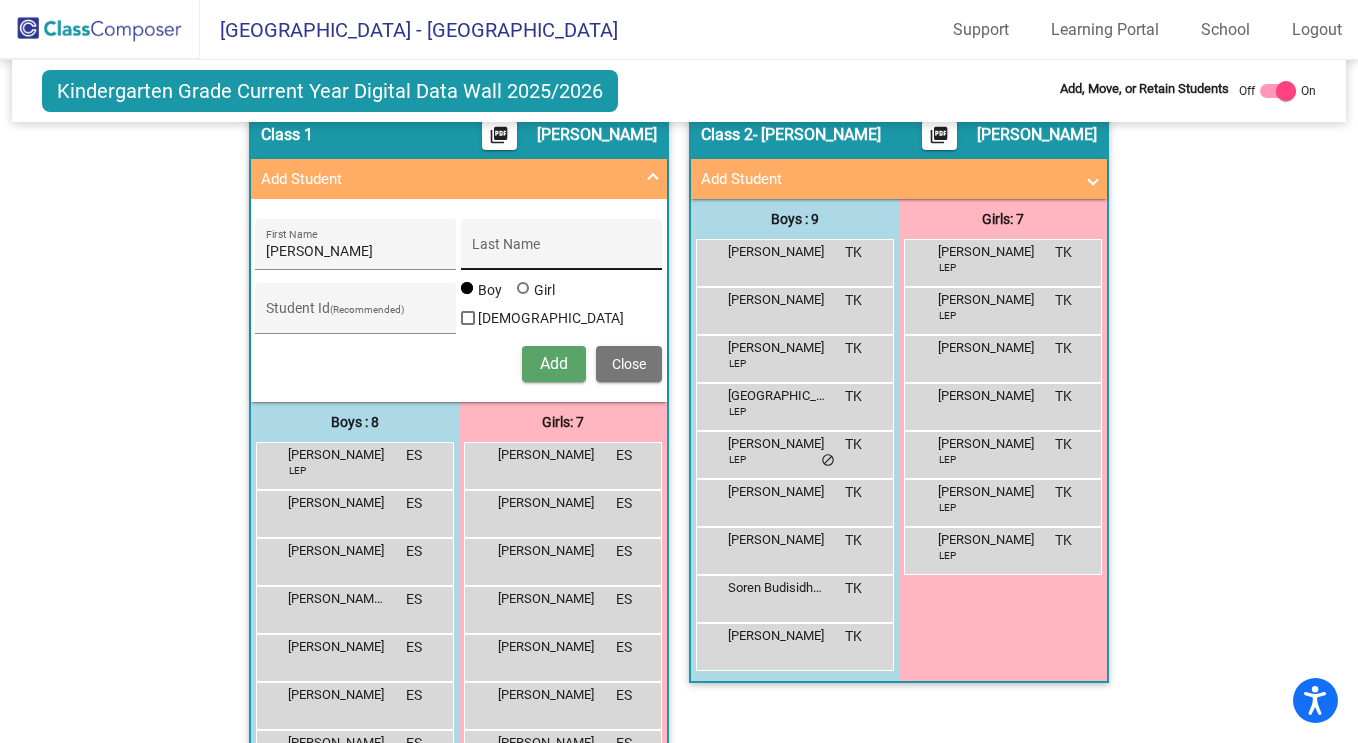 click on "Last Name" at bounding box center (562, 250) 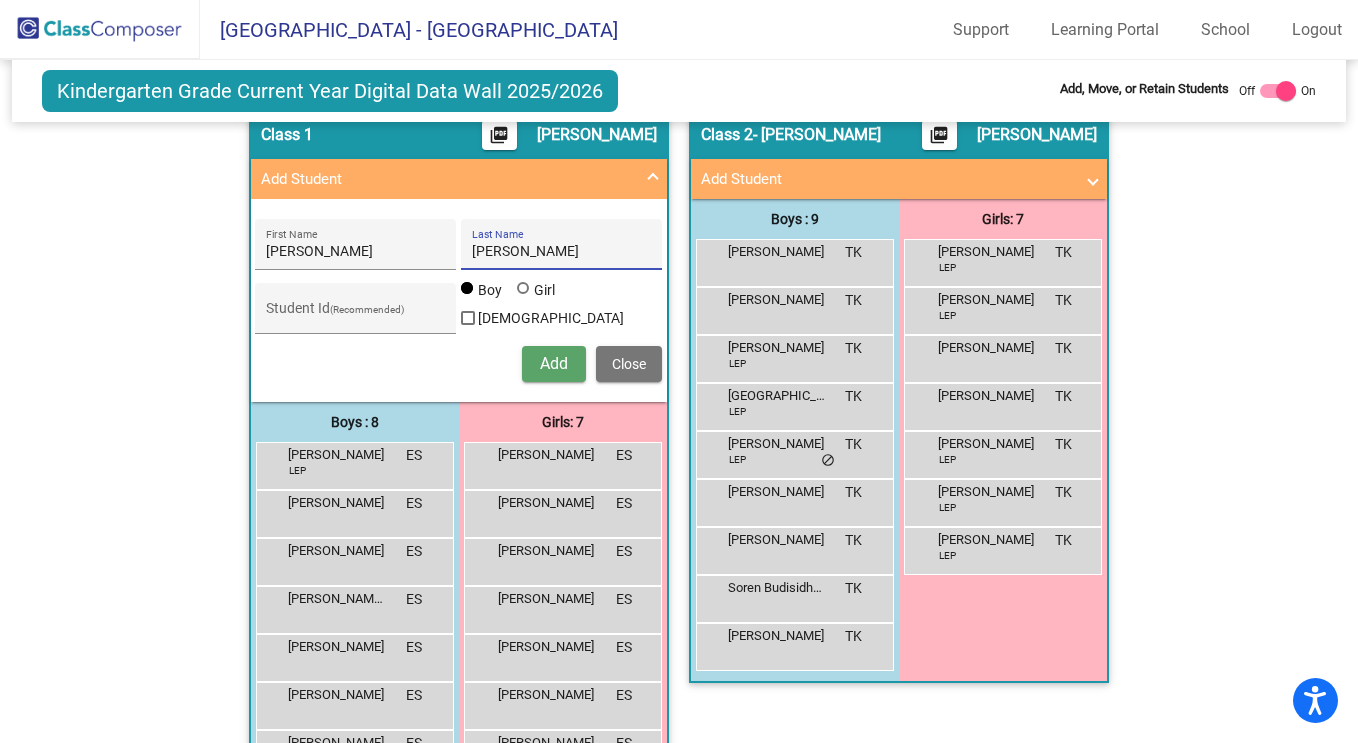 type on "Farahi" 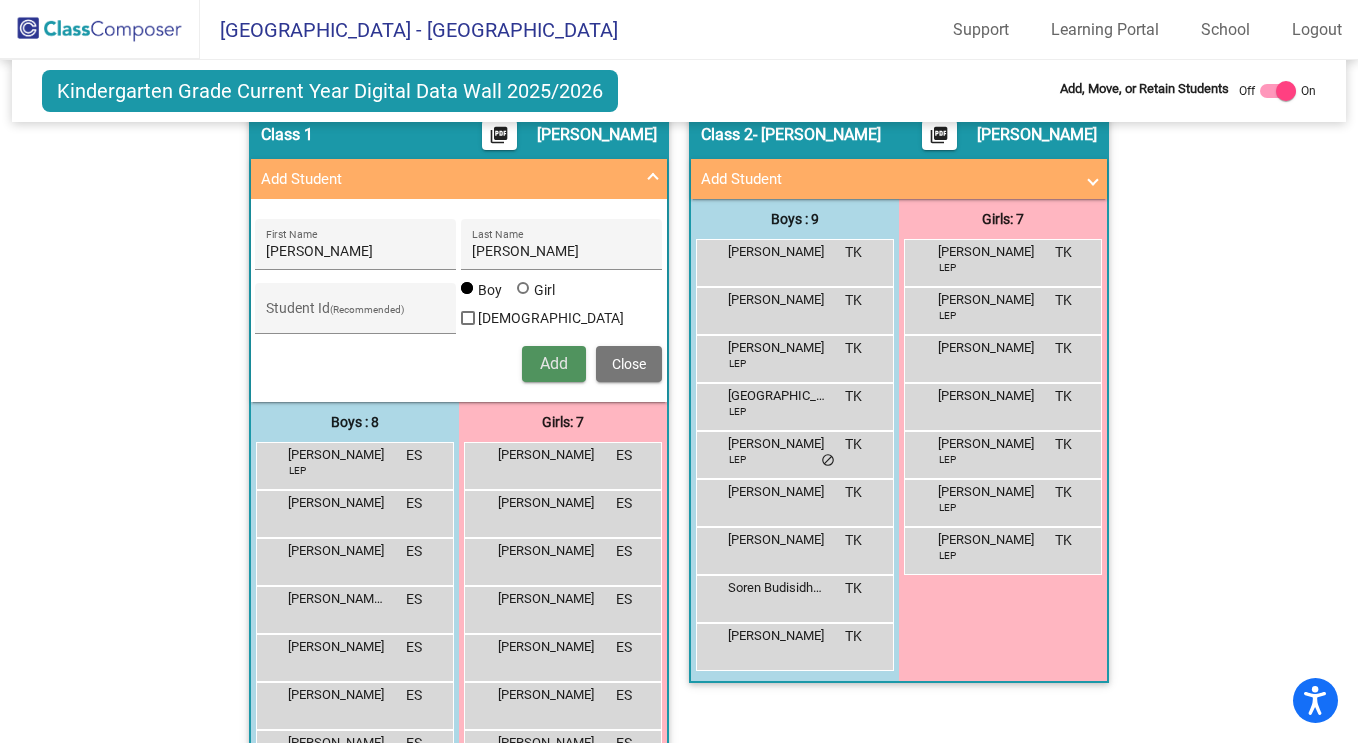 type 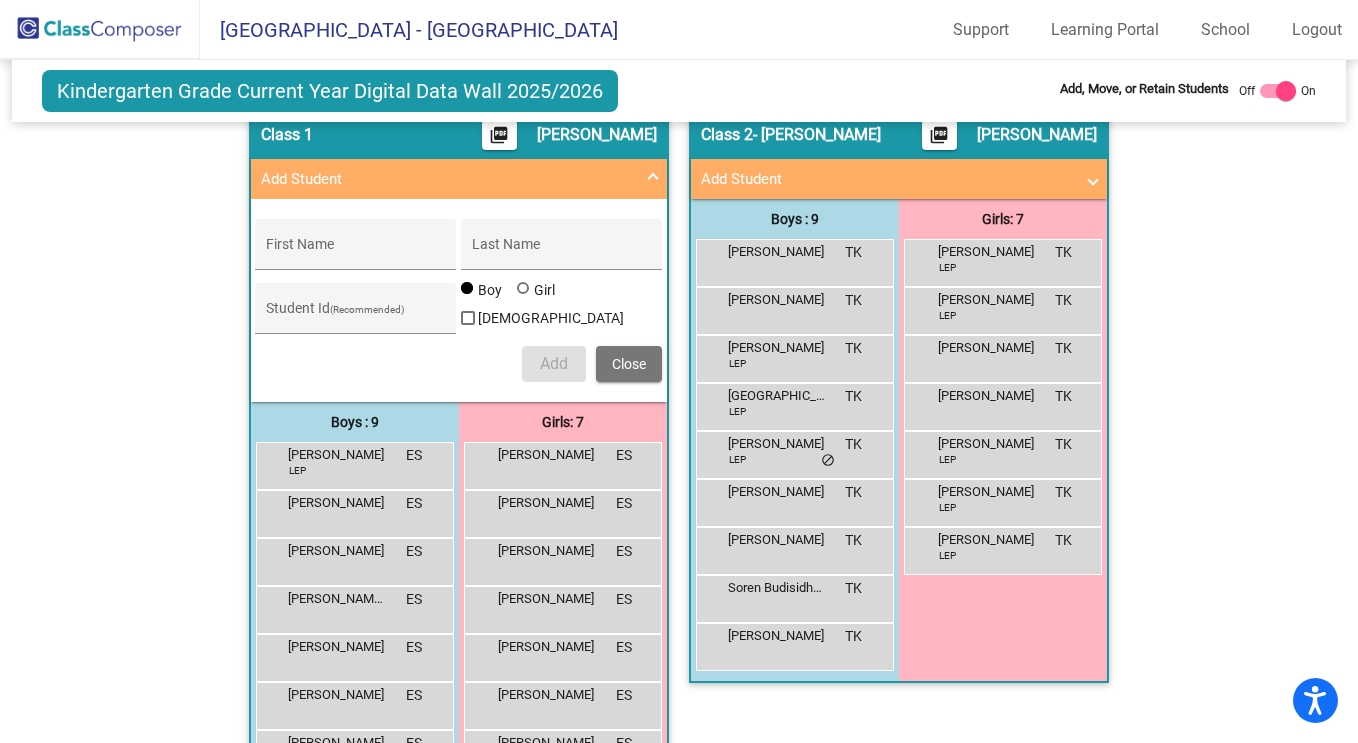 click at bounding box center (653, 179) 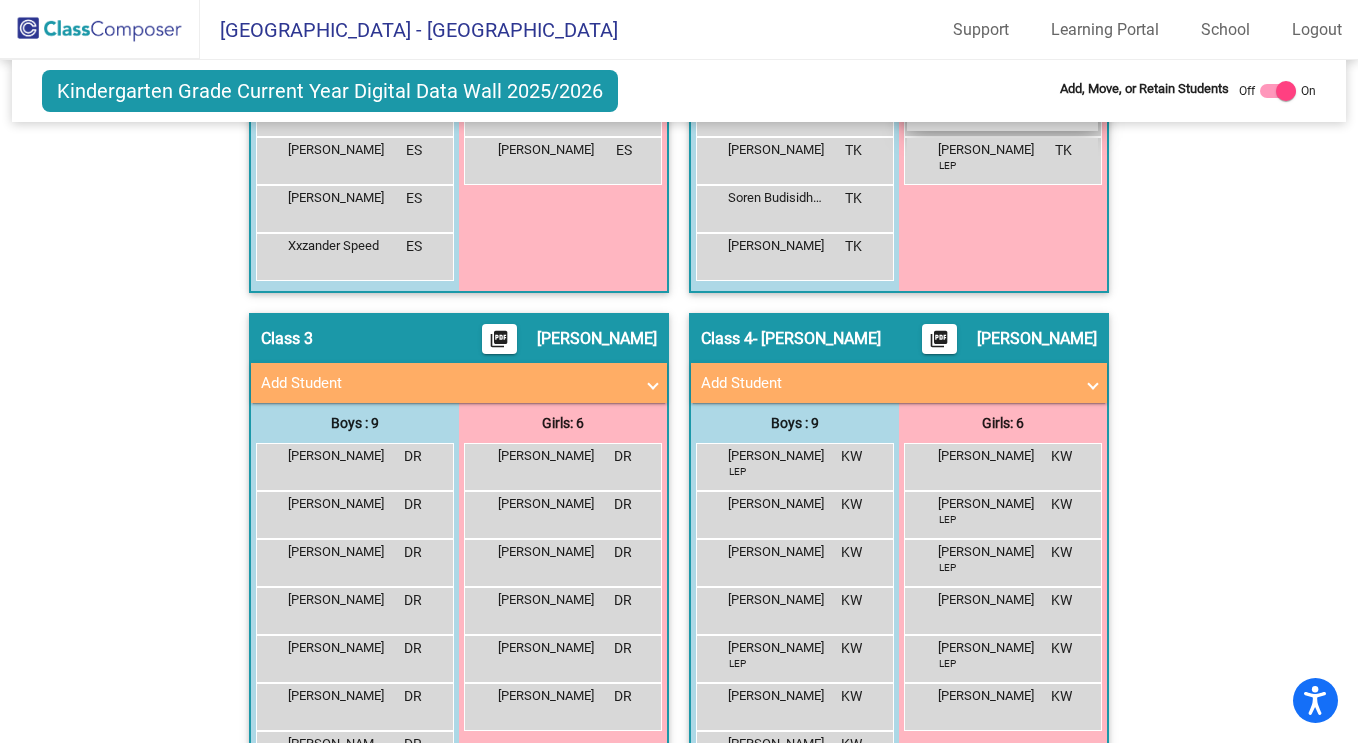scroll, scrollTop: 1067, scrollLeft: 0, axis: vertical 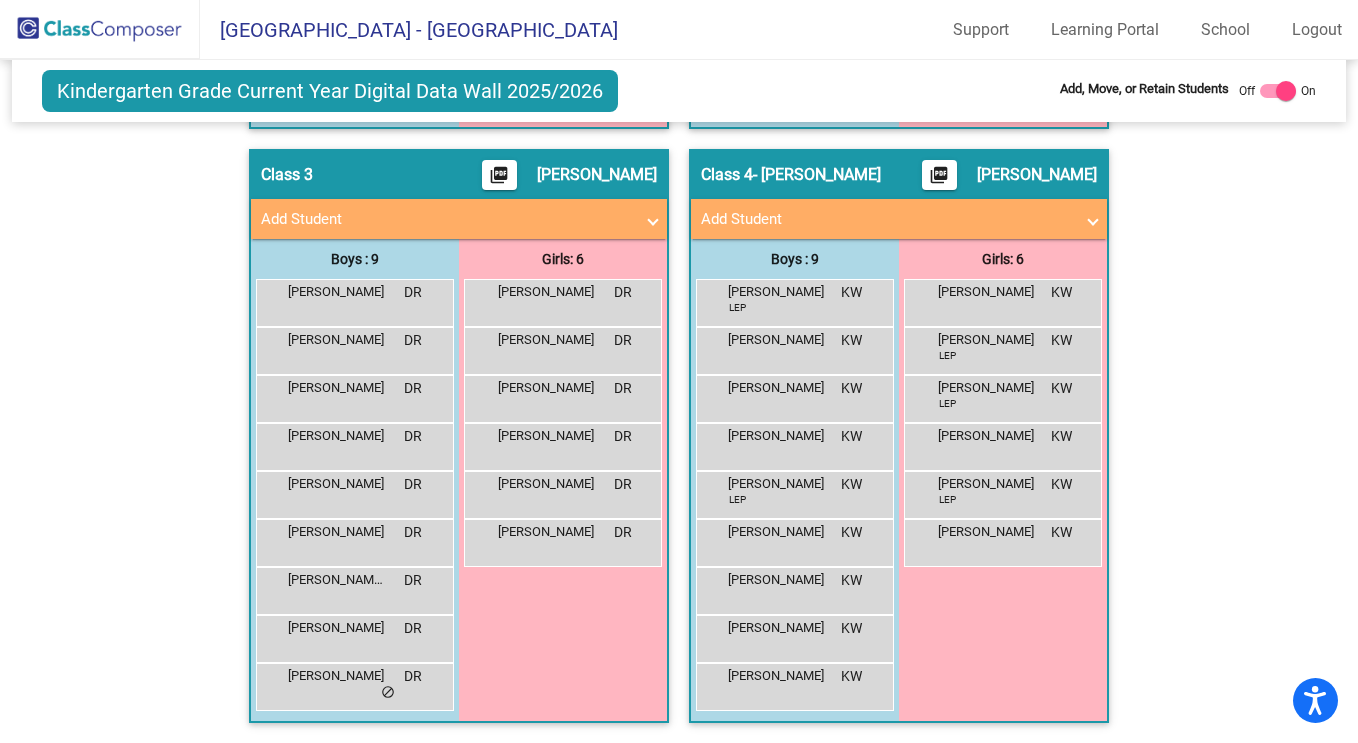 click on "Add Student" at bounding box center (887, 219) 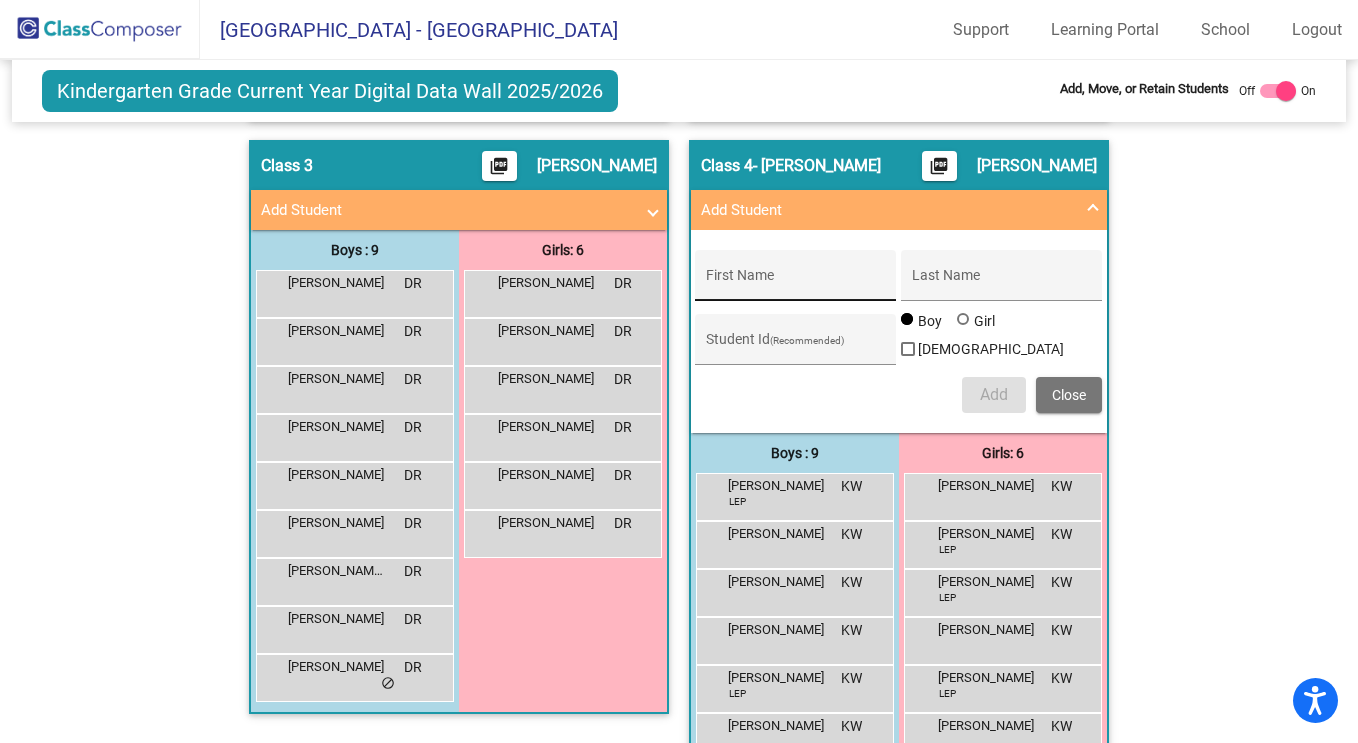 click on "First Name" at bounding box center (796, 283) 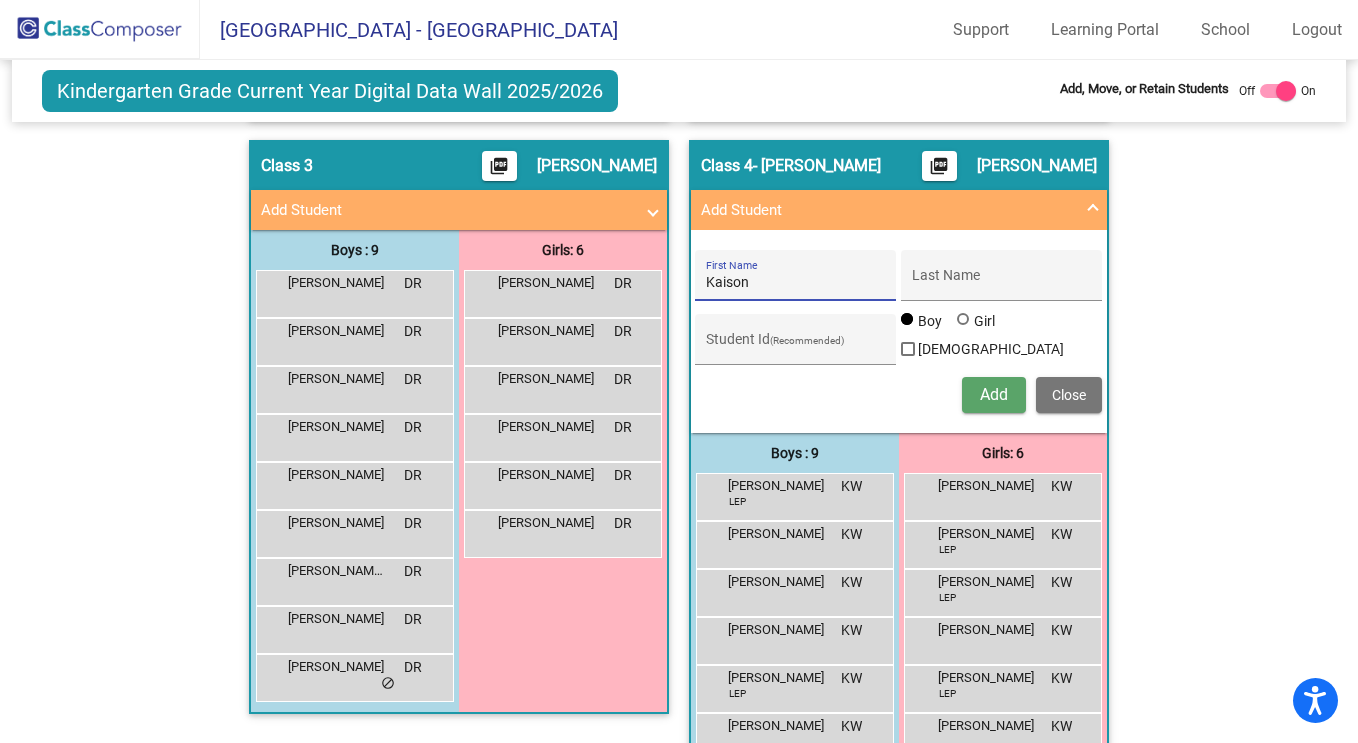 type on "Kaison" 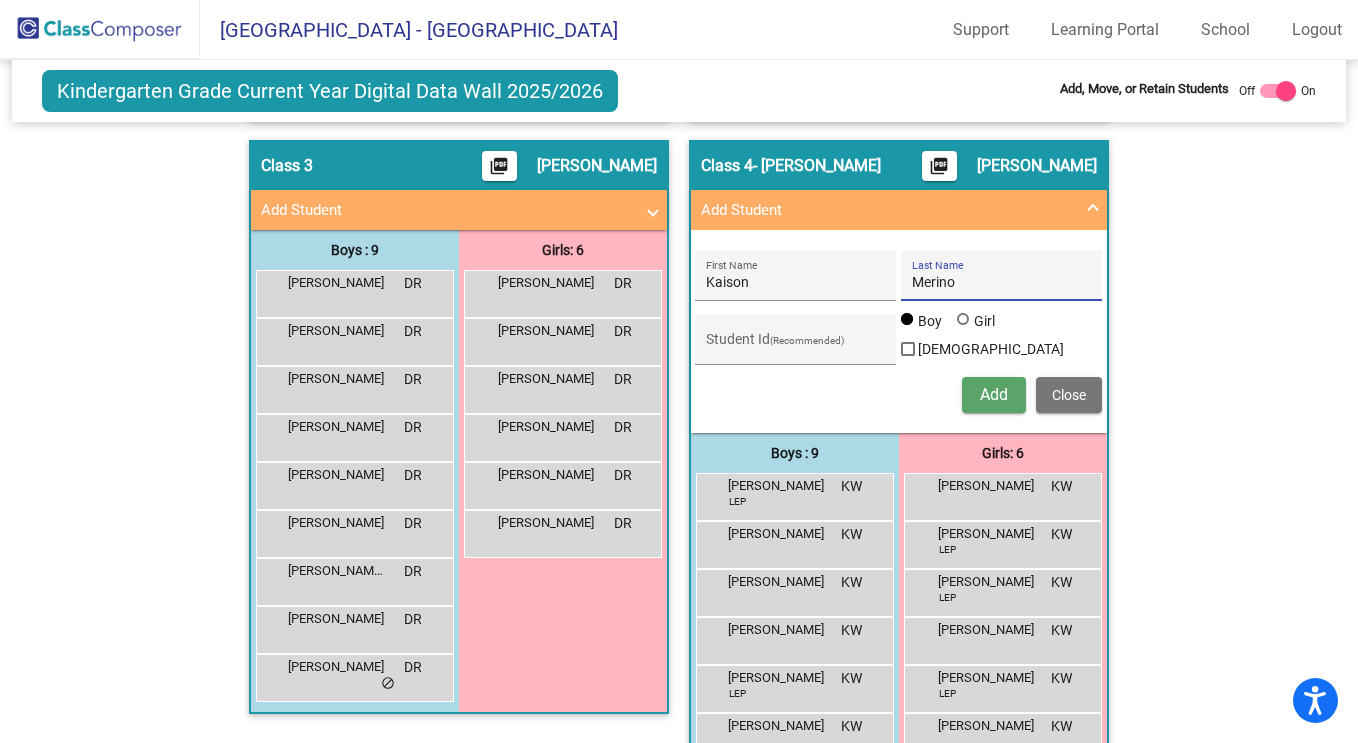 type on "Merino" 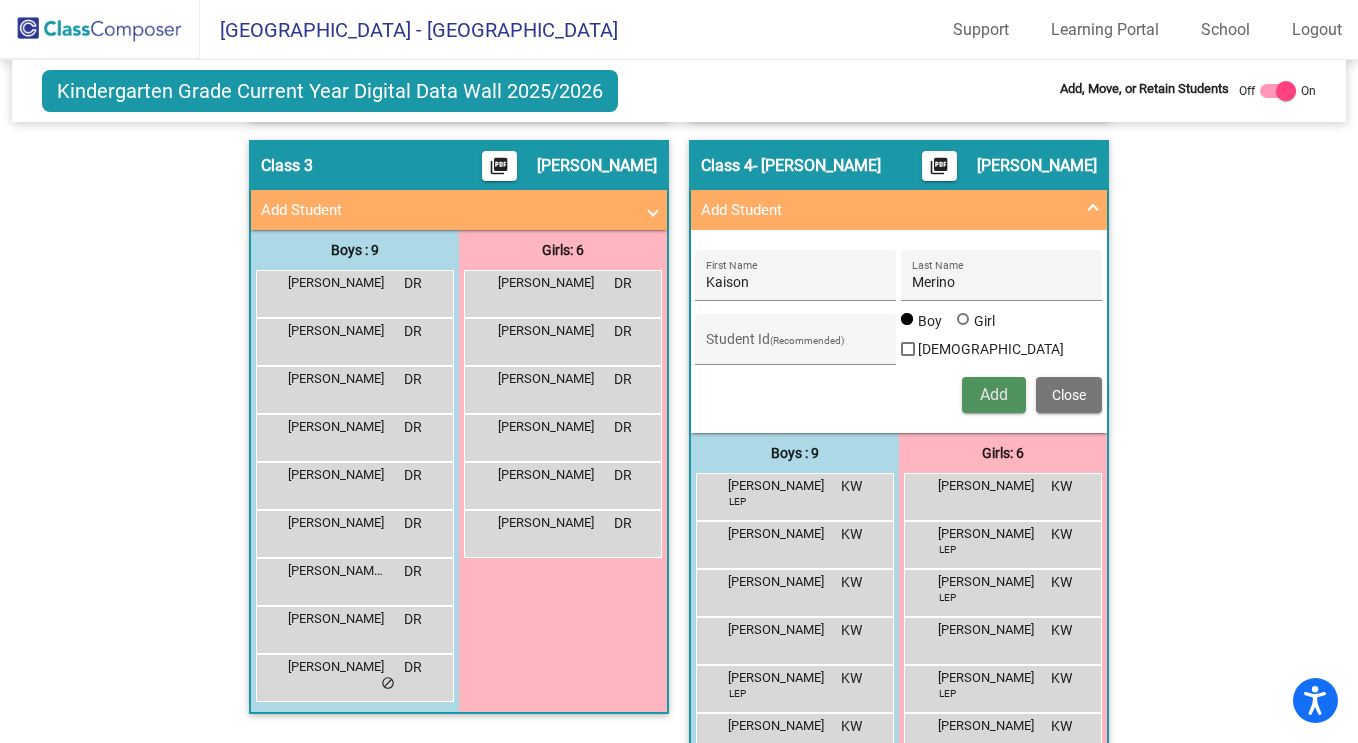 type 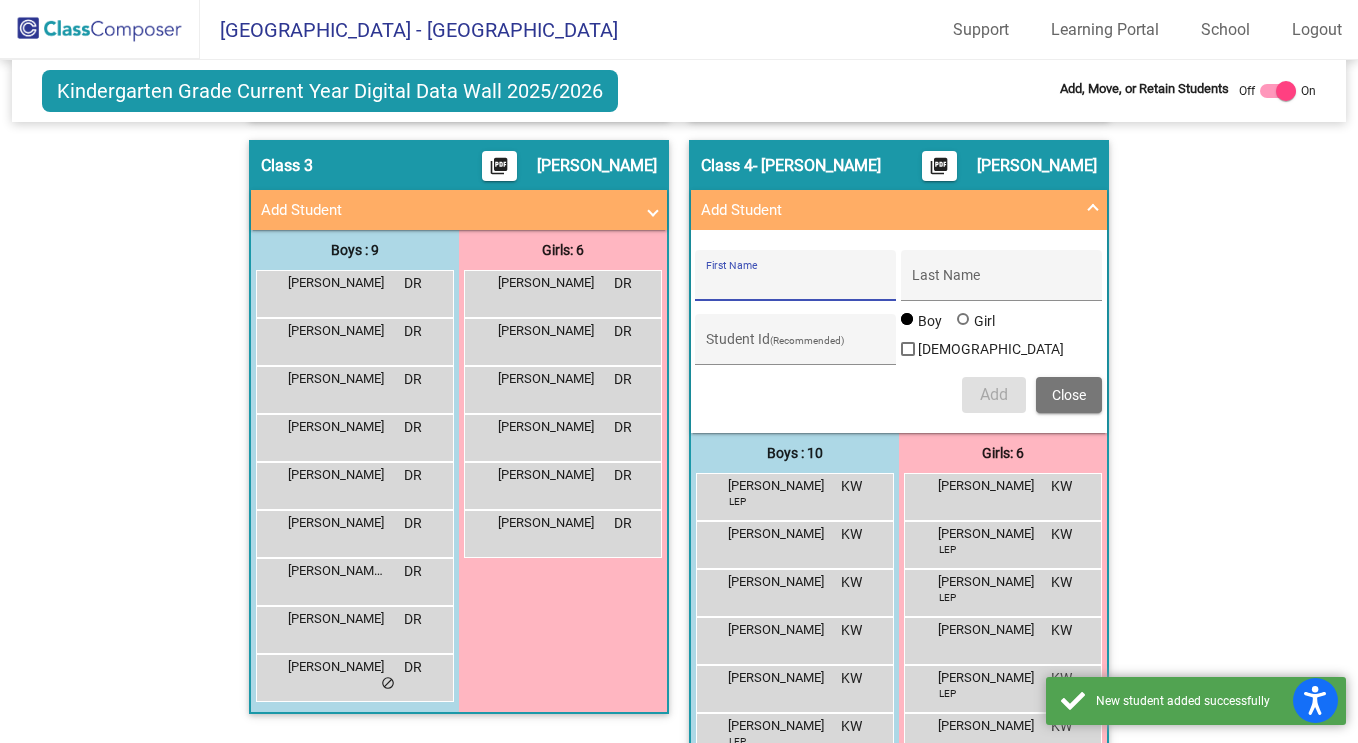 click at bounding box center (1093, 210) 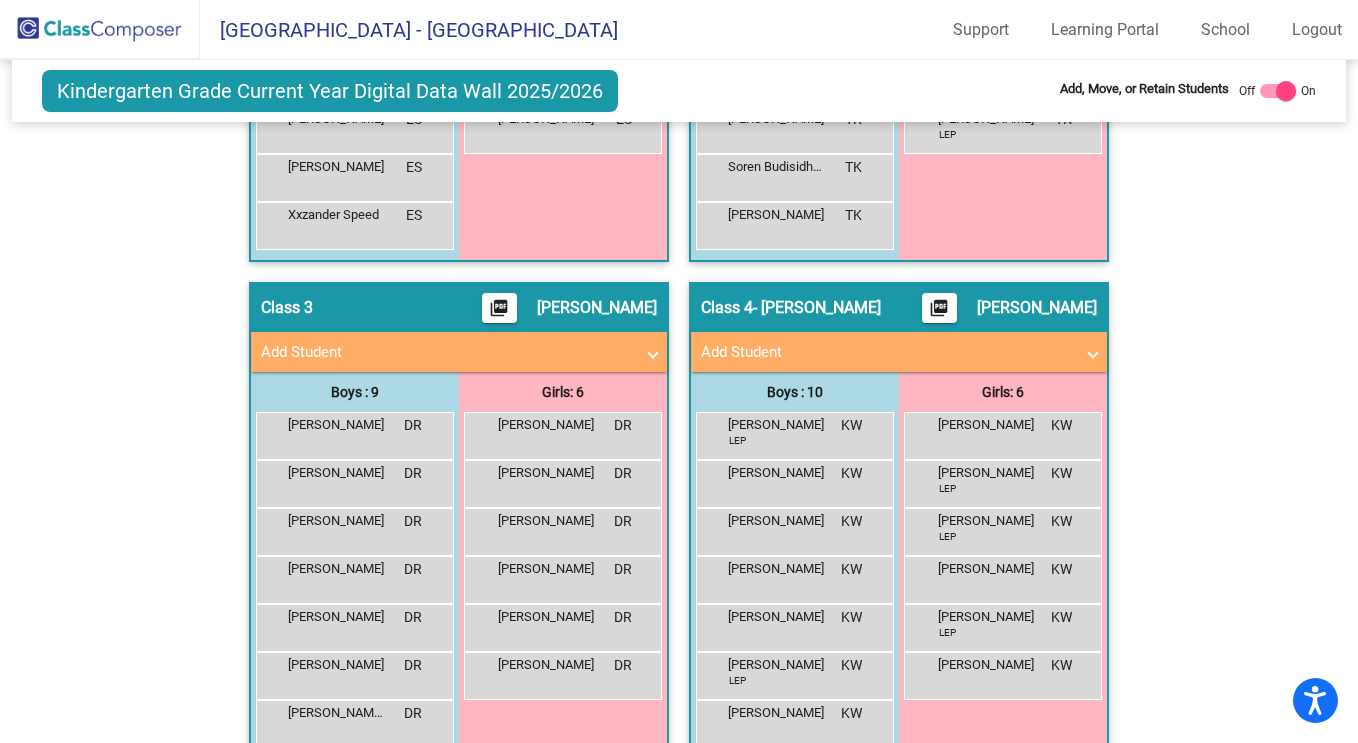 scroll, scrollTop: 957, scrollLeft: 0, axis: vertical 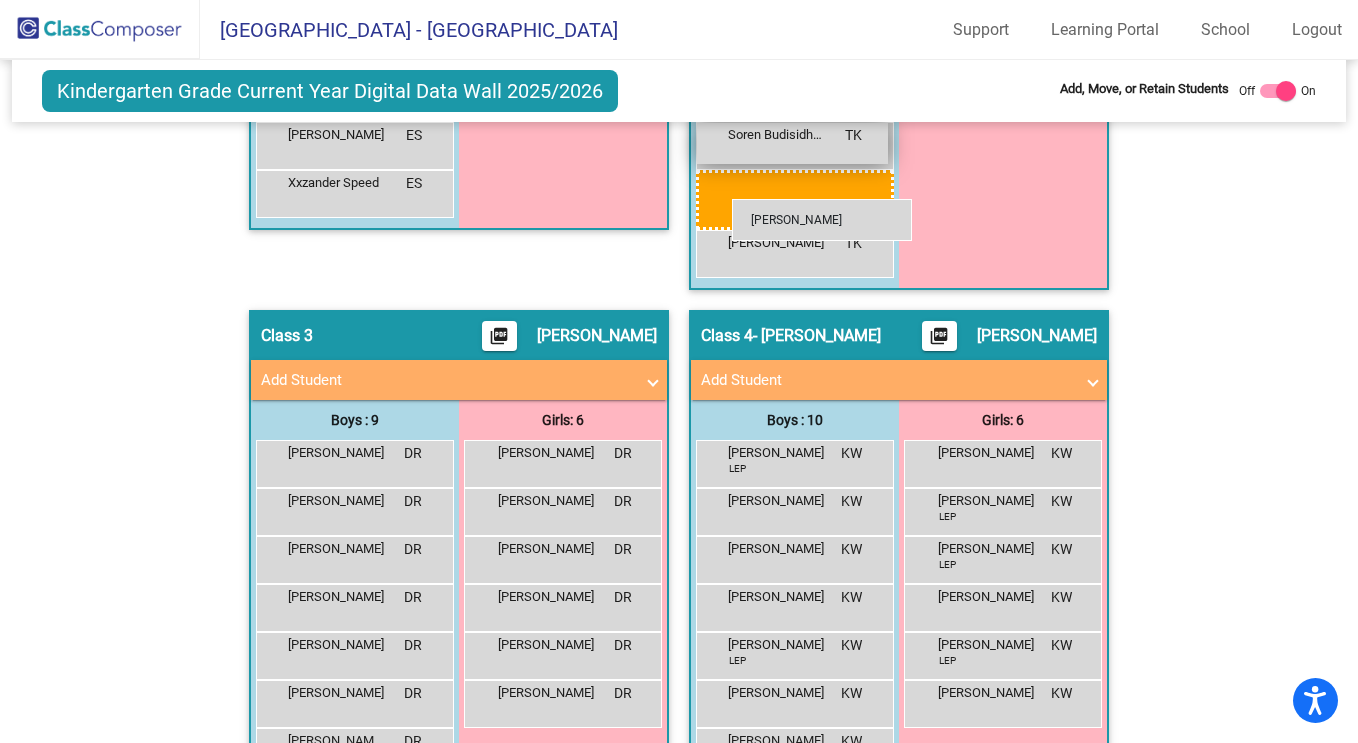 drag, startPoint x: 788, startPoint y: 539, endPoint x: 731, endPoint y: 196, distance: 347.7039 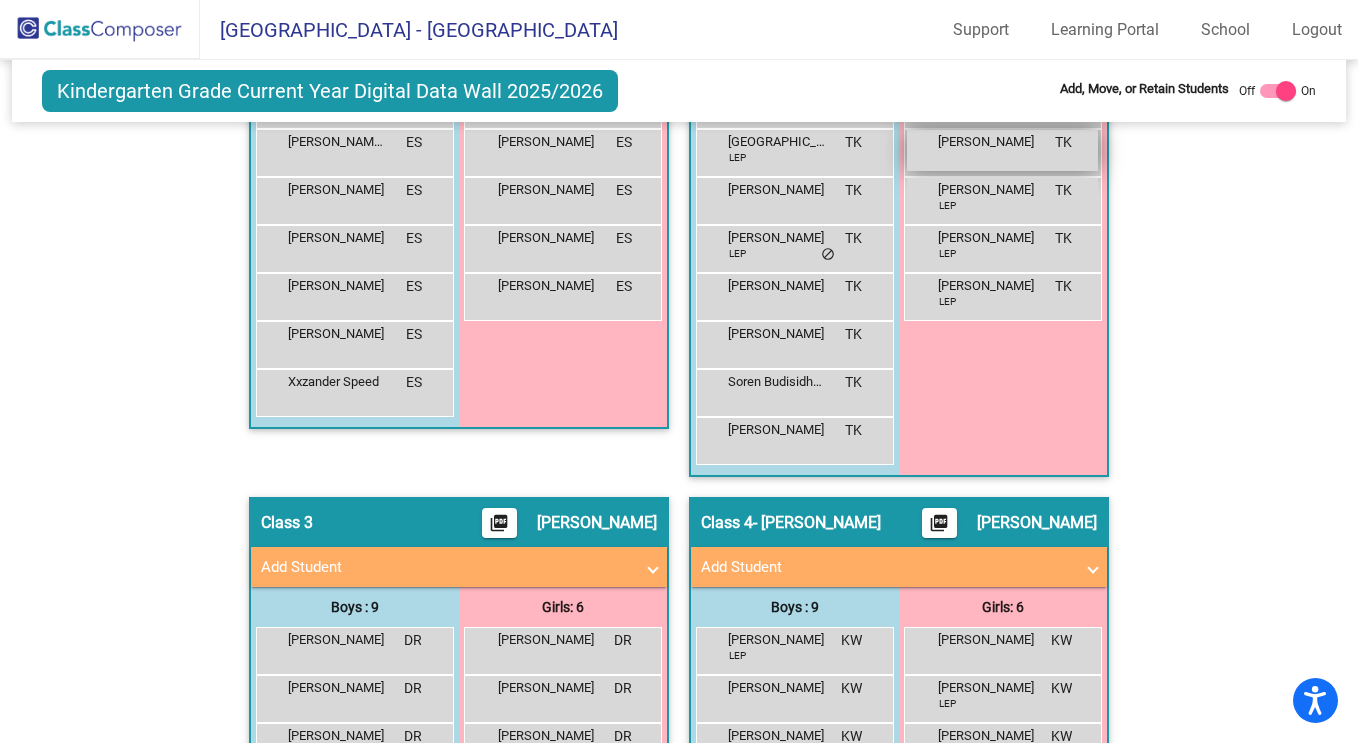 scroll, scrollTop: 760, scrollLeft: 0, axis: vertical 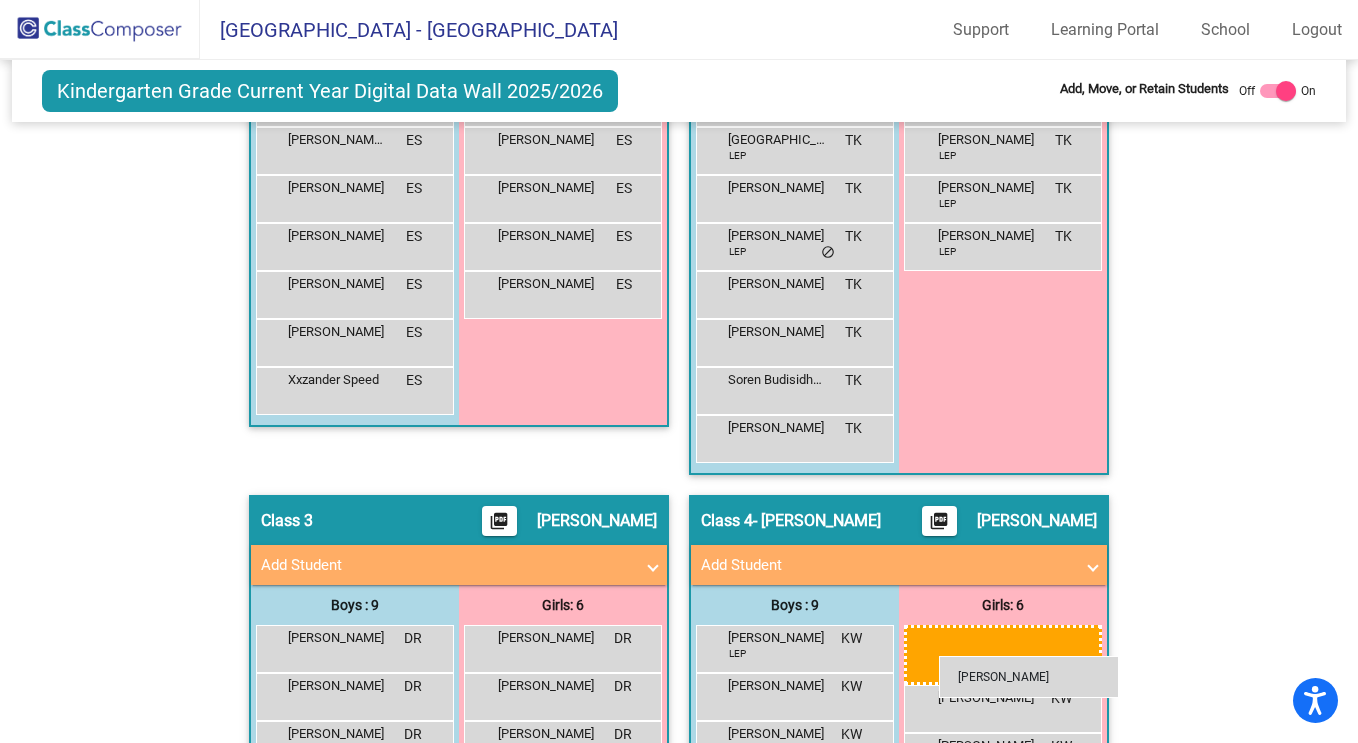 drag, startPoint x: 981, startPoint y: 152, endPoint x: 939, endPoint y: 655, distance: 504.75043 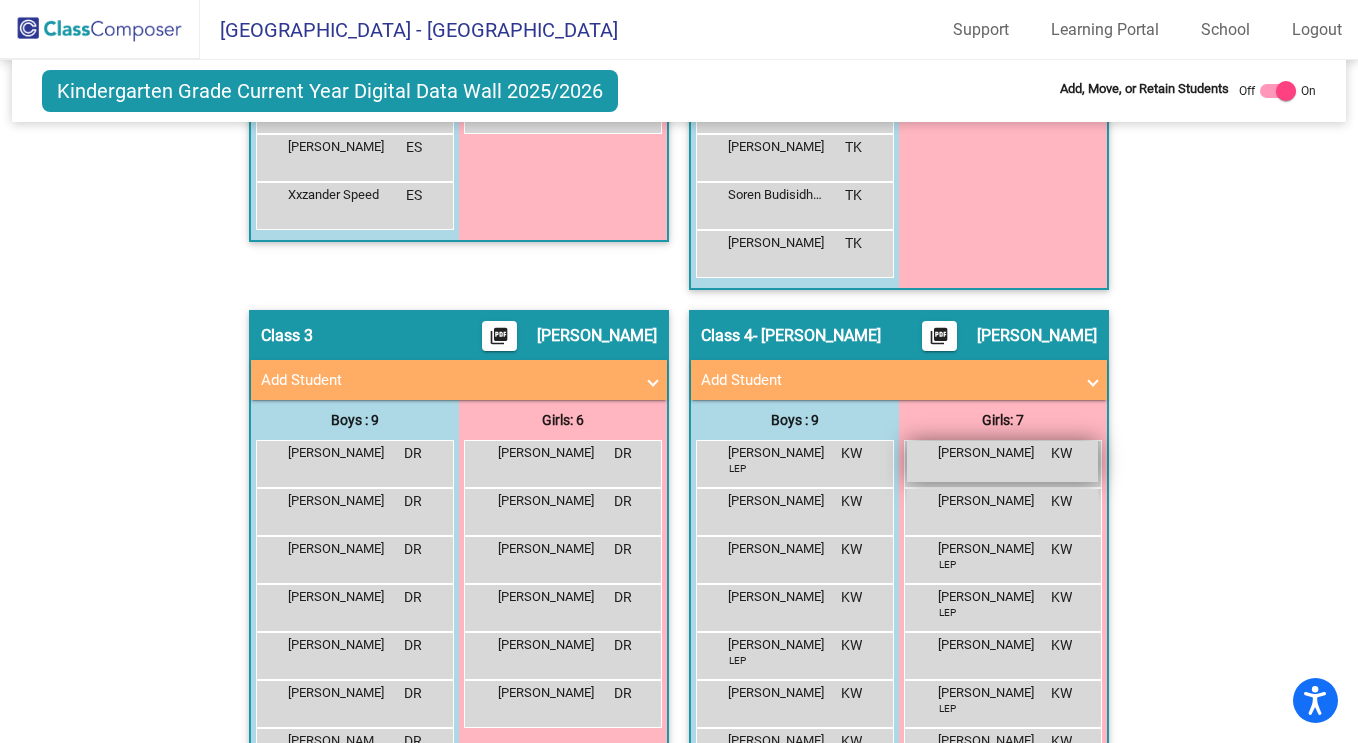 scroll, scrollTop: 950, scrollLeft: 0, axis: vertical 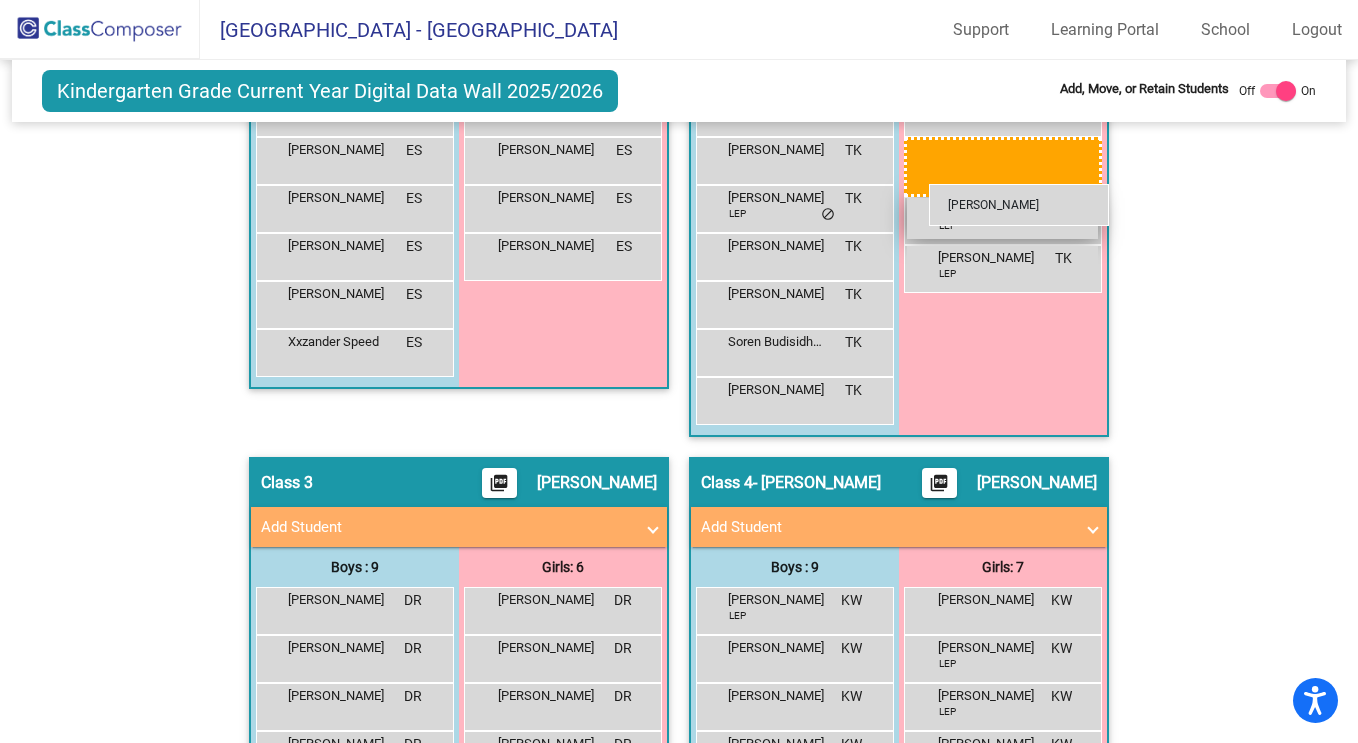 drag, startPoint x: 955, startPoint y: 504, endPoint x: 927, endPoint y: 185, distance: 320.22647 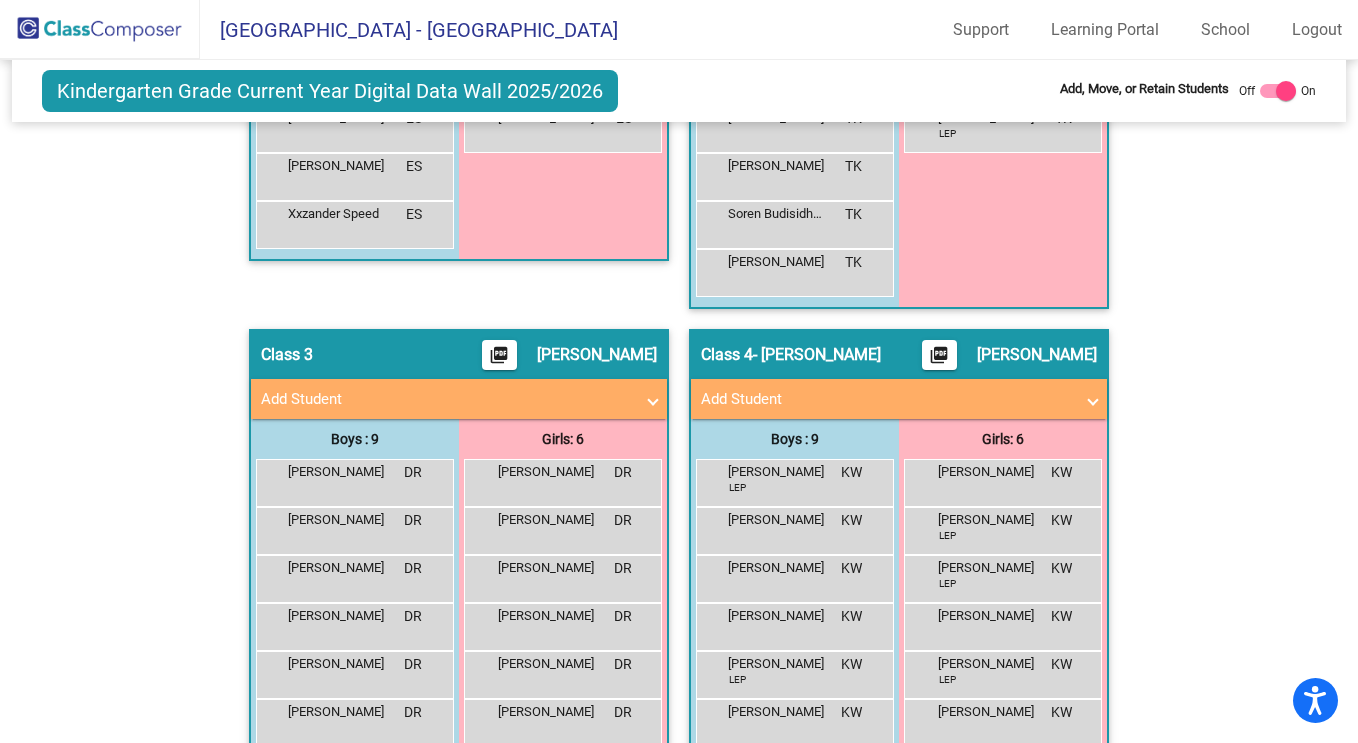 scroll, scrollTop: 937, scrollLeft: 0, axis: vertical 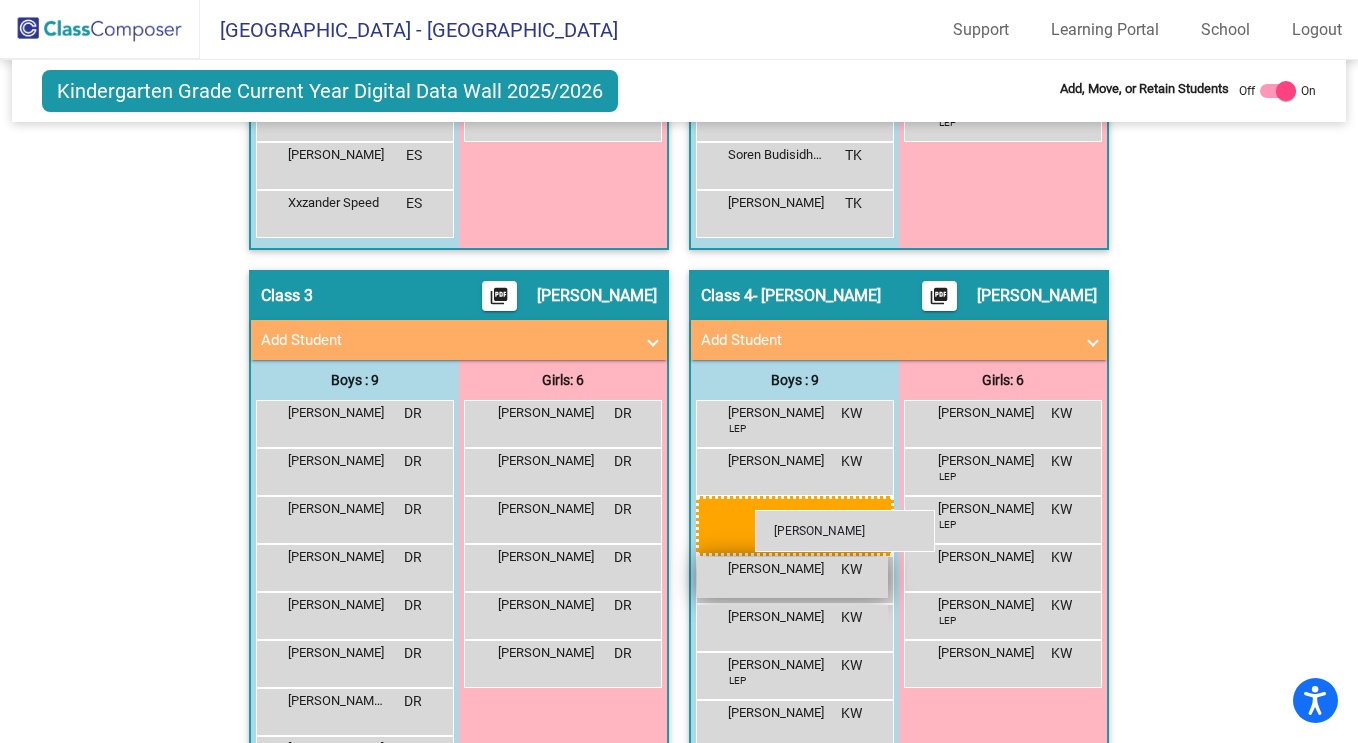 drag, startPoint x: 785, startPoint y: 165, endPoint x: 753, endPoint y: 509, distance: 345.48517 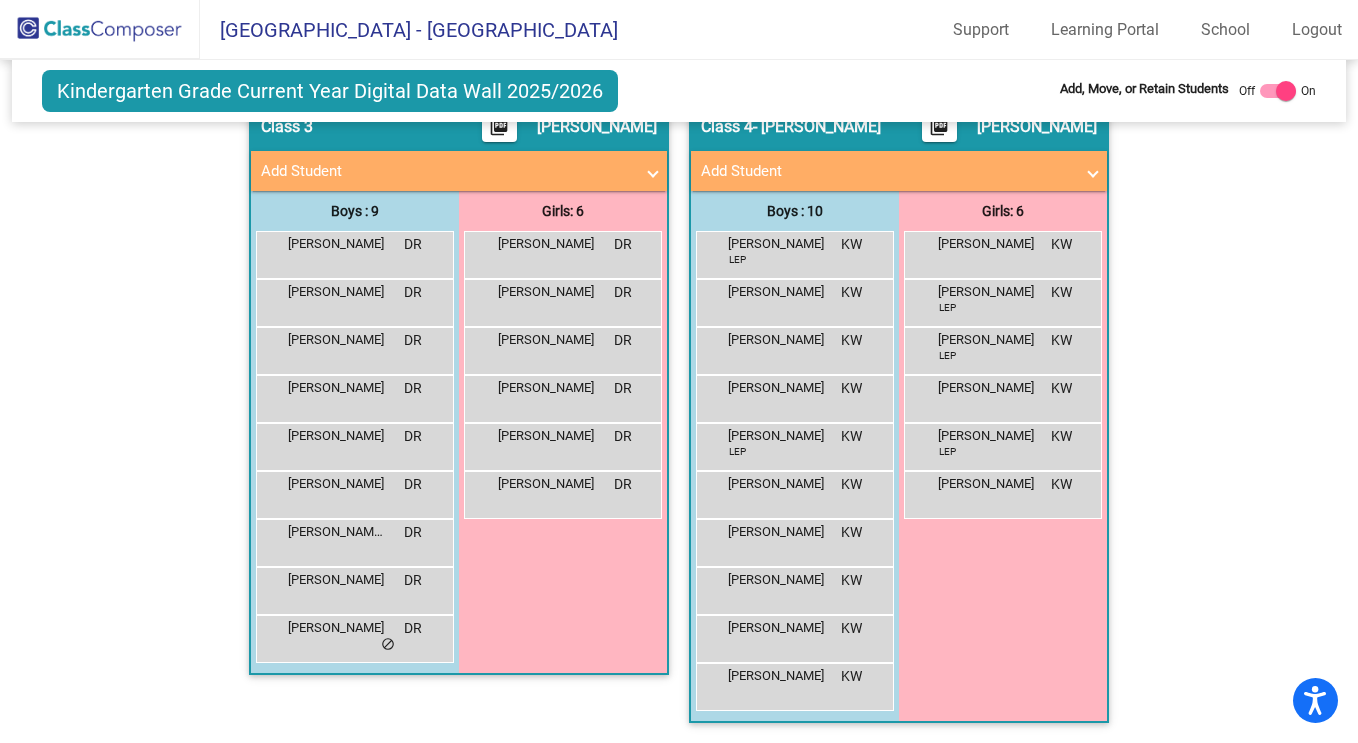 scroll, scrollTop: 1115, scrollLeft: 0, axis: vertical 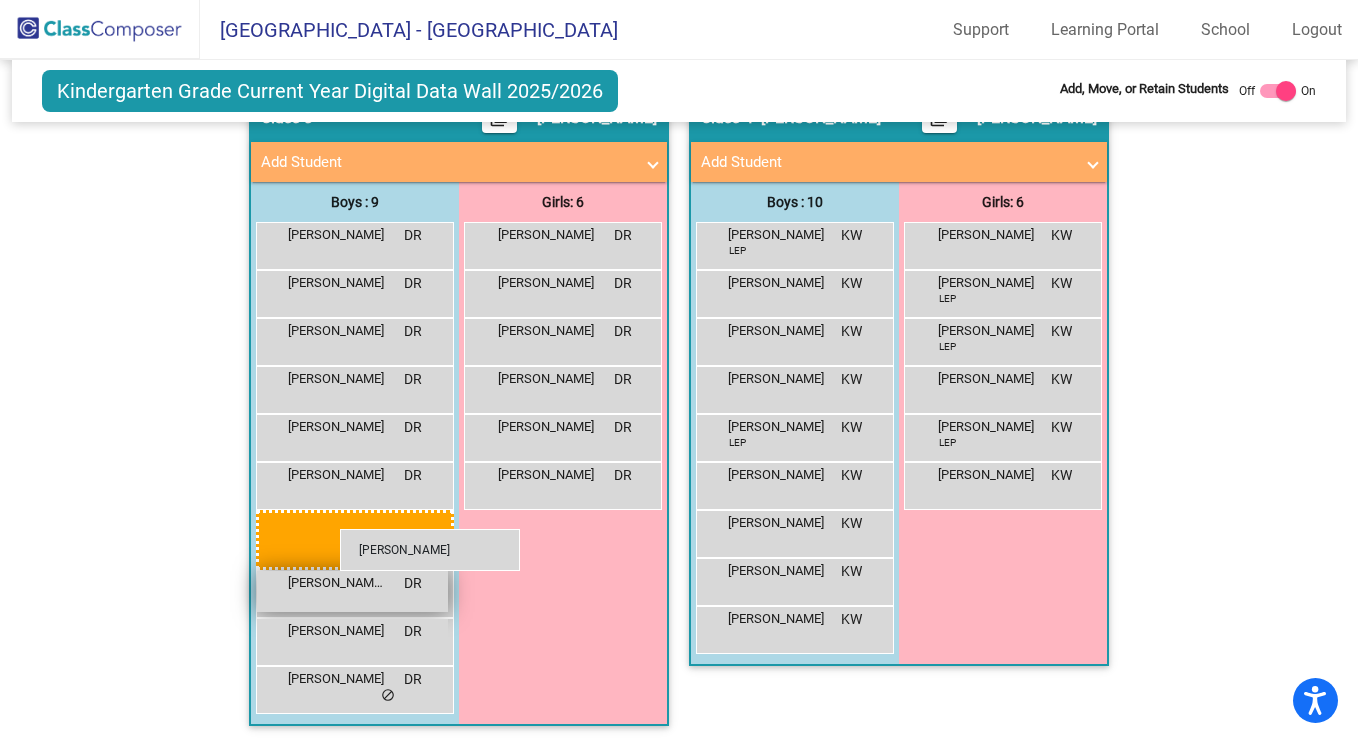 drag, startPoint x: 811, startPoint y: 582, endPoint x: 333, endPoint y: 529, distance: 480.92932 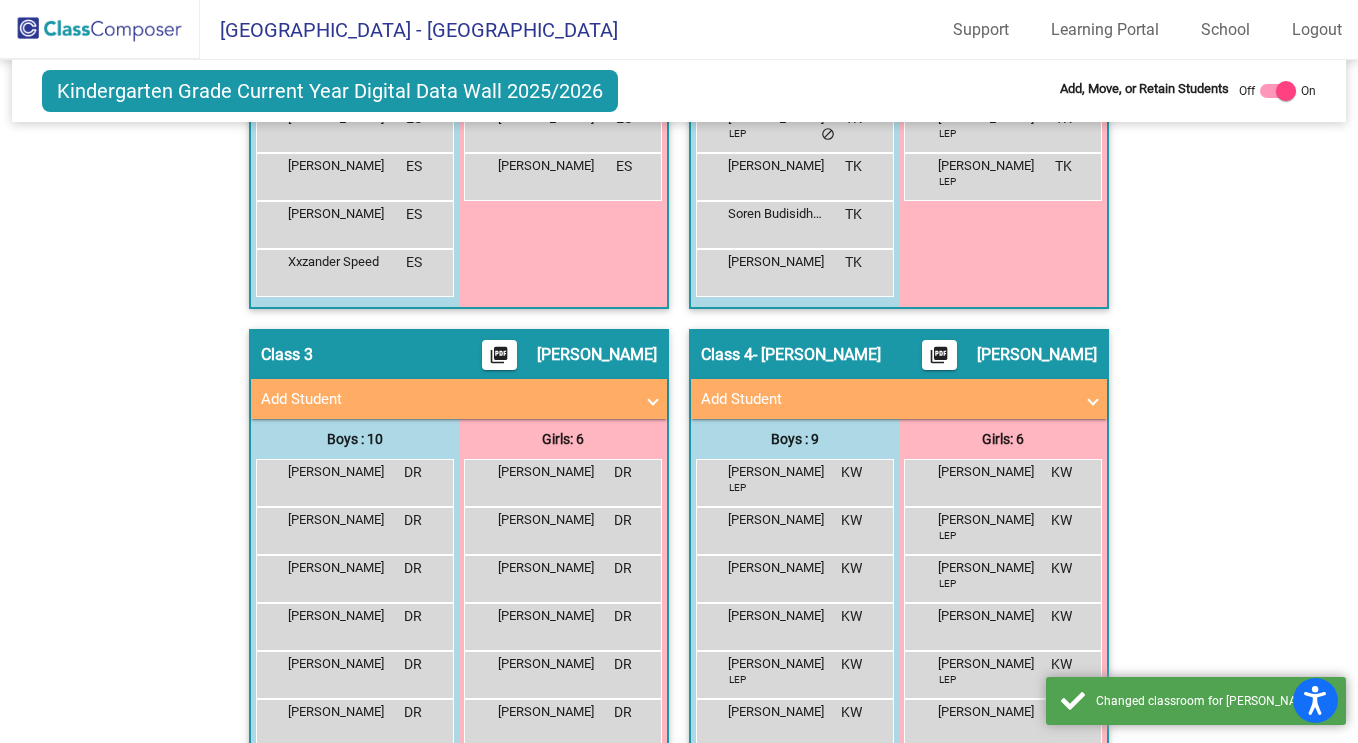 scroll, scrollTop: 1115, scrollLeft: 0, axis: vertical 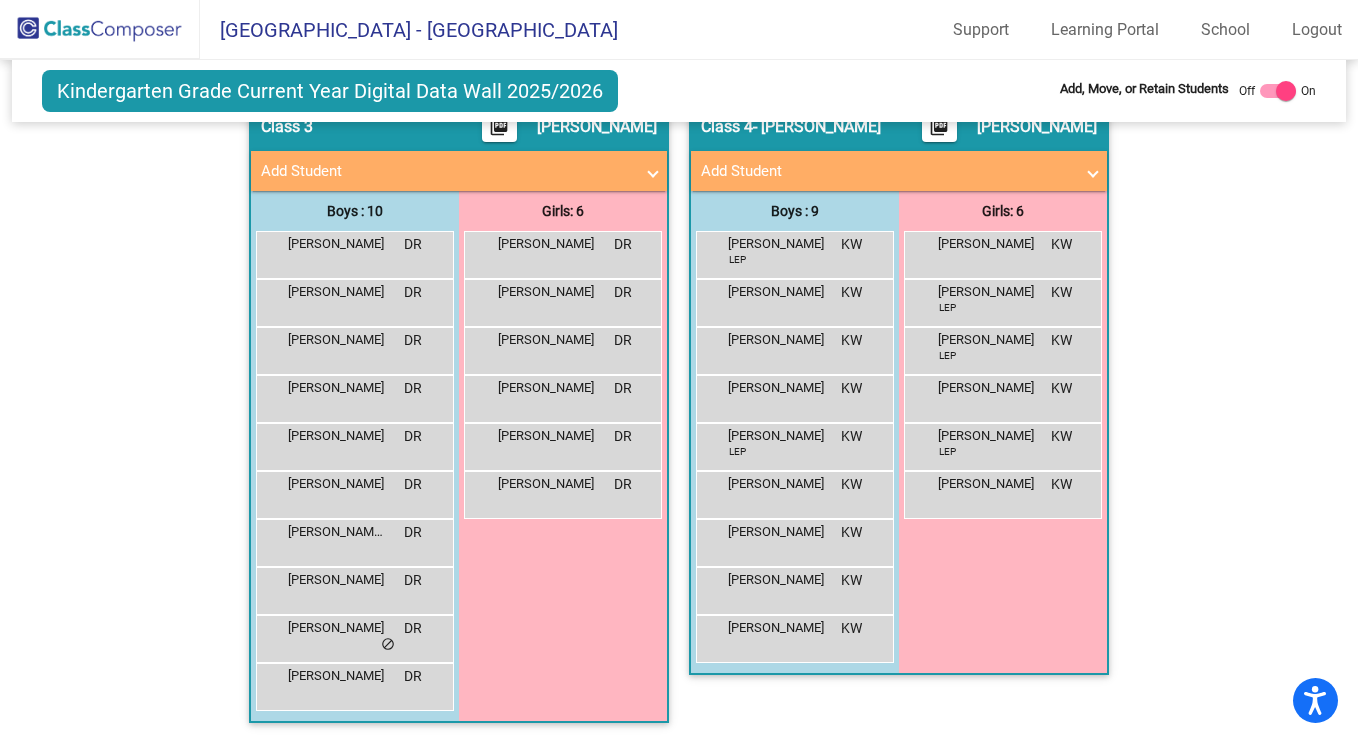 click on "Add Student" at bounding box center [887, 171] 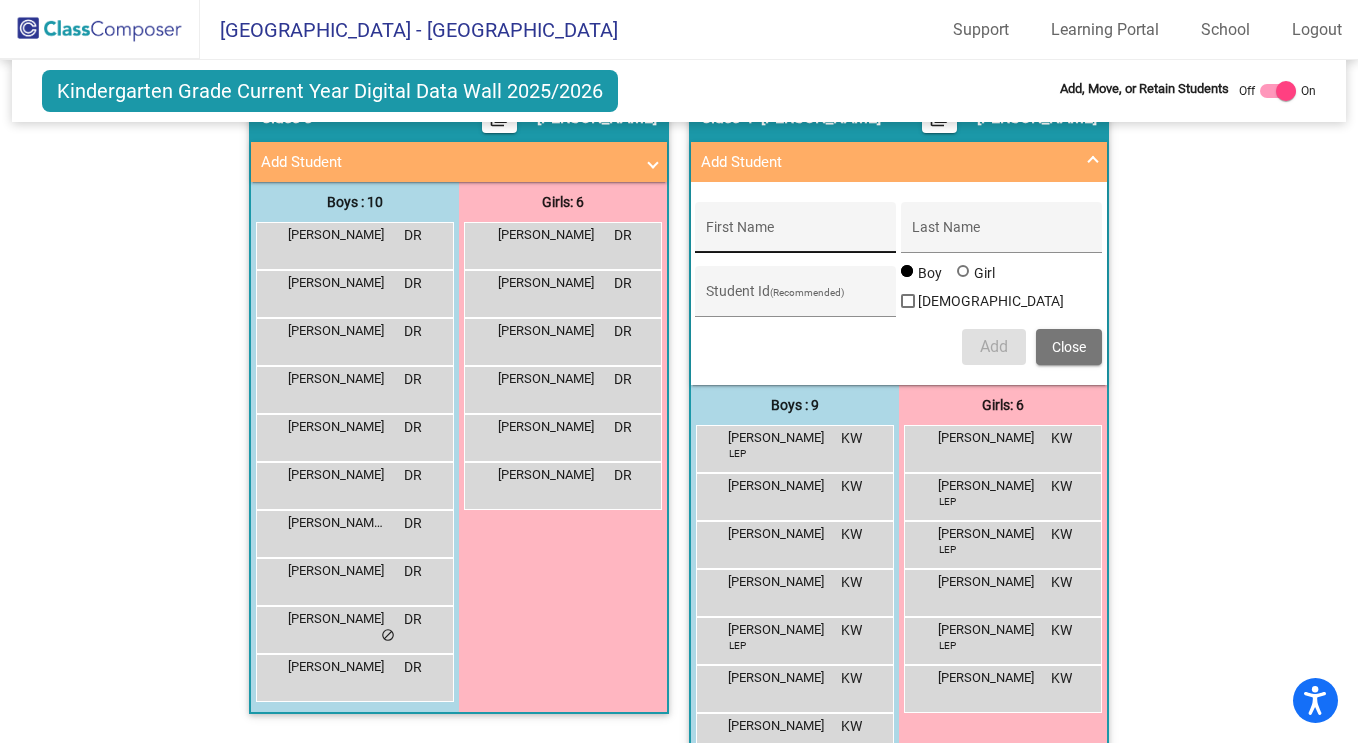 click on "First Name" at bounding box center [796, 235] 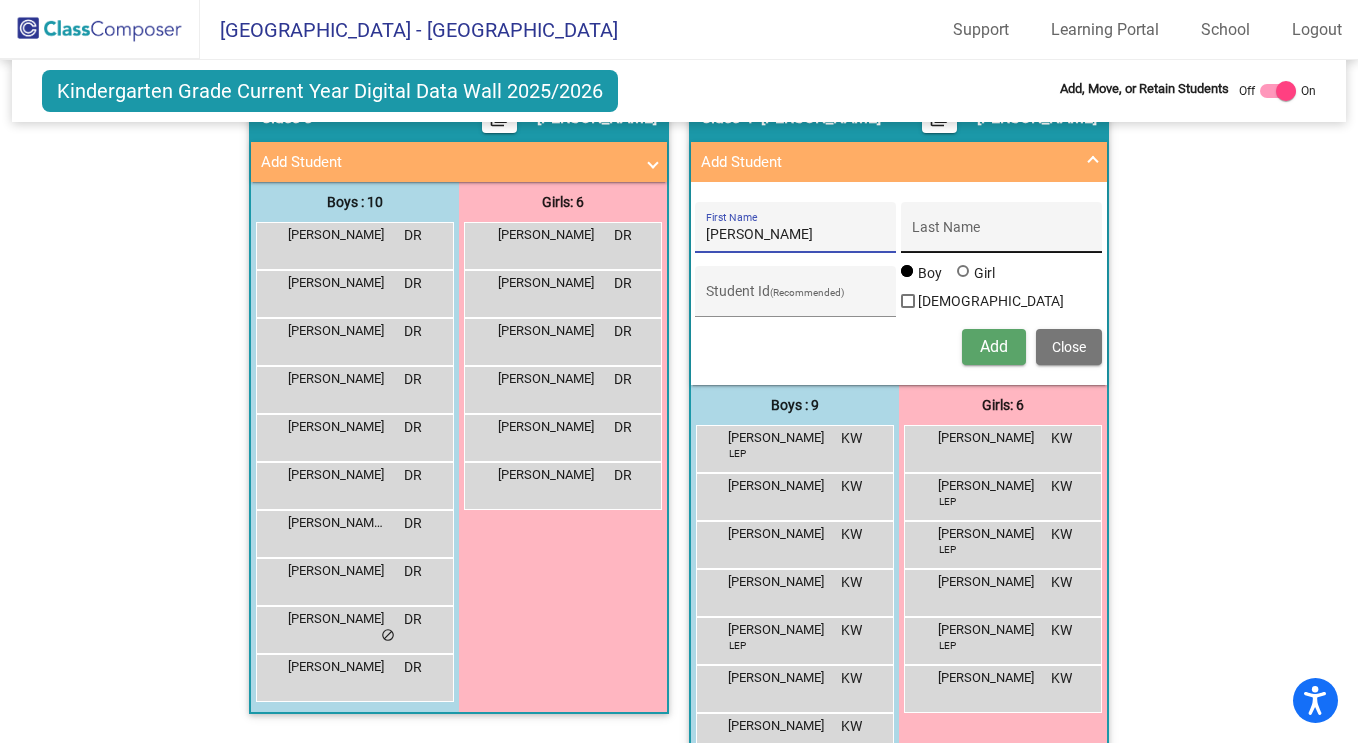 type on "Jose" 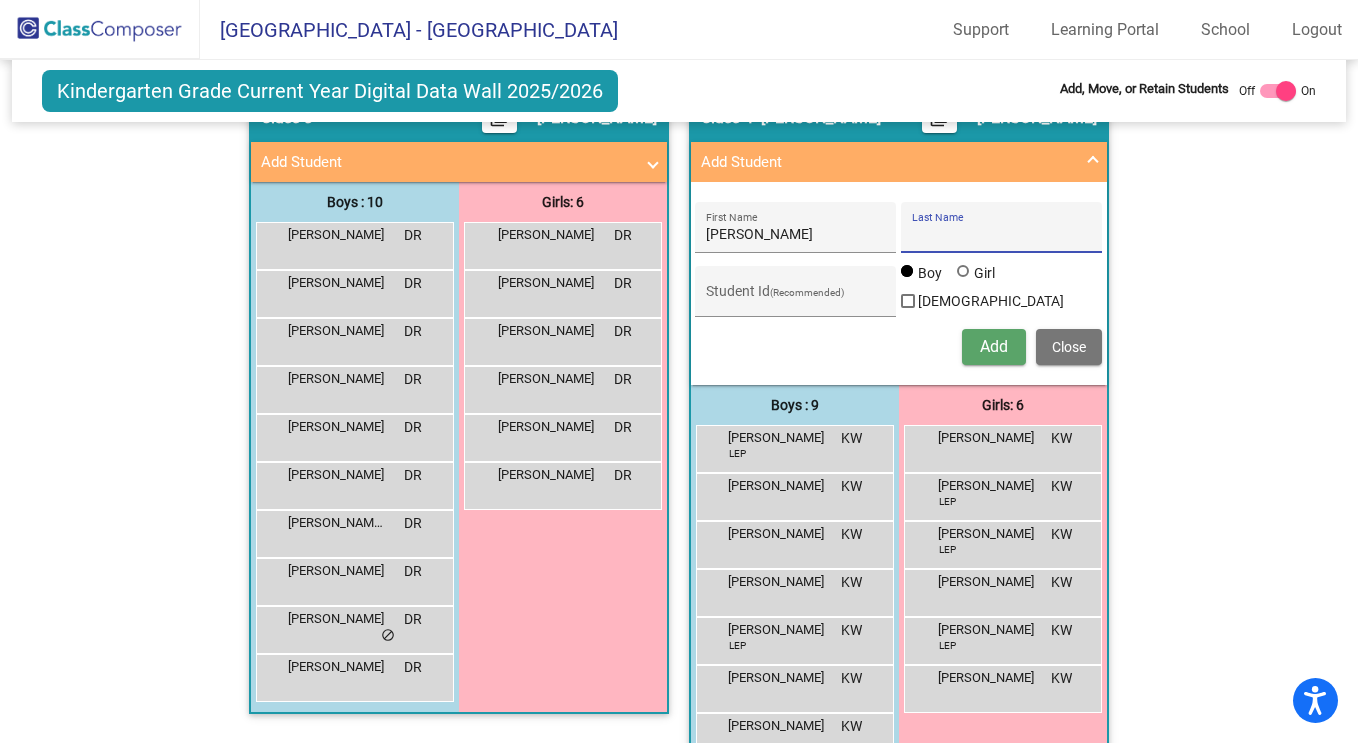 click on "Last Name" at bounding box center (1002, 235) 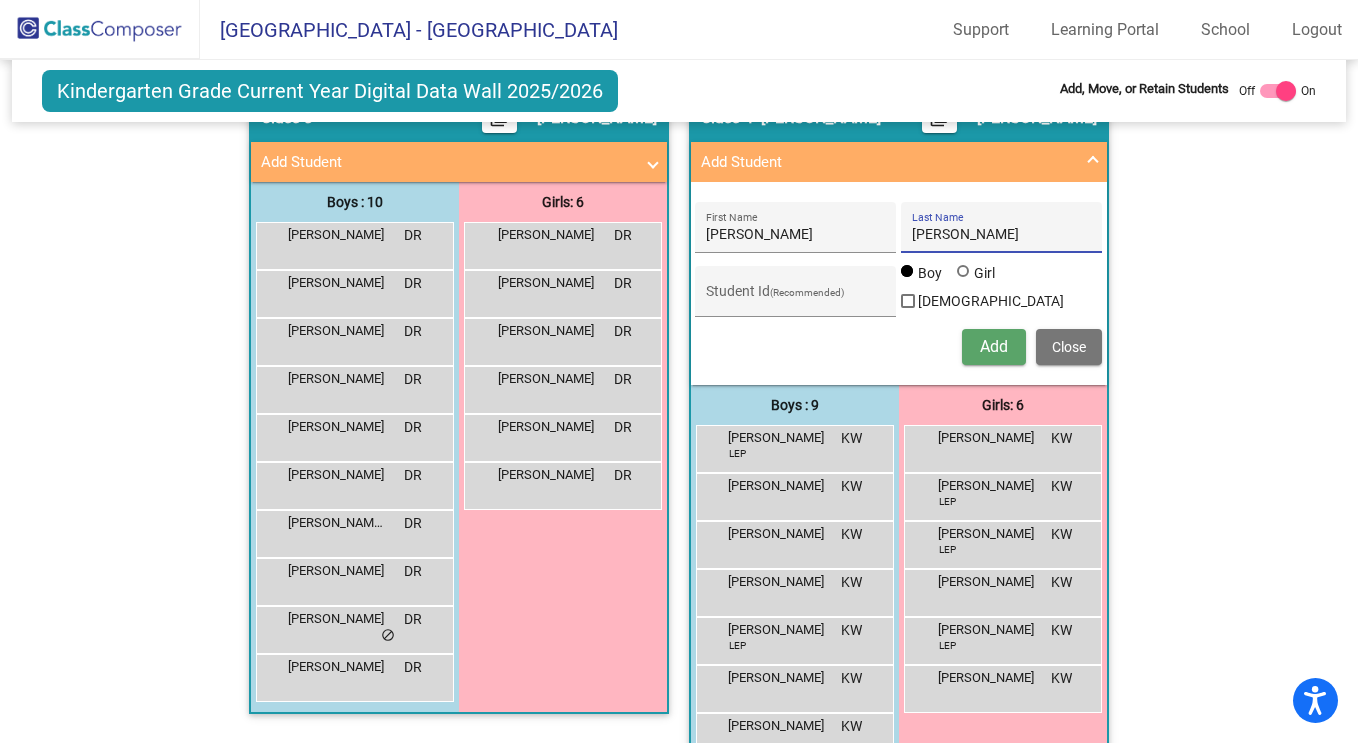 type on "Talavera Gonzalez" 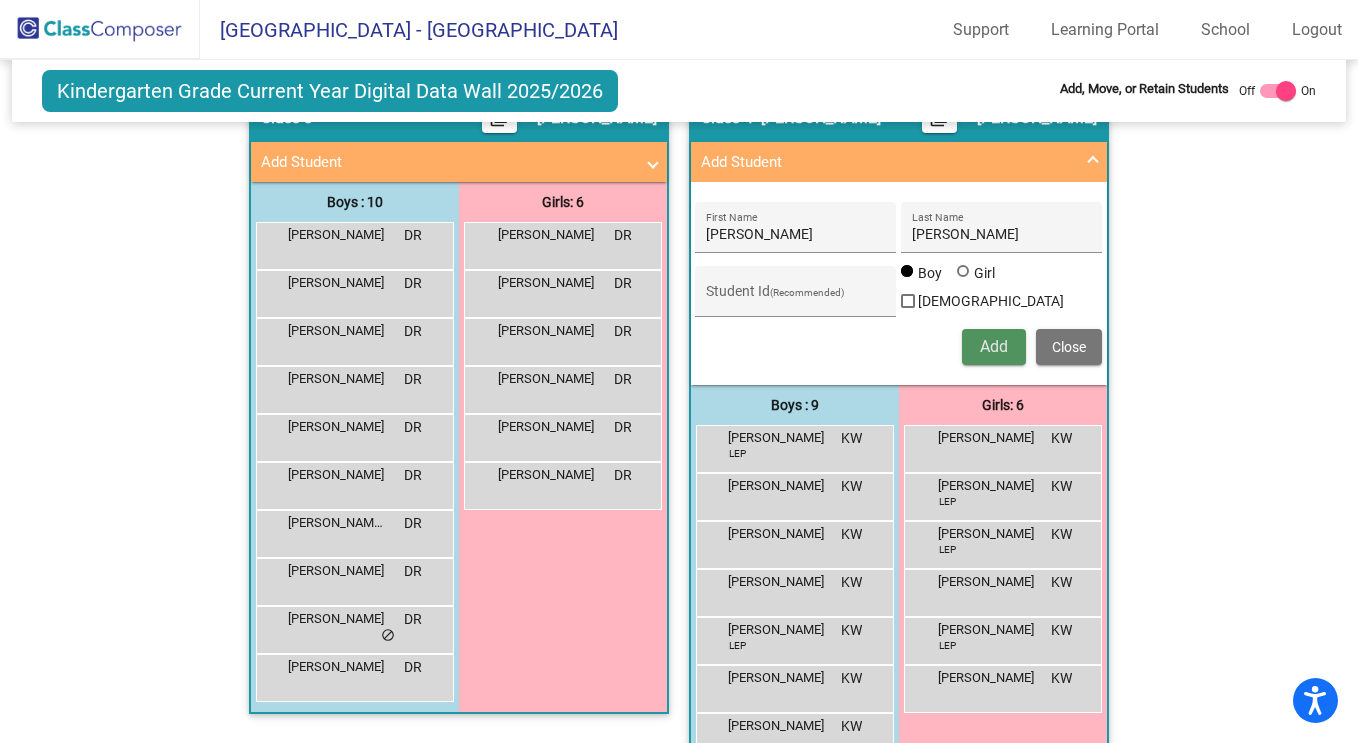 click on "Add" at bounding box center (994, 346) 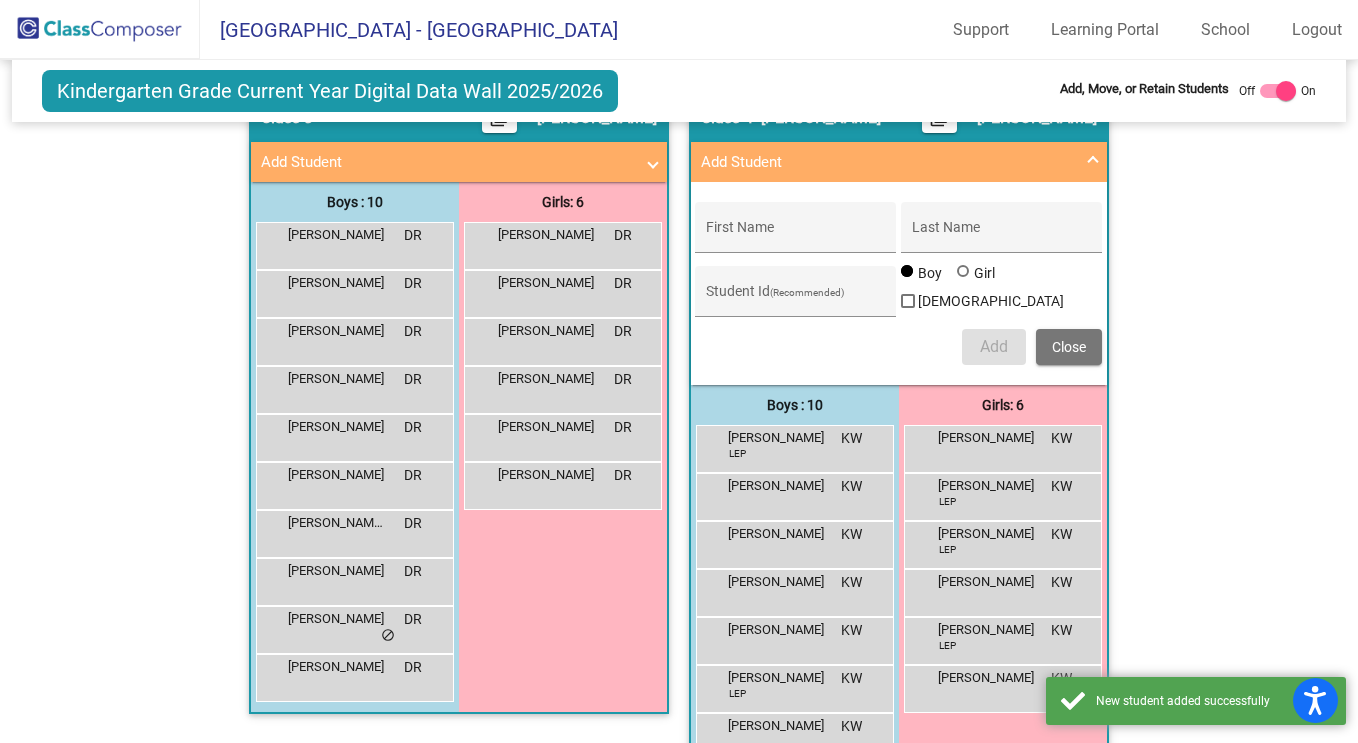 click on "Add Student" at bounding box center [895, 162] 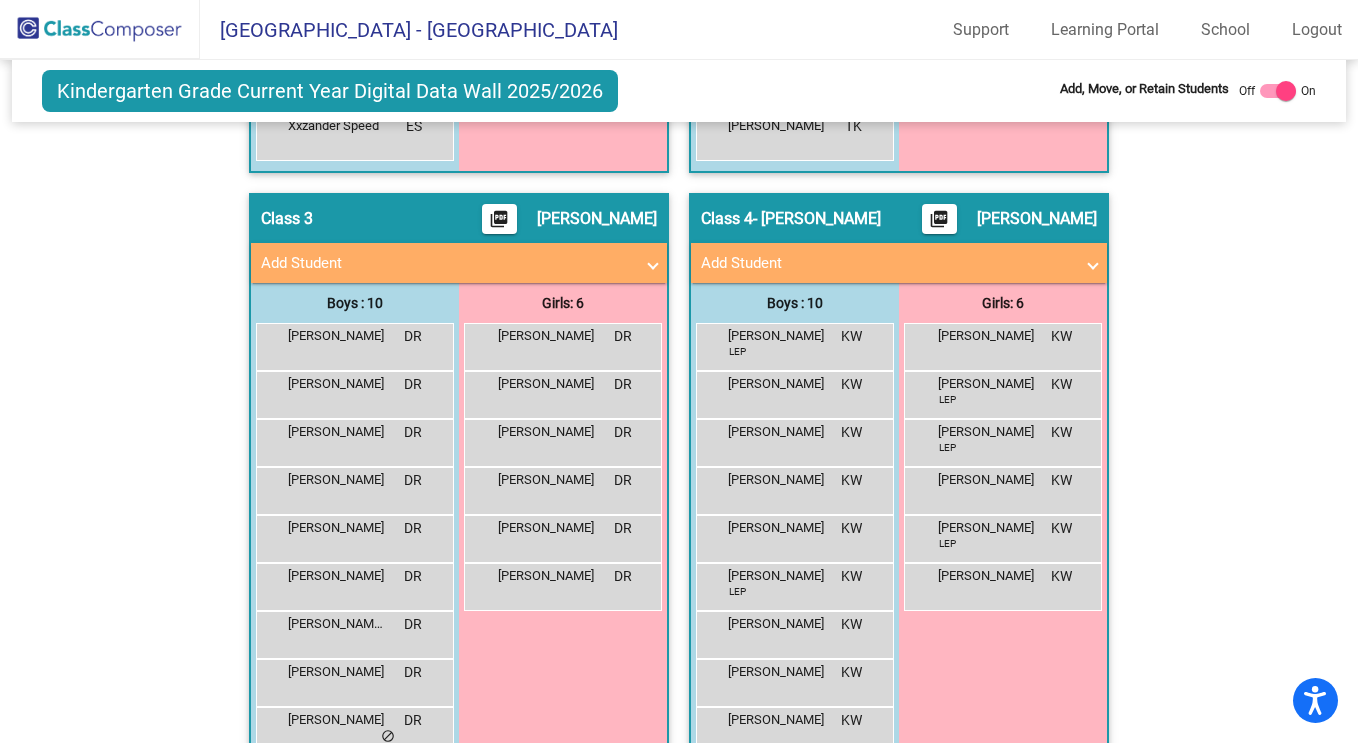scroll, scrollTop: 1115, scrollLeft: 0, axis: vertical 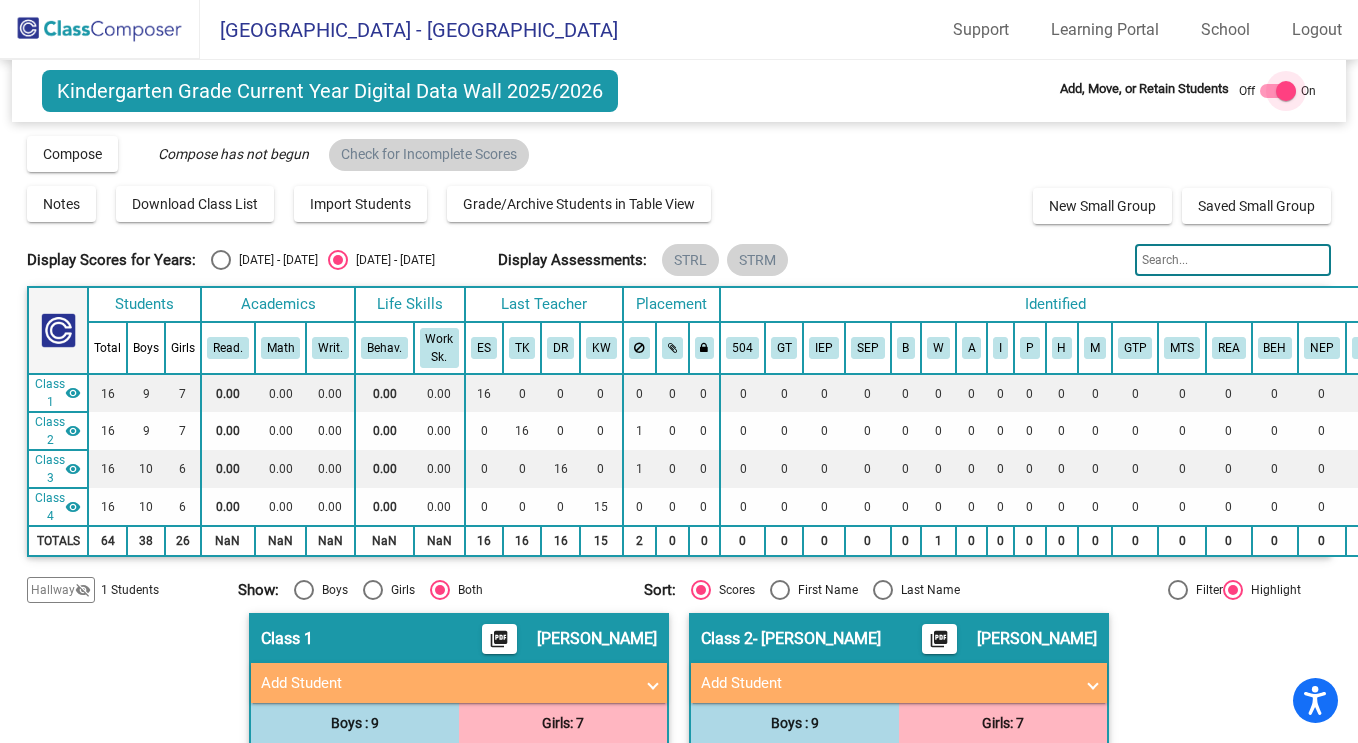 click at bounding box center [1286, 91] 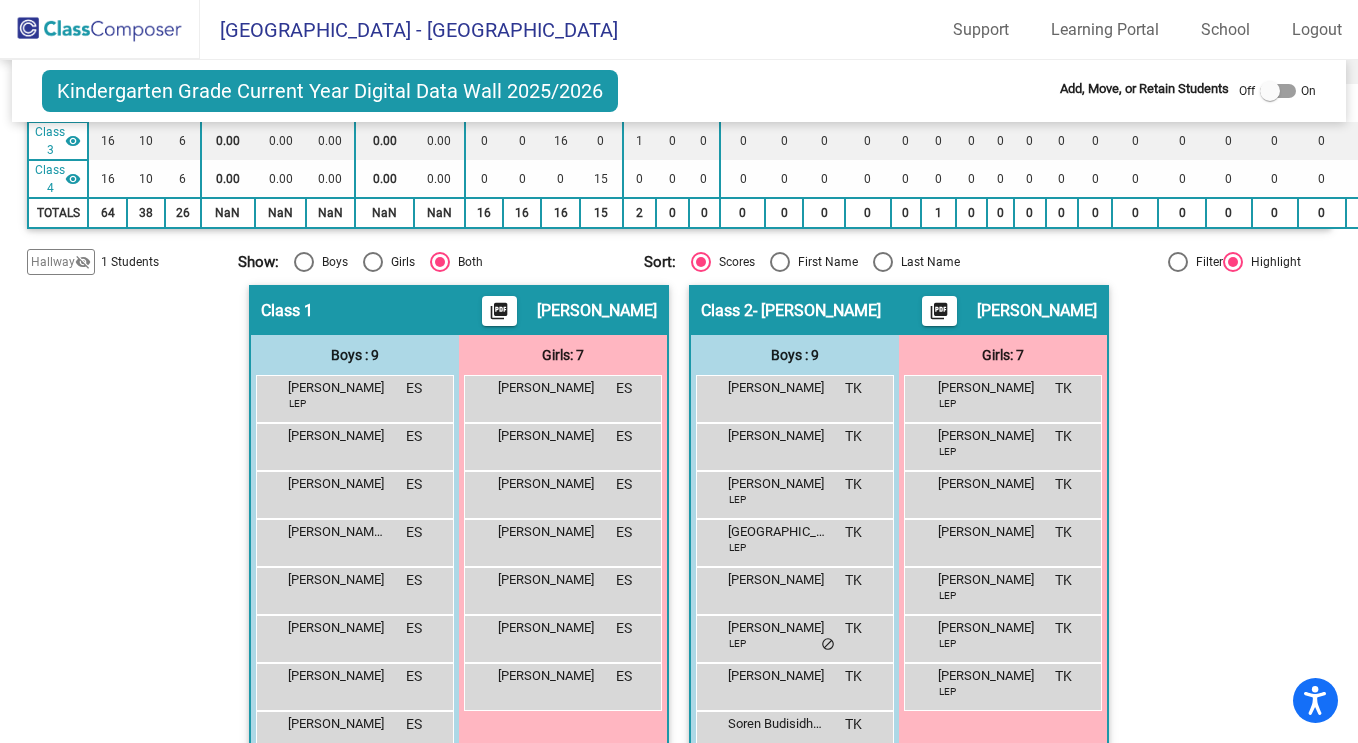scroll, scrollTop: 305, scrollLeft: 0, axis: vertical 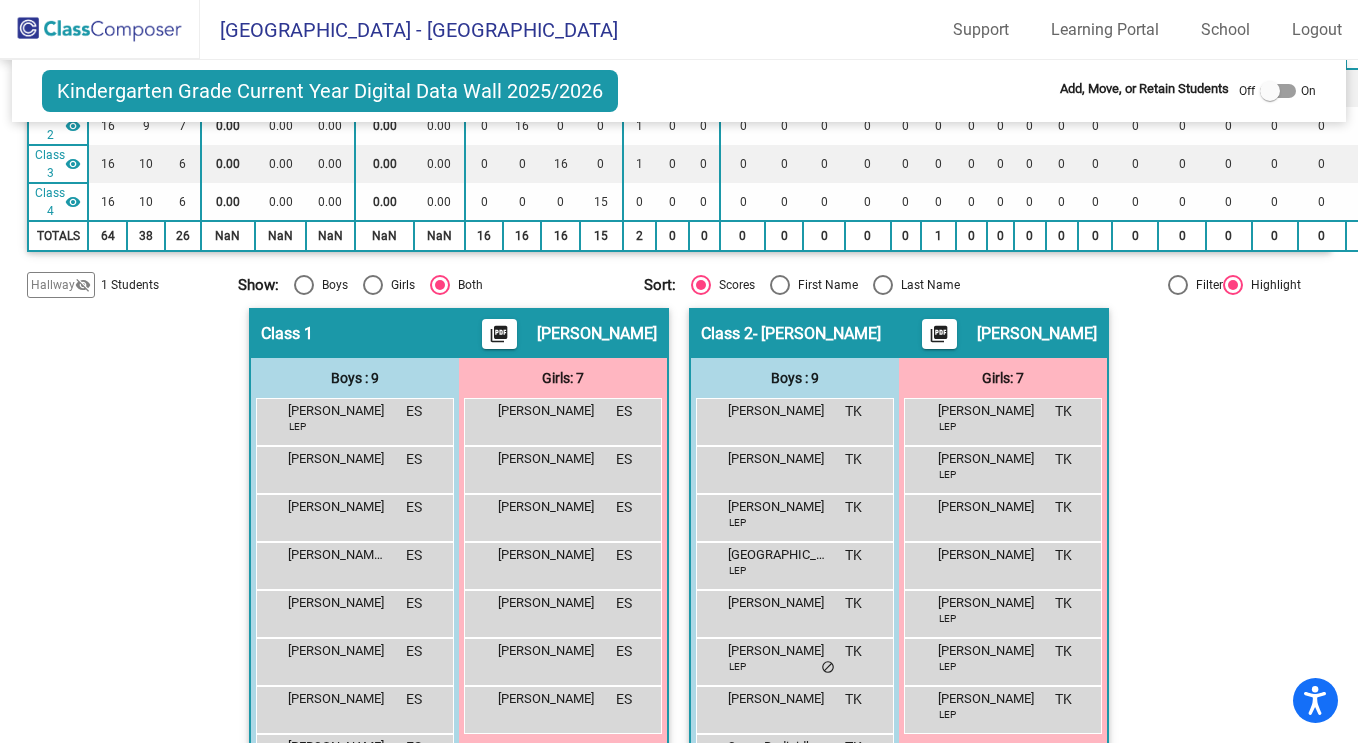 click 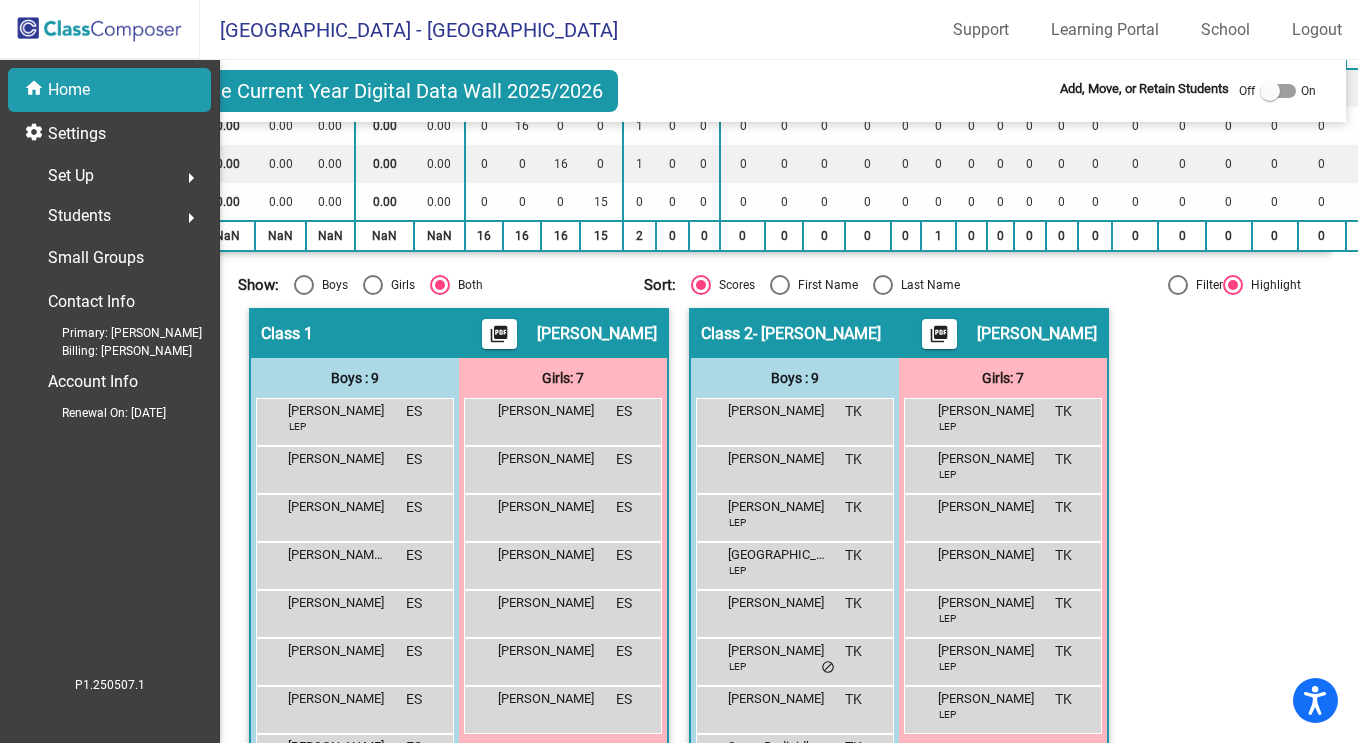 scroll, scrollTop: 0, scrollLeft: 0, axis: both 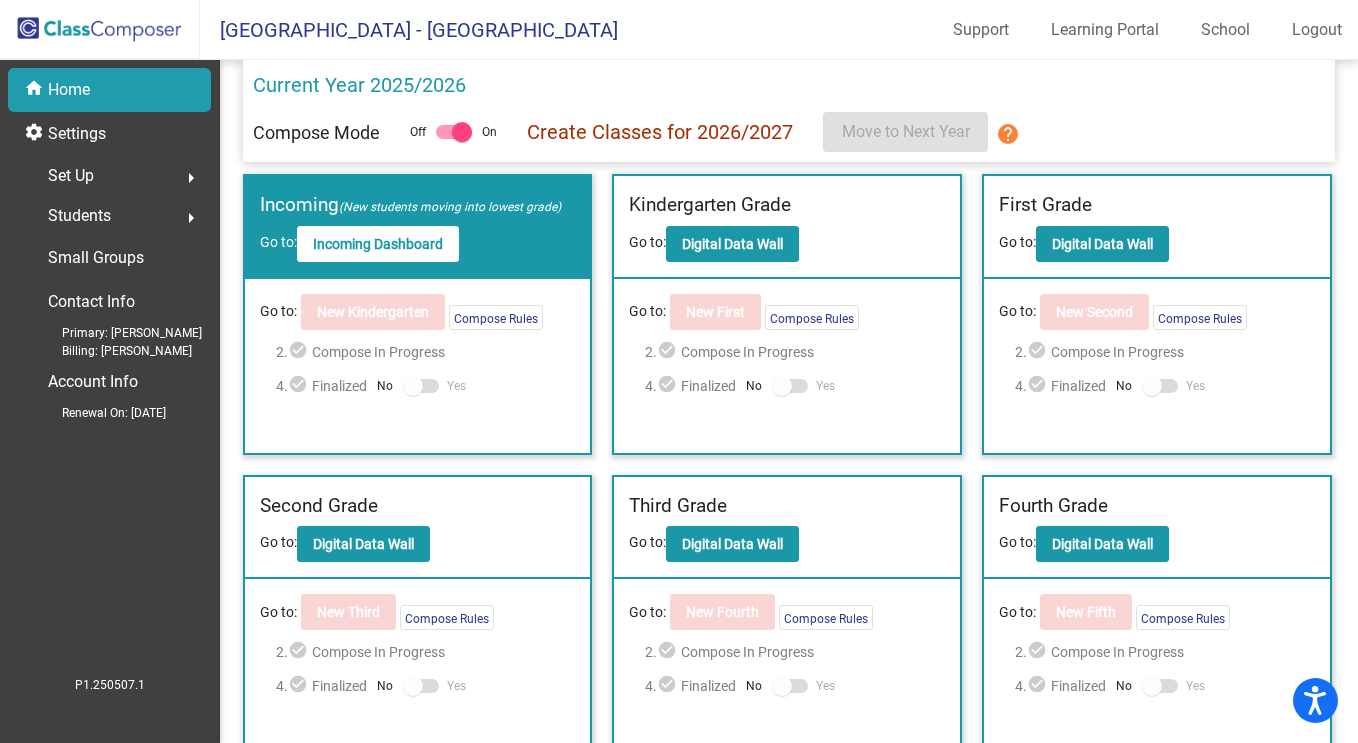 click at bounding box center (462, 132) 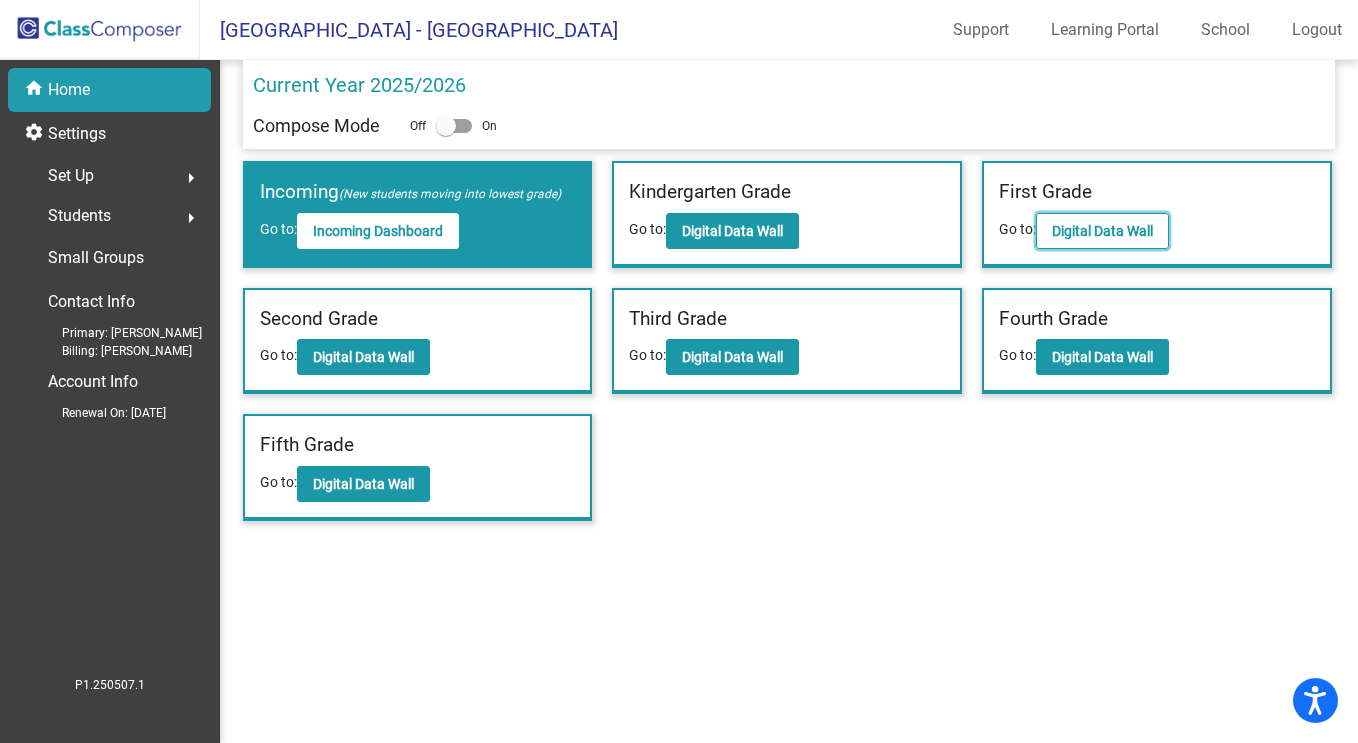 click on "Digital Data Wall" 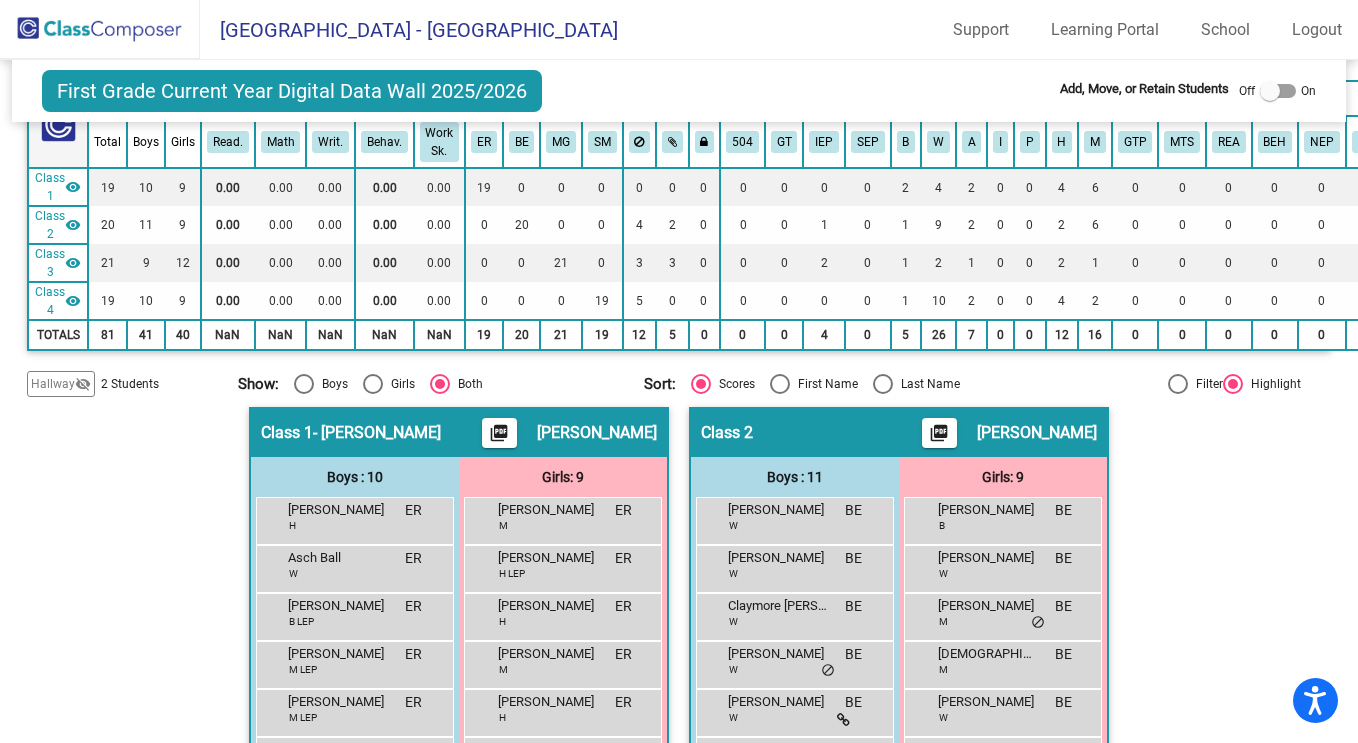 scroll, scrollTop: 106, scrollLeft: 0, axis: vertical 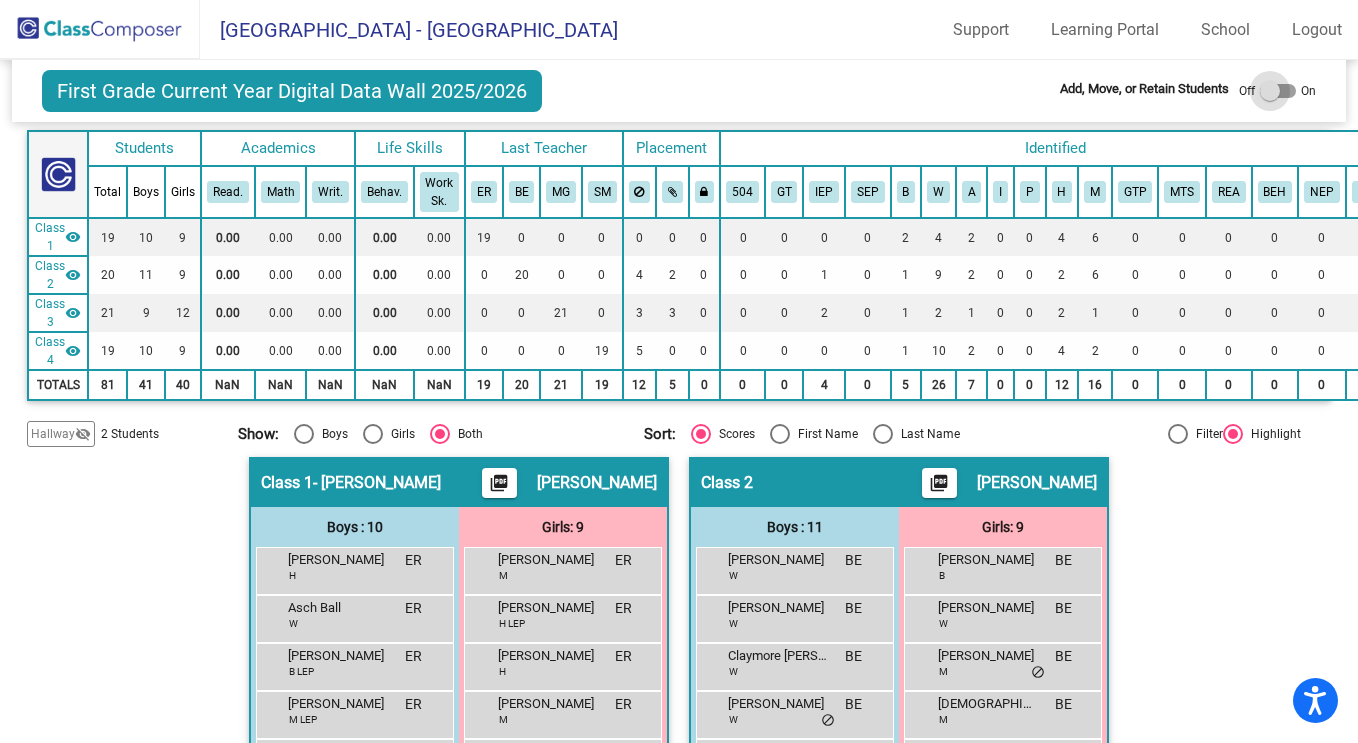 click at bounding box center [1270, 91] 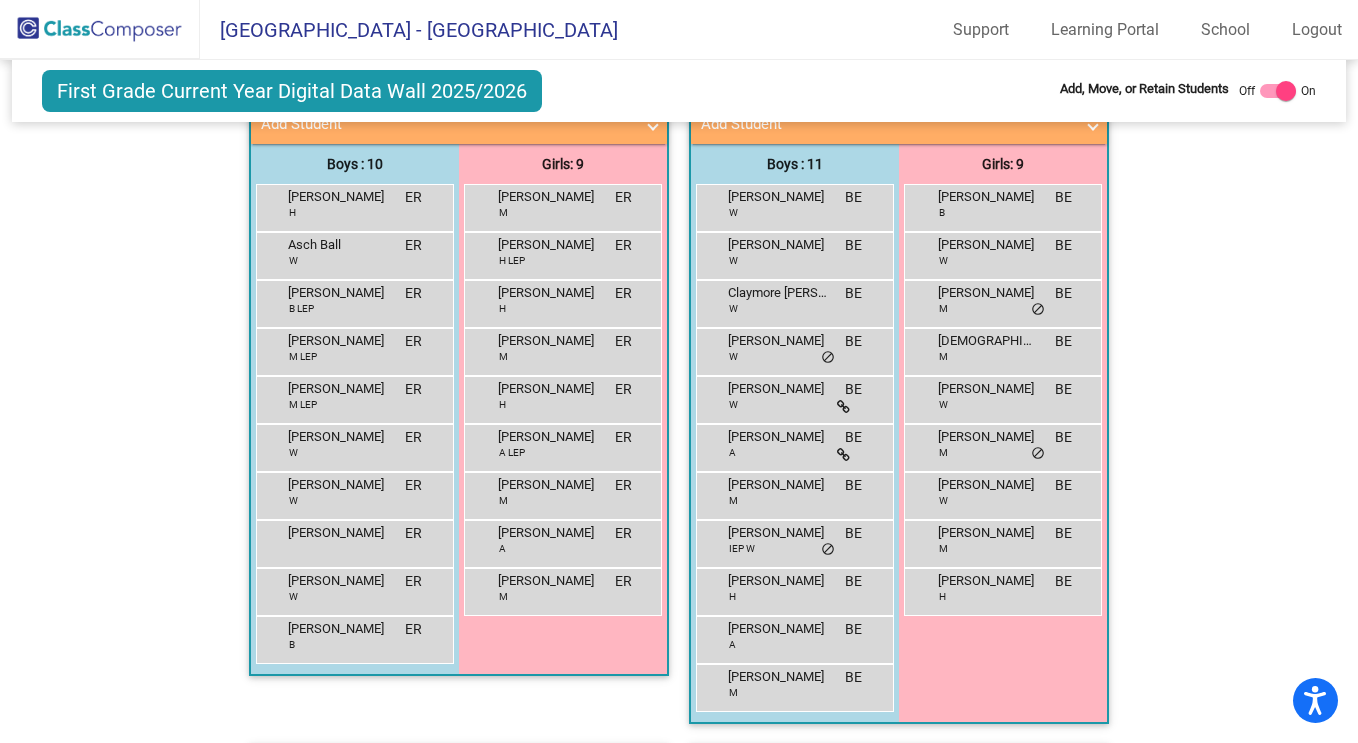 scroll, scrollTop: 508, scrollLeft: 0, axis: vertical 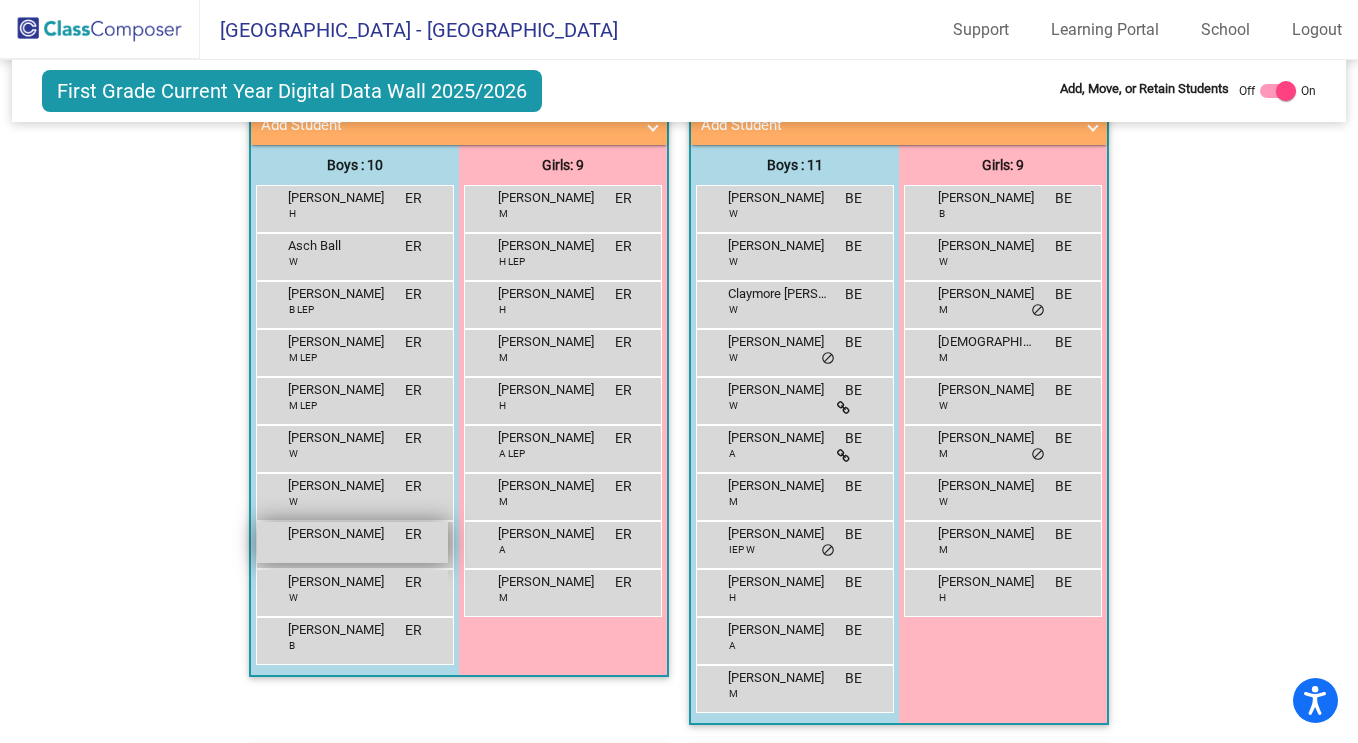 click on "Waleed Muhamed" at bounding box center [338, 534] 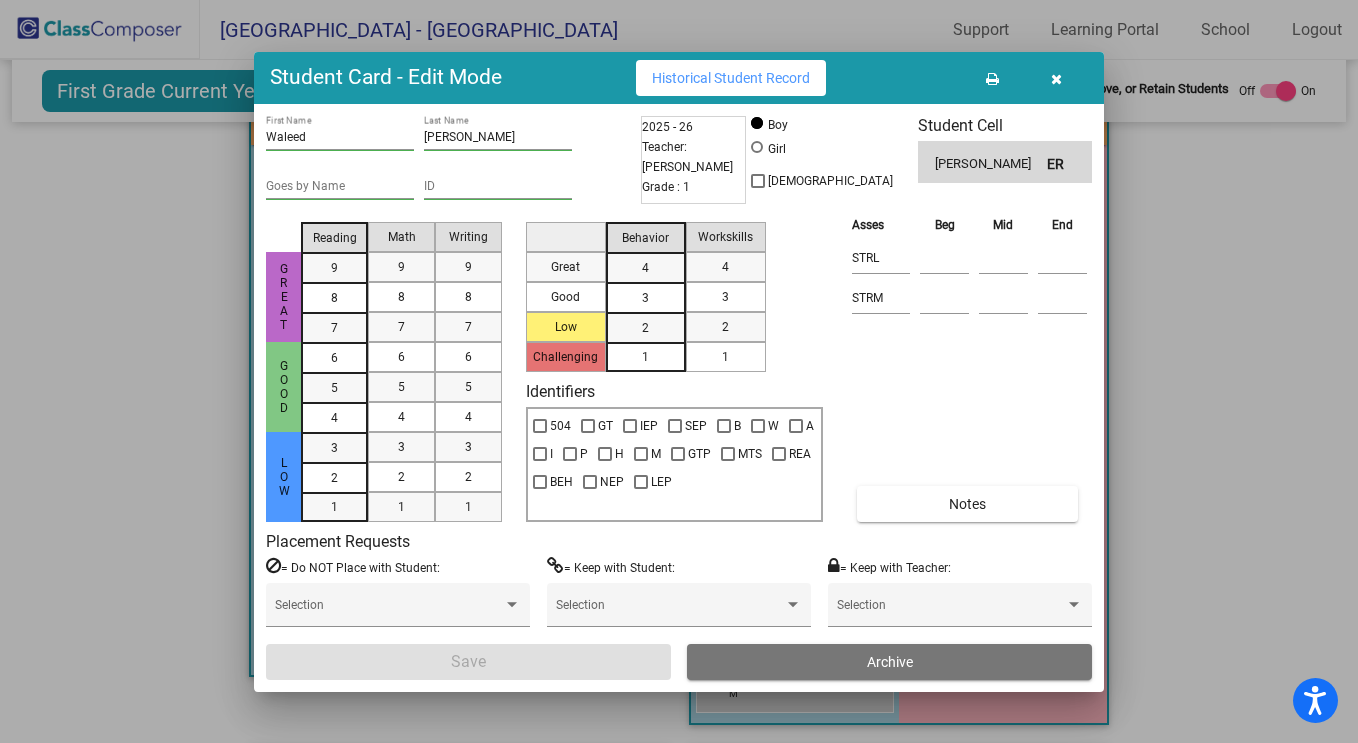 click at bounding box center (1056, 79) 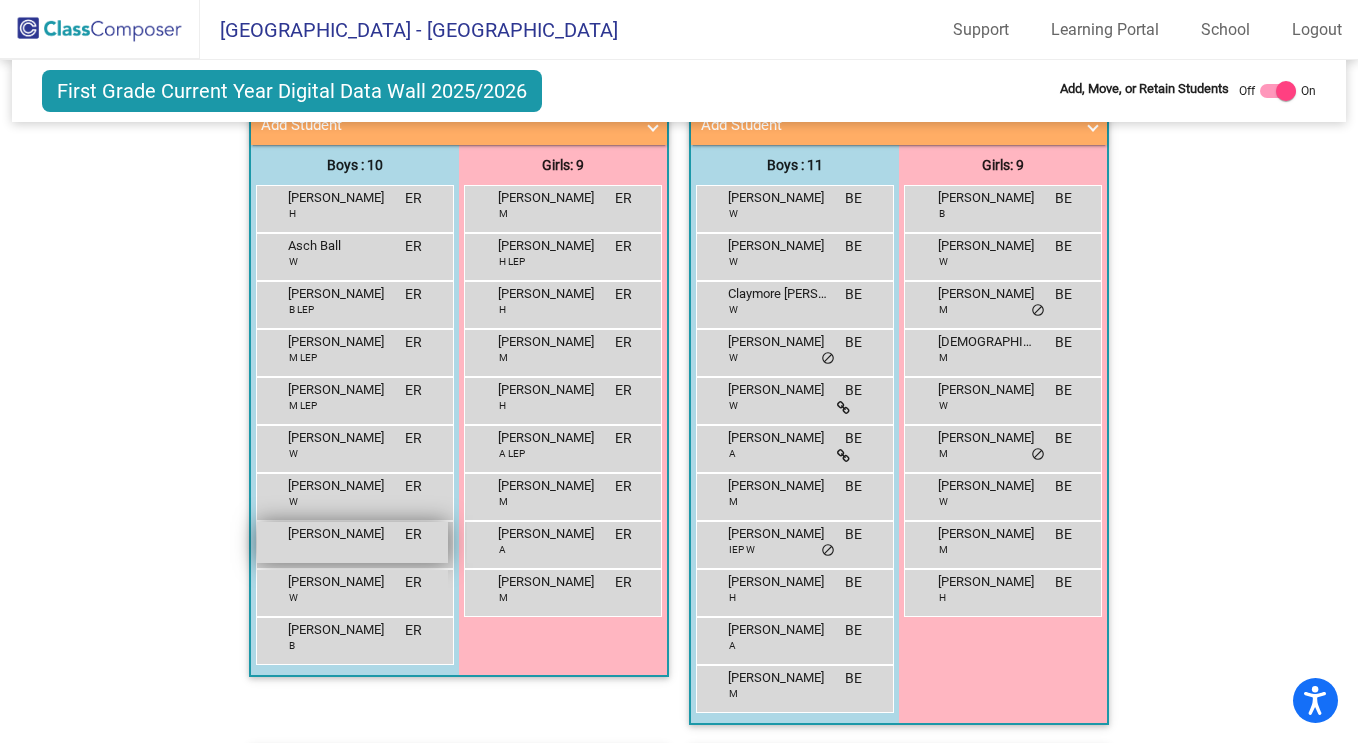 click on "Waleed Muhamed" at bounding box center [338, 534] 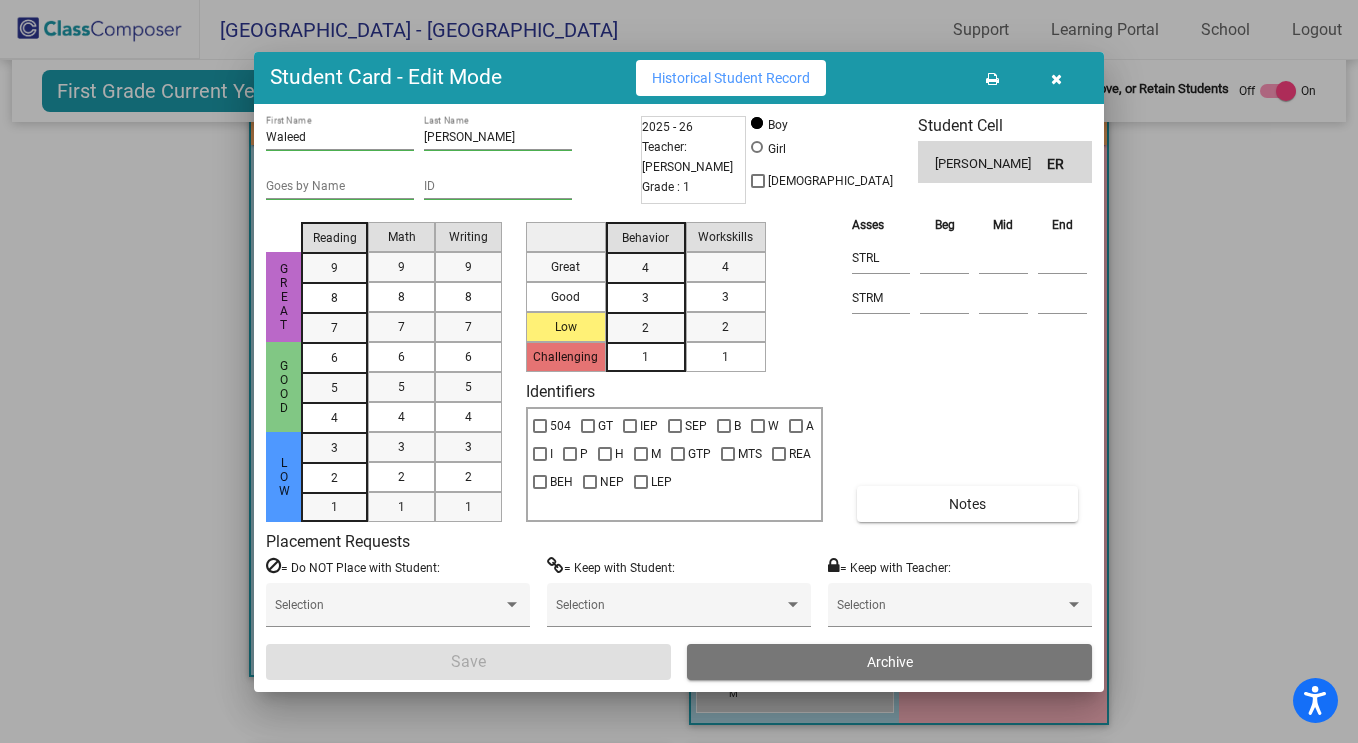 click on "Muhamed" at bounding box center (498, 138) 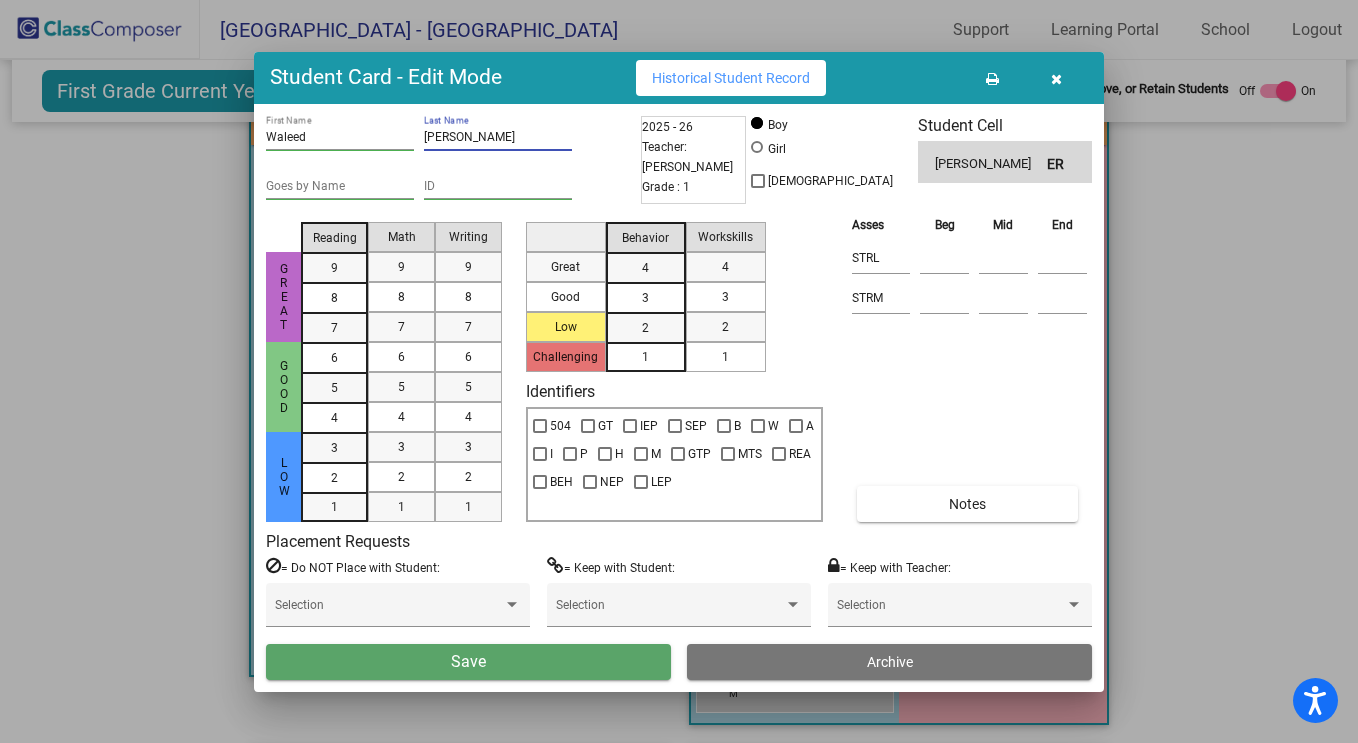 type on "Mohamed" 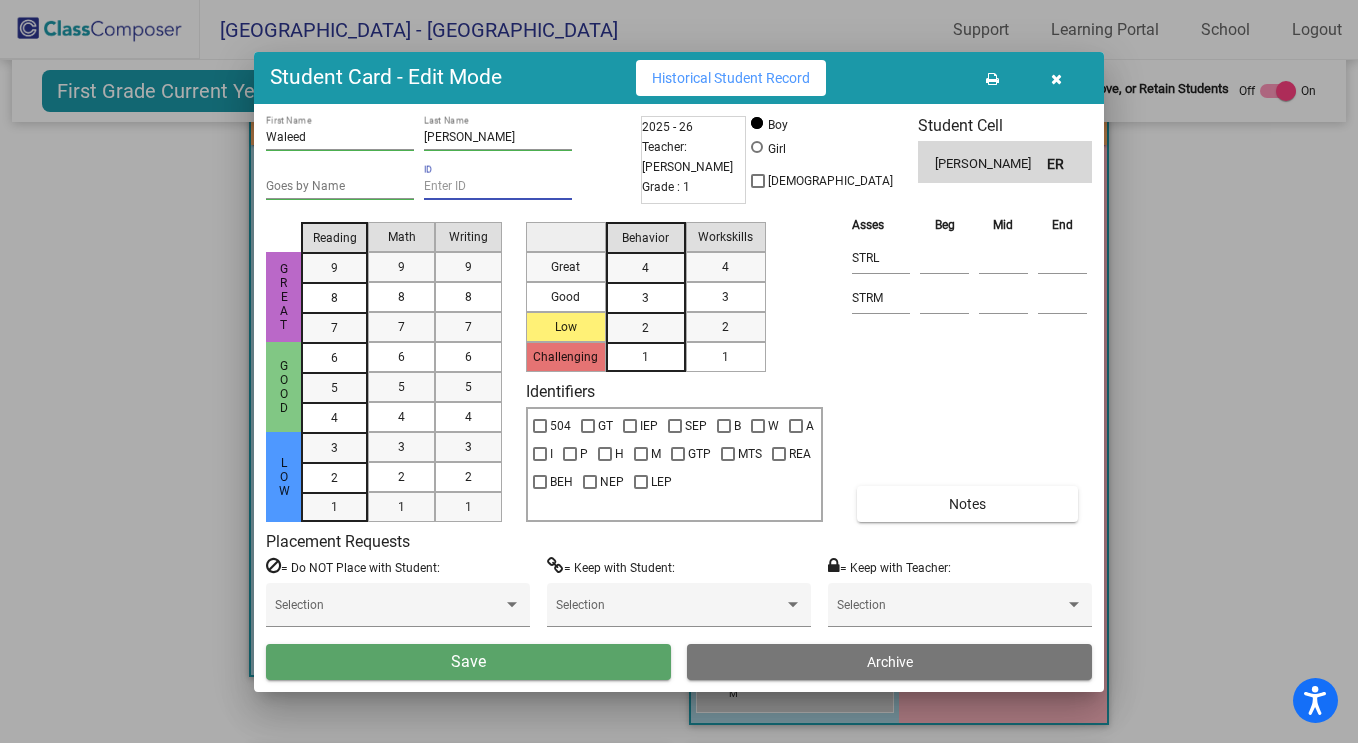 click on "Save" at bounding box center (468, 662) 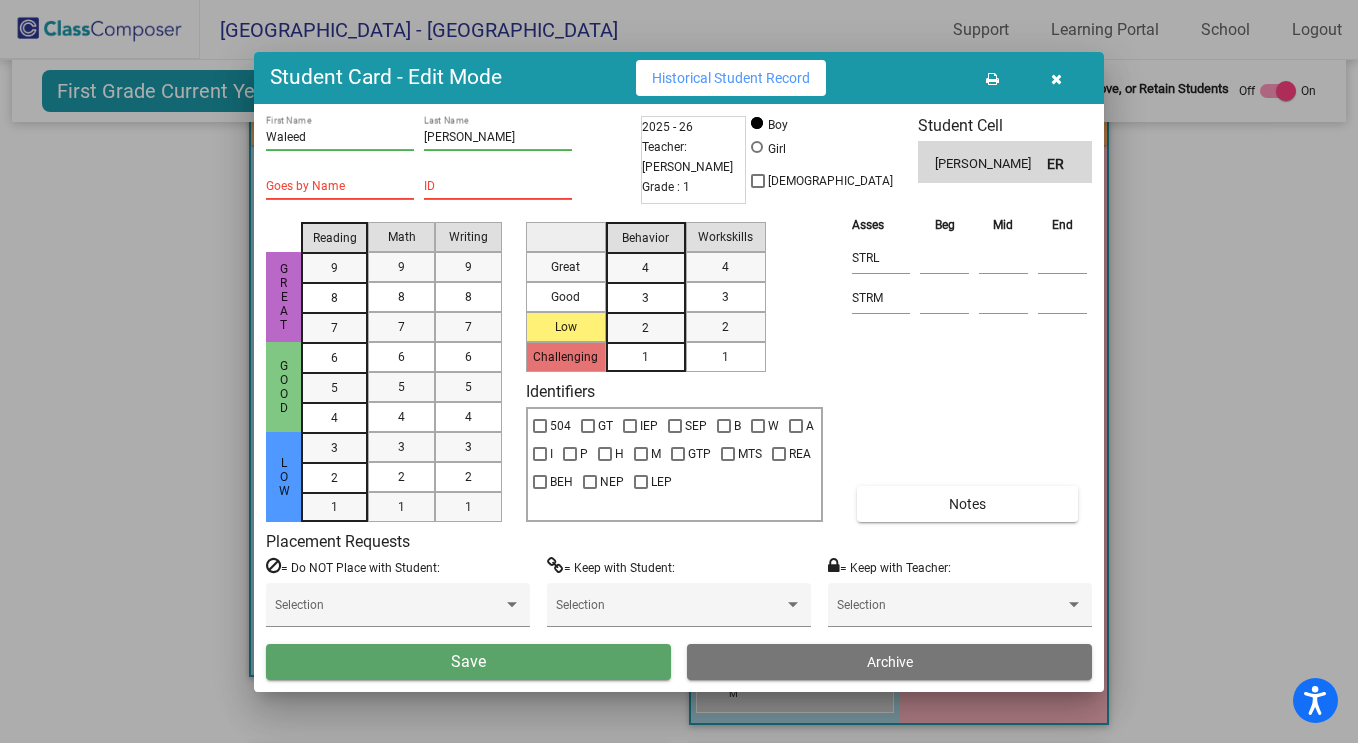 click on "Save" at bounding box center (468, 662) 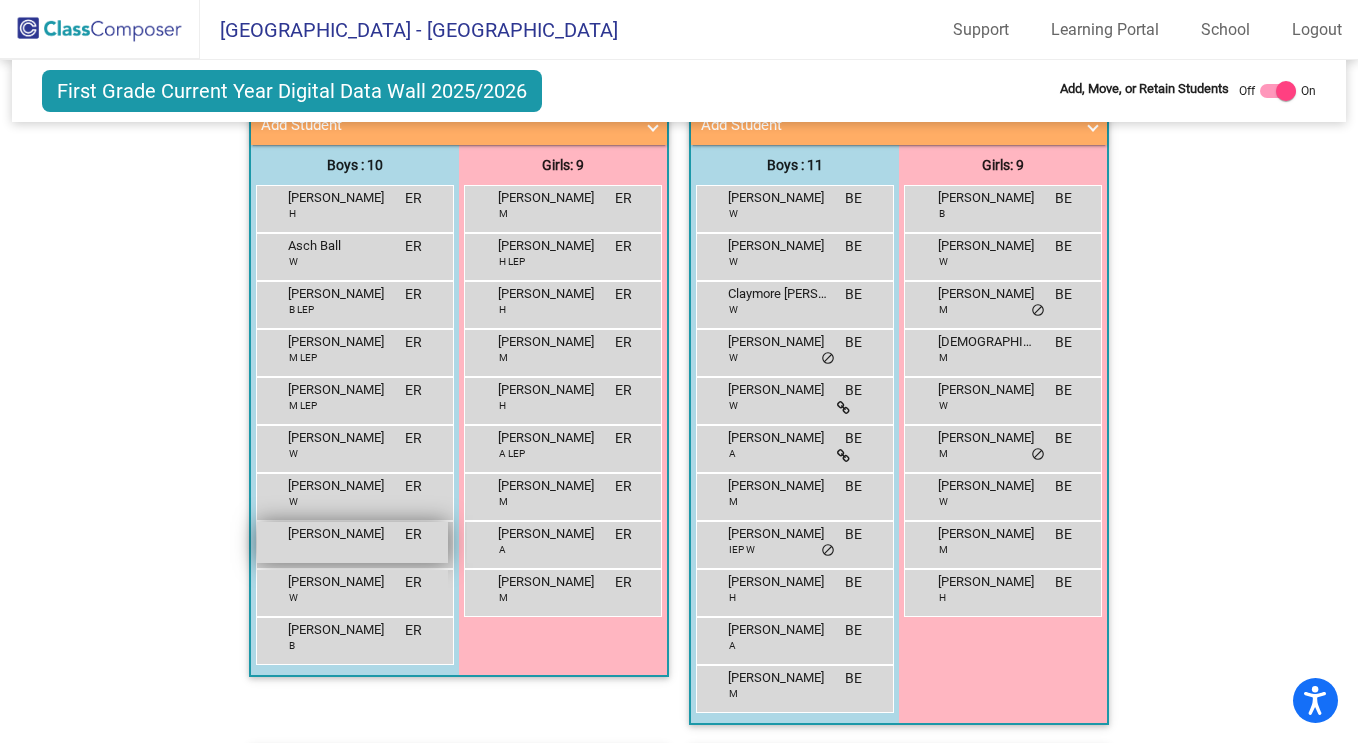 click on "Waleed Mohamed" at bounding box center [338, 534] 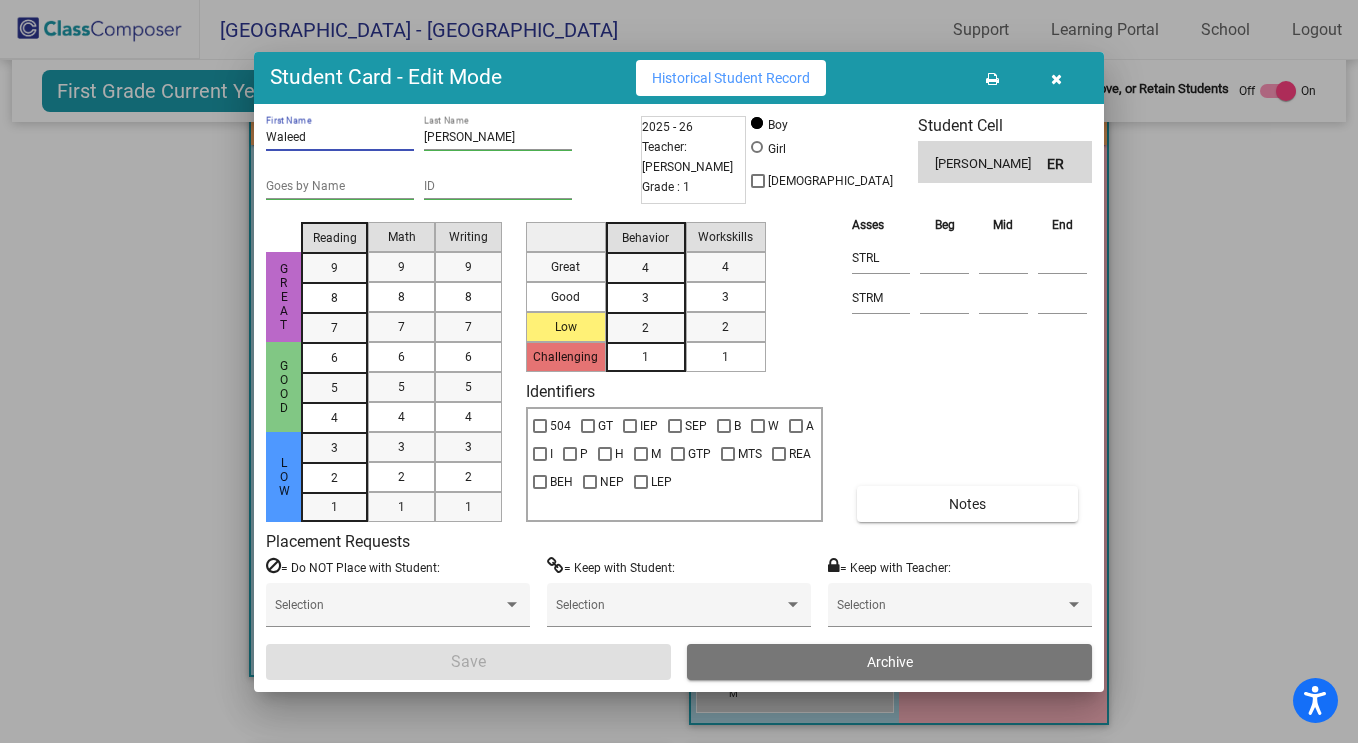 click on "Waleed" at bounding box center [340, 138] 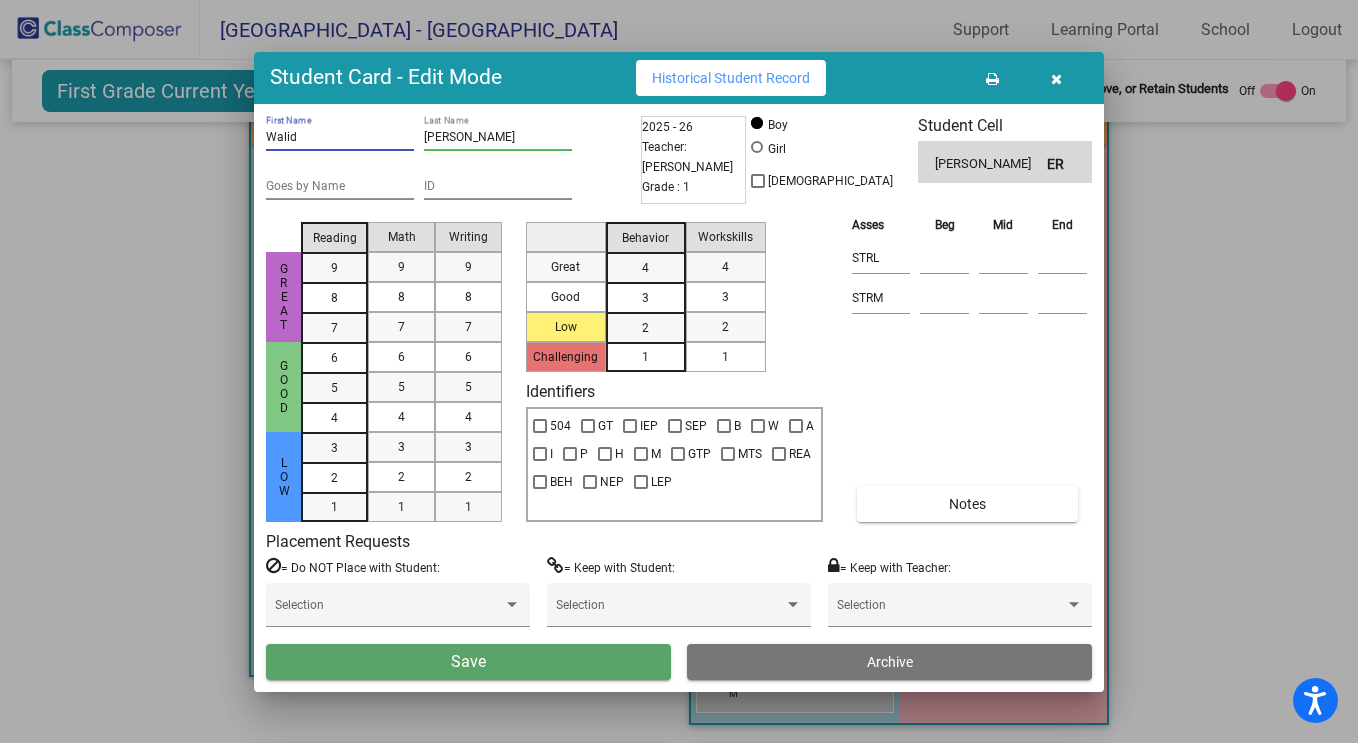 type on "Walid" 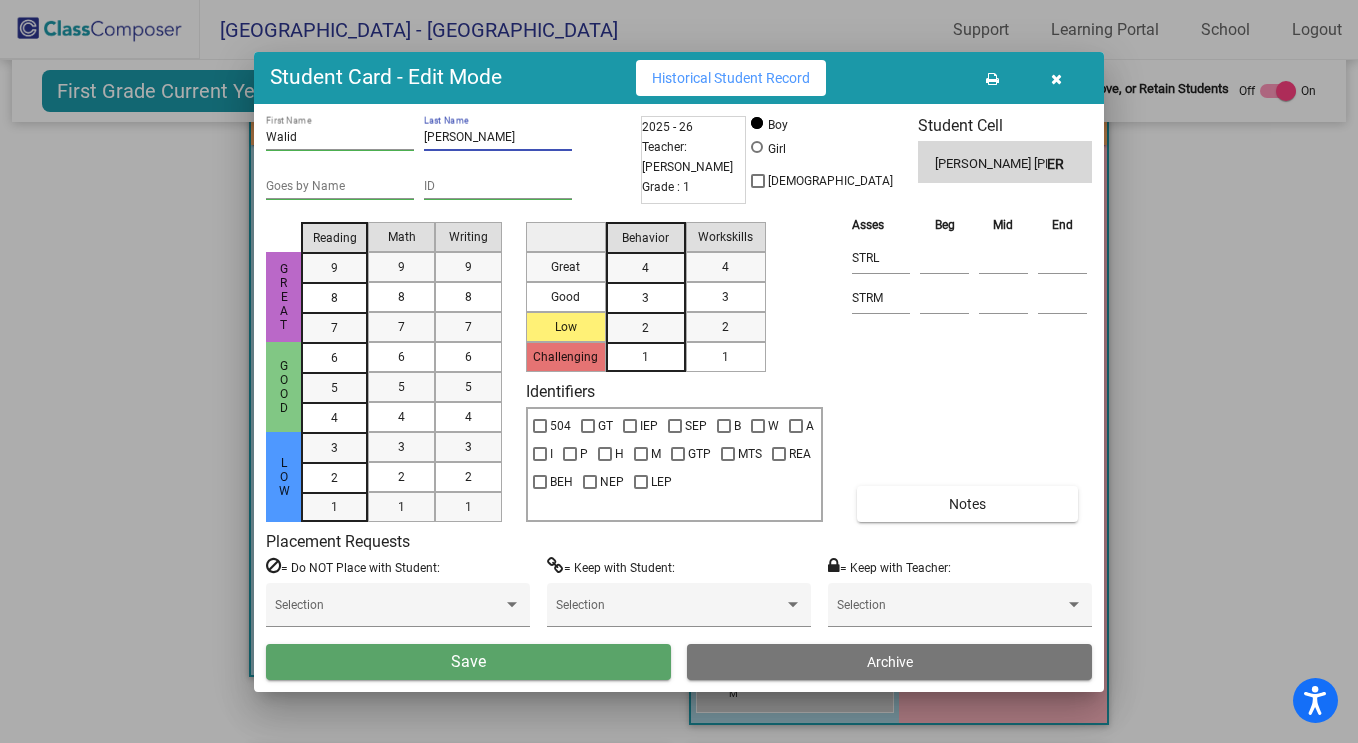 type on "Salih Mohamed" 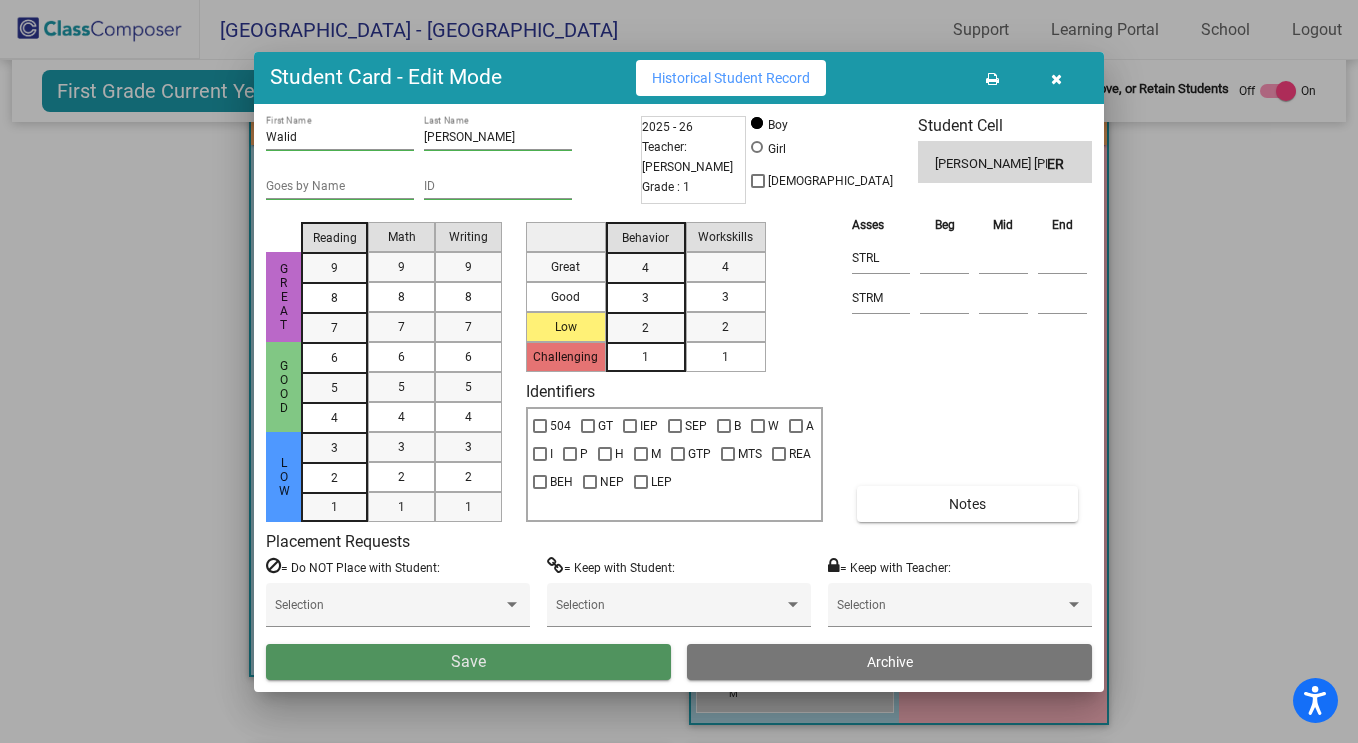 click on "Save" at bounding box center [468, 662] 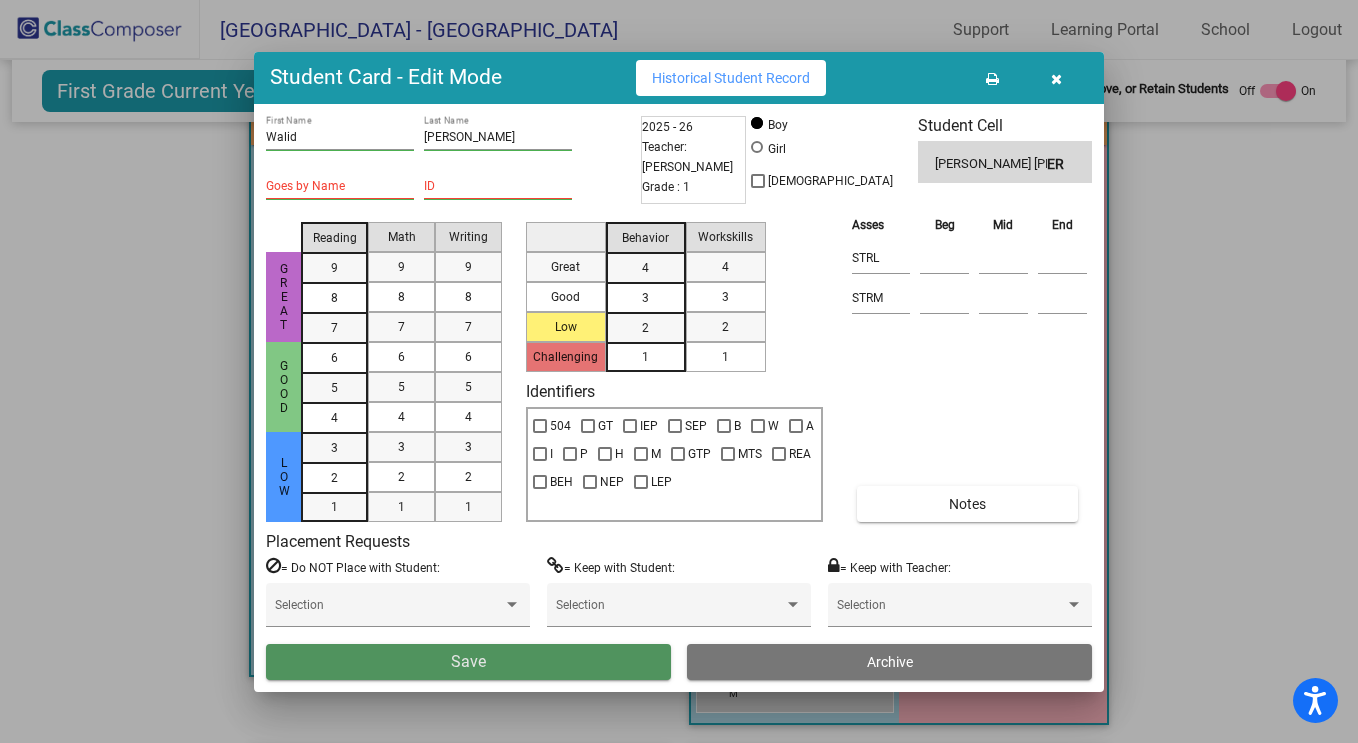 click on "Save" at bounding box center [468, 662] 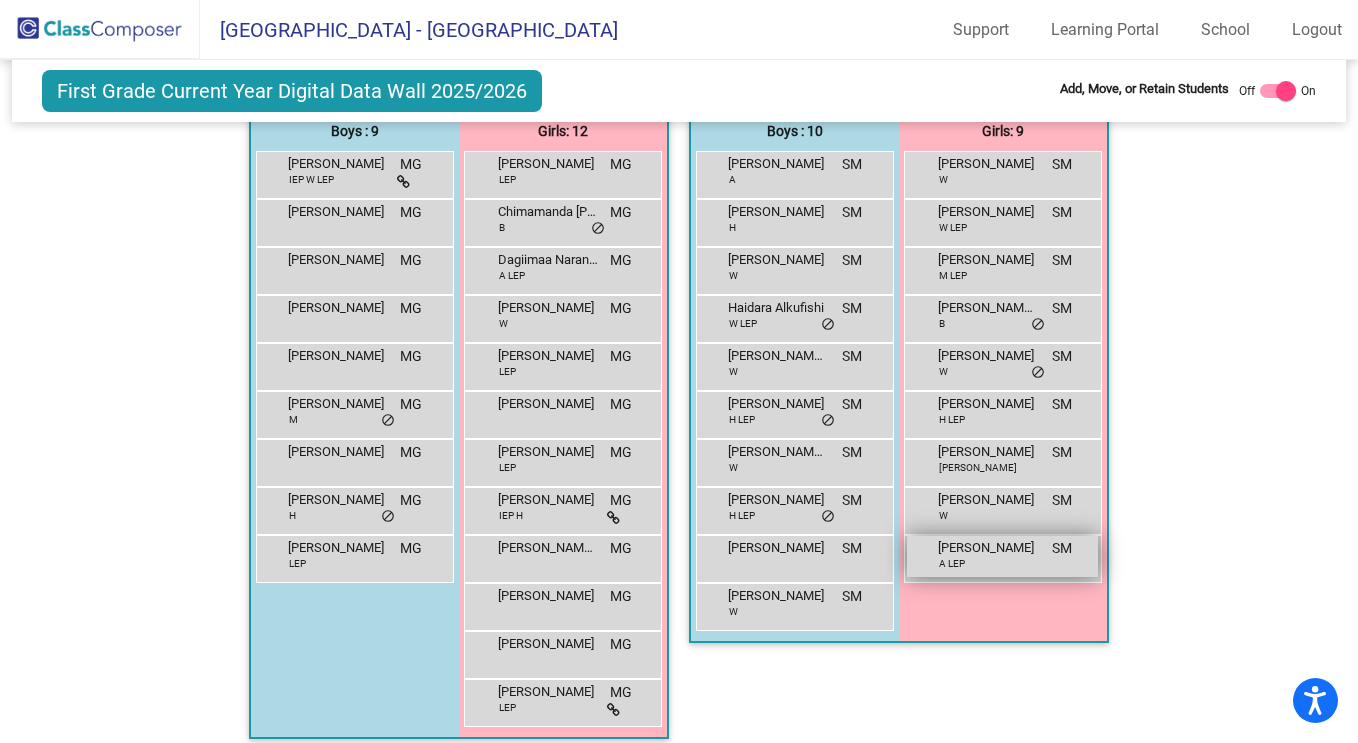 scroll, scrollTop: 1257, scrollLeft: 0, axis: vertical 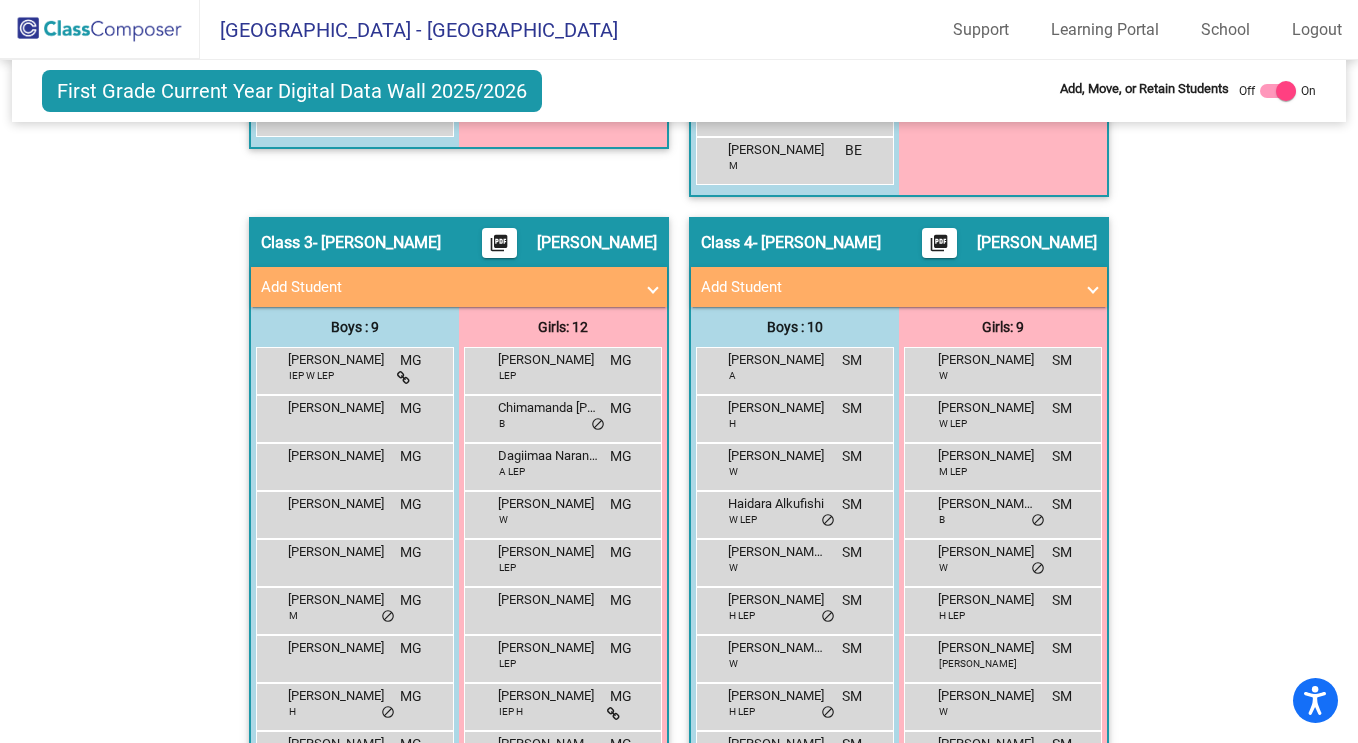 click on "Add Student" at bounding box center (887, 287) 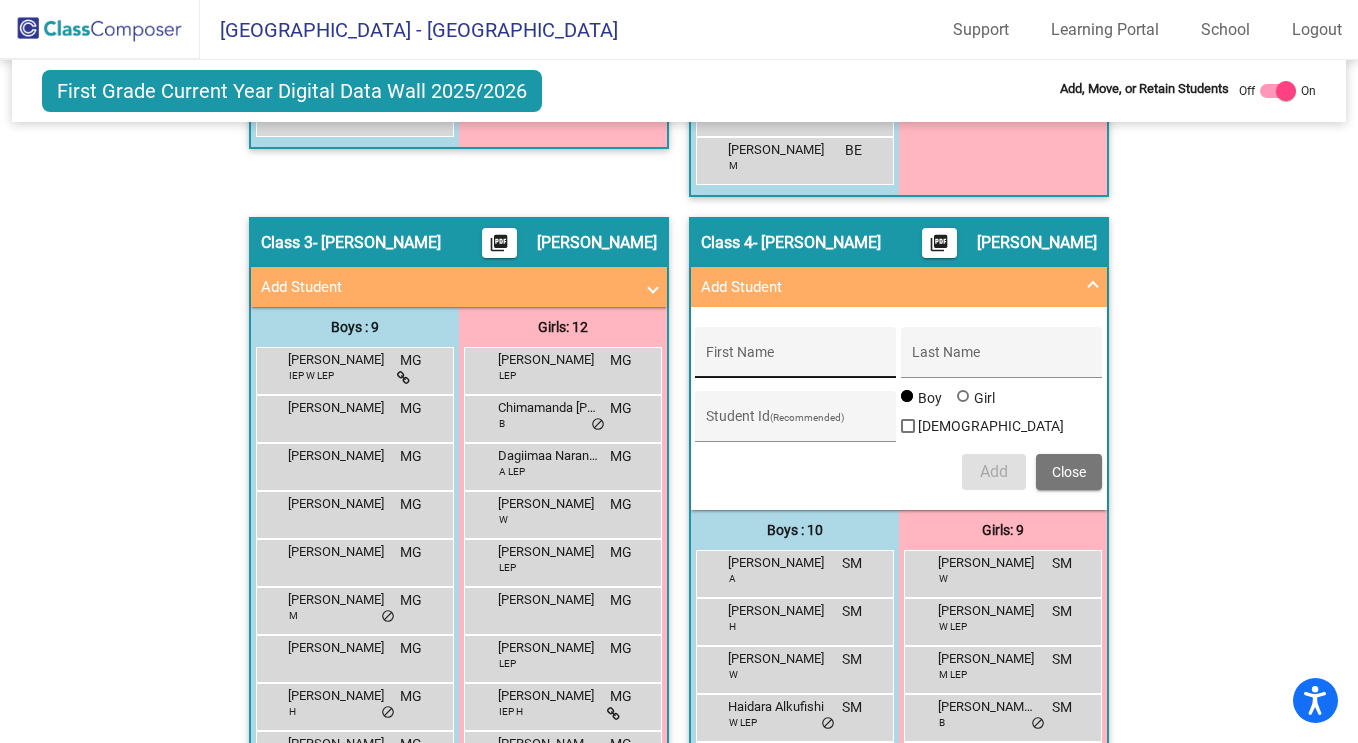 click on "First Name" at bounding box center (796, 358) 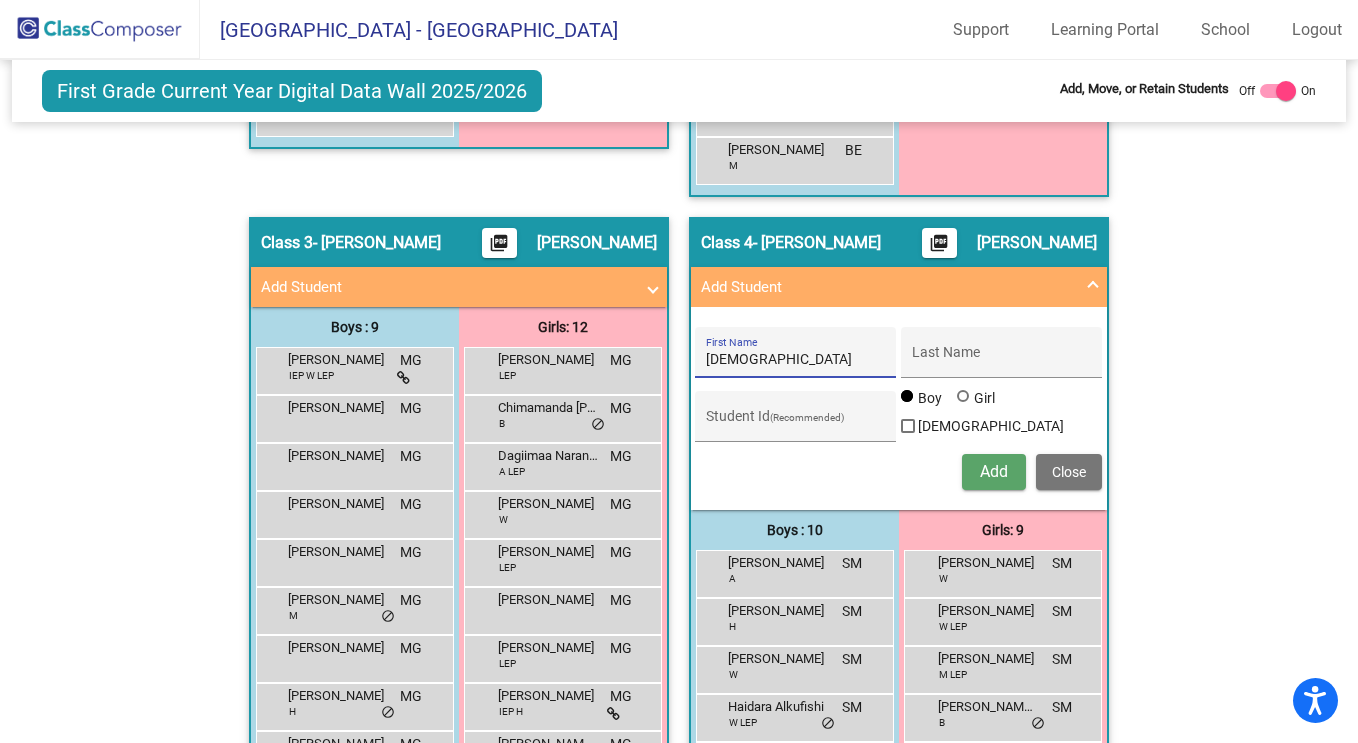 type on "[DEMOGRAPHIC_DATA]" 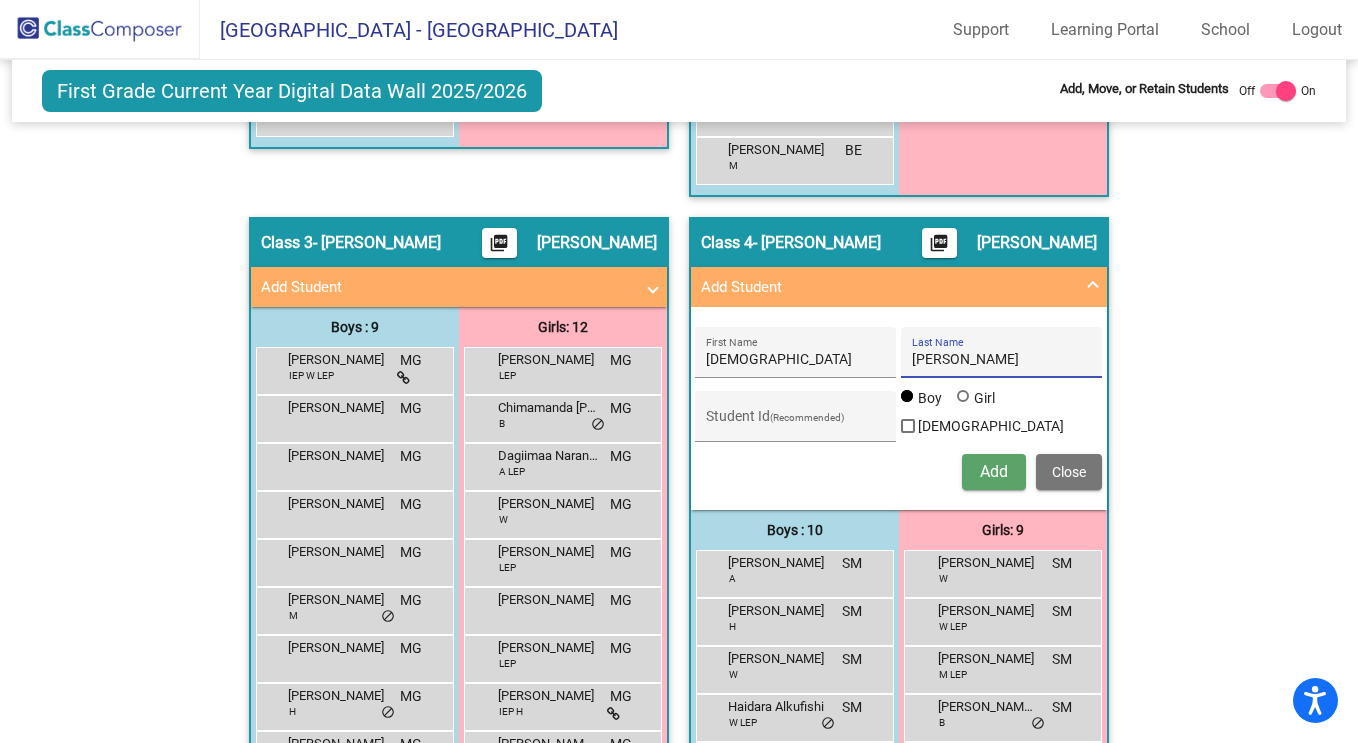 type on "Mahasin" 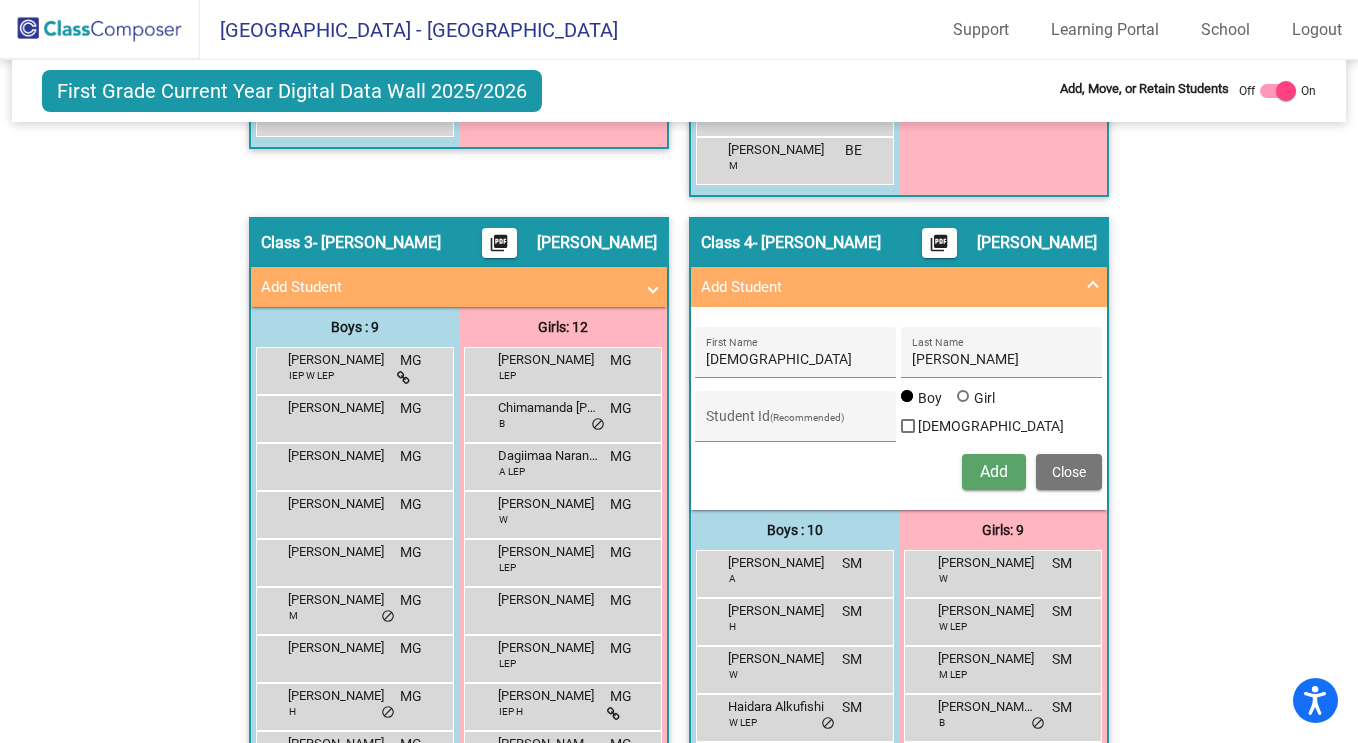 click on "Add" at bounding box center (994, 471) 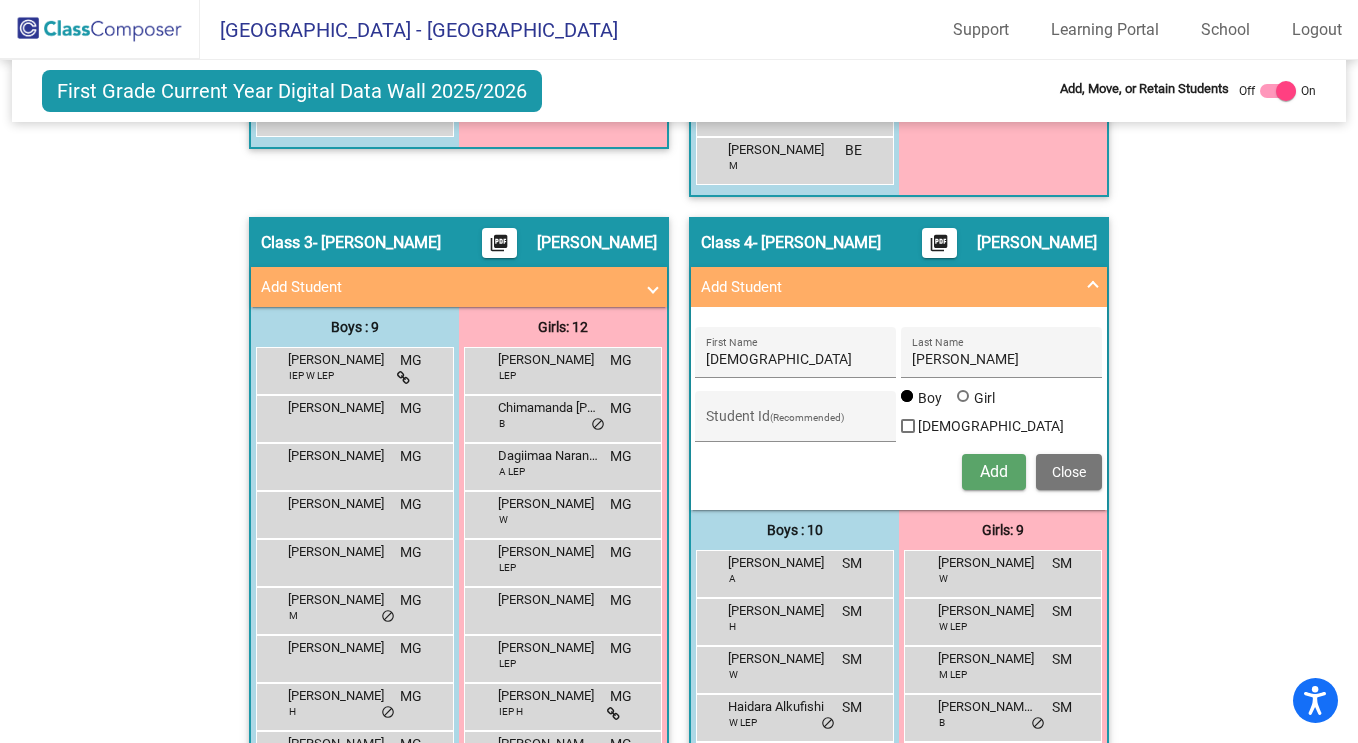 type 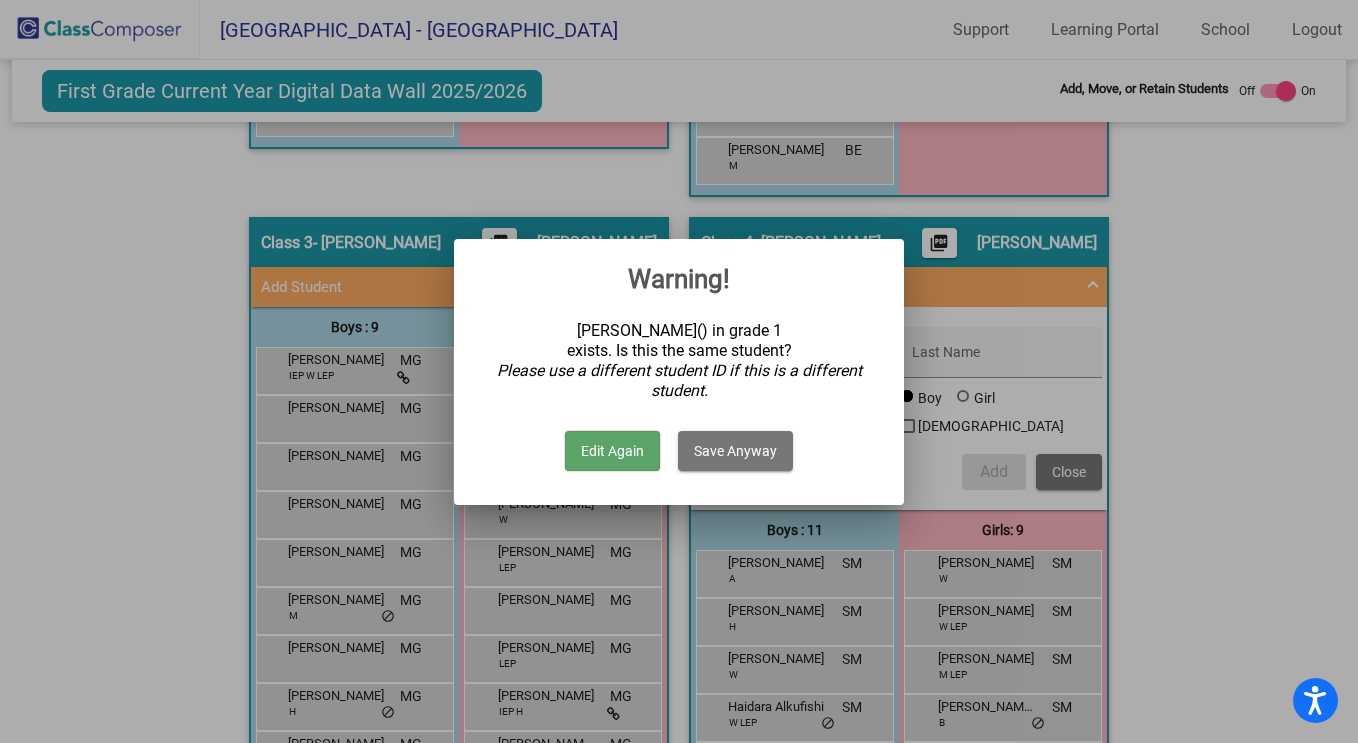 click on "Edit Again" at bounding box center (612, 451) 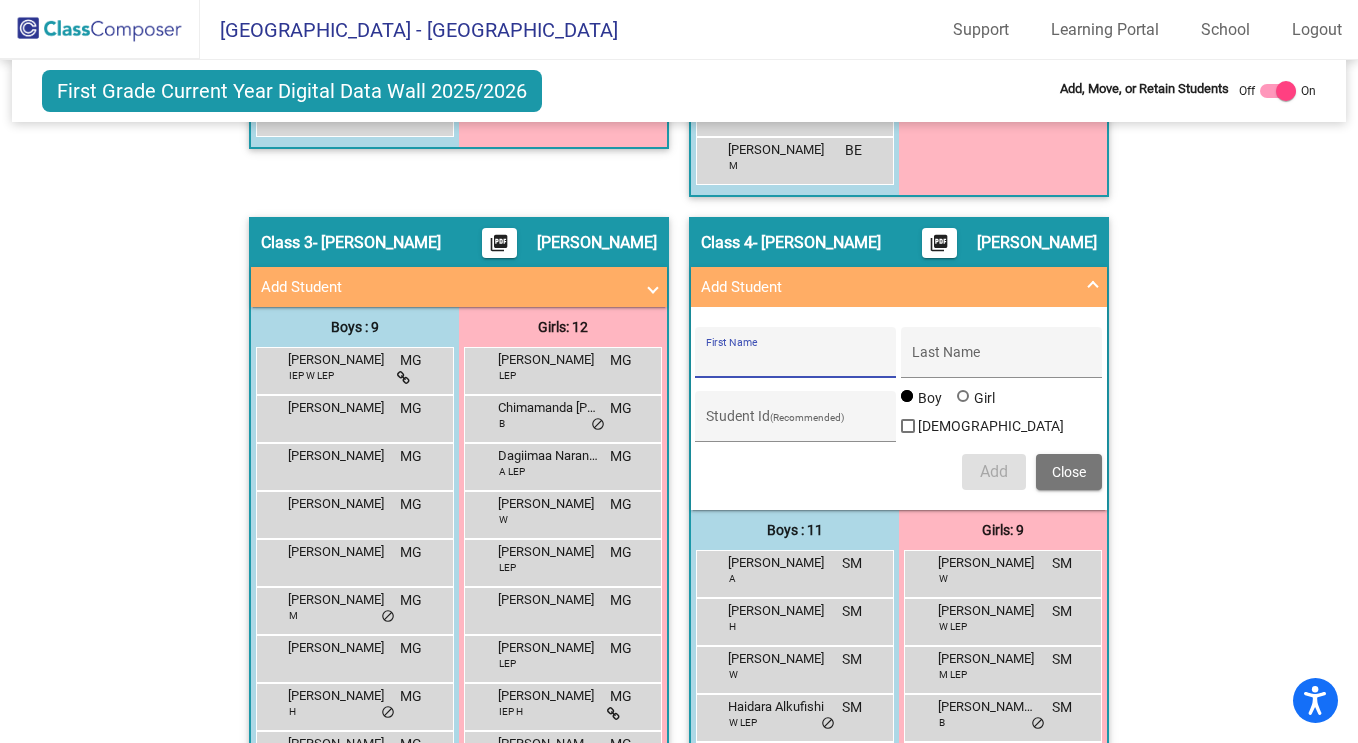 click on "Close" at bounding box center (1069, 472) 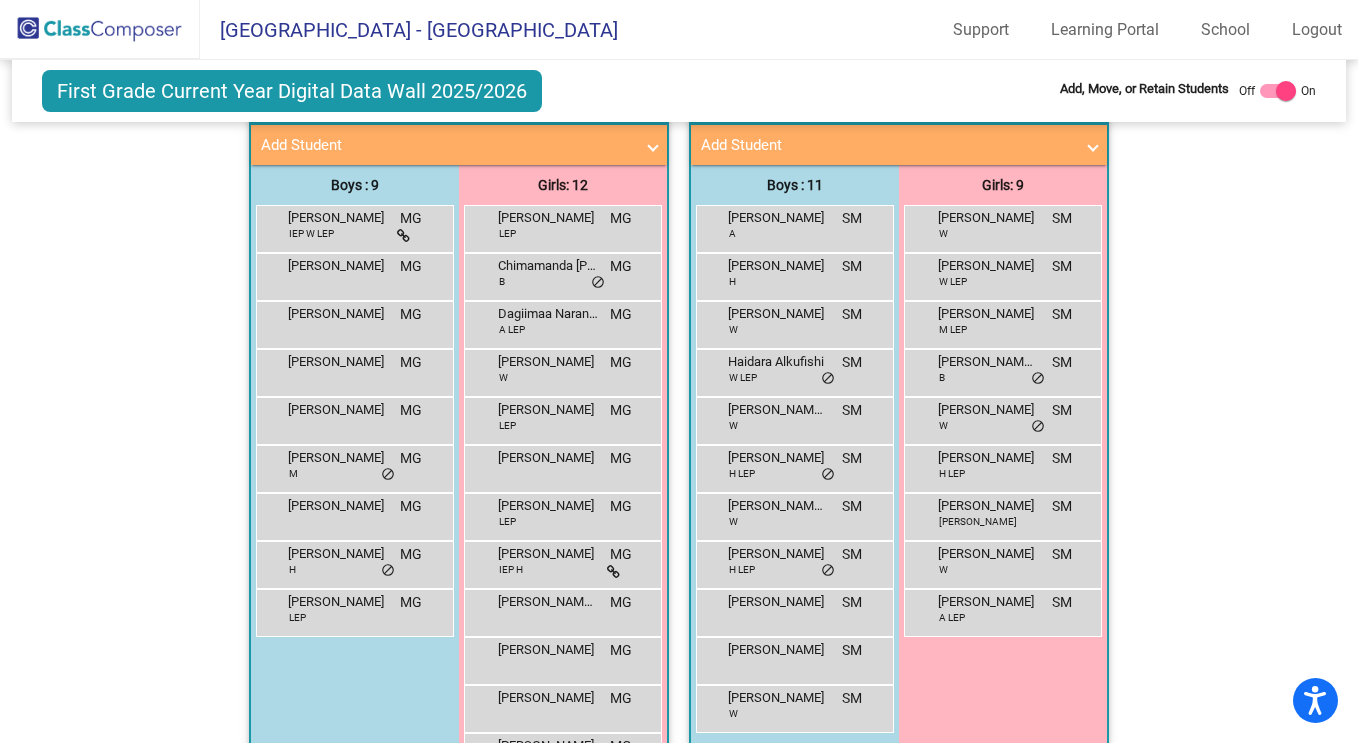 scroll, scrollTop: 1177, scrollLeft: 0, axis: vertical 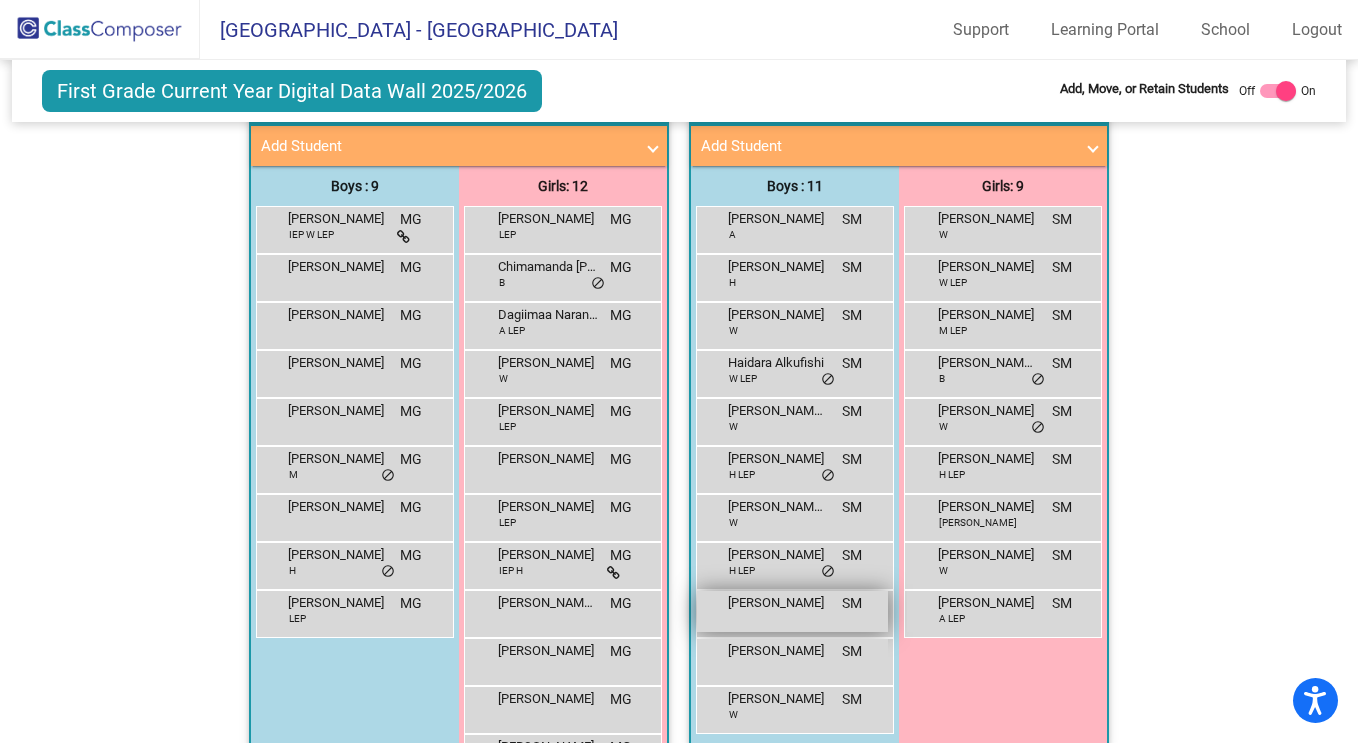 click on "Muhammad Mahasin SM lock do_not_disturb_alt" at bounding box center (792, 611) 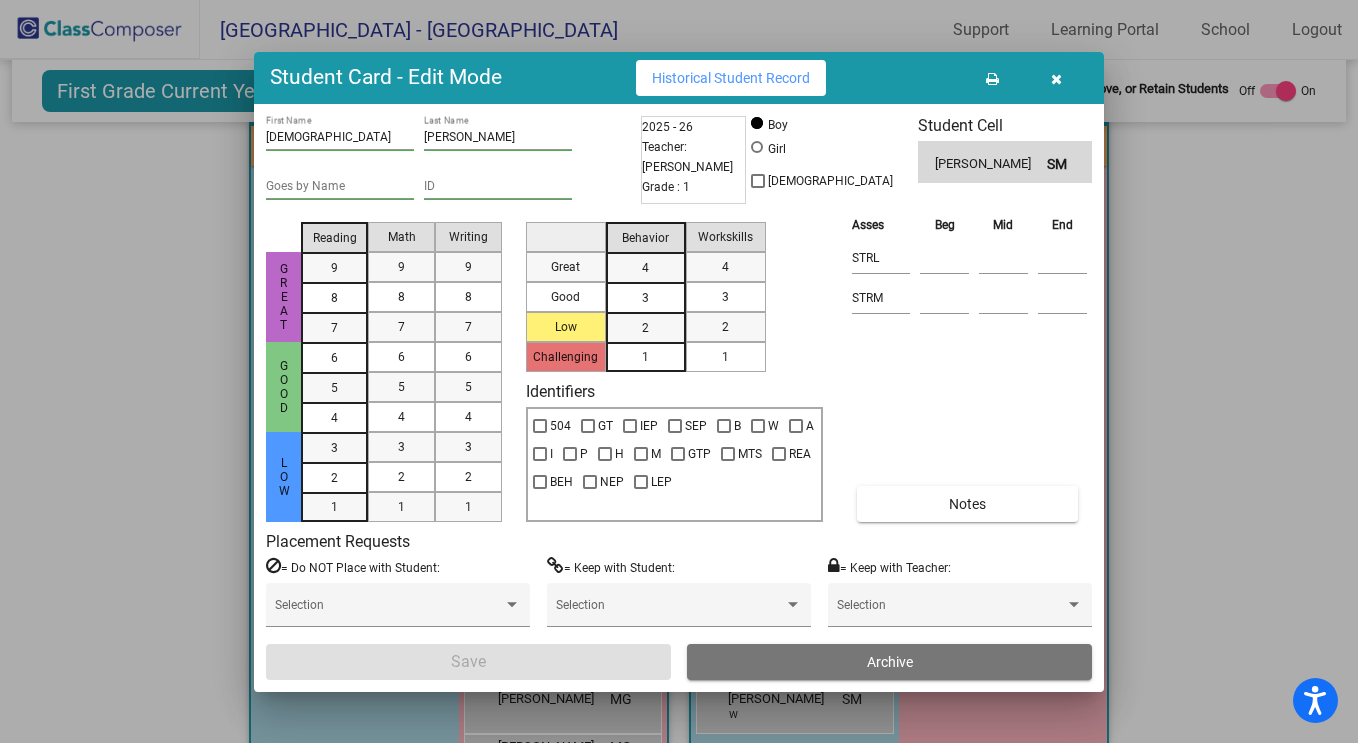 click at bounding box center [1056, 79] 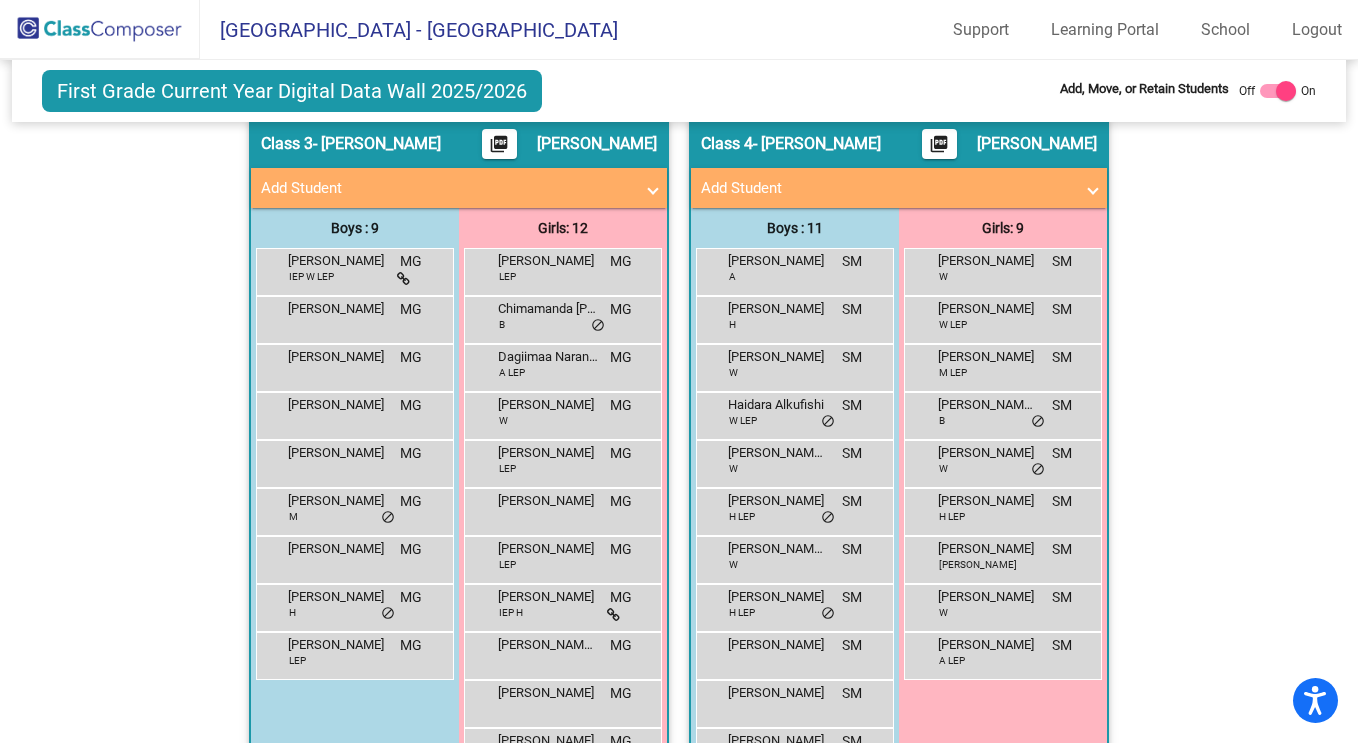 scroll, scrollTop: 1144, scrollLeft: 0, axis: vertical 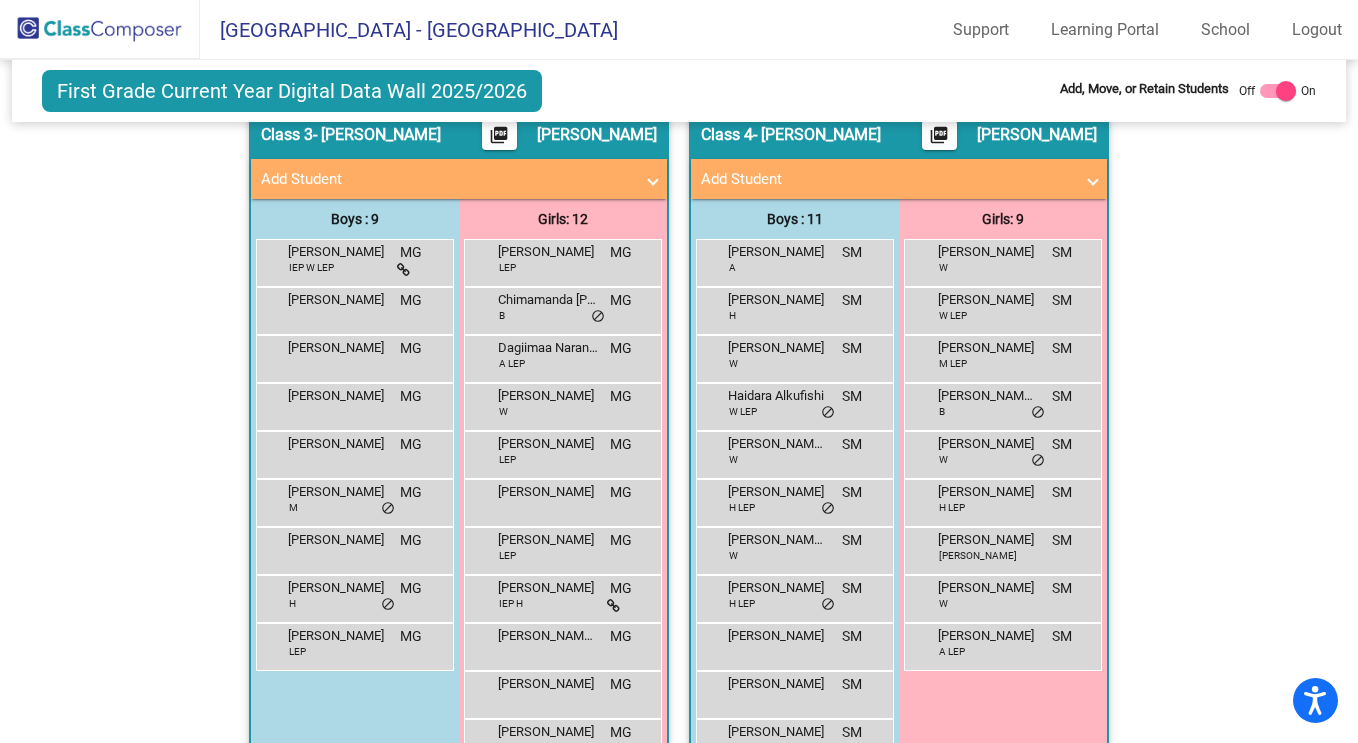 click on "Hallway   - Hallway Class  picture_as_pdf  Add Student  First Name Last Name Student Id  (Recommended)   Boy   Girl   Non Binary Add Close  Boys : 1  Ellias Barkat WAT M lock do_not_disturb_alt Girls: 1 Isla Nuttall IEP W lock do_not_disturb_alt Class 1   - Elizabeth Rosa  picture_as_pdf Elizabeth Rosa  Add Student  First Name Last Name Student Id  (Recommended)   Boy   Girl   Non Binary Add Close  Boys : 10  Adam Herrera H ER lock do_not_disturb_alt Asch Ball W ER lock do_not_disturb_alt Elkan Tsegay B LEP ER lock do_not_disturb_alt Evan Chhetri M LEP ER lock do_not_disturb_alt Henry Long M LEP ER lock do_not_disturb_alt James Schreiber W ER lock do_not_disturb_alt Malcolm Lehan W ER lock do_not_disturb_alt Walid Salih Mohamed ER lock do_not_disturb_alt William Jorgensen W ER lock do_not_disturb_alt Zakari Depriest B ER lock do_not_disturb_alt Girls: 9 Addison Youngblood M ER lock do_not_disturb_alt Aytana Valdes Quiros H LEP ER lock do_not_disturb_alt Emma White-Silvas H ER lock do_not_disturb_alt M H" 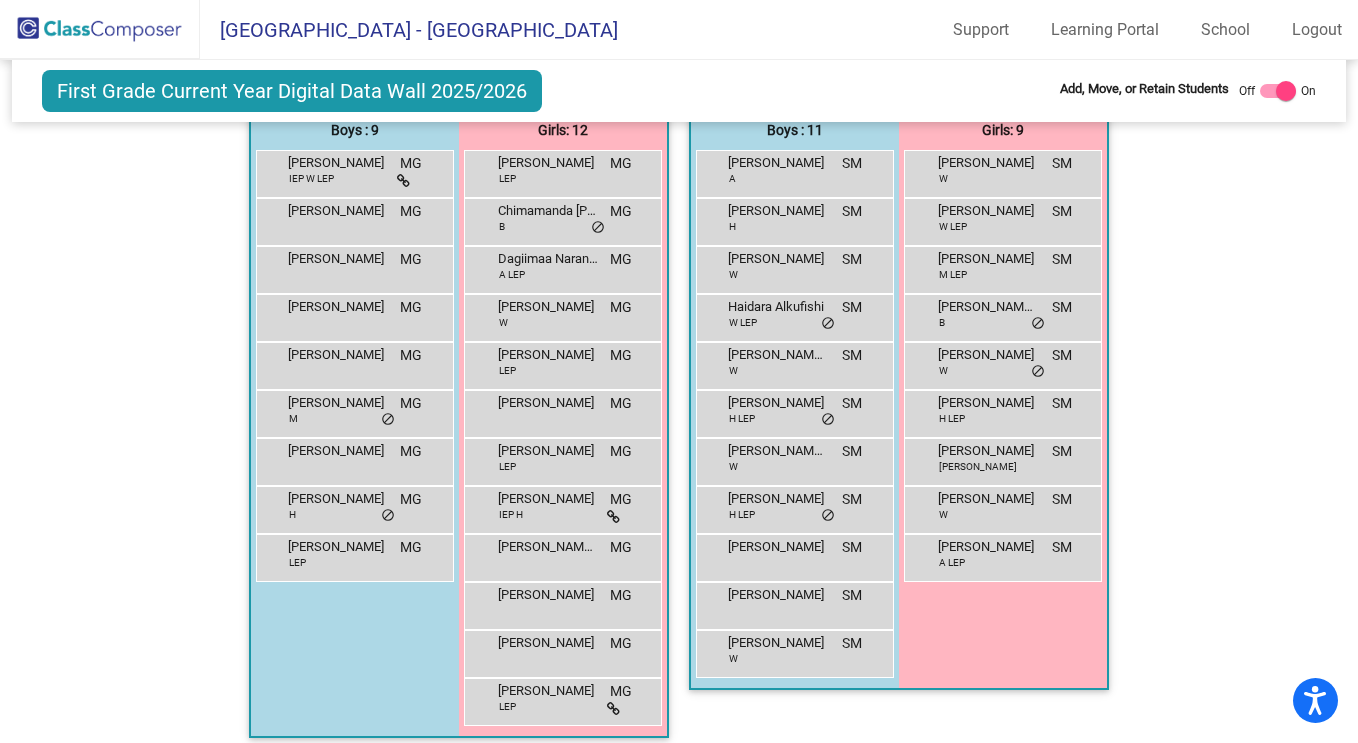 scroll, scrollTop: 1234, scrollLeft: 0, axis: vertical 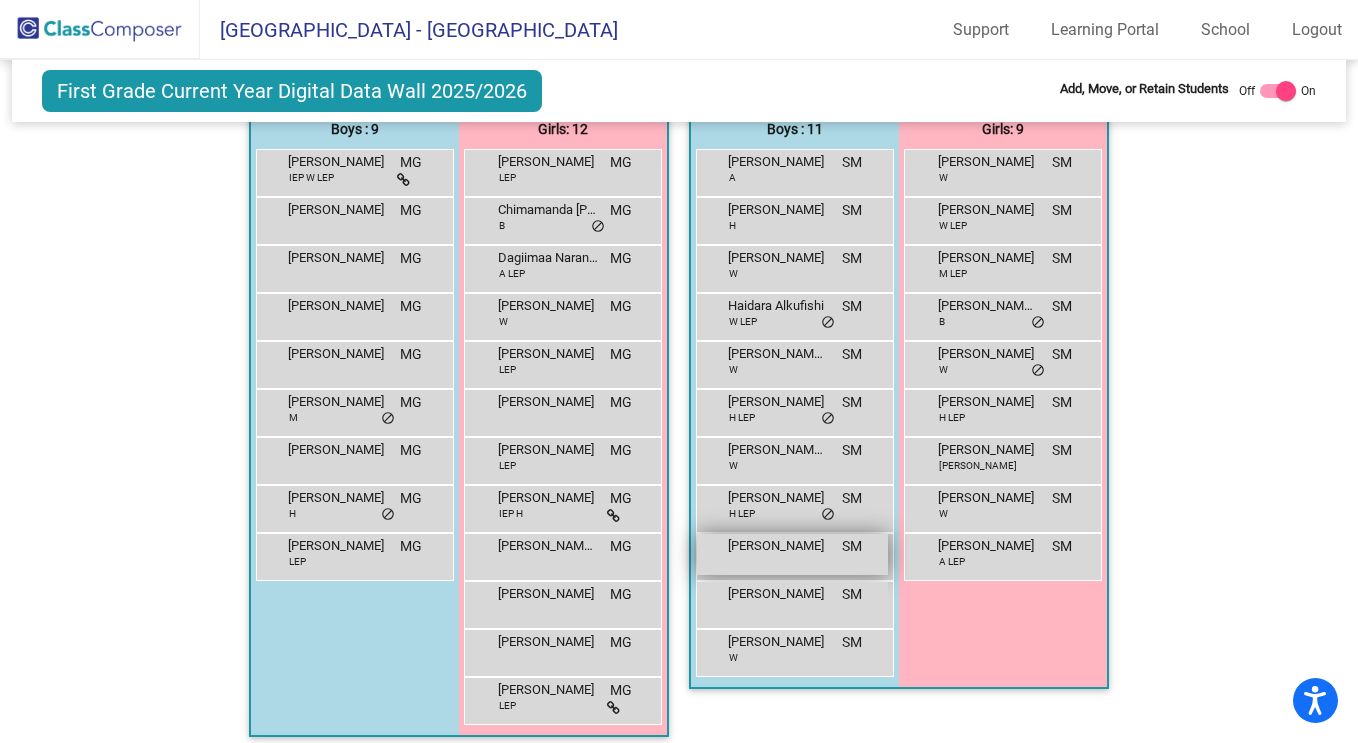 click on "Muhammad Mahasin SM lock do_not_disturb_alt" at bounding box center (792, 554) 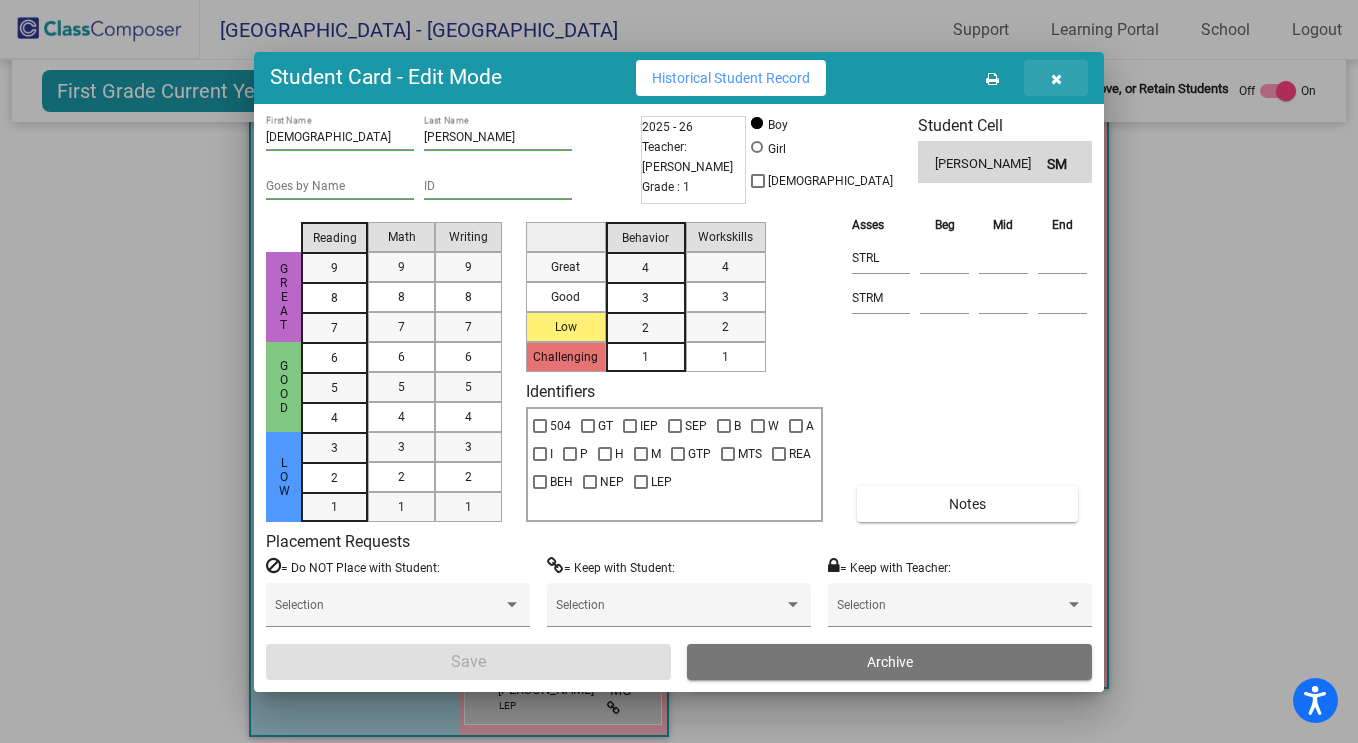 click at bounding box center (1056, 79) 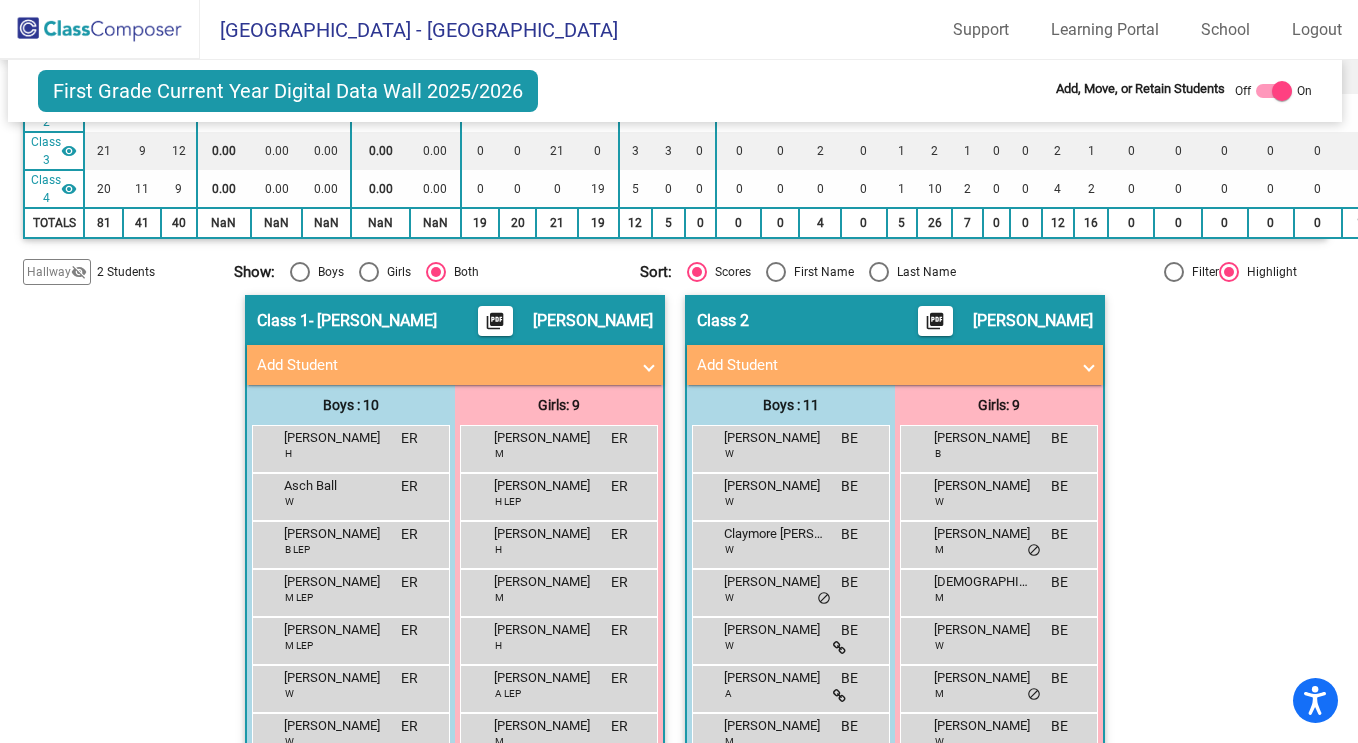 scroll, scrollTop: 0, scrollLeft: 4, axis: horizontal 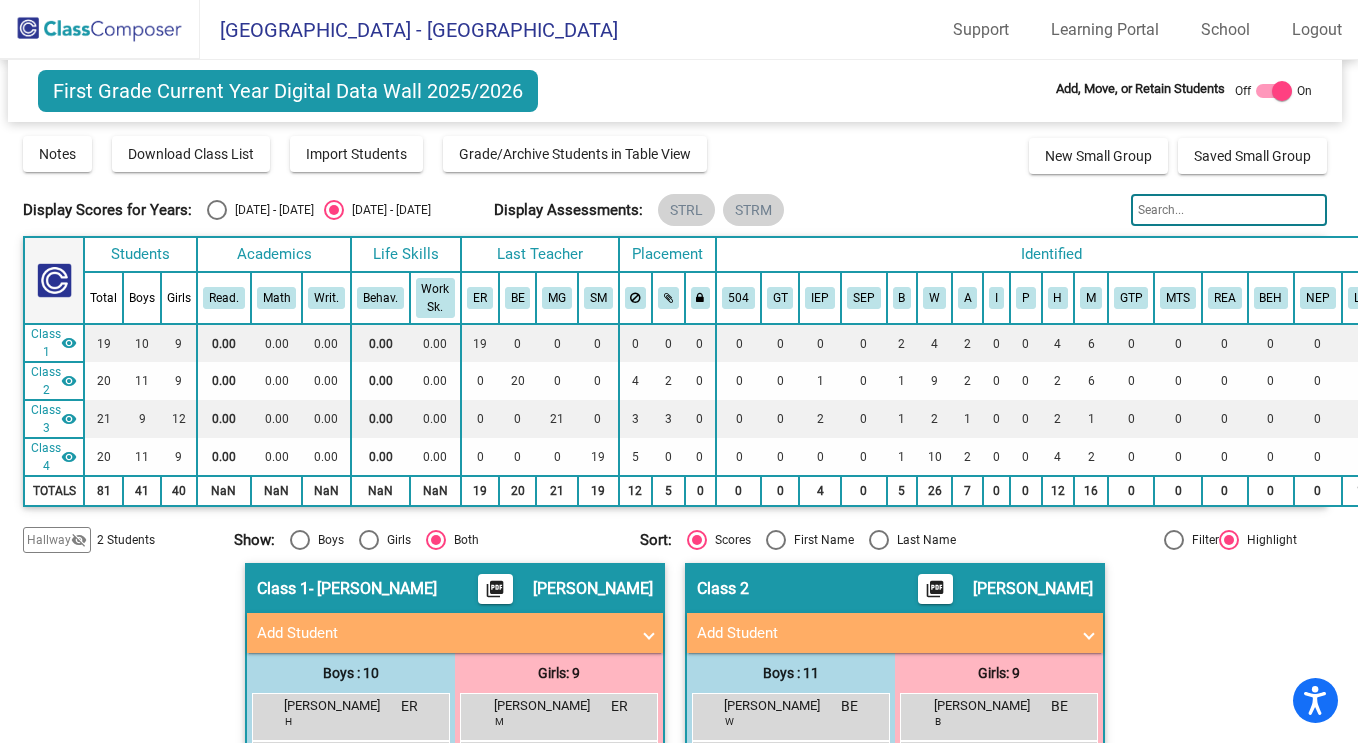 click 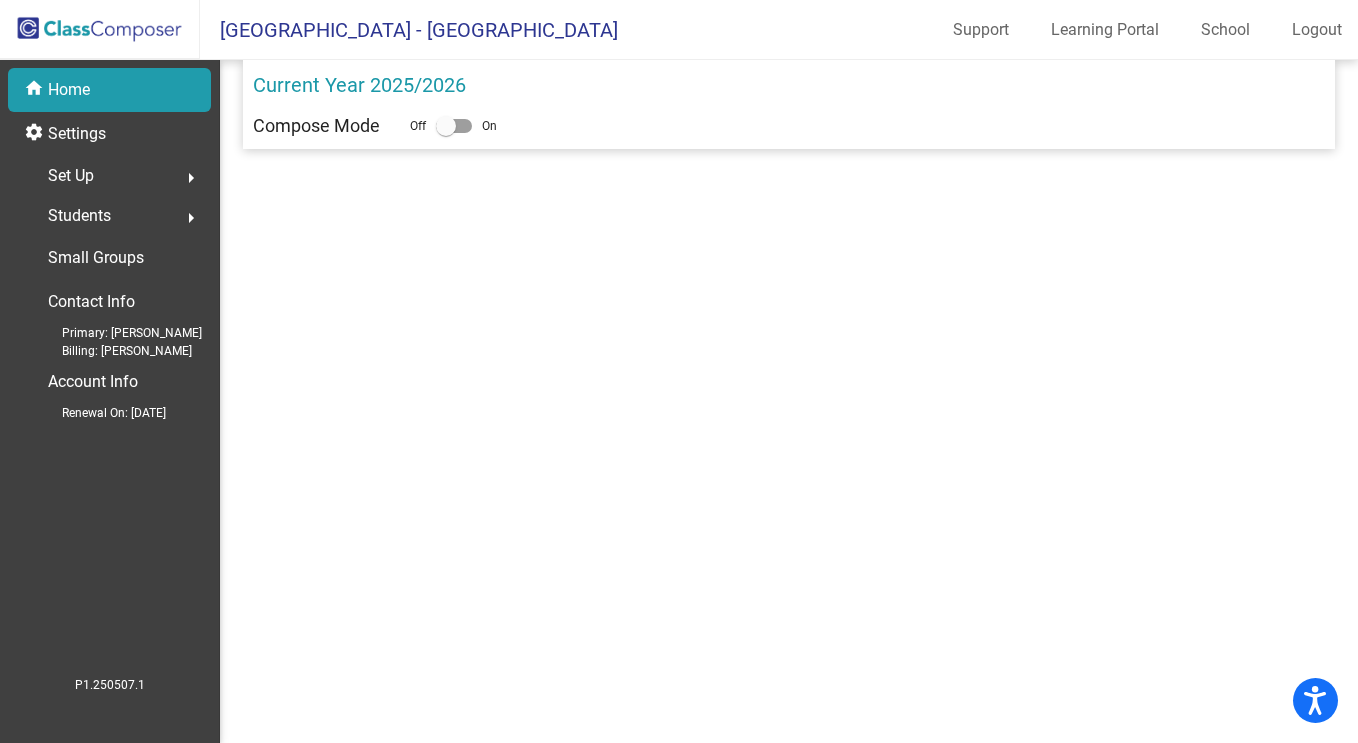 click 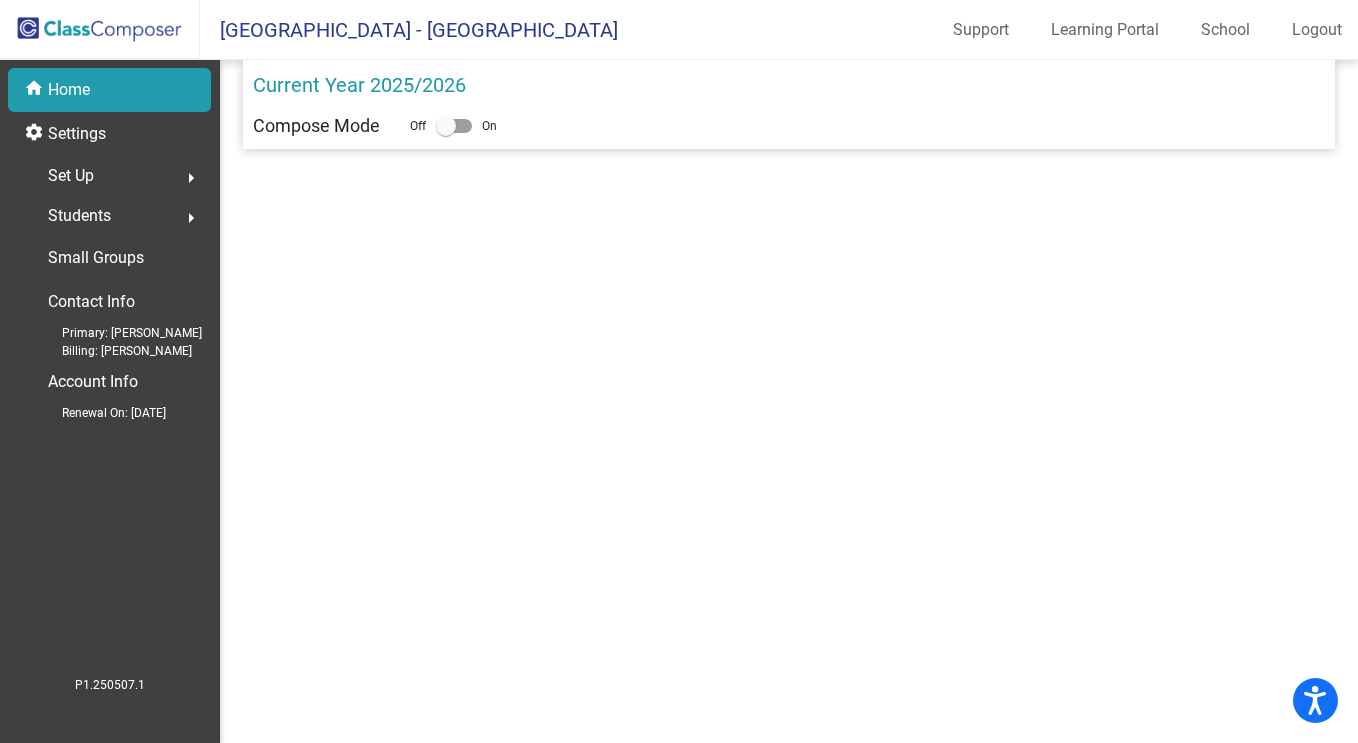 click on "home Home" 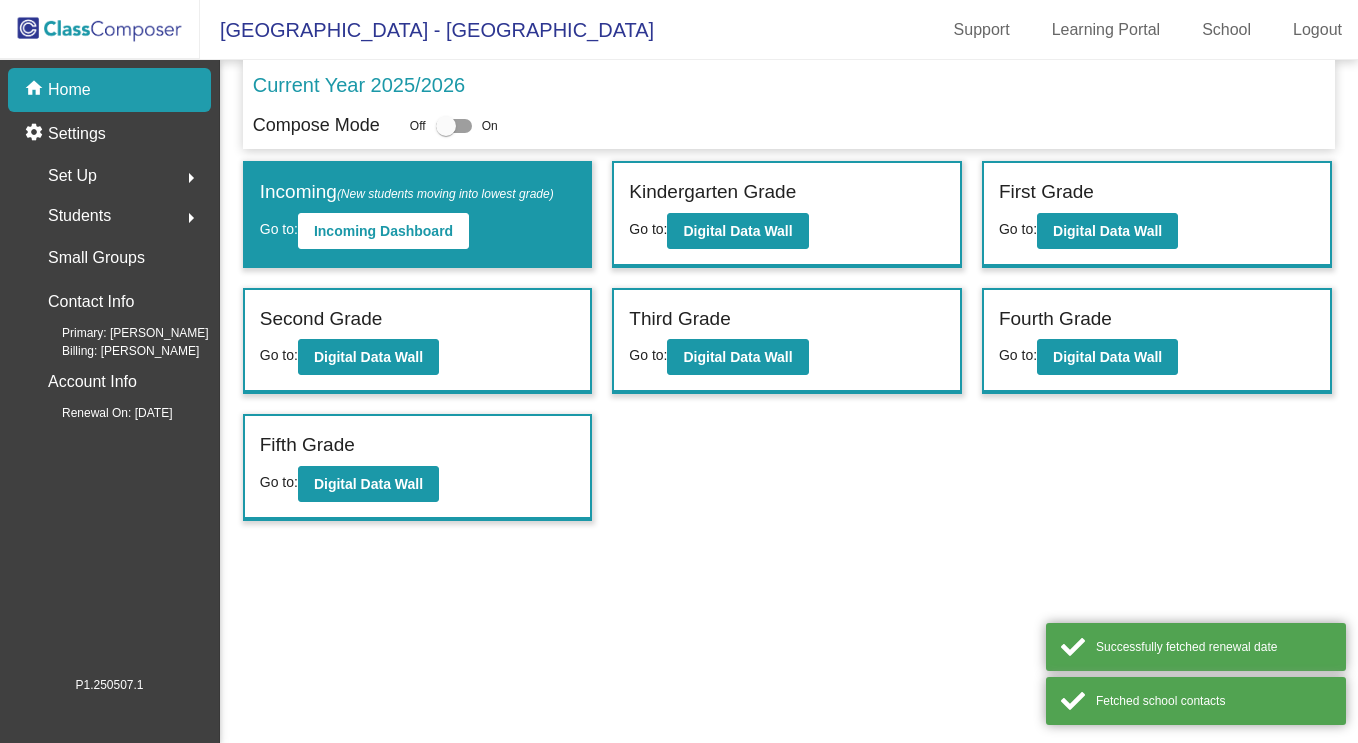 scroll, scrollTop: 0, scrollLeft: 0, axis: both 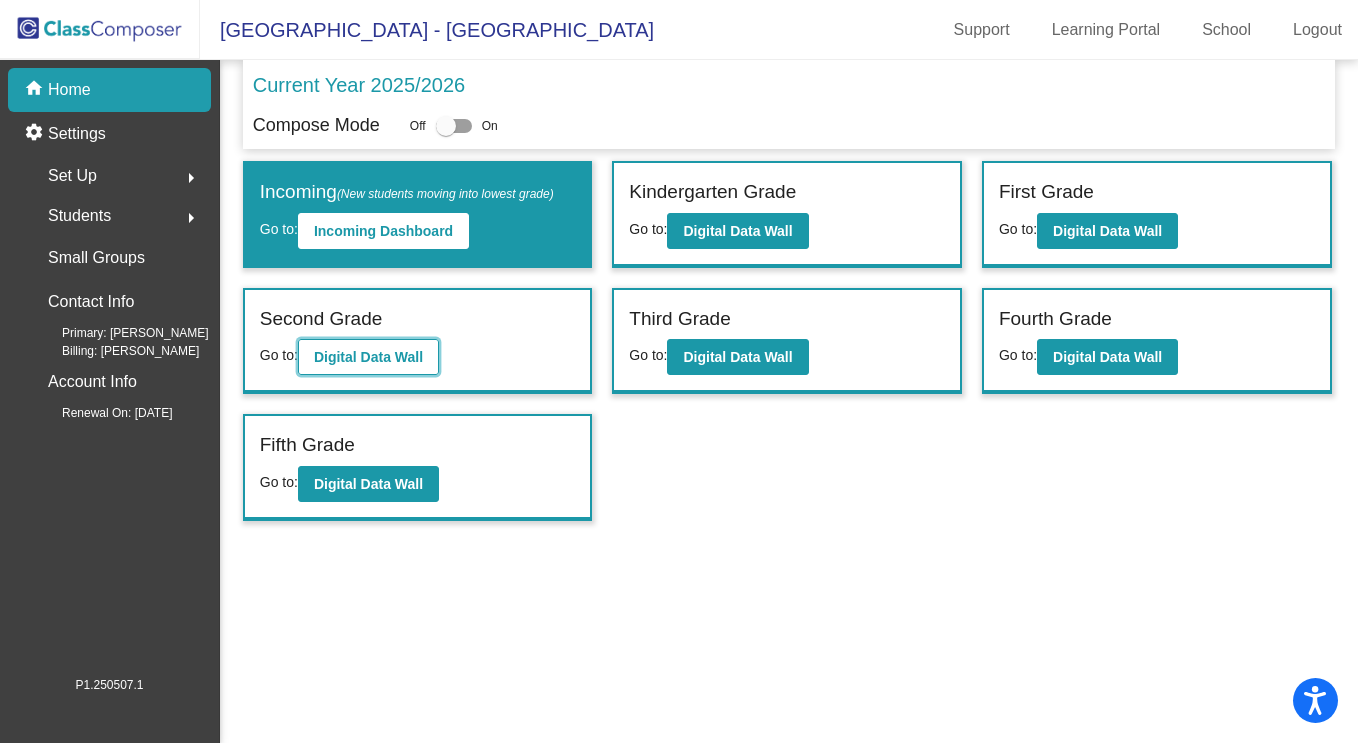 click on "Digital Data Wall" 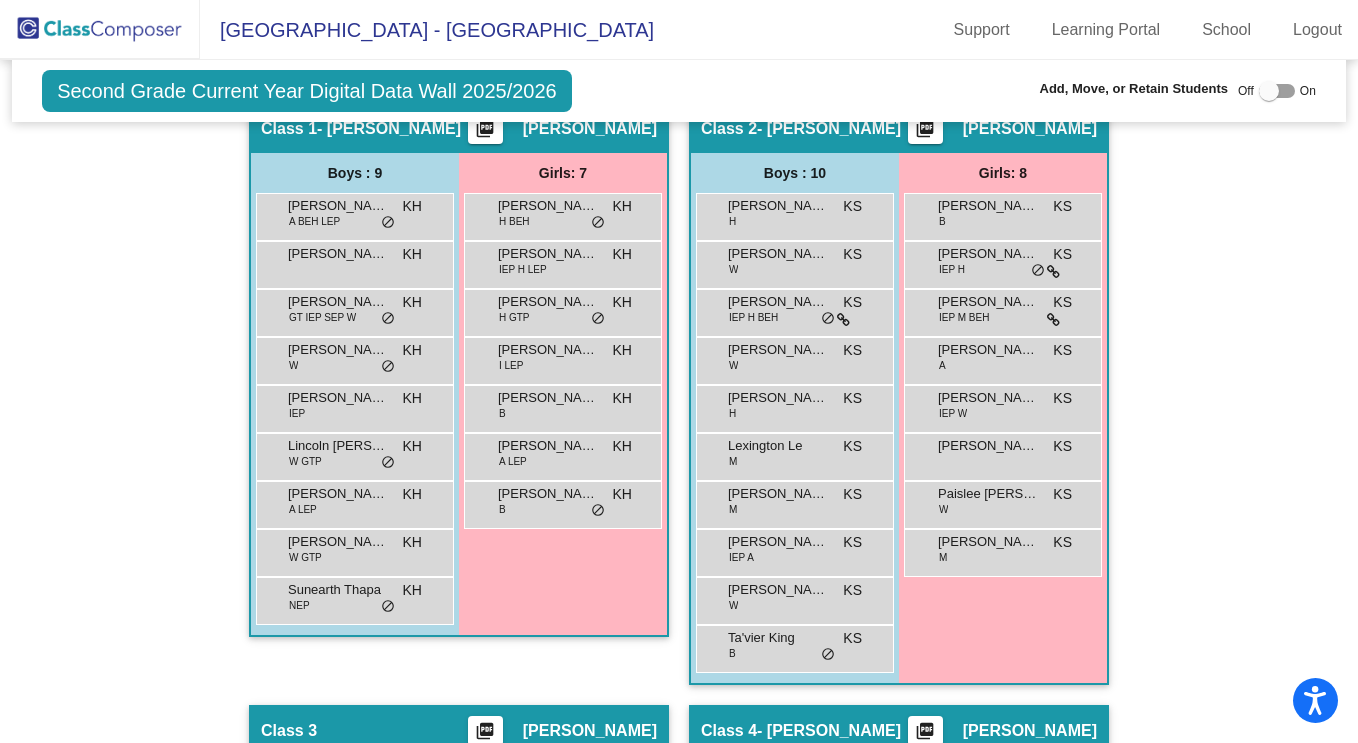 scroll, scrollTop: 447, scrollLeft: 0, axis: vertical 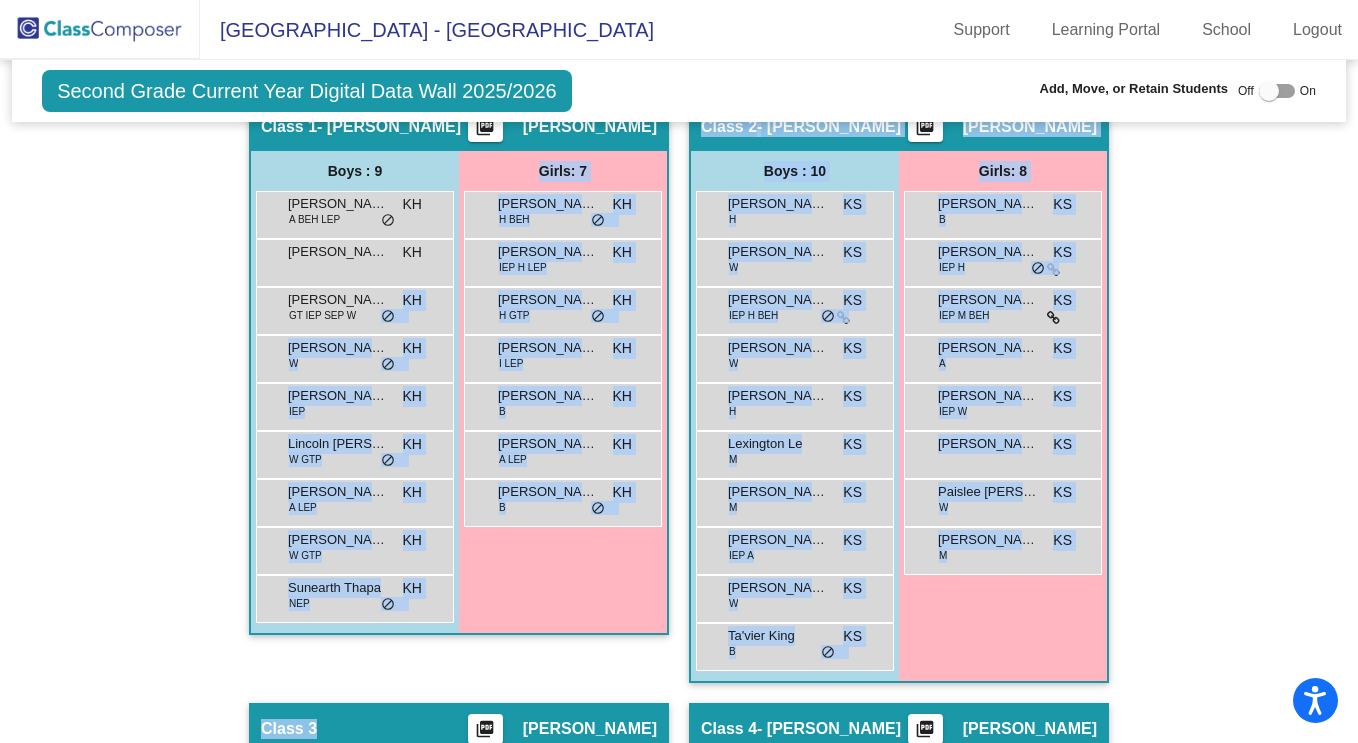 drag, startPoint x: 347, startPoint y: 329, endPoint x: 317, endPoint y: 716, distance: 388.16104 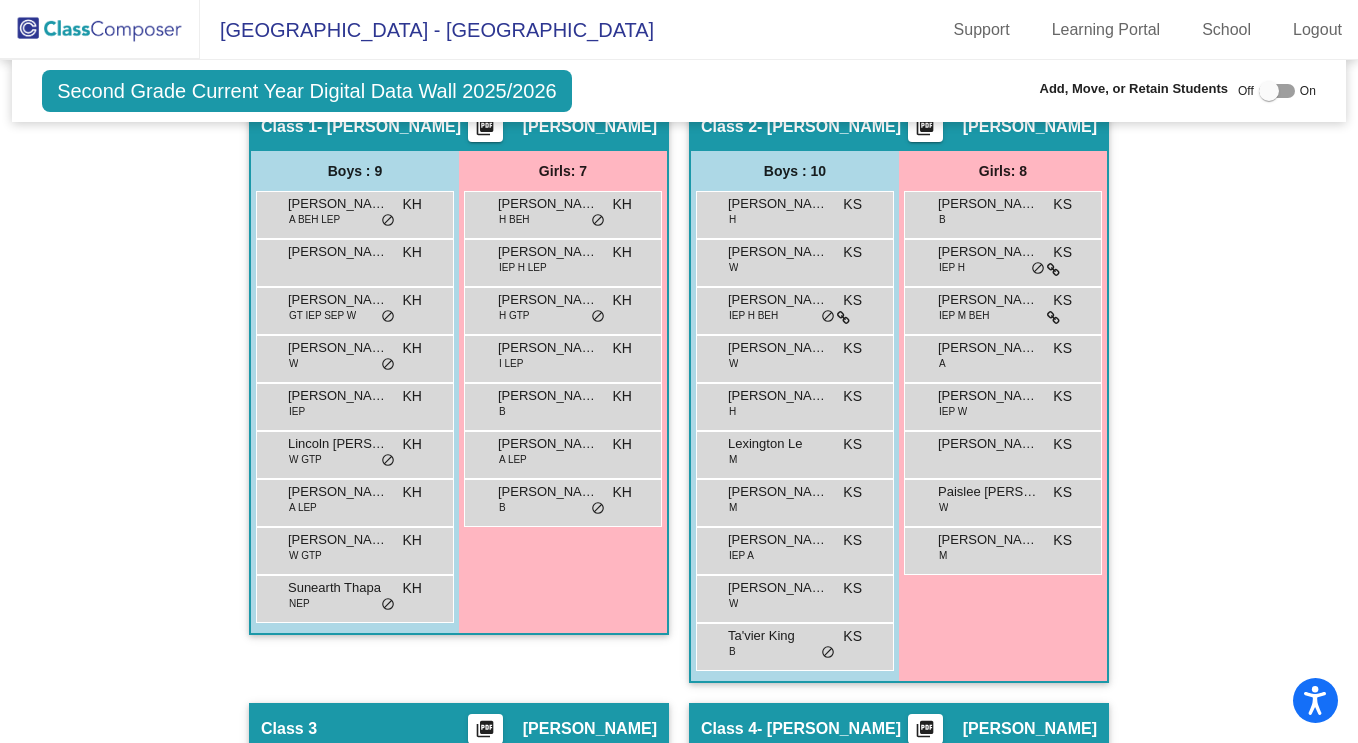 click on "Hallway   - Hallway Class  picture_as_pdf  Add Student  First Name Last Name Student Id  (Recommended)   Boy   Girl   [DEMOGRAPHIC_DATA] Add Close  Boys : 0    No Students   Girls: 1 [PERSON_NAME] A lock do_not_disturb_alt Class 1   - [PERSON_NAME]  picture_as_pdf [PERSON_NAME]  Add Student  First Name Last Name Student Id  (Recommended)   Boy   Girl   [DEMOGRAPHIC_DATA] Add Close  Boys : 9  [PERSON_NAME] A BEH LEP KH lock do_not_disturb_alt [PERSON_NAME] KH lock do_not_disturb_alt [PERSON_NAME] GT IEP SEP W KH lock do_not_disturb_alt [PERSON_NAME] [PERSON_NAME] W KH lock do_not_disturb_alt [PERSON_NAME] IEP KH lock do_not_disturb_alt Lincoln [PERSON_NAME] W GTP KH lock do_not_disturb_alt [PERSON_NAME] A LEP KH lock do_not_disturb_alt [PERSON_NAME] W GTP KH lock do_not_disturb_alt Sunearth Thapa NEP KH lock do_not_disturb_alt Girls: 7 [PERSON_NAME] H [PERSON_NAME] lock do_not_disturb_alt [PERSON_NAME] [PERSON_NAME] IEP H LEP KH lock do_not_disturb_alt [PERSON_NAME] H GTP KH lock do_not_disturb_alt [PERSON_NAME] I LEP KH lock do_not_disturb_alt B B" 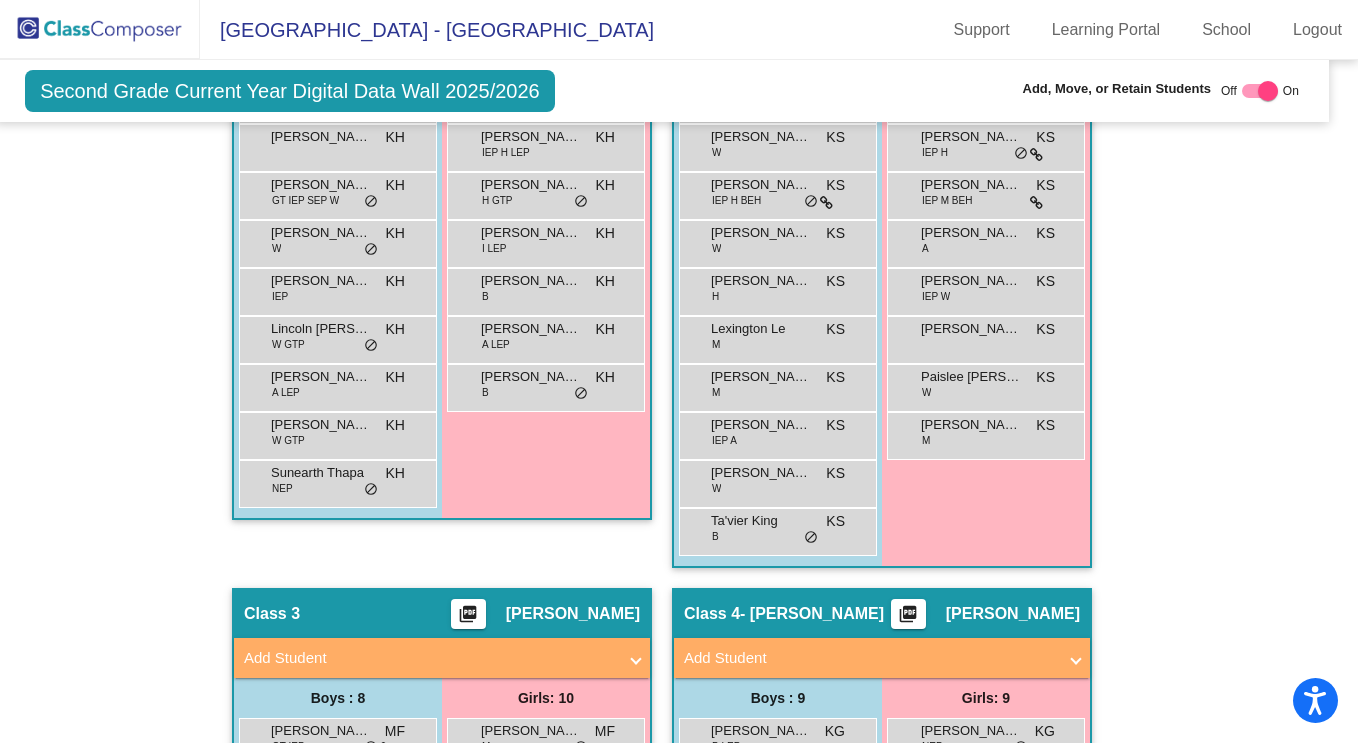 scroll, scrollTop: 616, scrollLeft: 17, axis: both 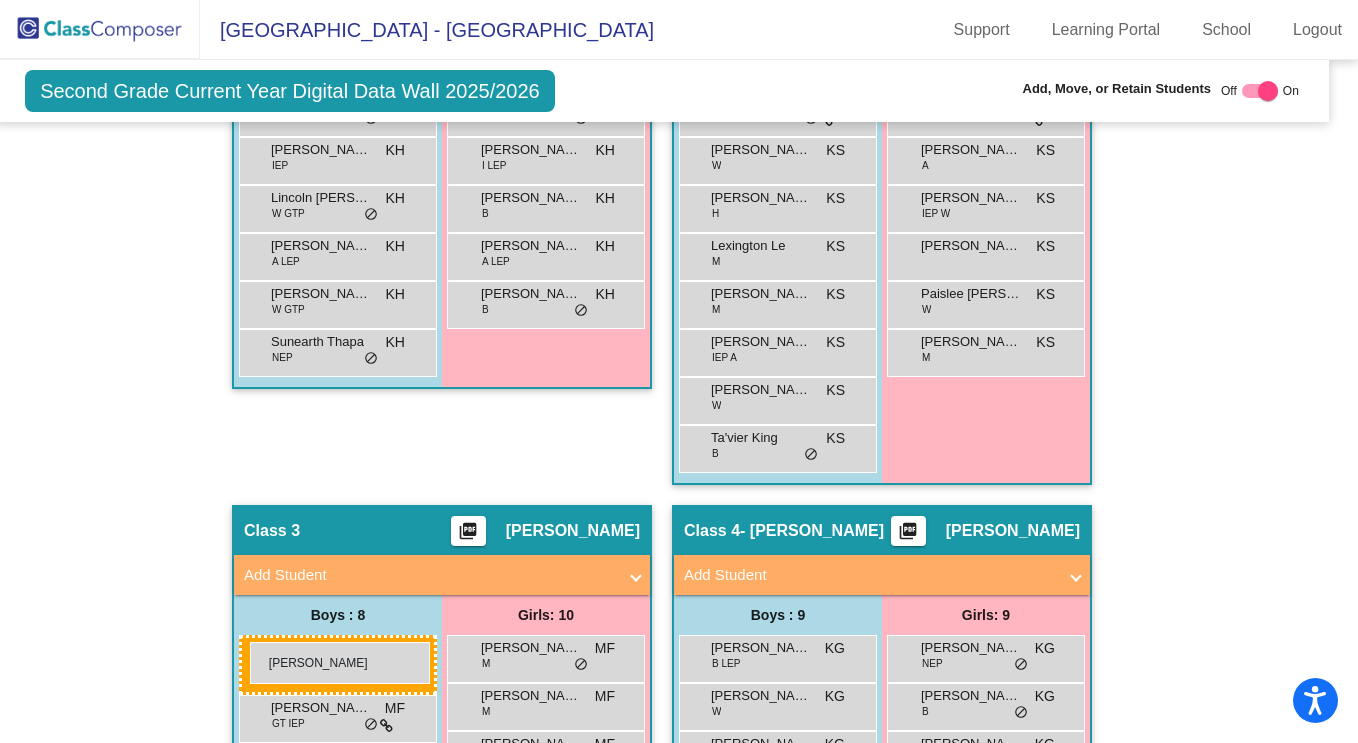 drag, startPoint x: 318, startPoint y: 190, endPoint x: 250, endPoint y: 641, distance: 456.09756 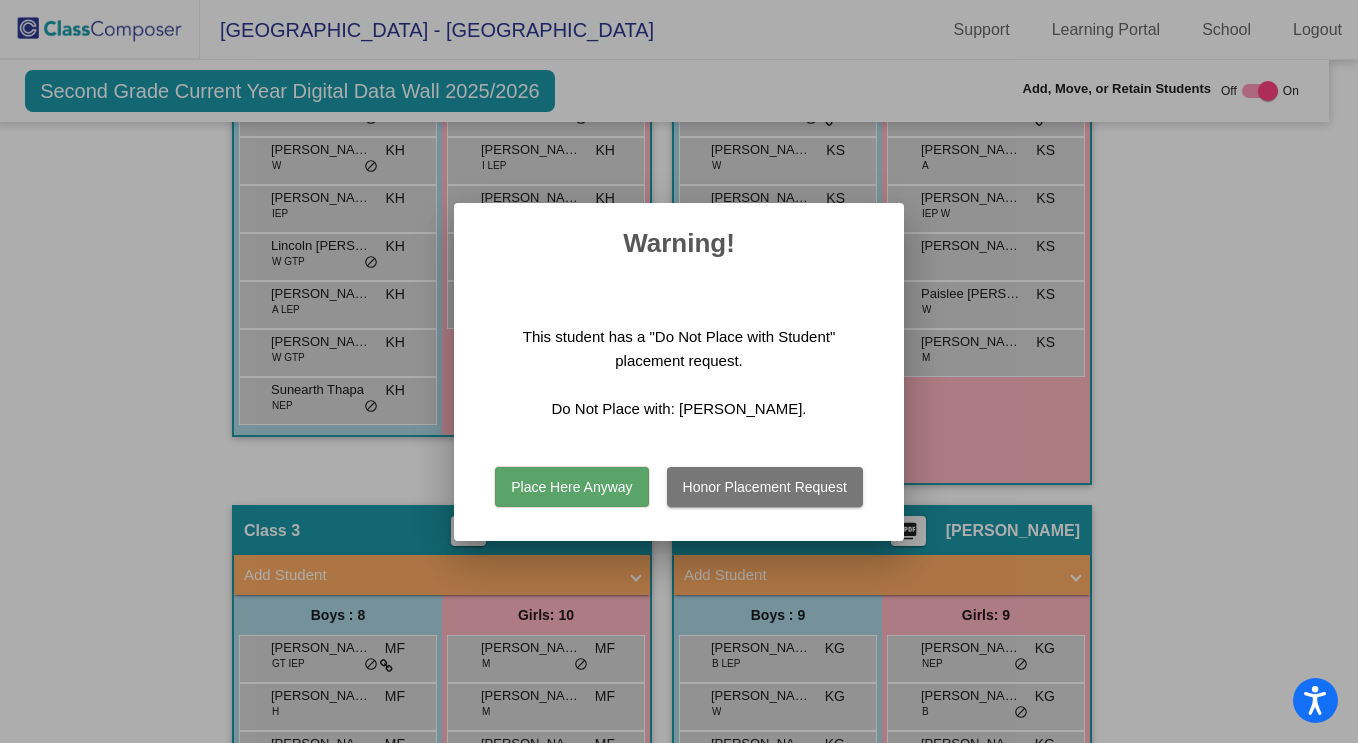 click on "Place Here Anyway" at bounding box center (571, 487) 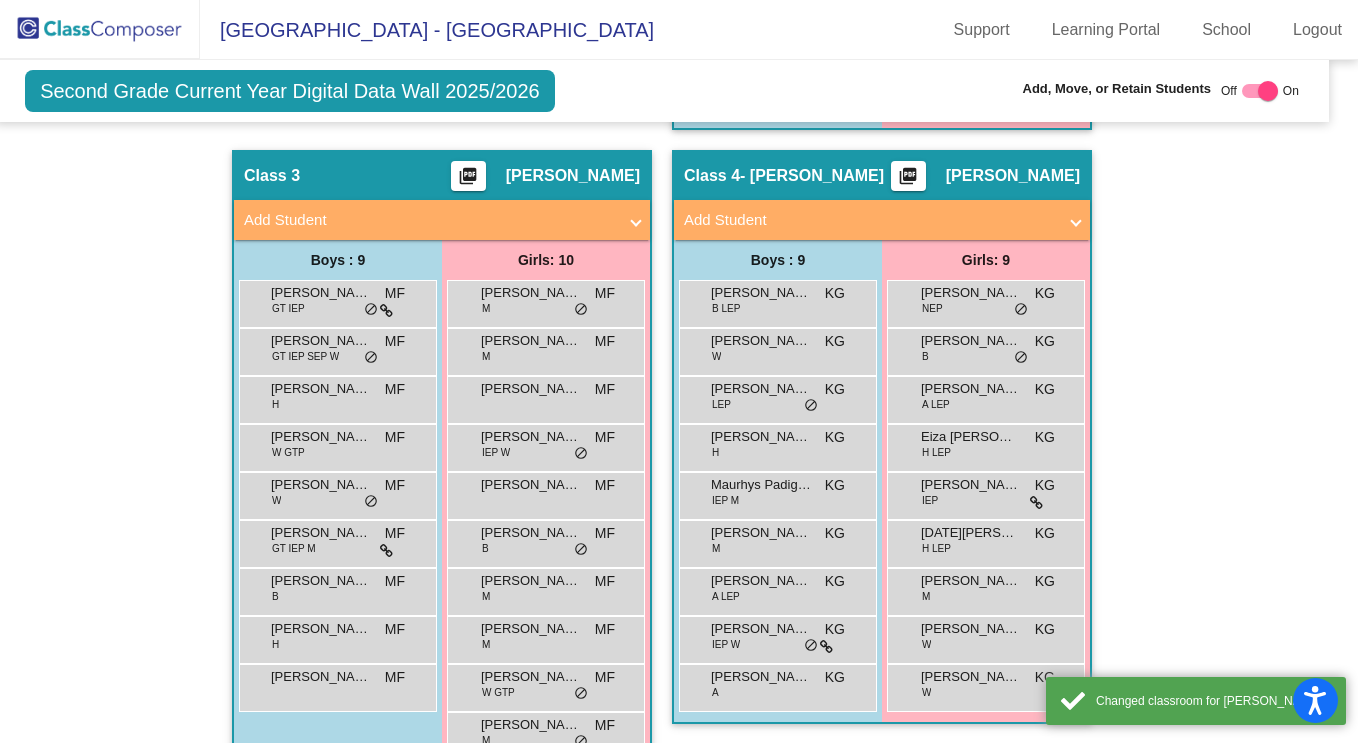 scroll, scrollTop: 1113, scrollLeft: 17, axis: both 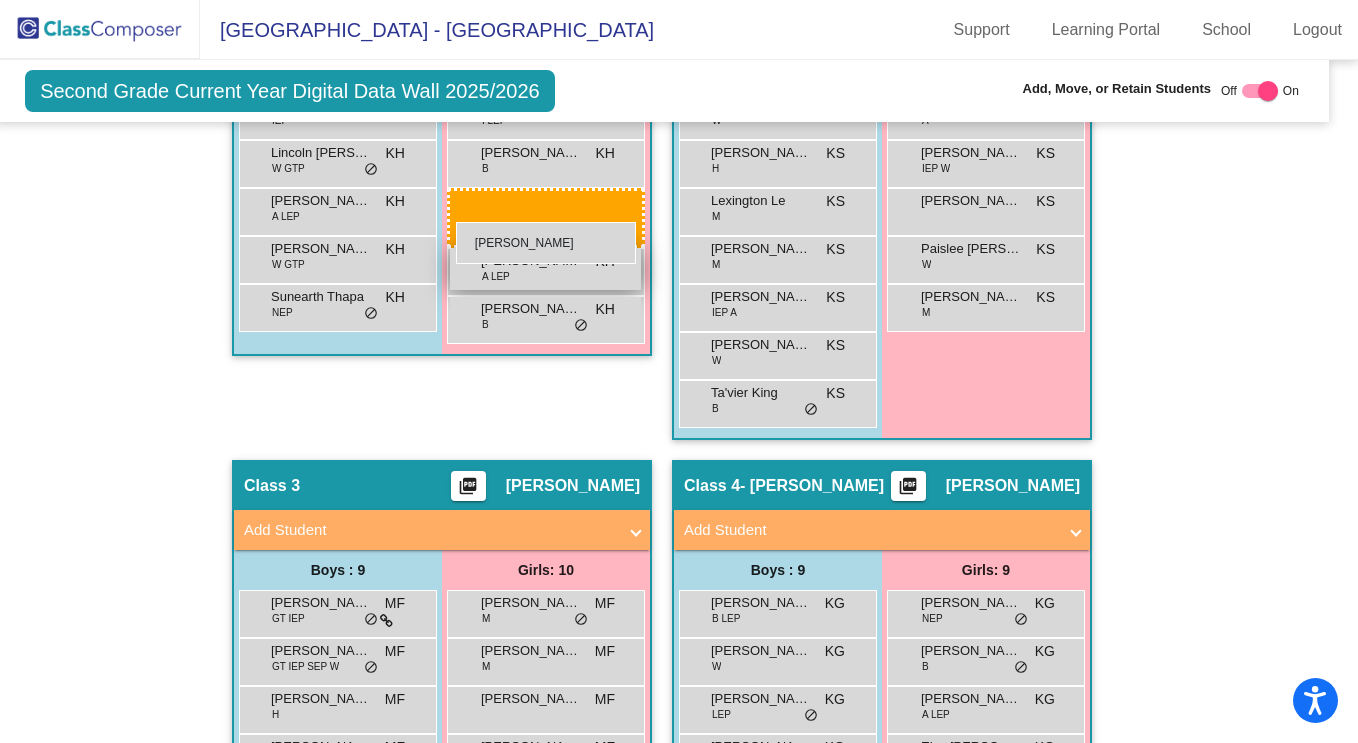 drag, startPoint x: 537, startPoint y: 631, endPoint x: 455, endPoint y: 222, distance: 417.13907 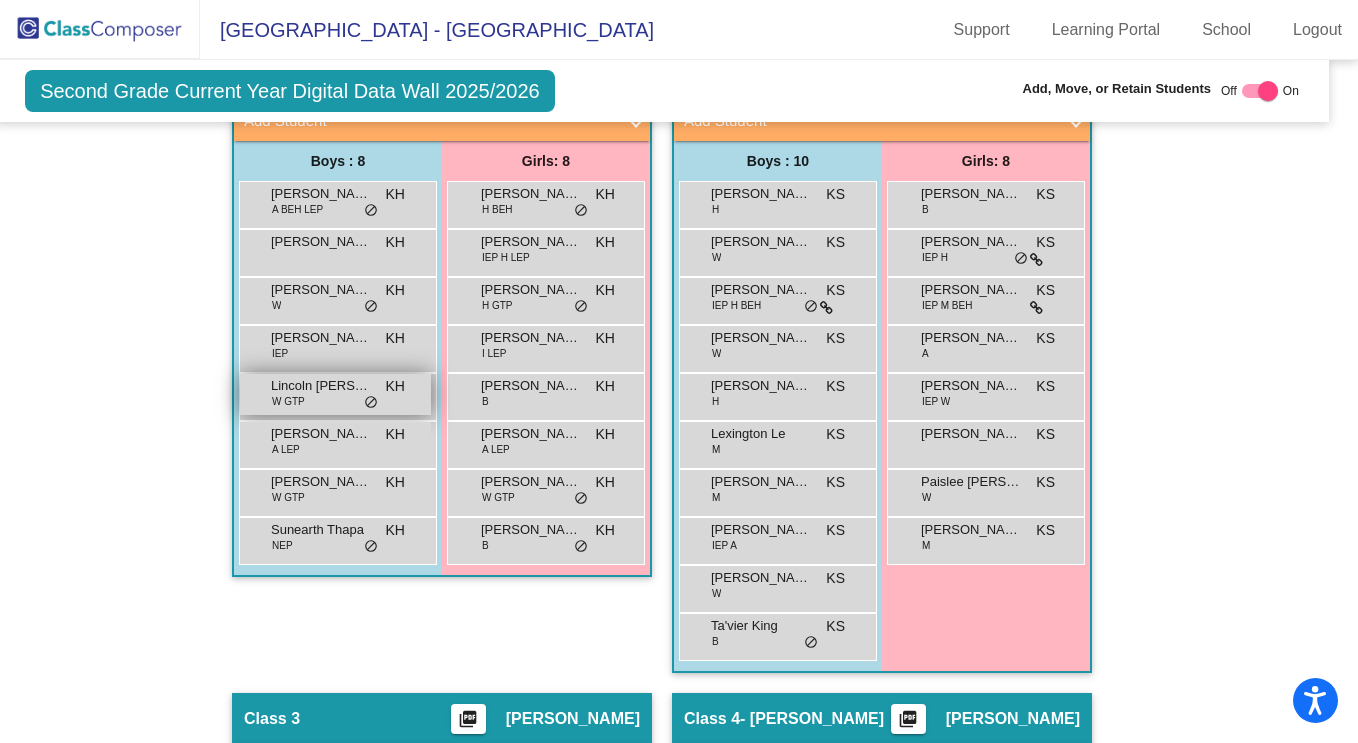 scroll, scrollTop: 511, scrollLeft: 17, axis: both 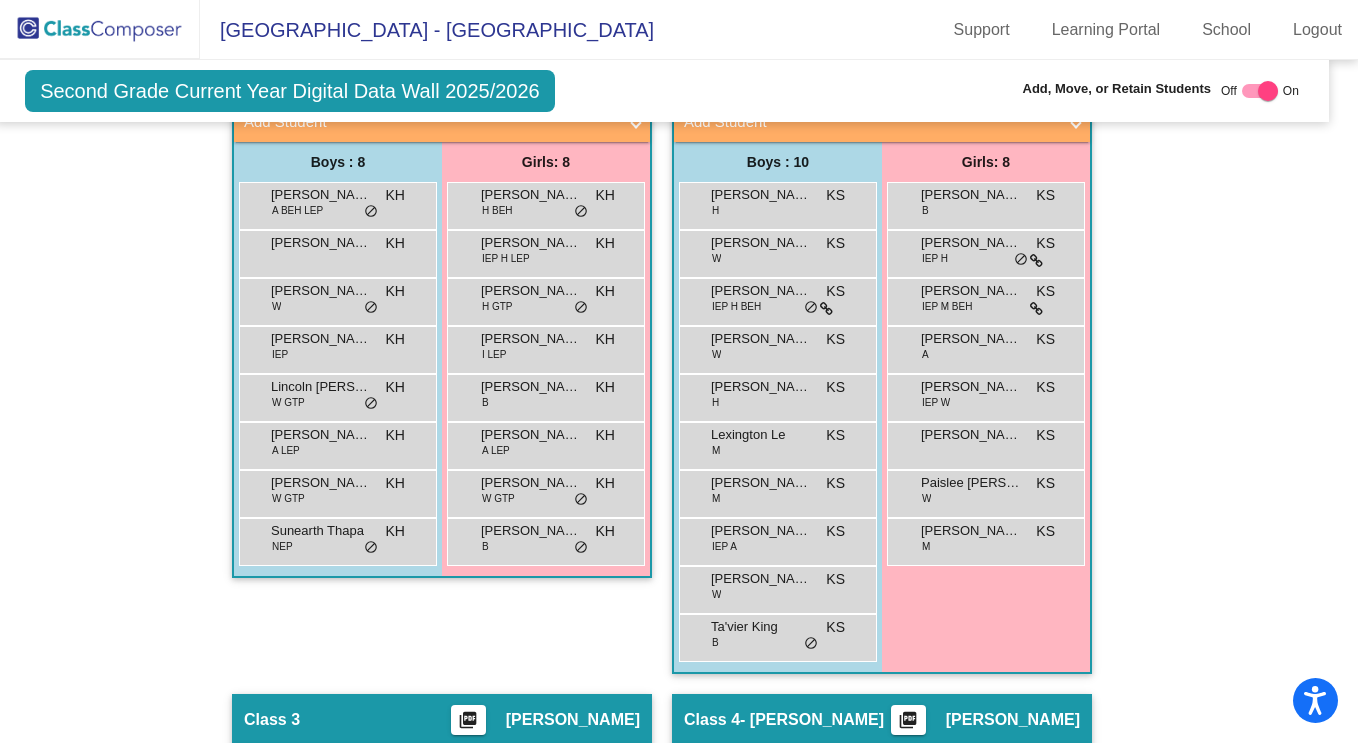 click on "Sunearth Thapa" at bounding box center [321, 531] 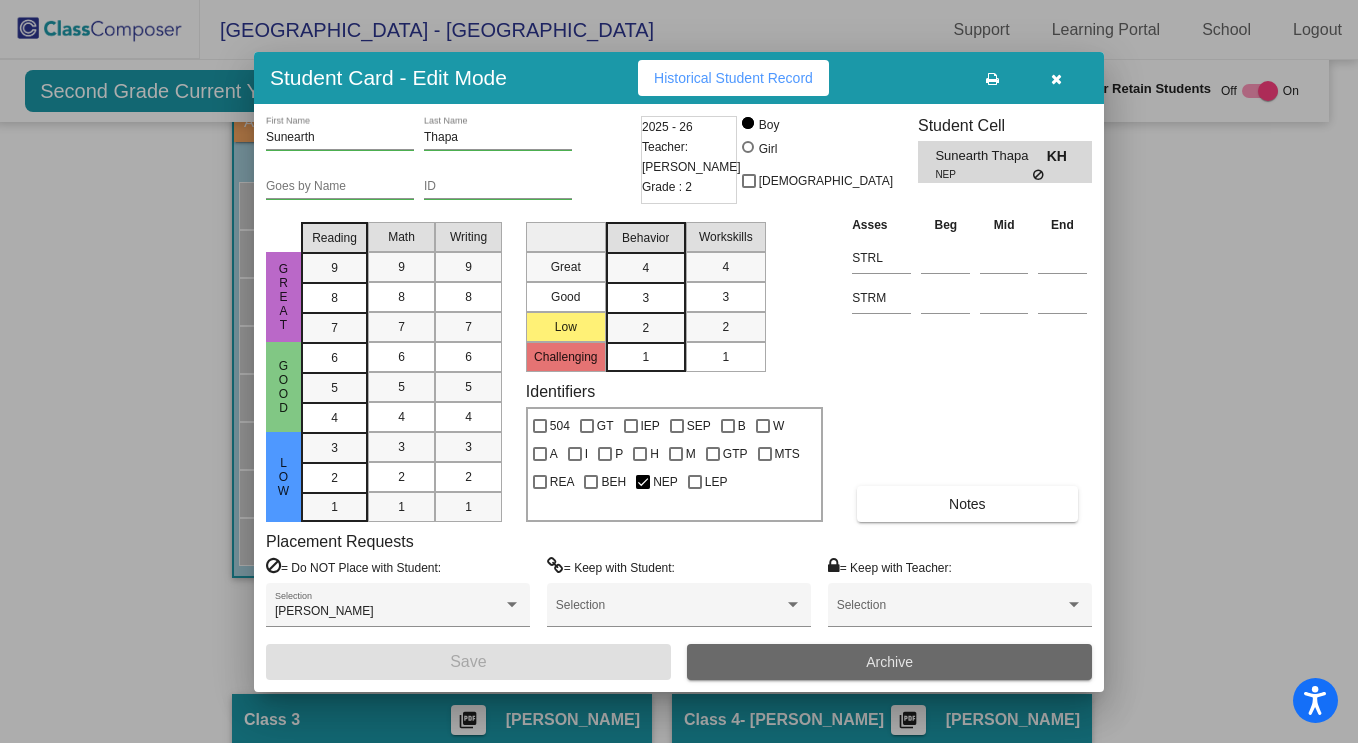 click on "Archive" at bounding box center [889, 662] 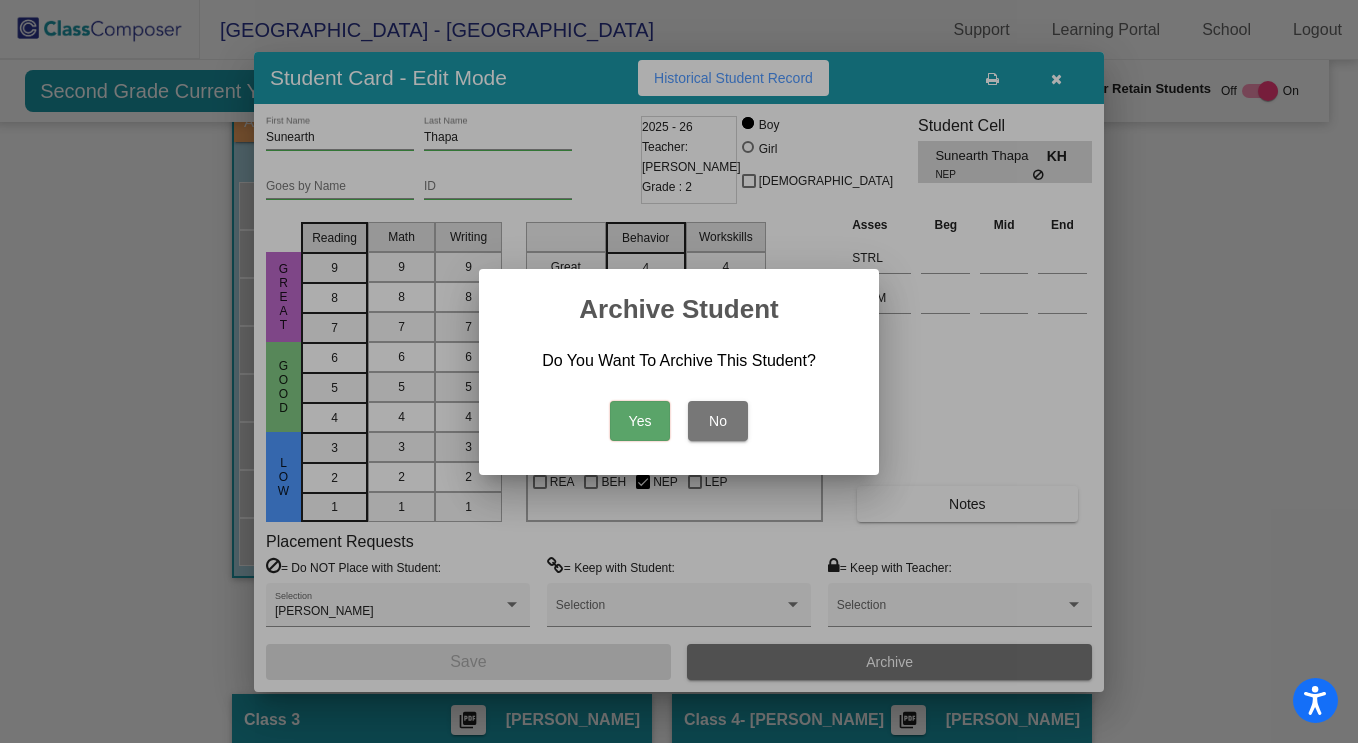 click on "Yes" at bounding box center [640, 421] 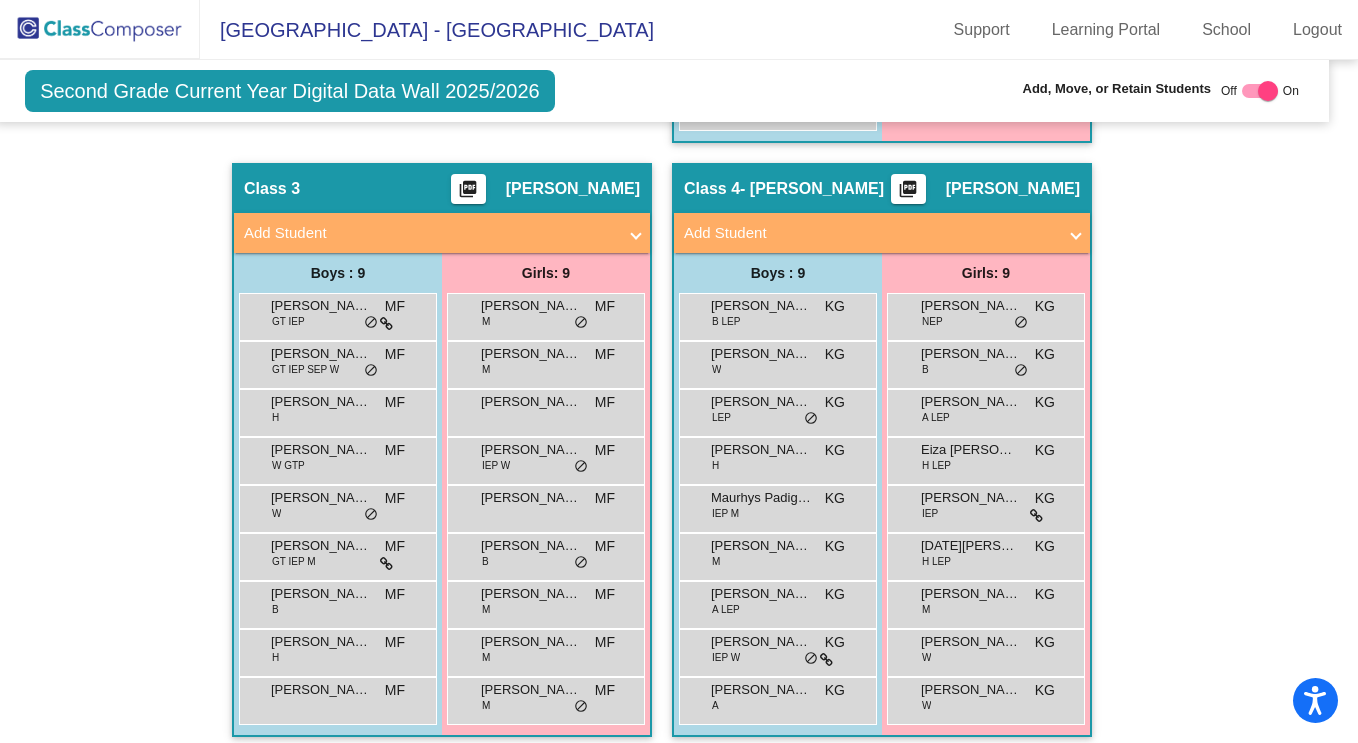 scroll, scrollTop: 1065, scrollLeft: 17, axis: both 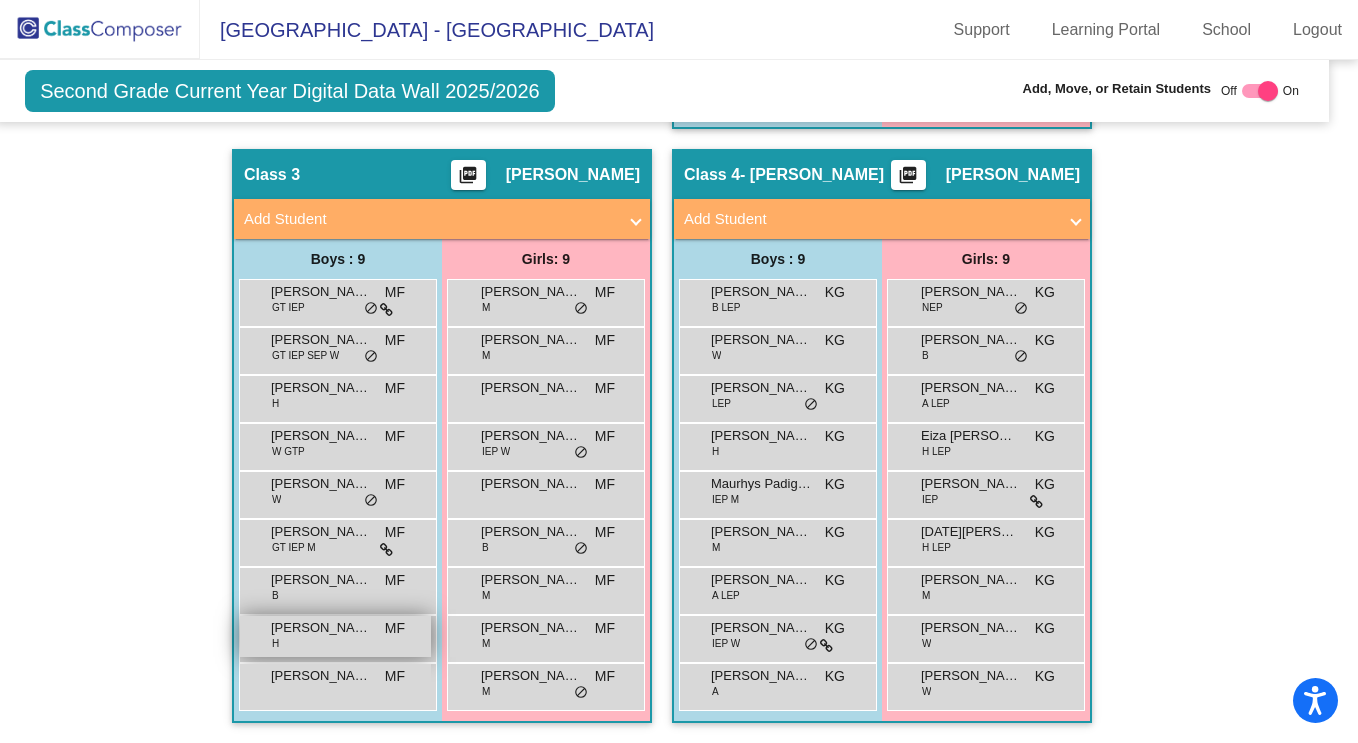 click on "[PERSON_NAME] H MF lock do_not_disturb_alt" at bounding box center [335, 636] 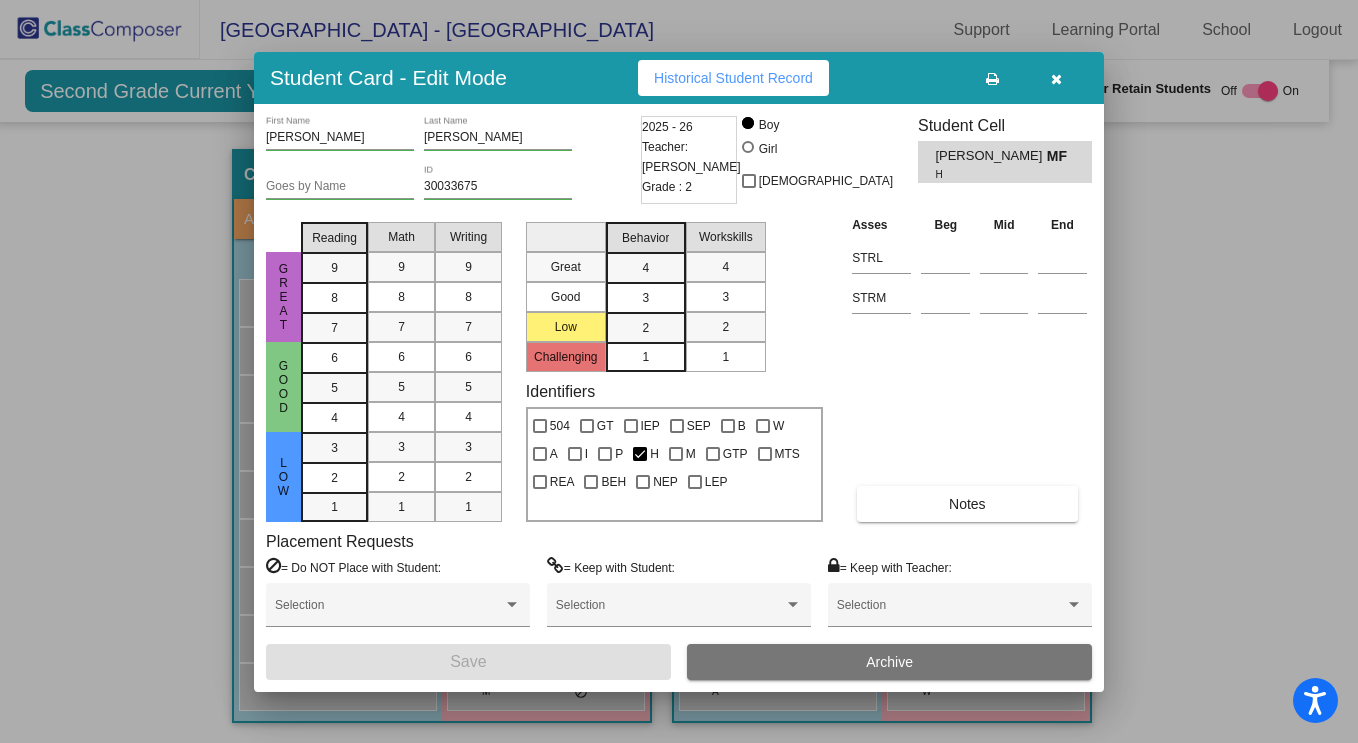 click at bounding box center (1056, 79) 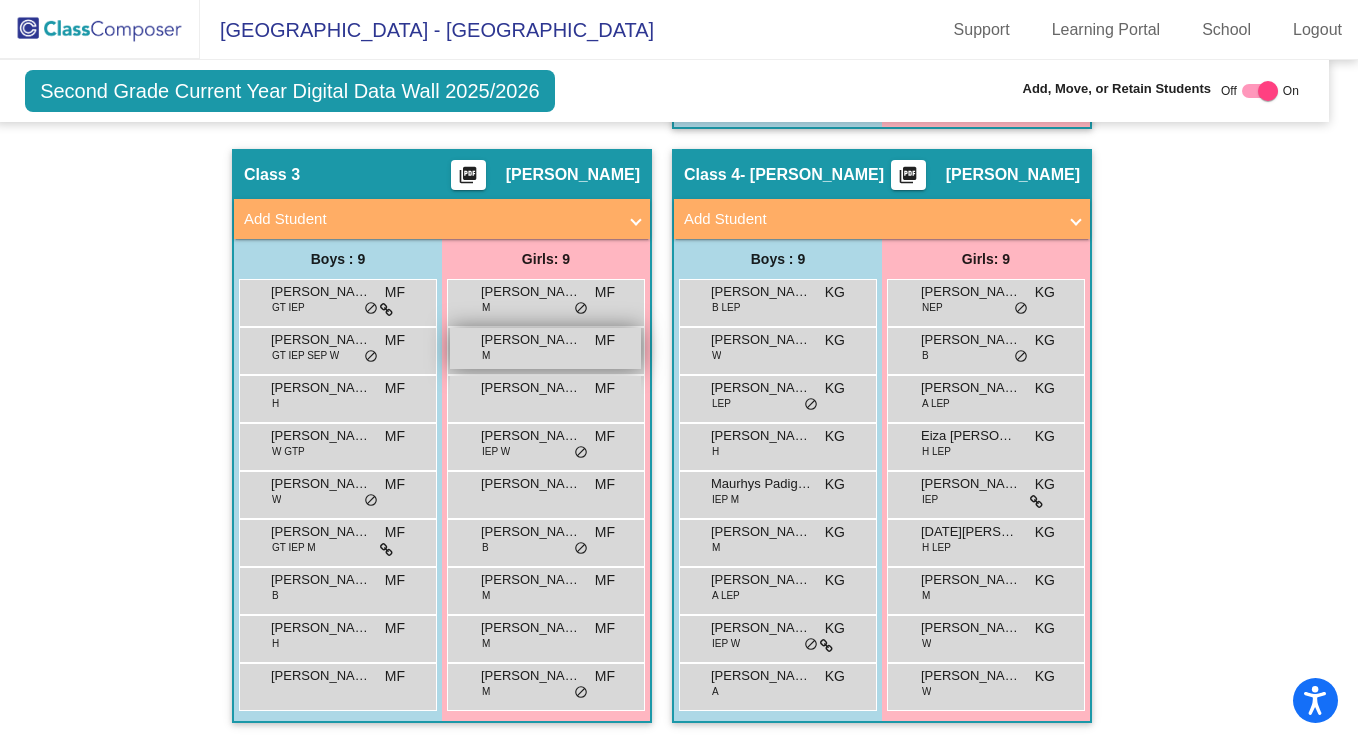 click on "[PERSON_NAME]" at bounding box center [531, 340] 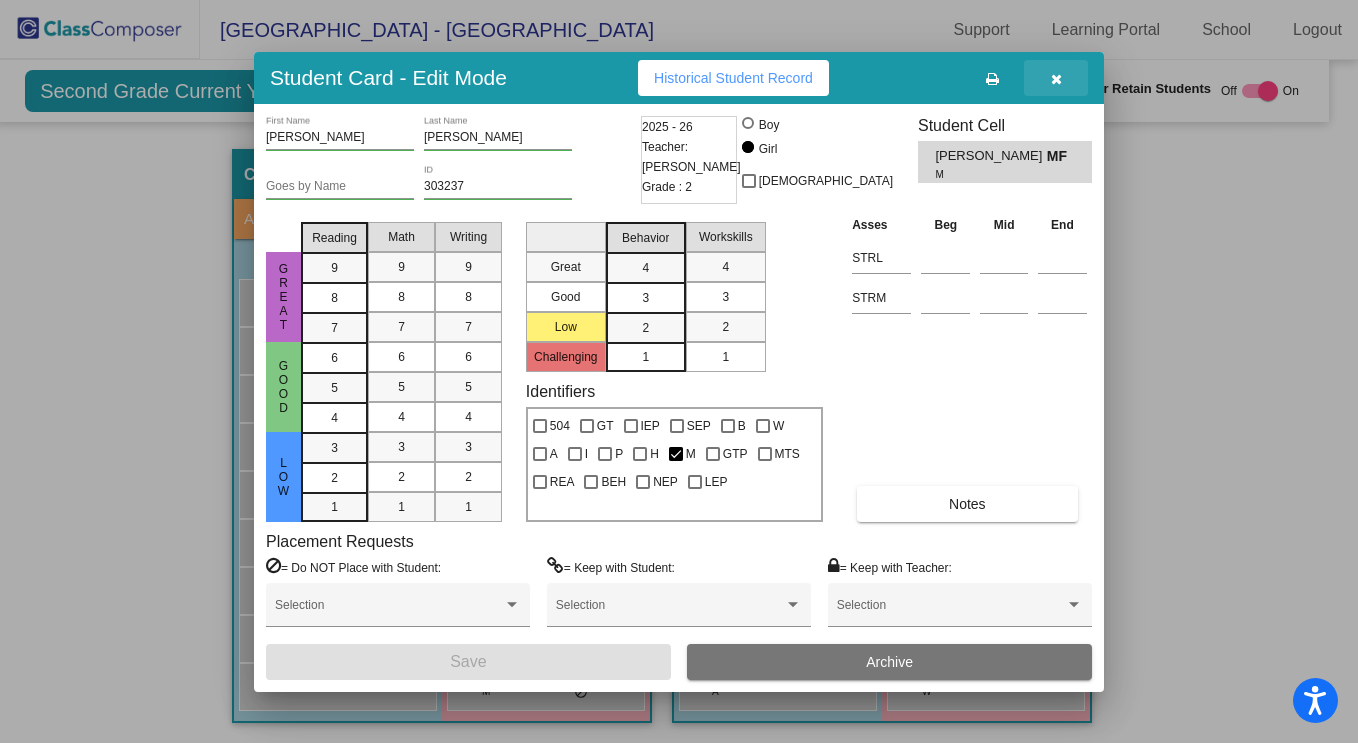click at bounding box center [1056, 78] 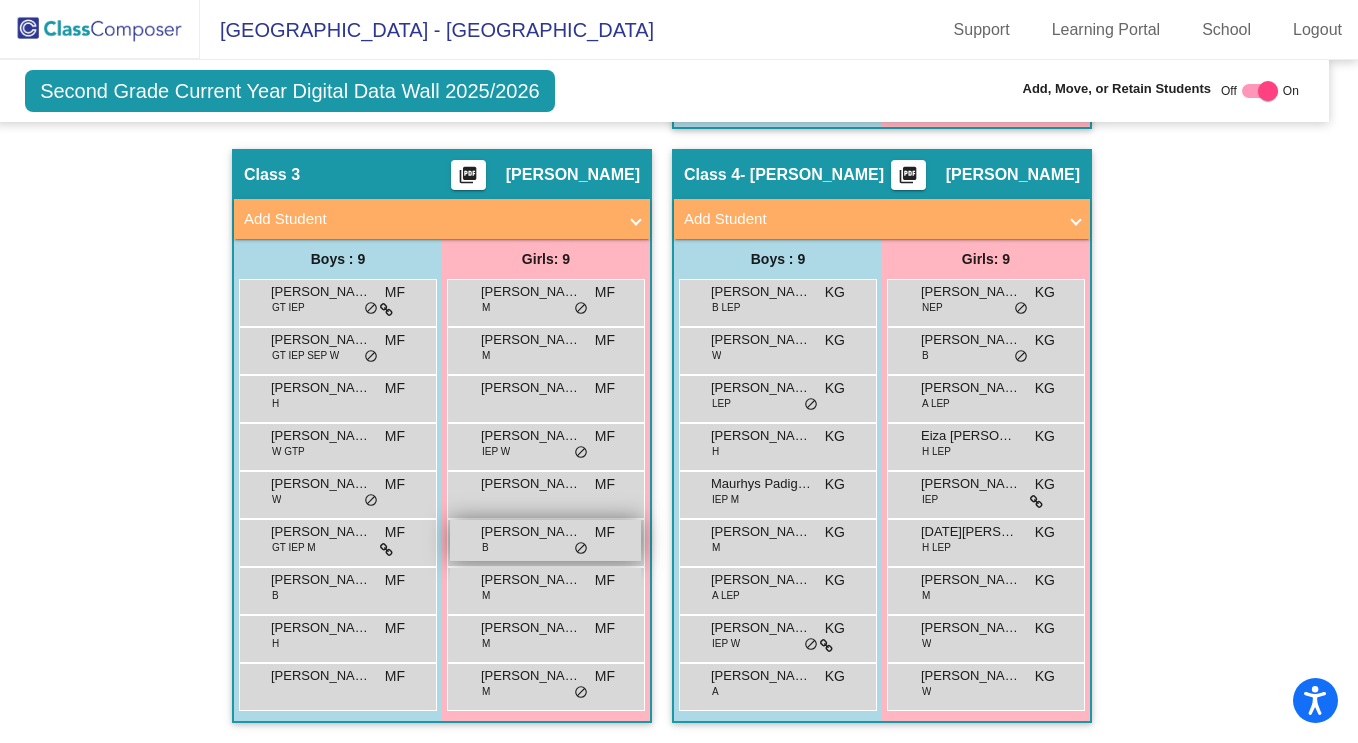 click on "[PERSON_NAME]" at bounding box center [531, 532] 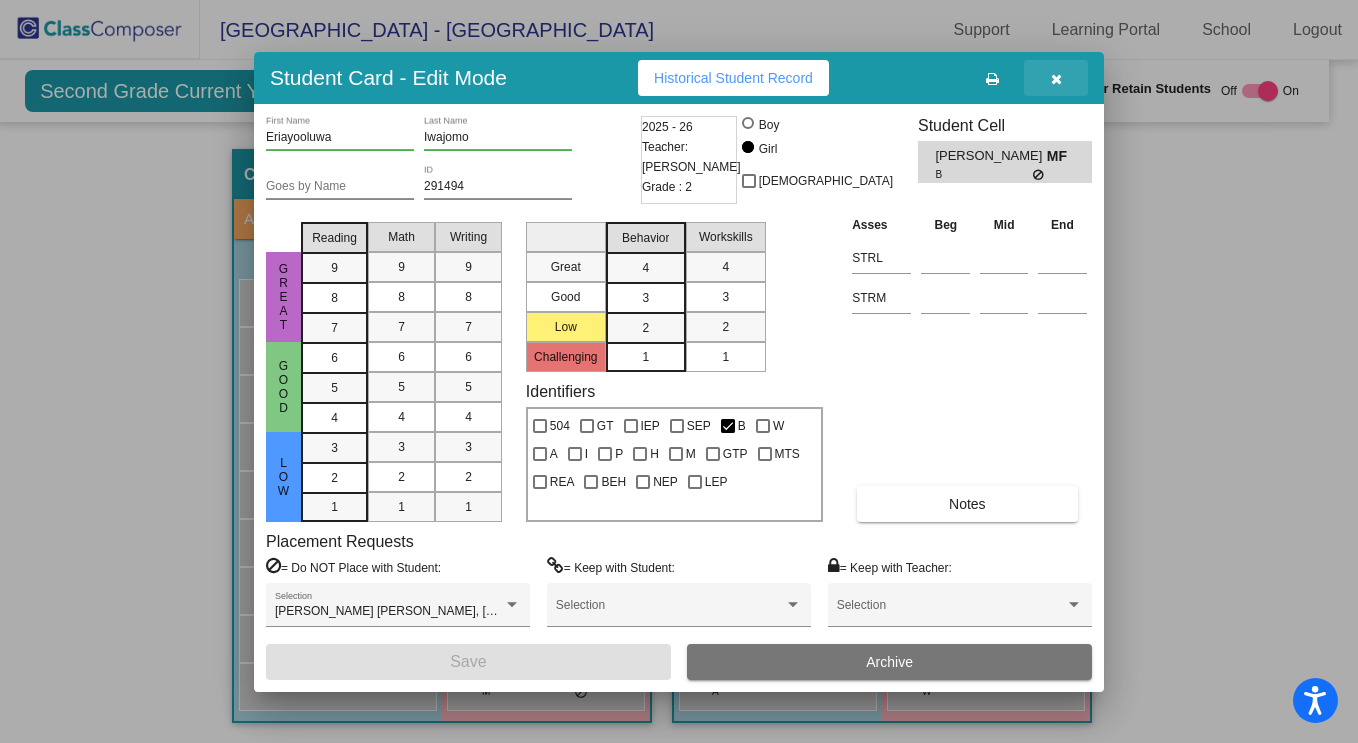 click at bounding box center (1056, 78) 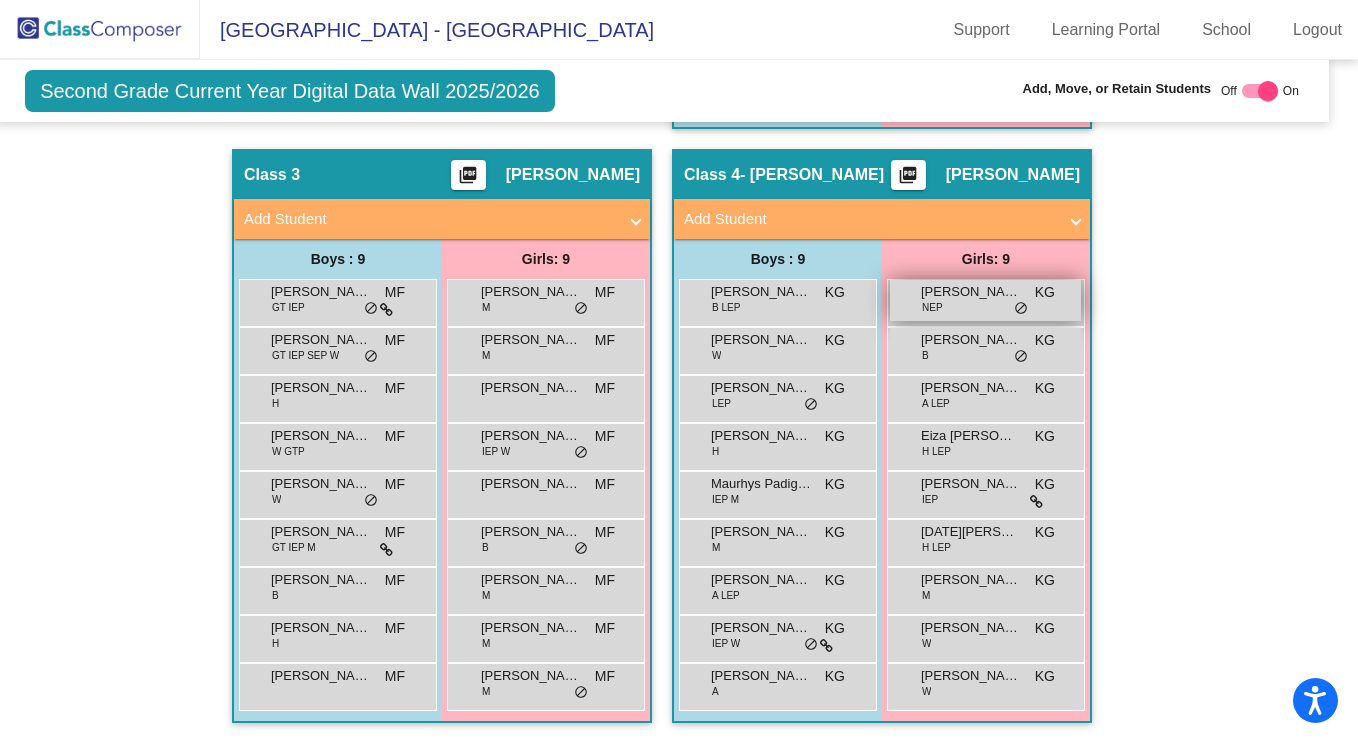click on "[PERSON_NAME]" at bounding box center (971, 292) 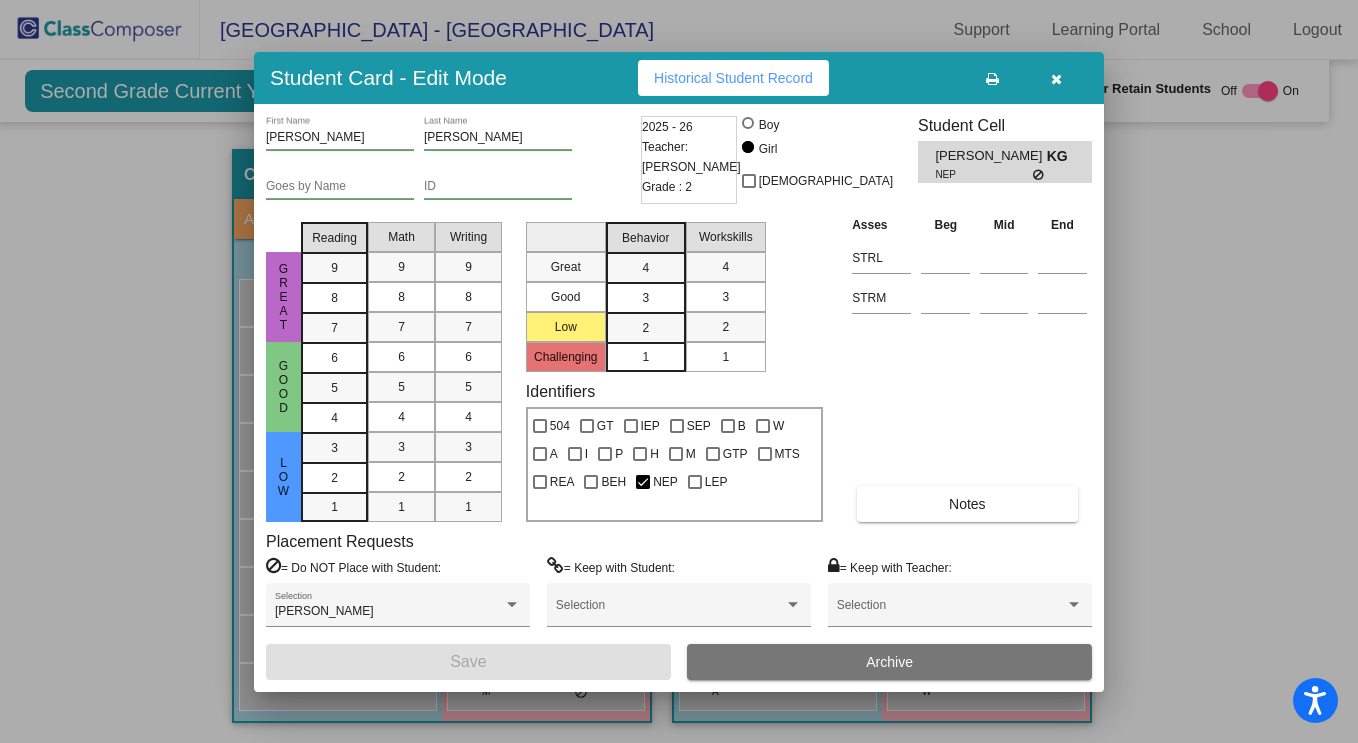 click at bounding box center [1056, 79] 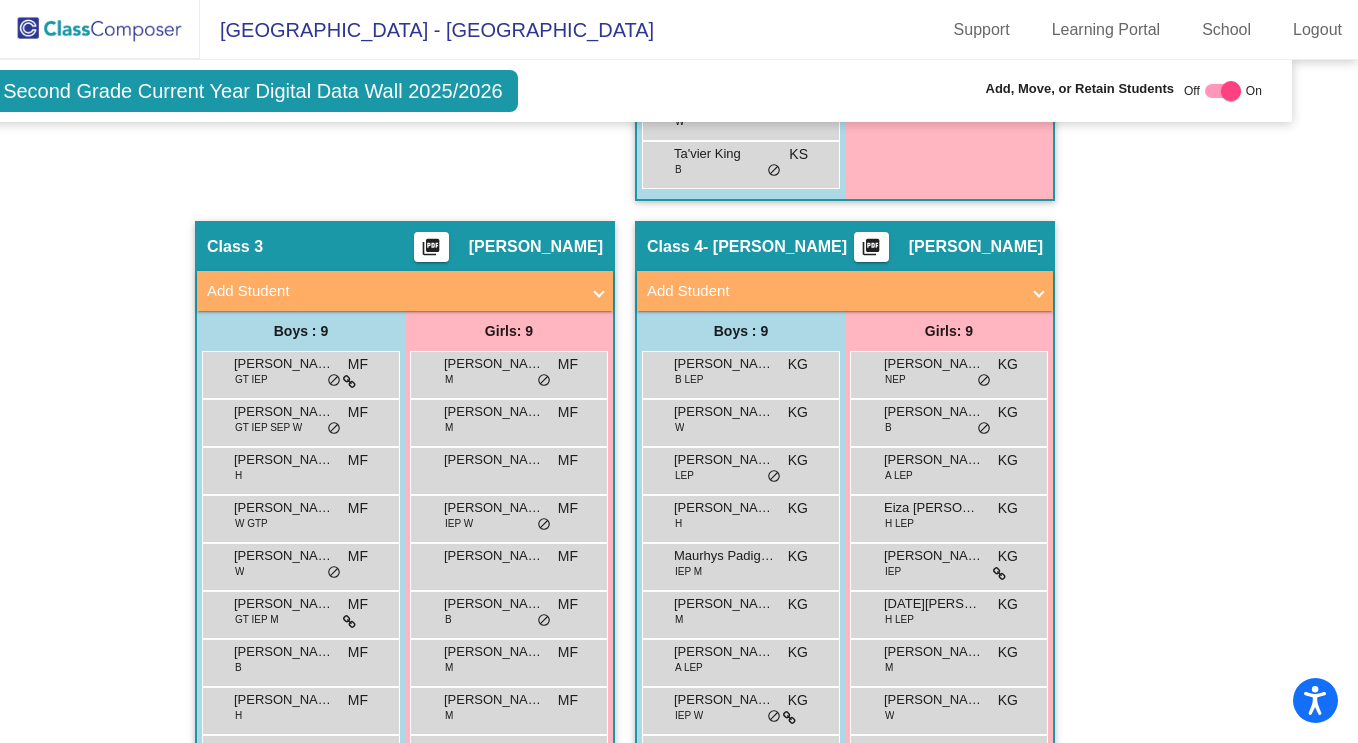 scroll, scrollTop: 984, scrollLeft: 59, axis: both 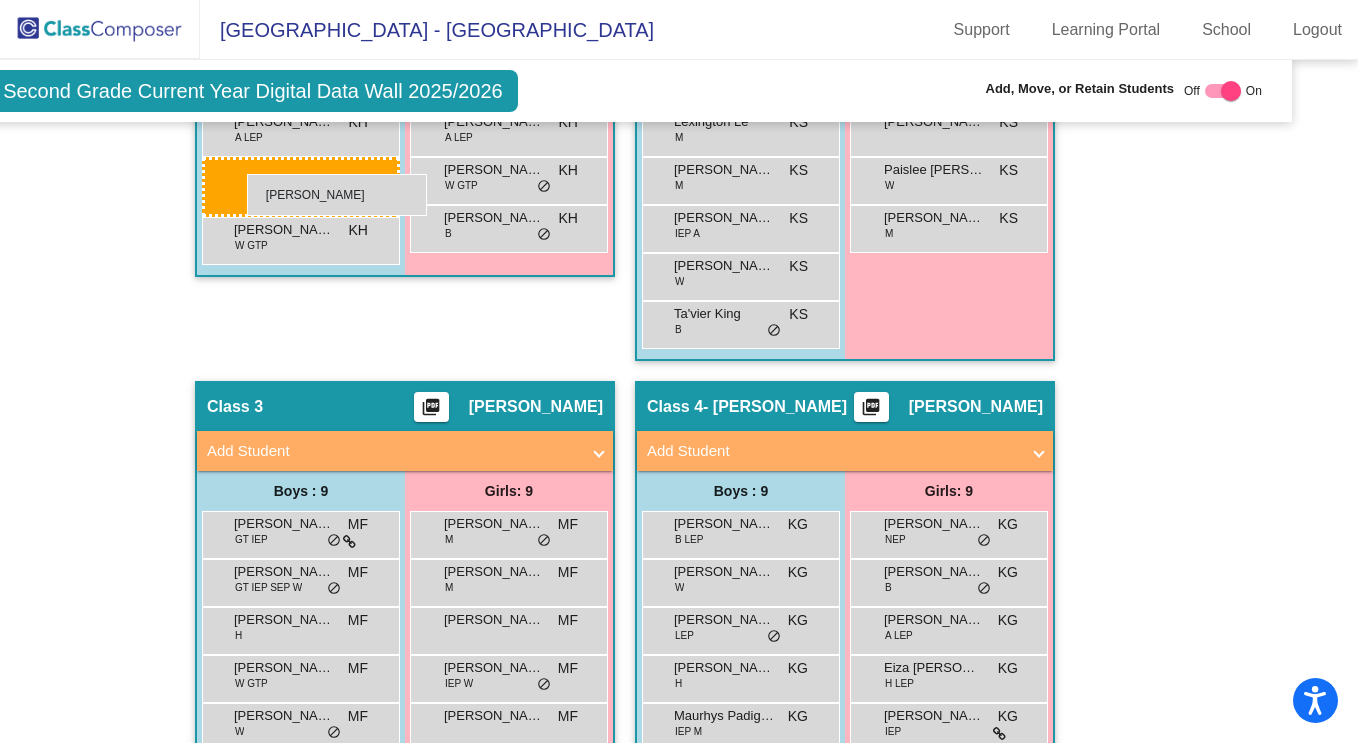 drag, startPoint x: 752, startPoint y: 610, endPoint x: 247, endPoint y: 174, distance: 667.1739 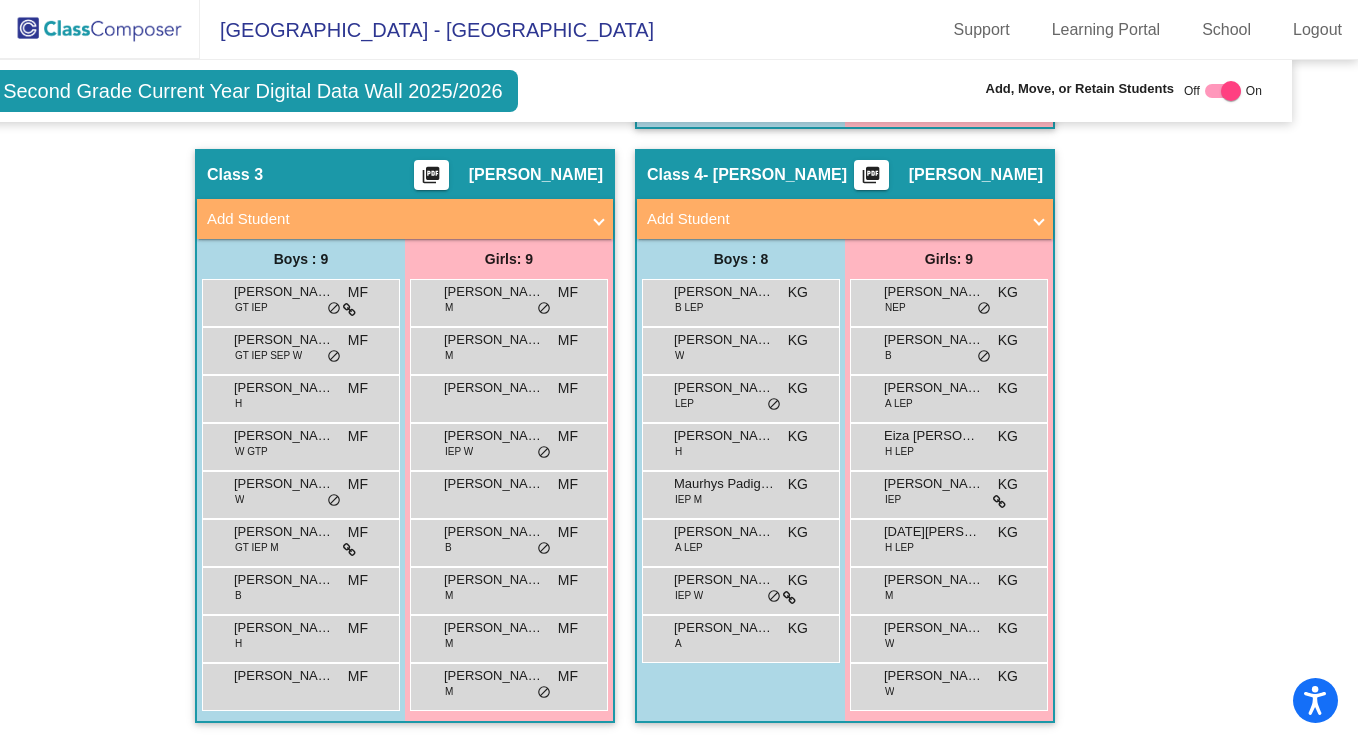 scroll, scrollTop: 1065, scrollLeft: 61, axis: both 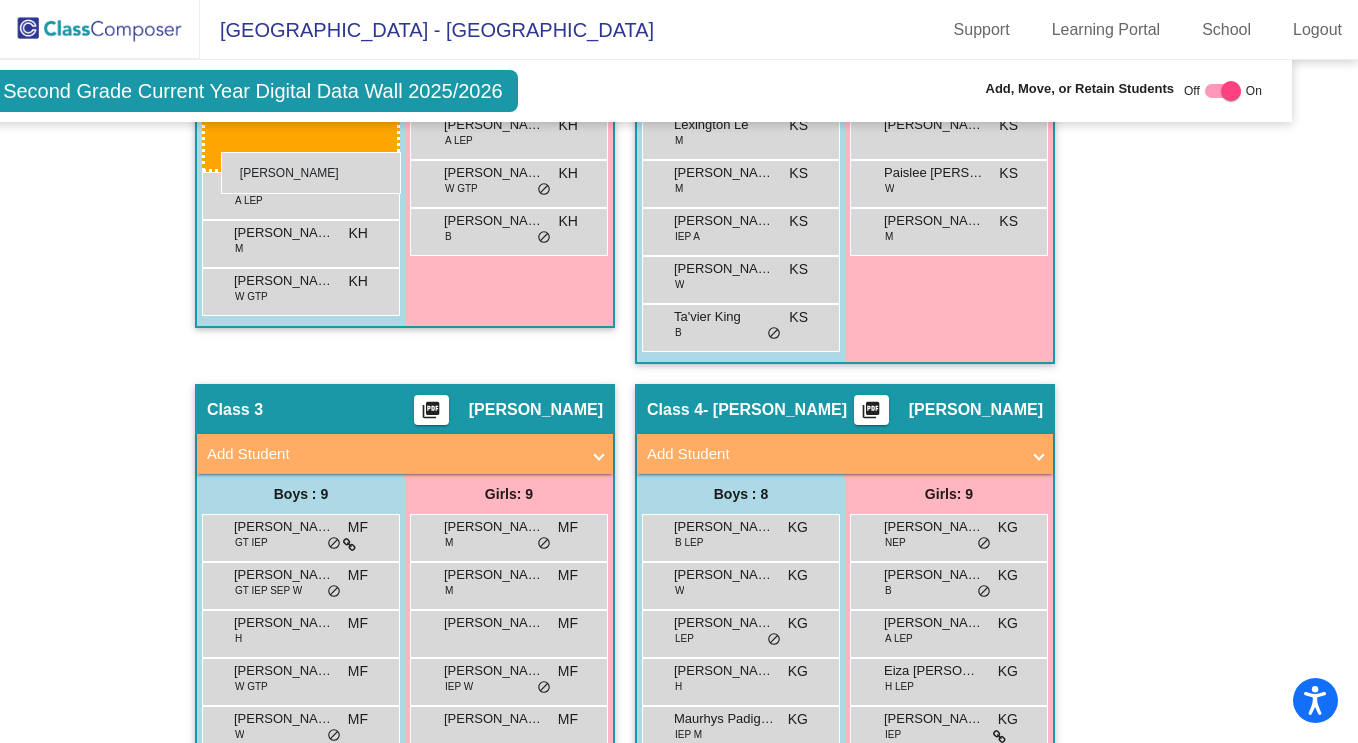 drag, startPoint x: 258, startPoint y: 588, endPoint x: 219, endPoint y: 153, distance: 436.74478 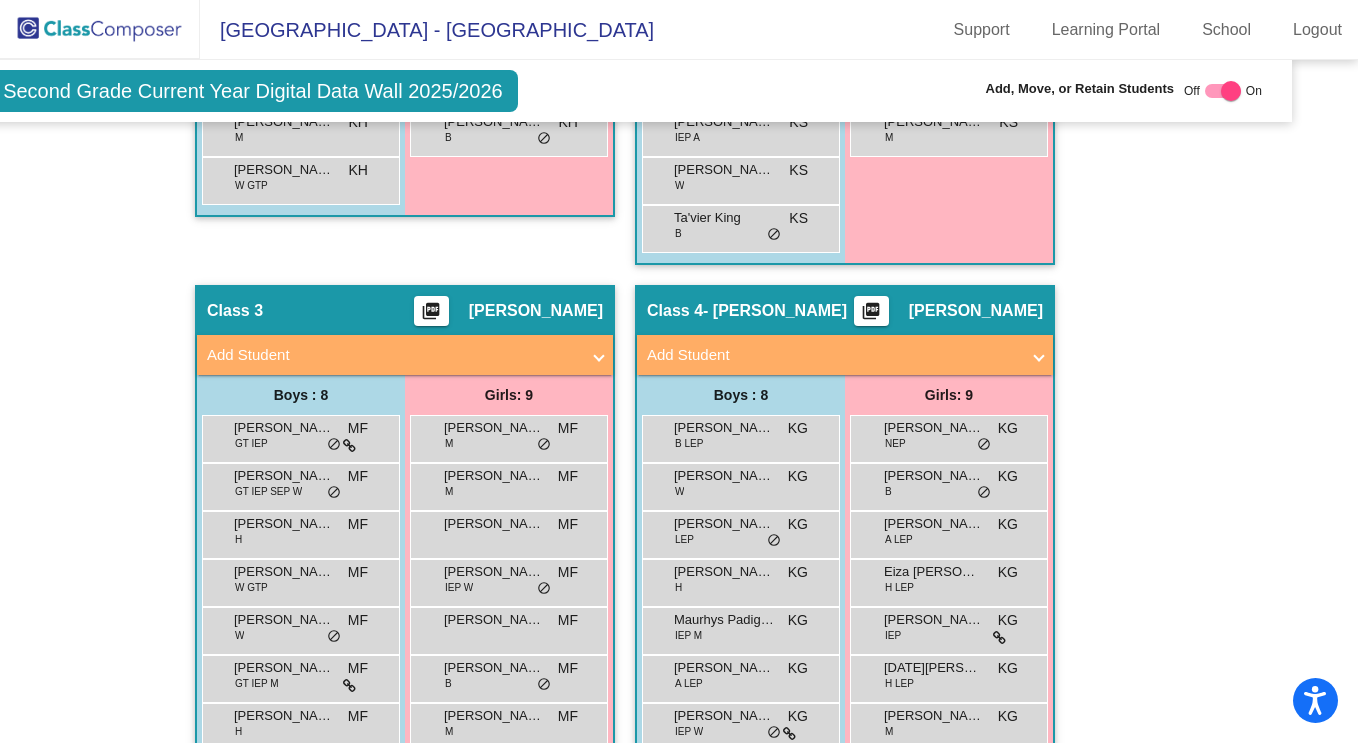 scroll, scrollTop: 1065, scrollLeft: 61, axis: both 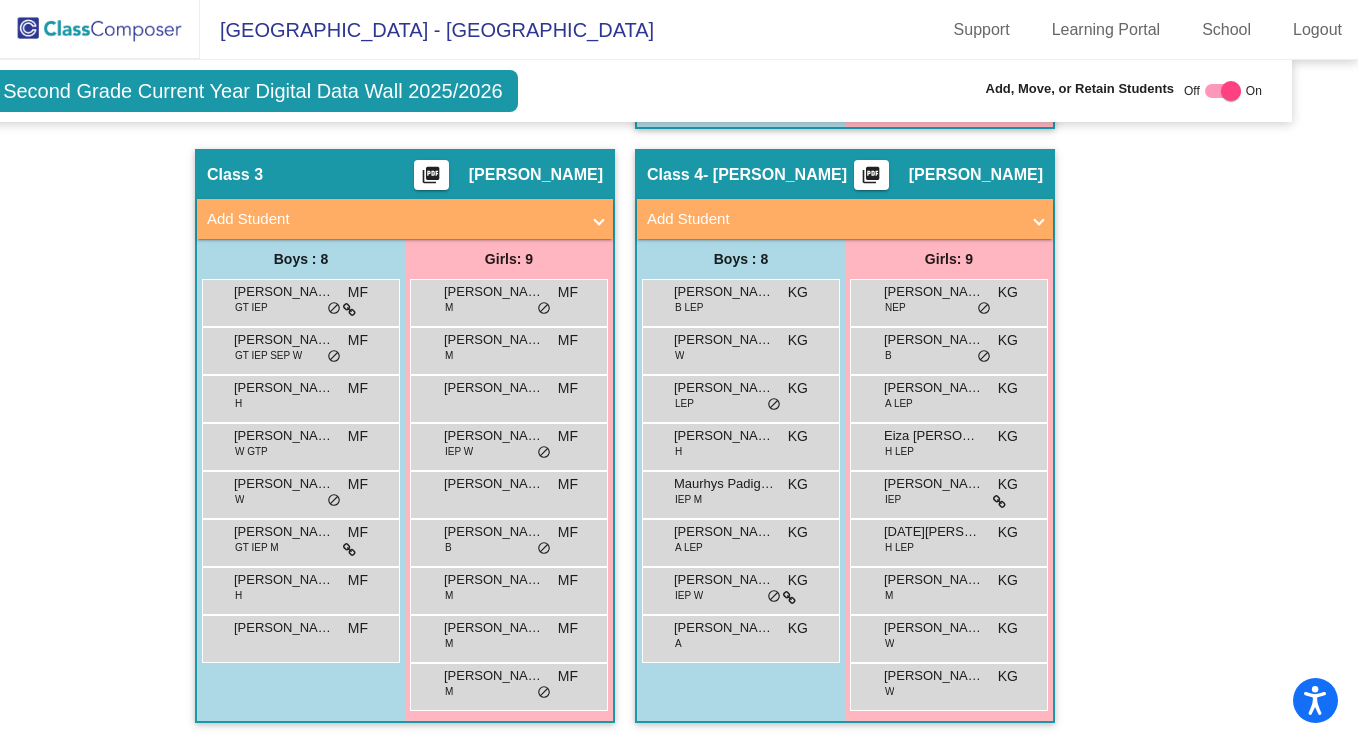 click on "Add Student" at bounding box center (833, 219) 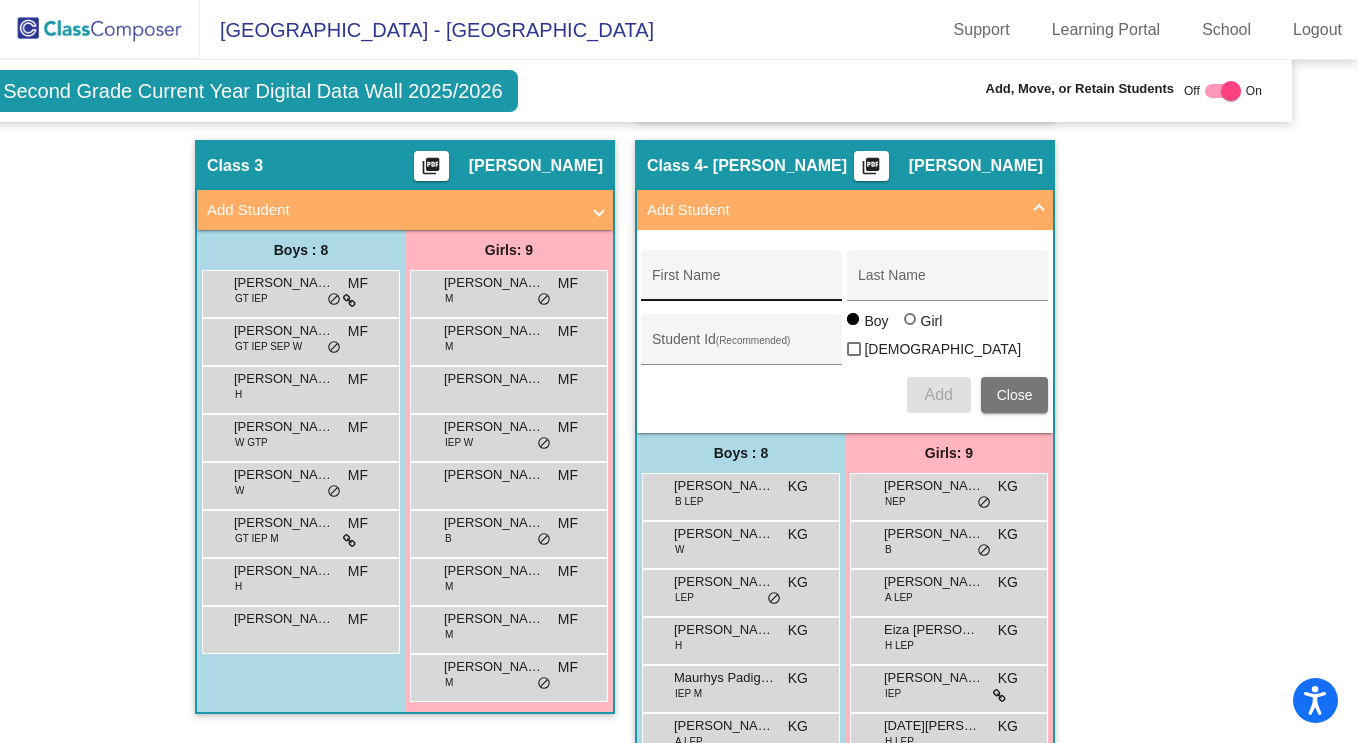 click on "First Name" at bounding box center (742, 283) 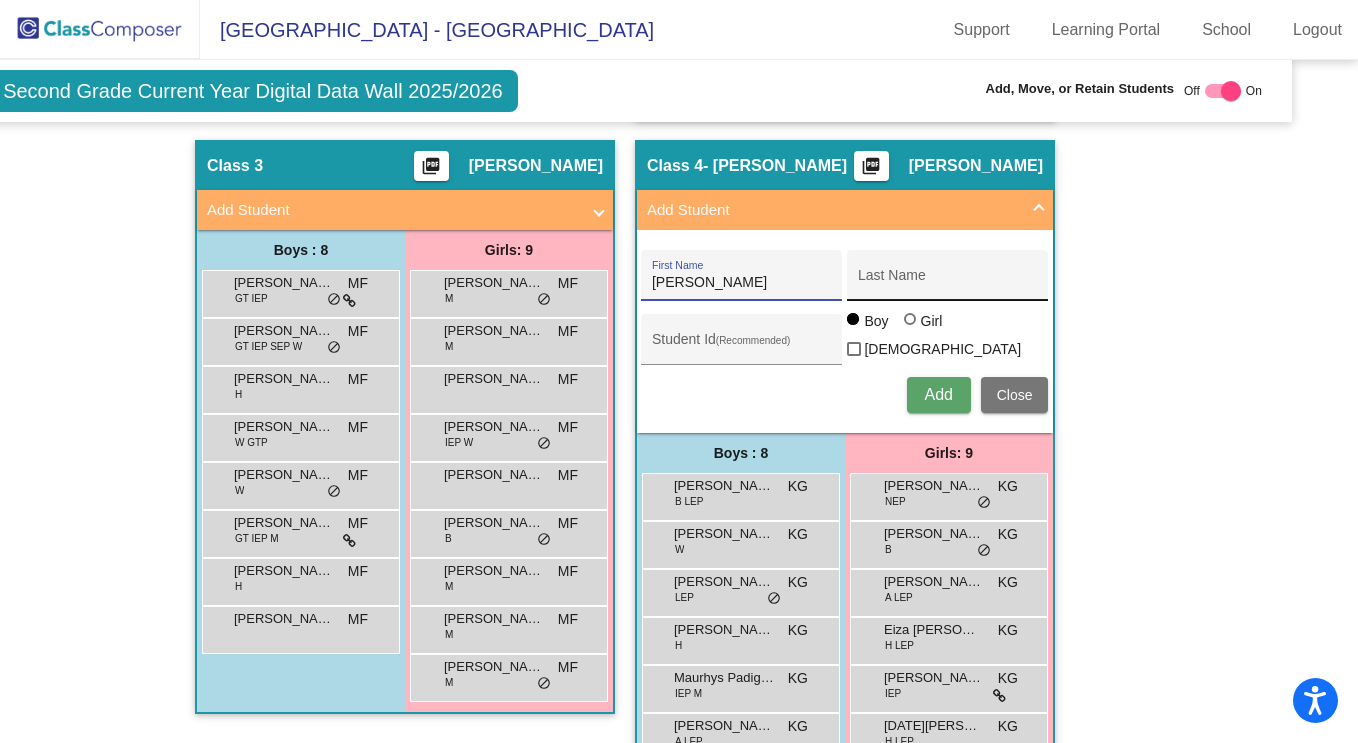 type on "[PERSON_NAME]" 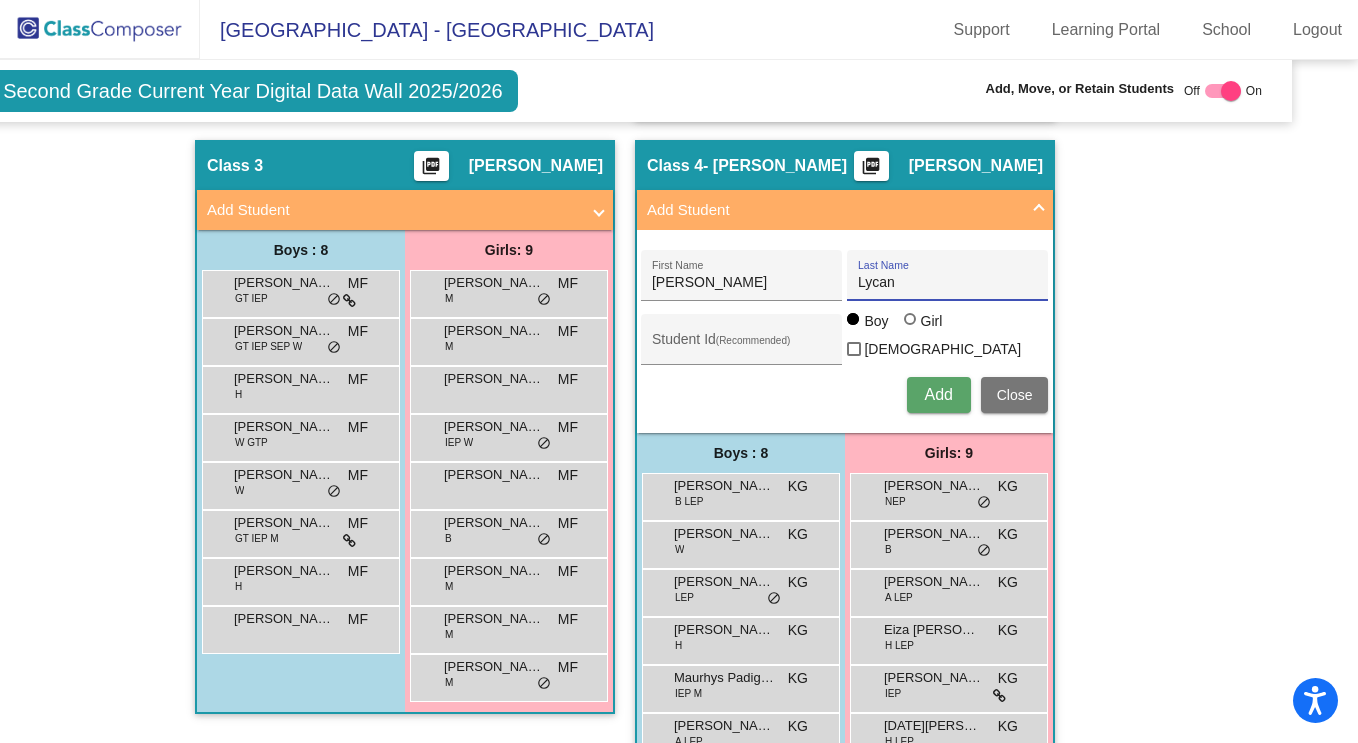 type on "Lycan" 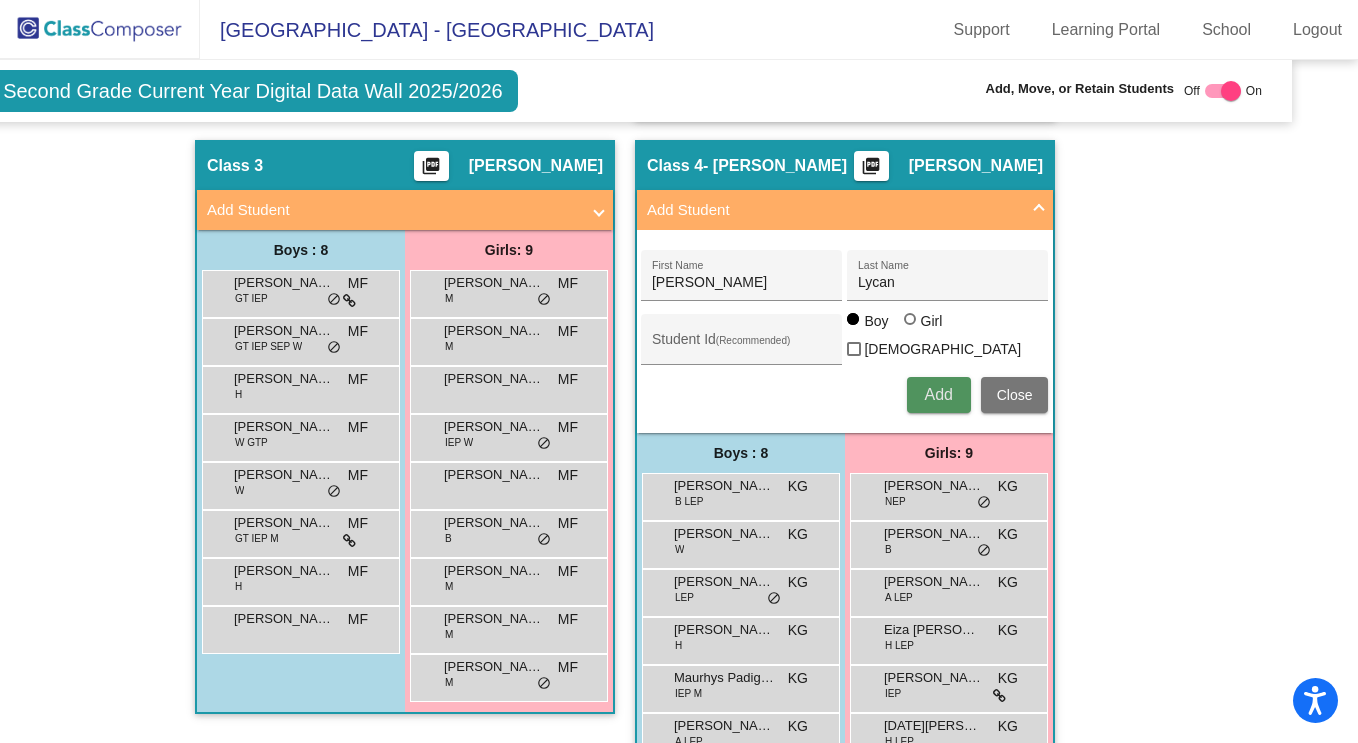 click on "Add" at bounding box center [938, 394] 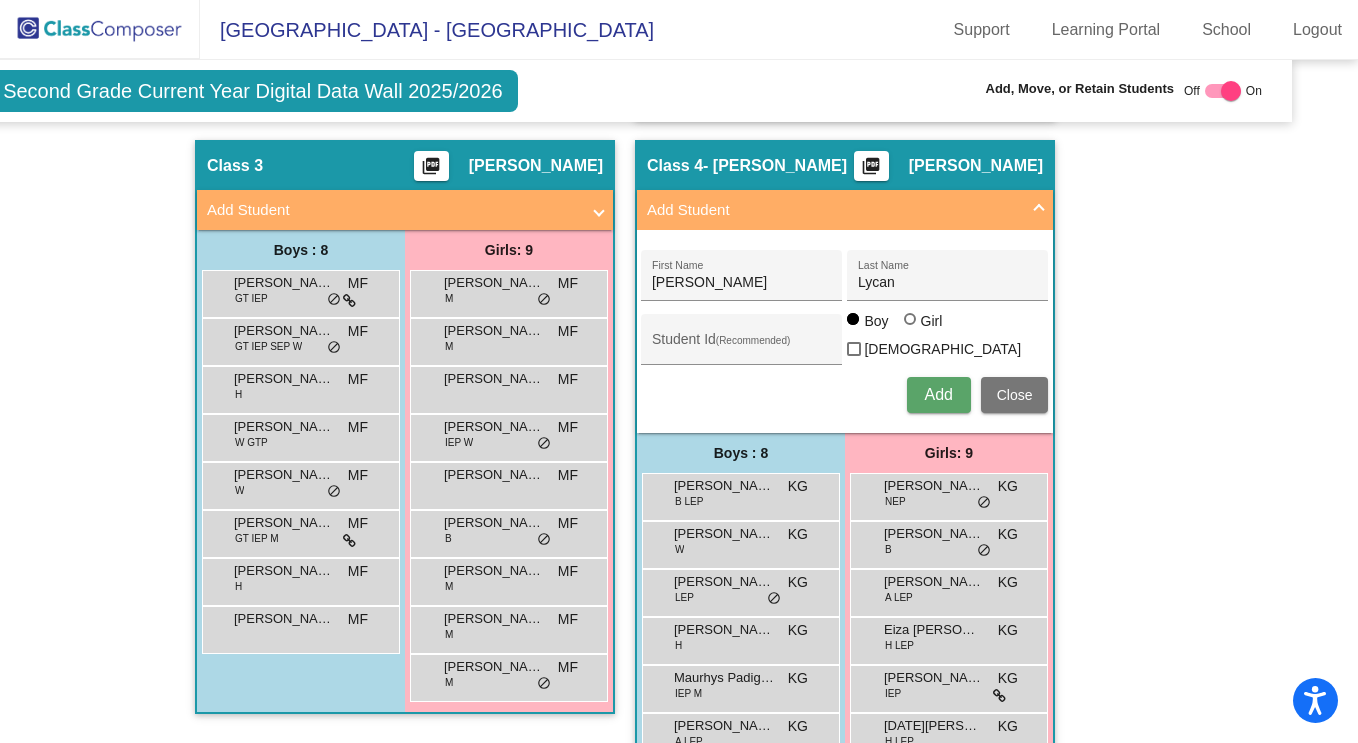 type 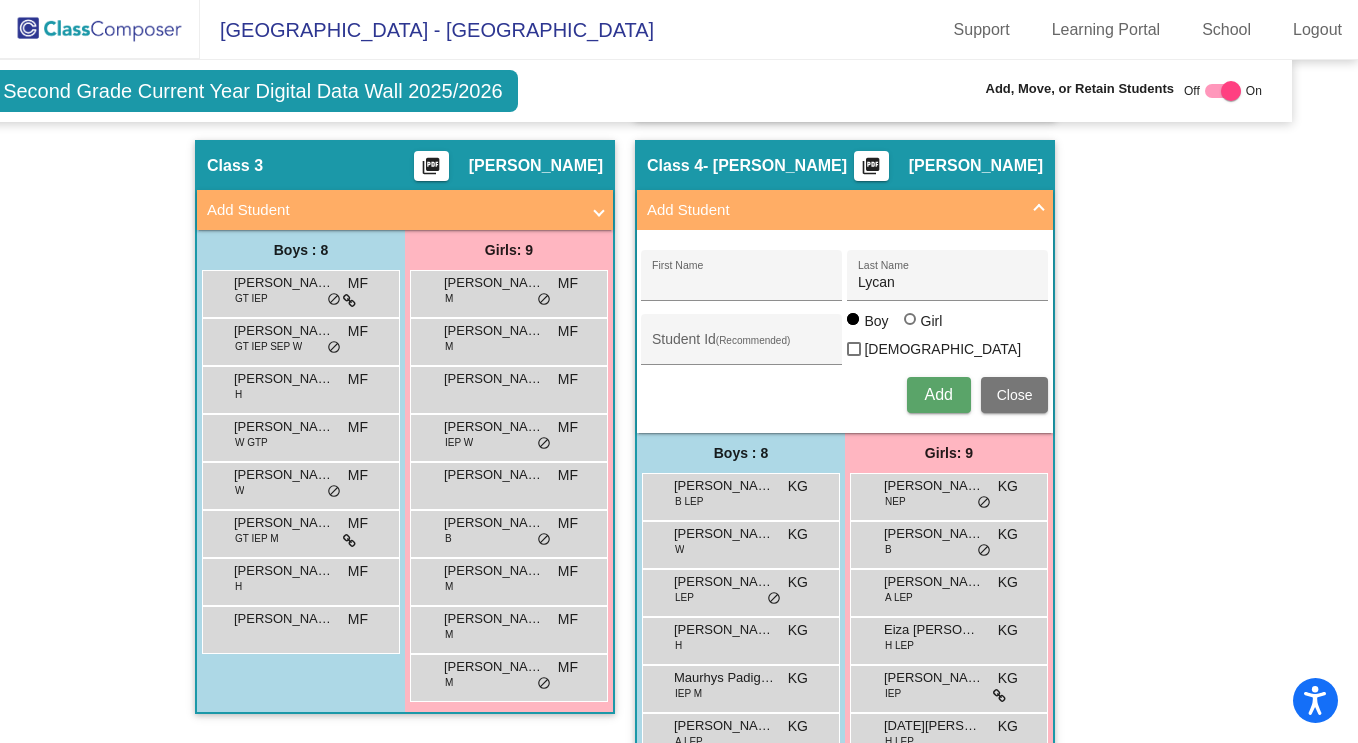 type 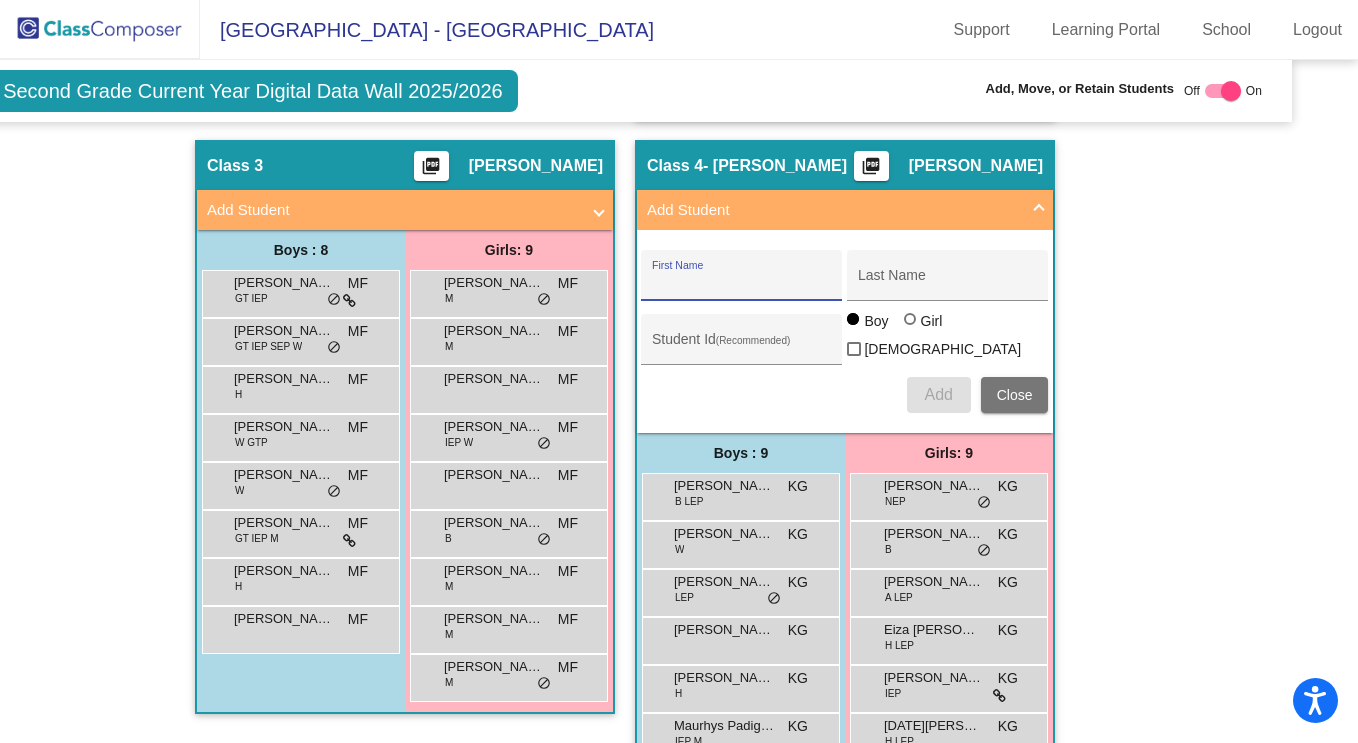 click at bounding box center [1039, 210] 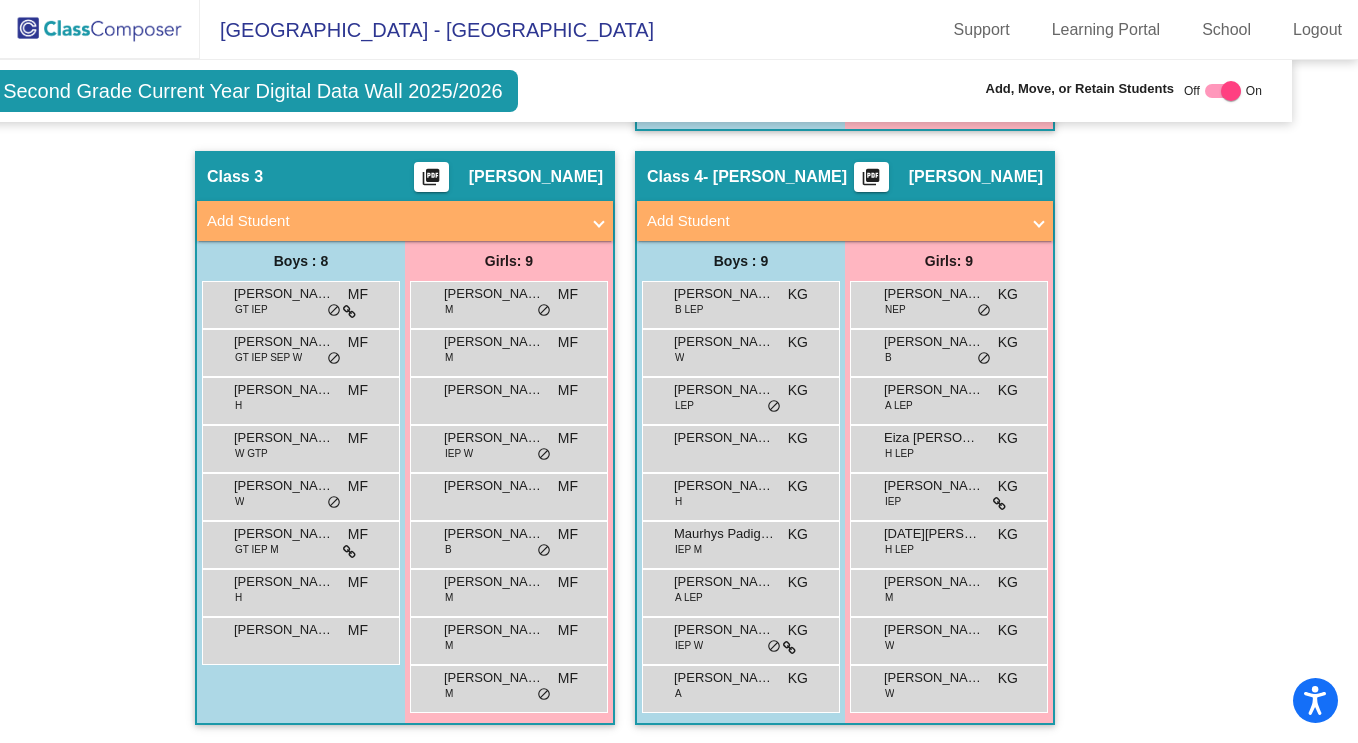 scroll, scrollTop: 1065, scrollLeft: 57, axis: both 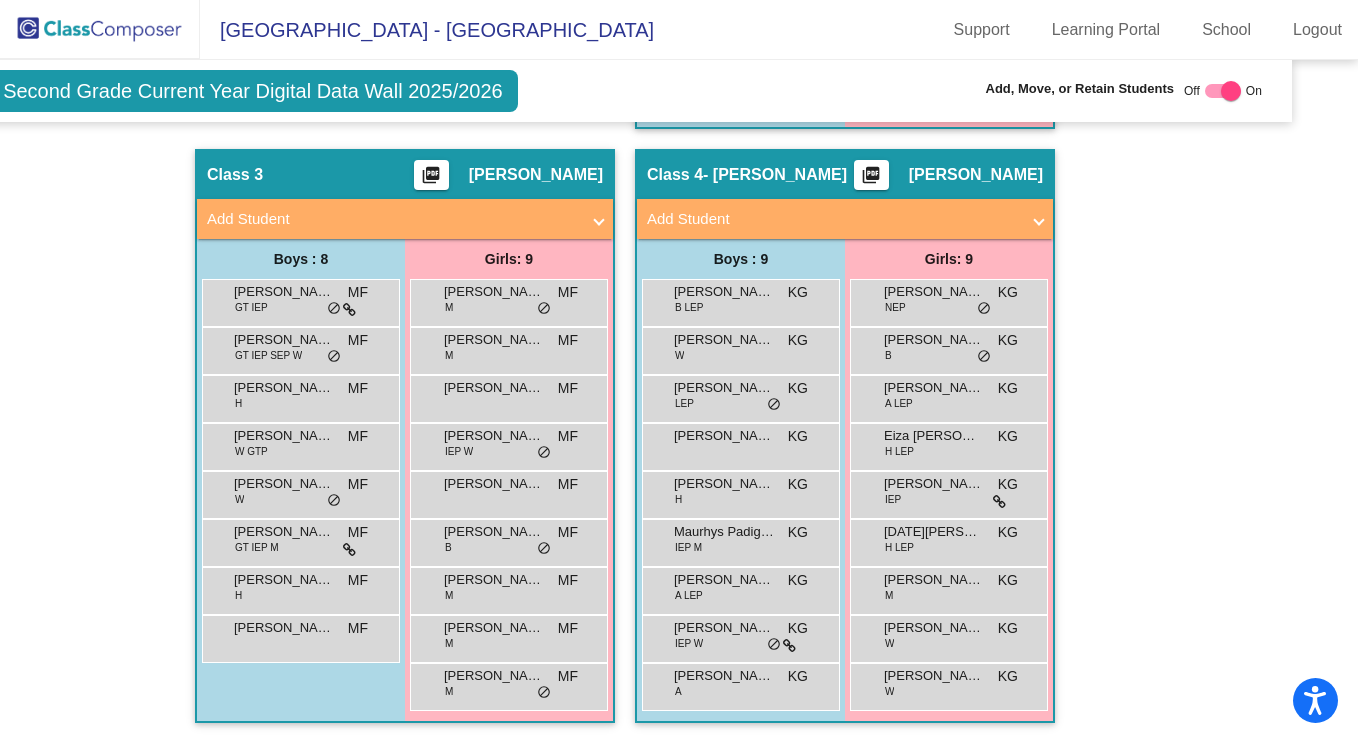 click on "Add Student" at bounding box center (401, 219) 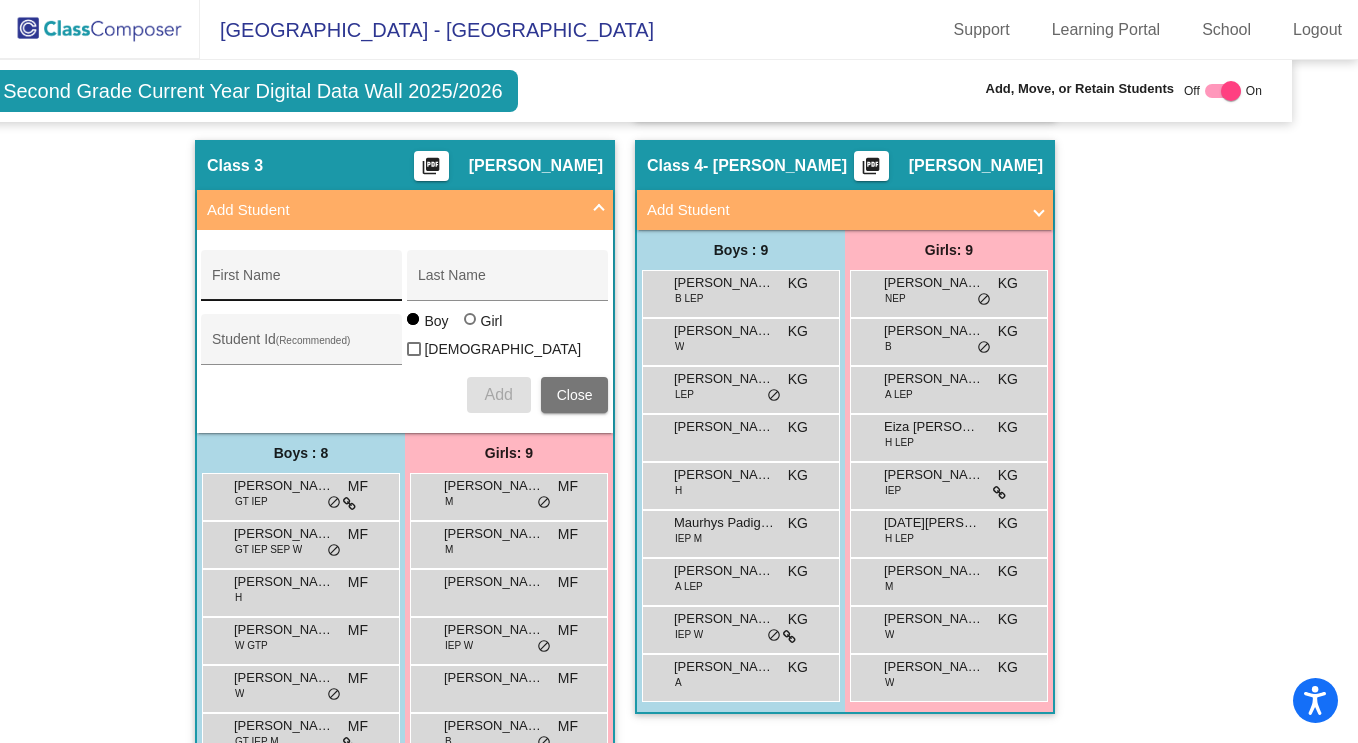 click on "First Name" at bounding box center (302, 283) 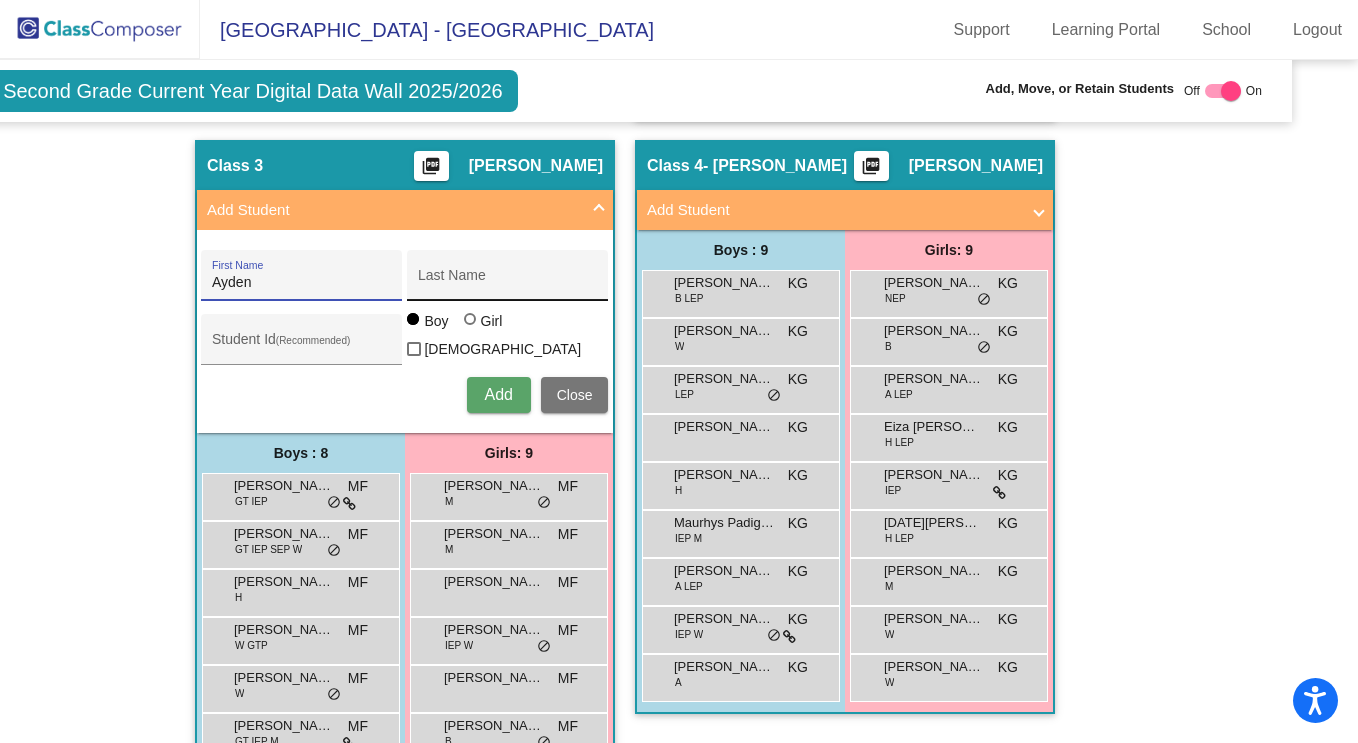 type on "Ayden" 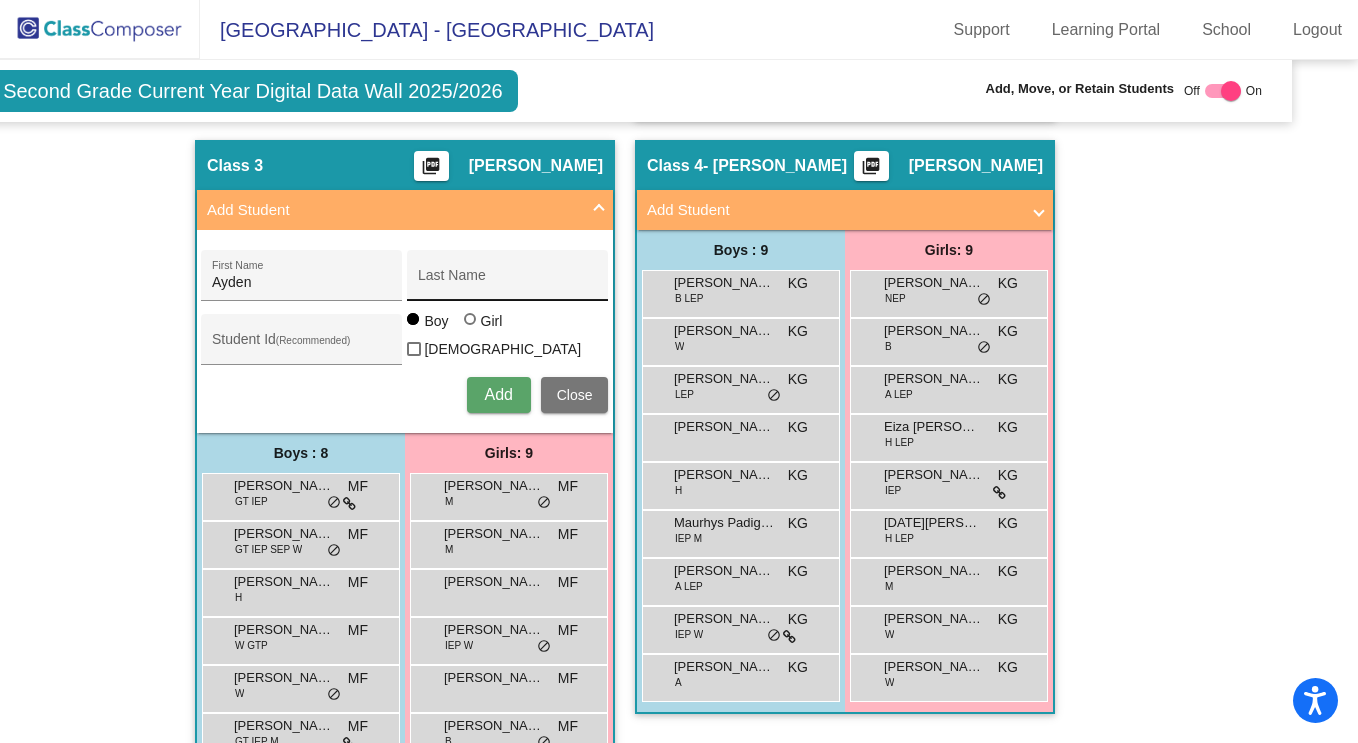 click on "Last Name" at bounding box center [508, 281] 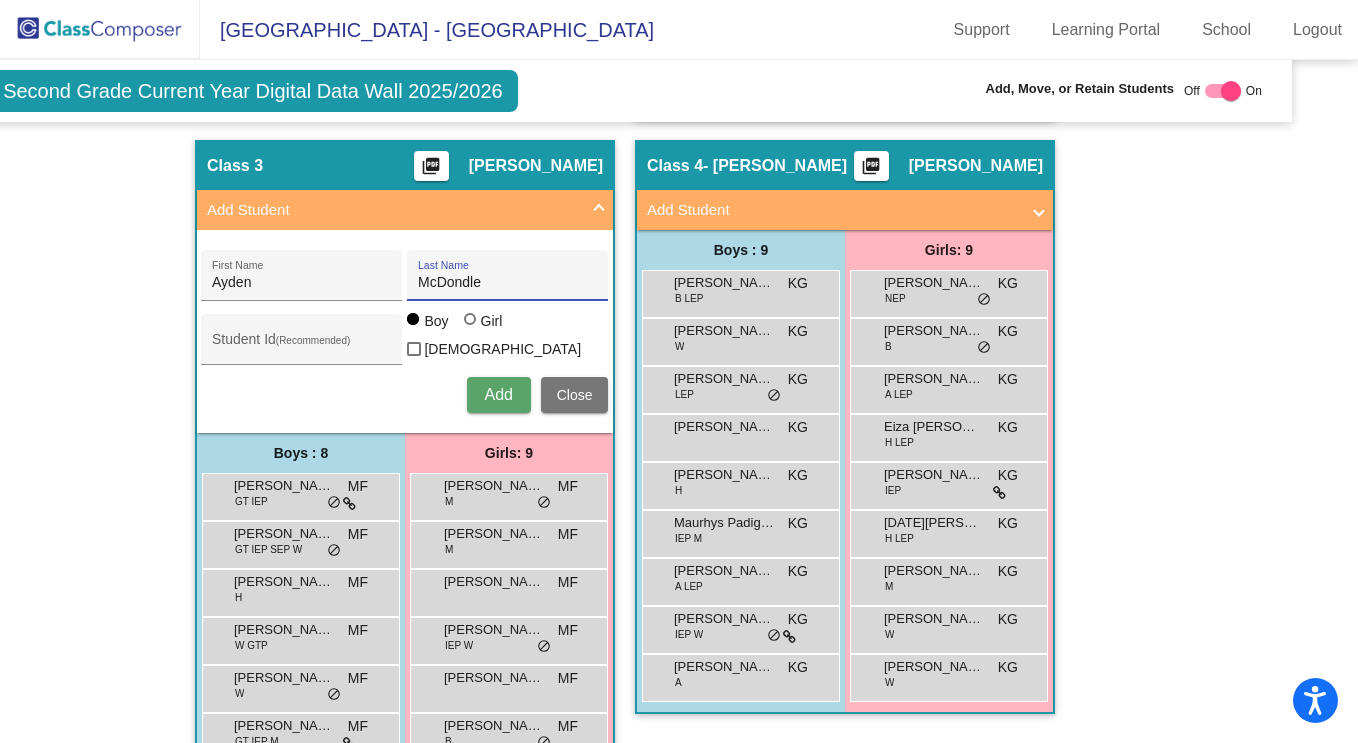 type on "McDondle" 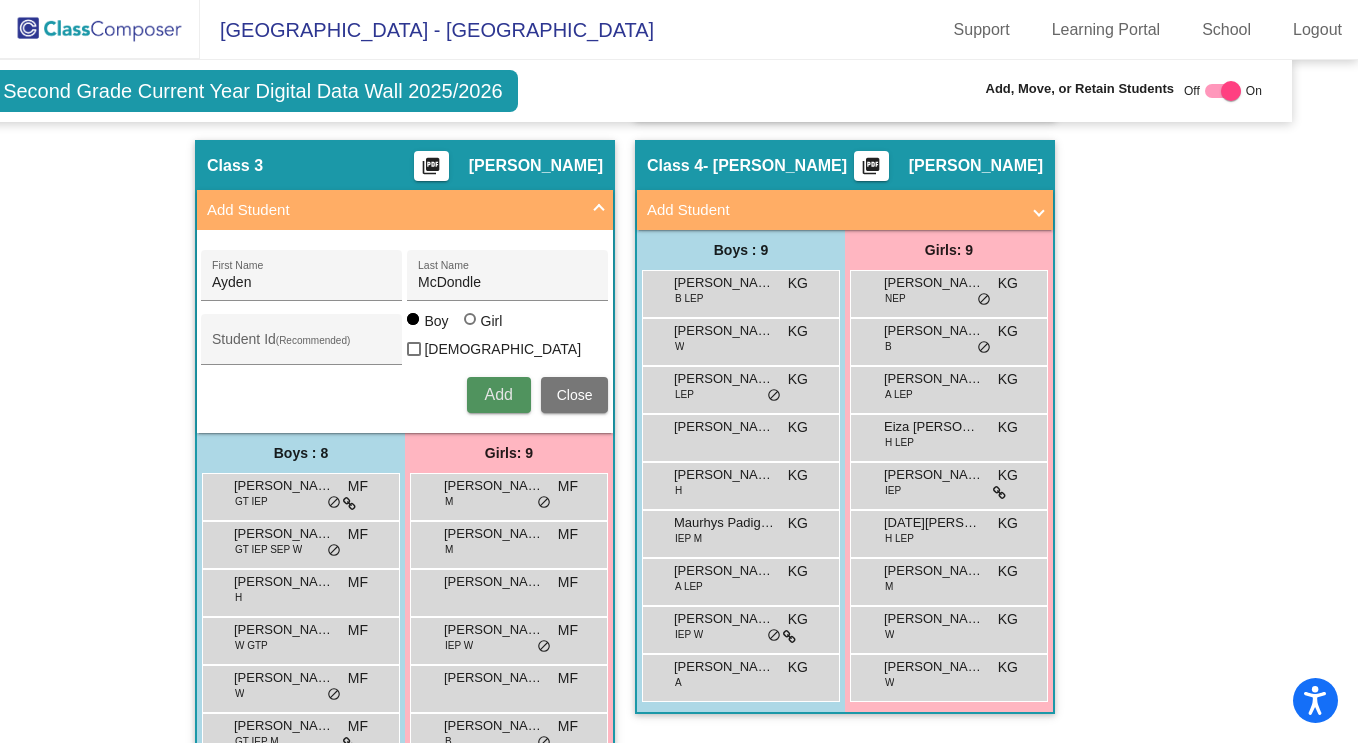 click on "Add" at bounding box center (498, 394) 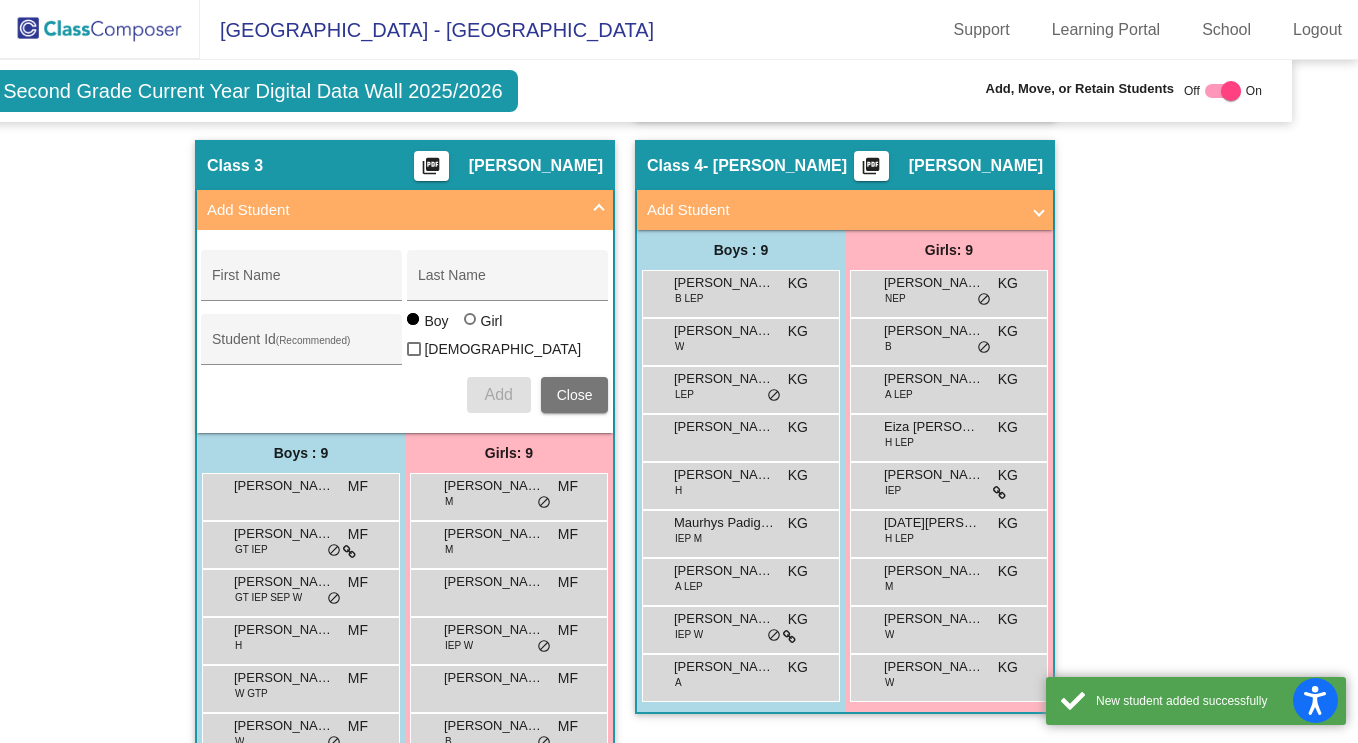 click on "Add Student" at bounding box center [405, 210] 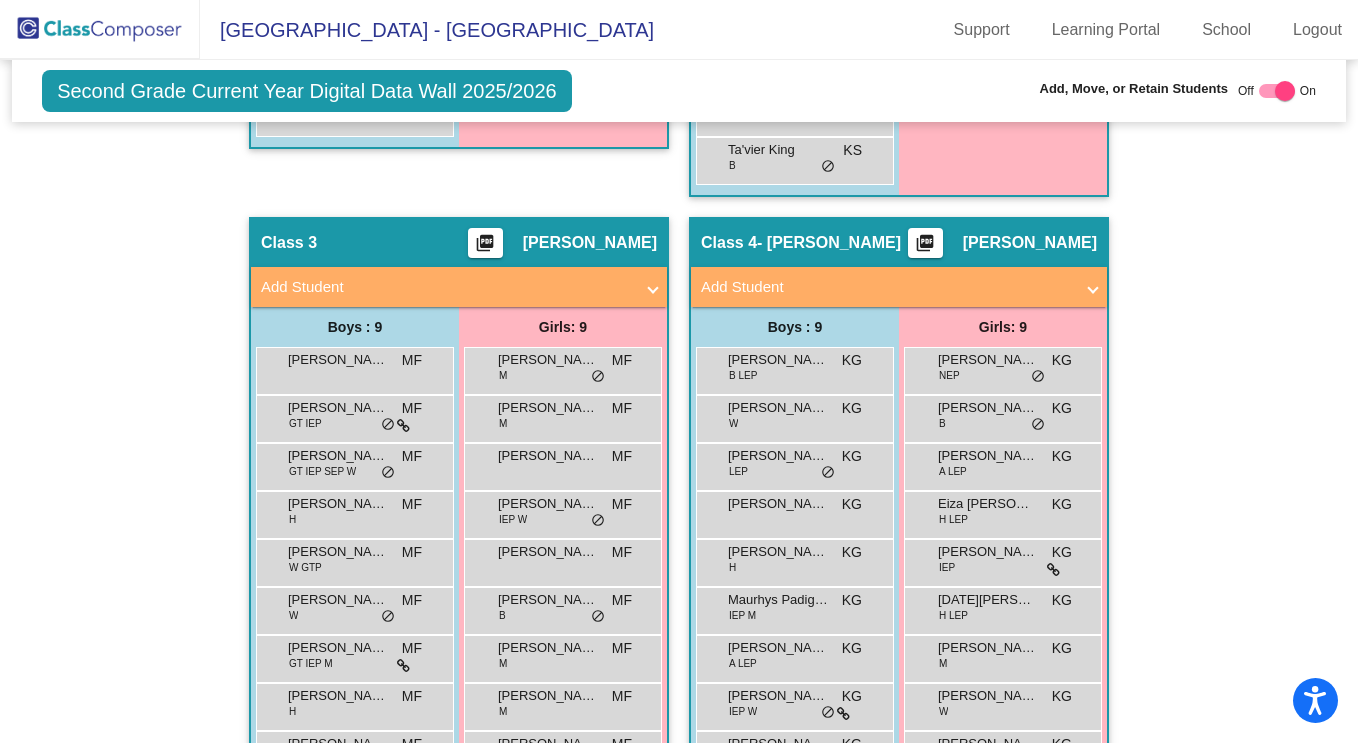 scroll, scrollTop: 1065, scrollLeft: 0, axis: vertical 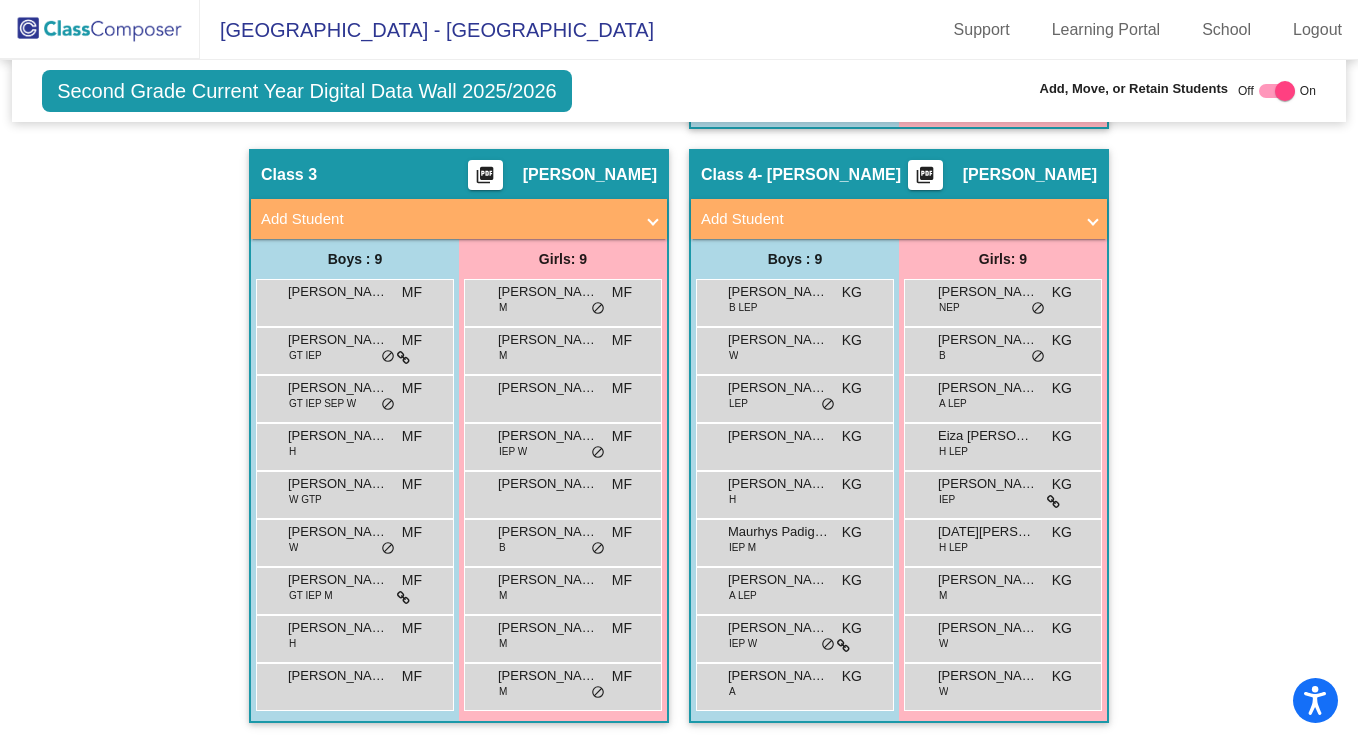 click on "Add Student" at bounding box center (887, 219) 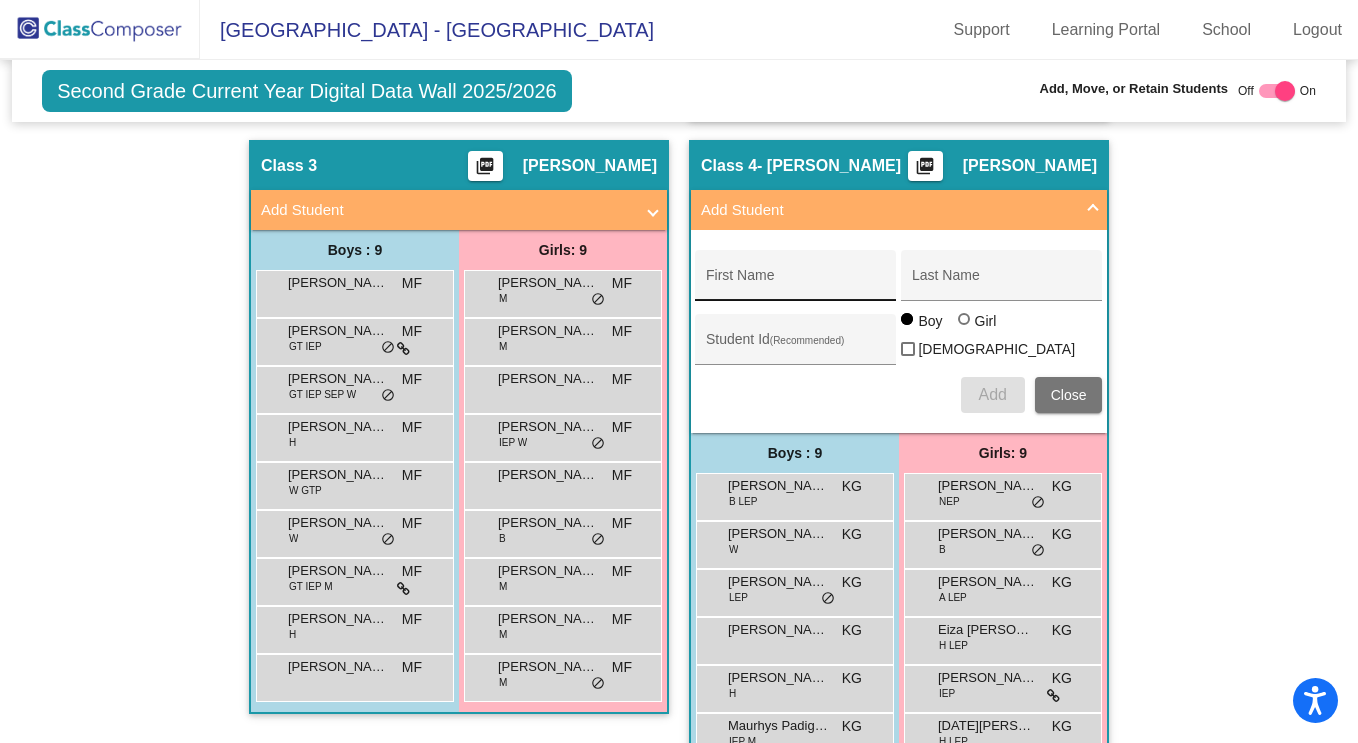click on "First Name" at bounding box center [796, 283] 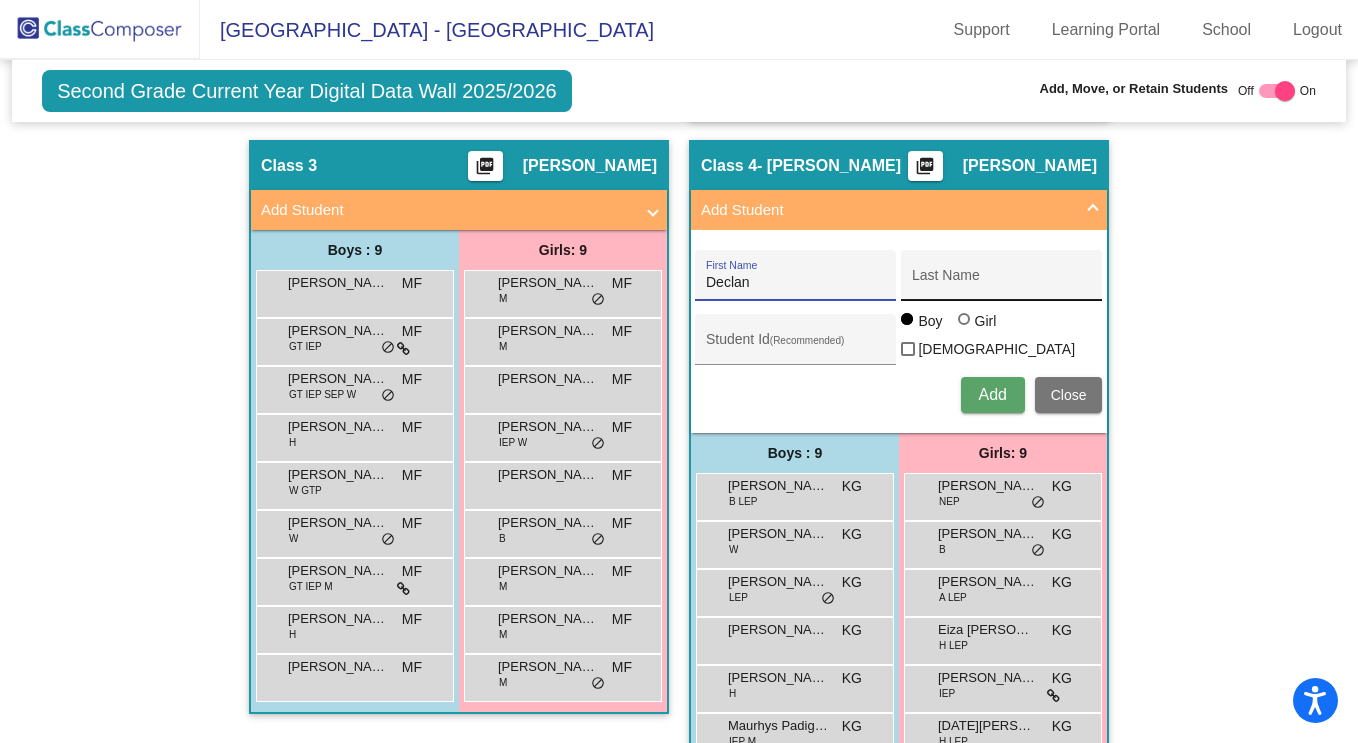 type on "Declan" 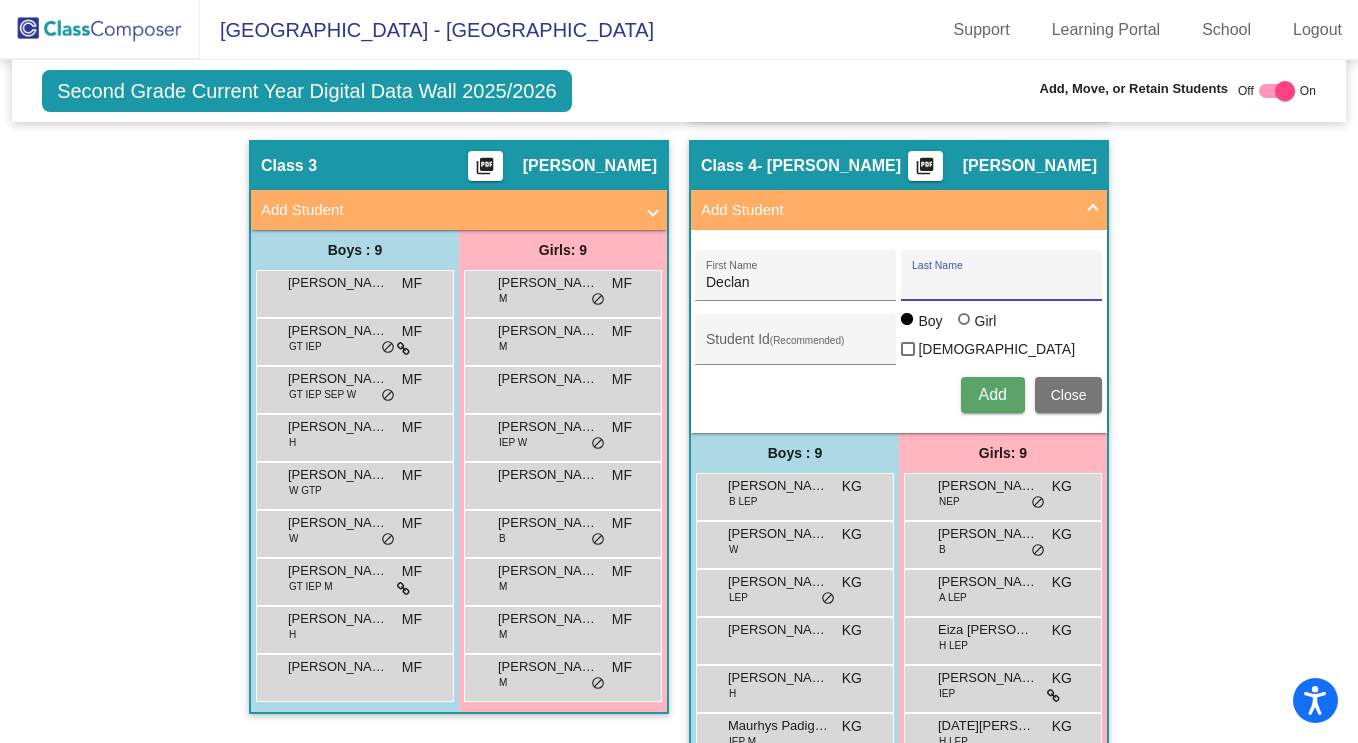 click on "Last Name" at bounding box center (1002, 283) 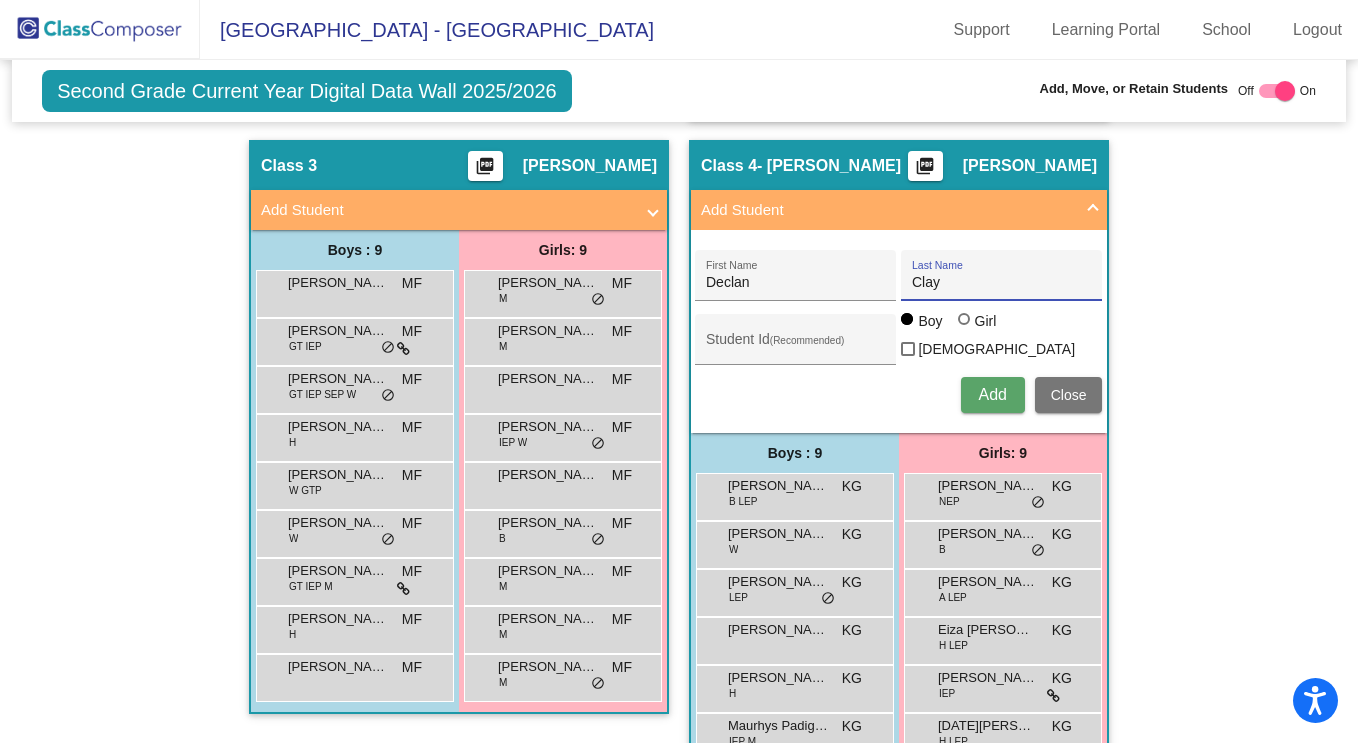type on "Clay" 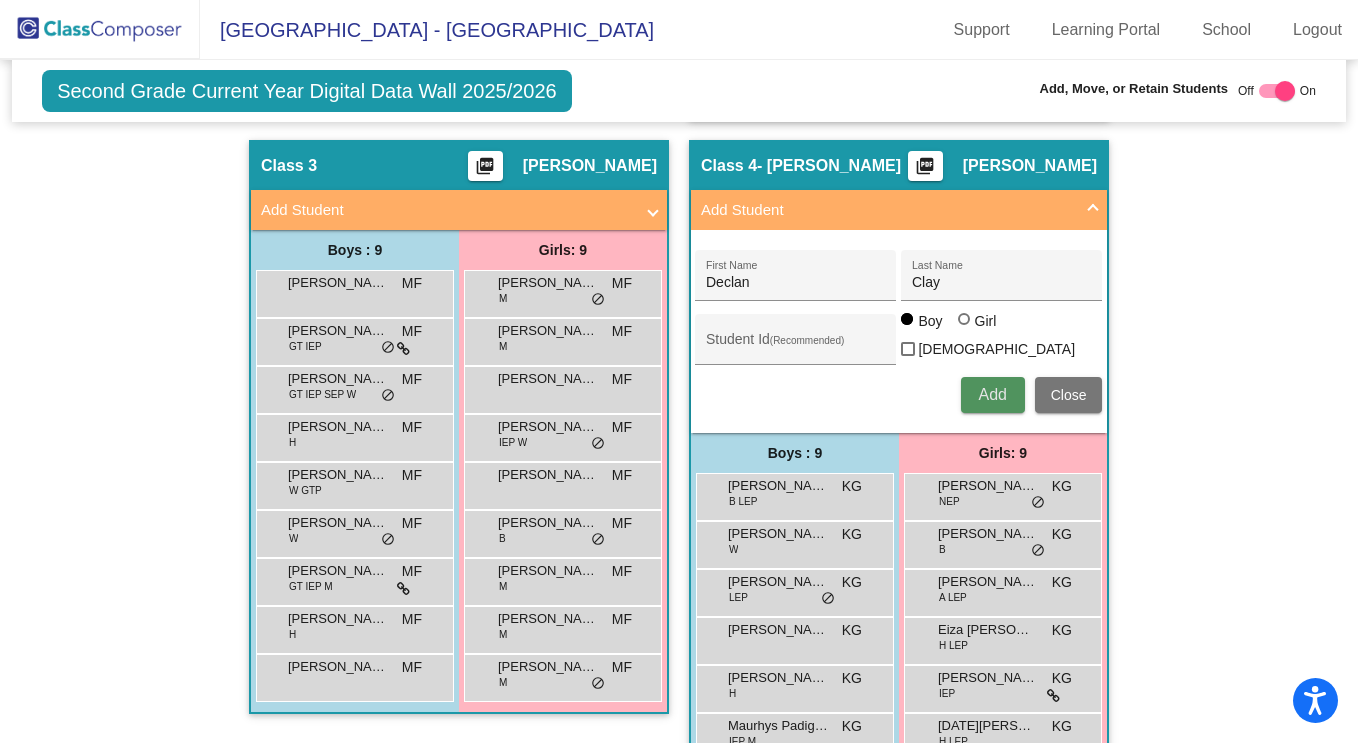 click on "Add" at bounding box center (993, 395) 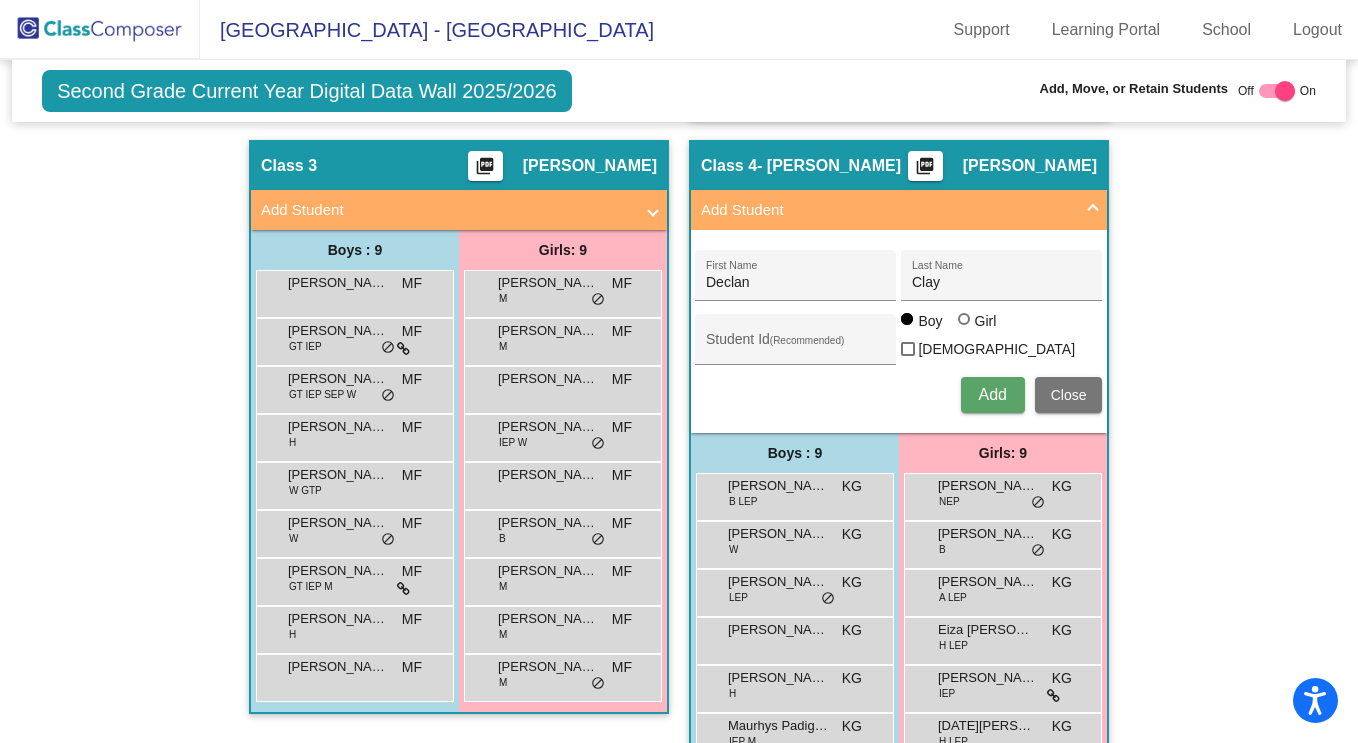 type 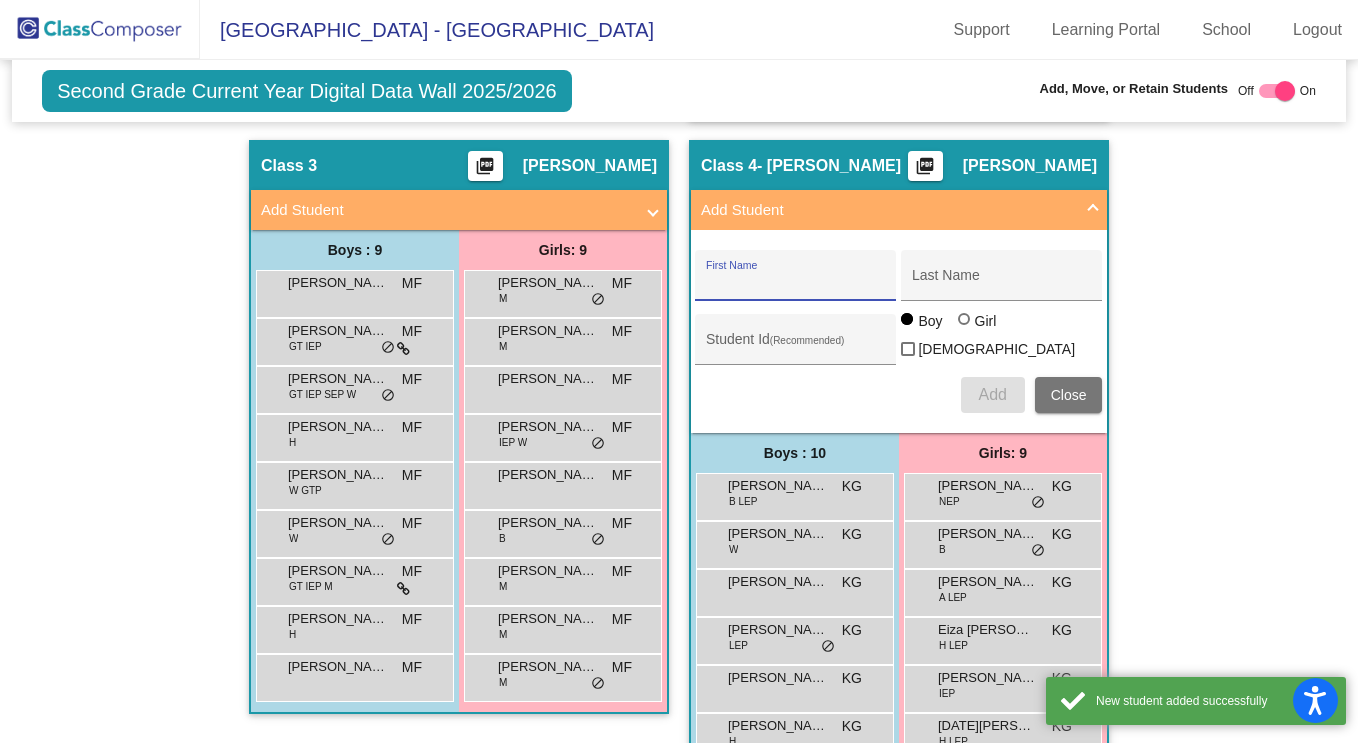 click on "Add Student" at bounding box center [895, 210] 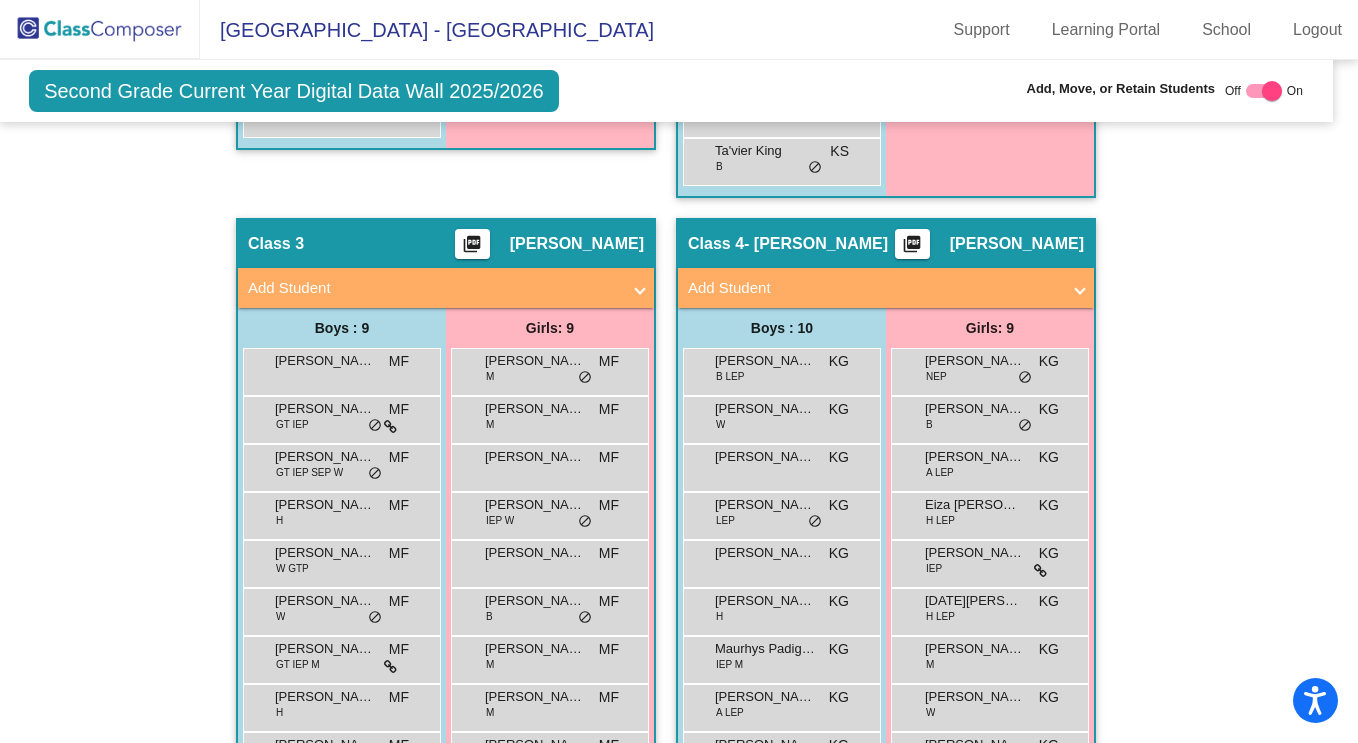 scroll, scrollTop: 984, scrollLeft: 13, axis: both 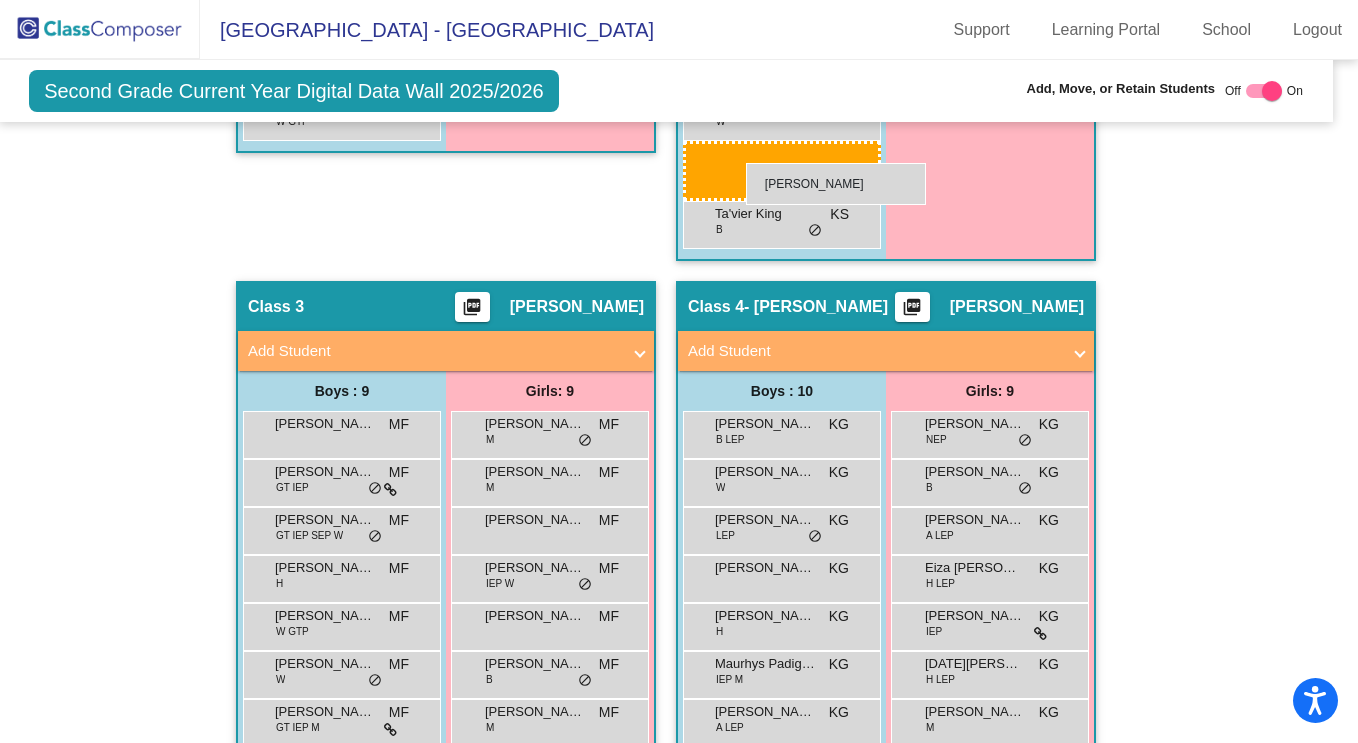 drag, startPoint x: 733, startPoint y: 465, endPoint x: 741, endPoint y: 156, distance: 309.10355 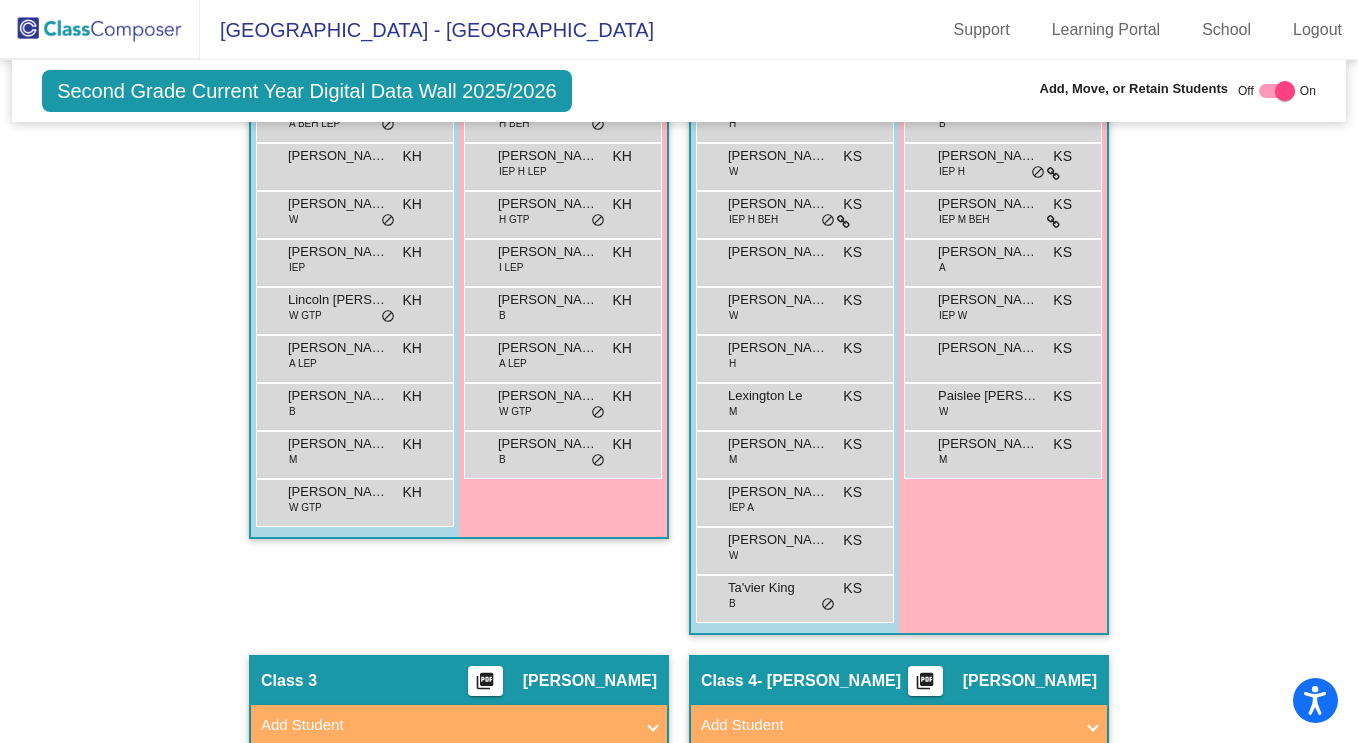 scroll, scrollTop: 639, scrollLeft: 0, axis: vertical 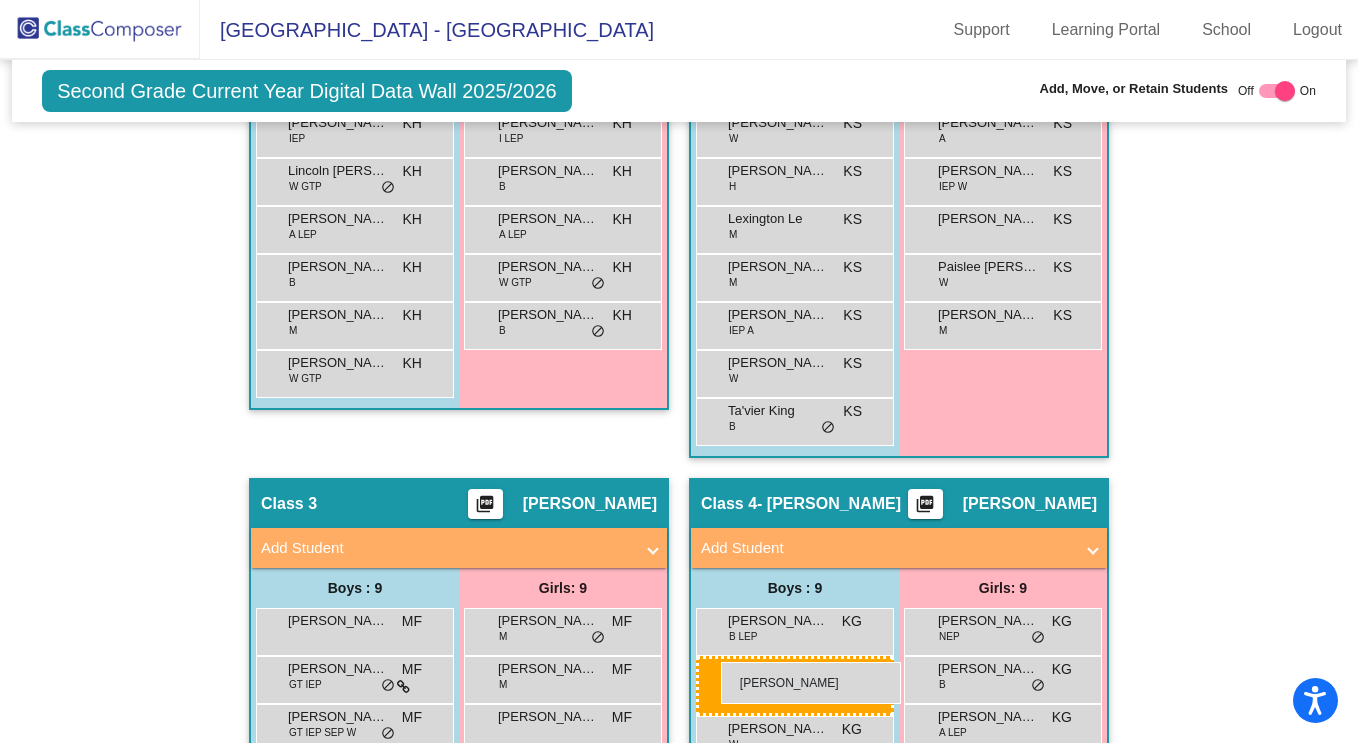 drag, startPoint x: 767, startPoint y: 217, endPoint x: 721, endPoint y: 662, distance: 447.37122 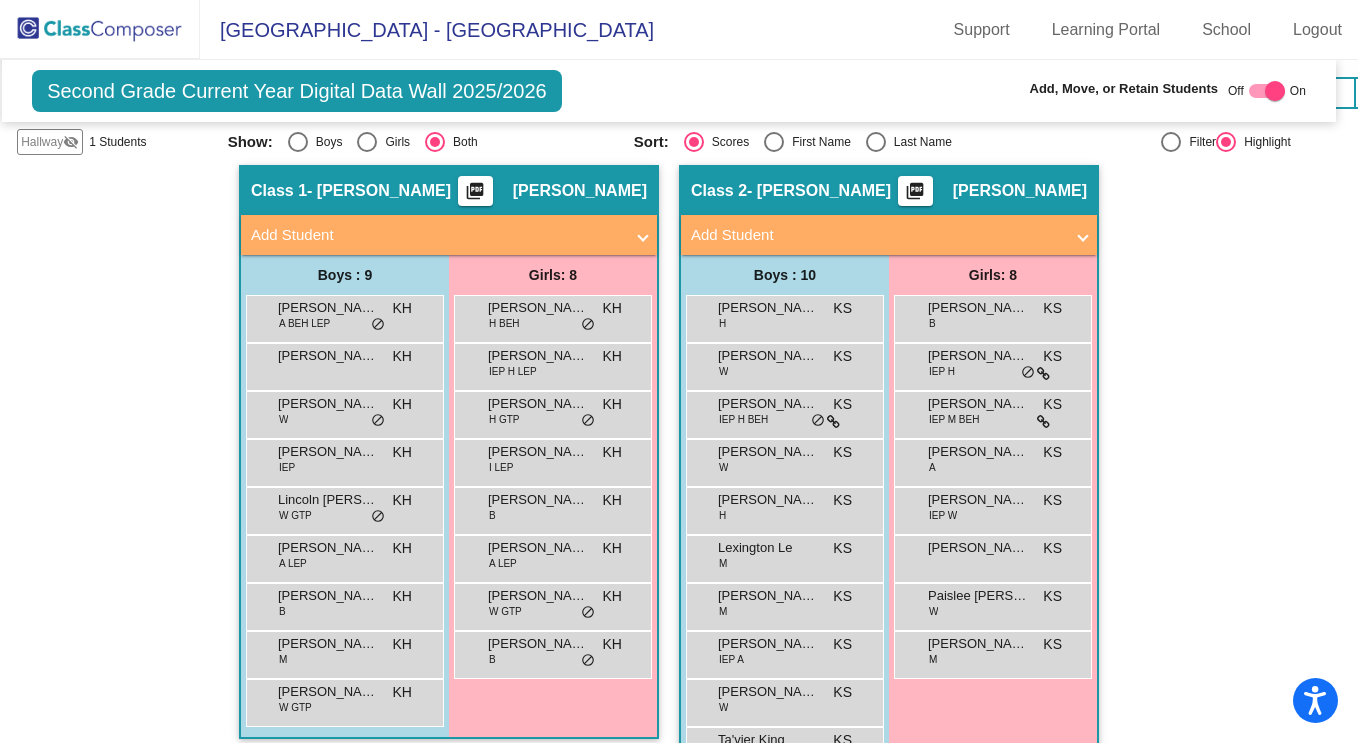 scroll, scrollTop: 390, scrollLeft: 10, axis: both 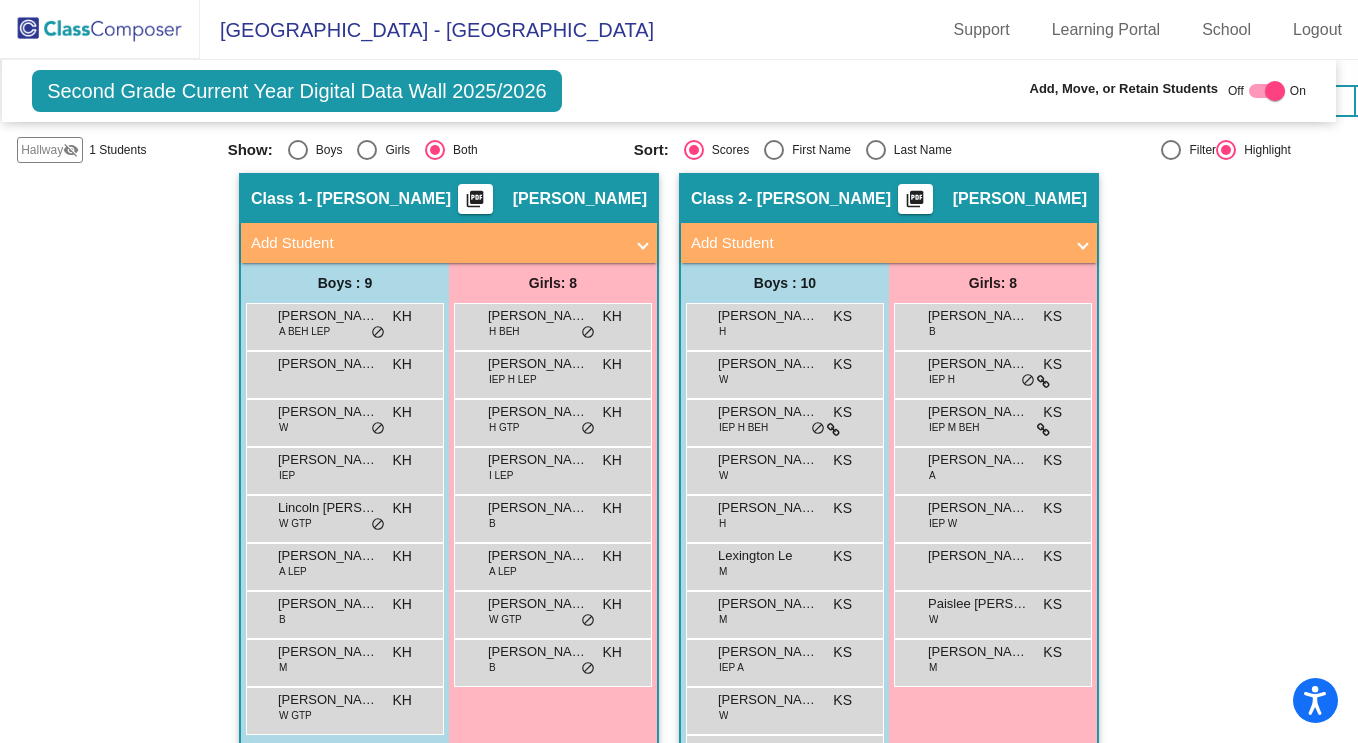 click on "Add Student" at bounding box center (877, 243) 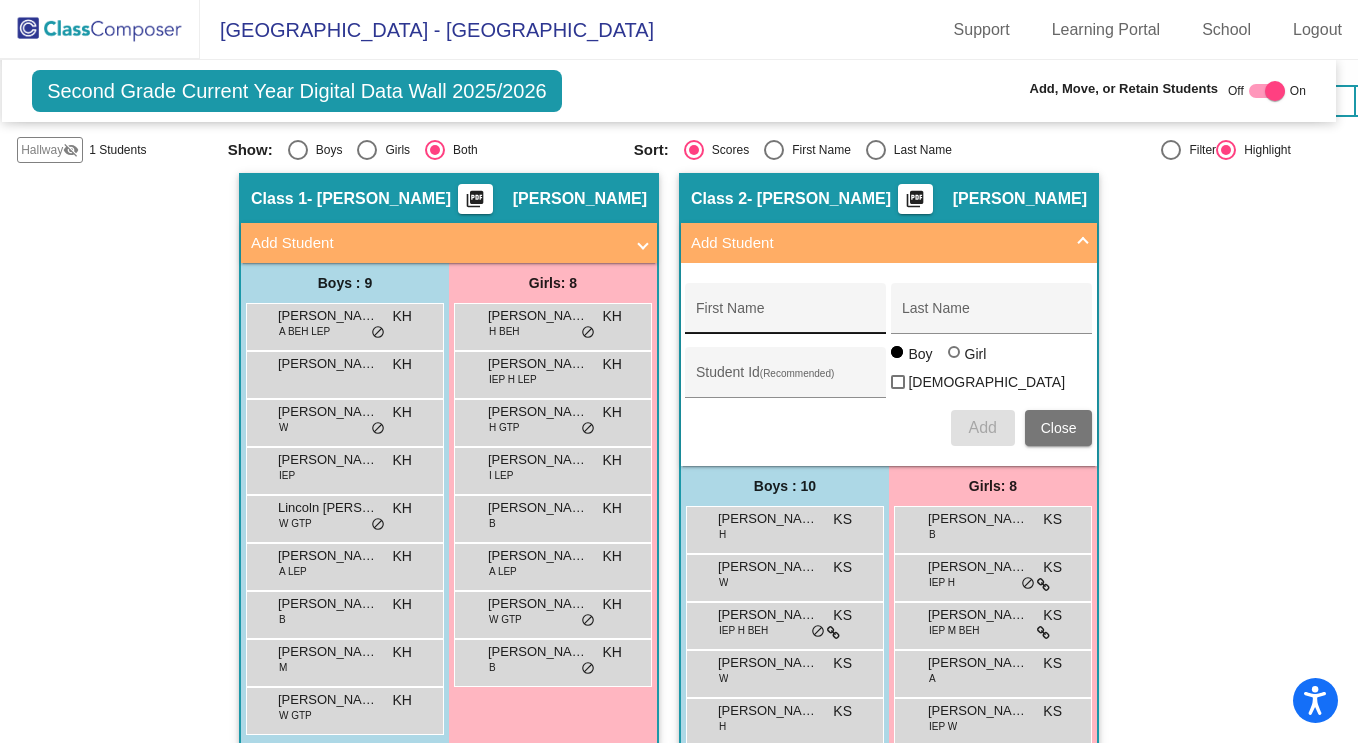 click on "First Name" at bounding box center [786, 314] 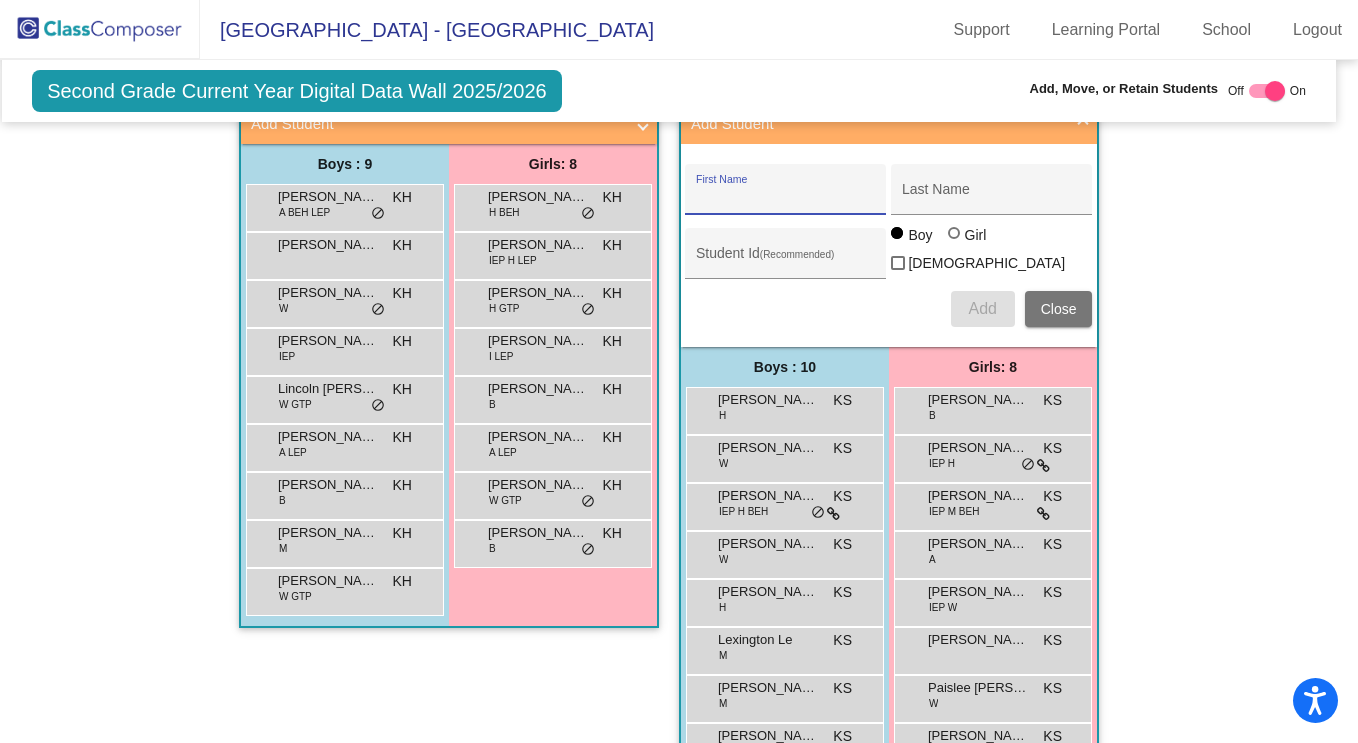 scroll, scrollTop: 507, scrollLeft: 10, axis: both 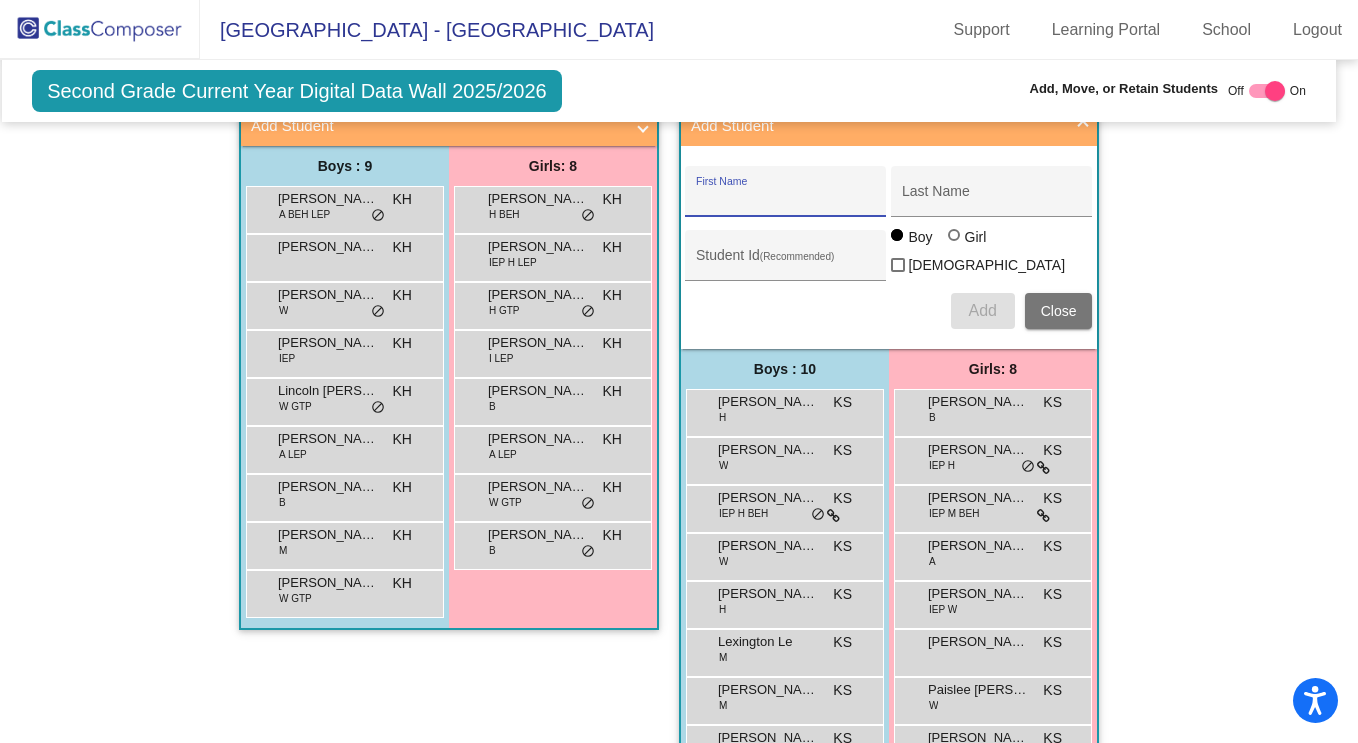 click on "Close" at bounding box center (1059, 311) 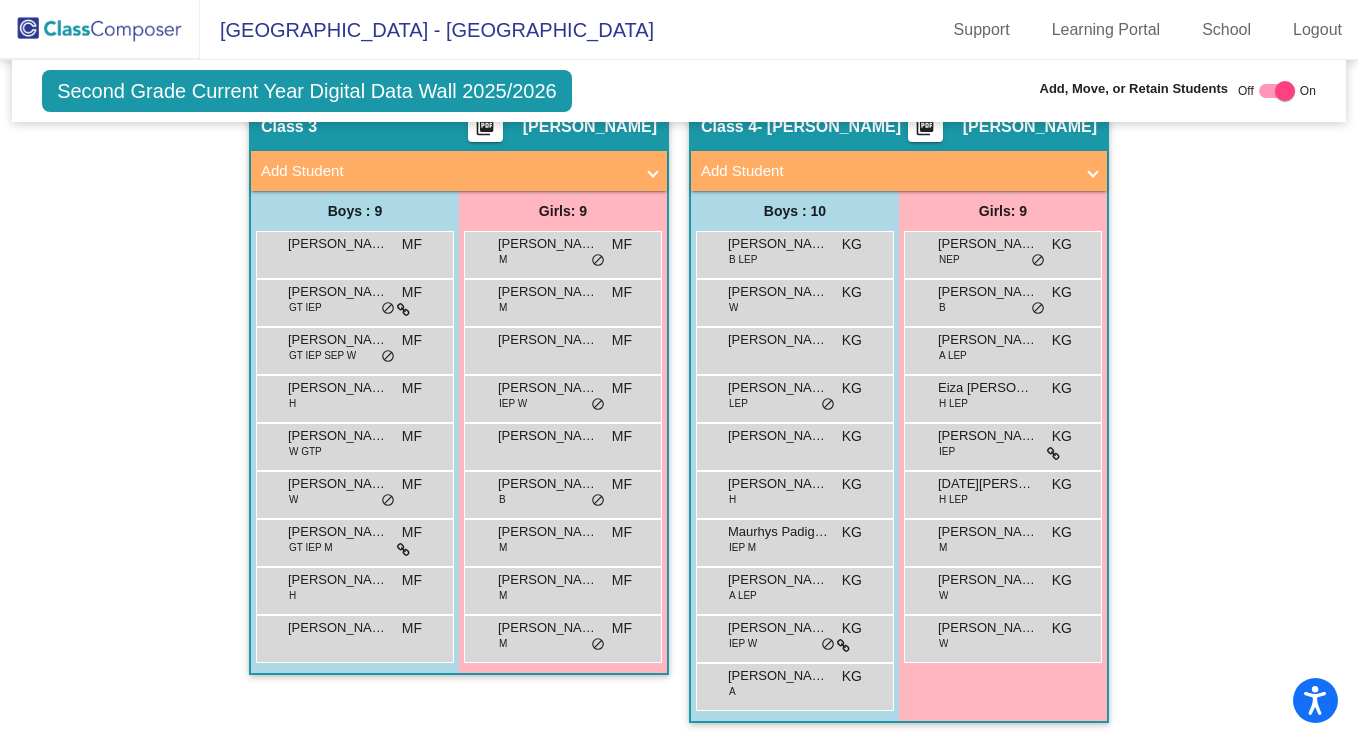 scroll, scrollTop: 1109, scrollLeft: 0, axis: vertical 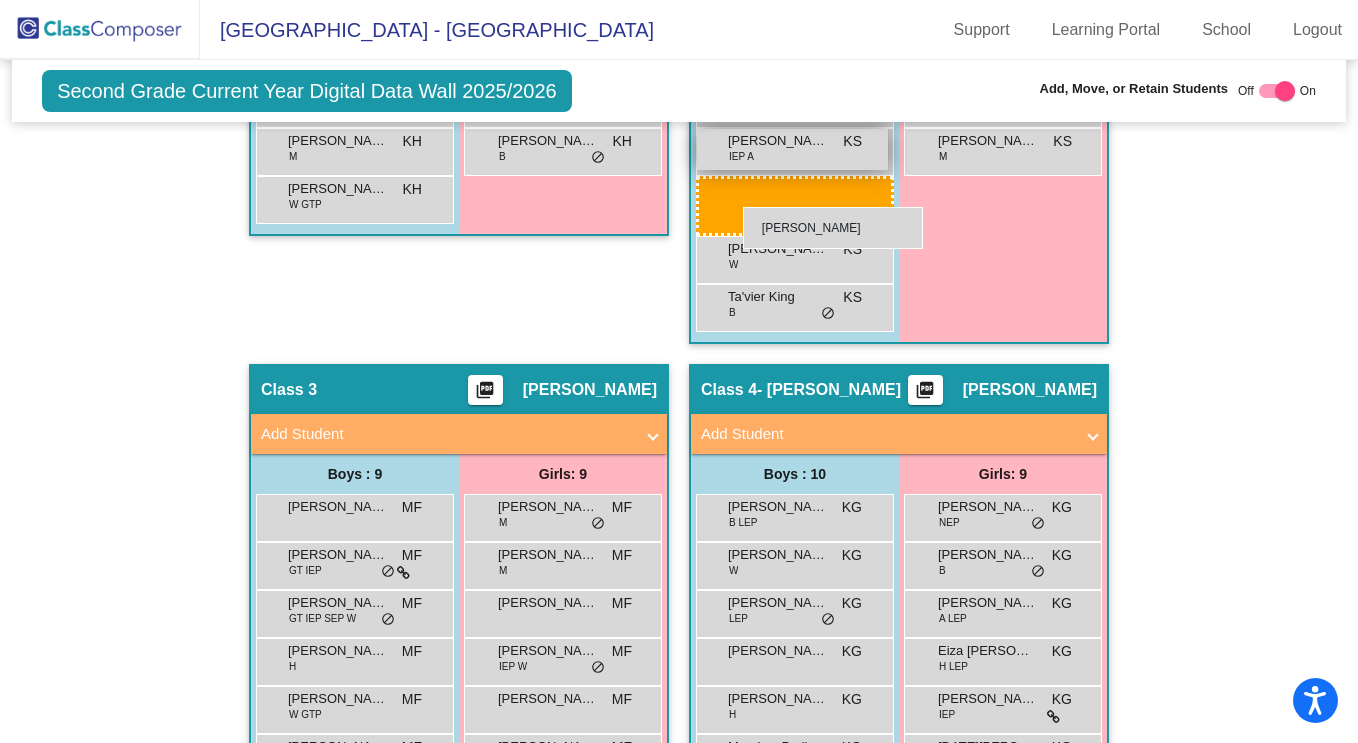 drag, startPoint x: 791, startPoint y: 333, endPoint x: 741, endPoint y: 206, distance: 136.4881 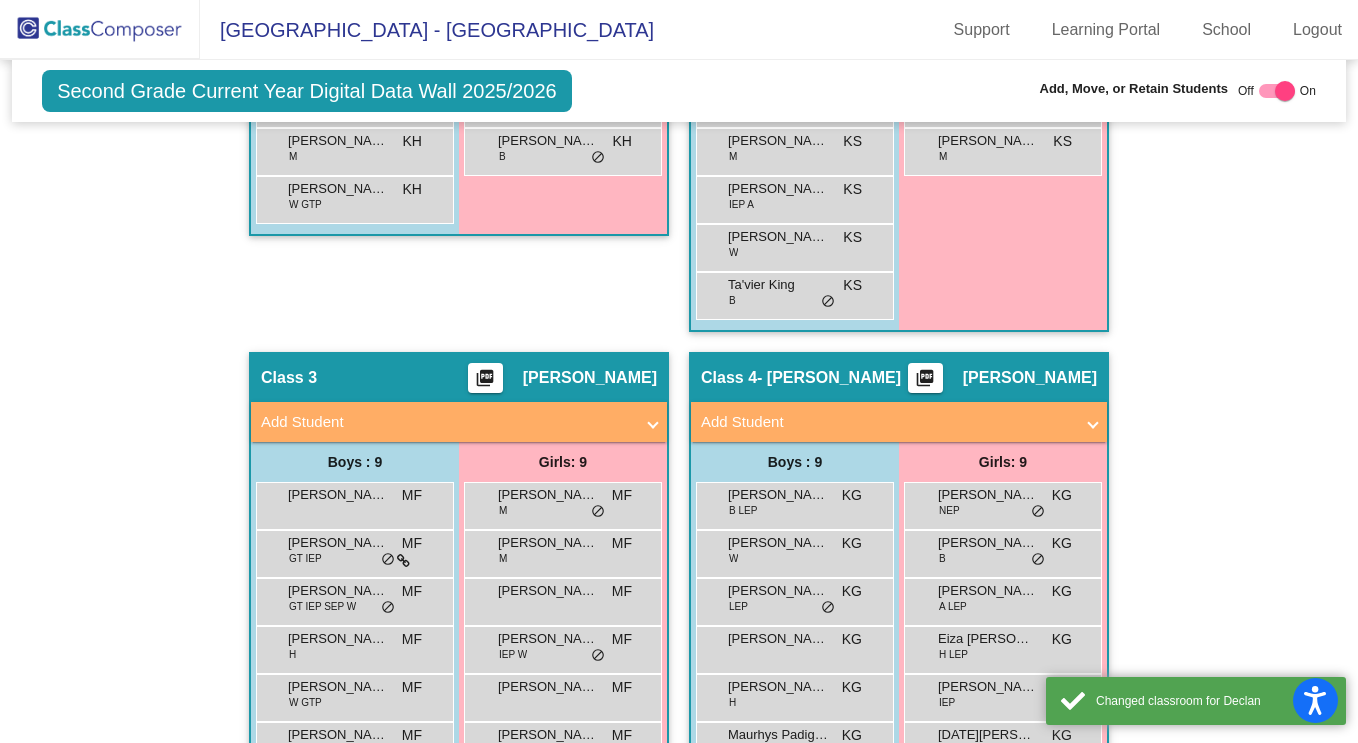 click on "Girls: 8 [PERSON_NAME] H [PERSON_NAME] lock do_not_disturb_alt [PERSON_NAME] [PERSON_NAME] IEP H LEP KH lock do_not_disturb_alt [PERSON_NAME] H GTP KH lock do_not_disturb_alt [PERSON_NAME] I LEP KH lock do_not_disturb_alt [PERSON_NAME] B KH lock do_not_disturb_alt Nuala Nalumawarto A LEP KH lock do_not_disturb_alt [PERSON_NAME] W GTP KH lock do_not_disturb_alt [PERSON_NAME] B KH lock do_not_disturb_alt" at bounding box center (0, 0) 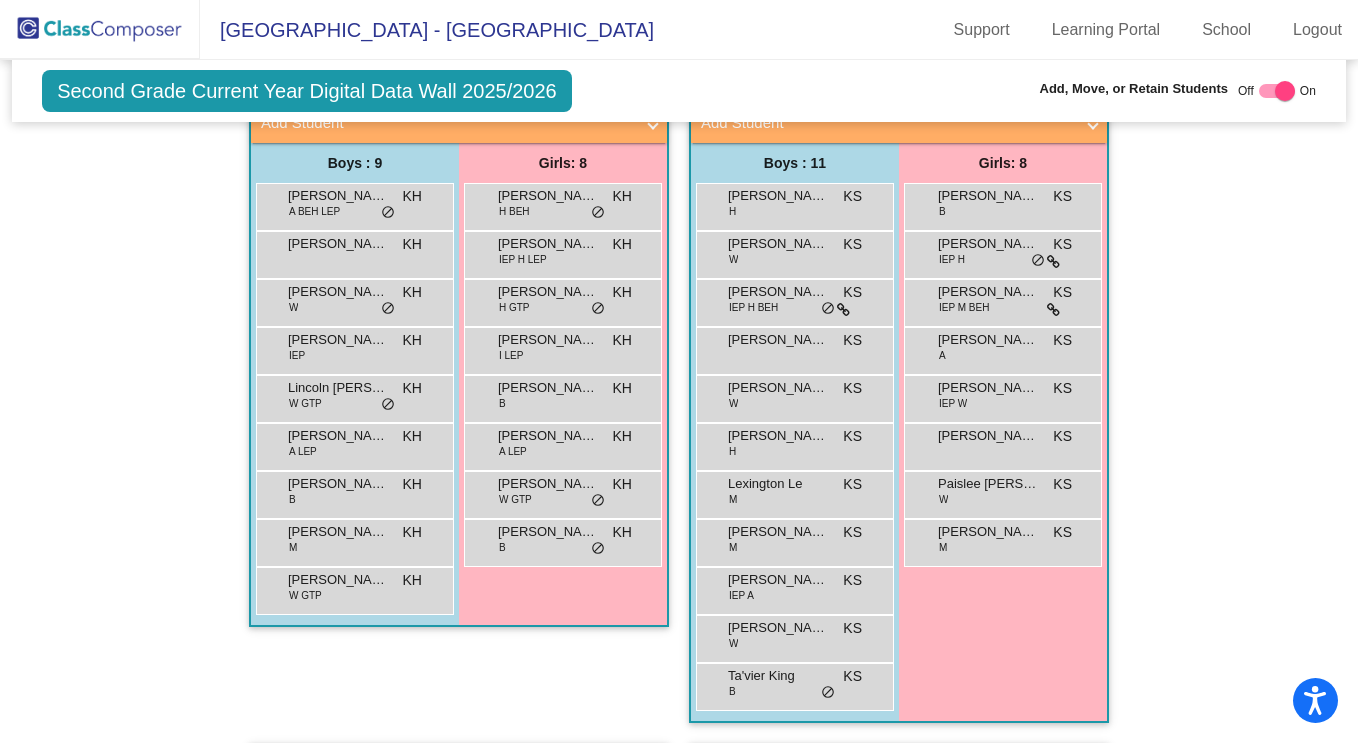 scroll, scrollTop: 422, scrollLeft: 0, axis: vertical 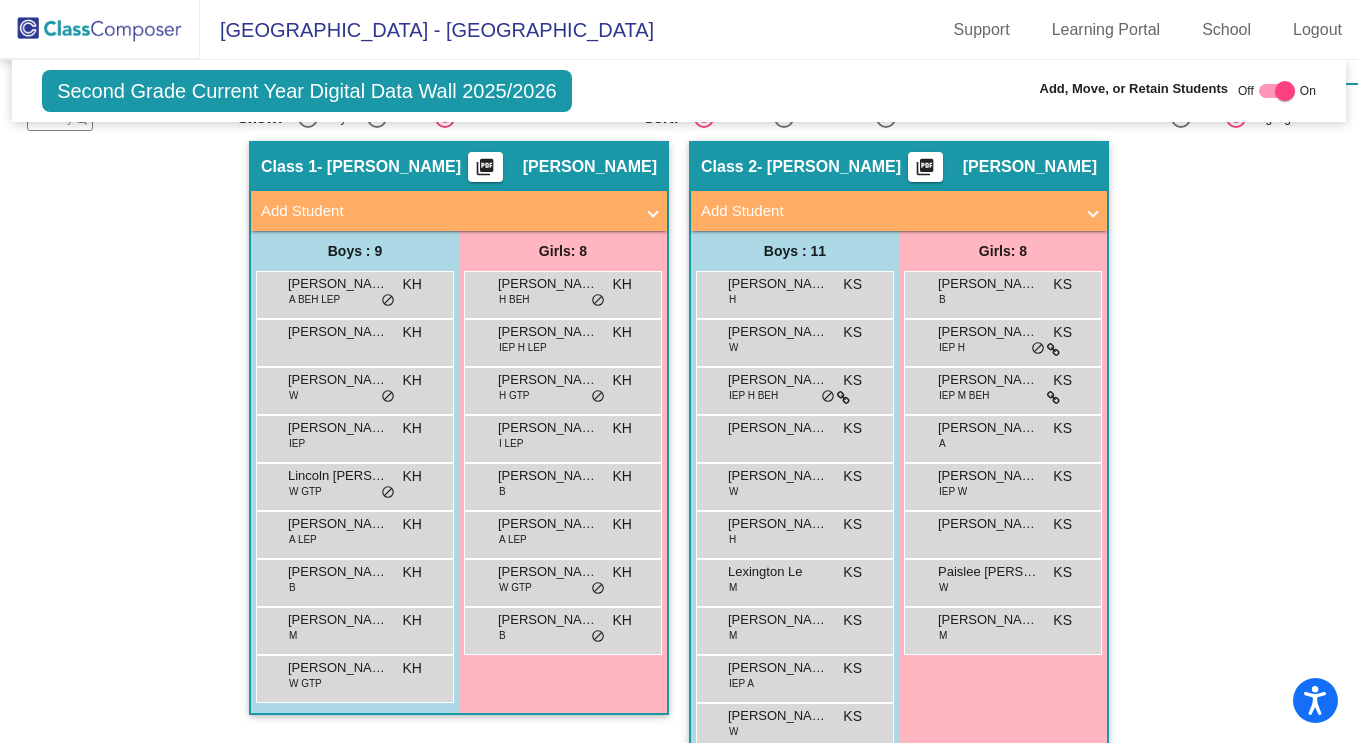 click on "Add Student" at bounding box center [447, 211] 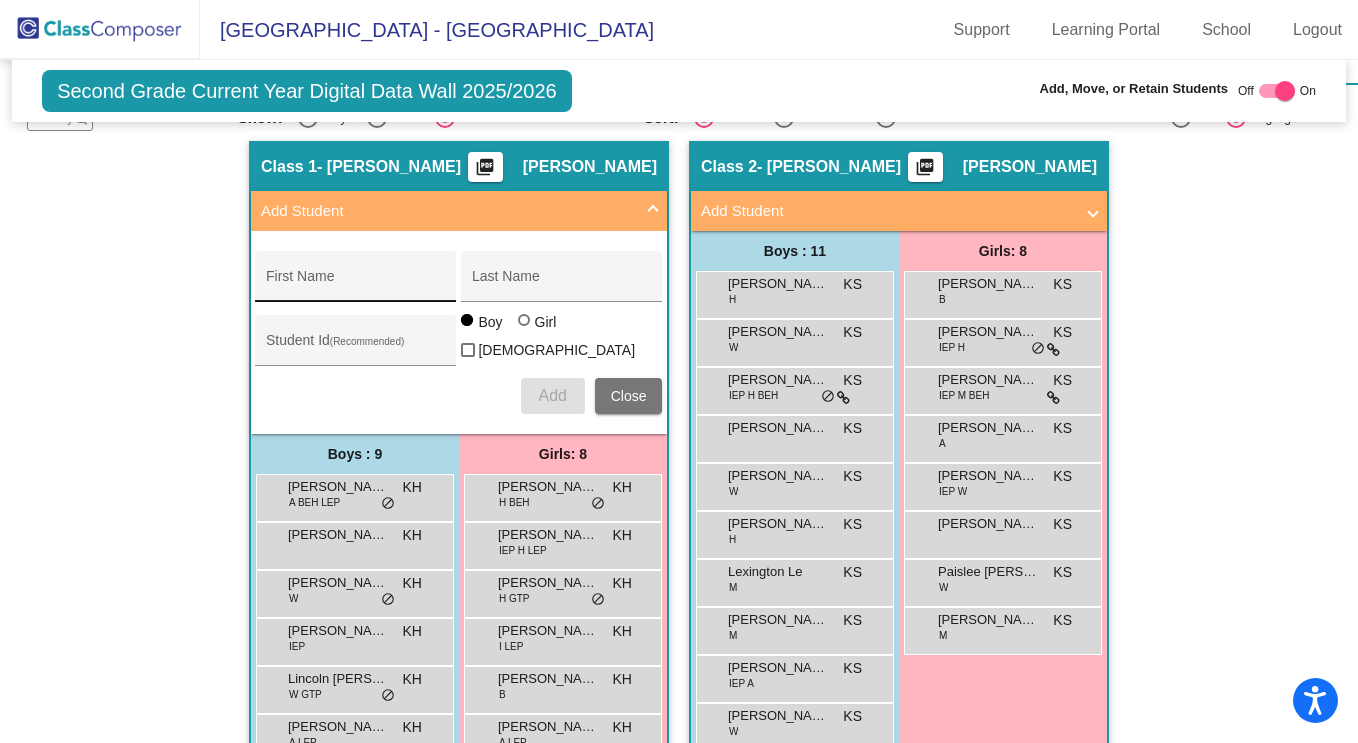 click on "First Name" at bounding box center [356, 284] 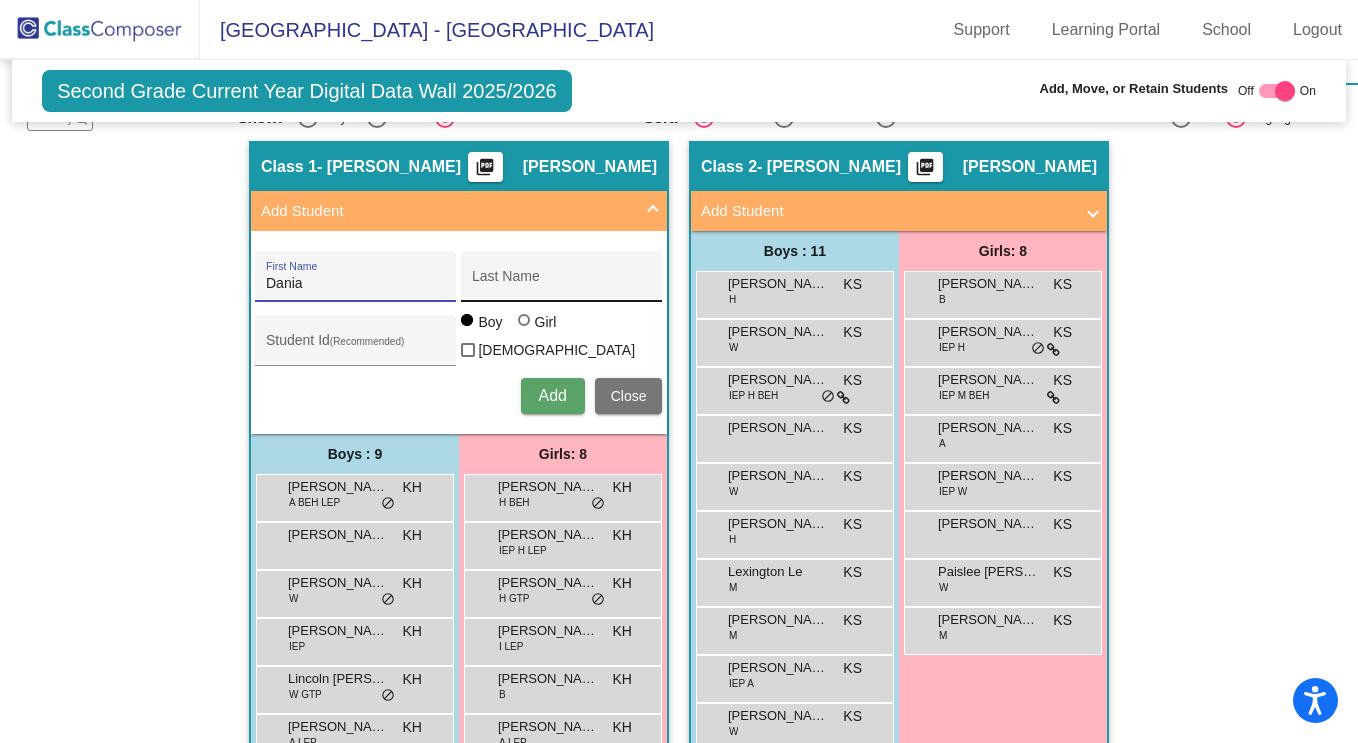 type on "Dania" 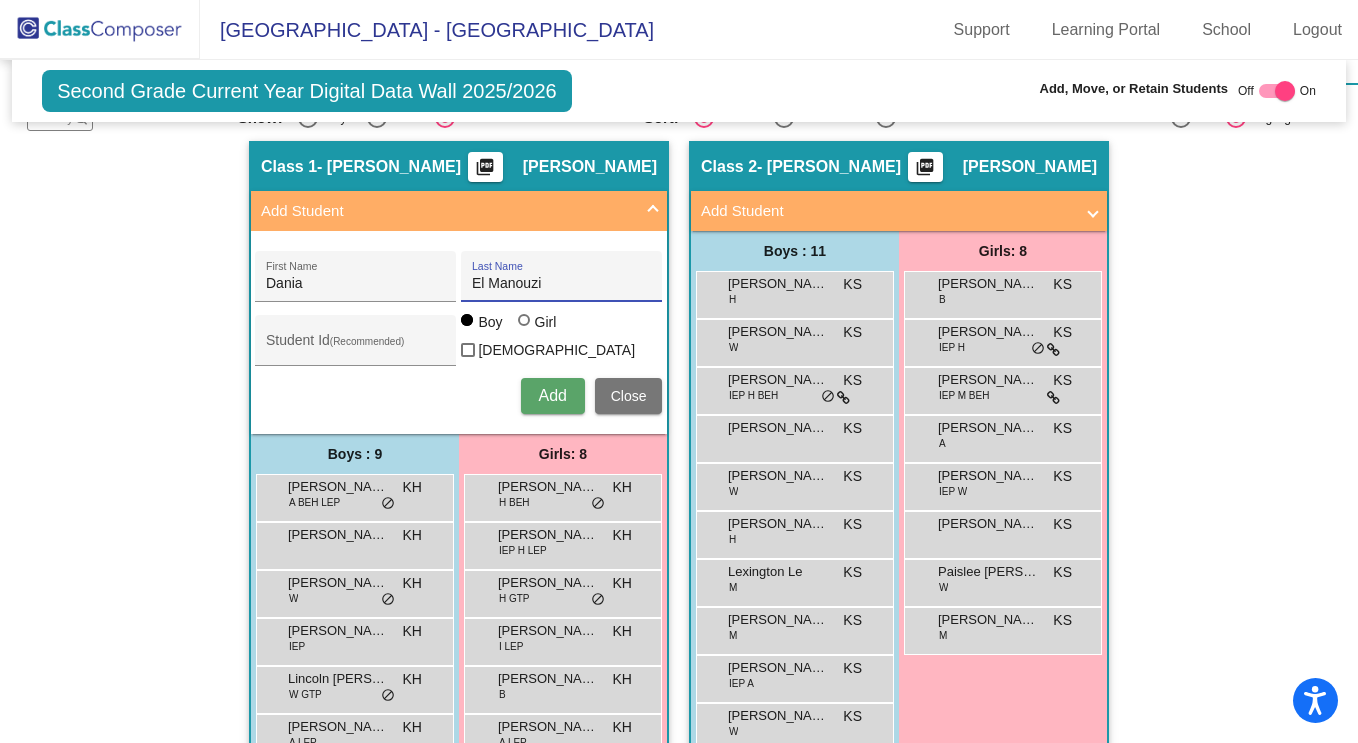 type on "El Manouzi" 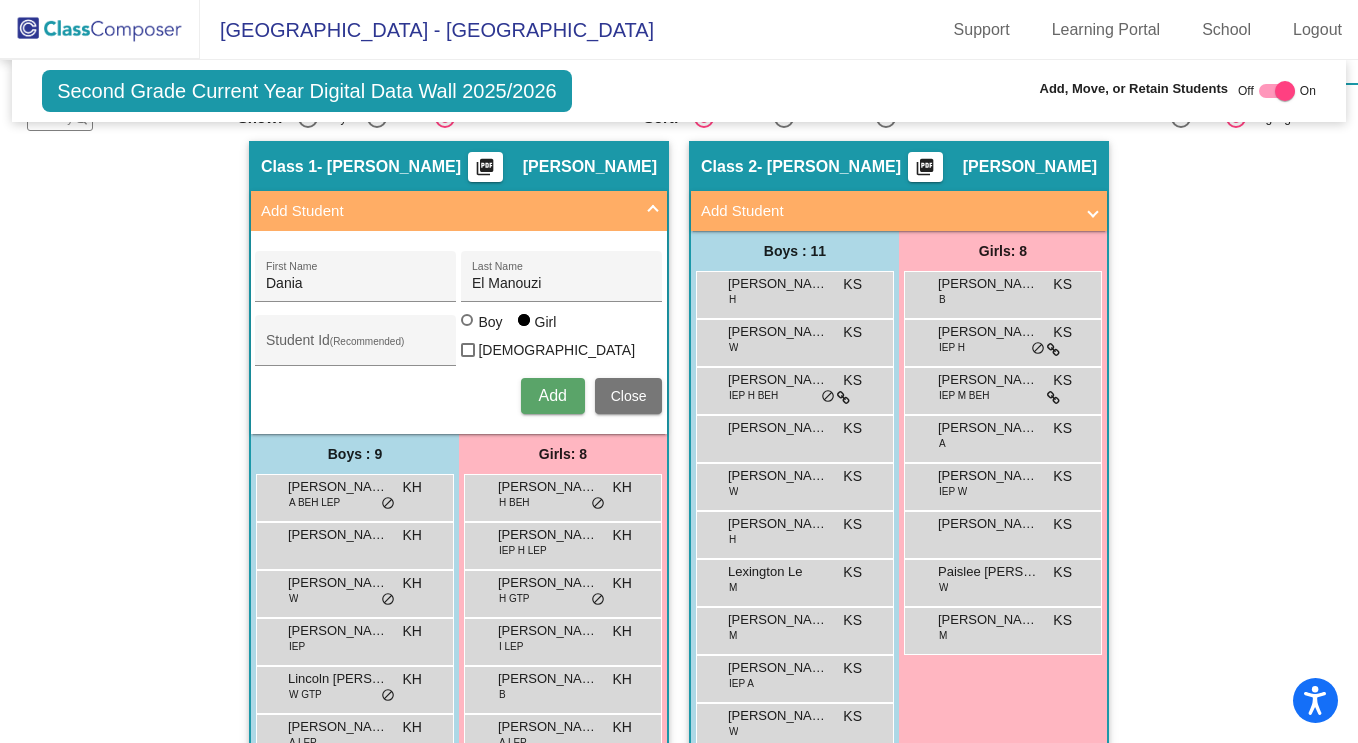 click on "Add" at bounding box center (552, 395) 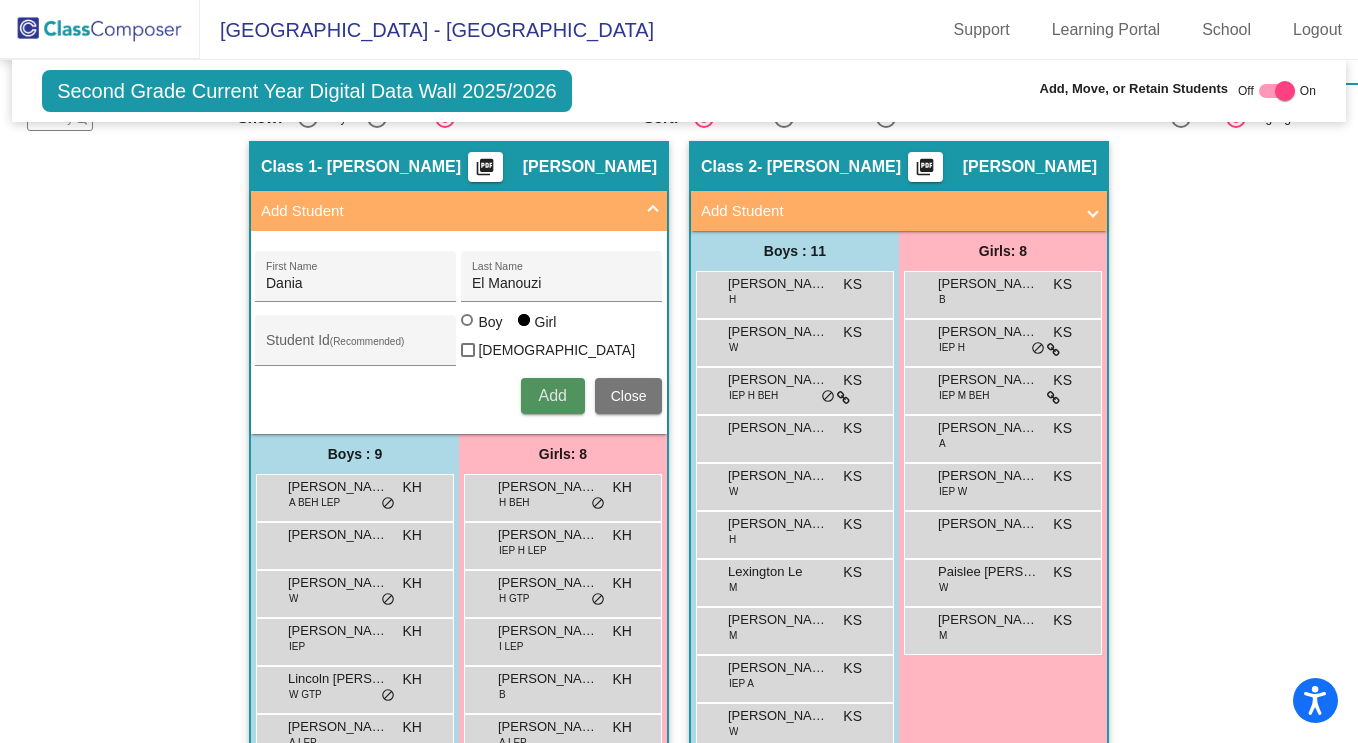 type 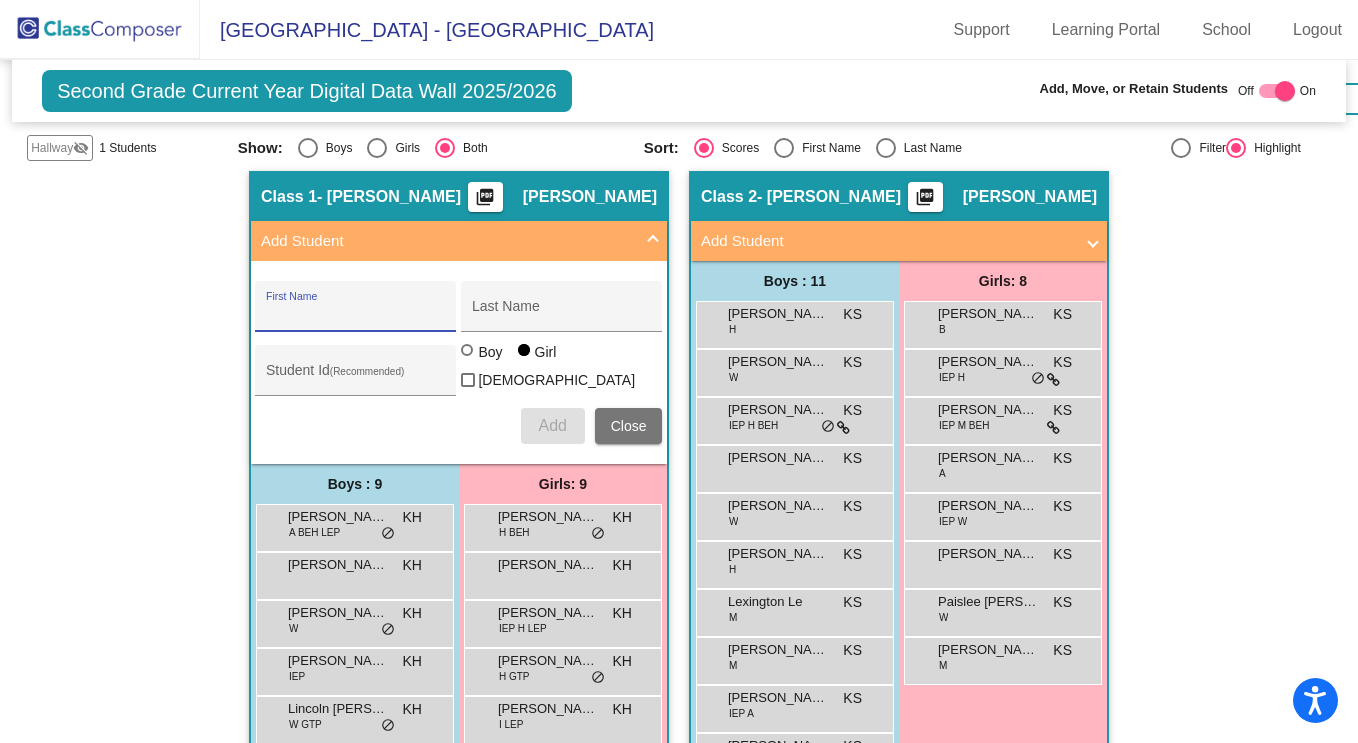 scroll, scrollTop: 391, scrollLeft: 0, axis: vertical 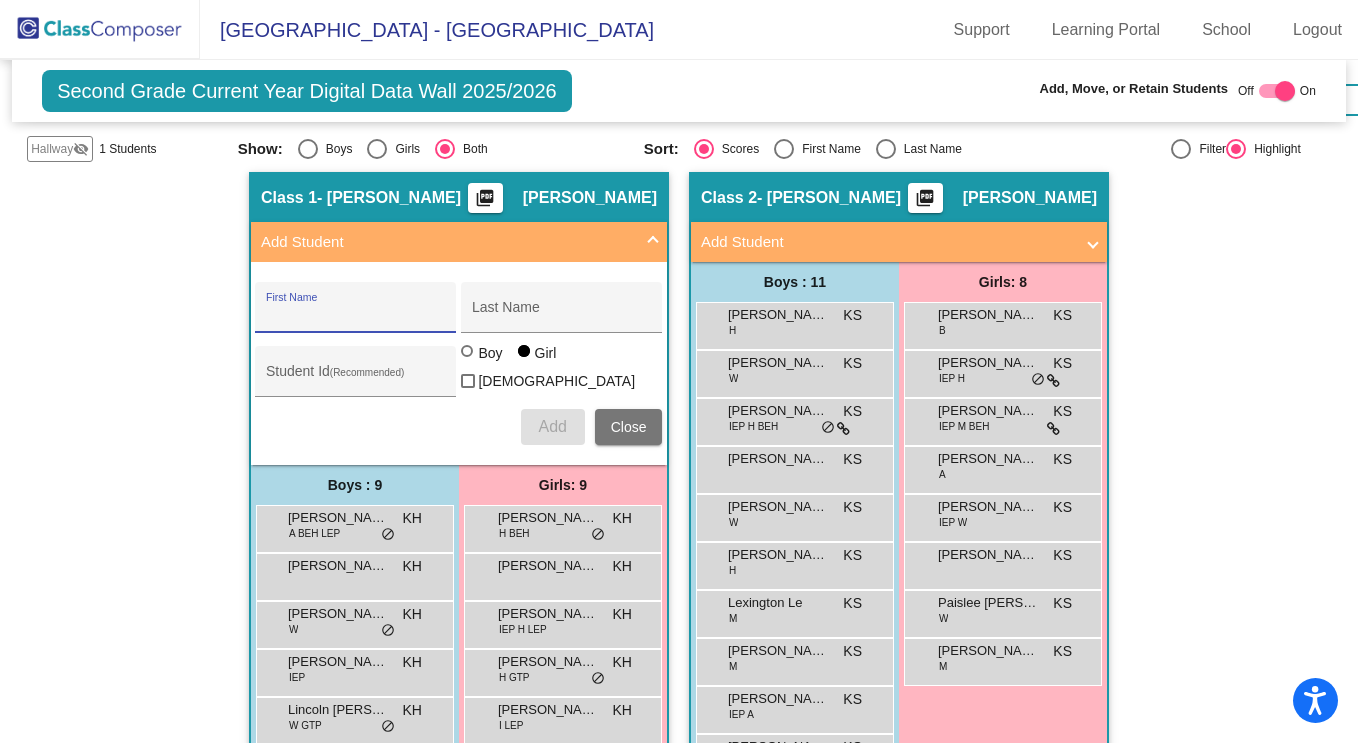 click on "Add Student" at bounding box center [455, 242] 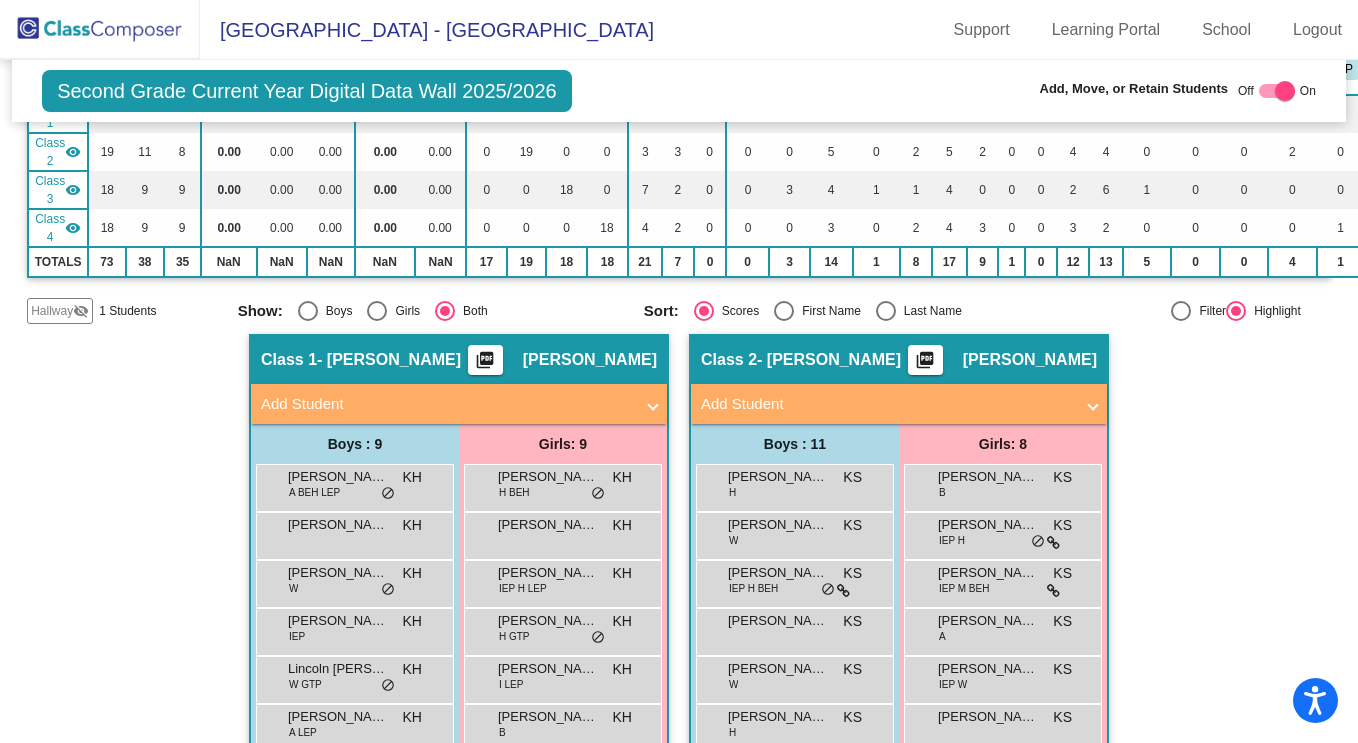 scroll, scrollTop: 0, scrollLeft: 0, axis: both 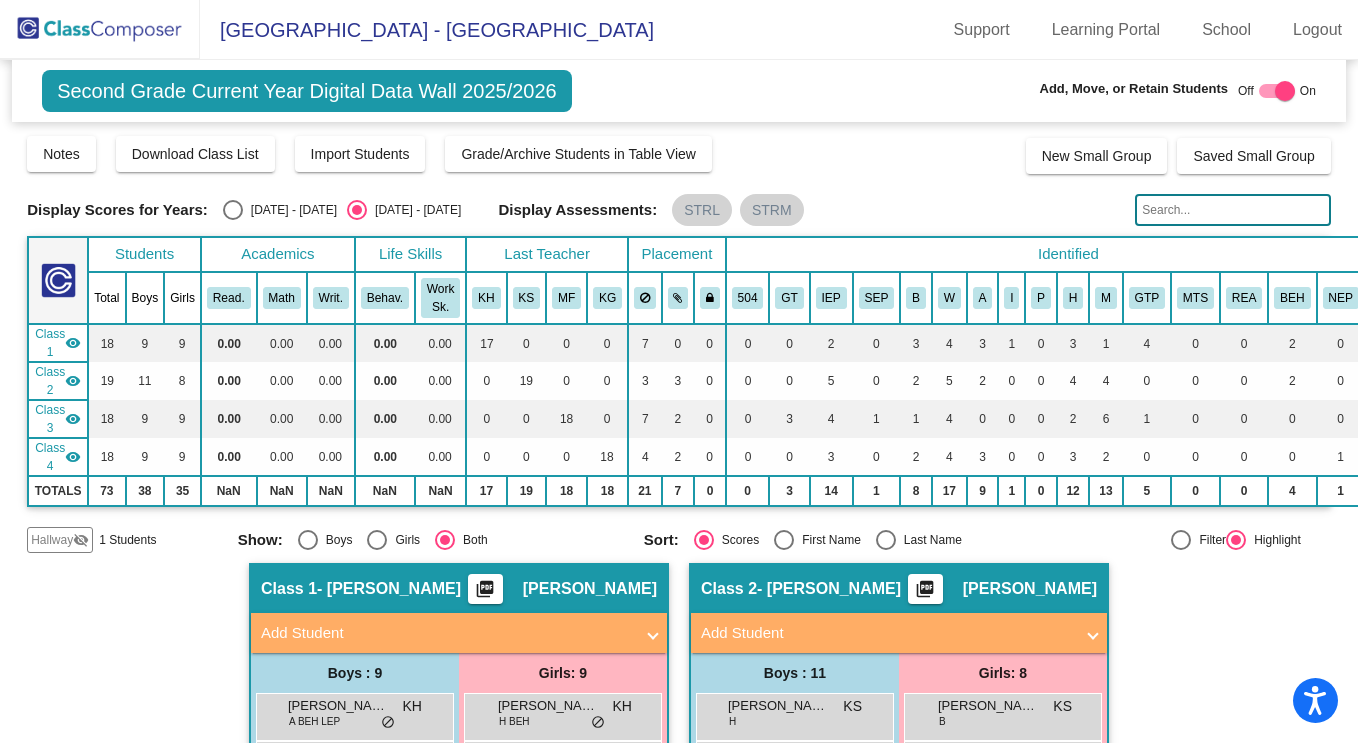 click 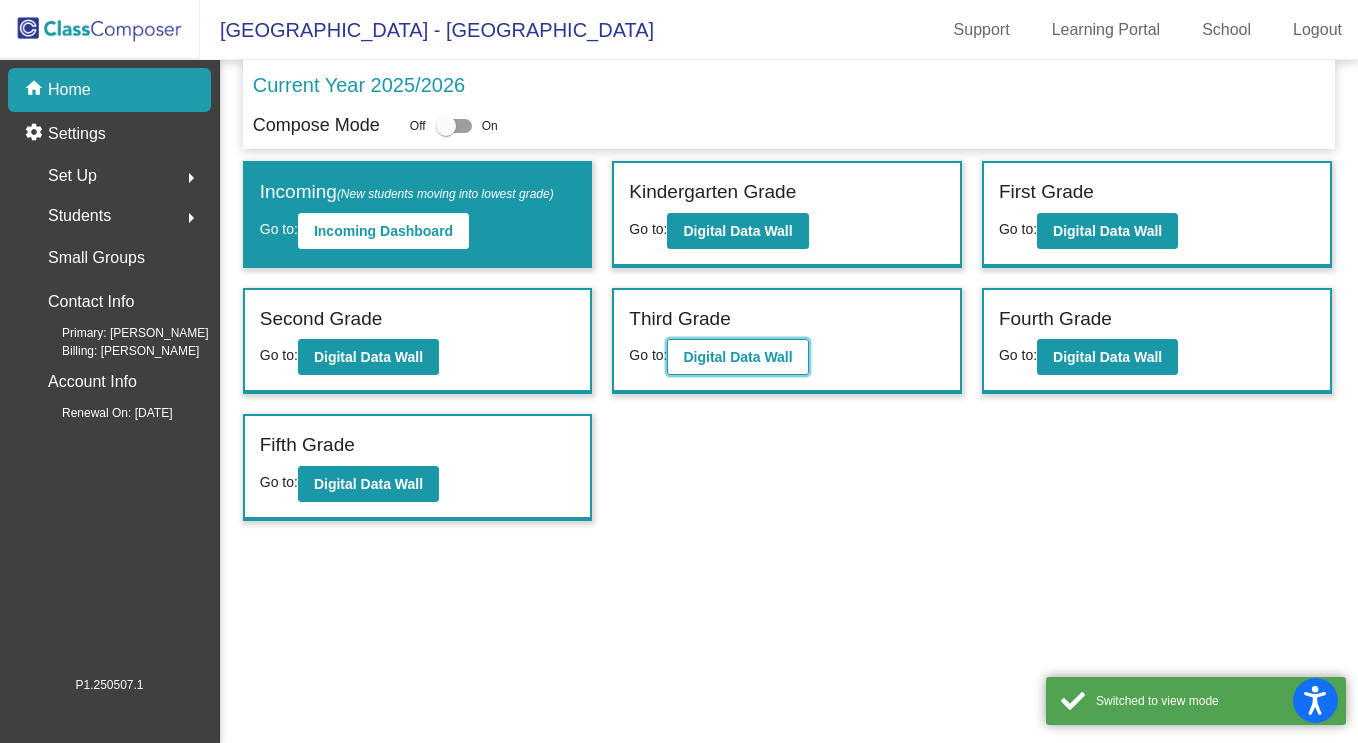 click on "Digital Data Wall" 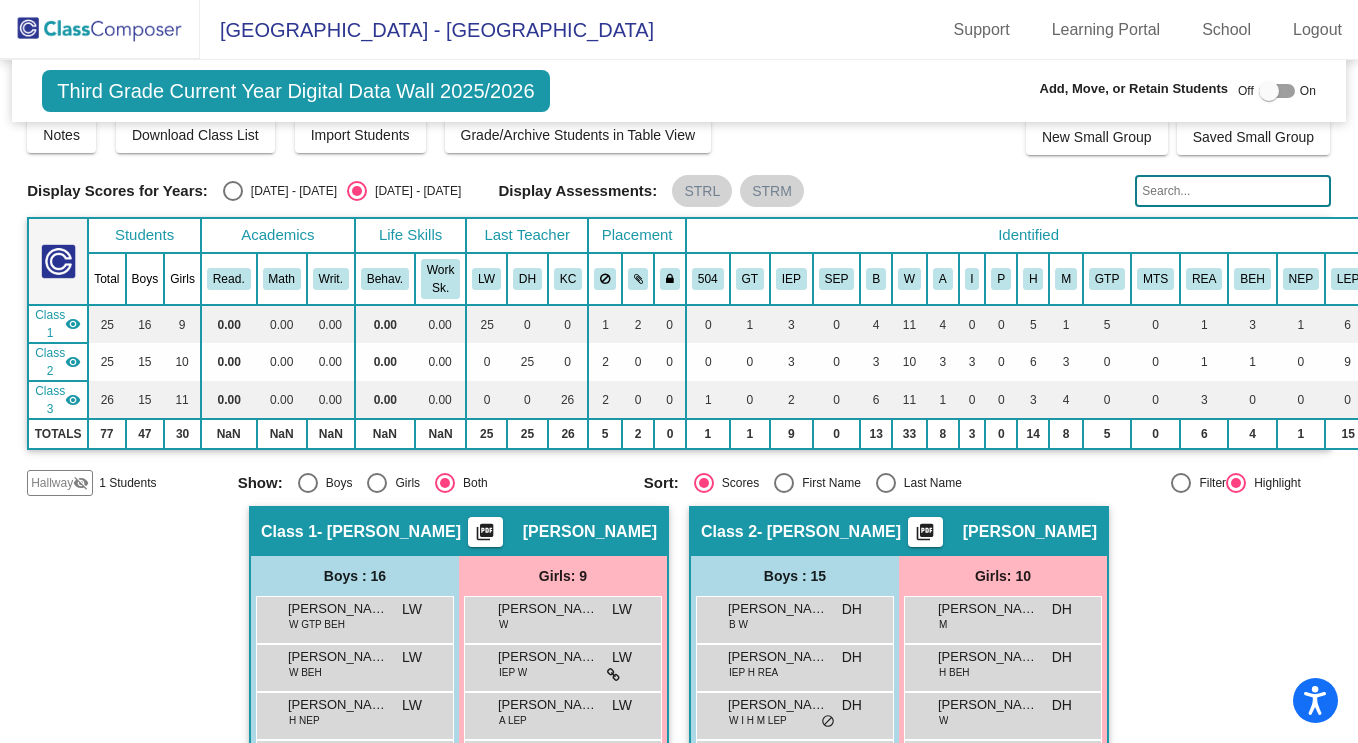 scroll, scrollTop: 0, scrollLeft: 0, axis: both 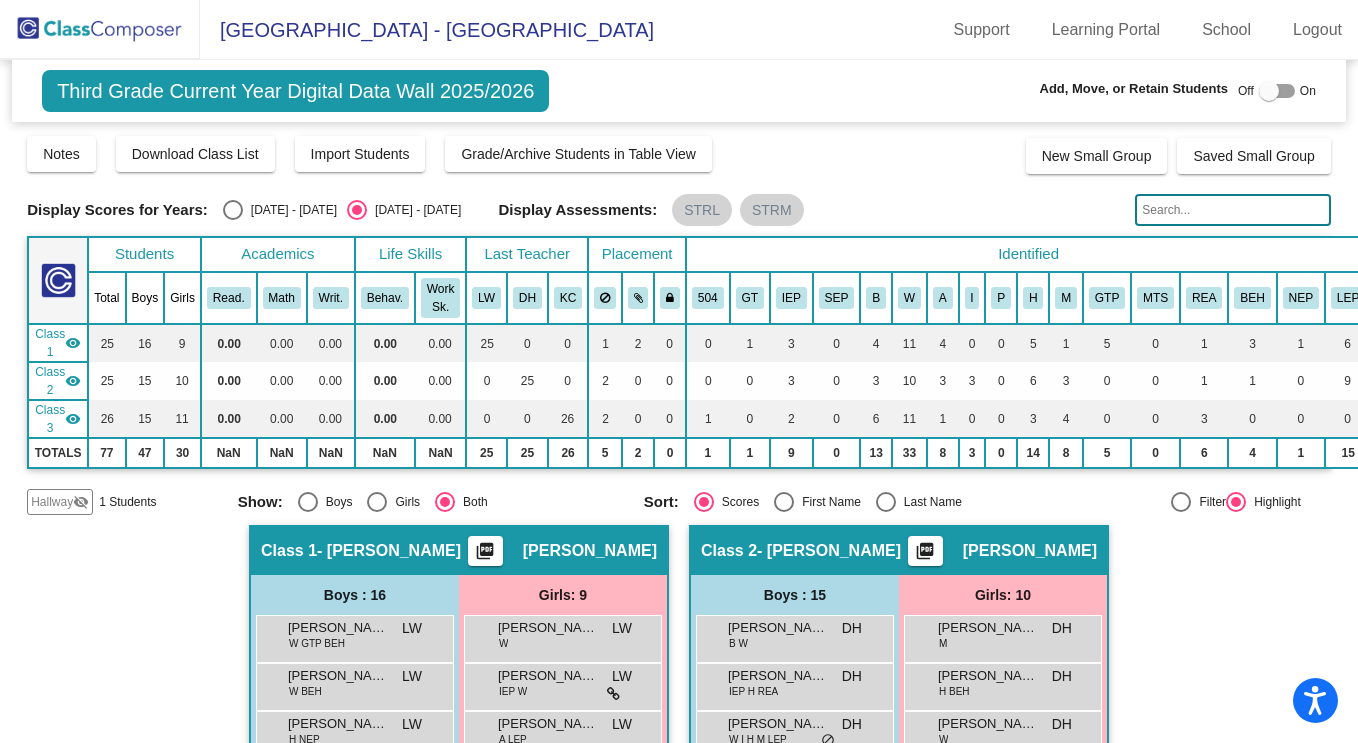 click 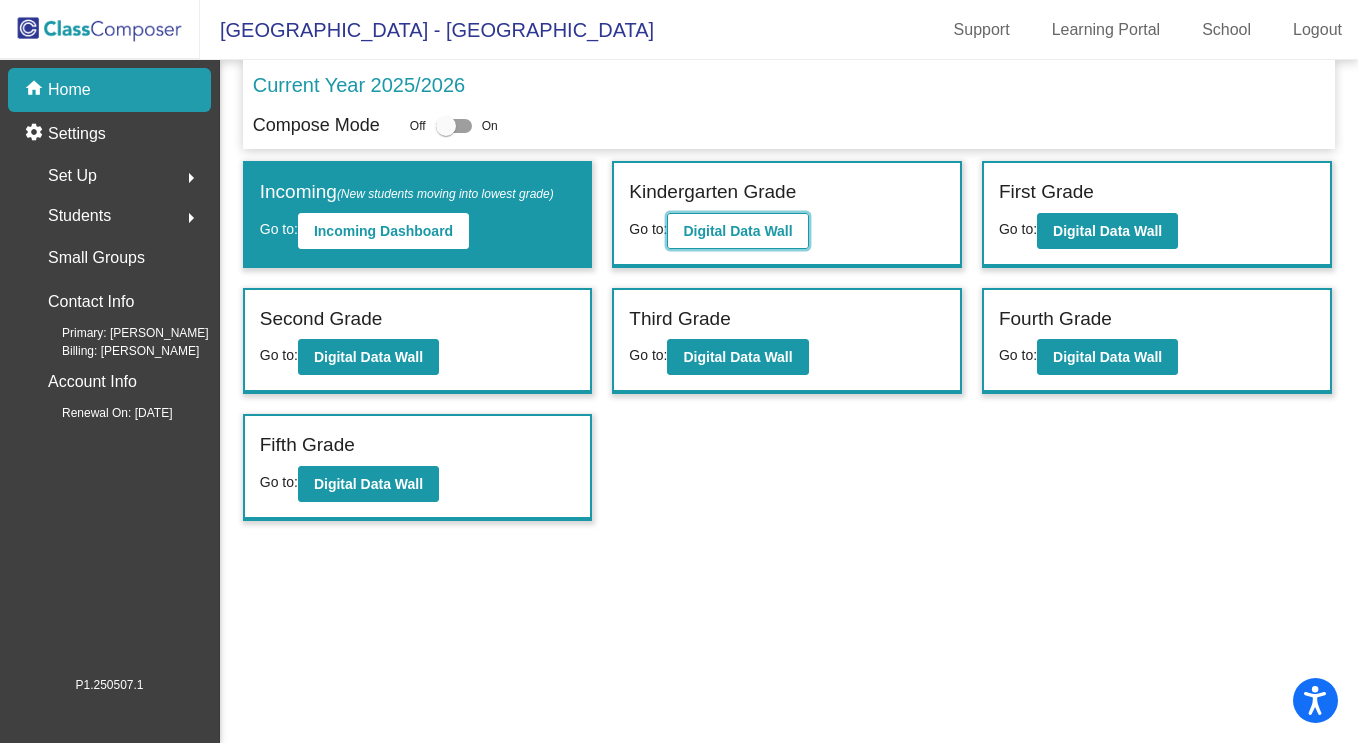click on "Digital Data Wall" 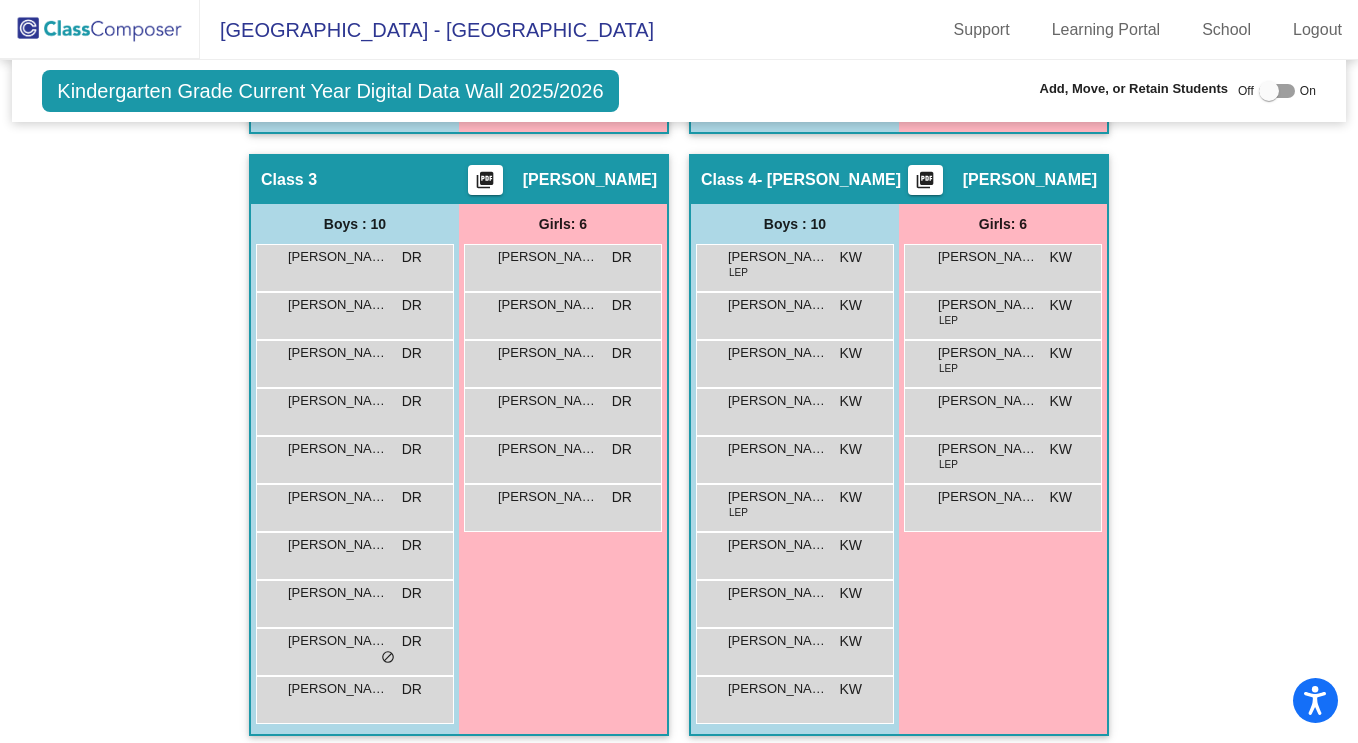 scroll, scrollTop: 962, scrollLeft: 0, axis: vertical 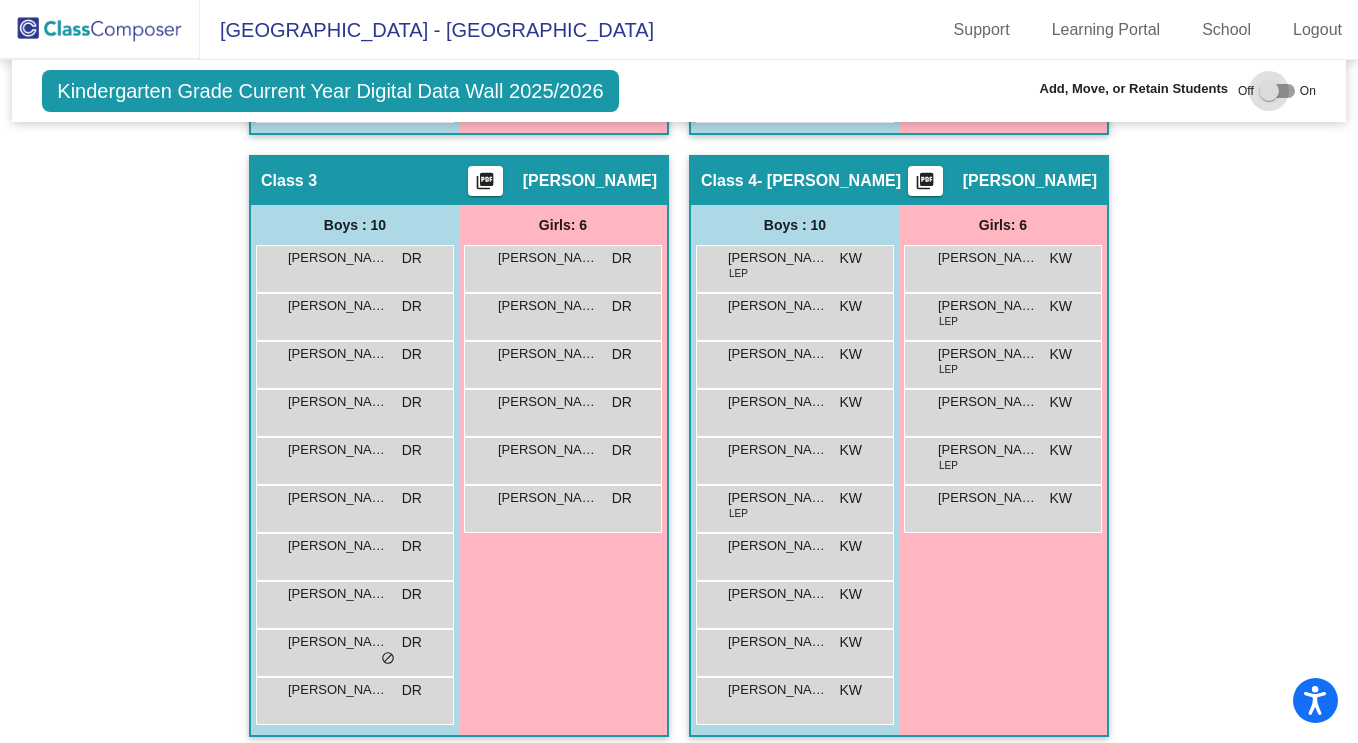click at bounding box center [1269, 91] 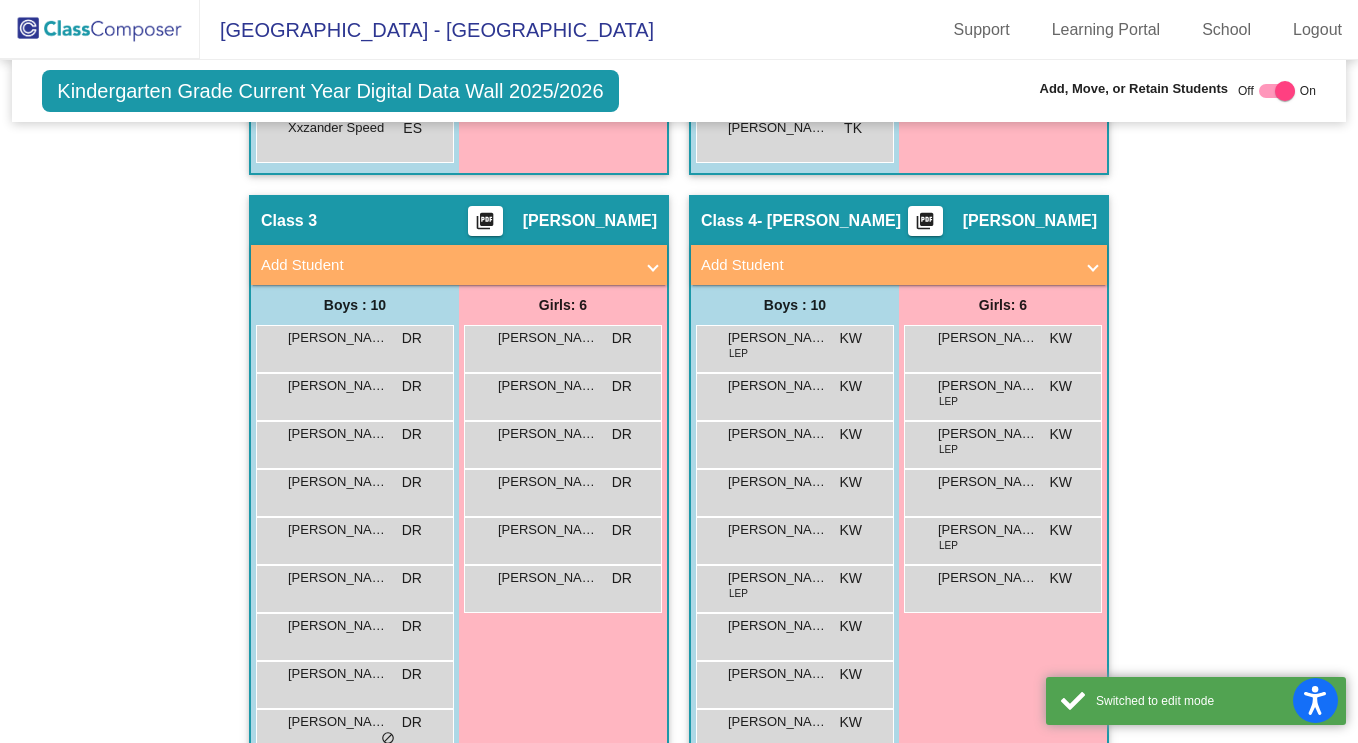 scroll, scrollTop: 1002, scrollLeft: 0, axis: vertical 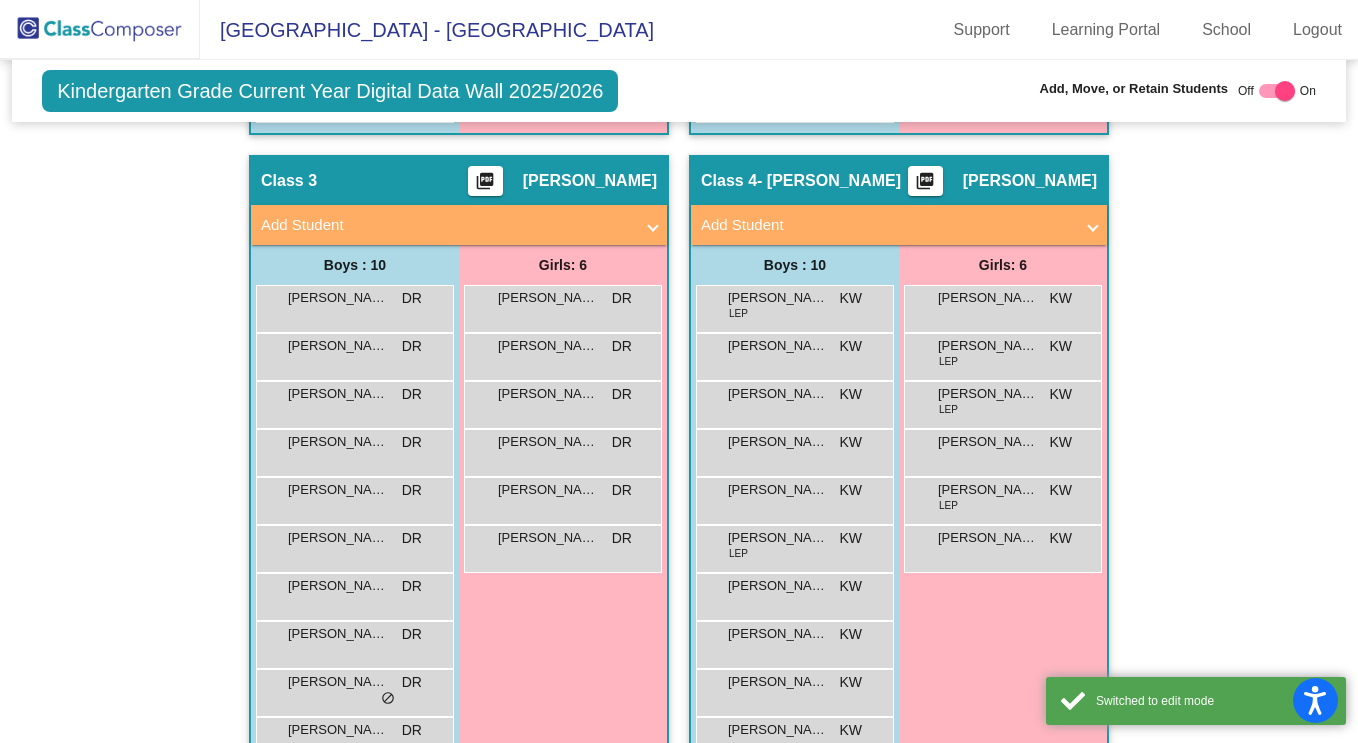 click on "Add Student" at bounding box center (447, 225) 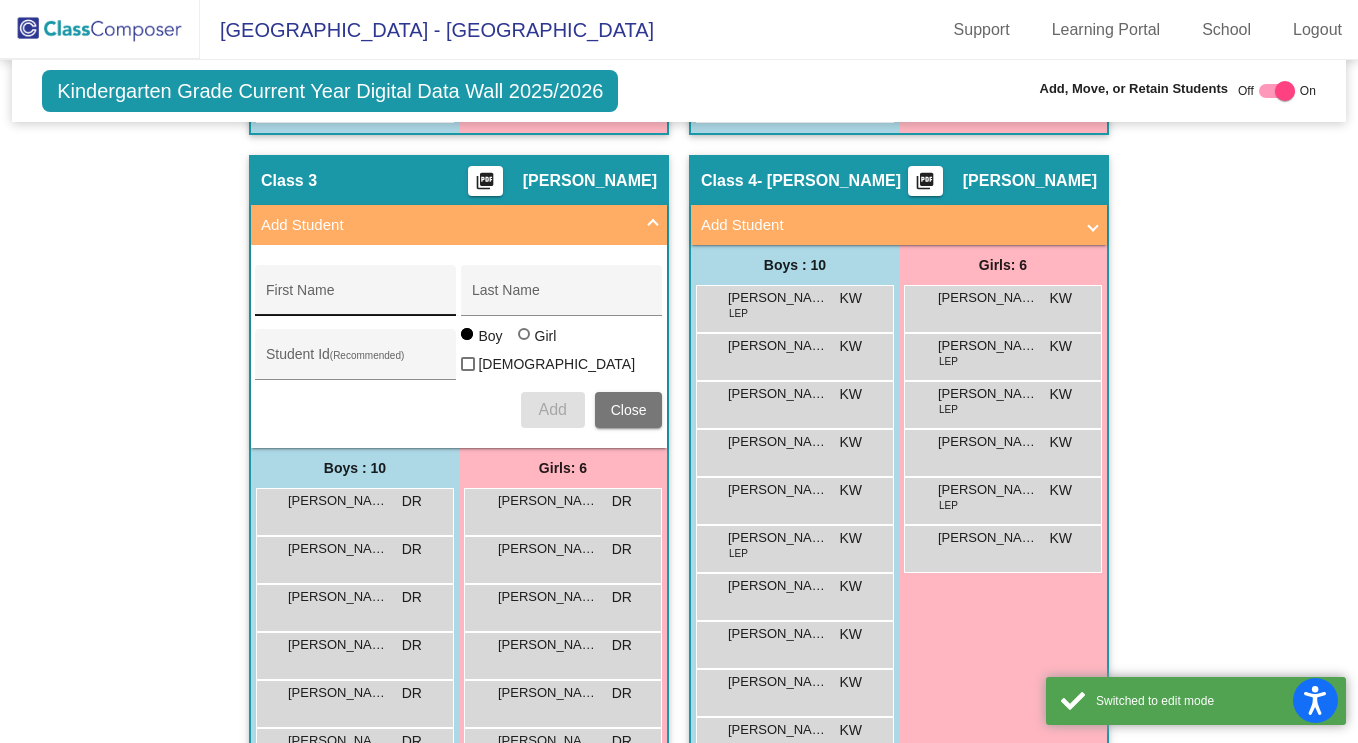 click on "First Name" at bounding box center (356, 296) 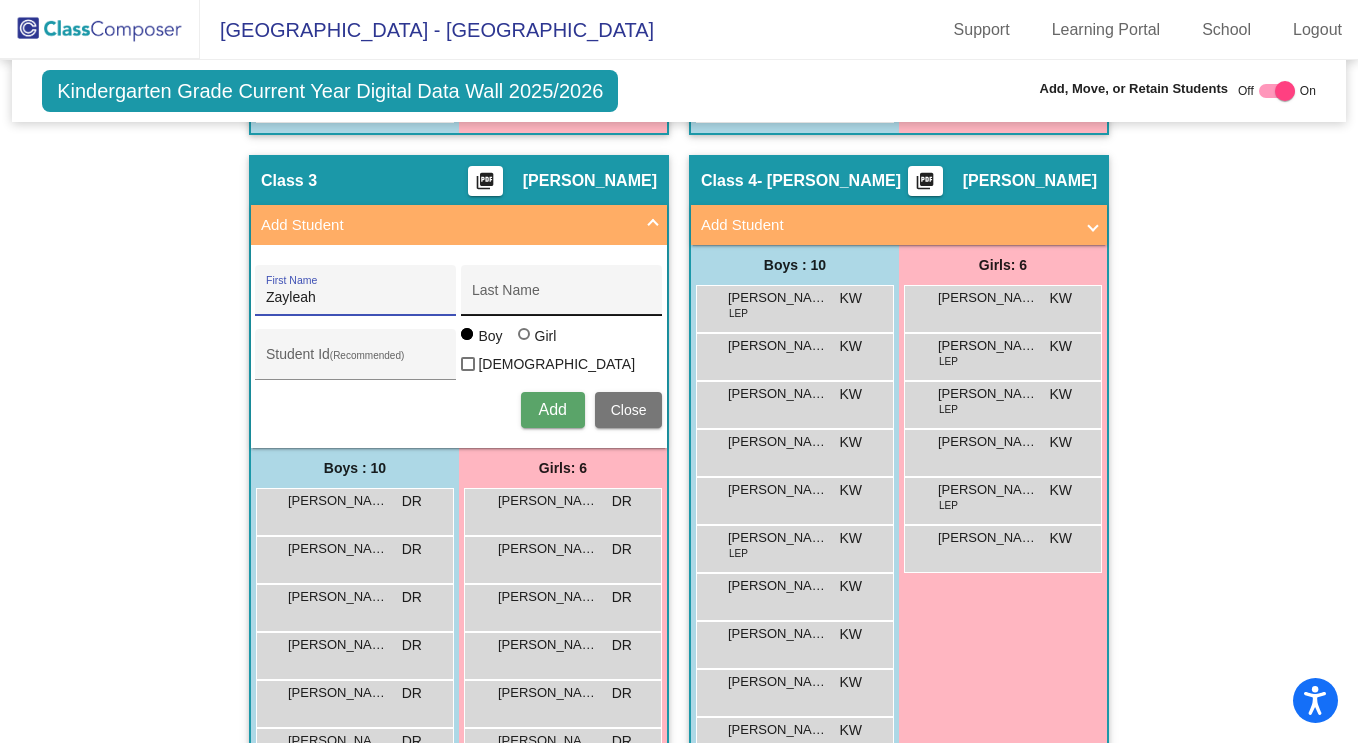 type on "Zayleah" 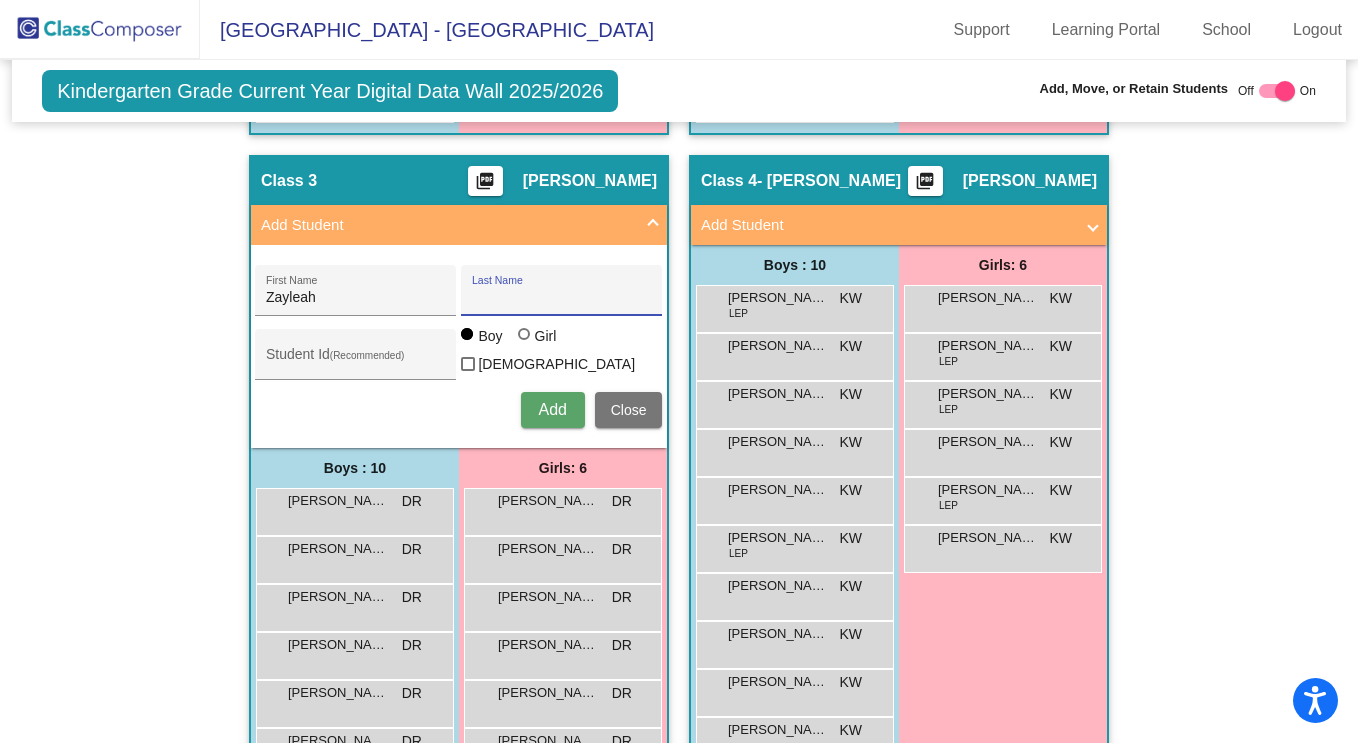 click on "Last Name" at bounding box center [562, 298] 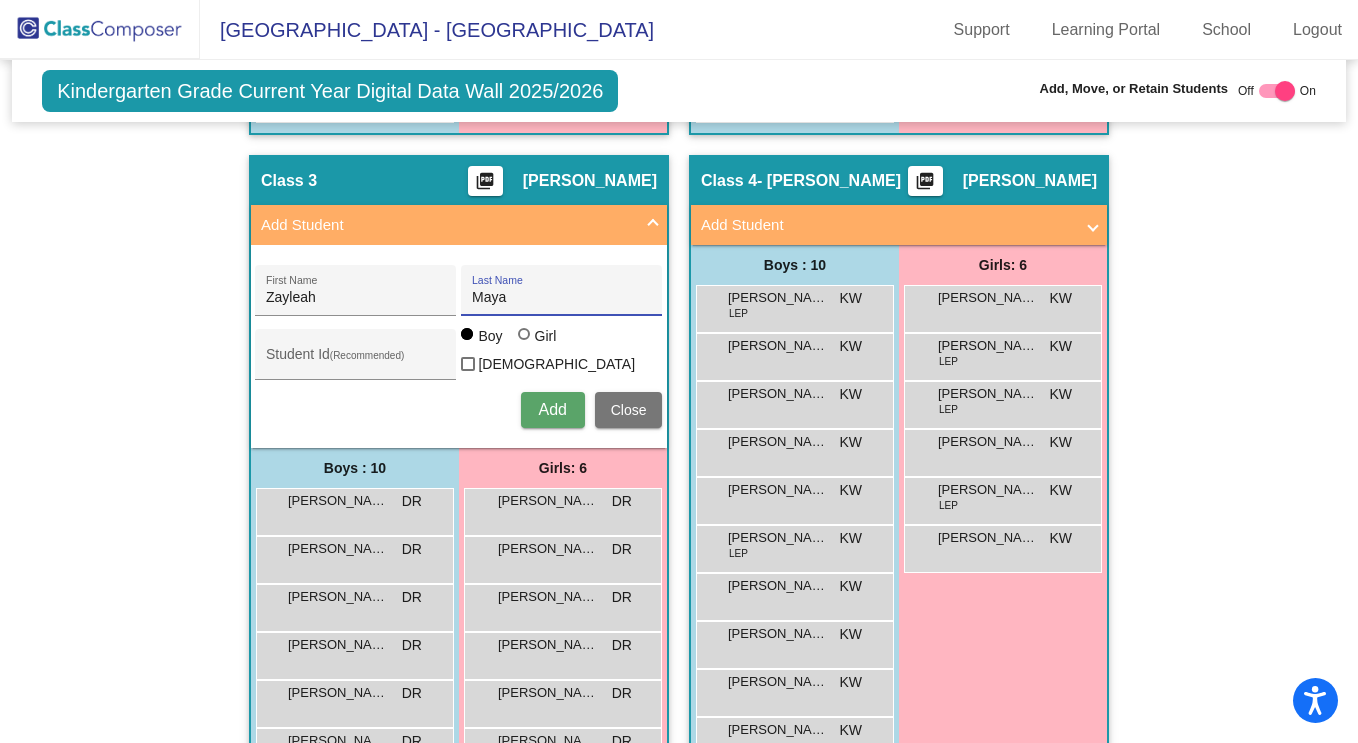 type on "Maya" 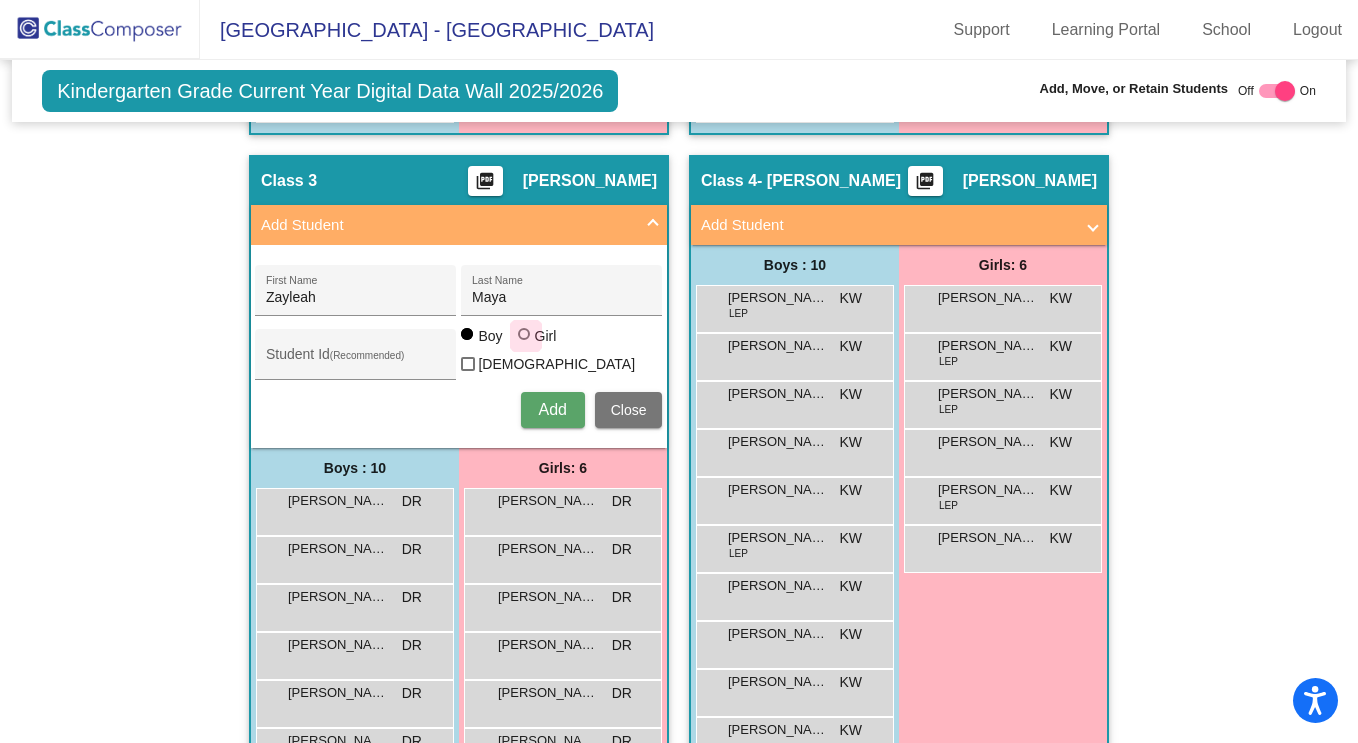 click at bounding box center [524, 334] 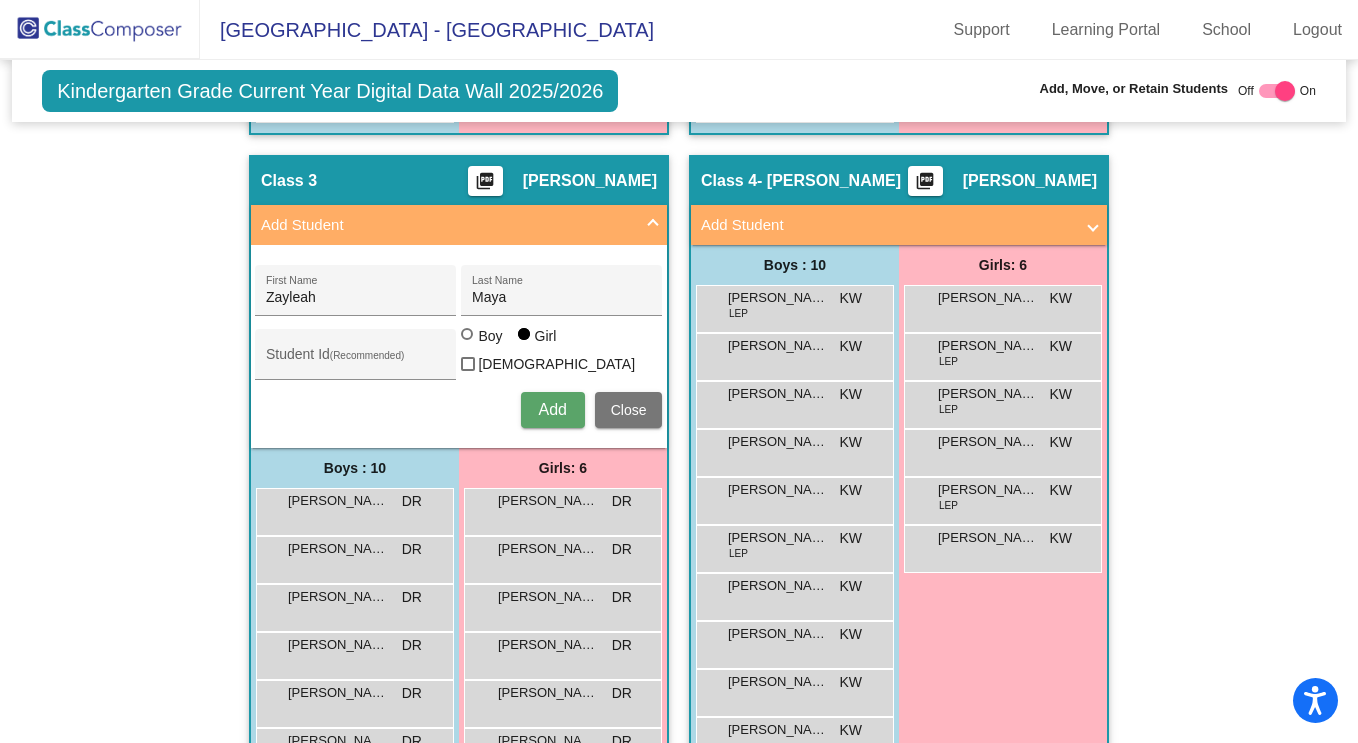 click on "Add" at bounding box center (552, 409) 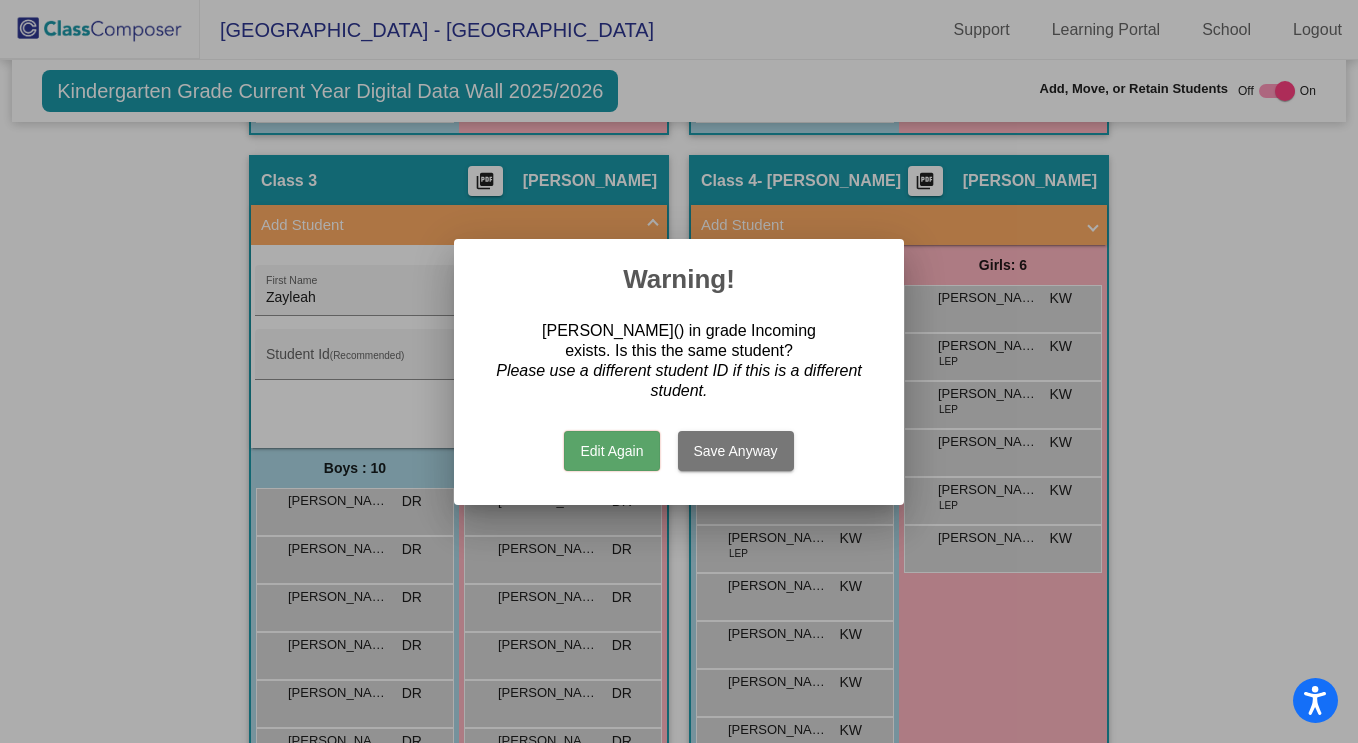 click on "Save Anyway" at bounding box center (736, 451) 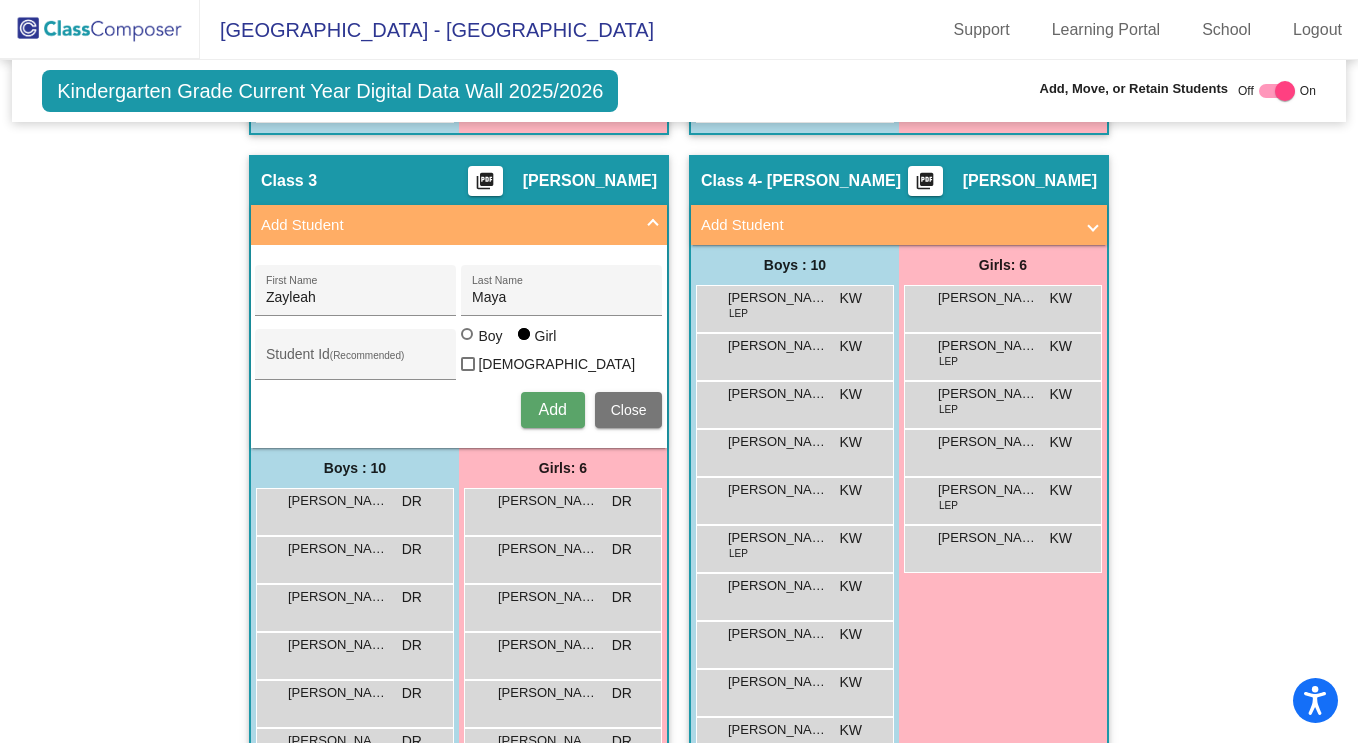type 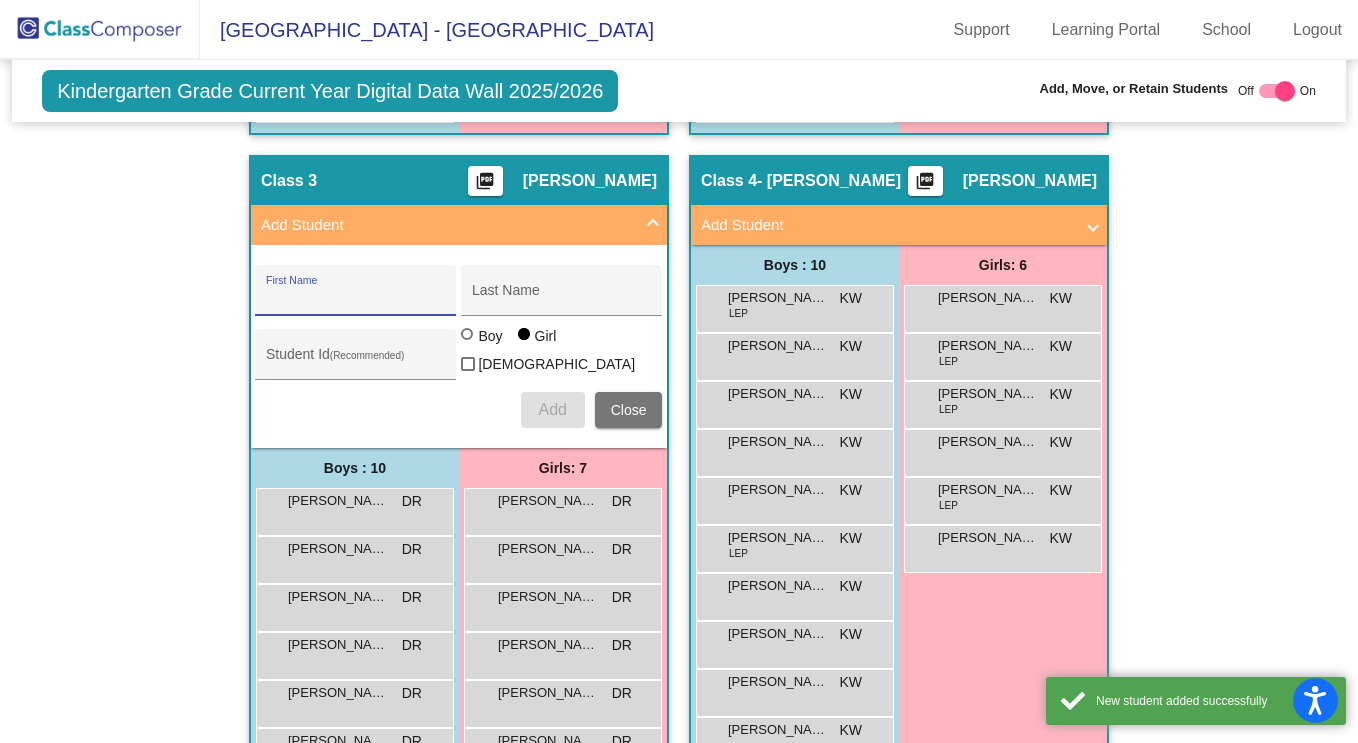 click at bounding box center (653, 225) 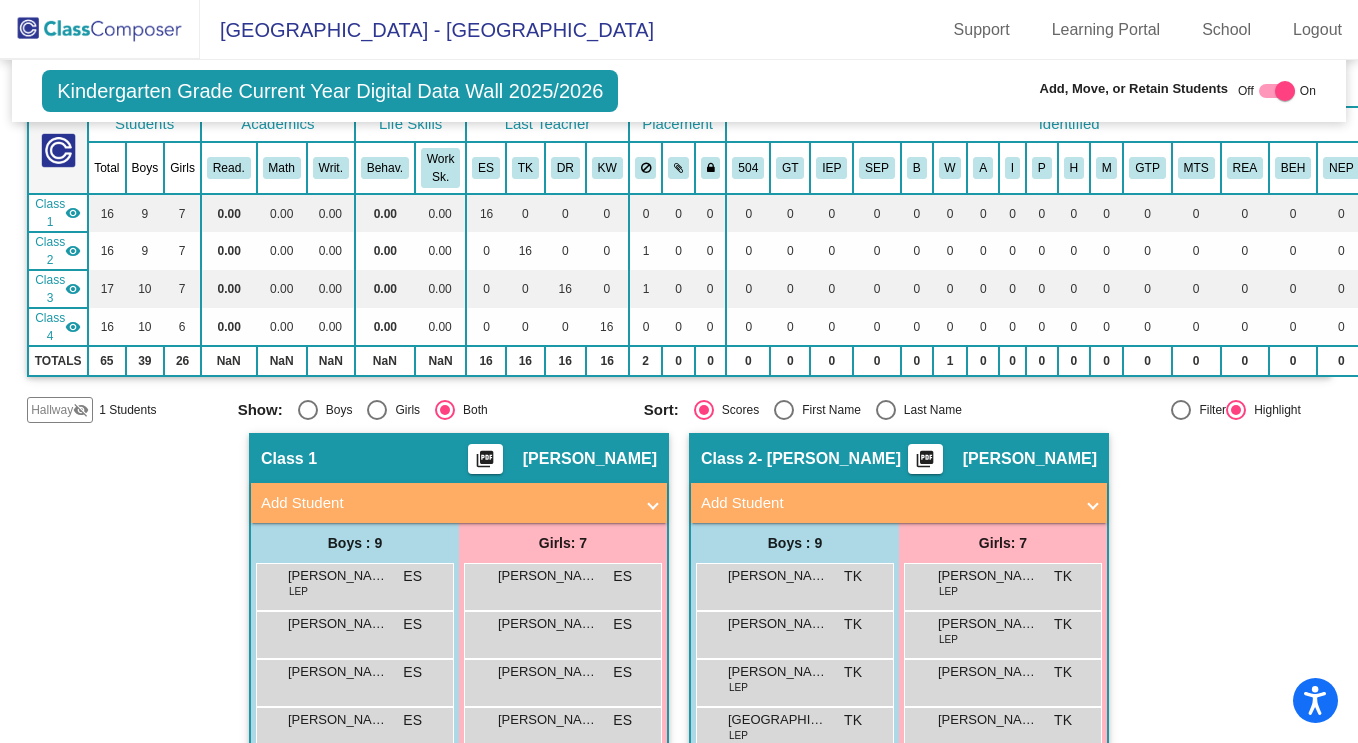 scroll, scrollTop: 0, scrollLeft: 0, axis: both 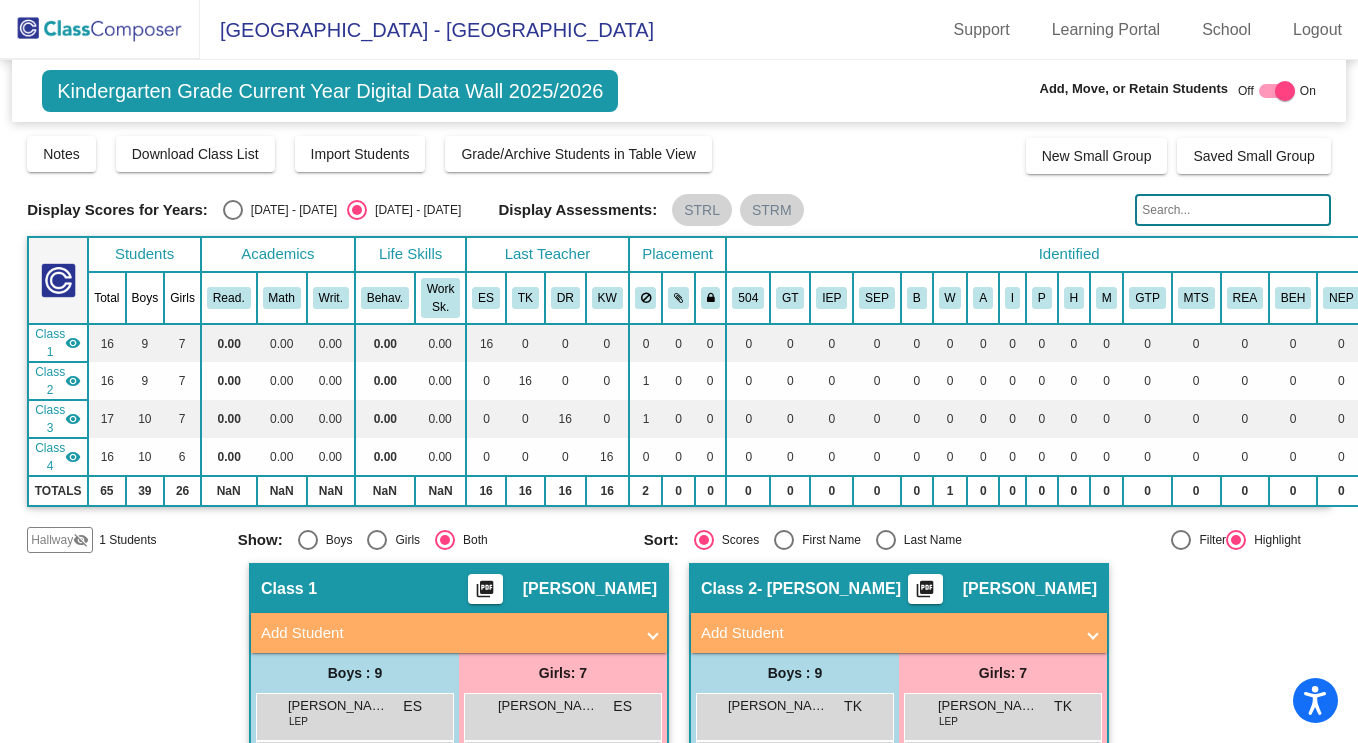 click 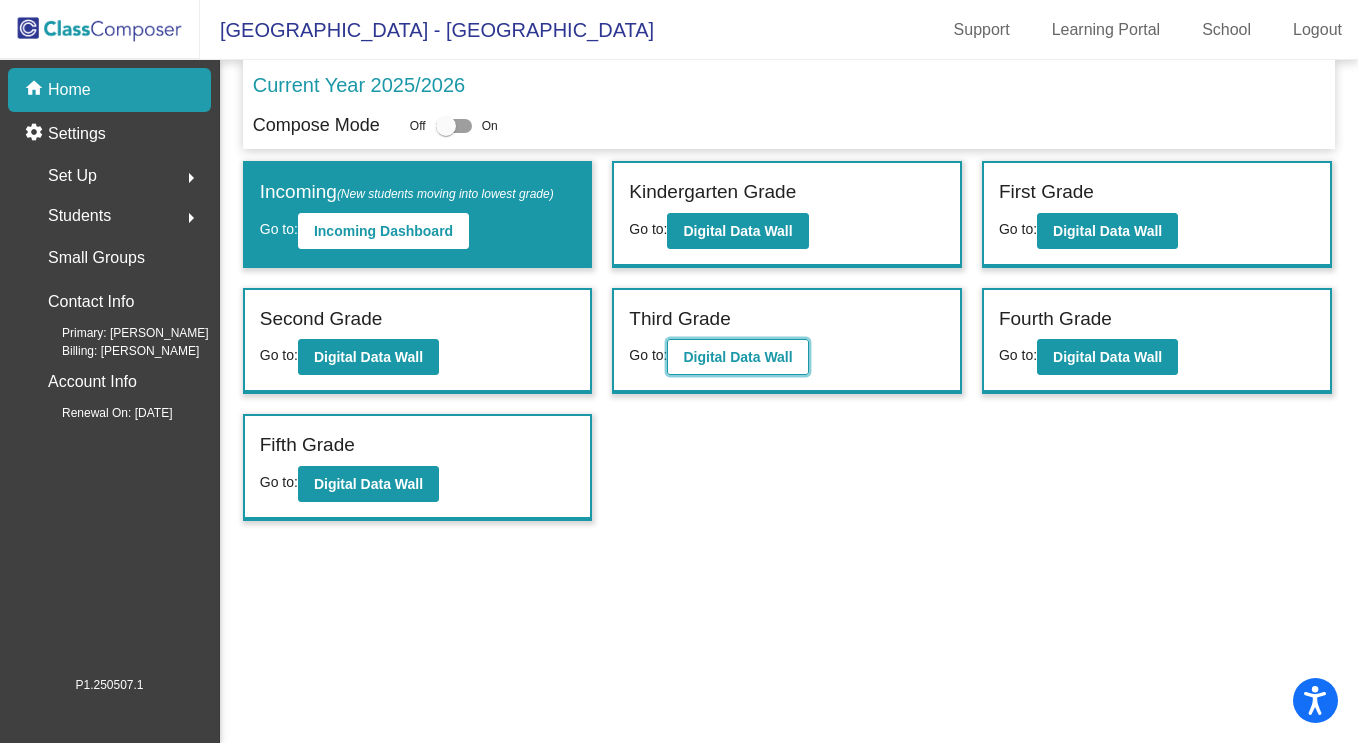 click on "Digital Data Wall" 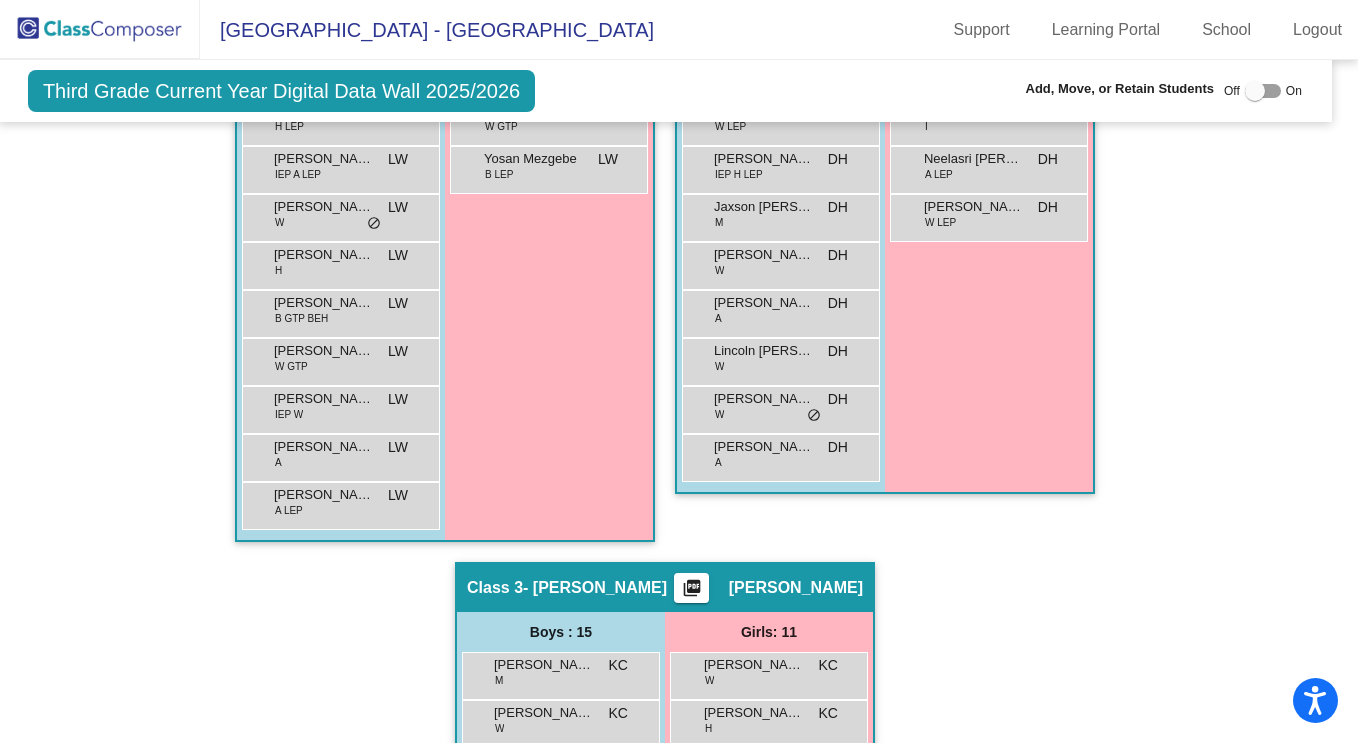 scroll, scrollTop: 854, scrollLeft: 24, axis: both 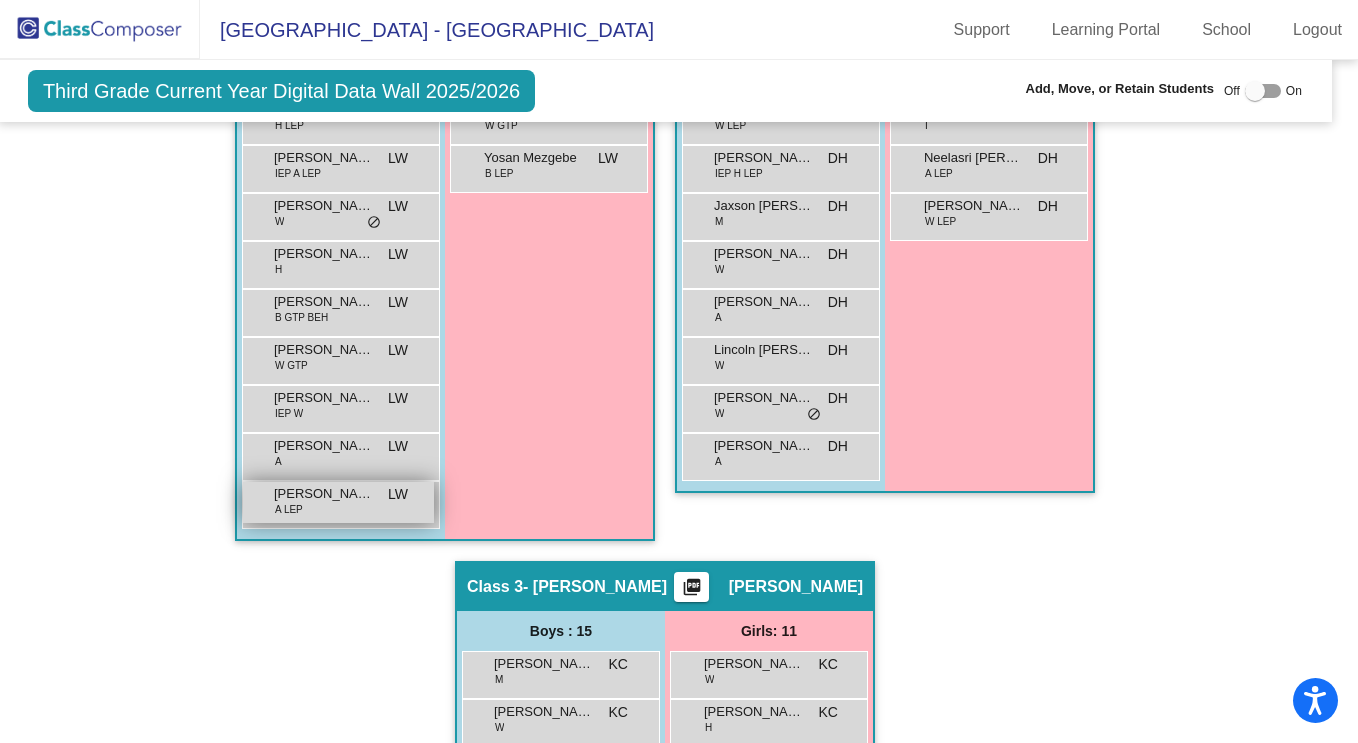 click on "[PERSON_NAME] A LEP LW lock do_not_disturb_alt" at bounding box center [338, 502] 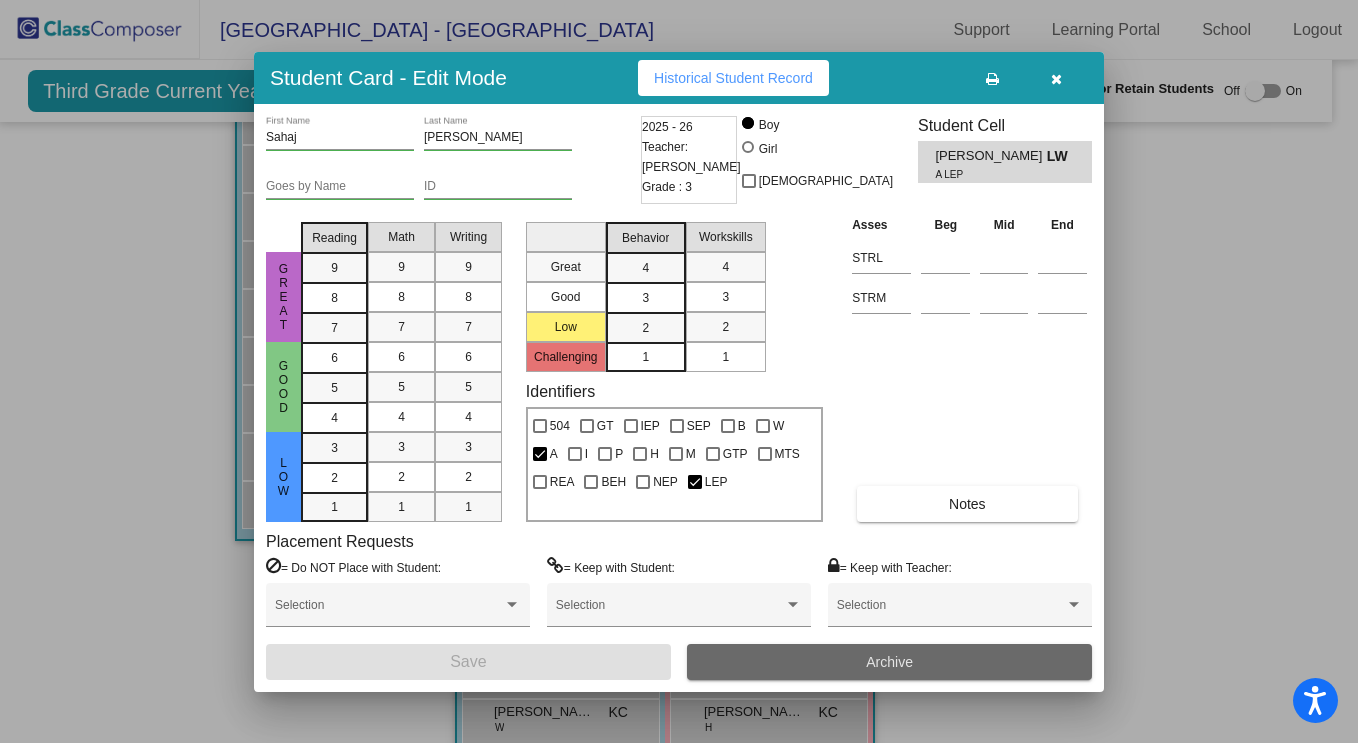 click on "Archive" at bounding box center [889, 662] 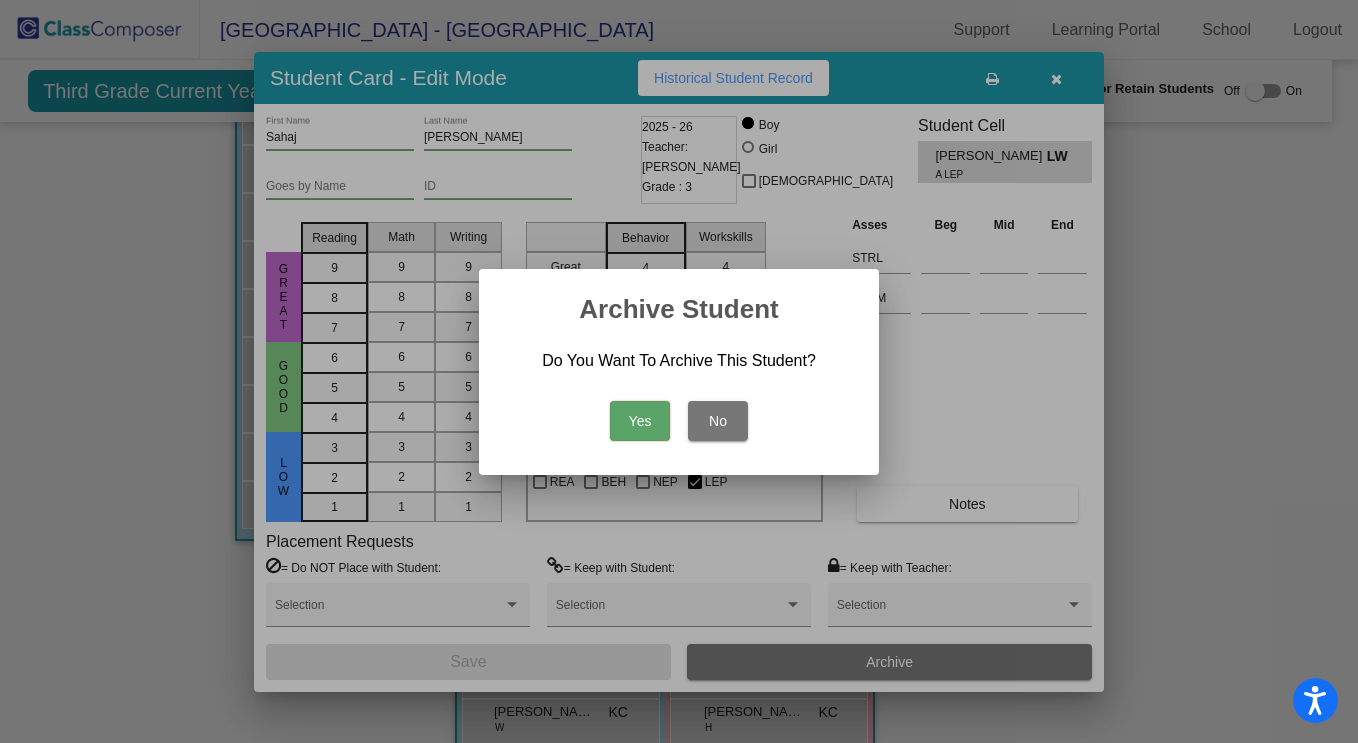 click on "Yes" at bounding box center (640, 421) 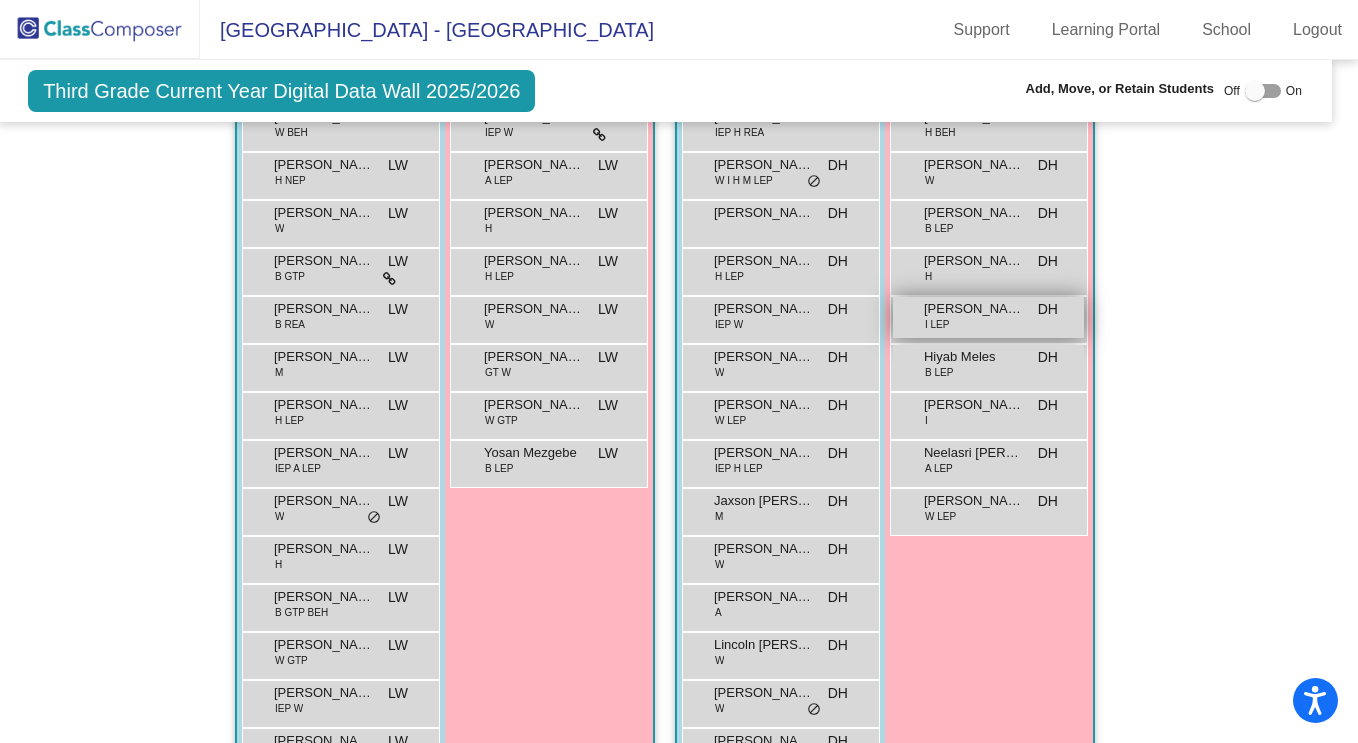 scroll, scrollTop: 576, scrollLeft: 24, axis: both 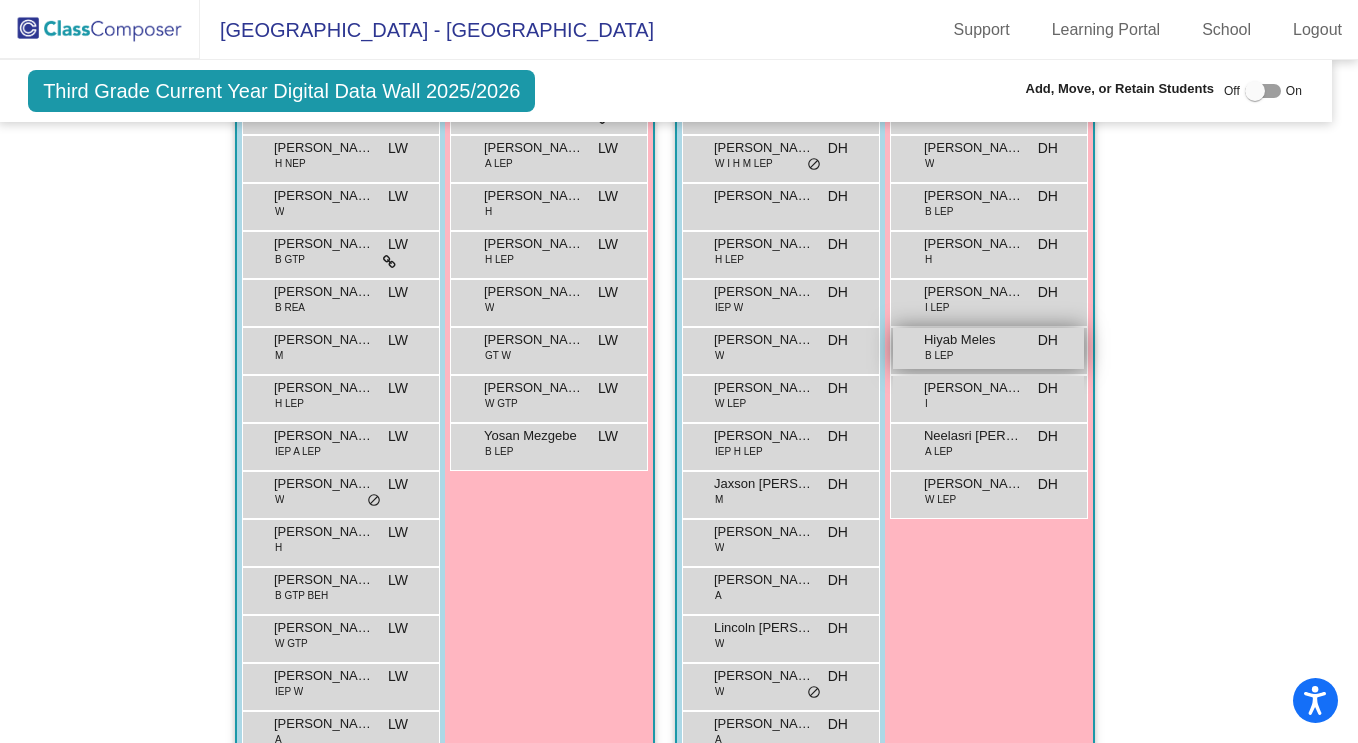 click on "Hiyab Meles B LEP DH lock do_not_disturb_alt" at bounding box center [988, 348] 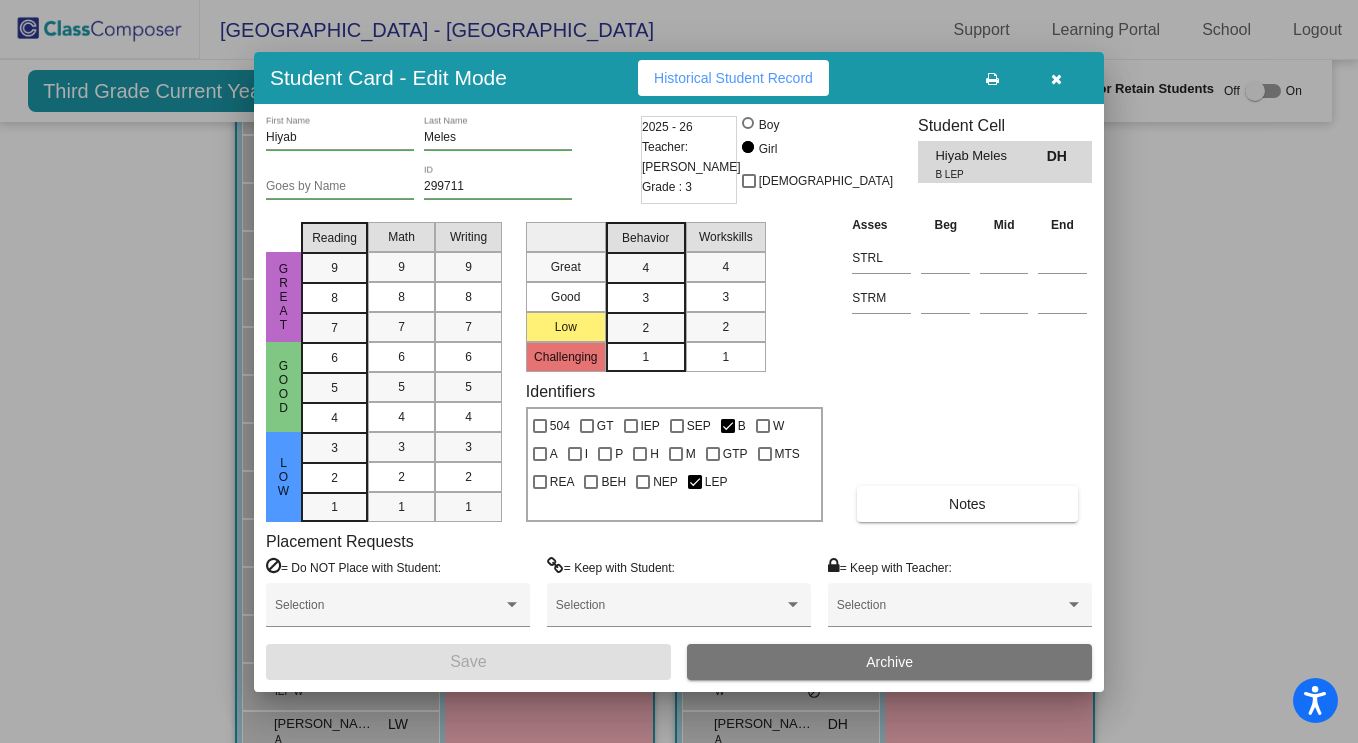 click on "Archive" at bounding box center [889, 662] 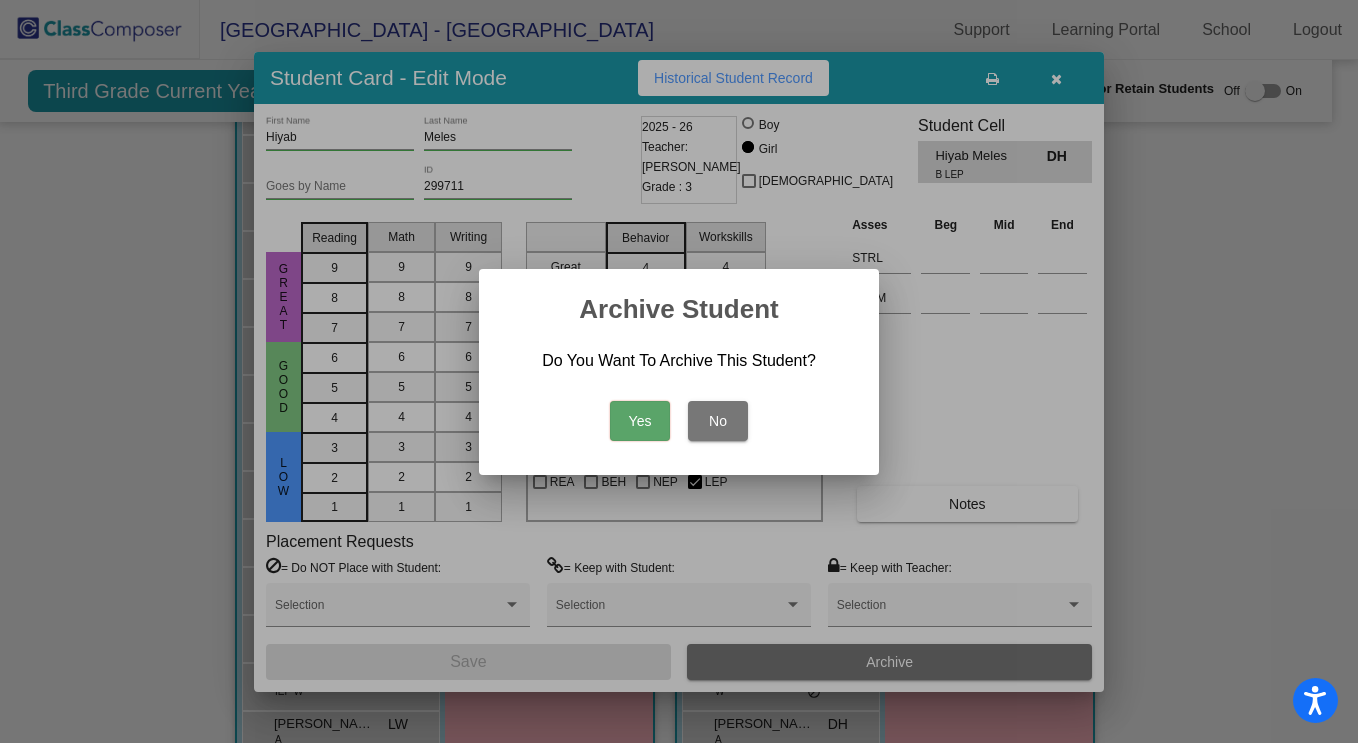 click on "Yes" at bounding box center (640, 421) 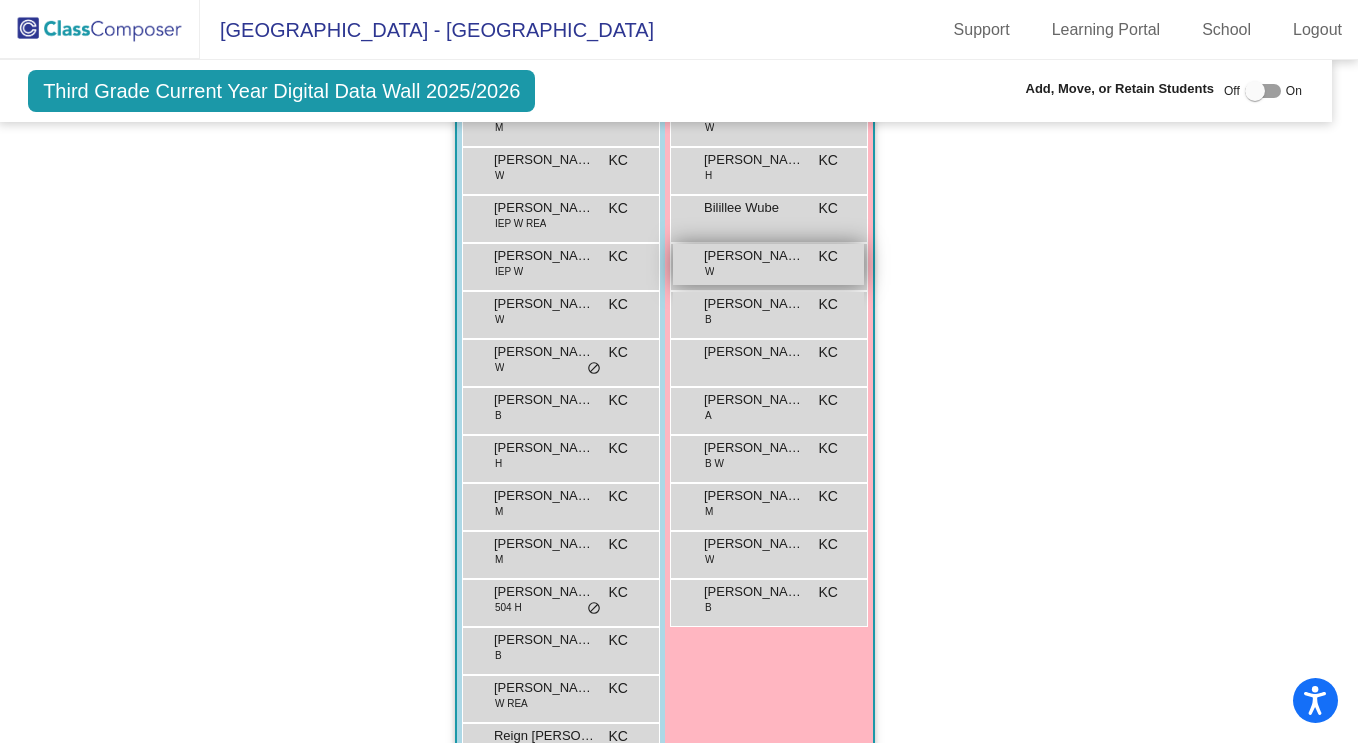 scroll, scrollTop: 1365, scrollLeft: 24, axis: both 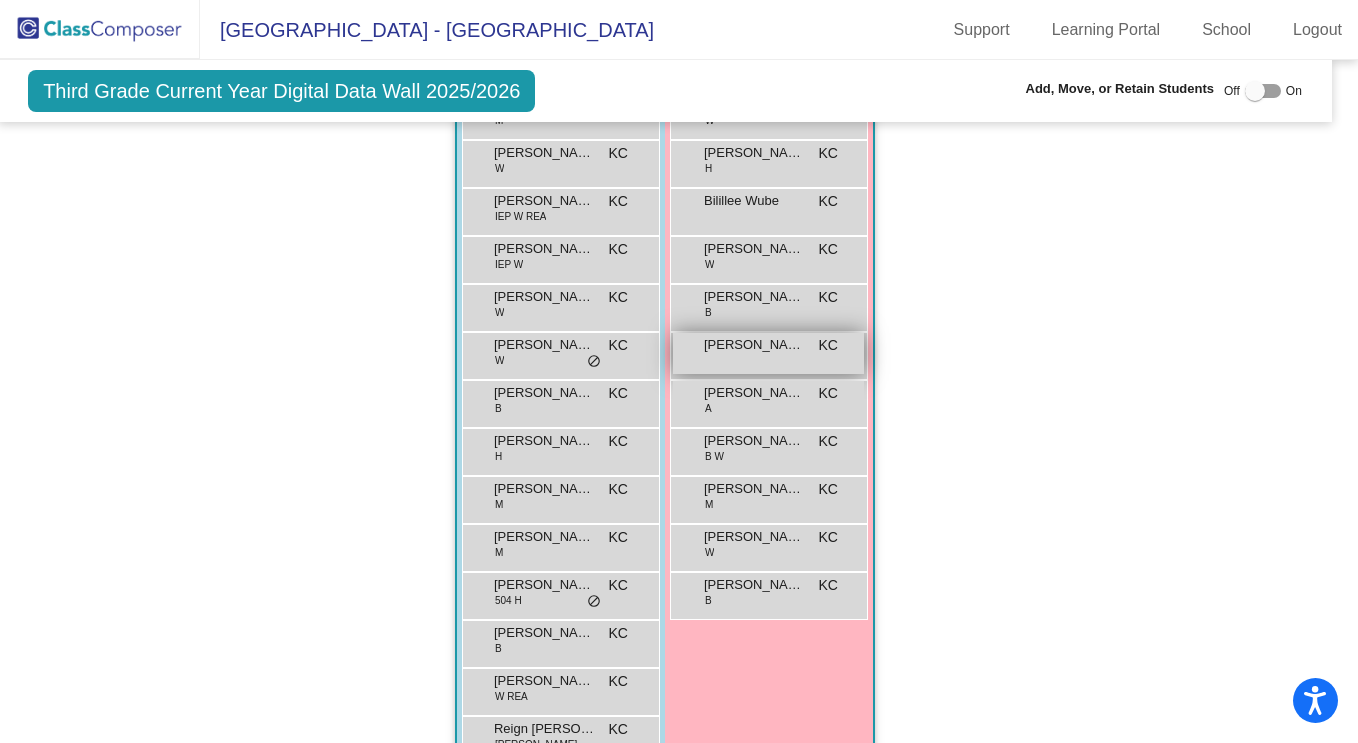 click on "[PERSON_NAME] KC lock do_not_disturb_alt" at bounding box center (768, 353) 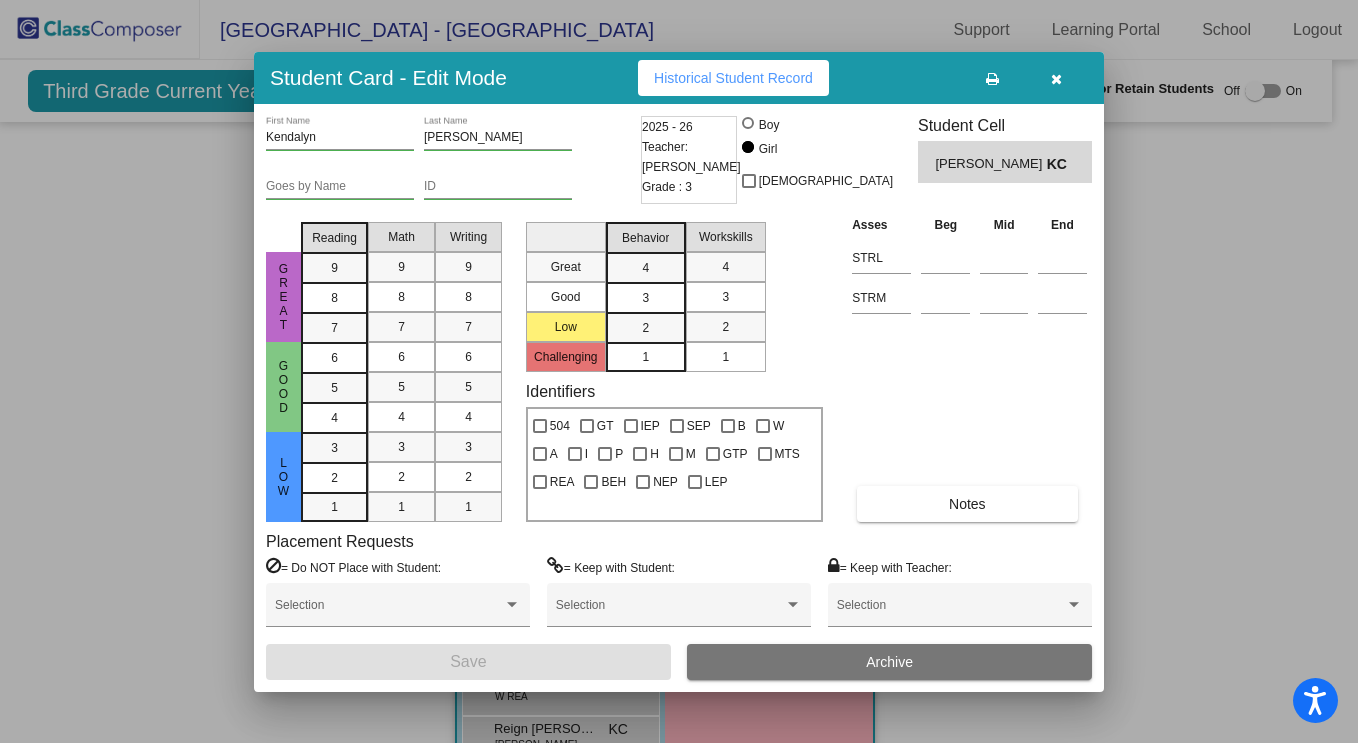 click at bounding box center (1056, 78) 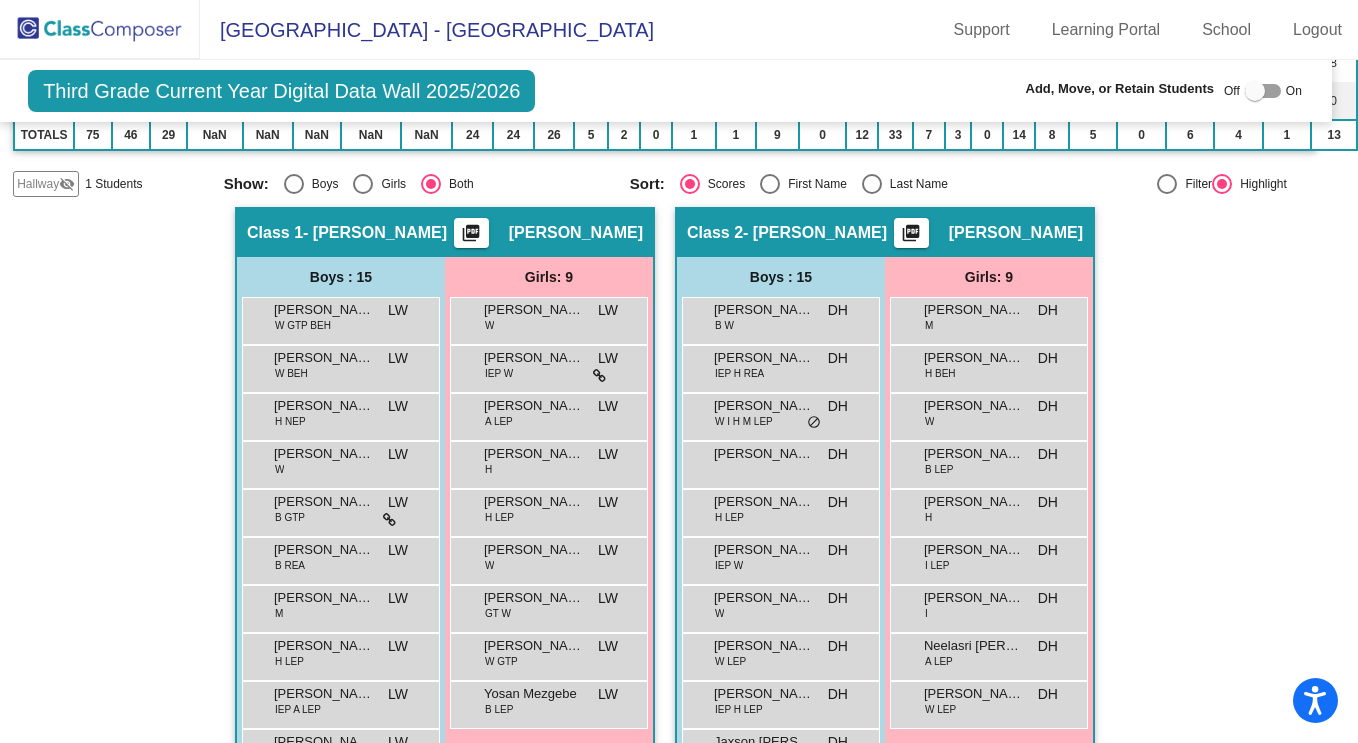 scroll, scrollTop: 0, scrollLeft: 24, axis: horizontal 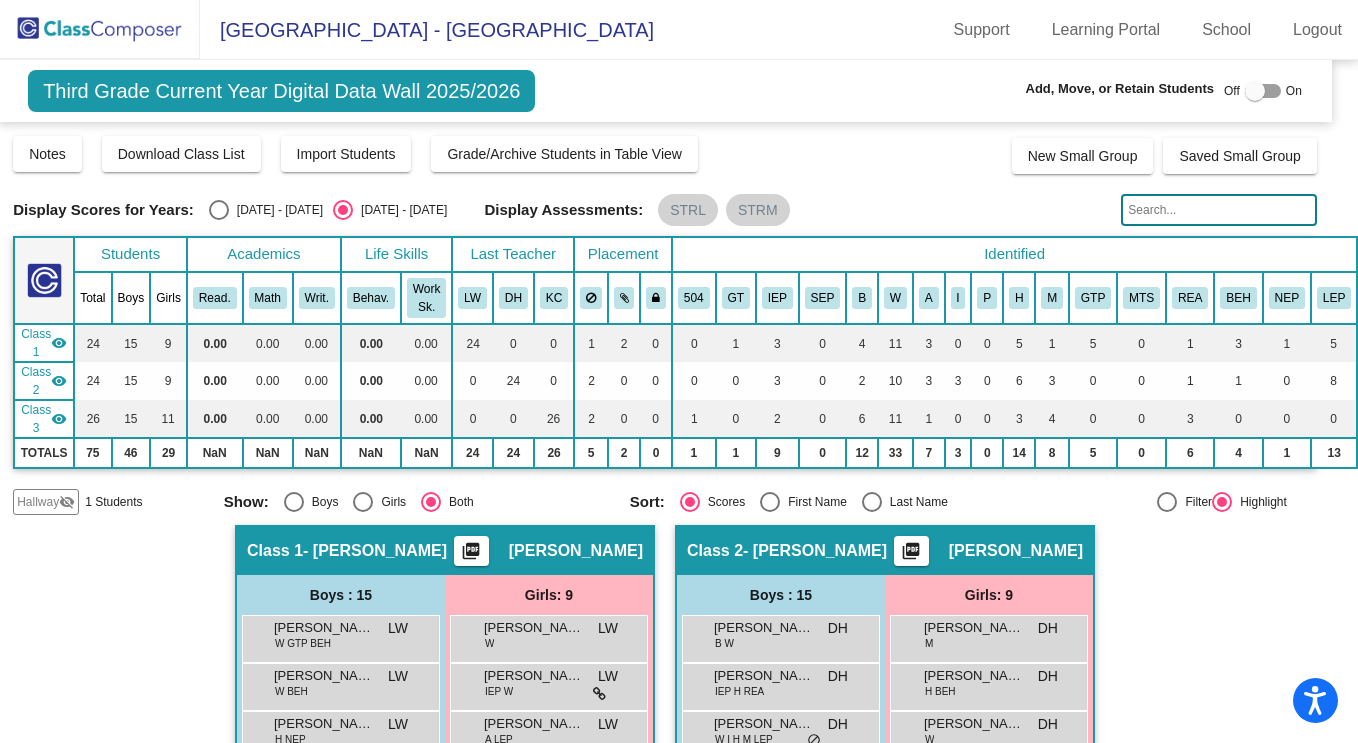 click 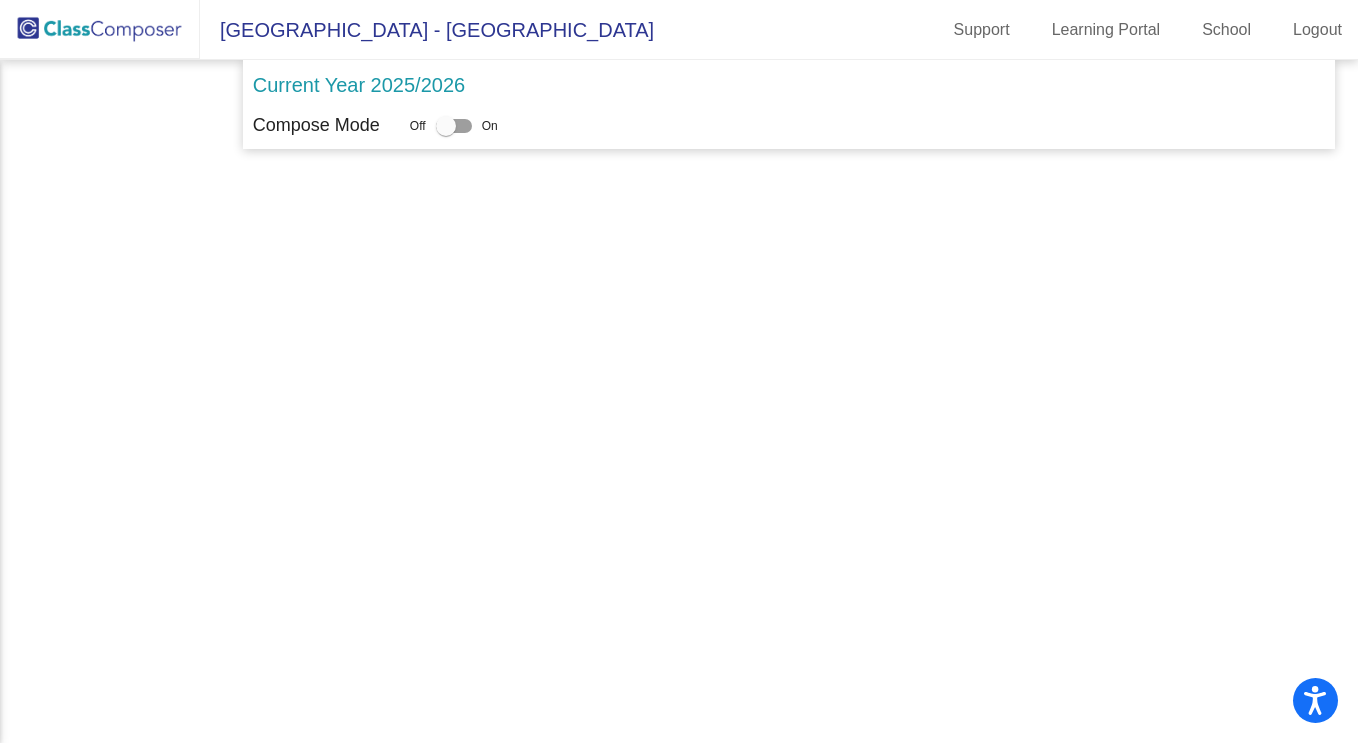 scroll, scrollTop: 0, scrollLeft: 0, axis: both 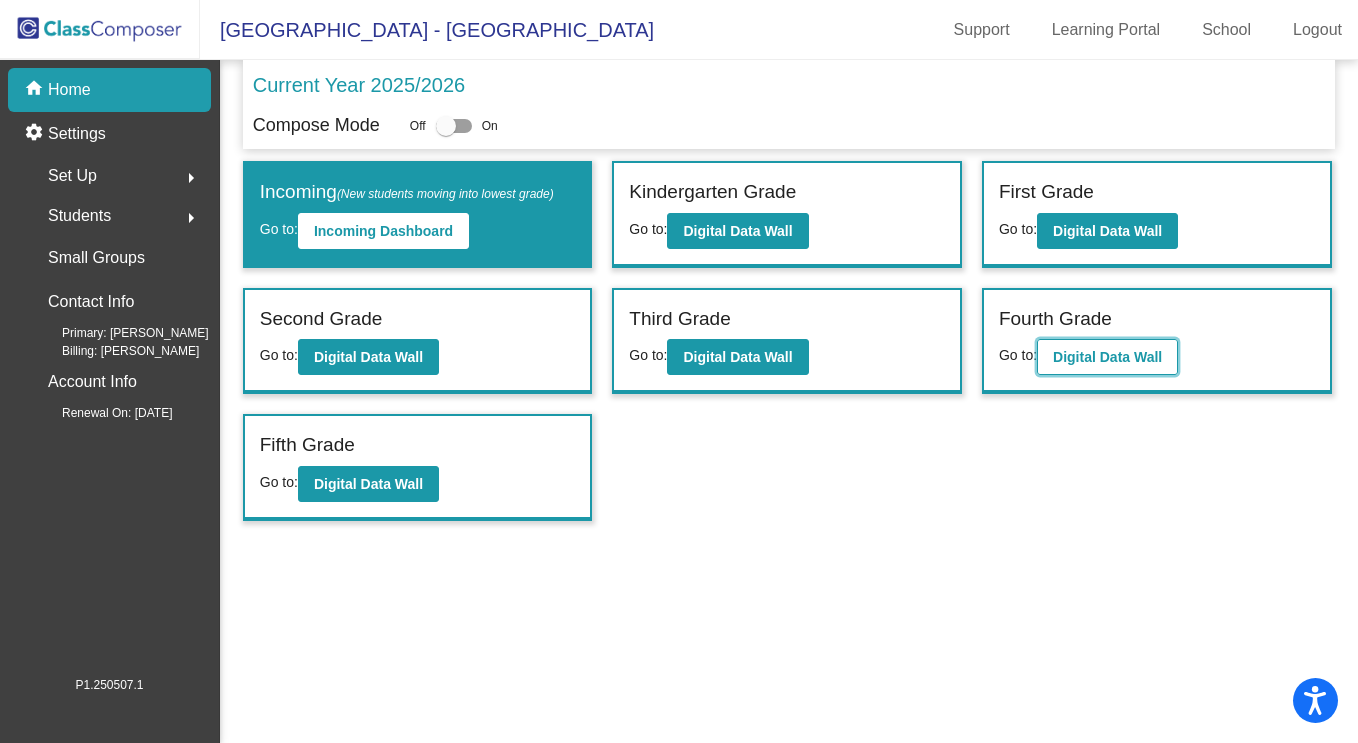 click on "Digital Data Wall" 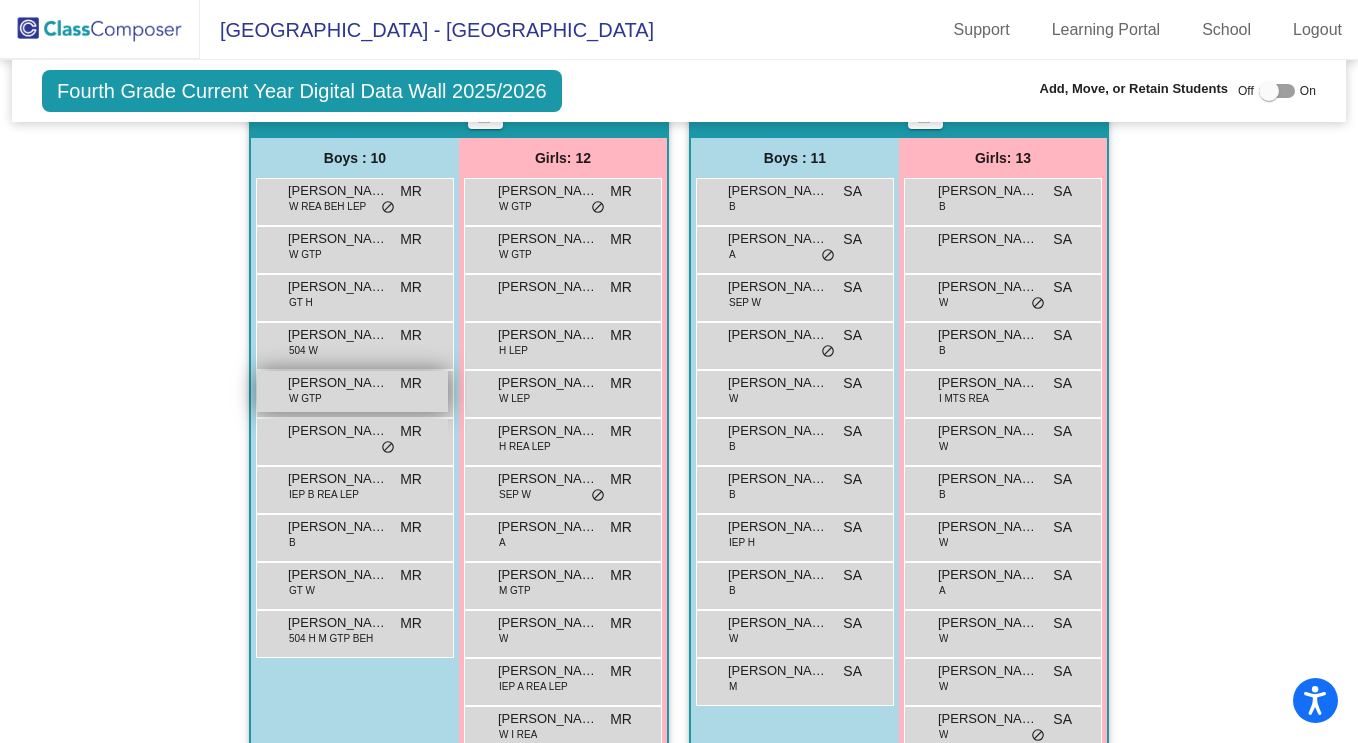scroll, scrollTop: 488, scrollLeft: 0, axis: vertical 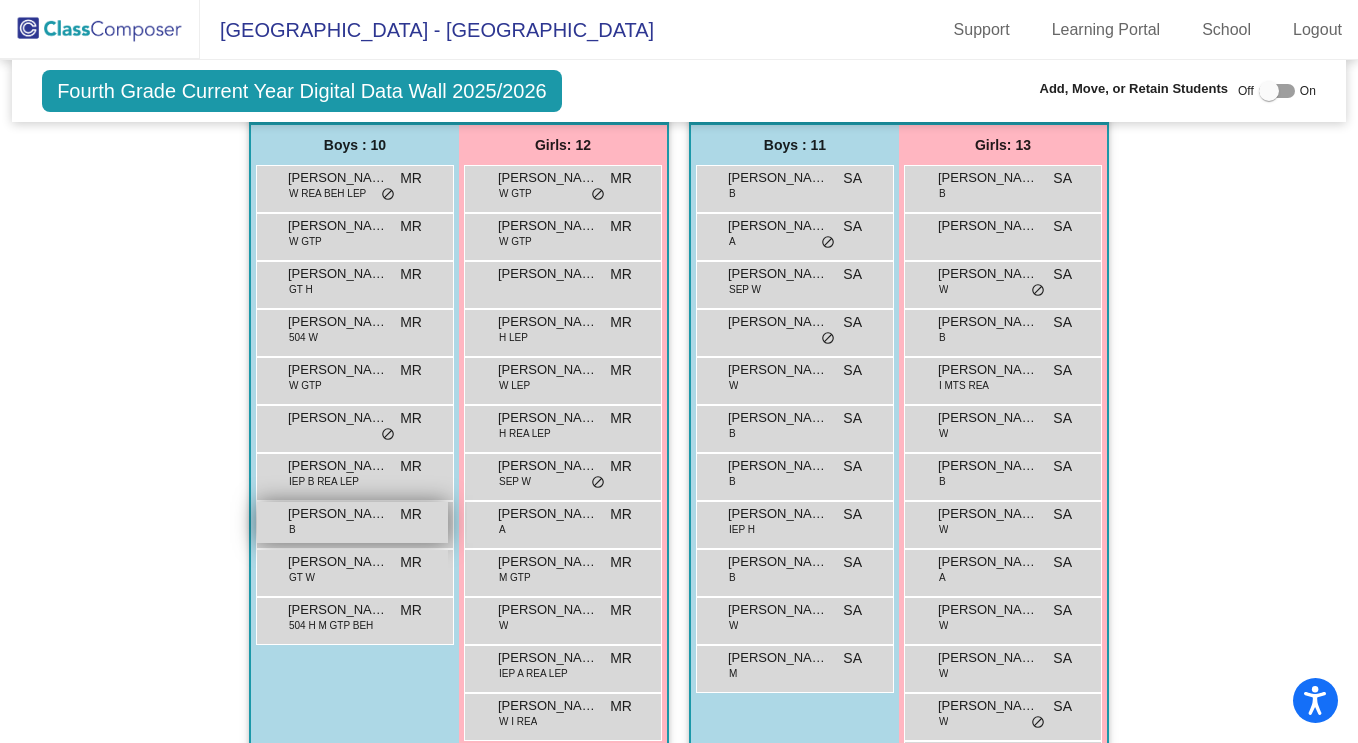 click on "[PERSON_NAME]" at bounding box center (338, 514) 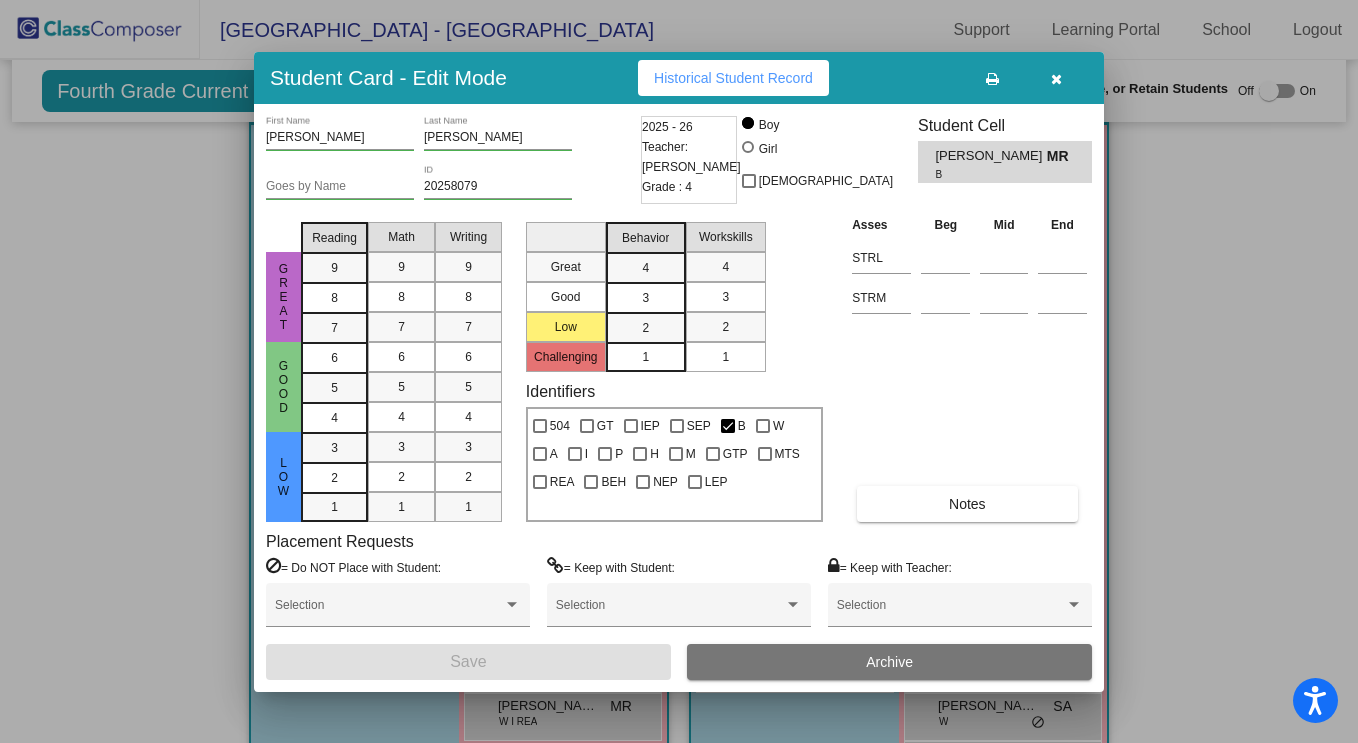 click at bounding box center (1056, 78) 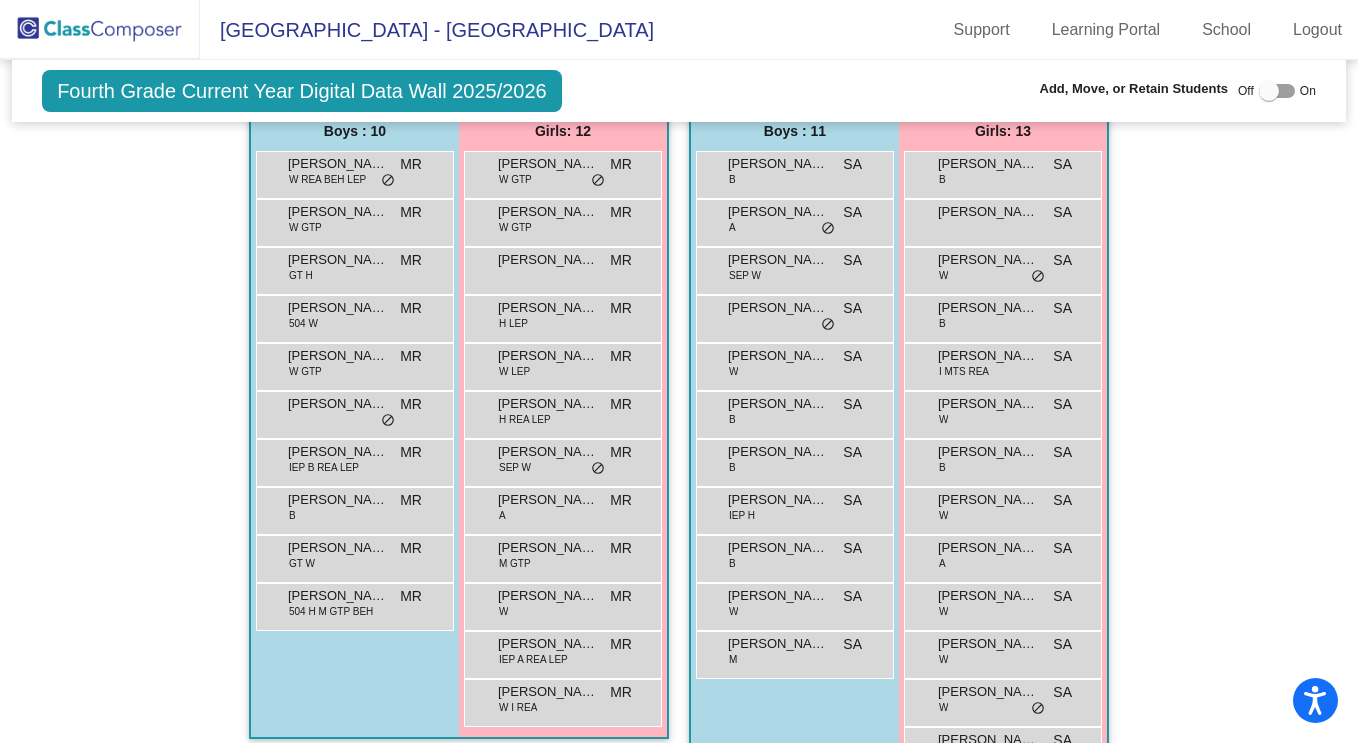 scroll, scrollTop: 522, scrollLeft: 0, axis: vertical 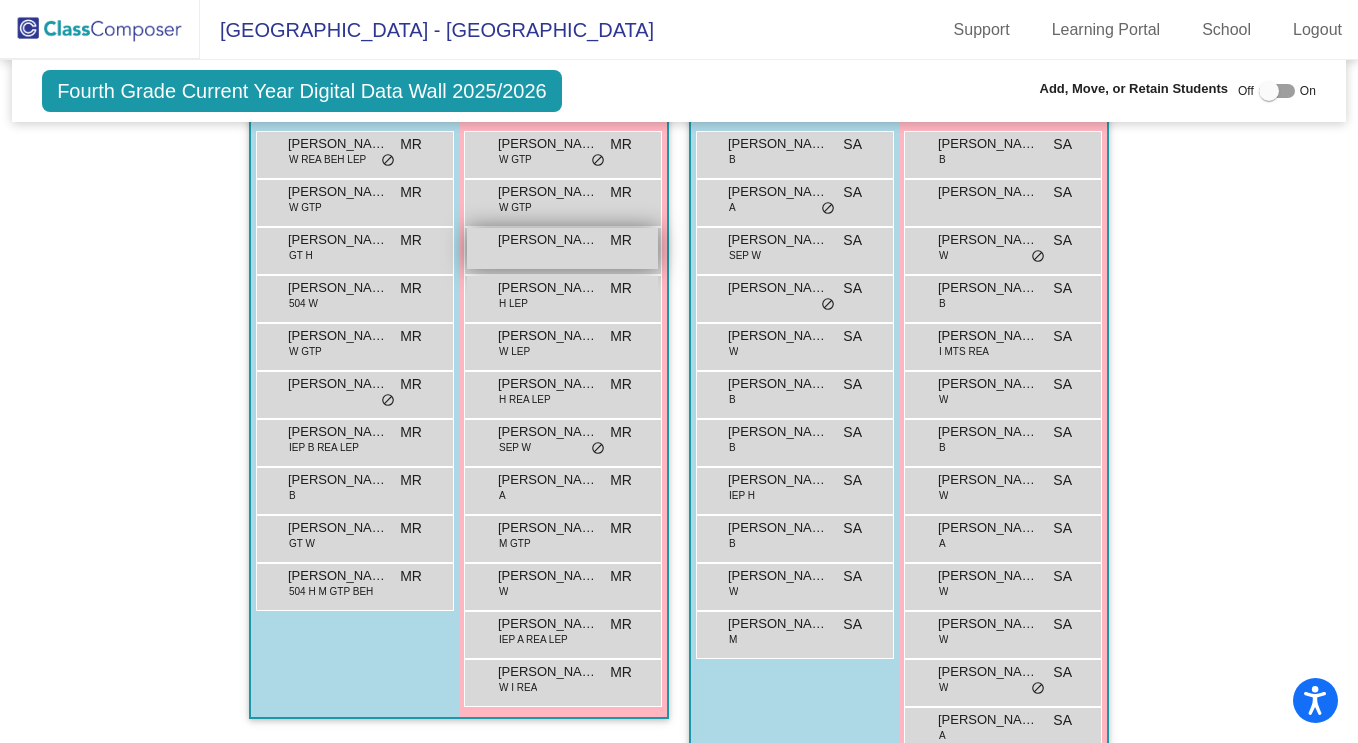 click on "[PERSON_NAME] MR [PERSON_NAME] do_not_disturb_alt" at bounding box center [562, 248] 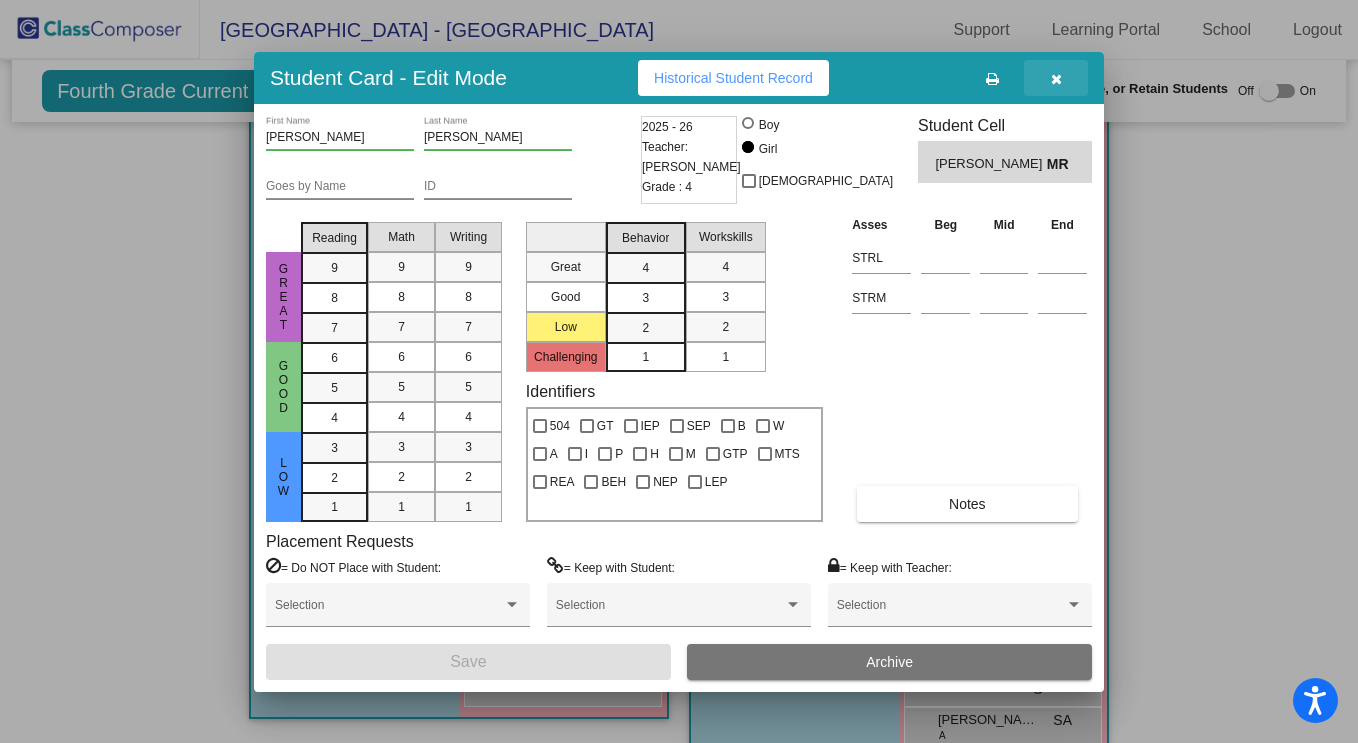 click at bounding box center (1056, 78) 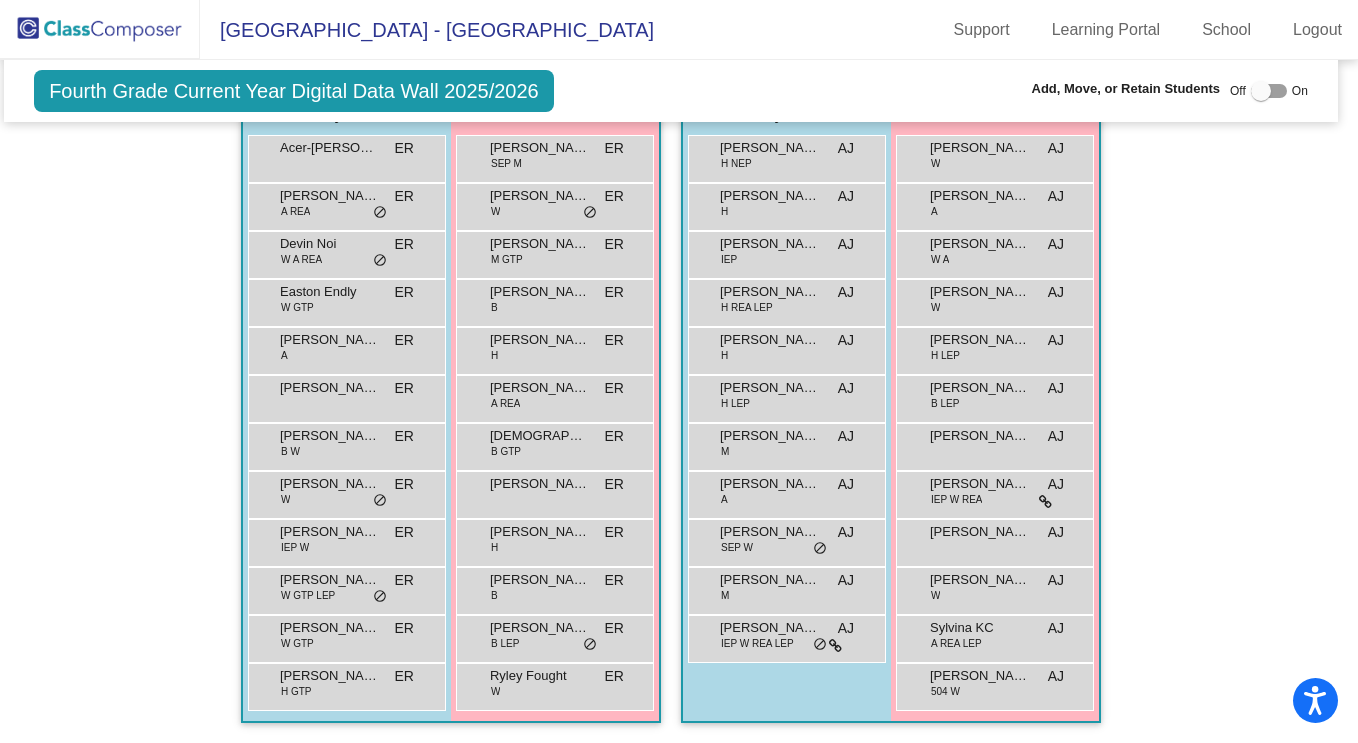 scroll, scrollTop: 1269, scrollLeft: 8, axis: both 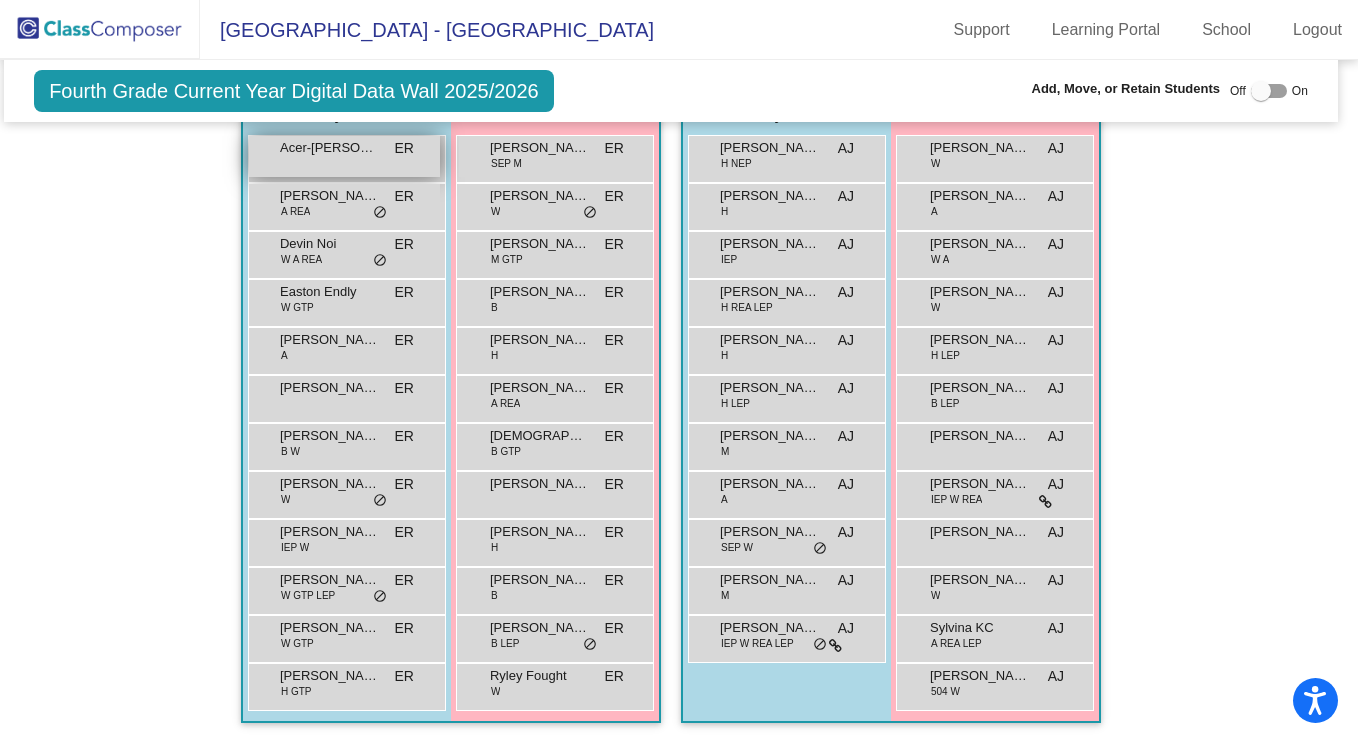 click on "Acer-[PERSON_NAME]" at bounding box center [330, 148] 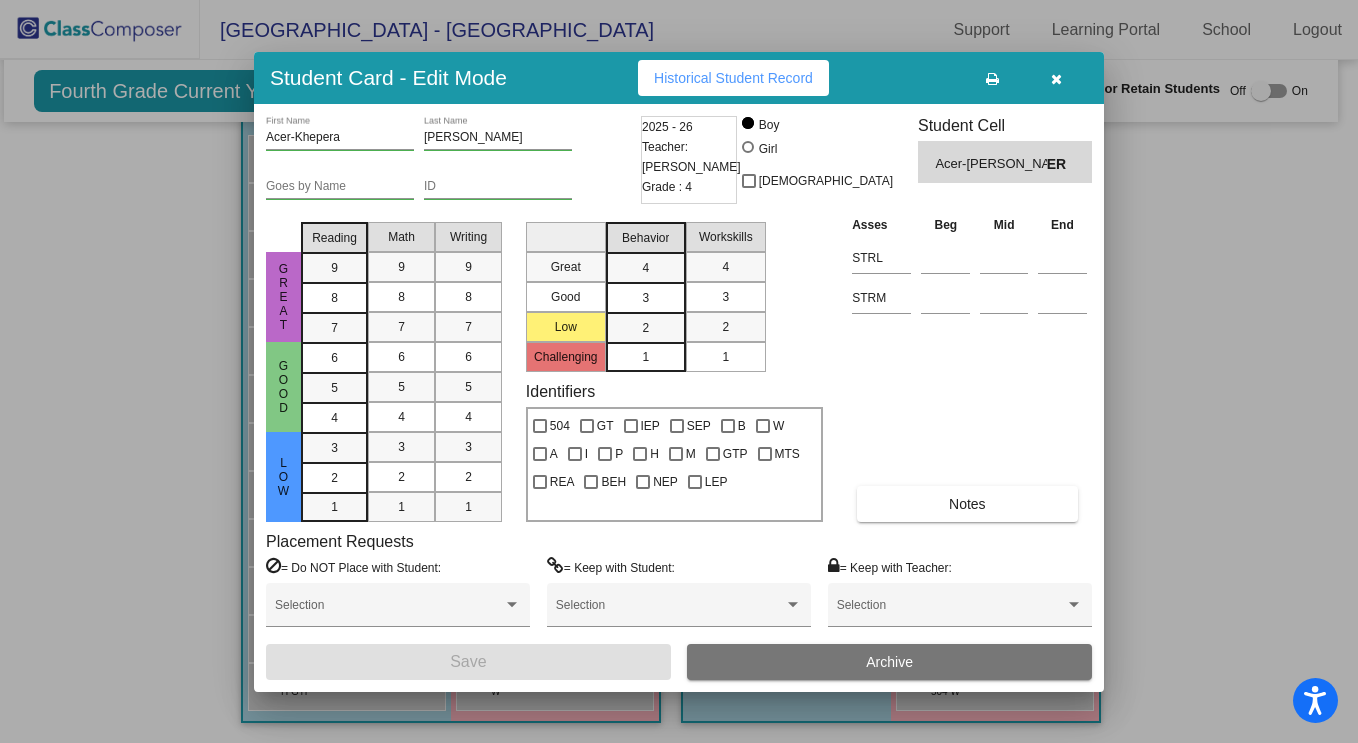 click at bounding box center [1056, 79] 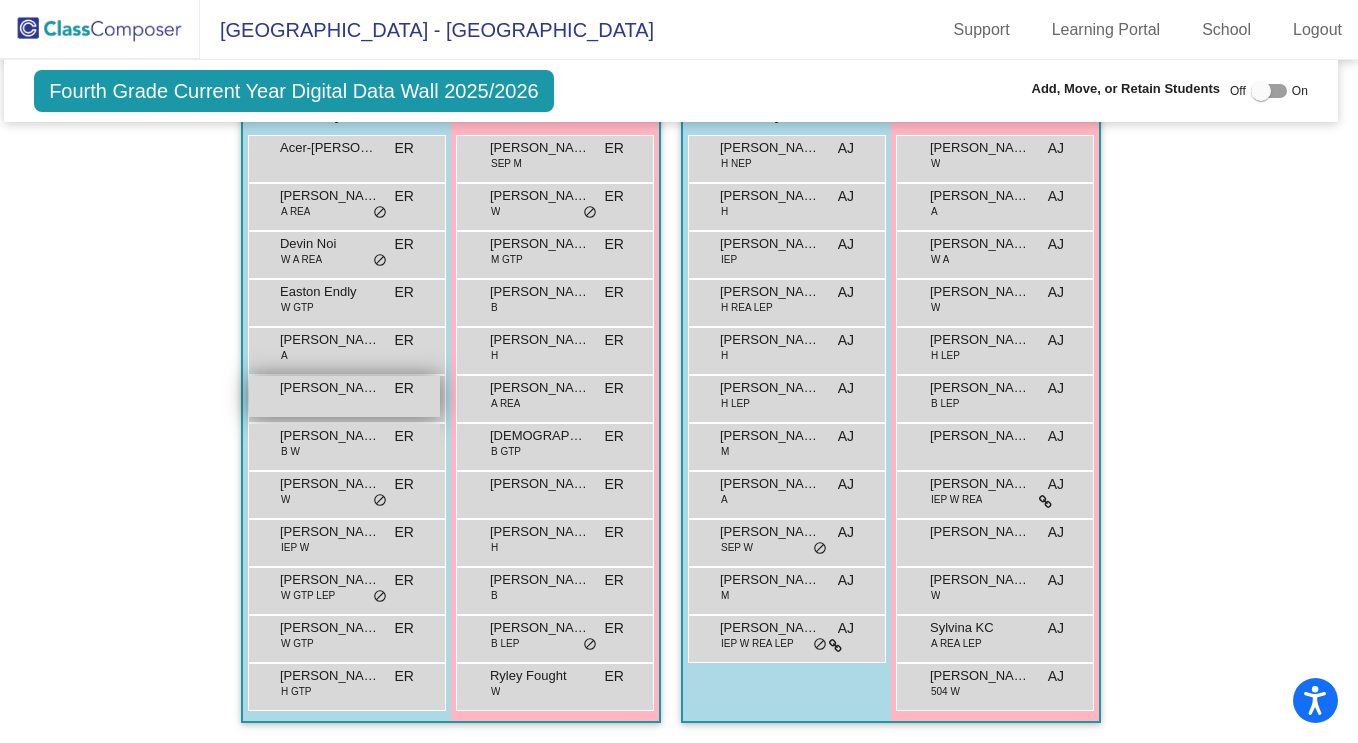 click on "[PERSON_NAME] [PERSON_NAME] lock do_not_disturb_alt" at bounding box center (344, 396) 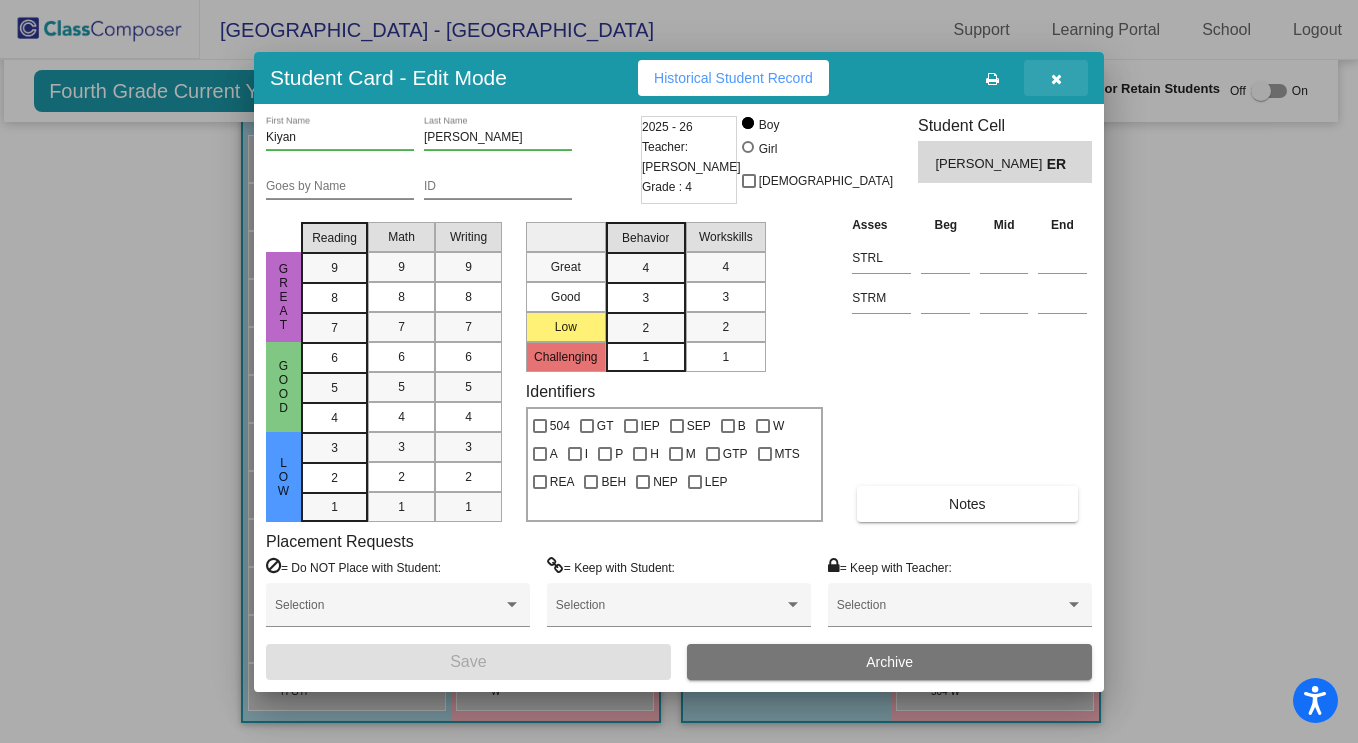click at bounding box center (1056, 79) 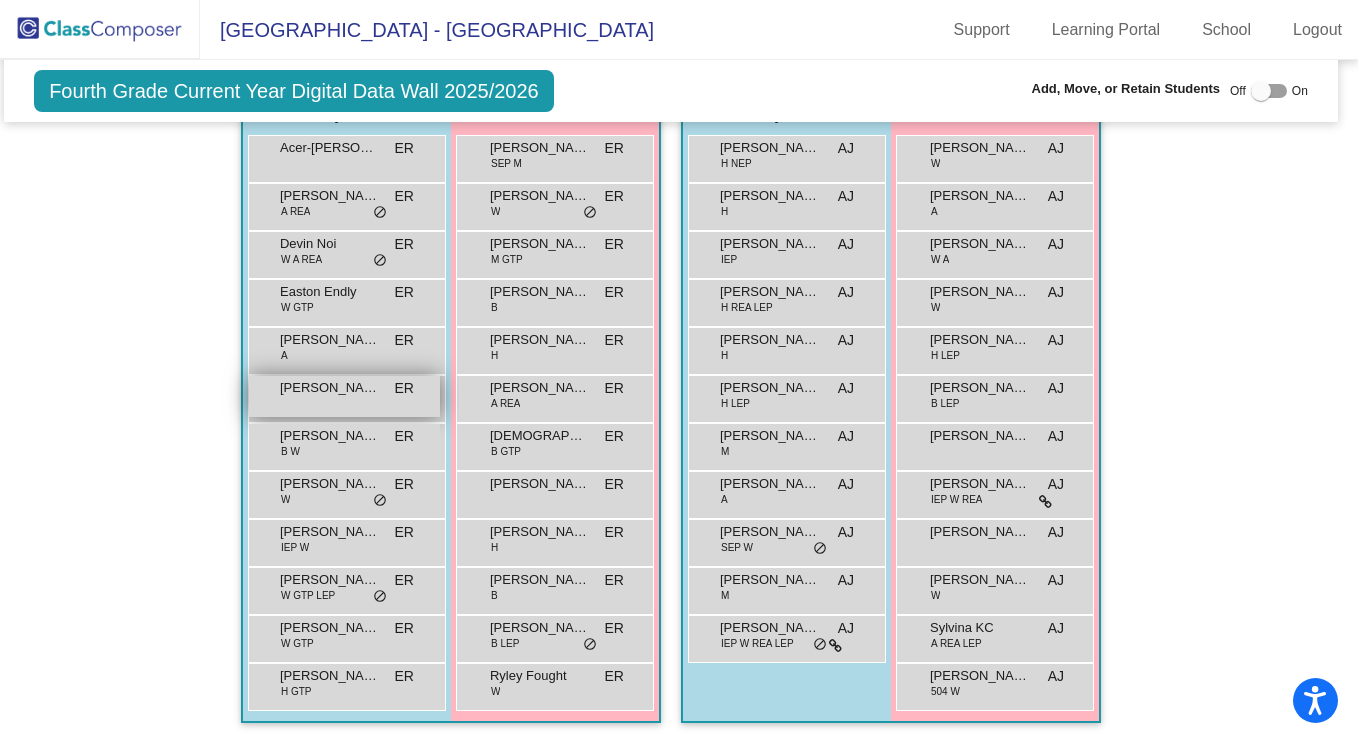 click on "[PERSON_NAME]" at bounding box center [330, 388] 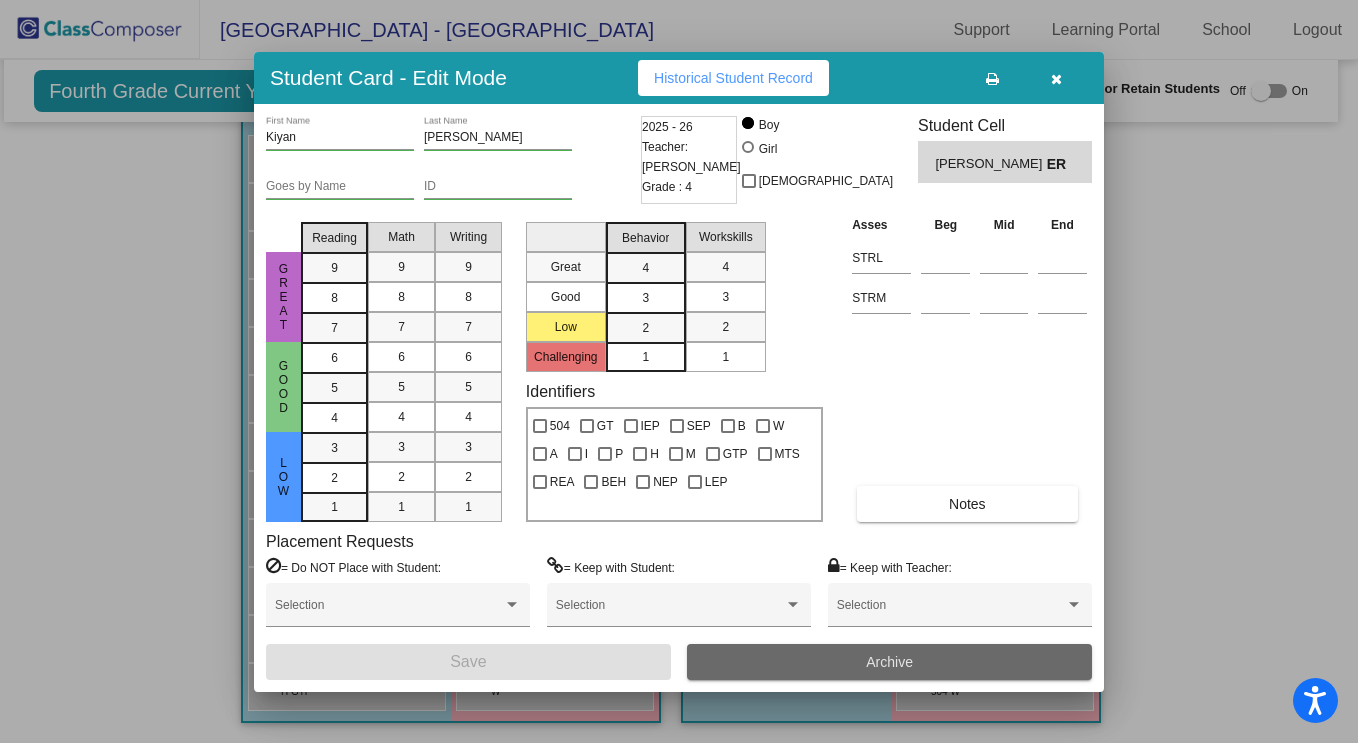 click on "Archive" at bounding box center (889, 662) 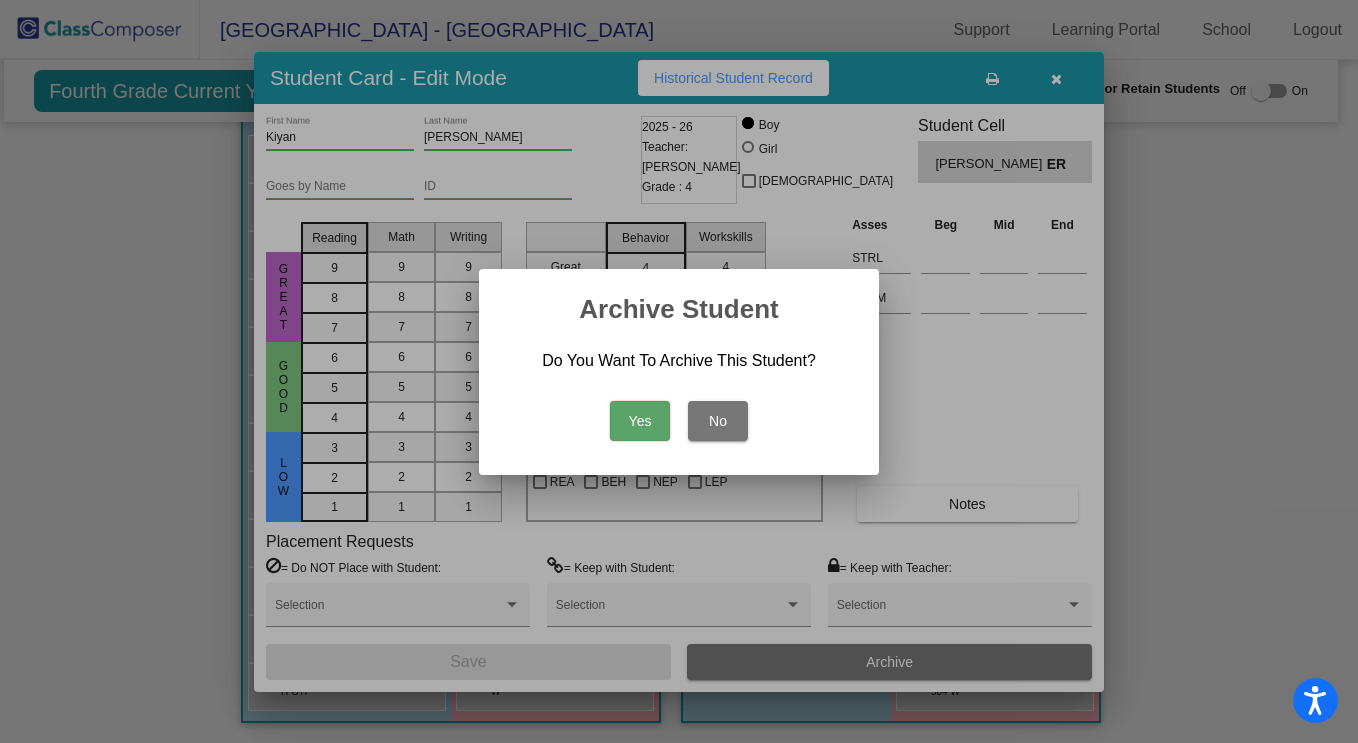 click on "Yes" at bounding box center (640, 421) 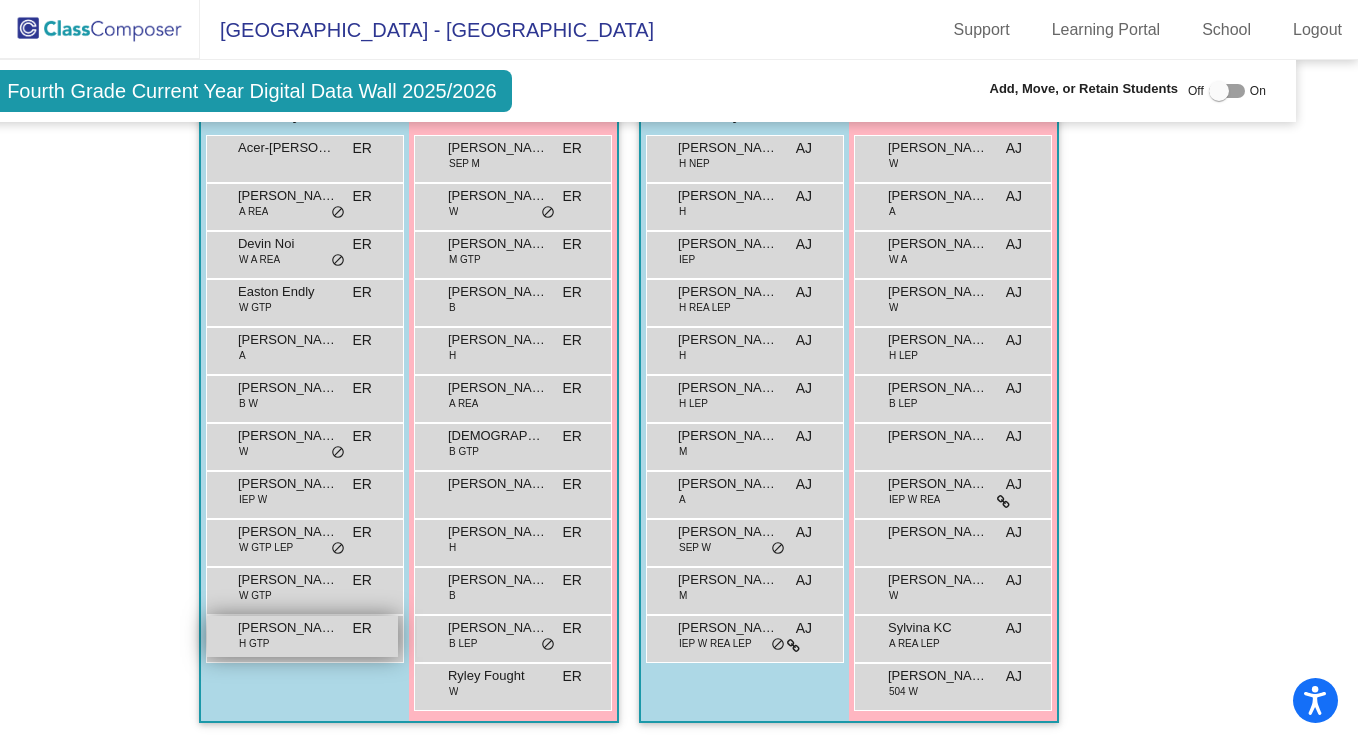scroll, scrollTop: 1273, scrollLeft: 50, axis: both 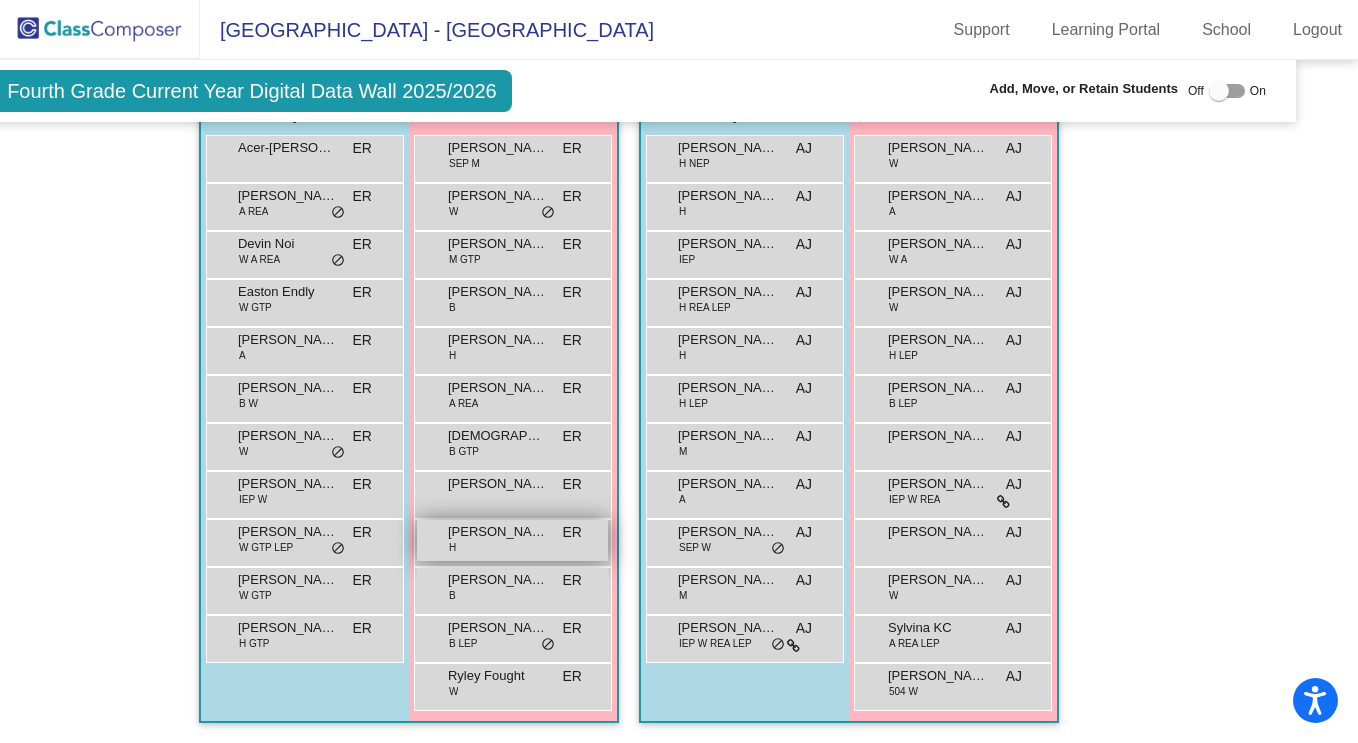 click on "[PERSON_NAME] [PERSON_NAME] H ER lock do_not_disturb_alt" at bounding box center (512, 540) 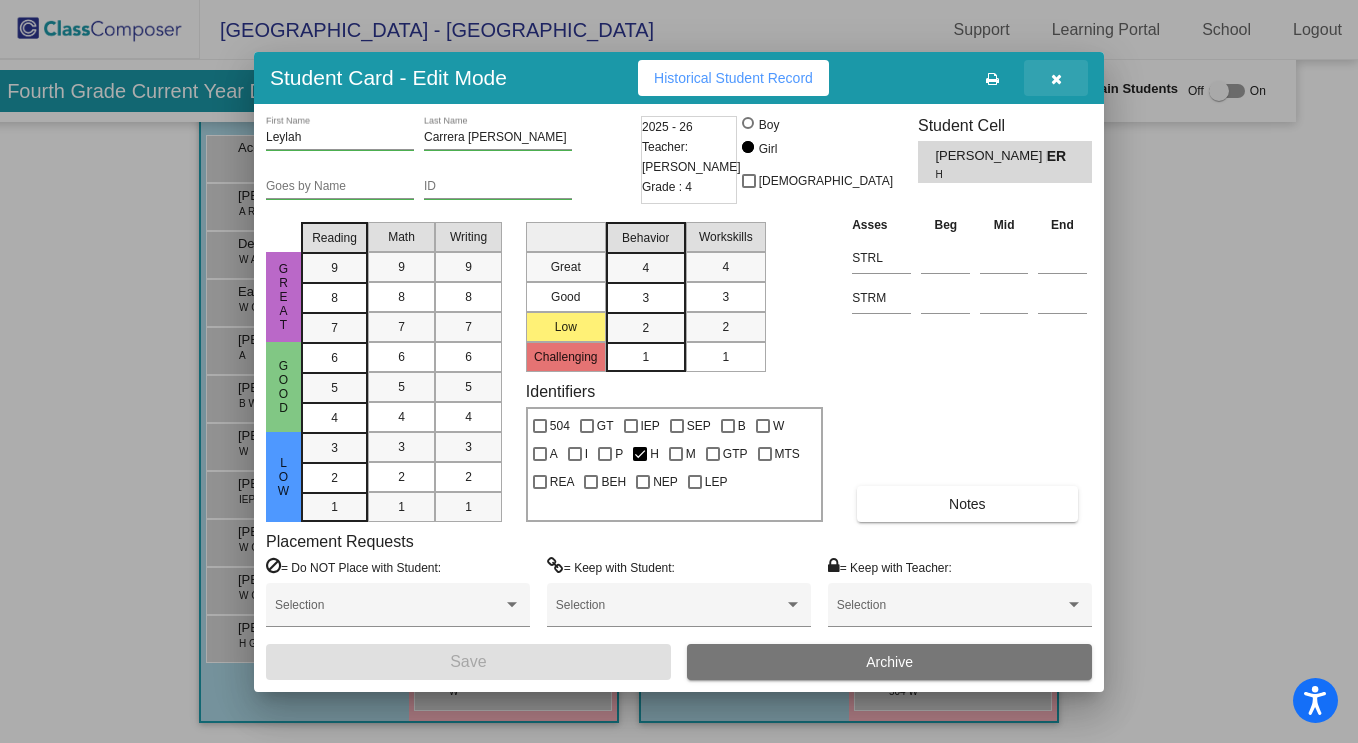 click at bounding box center (1056, 79) 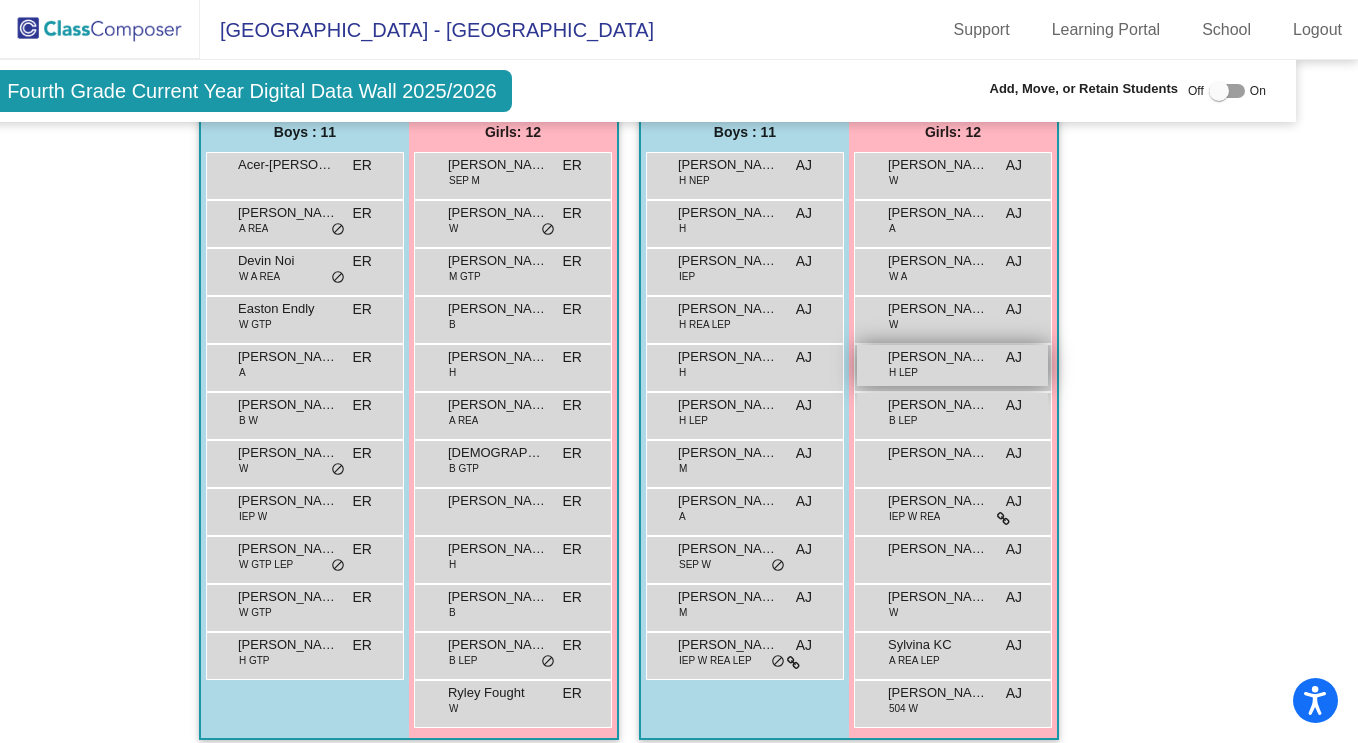 scroll, scrollTop: 1244, scrollLeft: 50, axis: both 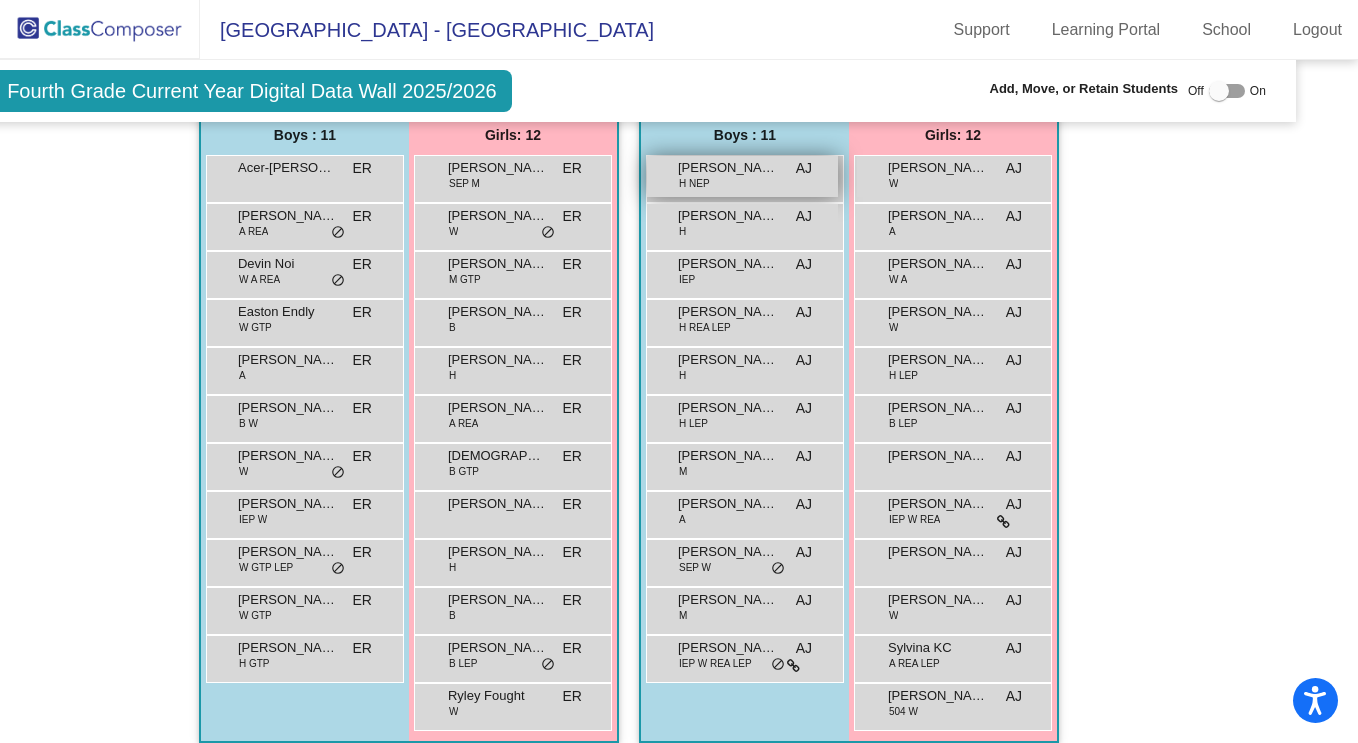 click on "[PERSON_NAME] Allasi [PERSON_NAME] H NEP AJ lock do_not_disturb_alt" at bounding box center (742, 176) 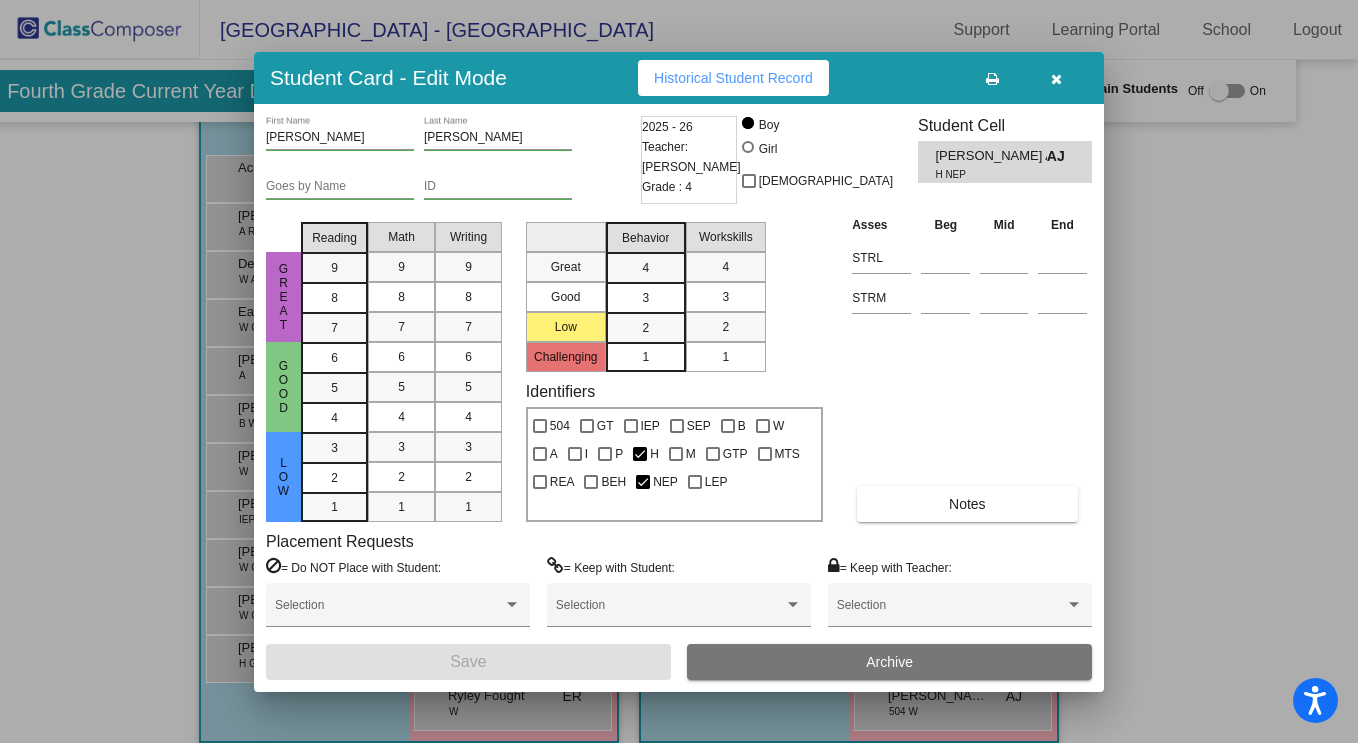 click at bounding box center [1056, 78] 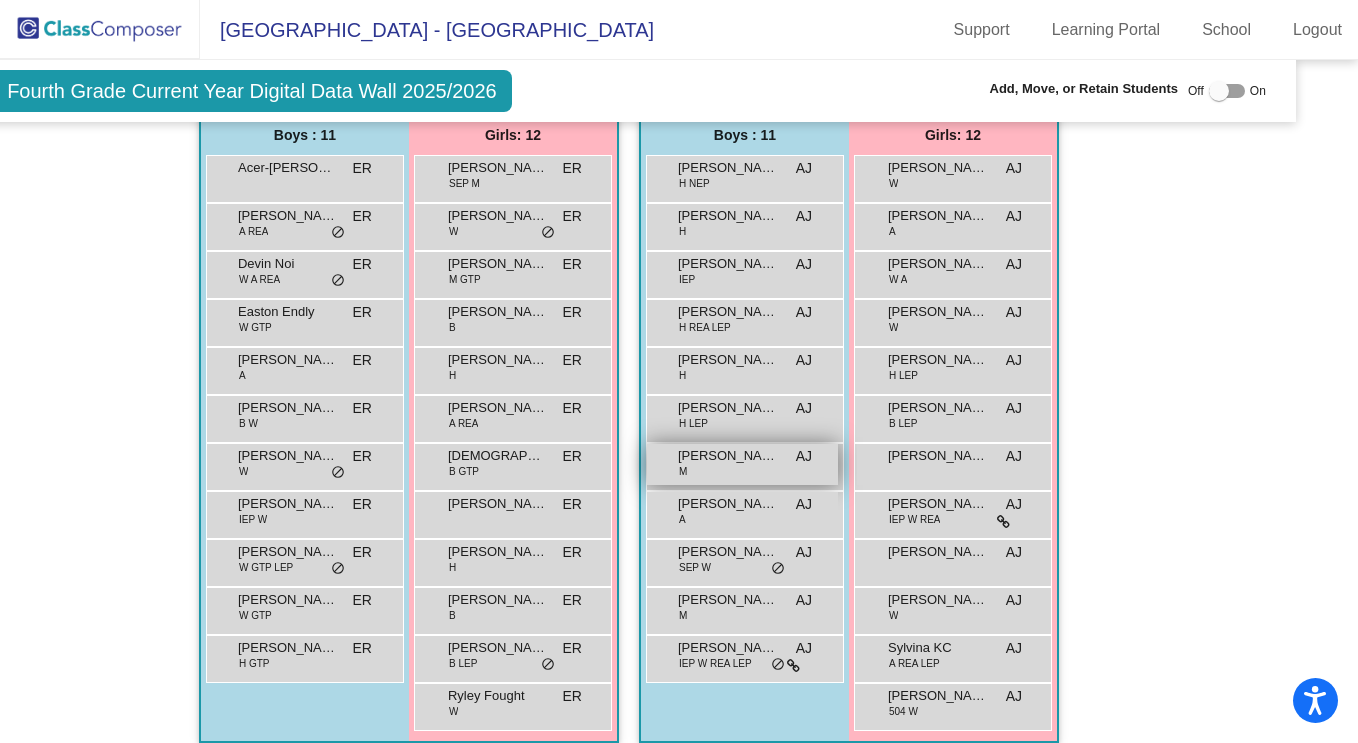 click on "[PERSON_NAME] M AJ lock do_not_disturb_alt" at bounding box center (742, 464) 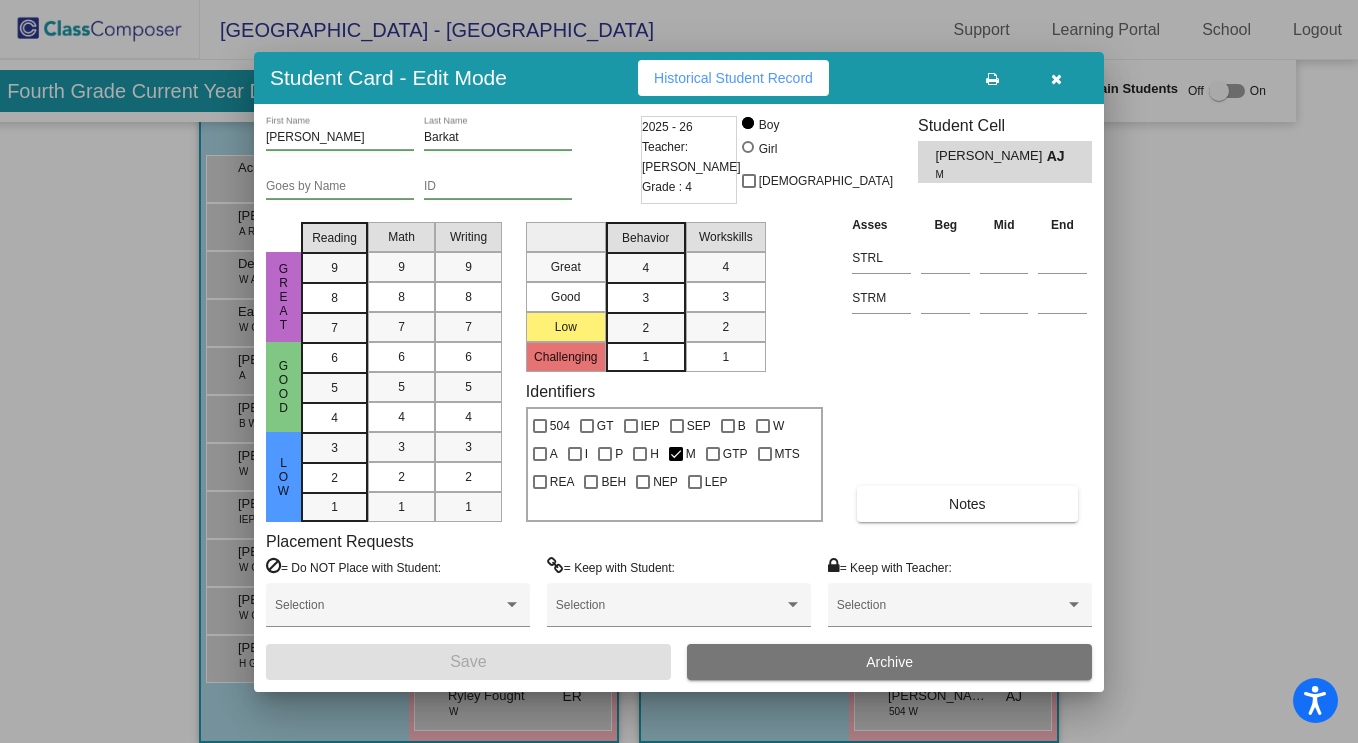 click on "Archive" at bounding box center [889, 662] 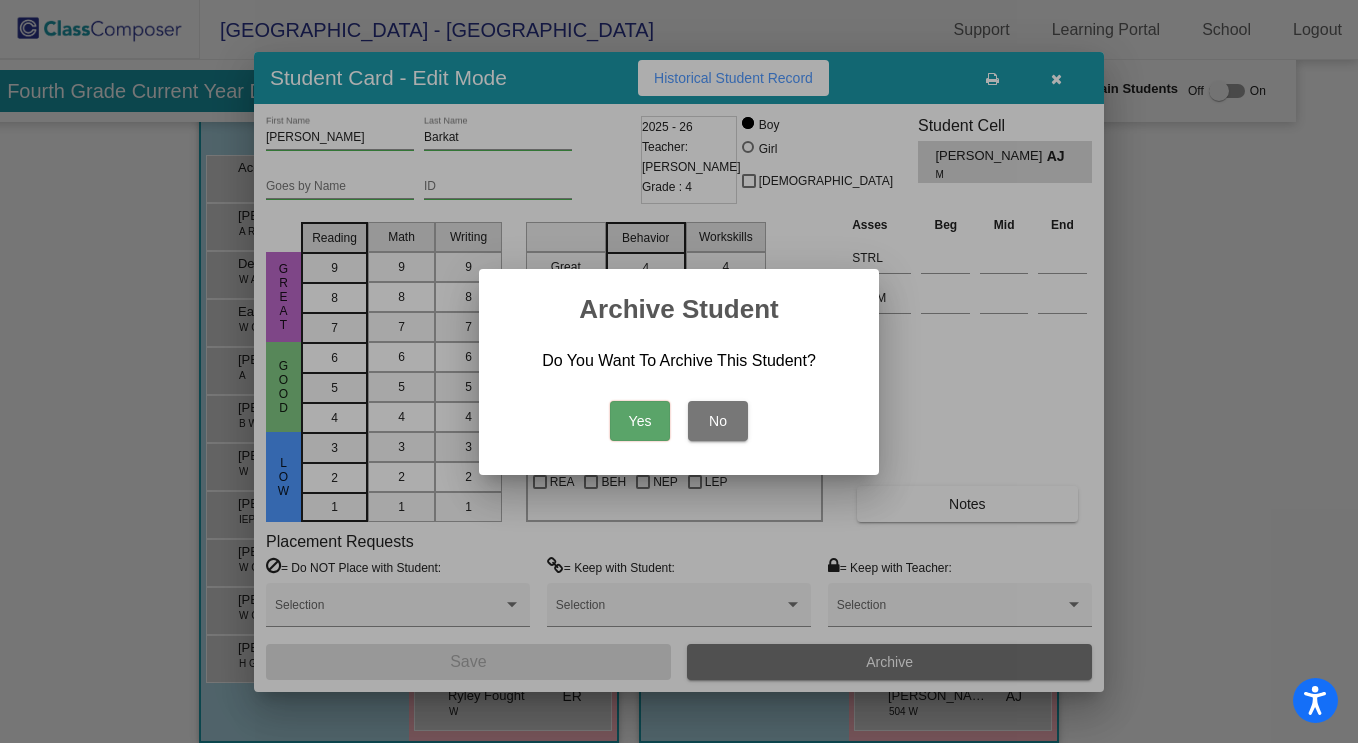click on "Yes" at bounding box center (640, 421) 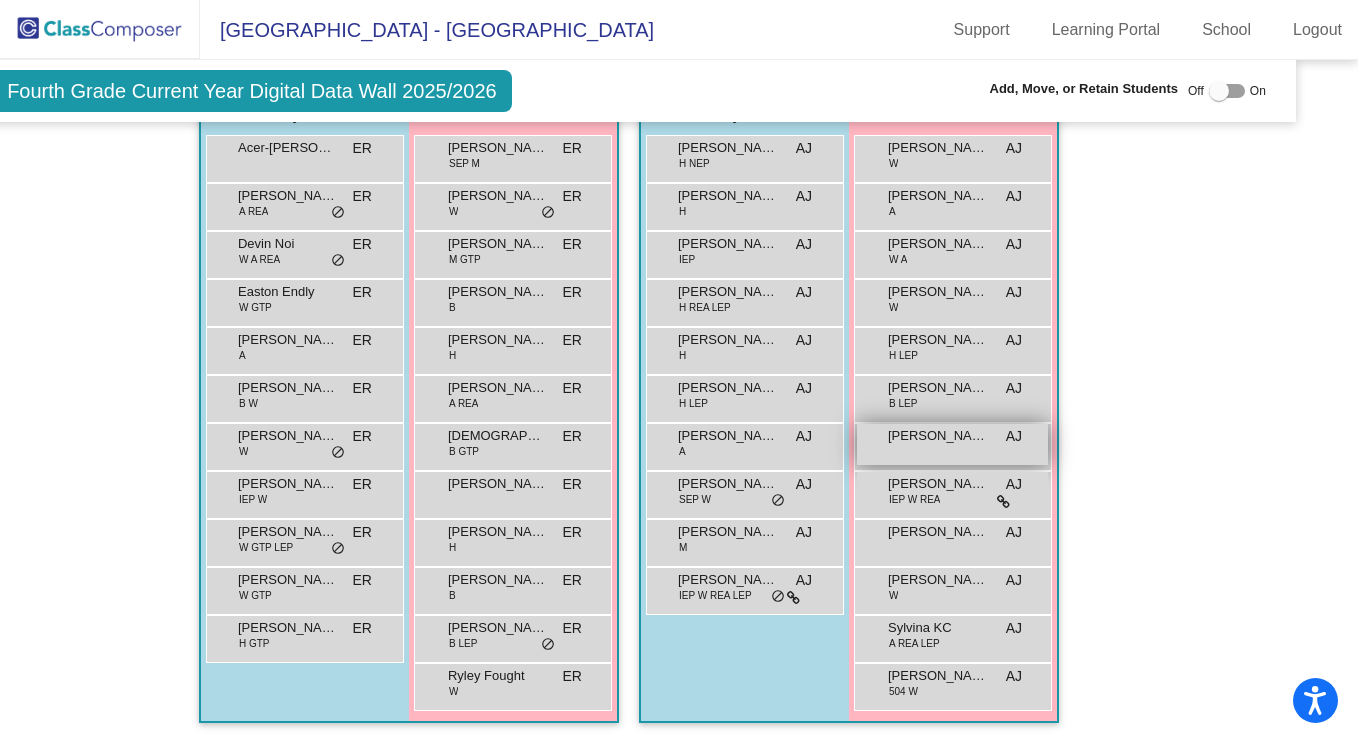 scroll, scrollTop: 1273, scrollLeft: 50, axis: both 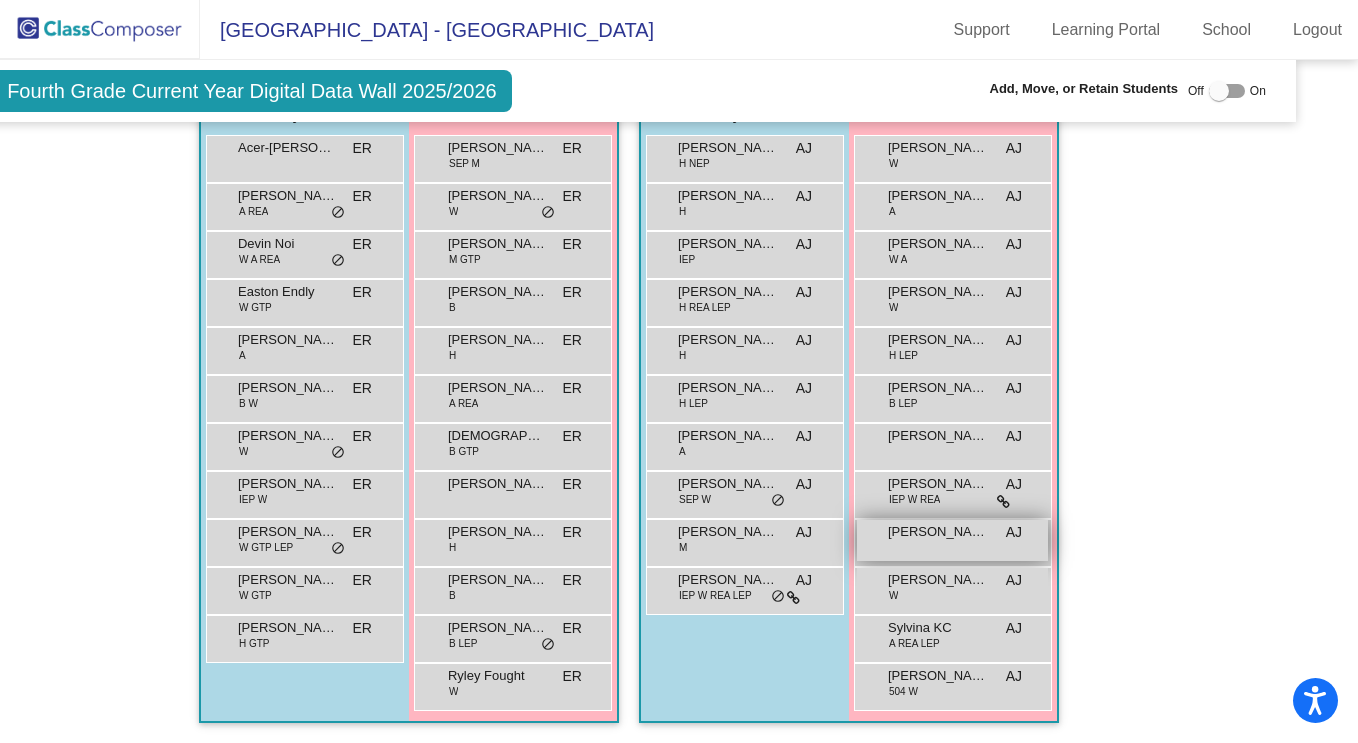 click on "[PERSON_NAME] [PERSON_NAME] lock do_not_disturb_alt" at bounding box center (952, 540) 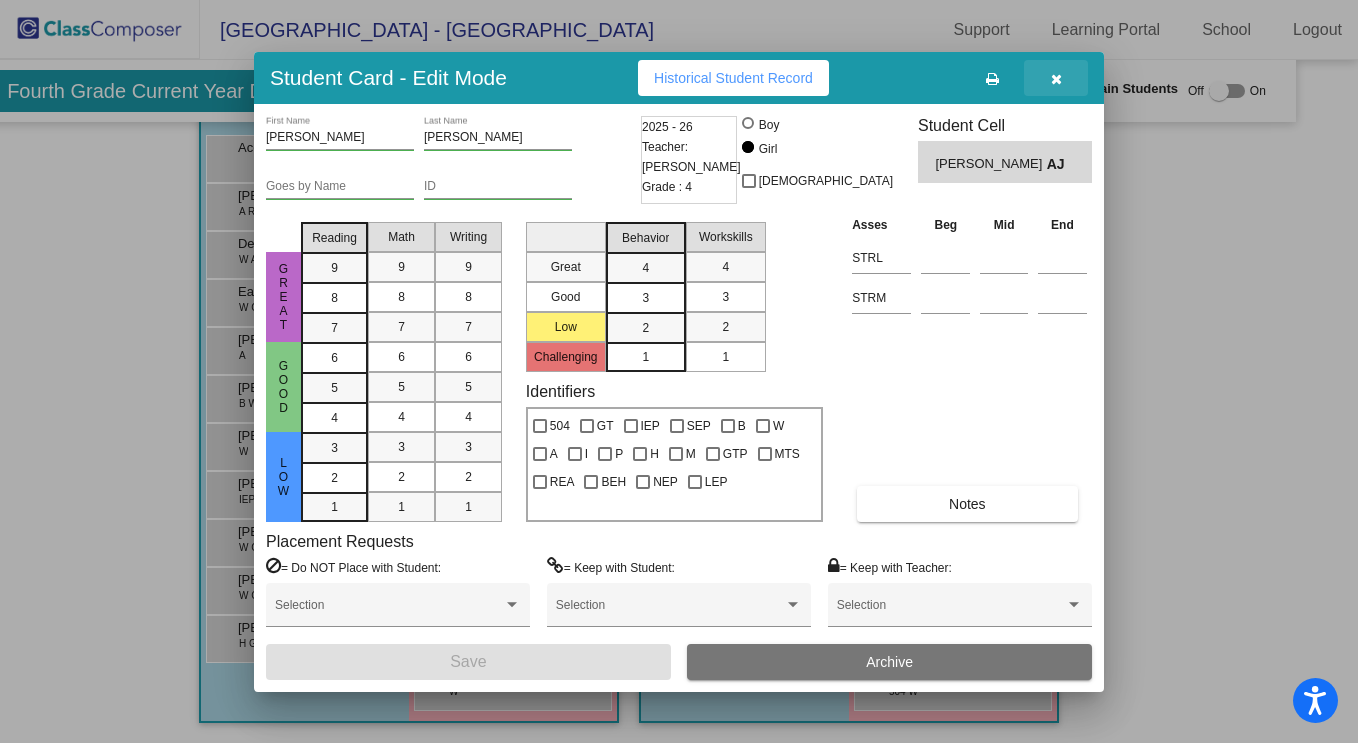 click at bounding box center [1056, 79] 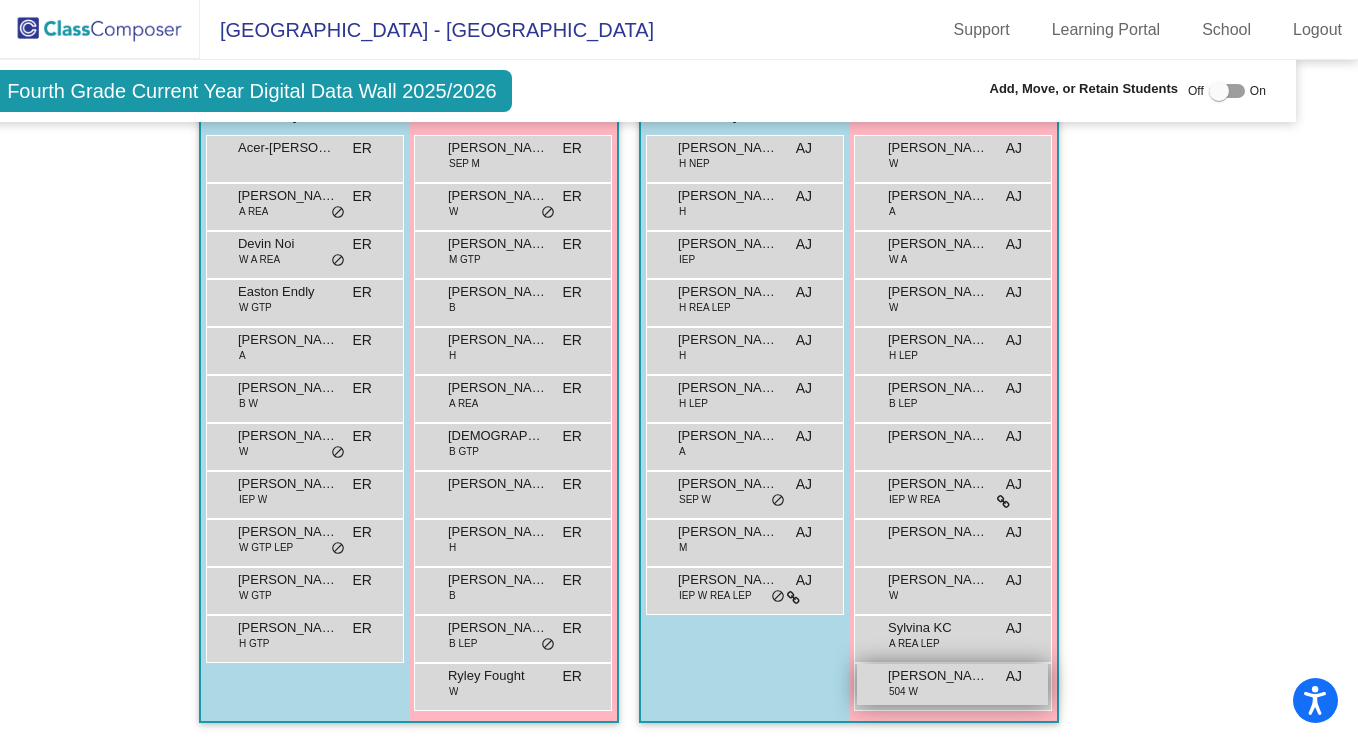 scroll, scrollTop: 0, scrollLeft: 0, axis: both 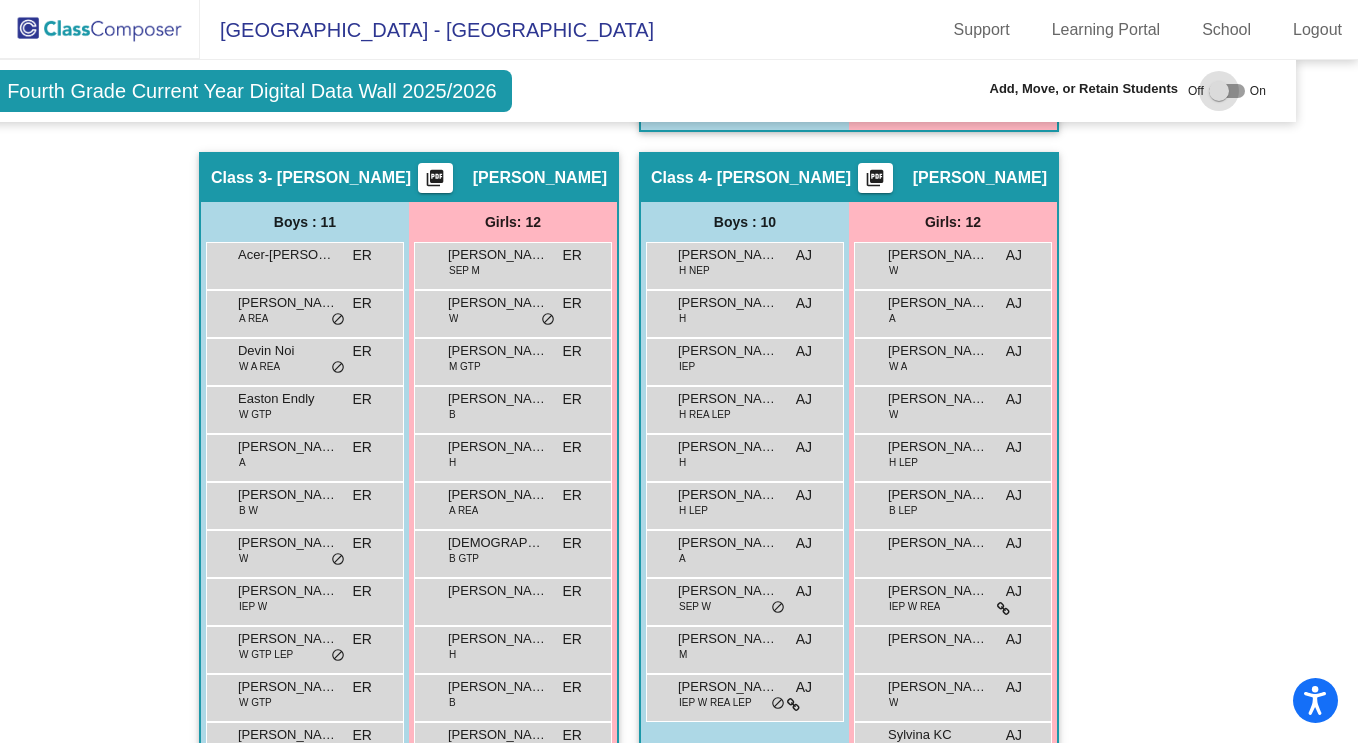 click at bounding box center (1219, 91) 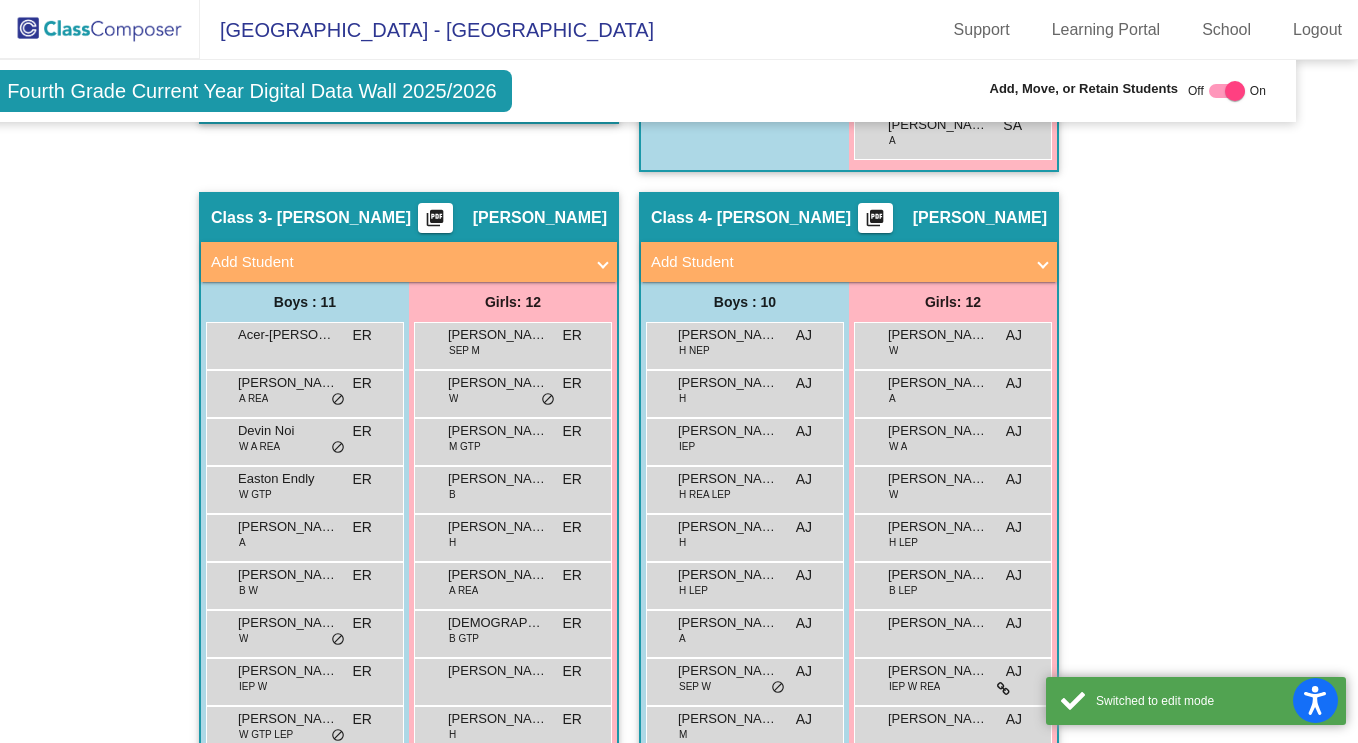 scroll, scrollTop: 1197, scrollLeft: 50, axis: both 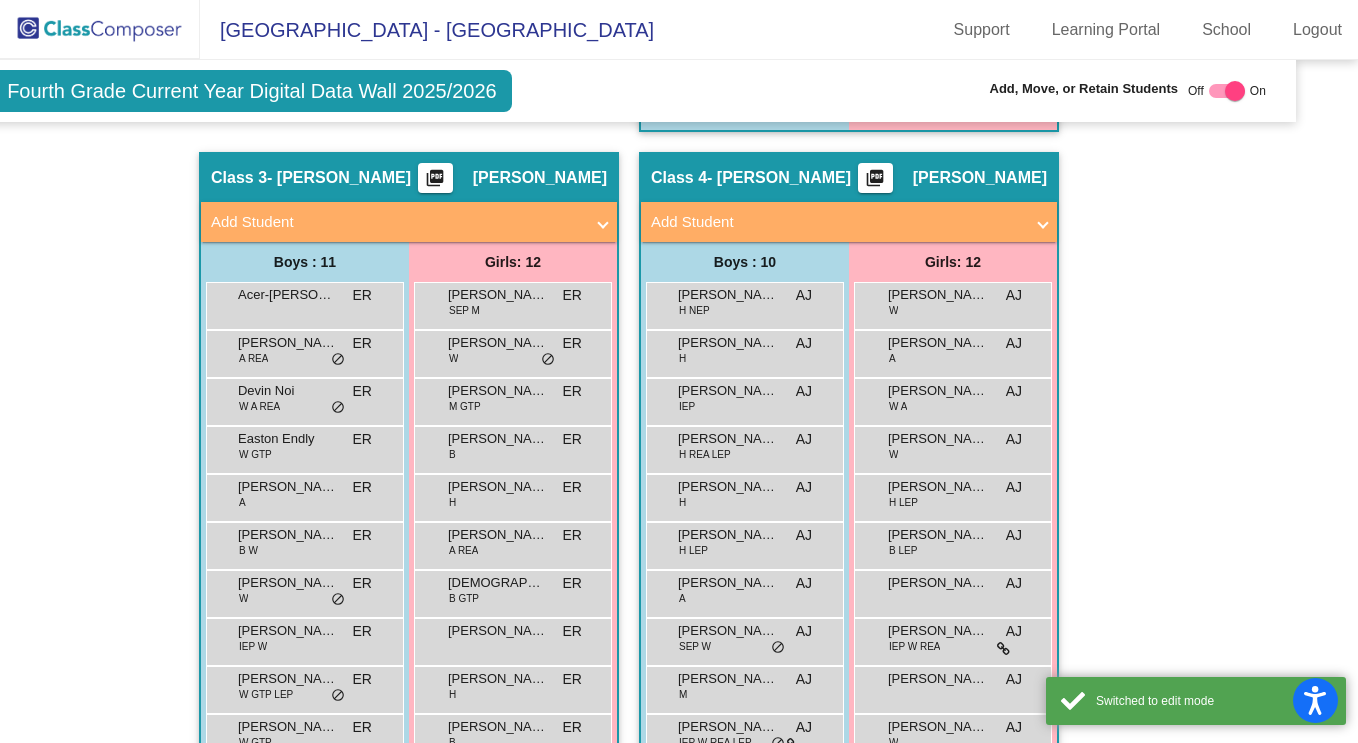 click on "Add Student" at bounding box center [397, 222] 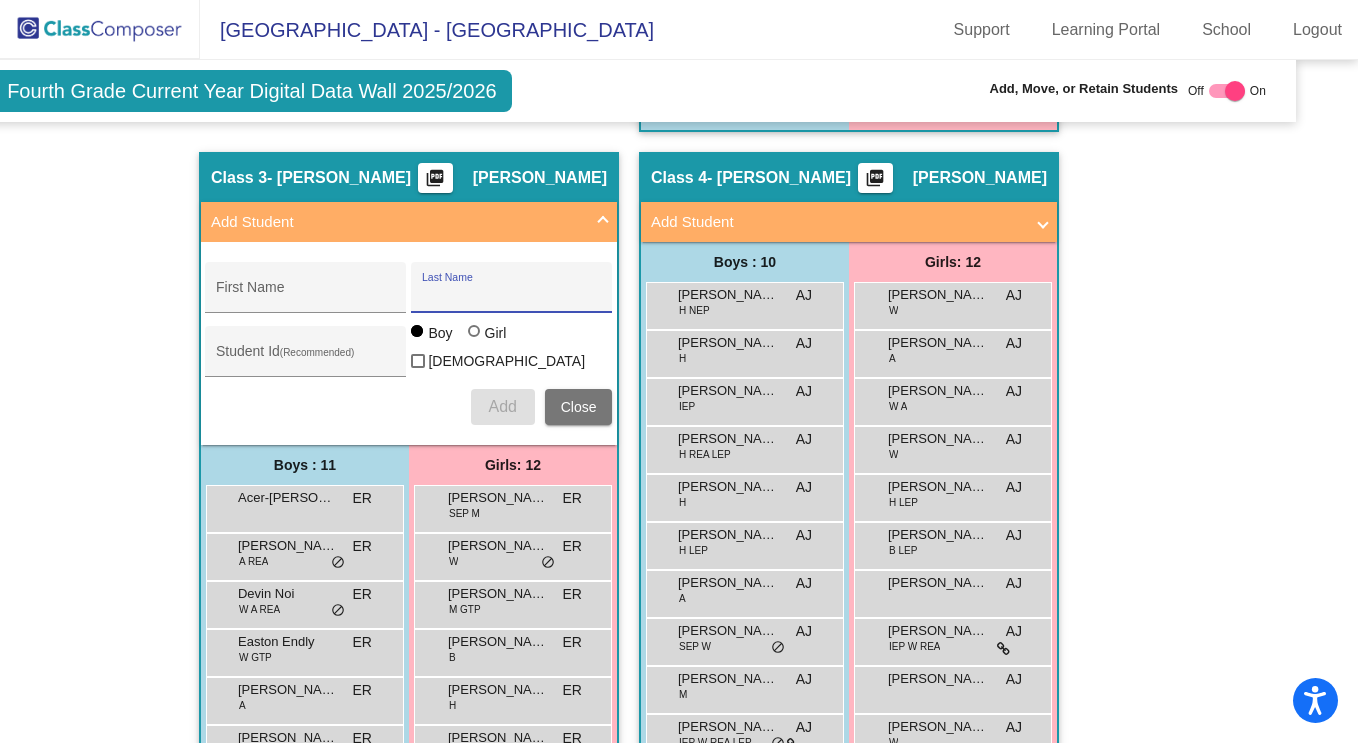 click on "Last Name" at bounding box center (512, 295) 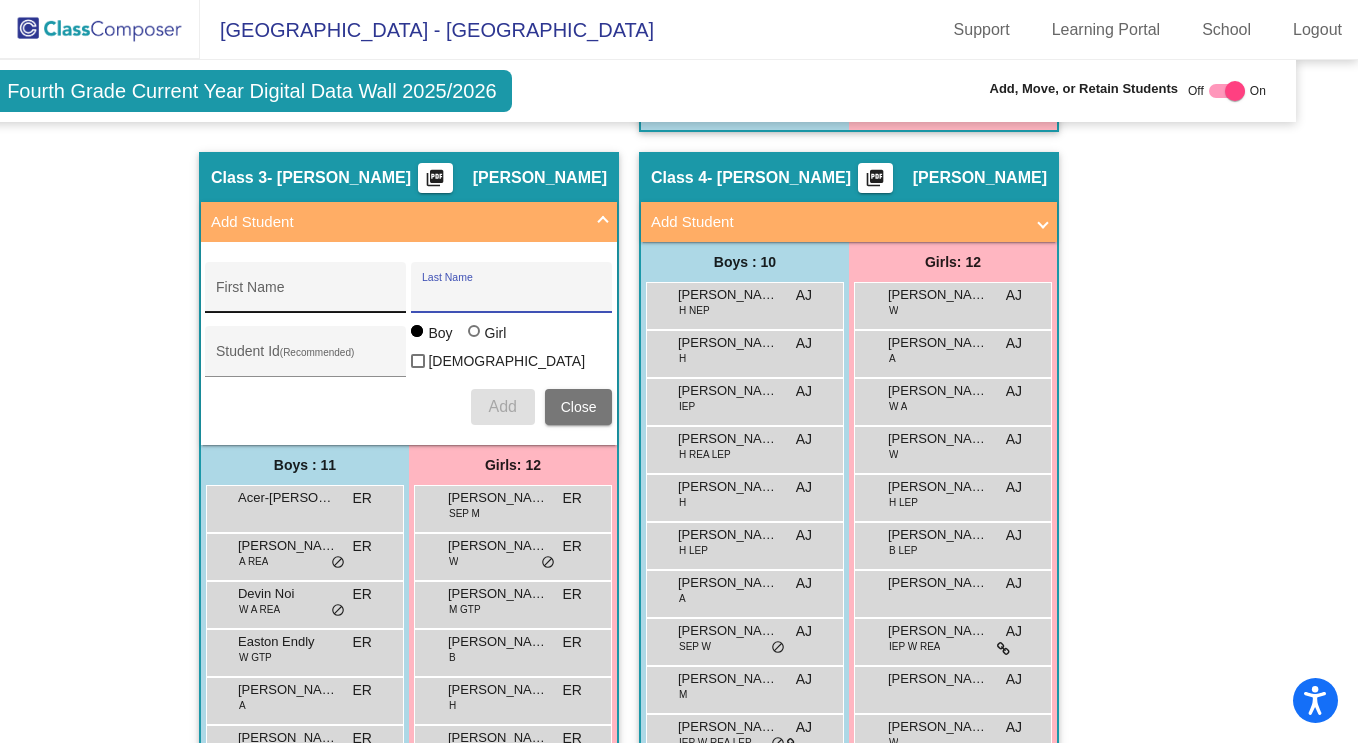 click on "First Name" at bounding box center (306, 293) 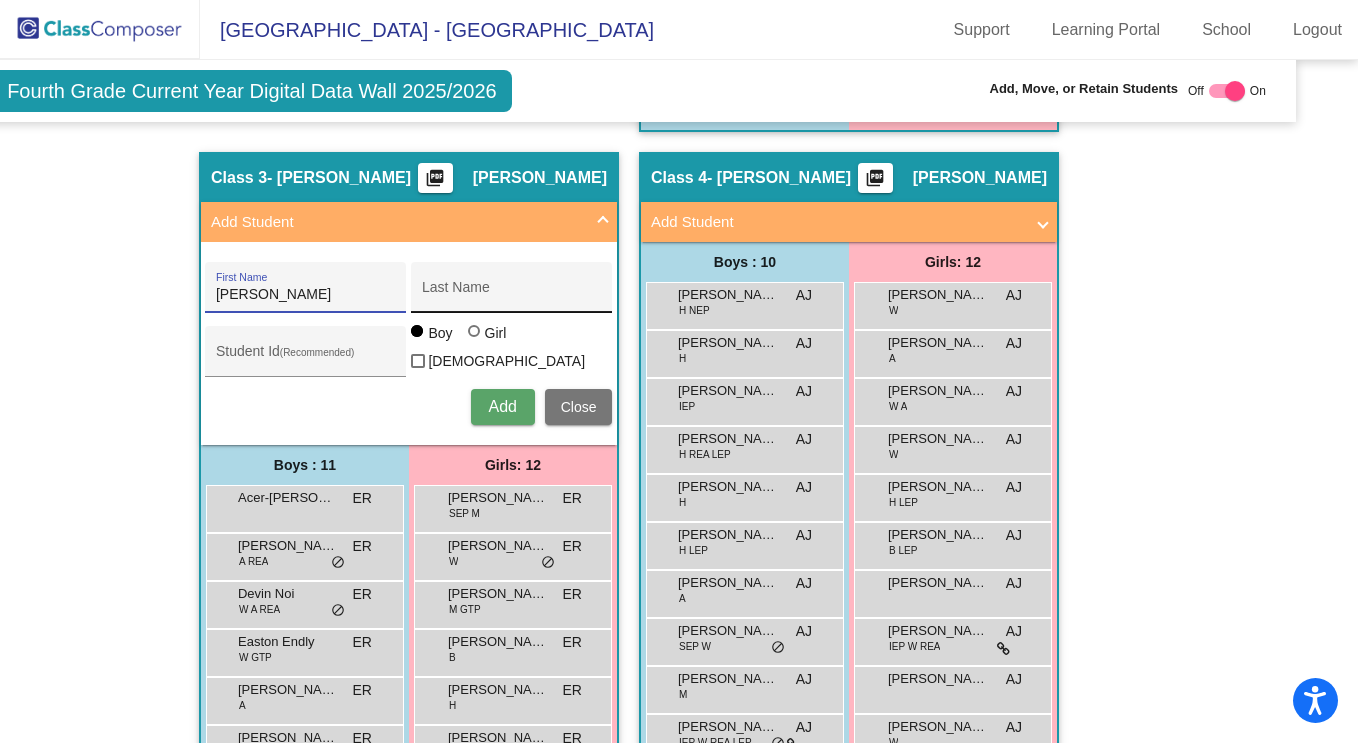 type on "[PERSON_NAME]" 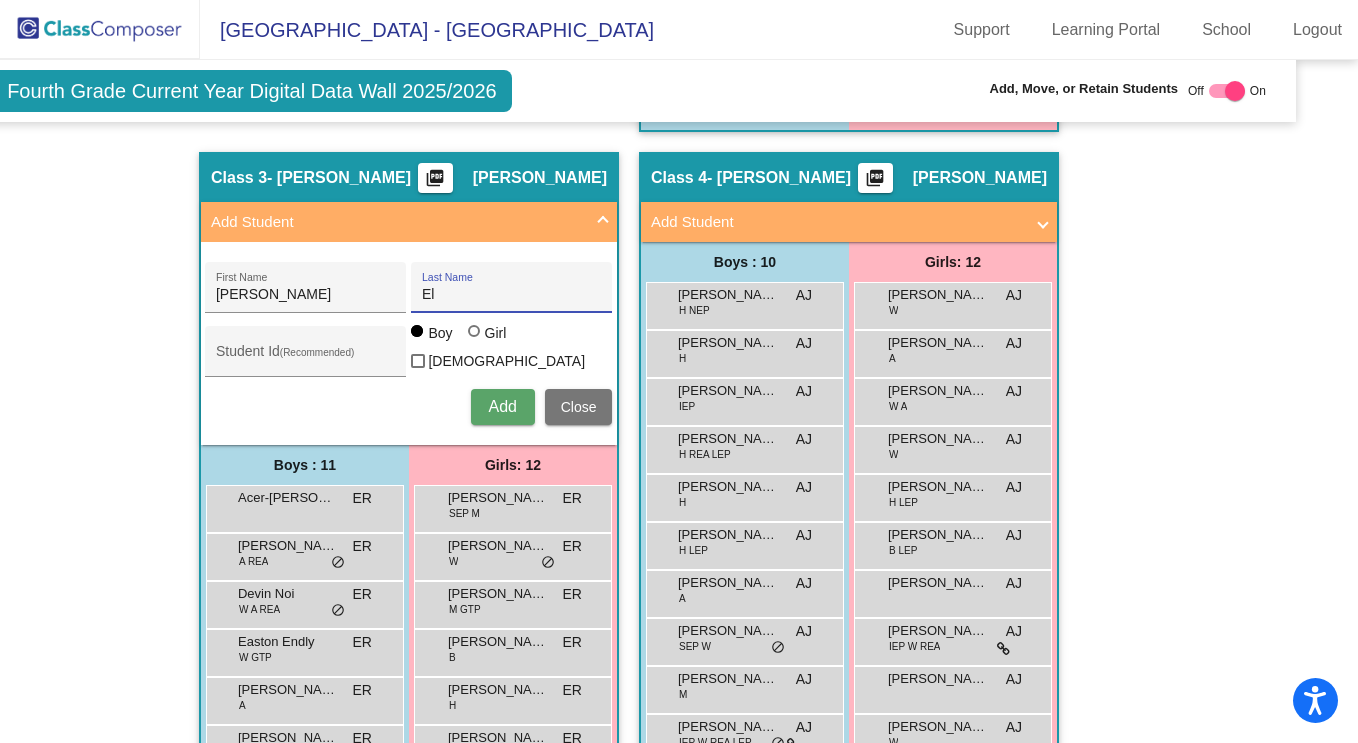 type on "El Manouzi" 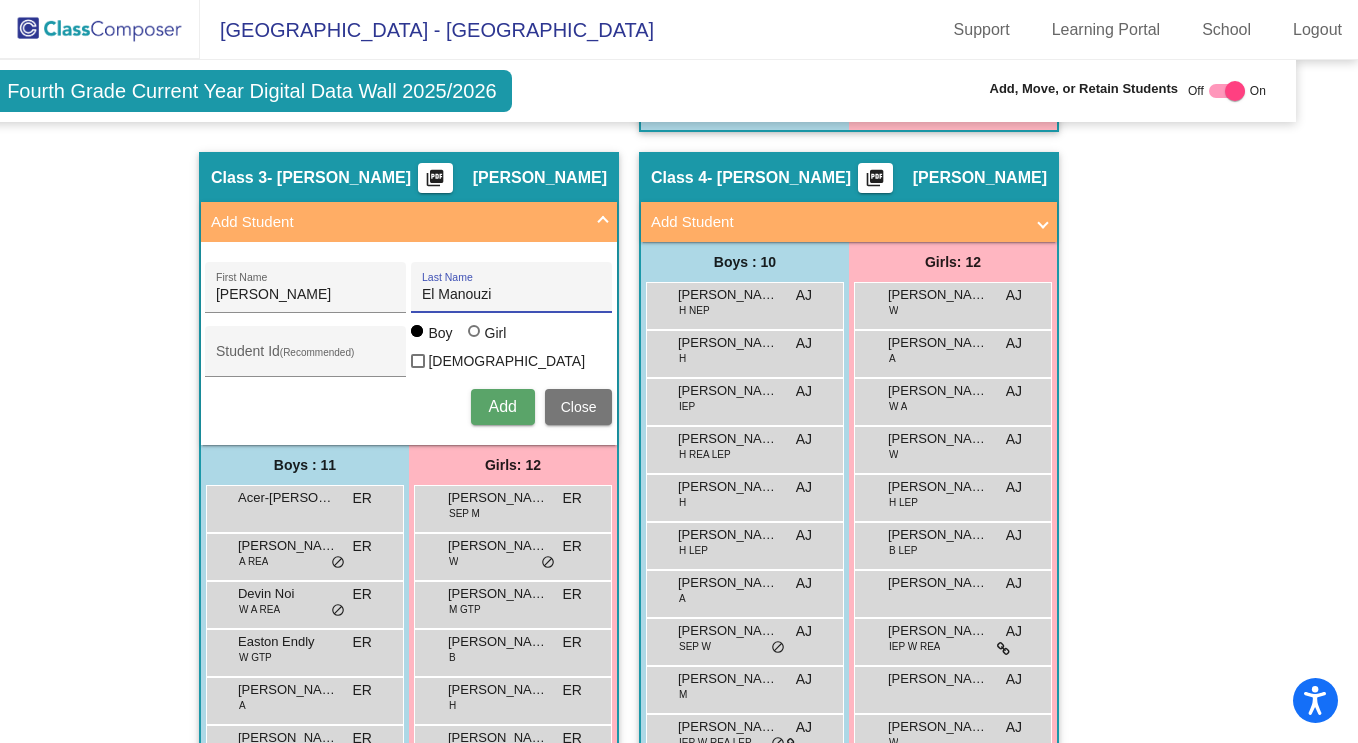 click on "Add" at bounding box center (502, 406) 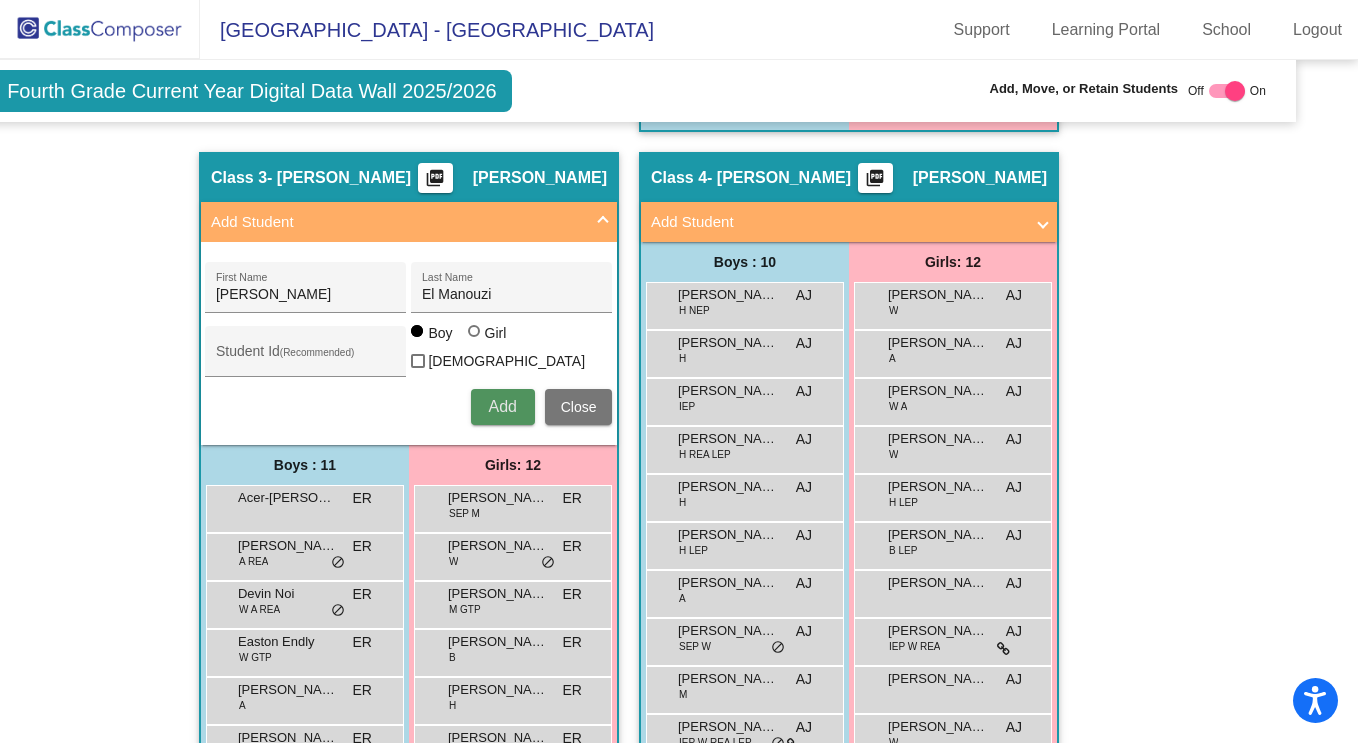 type 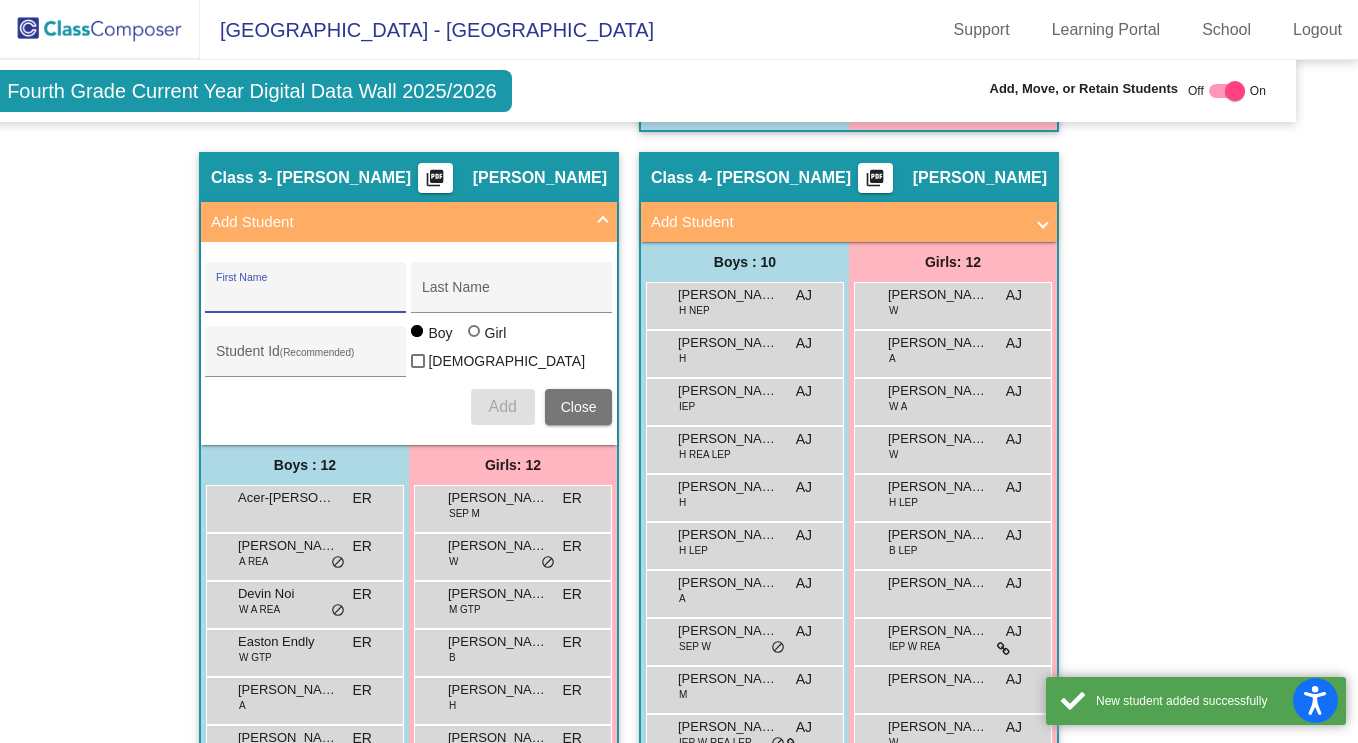 click on "Add Student" at bounding box center [405, 222] 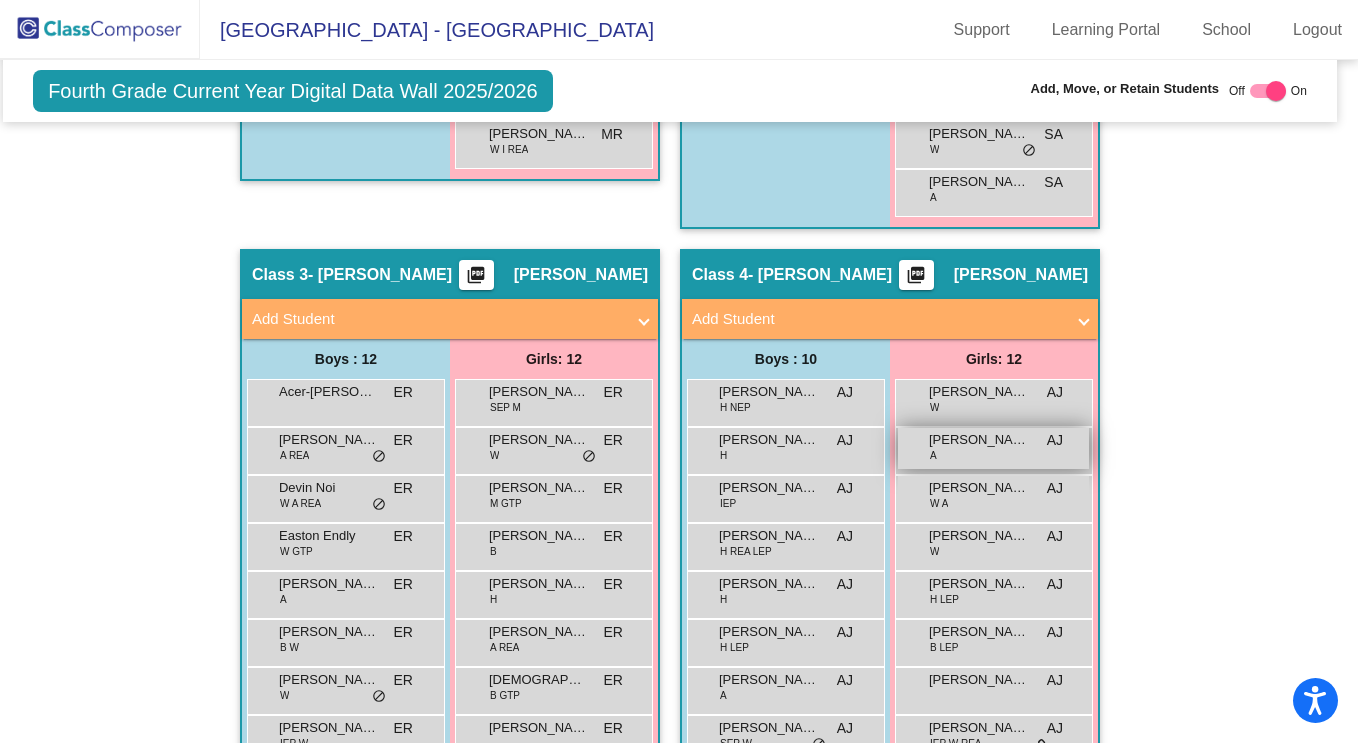 scroll, scrollTop: 1099, scrollLeft: 9, axis: both 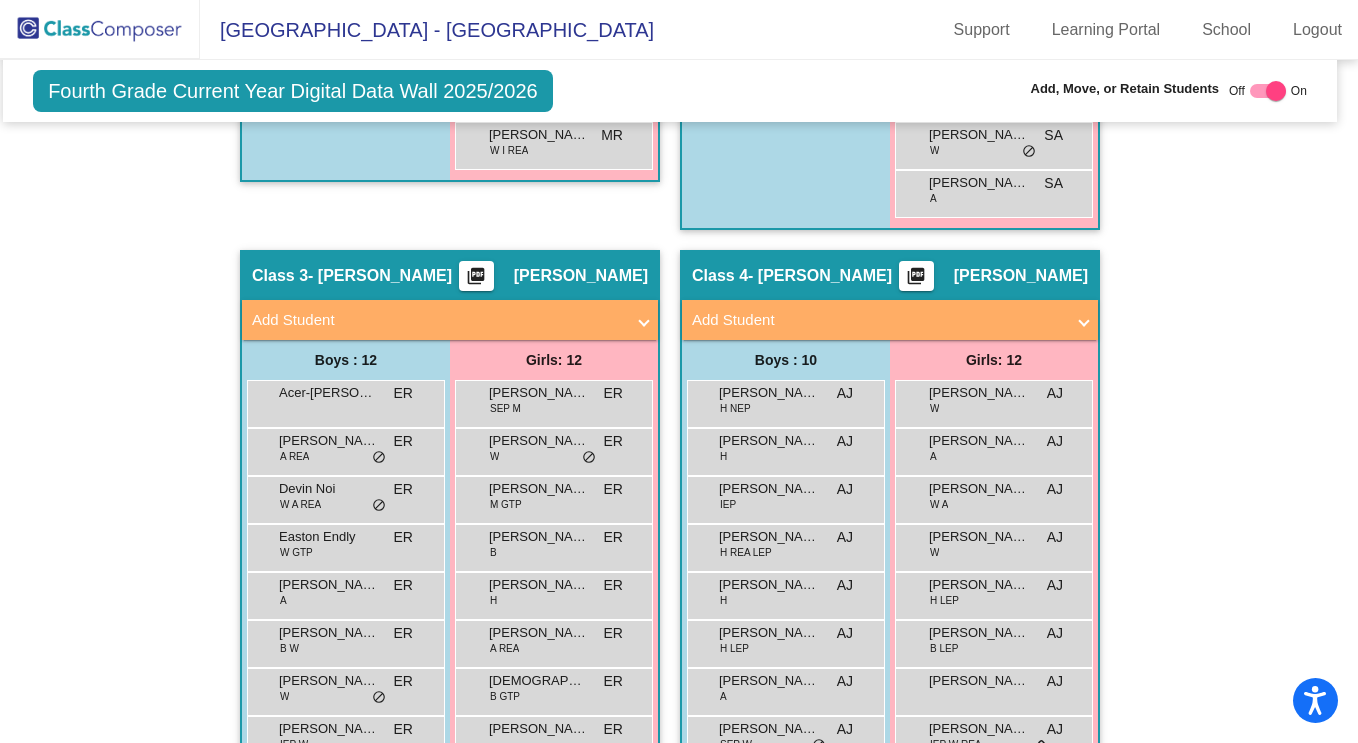 click on "Add Student" at bounding box center (878, 320) 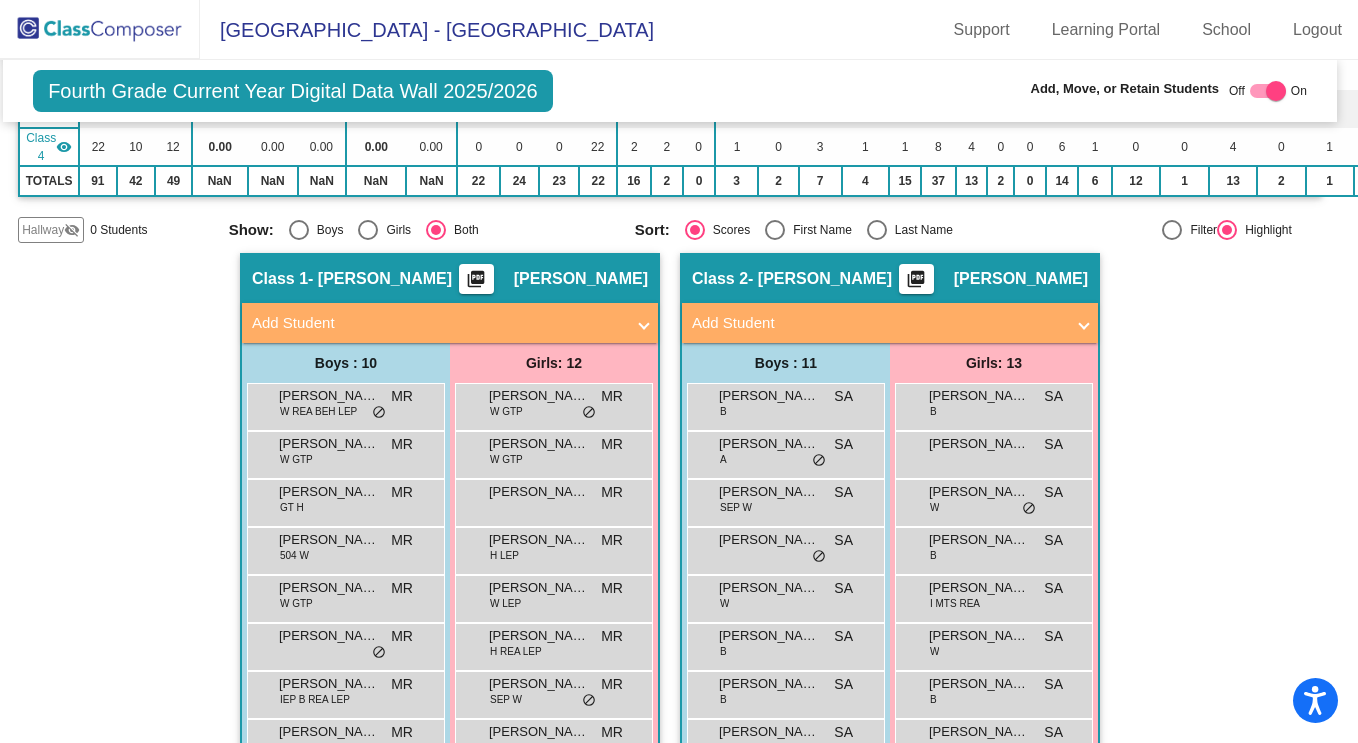 scroll, scrollTop: 304, scrollLeft: 9, axis: both 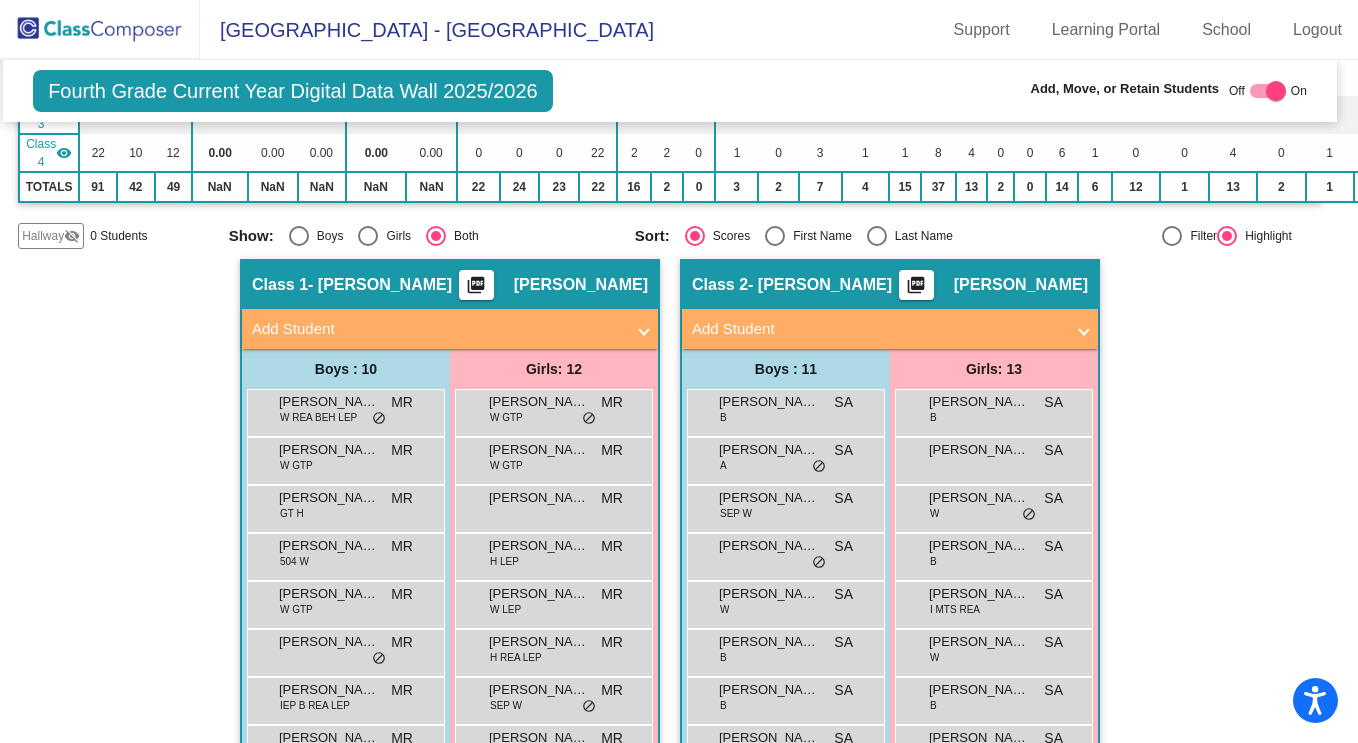 click on "Add Student" at bounding box center [878, 329] 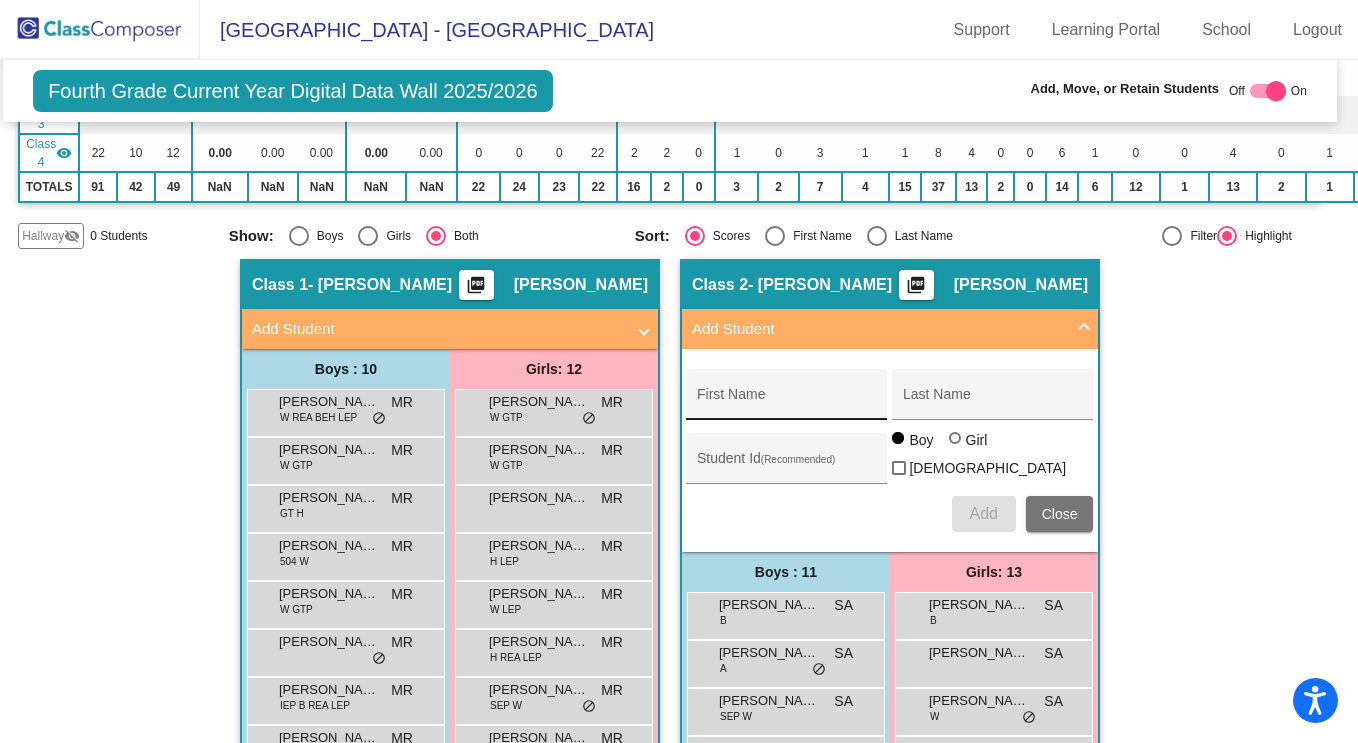 click on "First Name" at bounding box center (787, 402) 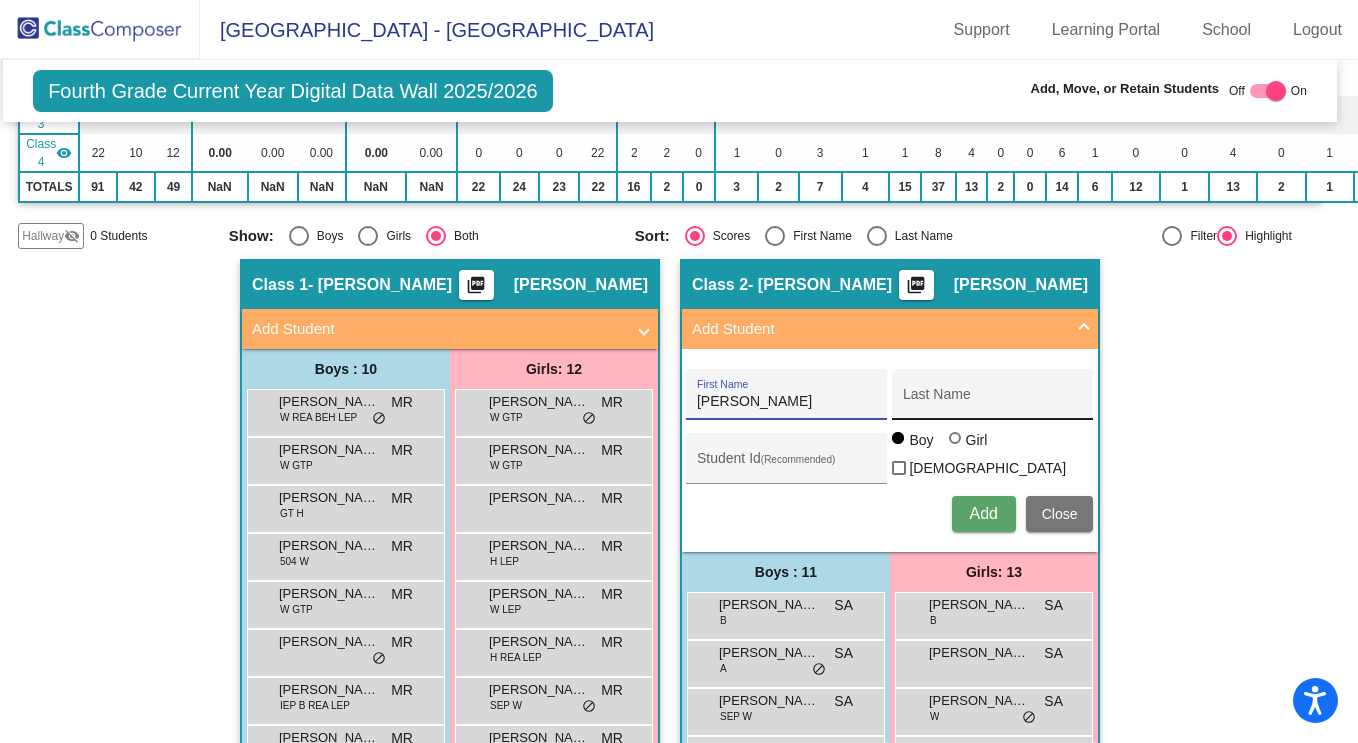 type on "[PERSON_NAME]" 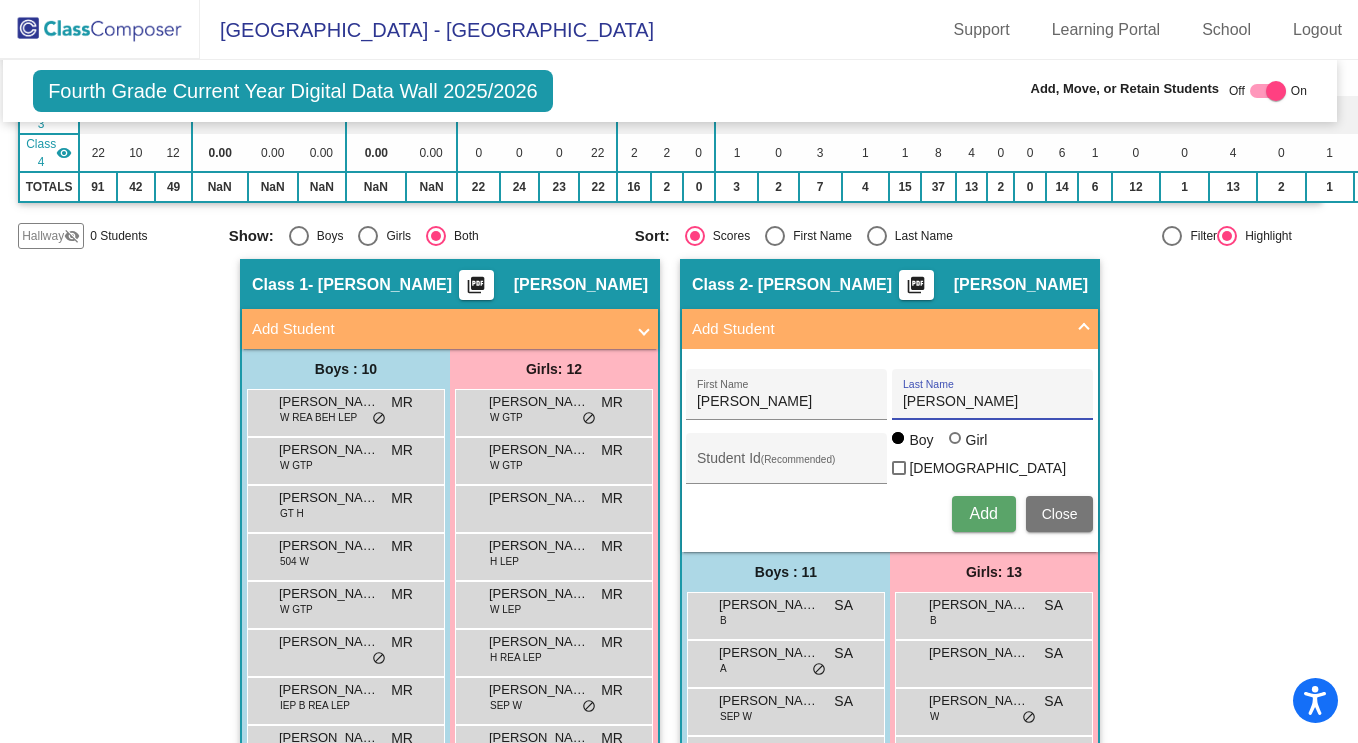 type on "[PERSON_NAME]" 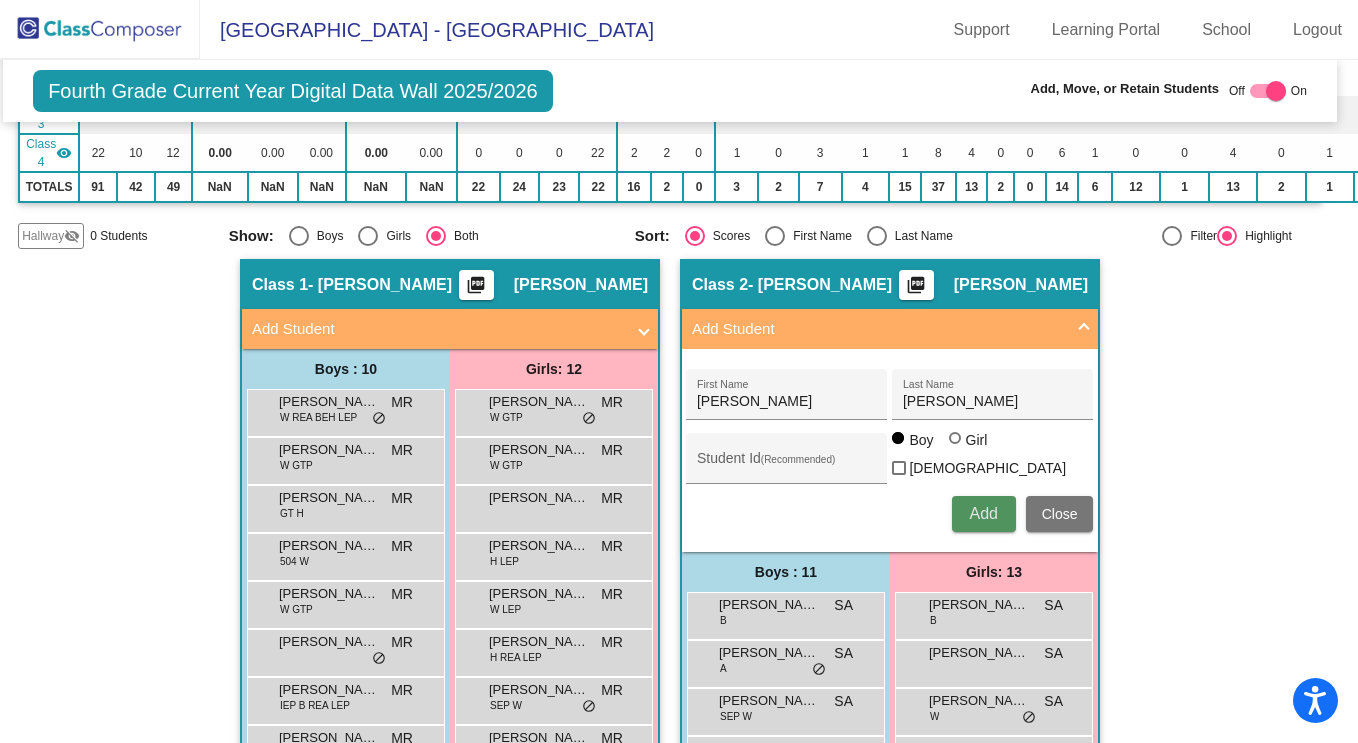 type 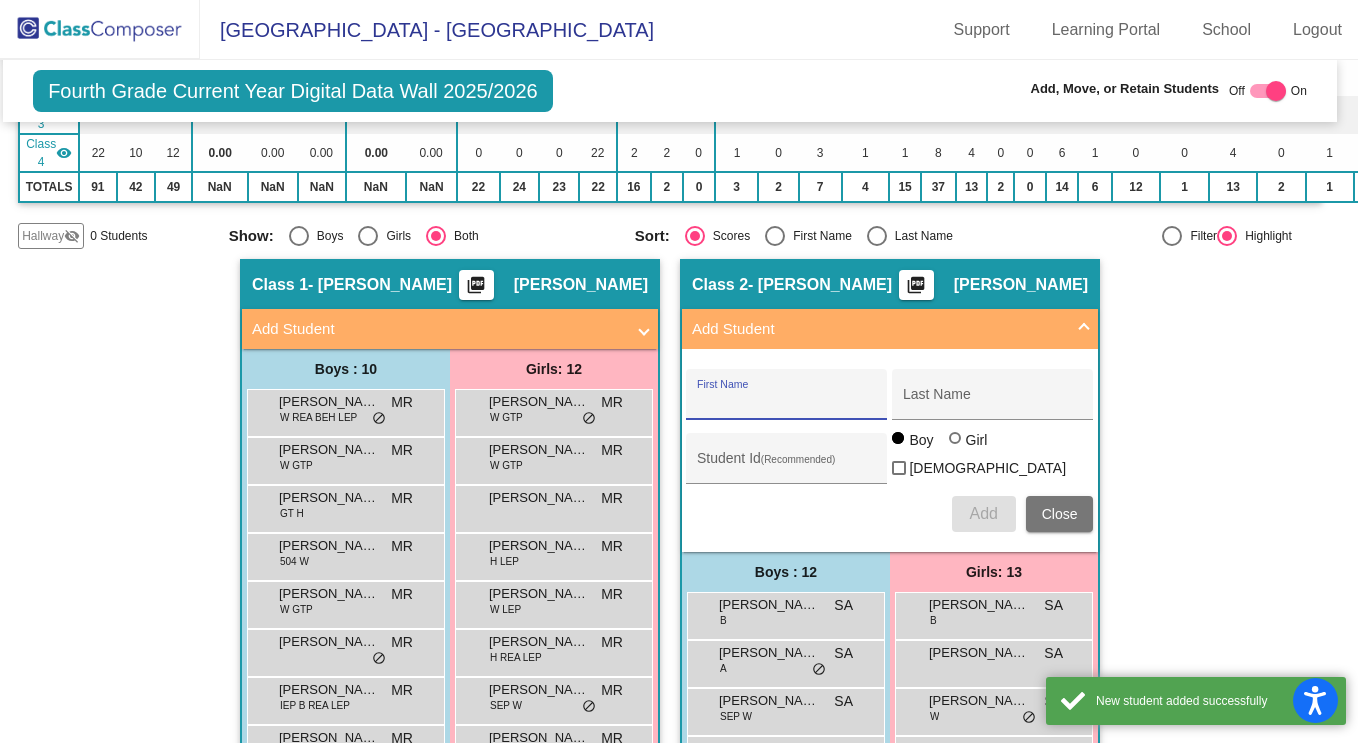 click on "Add Student" at bounding box center (886, 329) 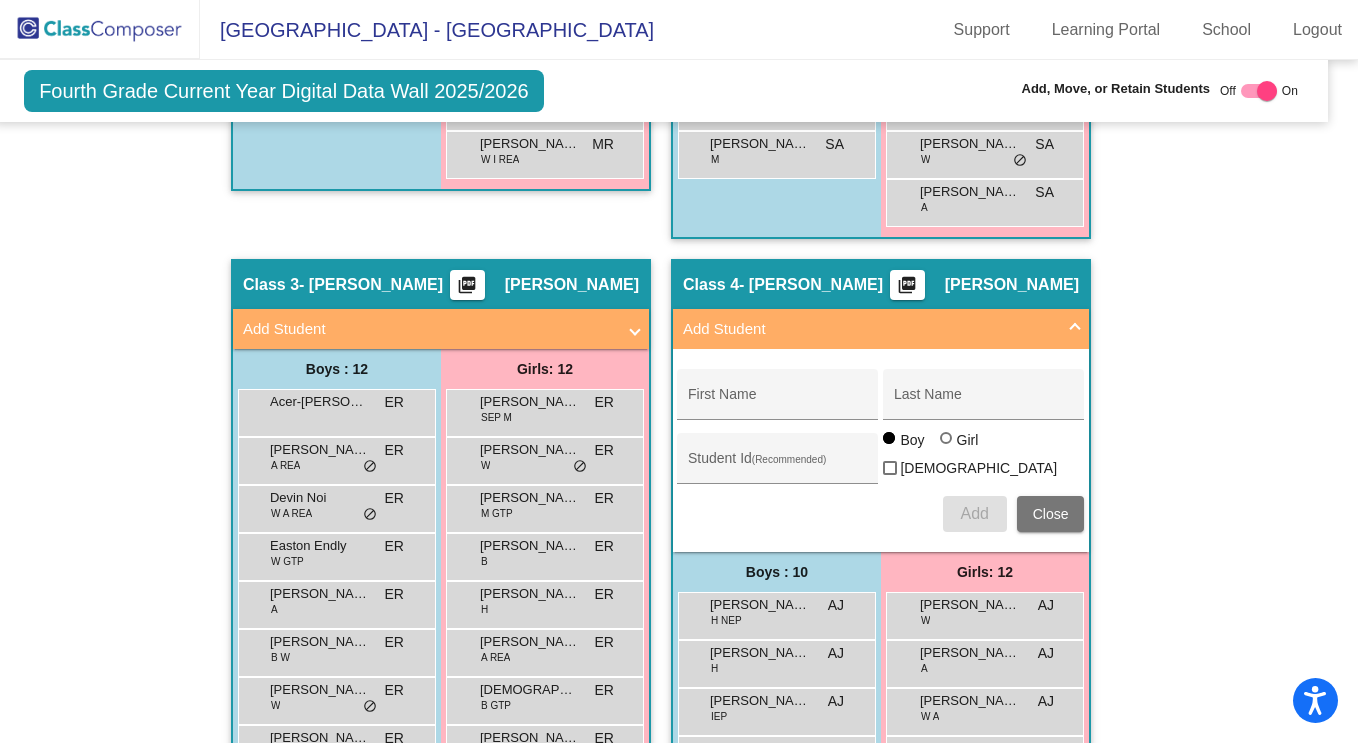 scroll, scrollTop: 1087, scrollLeft: 18, axis: both 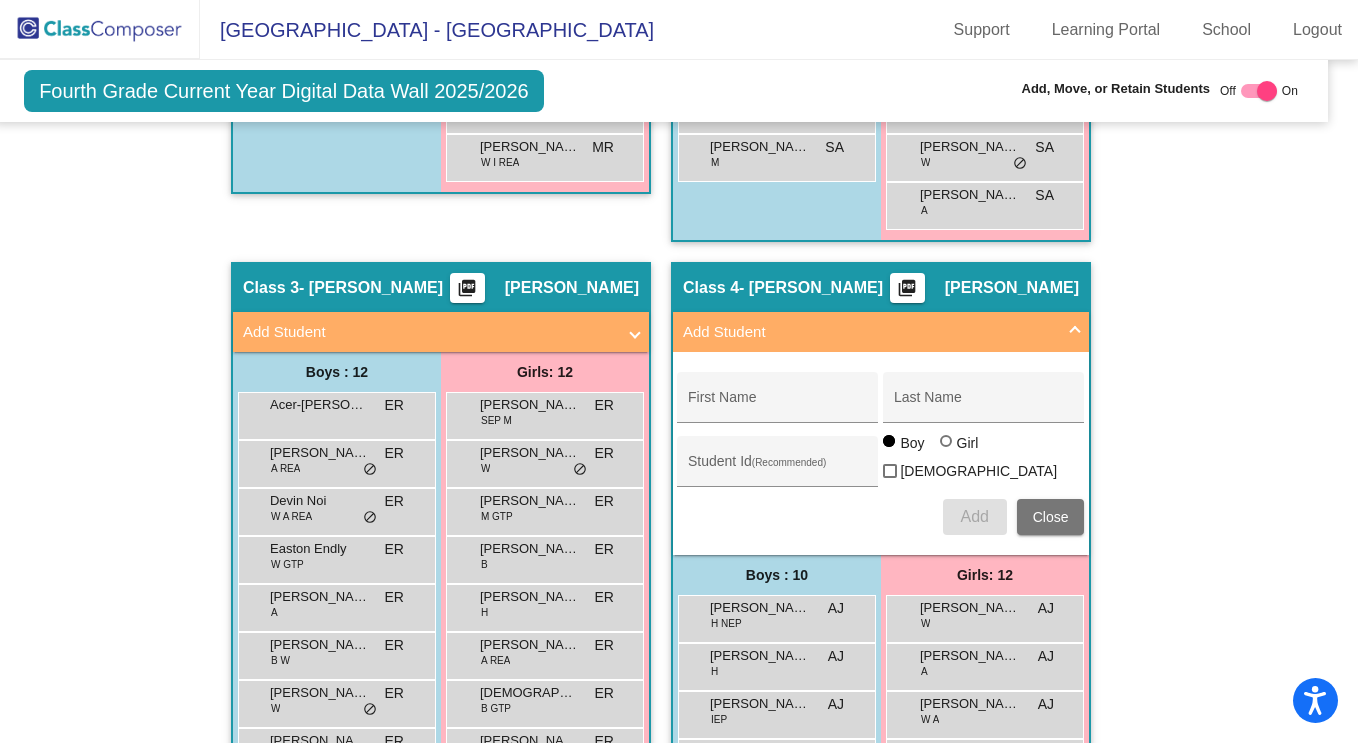 click on "Add Student" at bounding box center (877, 332) 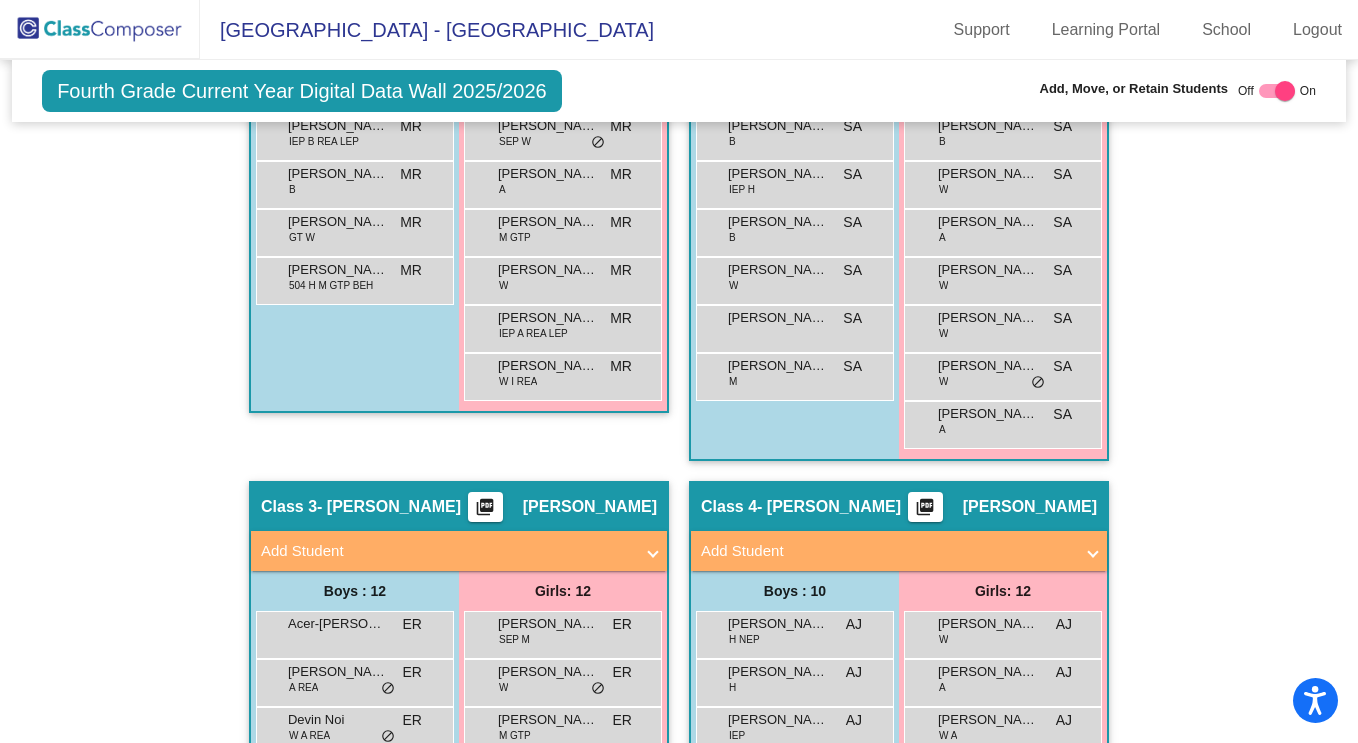 scroll, scrollTop: 867, scrollLeft: 0, axis: vertical 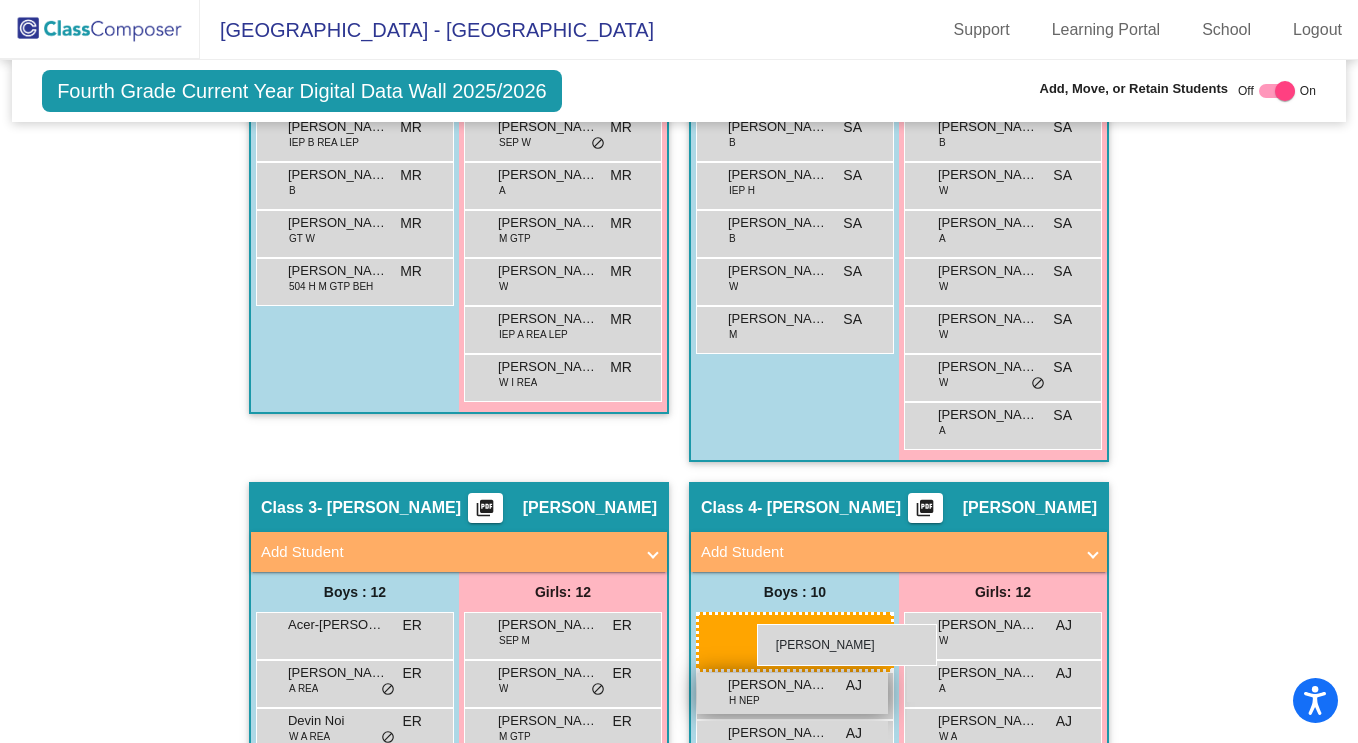 drag, startPoint x: 806, startPoint y: 317, endPoint x: 741, endPoint y: 632, distance: 321.63644 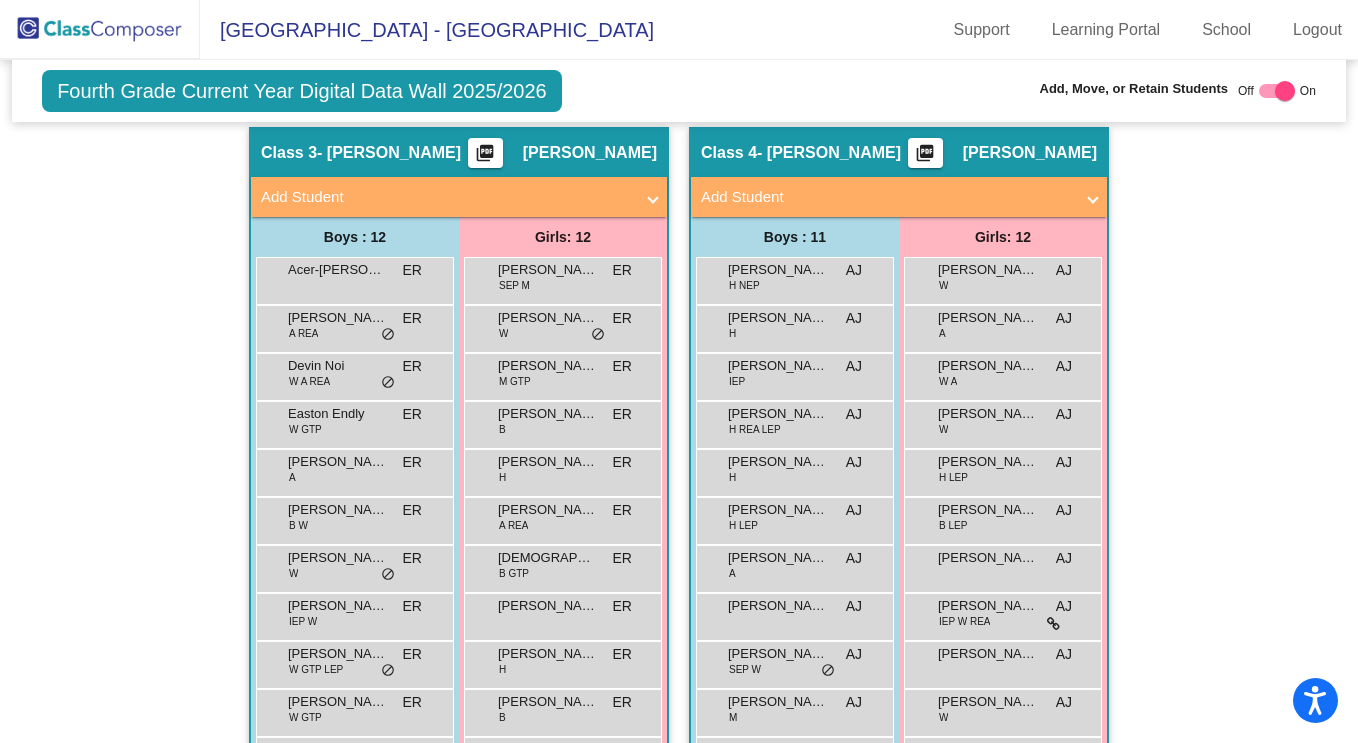 scroll, scrollTop: 1218, scrollLeft: 0, axis: vertical 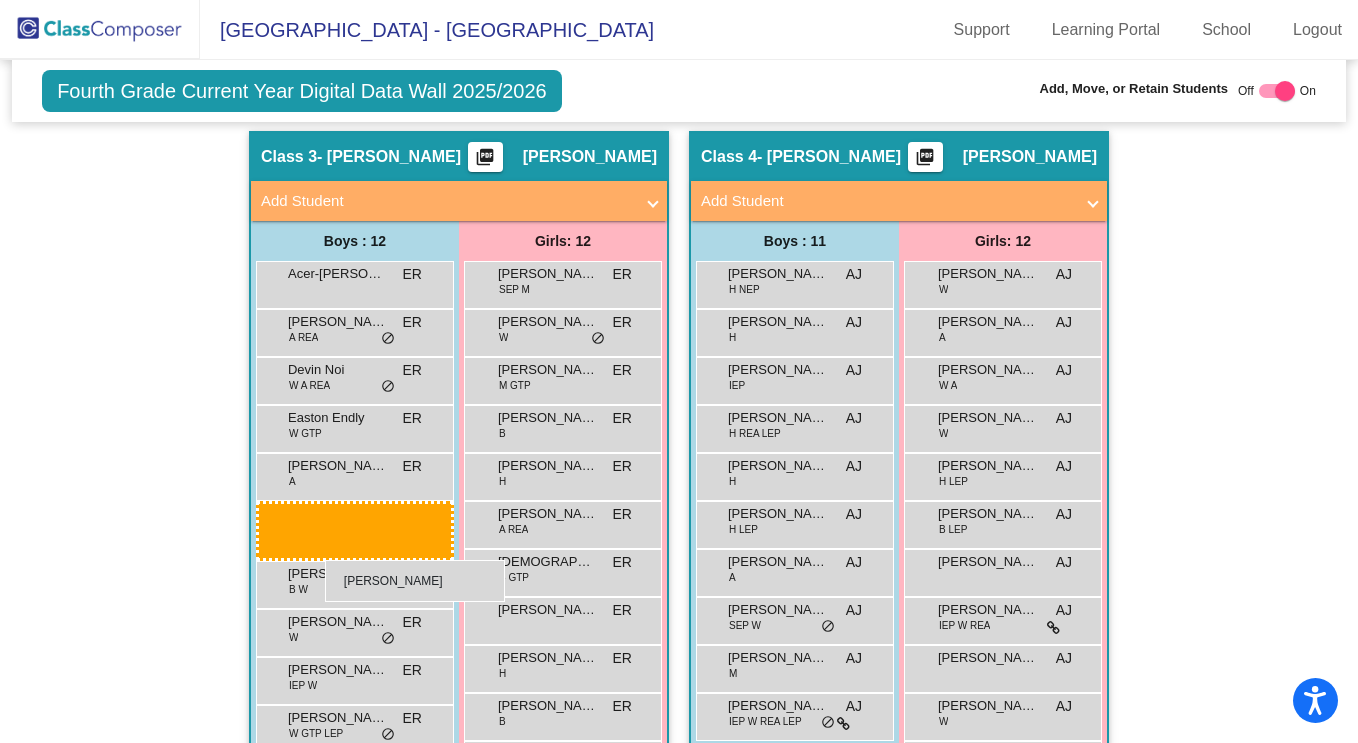 drag, startPoint x: 777, startPoint y: 617, endPoint x: 316, endPoint y: 562, distance: 464.26932 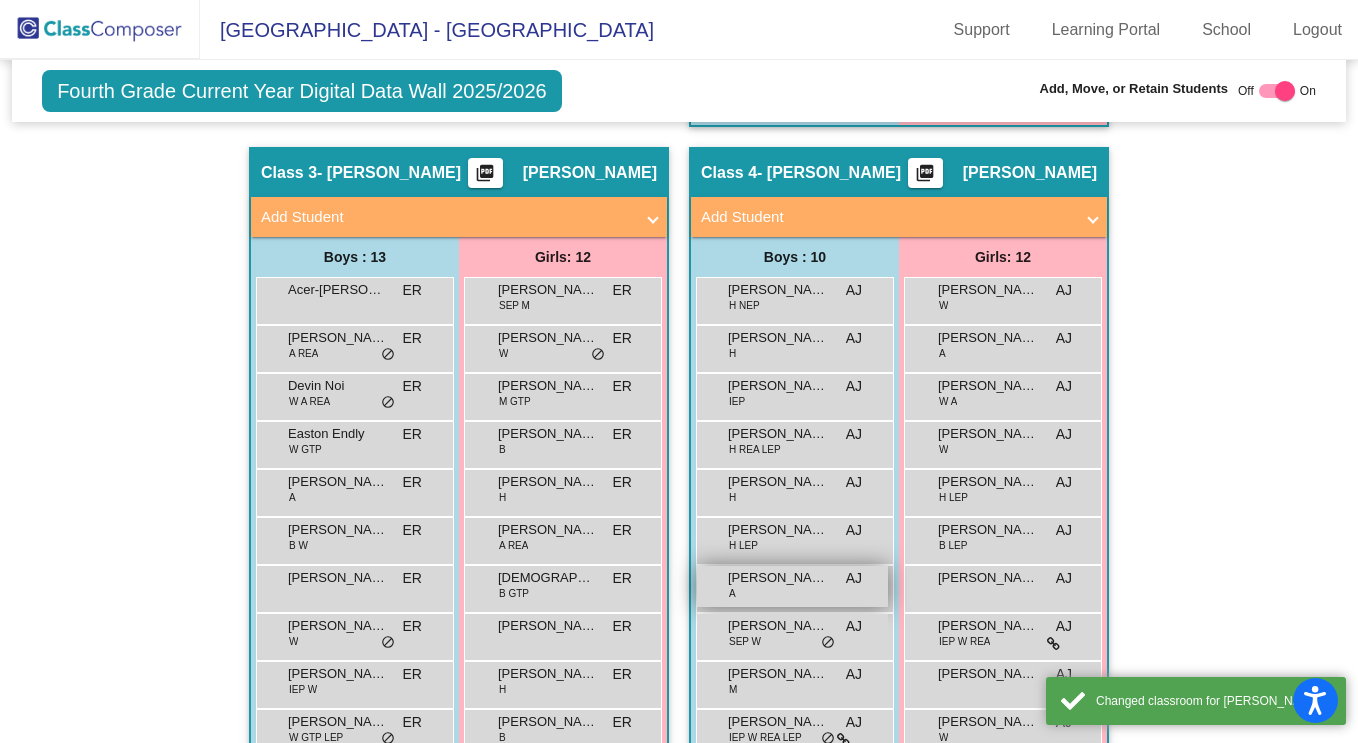 scroll, scrollTop: 1166, scrollLeft: 0, axis: vertical 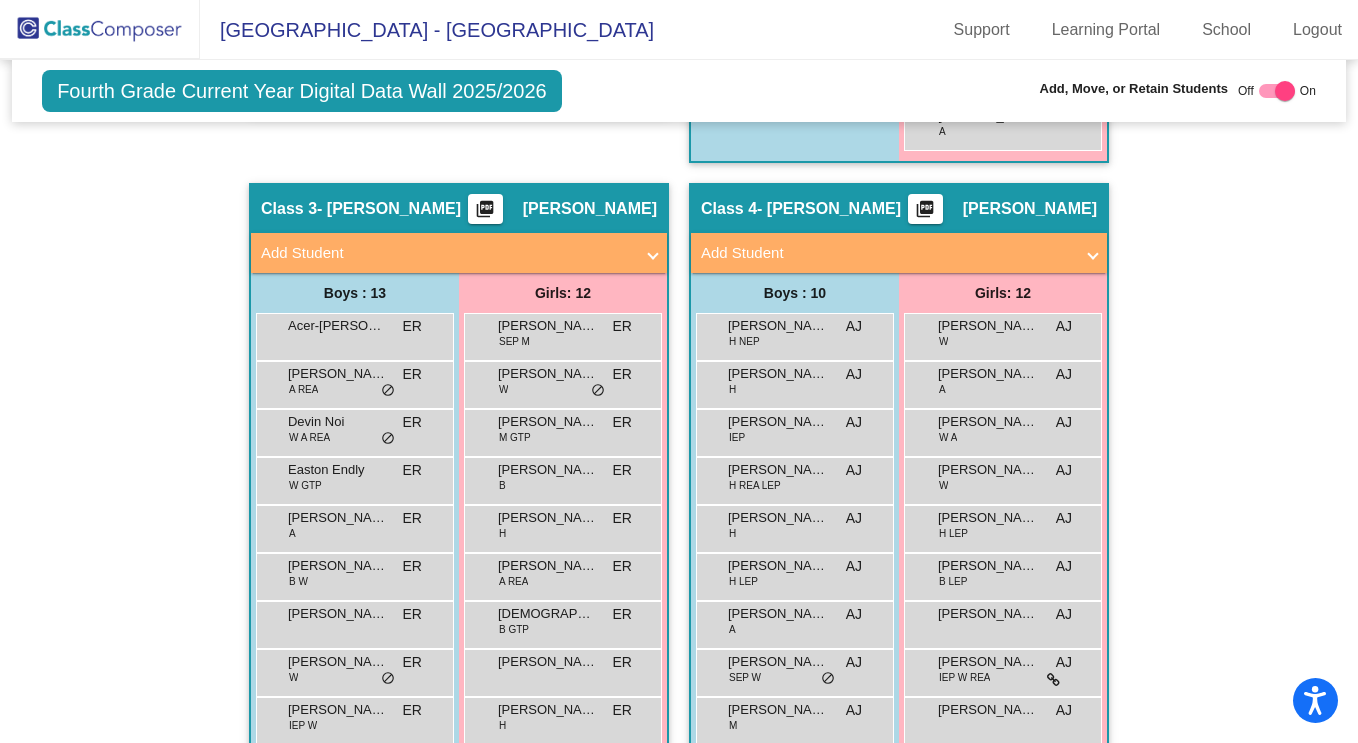 click on "Add Student" at bounding box center [887, 253] 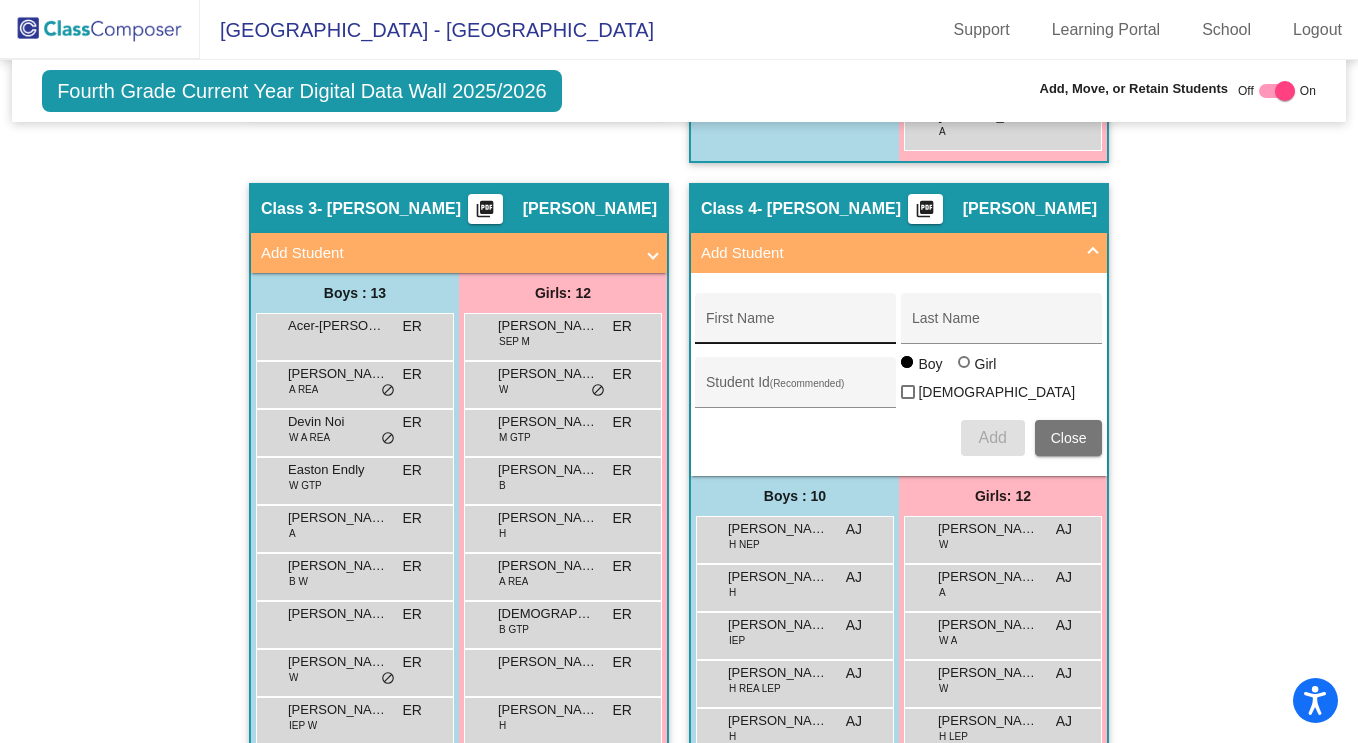 click on "First Name" at bounding box center [796, 326] 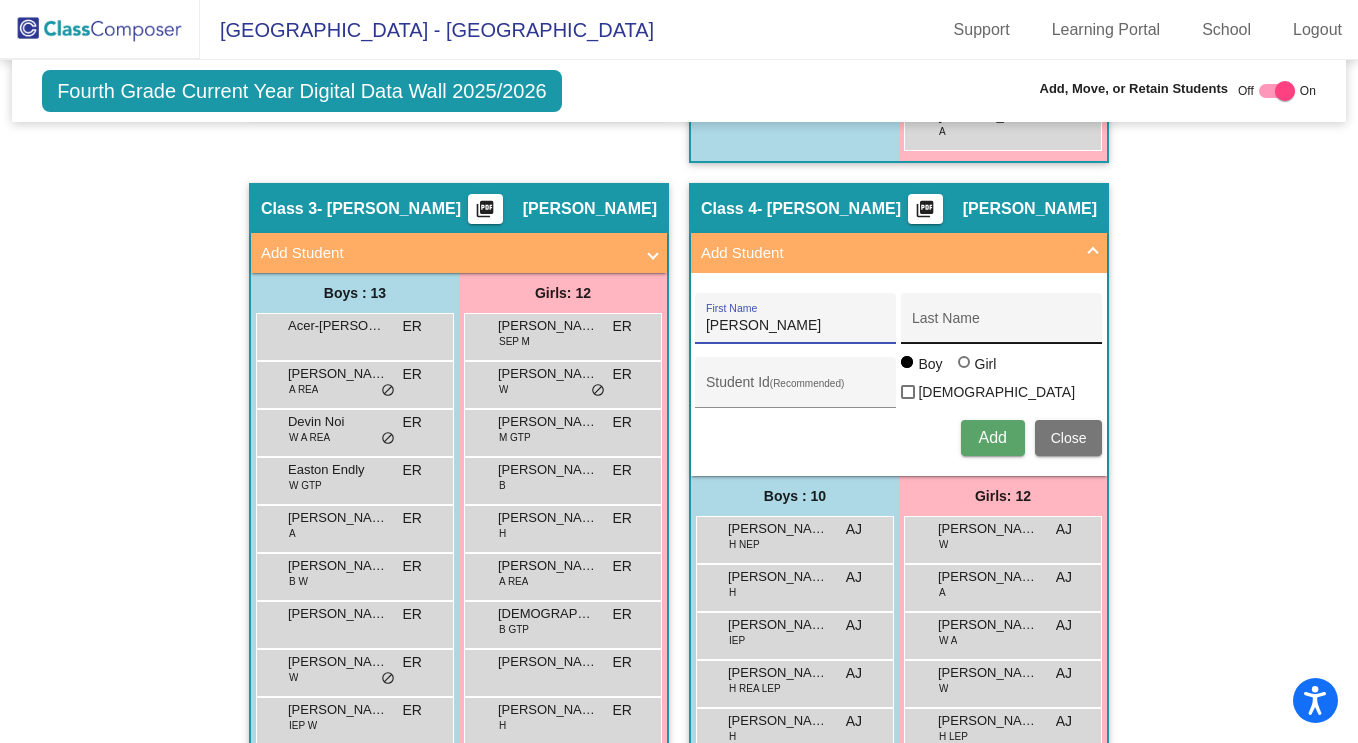 type on "[PERSON_NAME]" 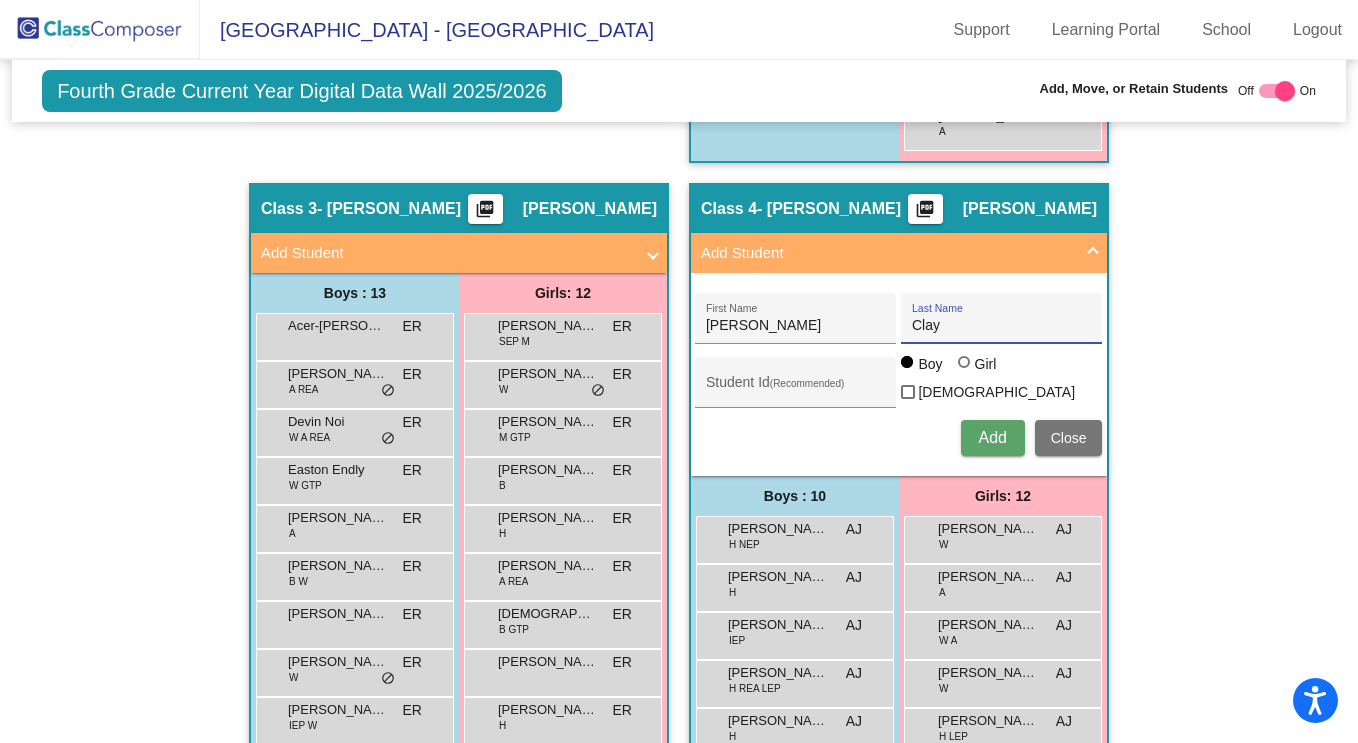 type on "Clay" 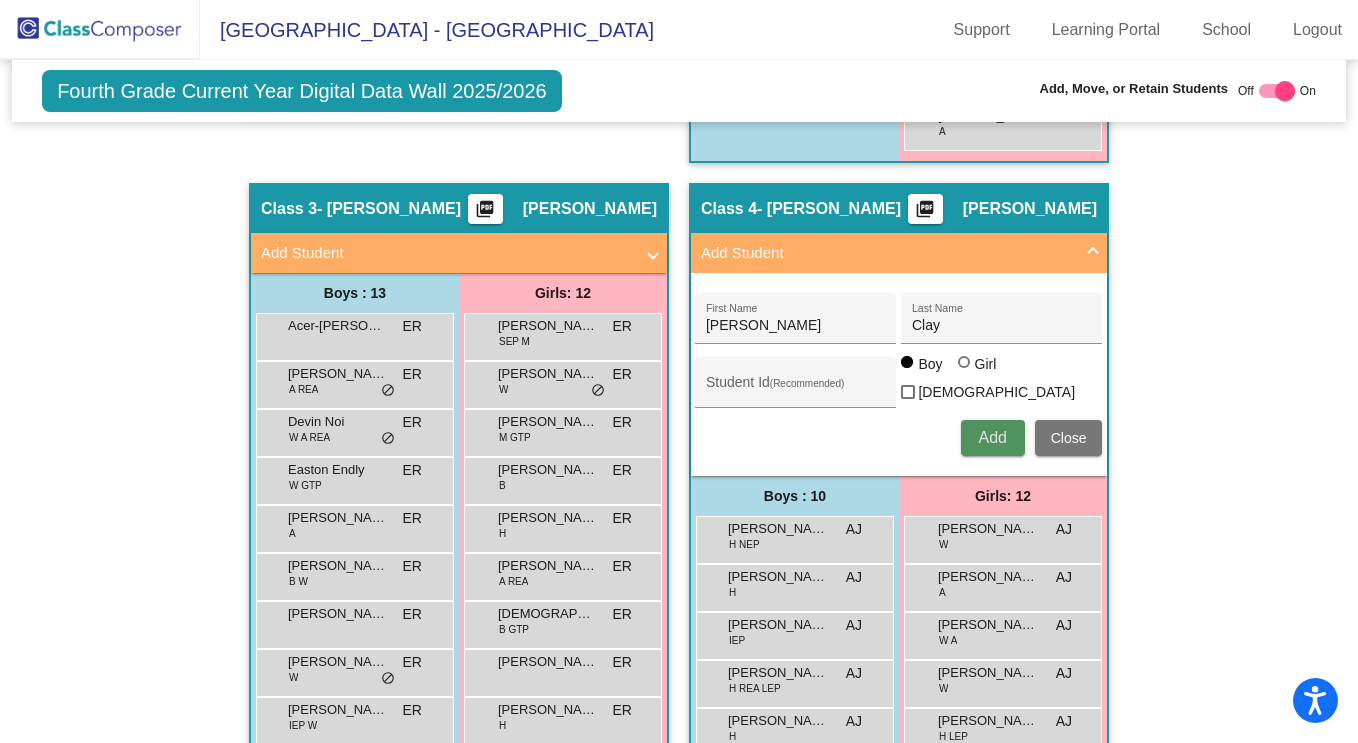 click on "Add" at bounding box center [993, 438] 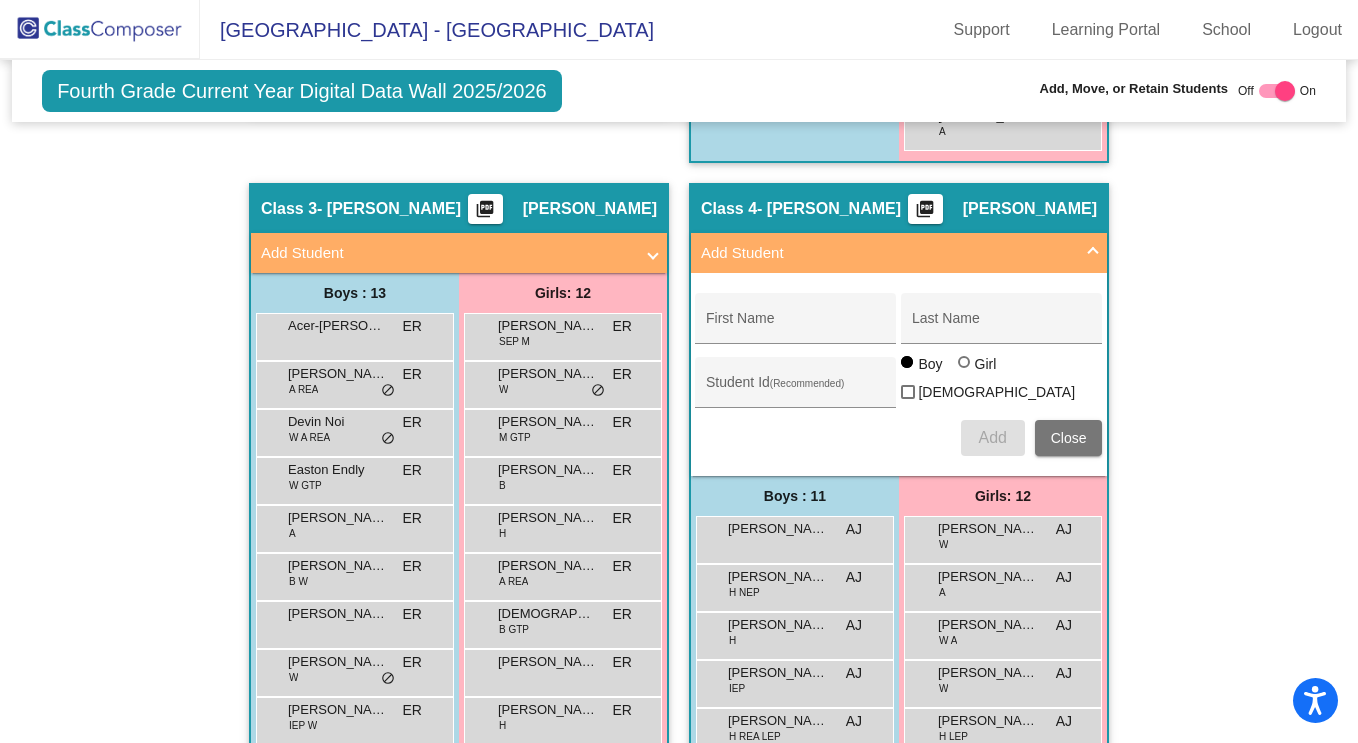 click on "Add Student" at bounding box center (895, 253) 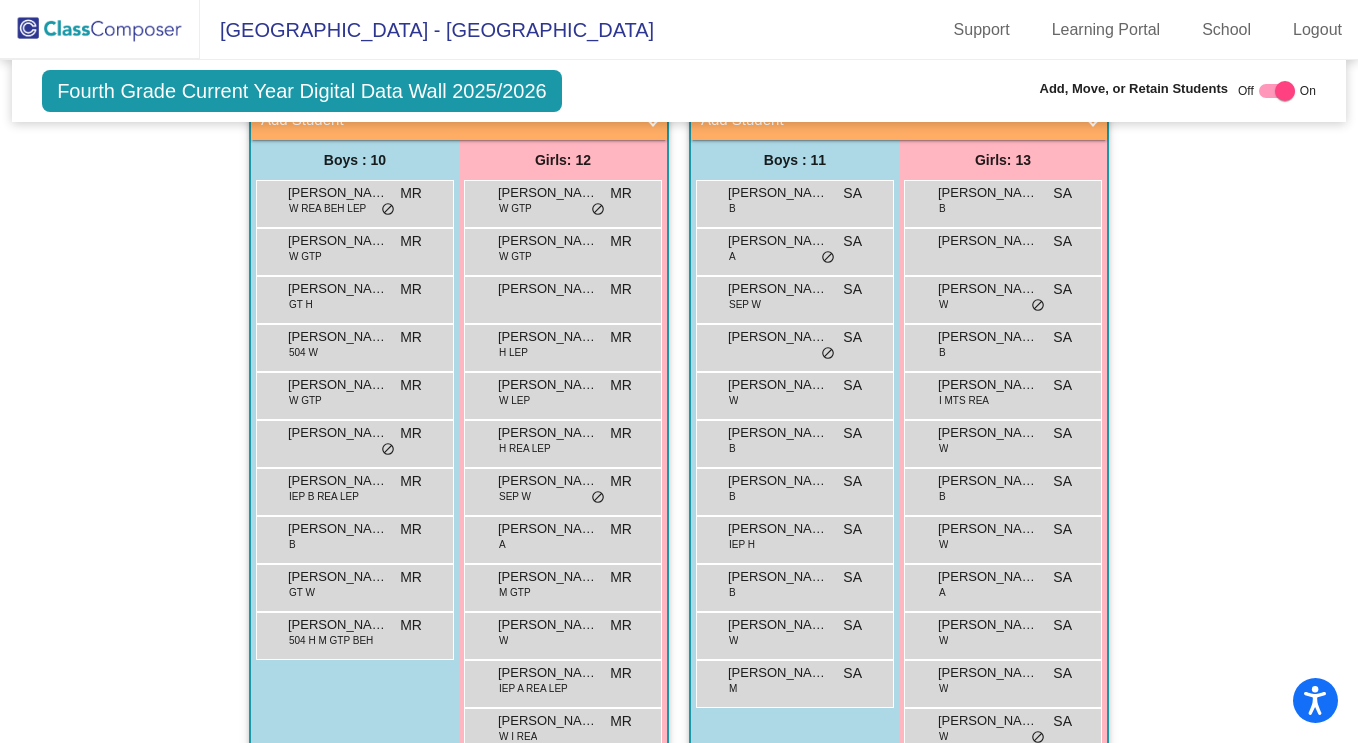 scroll, scrollTop: 450, scrollLeft: 0, axis: vertical 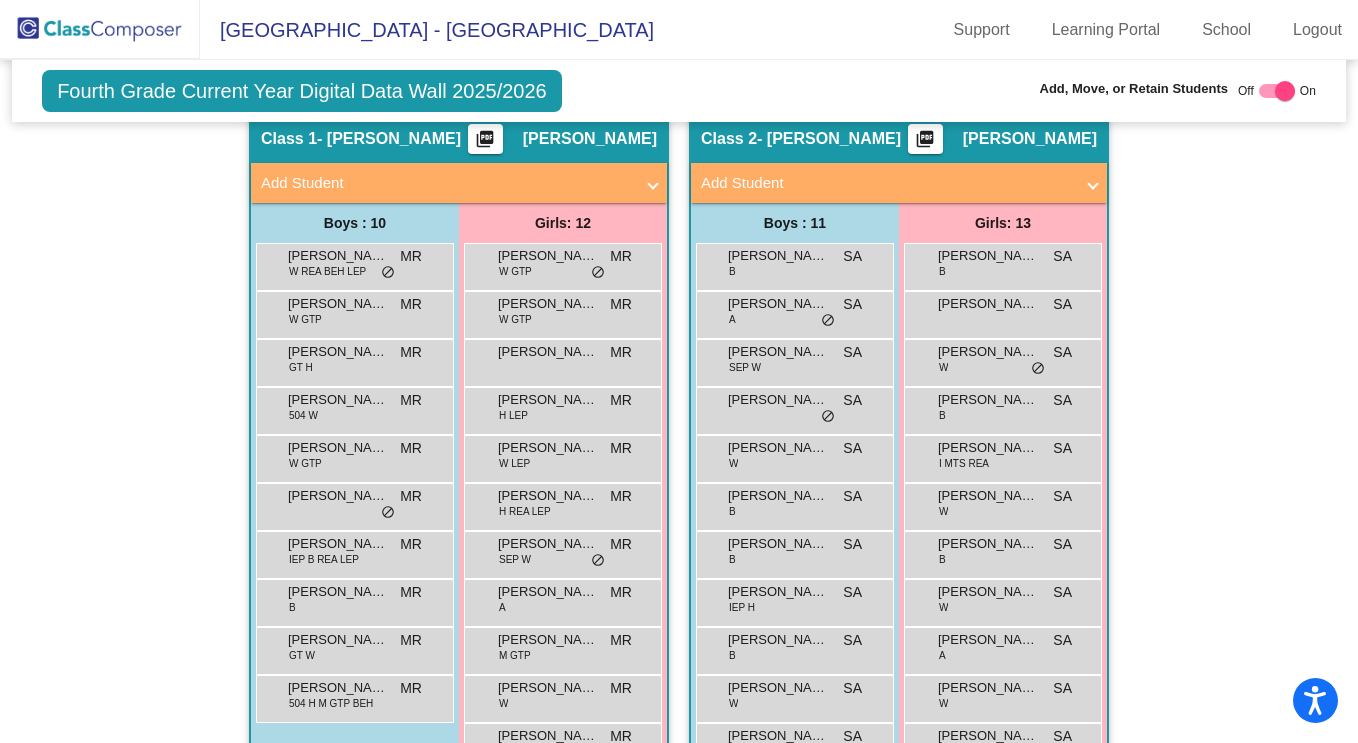 click on "Add Student" at bounding box center [447, 183] 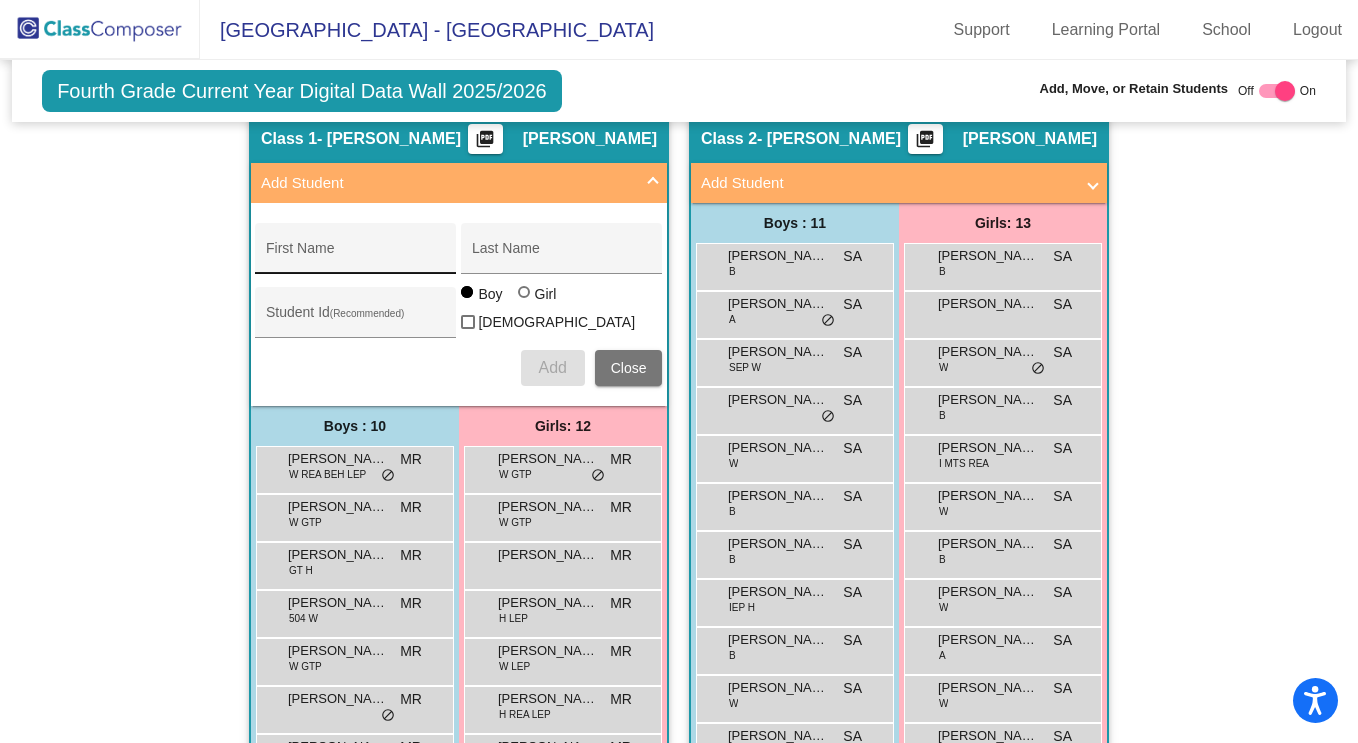 click on "First Name" at bounding box center (356, 256) 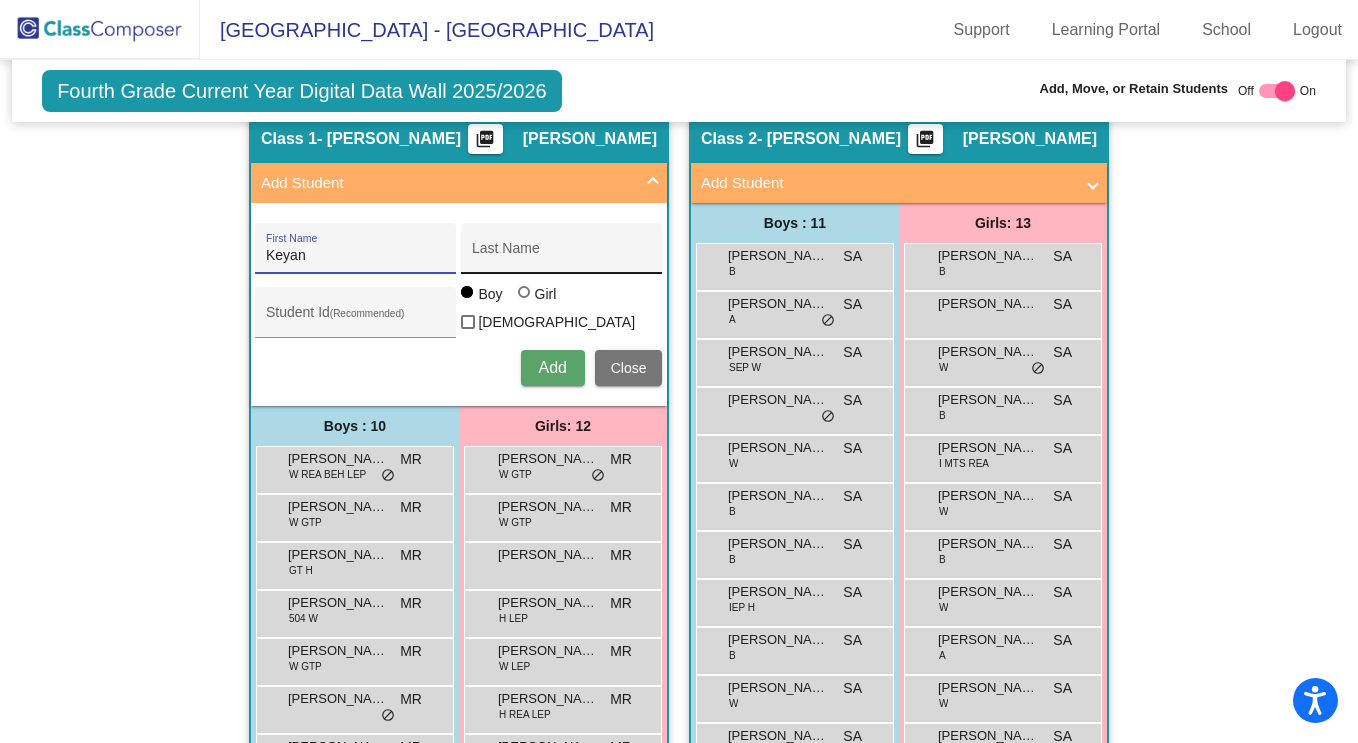 type on "Keyan" 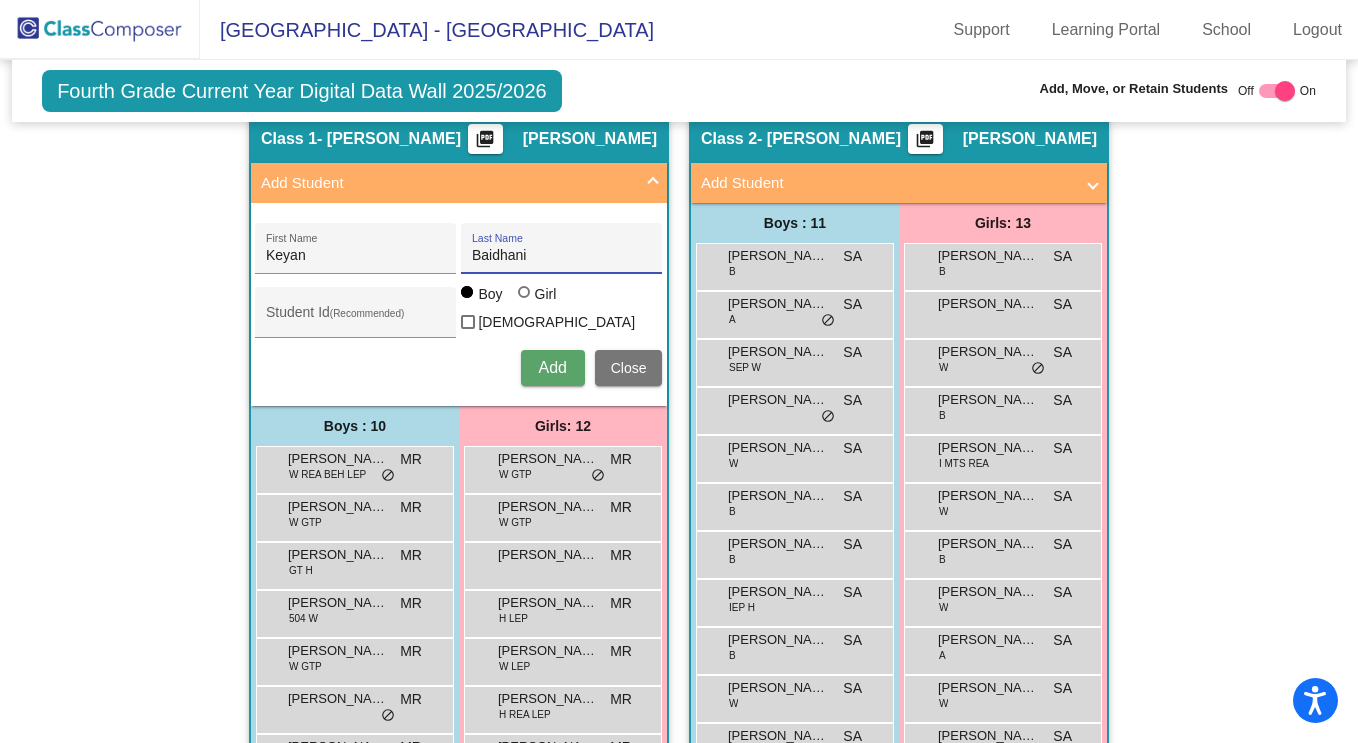 type on "Baidhani" 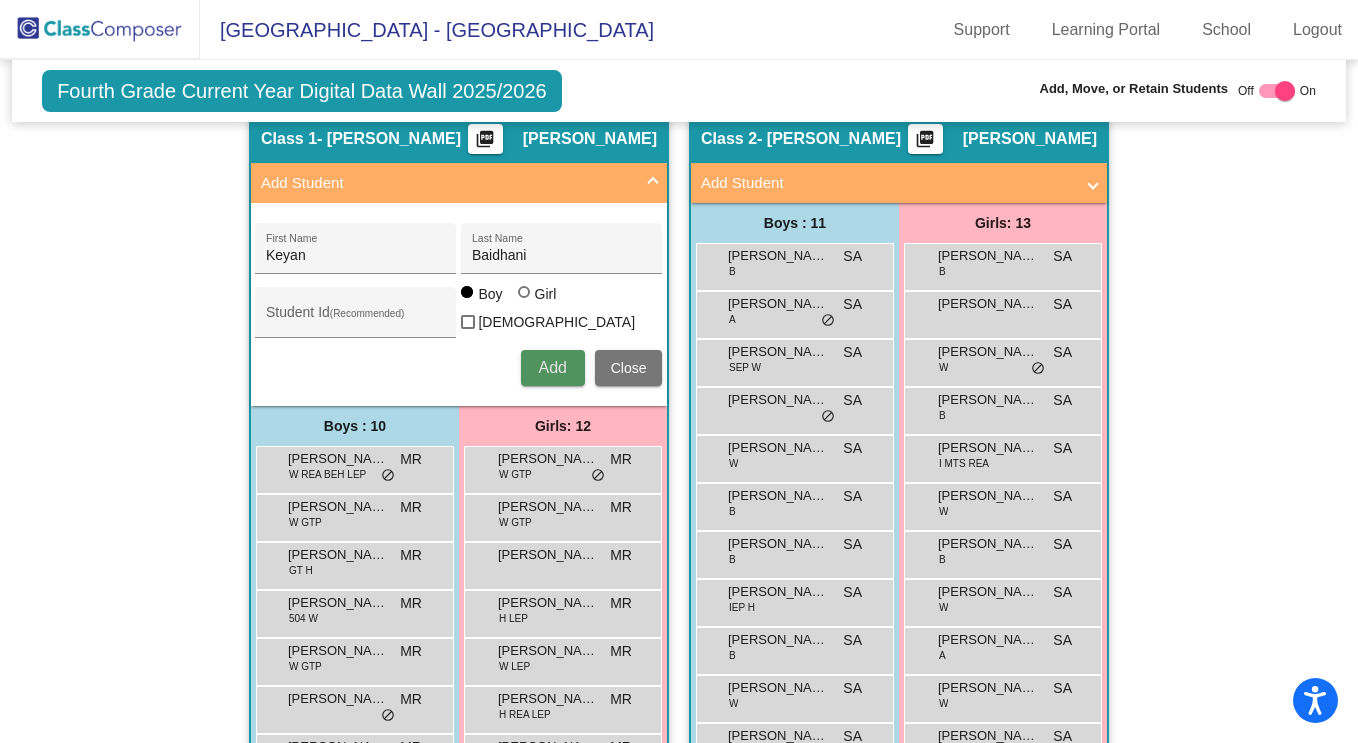 type 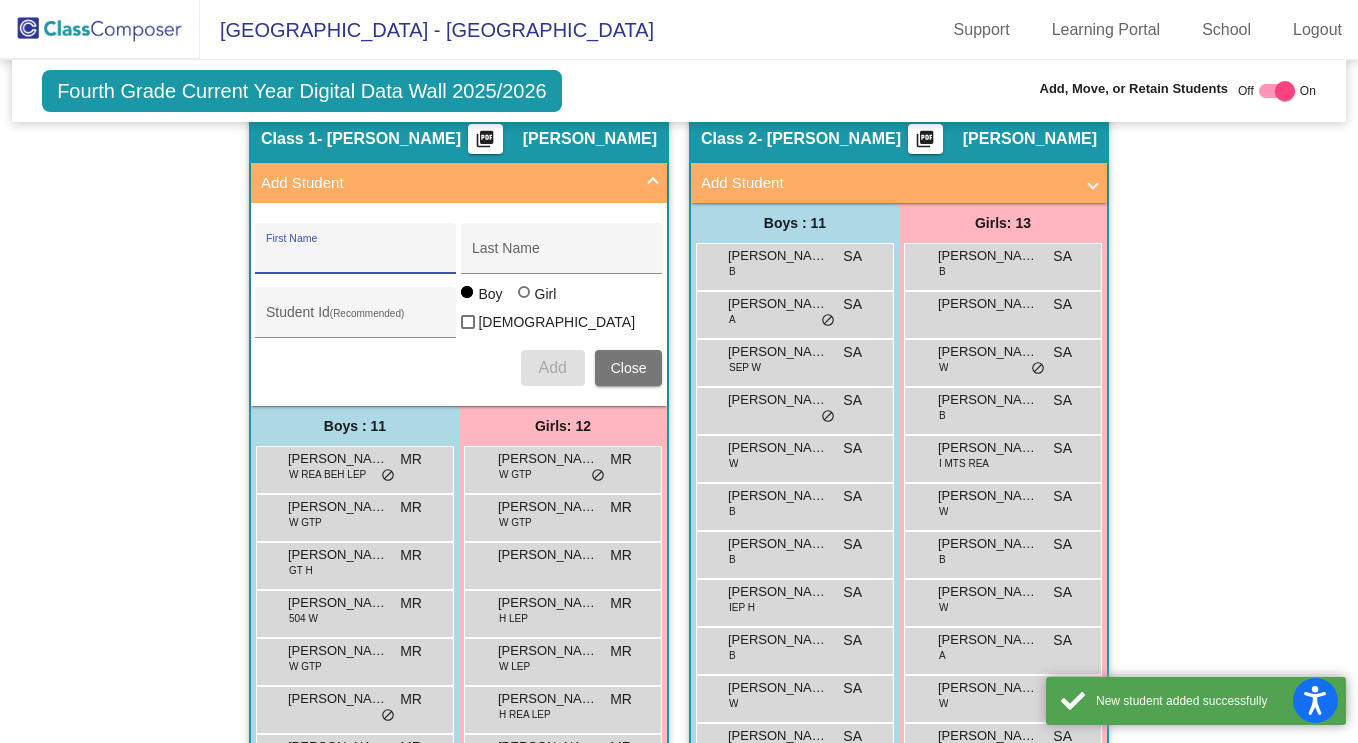 click on "Add Student" at bounding box center [459, 183] 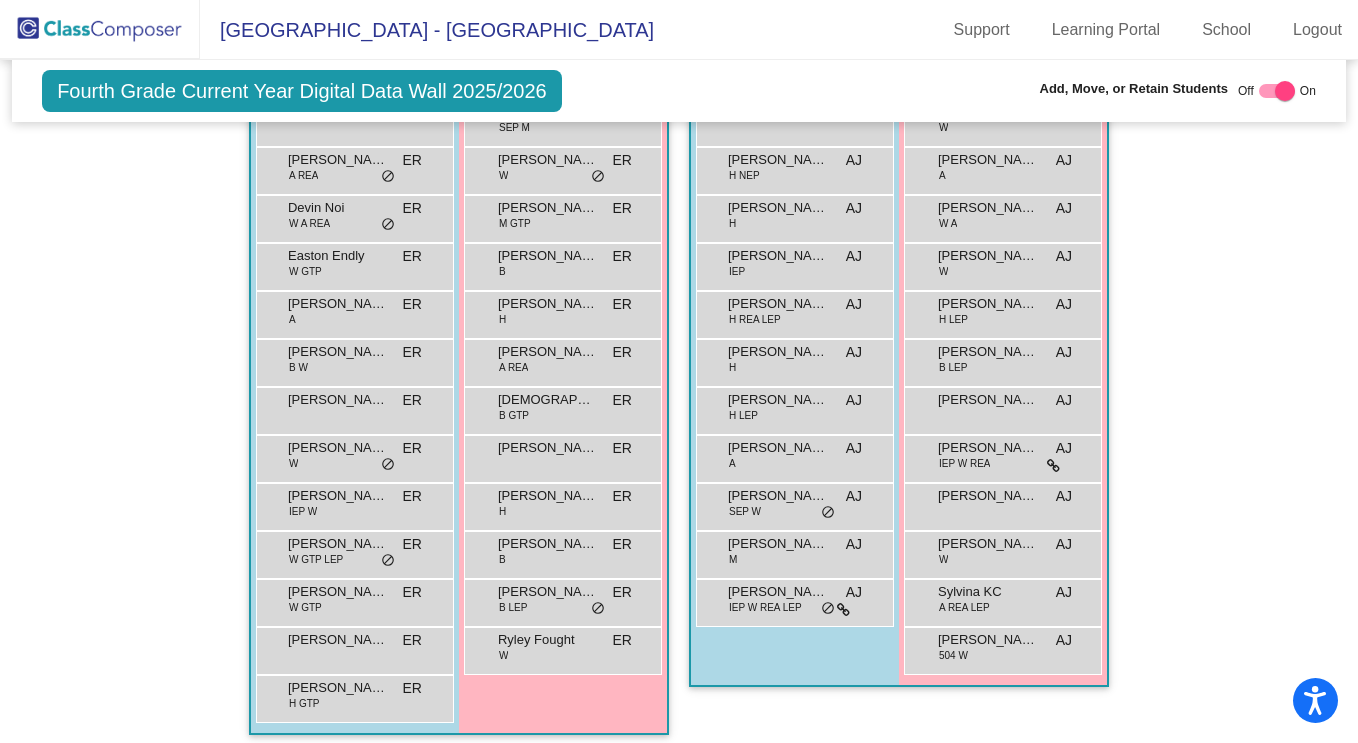 scroll, scrollTop: 1401, scrollLeft: 0, axis: vertical 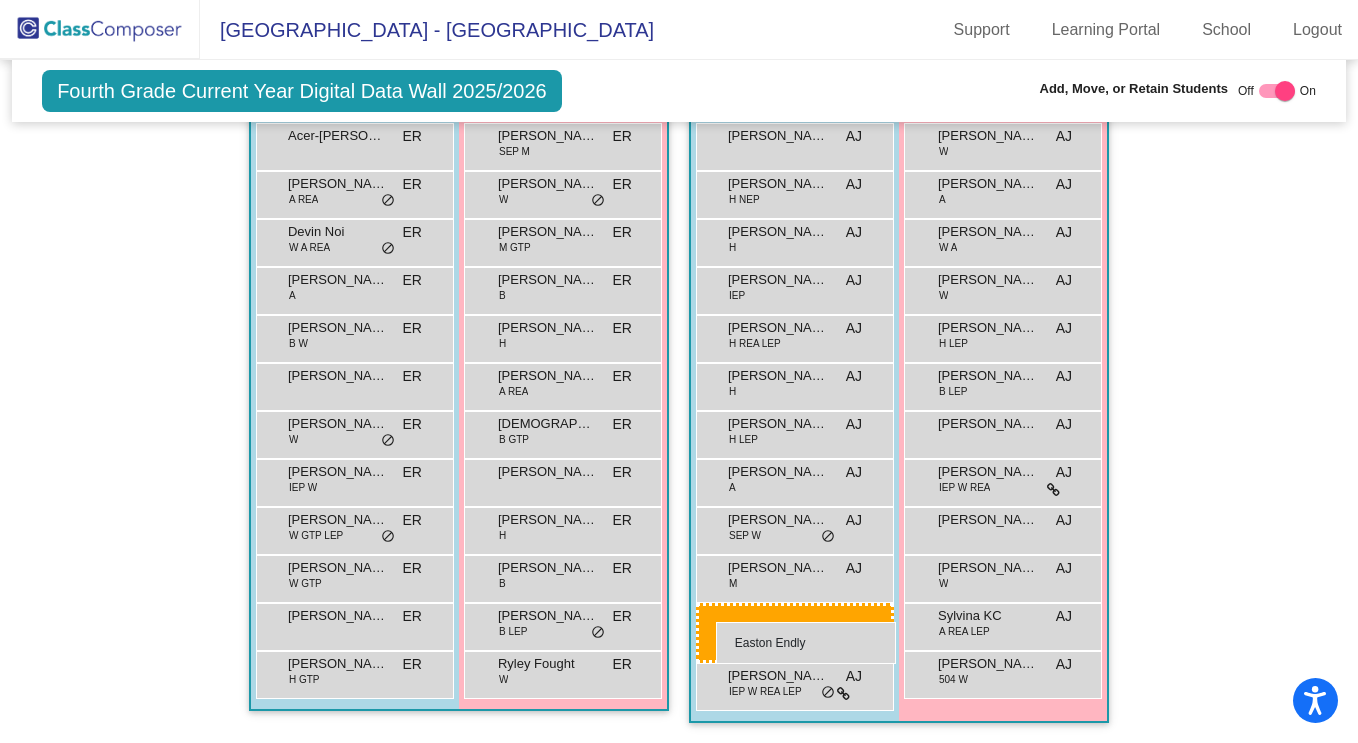 drag, startPoint x: 379, startPoint y: 239, endPoint x: 716, endPoint y: 622, distance: 510.15488 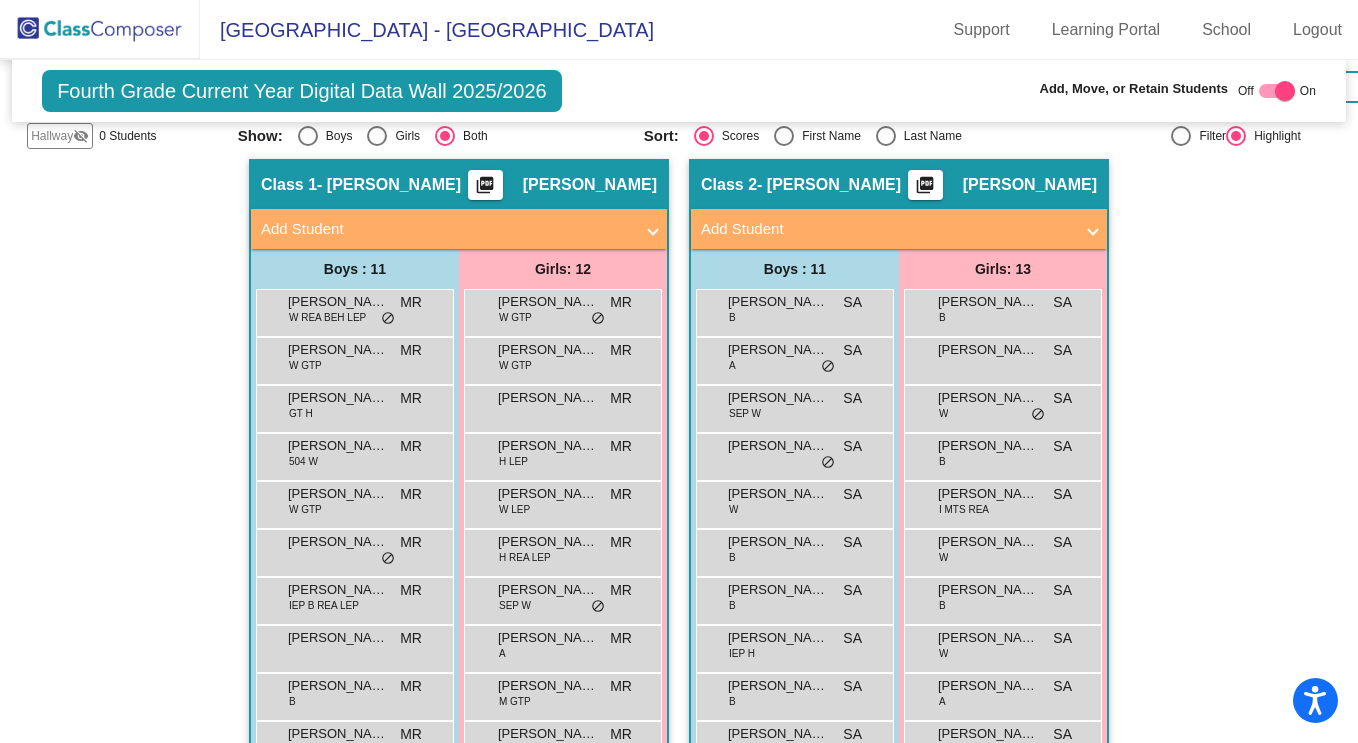 scroll, scrollTop: 399, scrollLeft: 0, axis: vertical 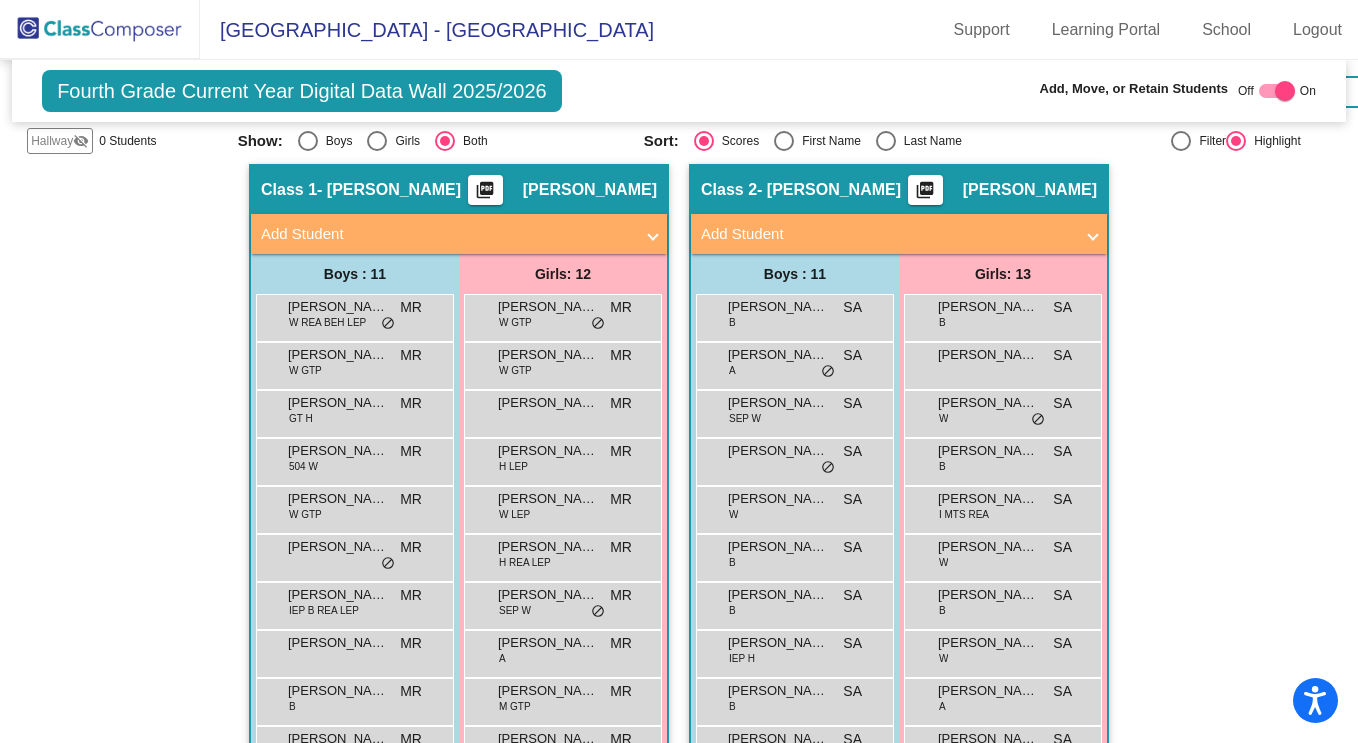click on "Add Student" at bounding box center (887, 234) 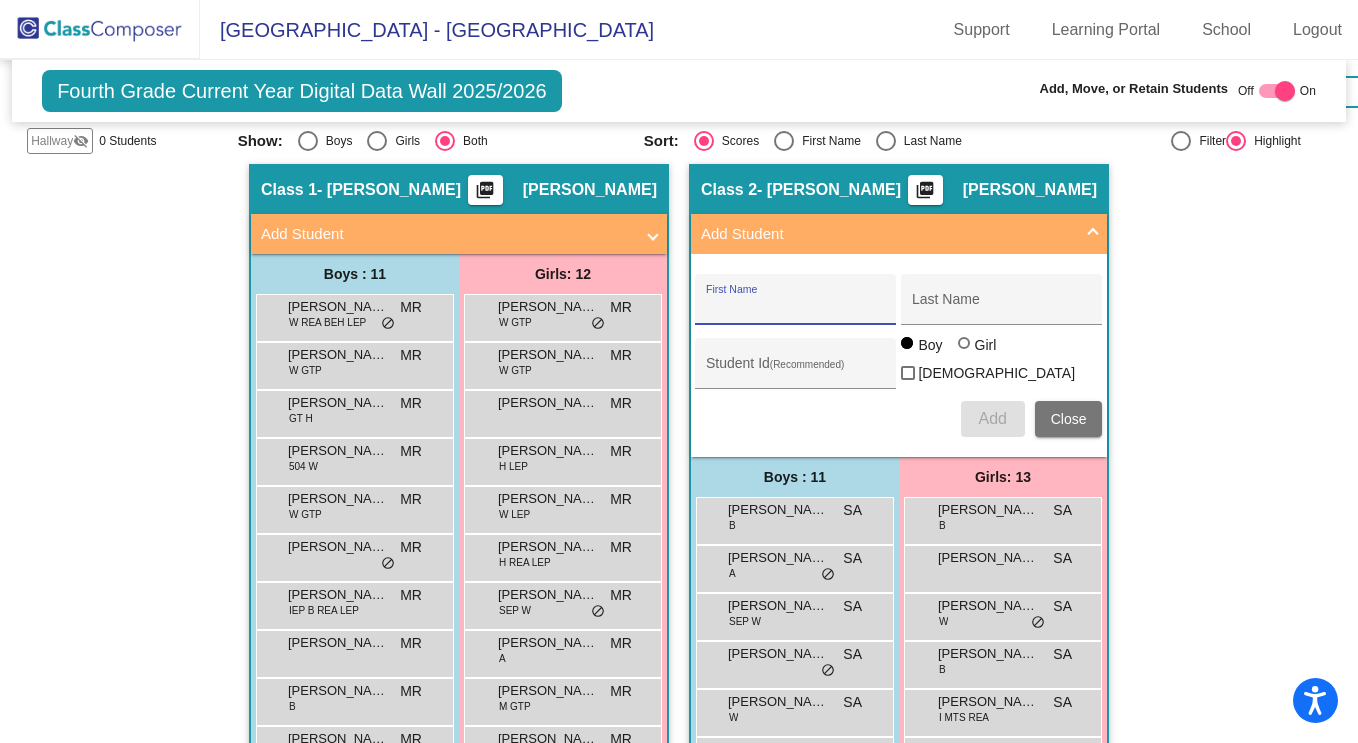 click on "First Name" at bounding box center (796, 307) 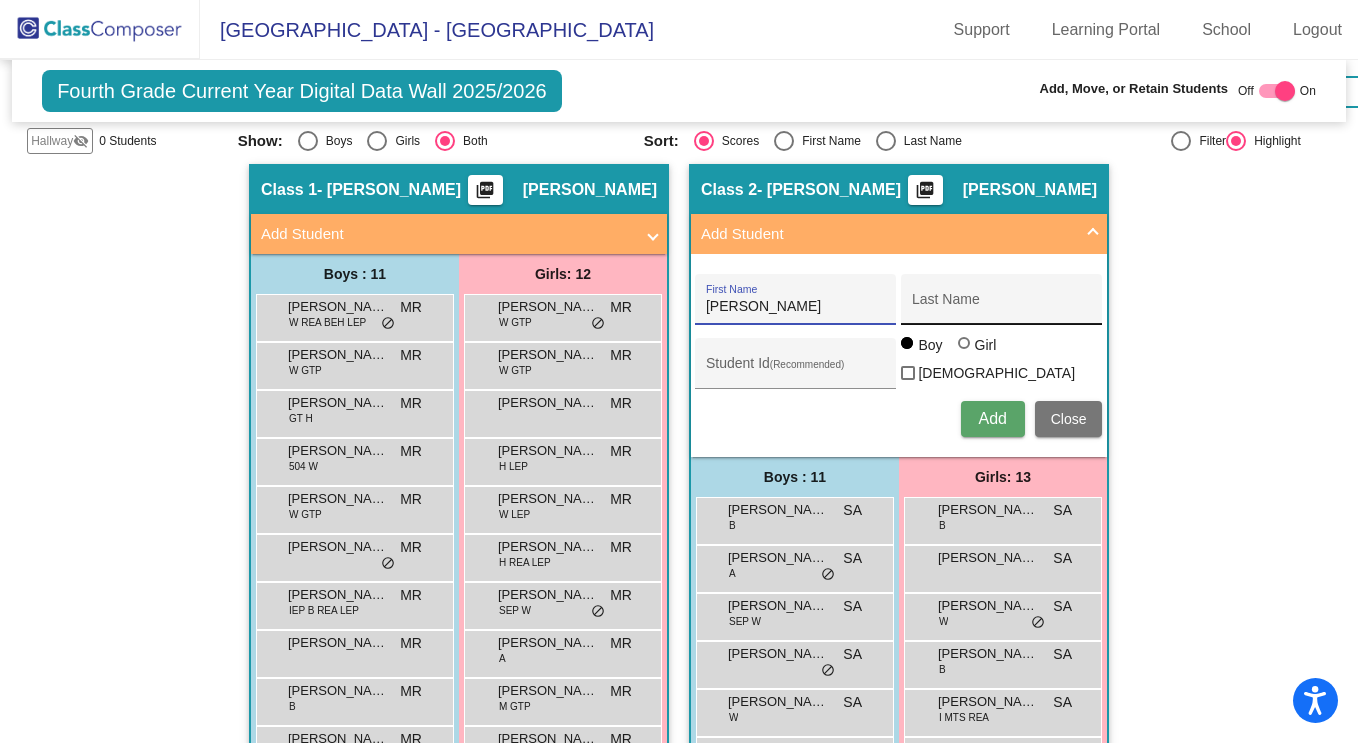 type on "[PERSON_NAME]" 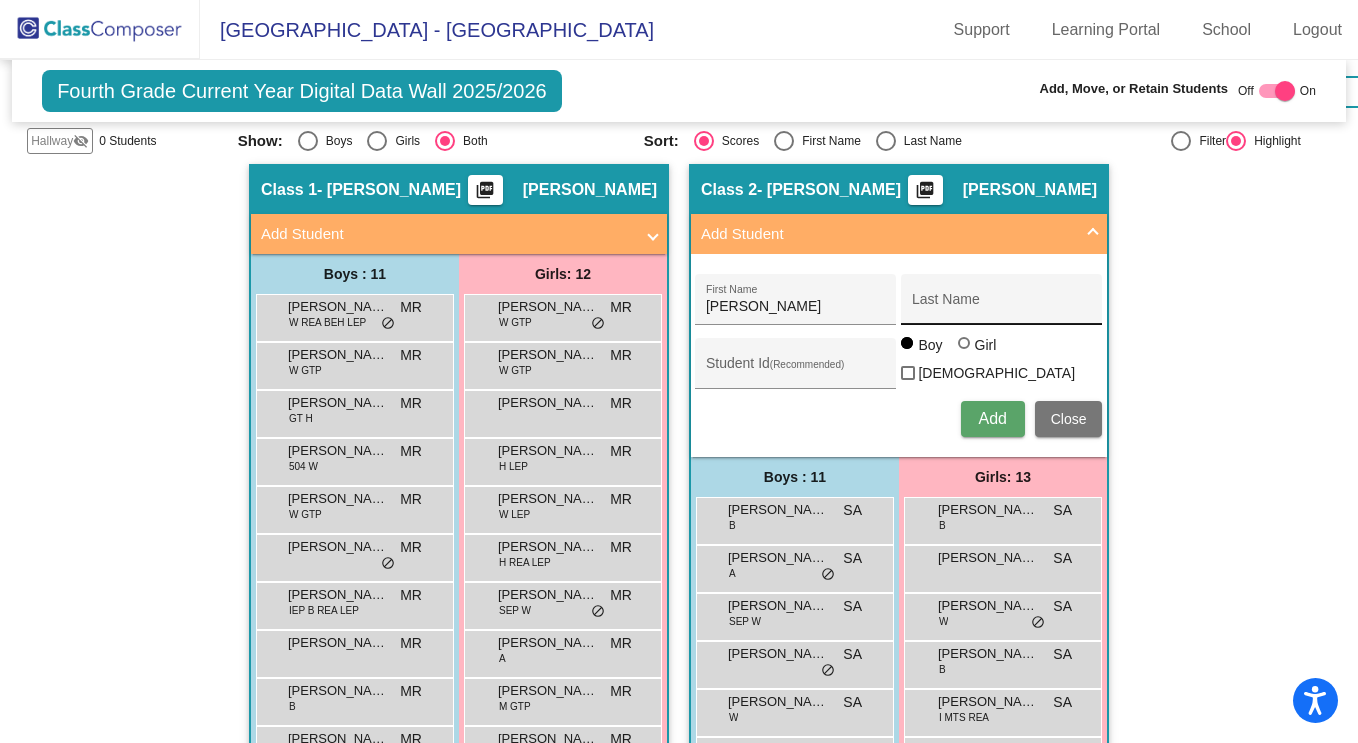 click on "Last Name" at bounding box center [1002, 305] 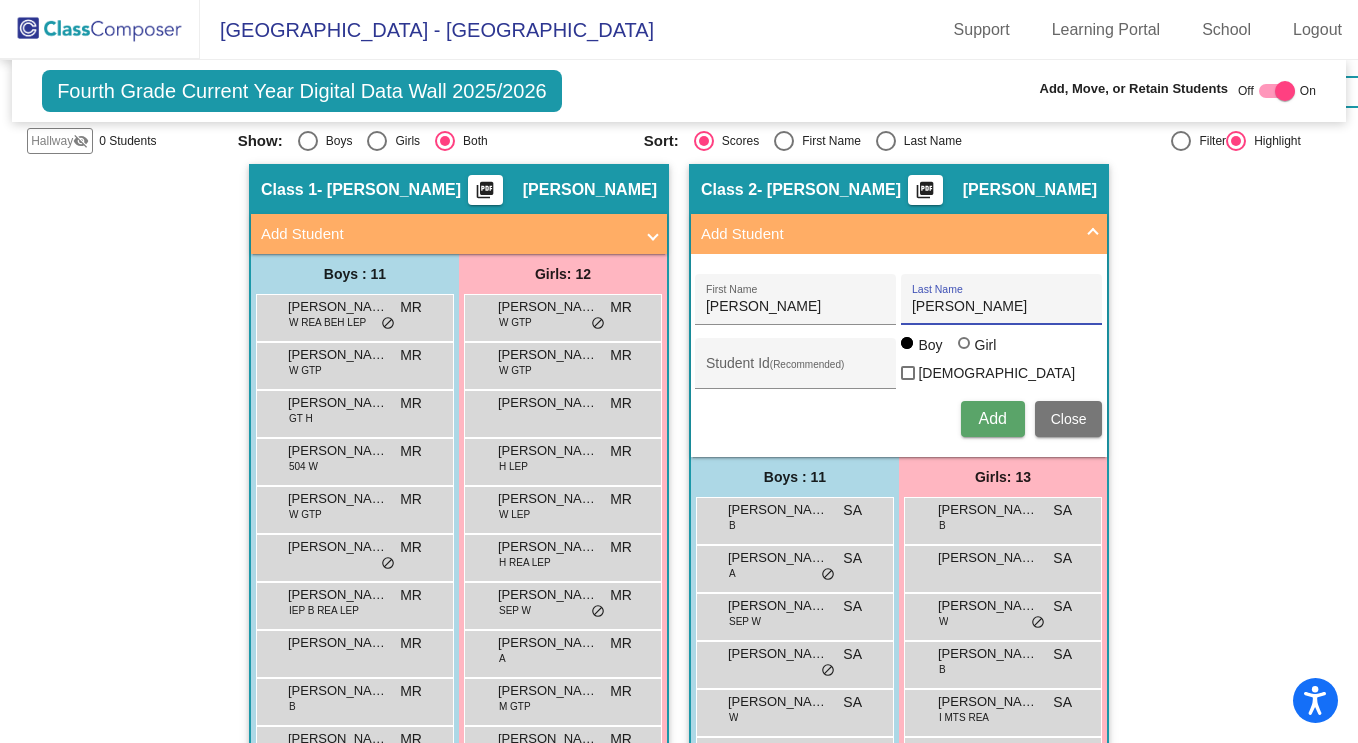 type on "[PERSON_NAME]" 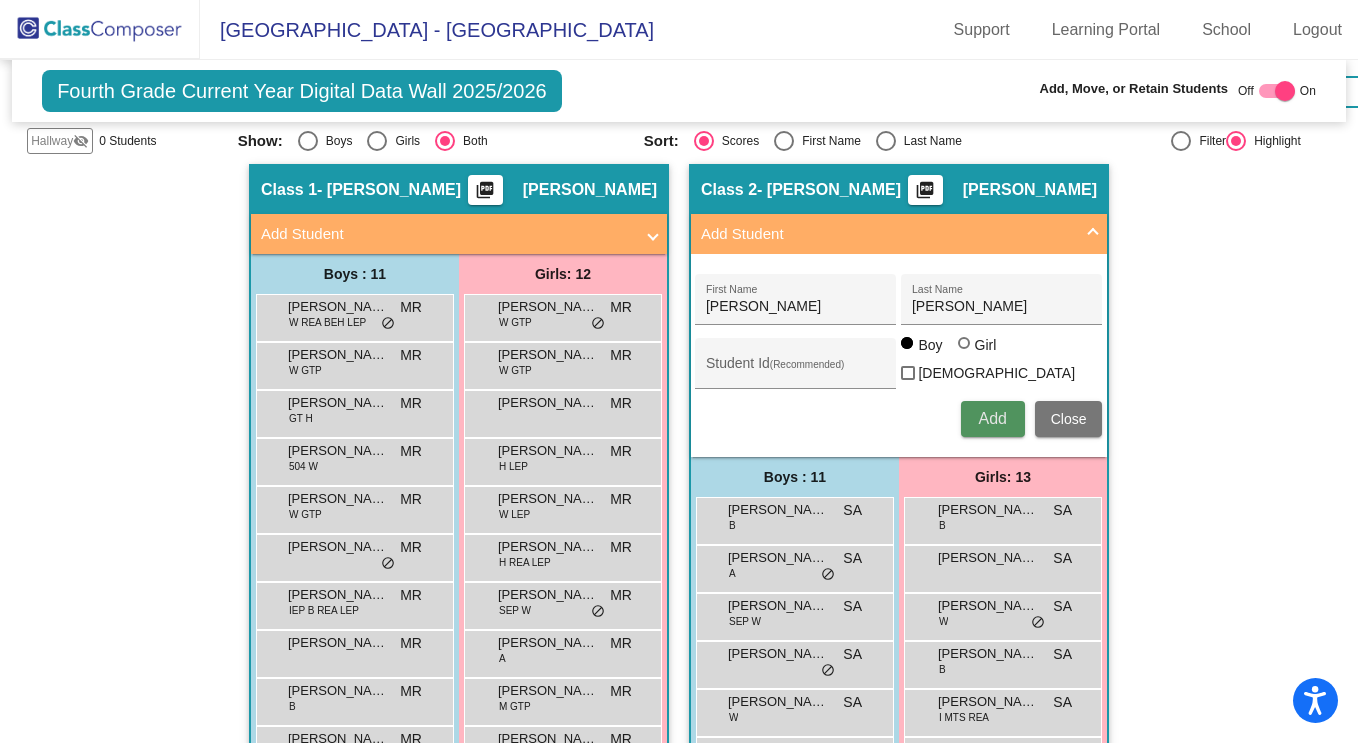 type 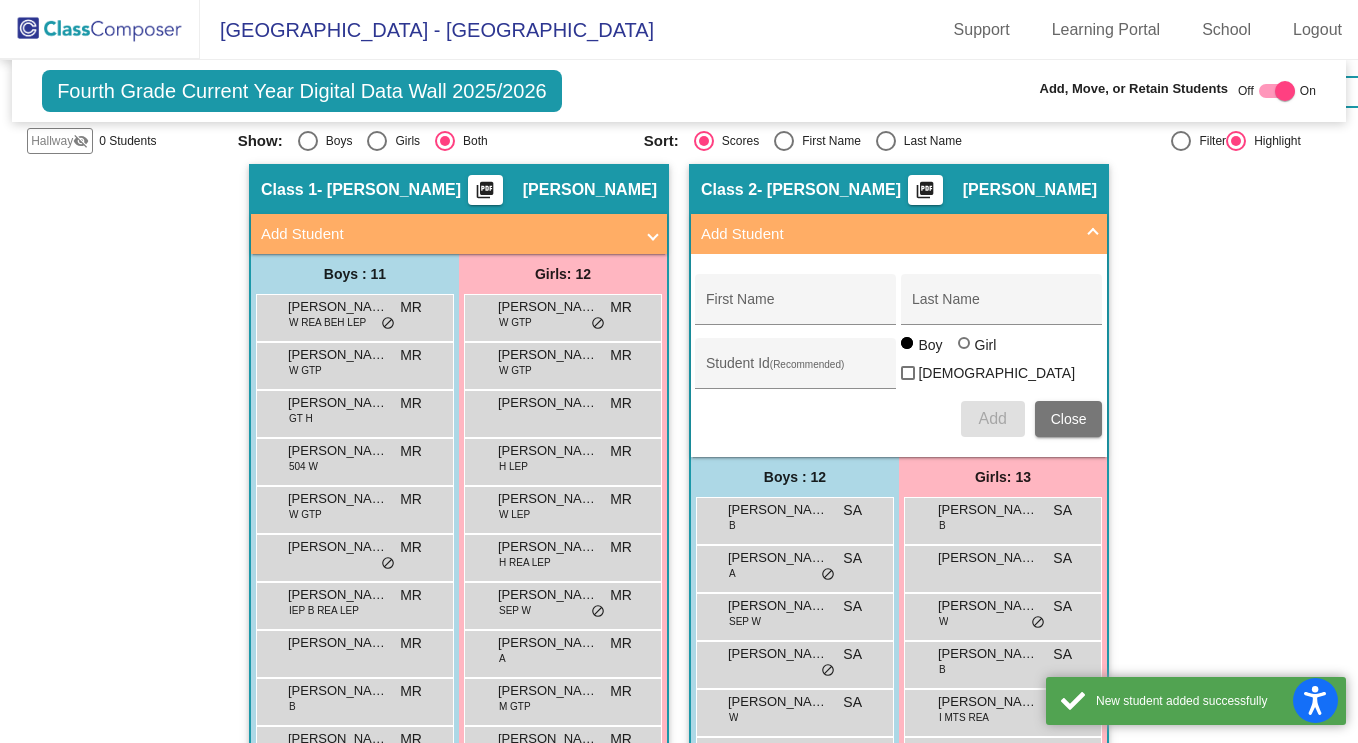 click at bounding box center [1093, 234] 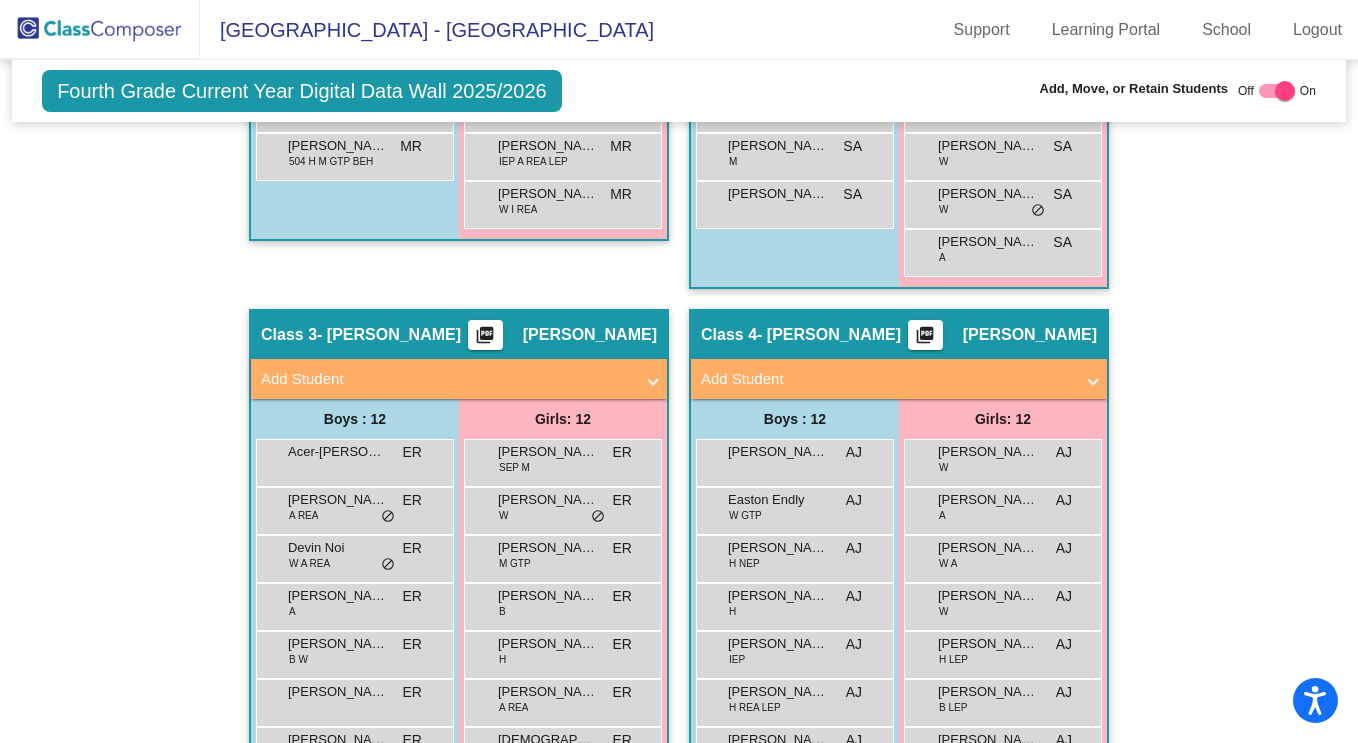 scroll, scrollTop: 1026, scrollLeft: 0, axis: vertical 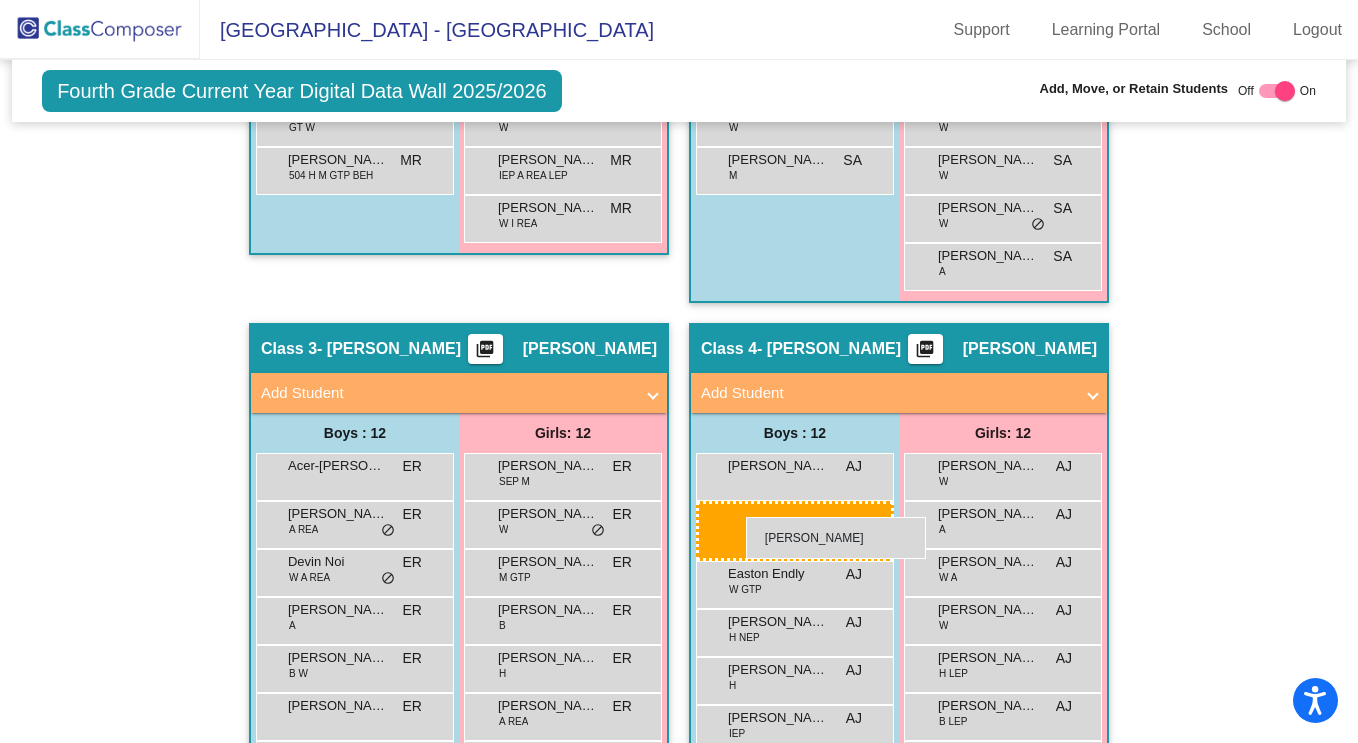 drag, startPoint x: 838, startPoint y: 212, endPoint x: 746, endPoint y: 516, distance: 317.61612 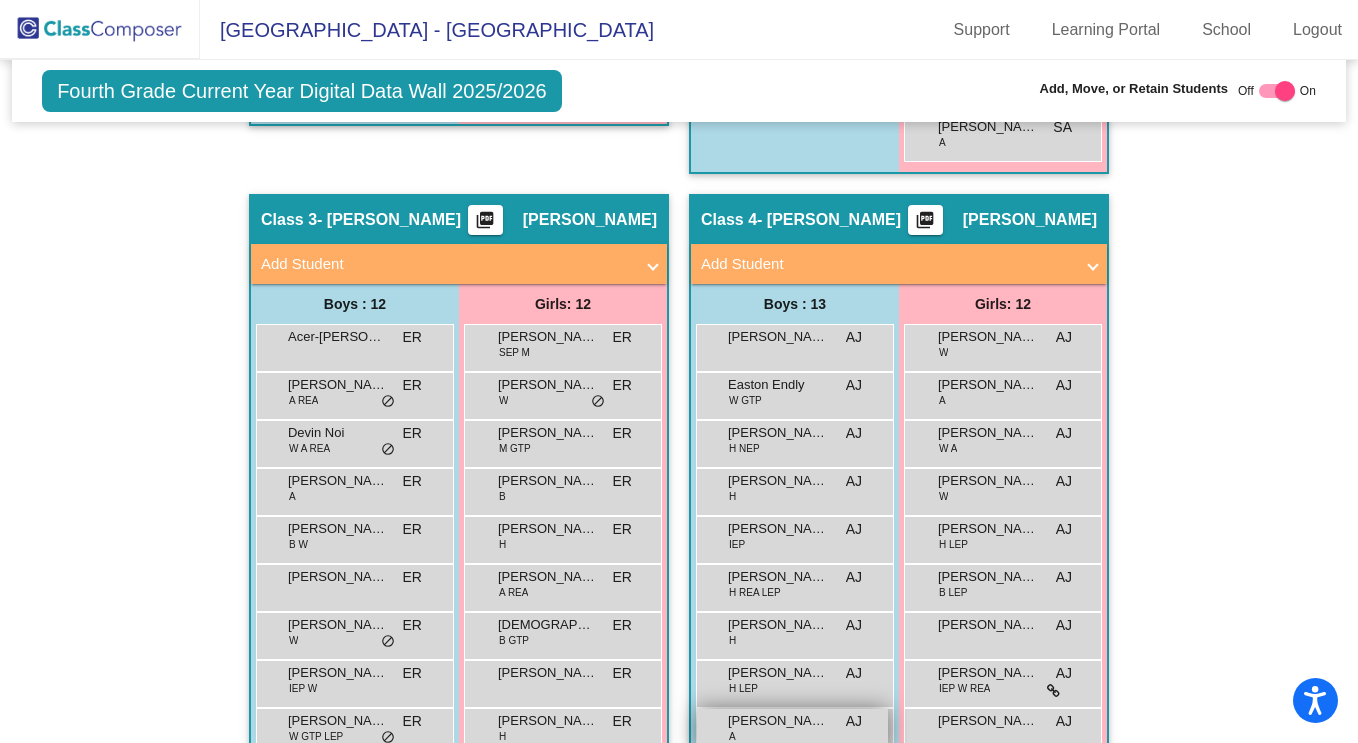 scroll, scrollTop: 1154, scrollLeft: 0, axis: vertical 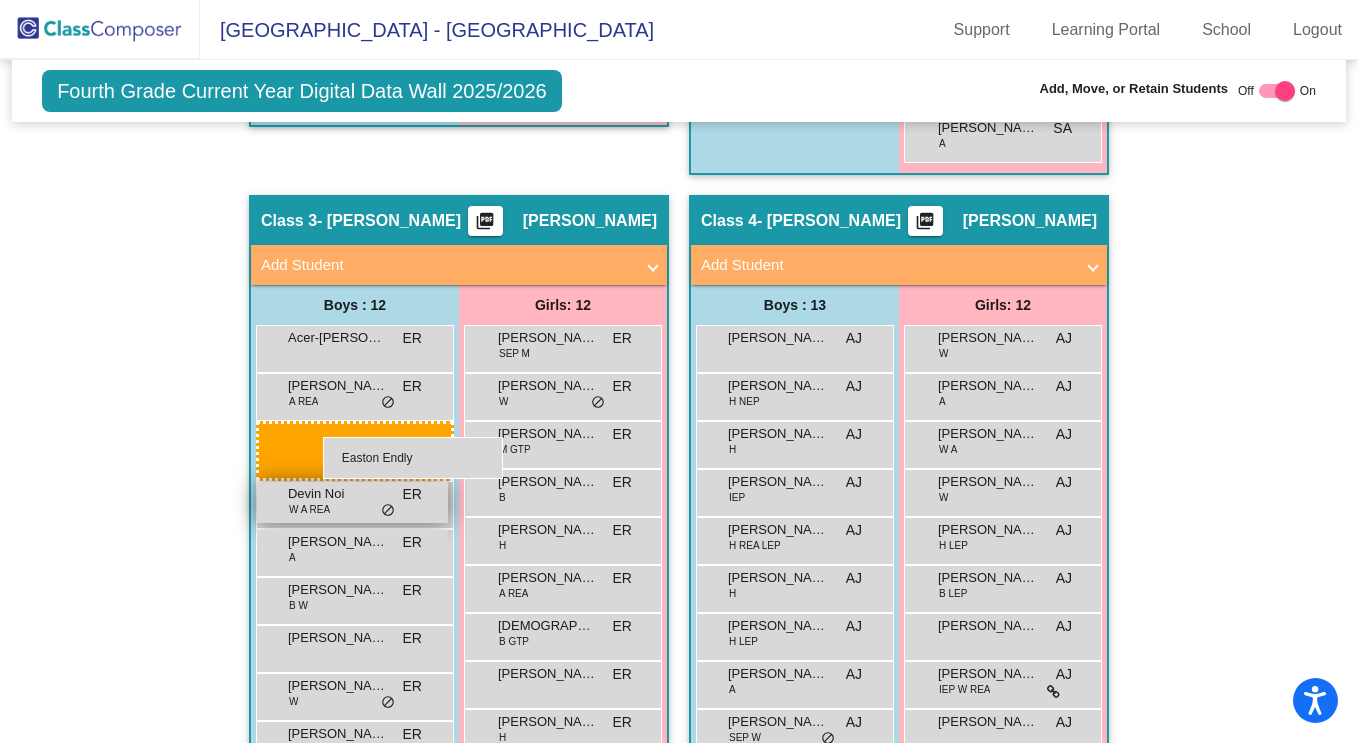 drag, startPoint x: 810, startPoint y: 402, endPoint x: 318, endPoint y: 437, distance: 493.24335 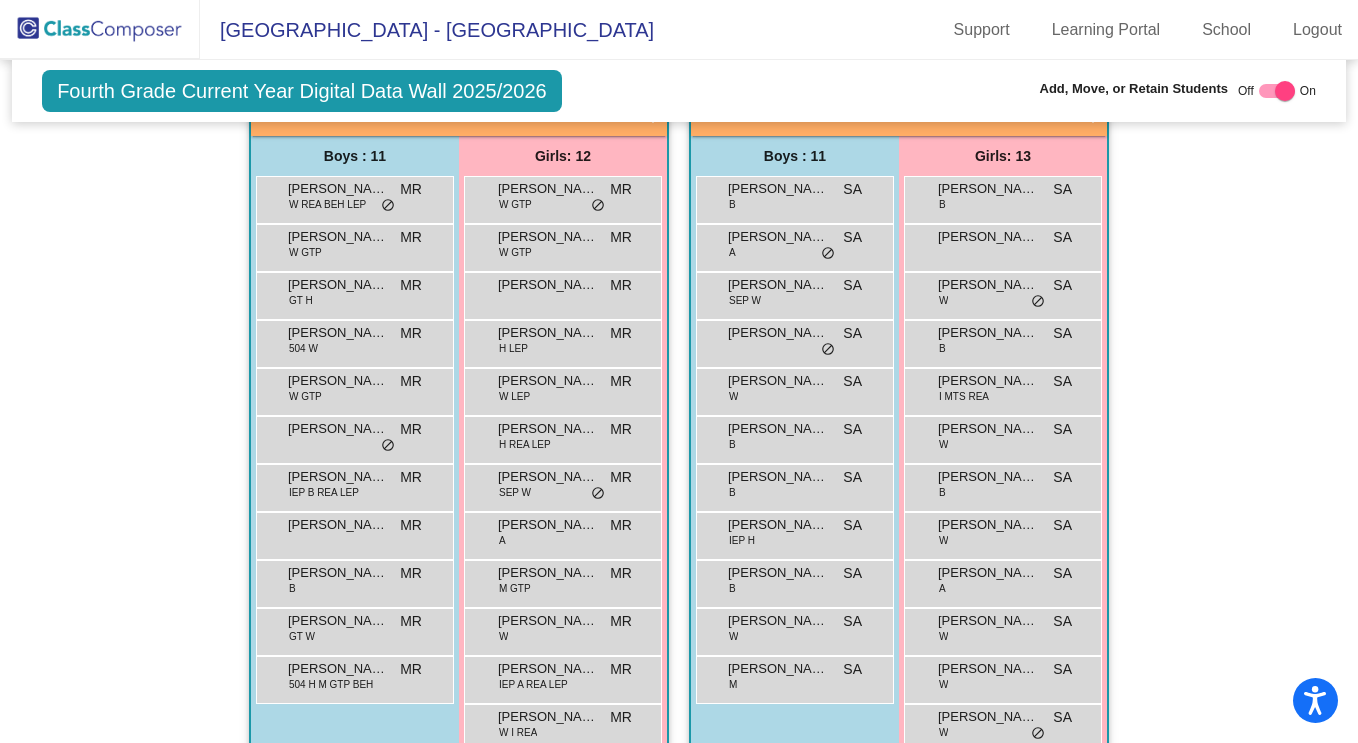 scroll, scrollTop: 0, scrollLeft: 0, axis: both 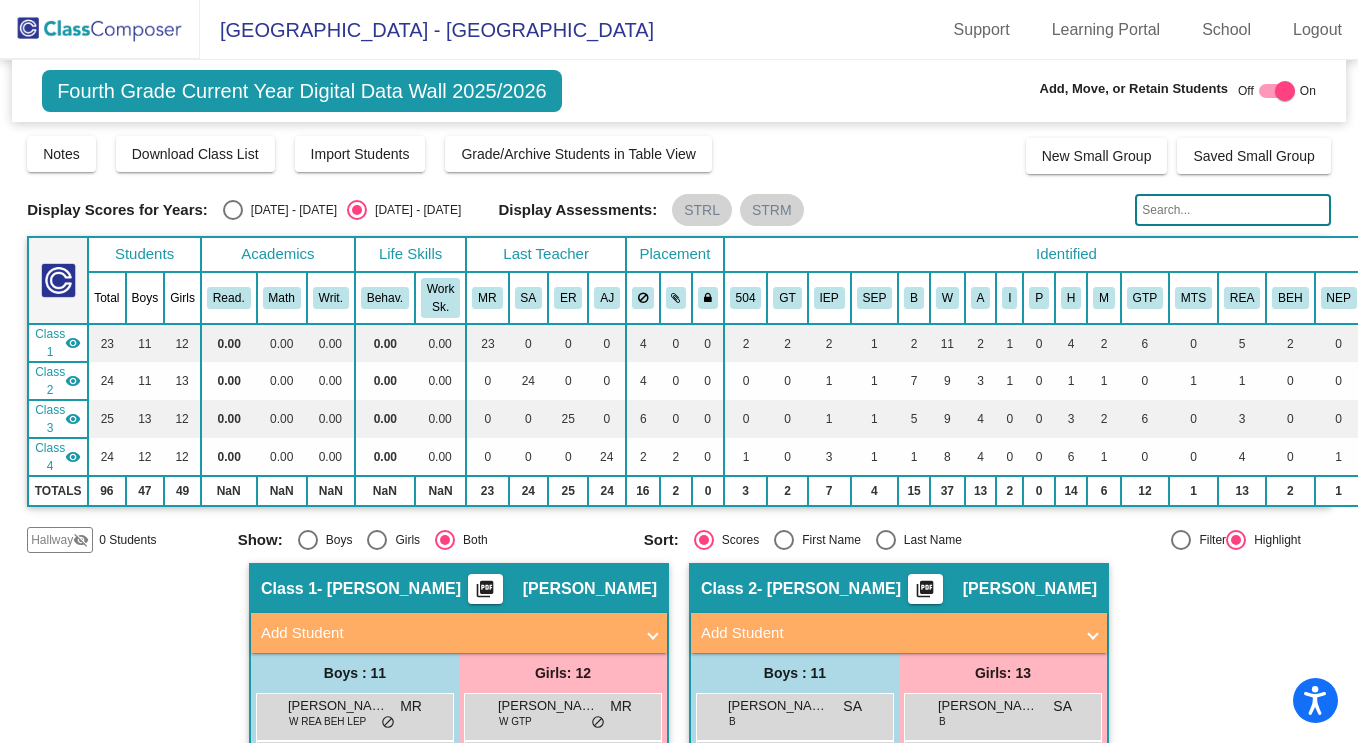click 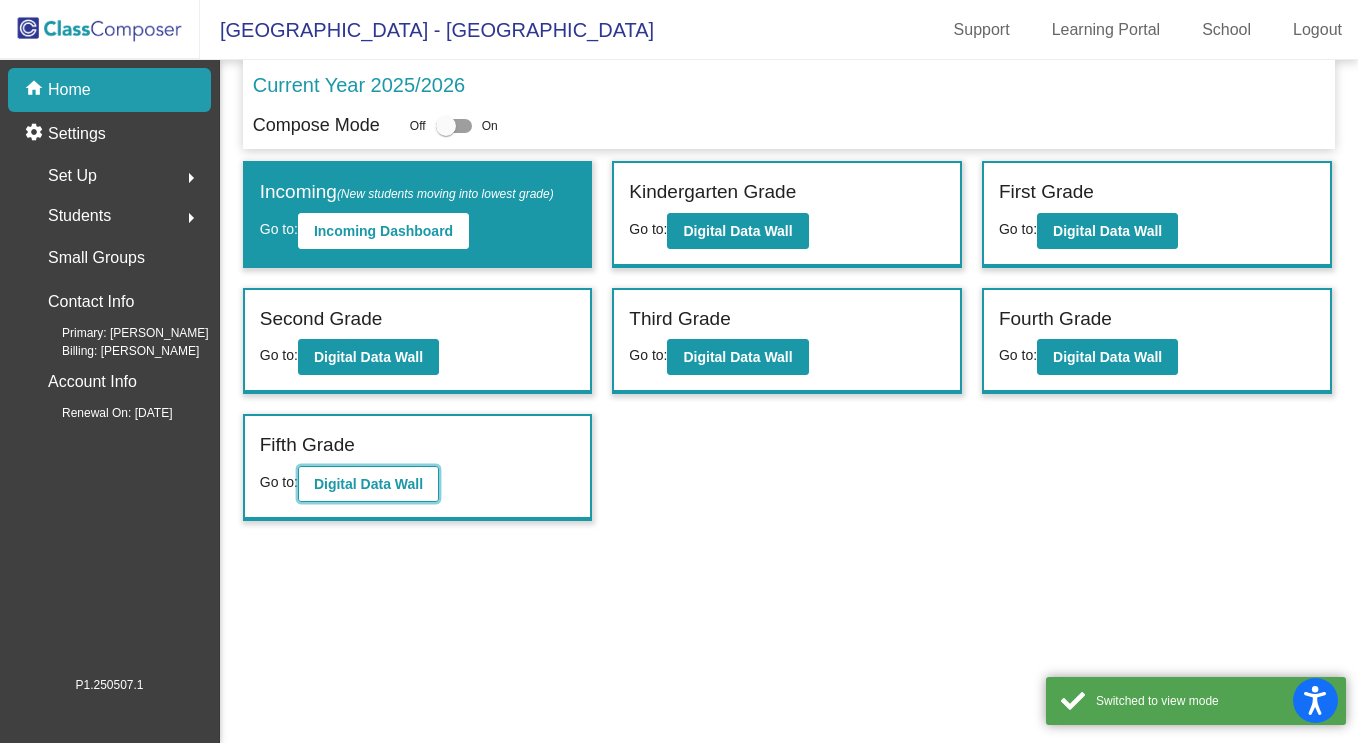 click on "Digital Data Wall" 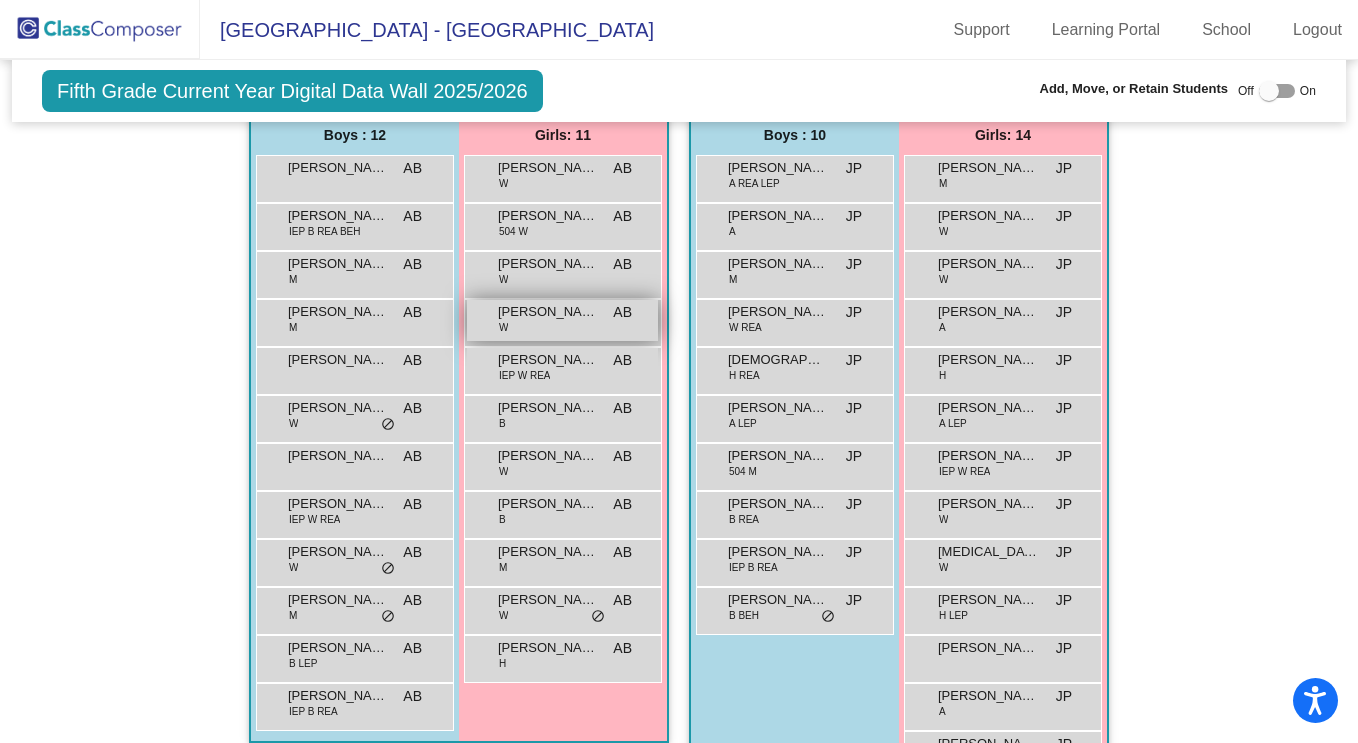 scroll, scrollTop: 511, scrollLeft: 0, axis: vertical 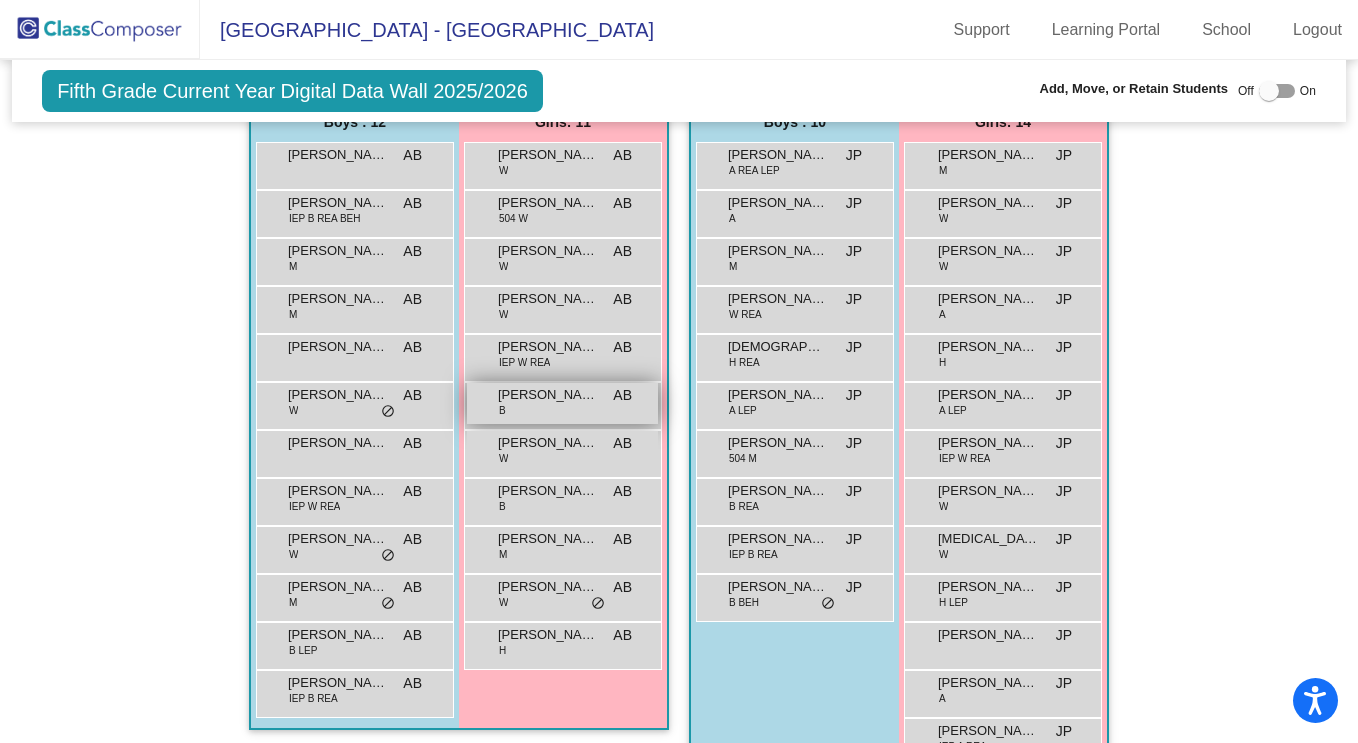 click on "[PERSON_NAME]" at bounding box center [548, 395] 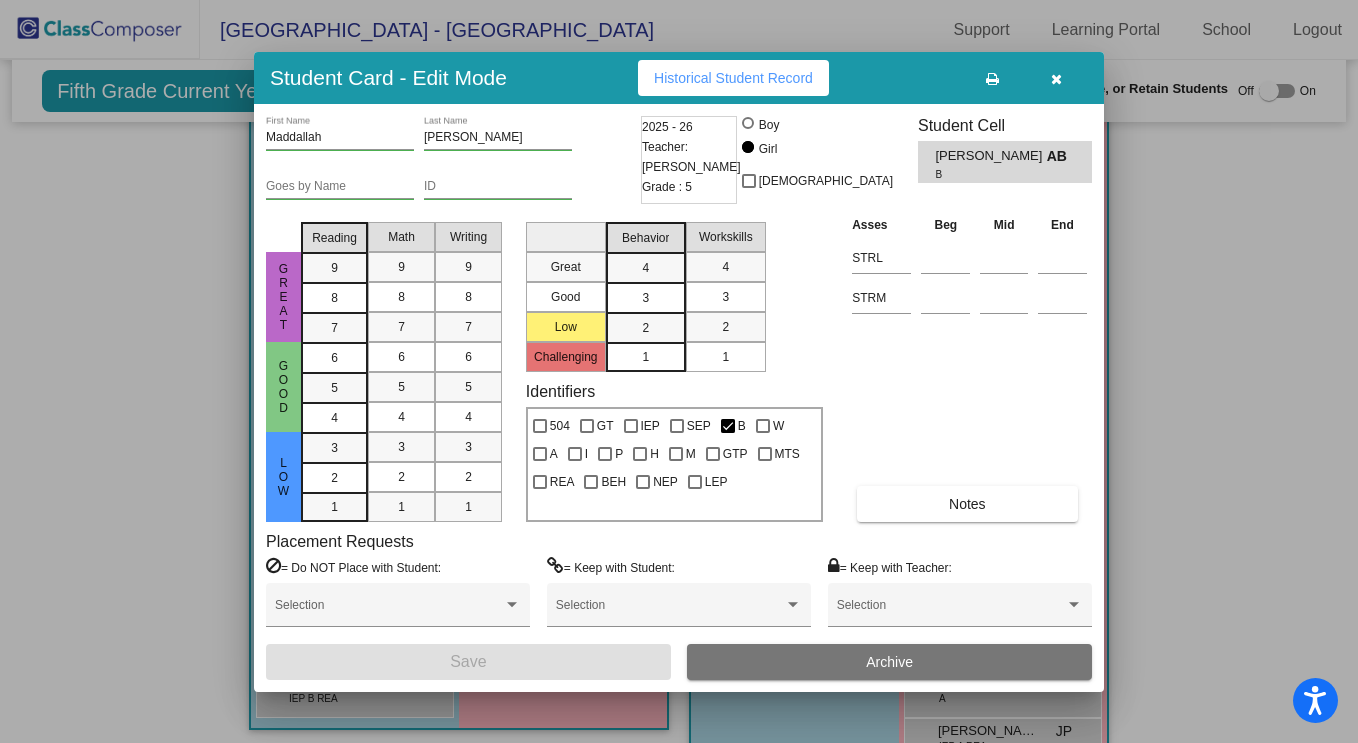 click at bounding box center [1056, 78] 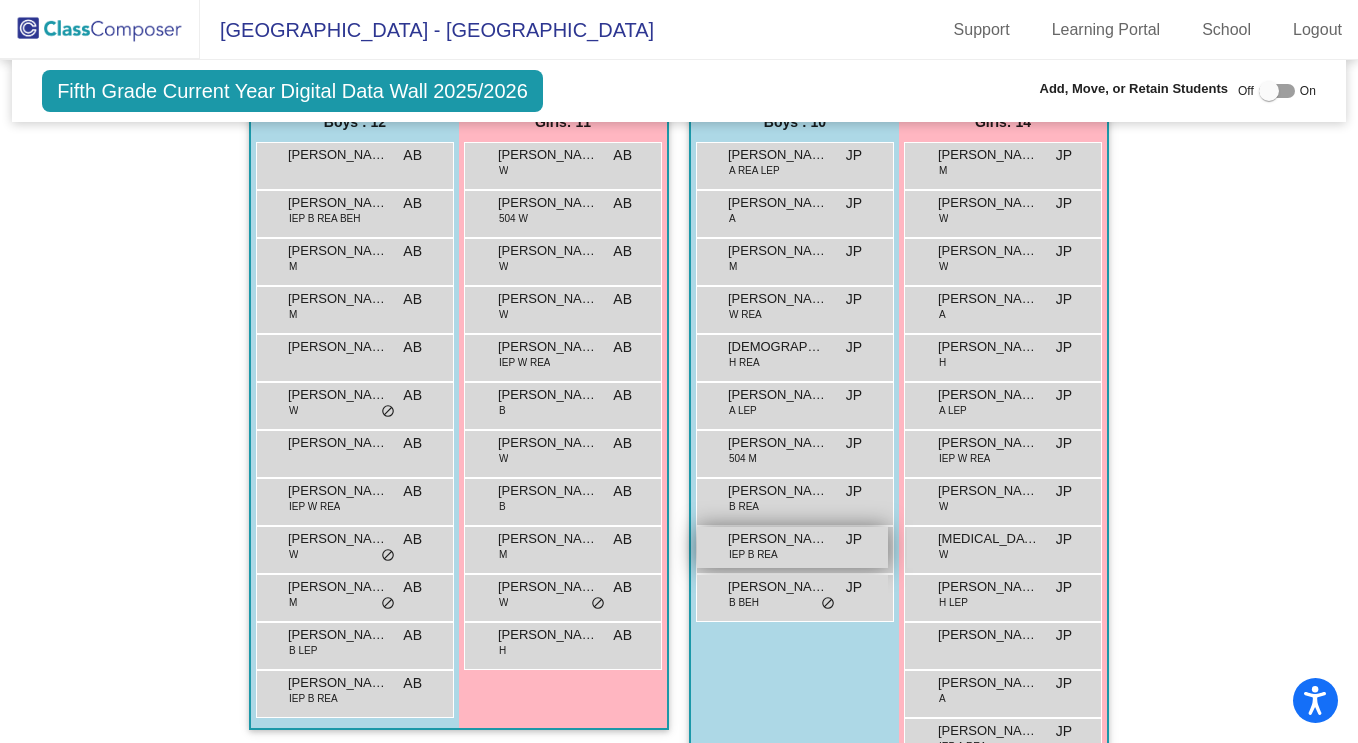 drag, startPoint x: 544, startPoint y: 586, endPoint x: 845, endPoint y: 538, distance: 304.80322 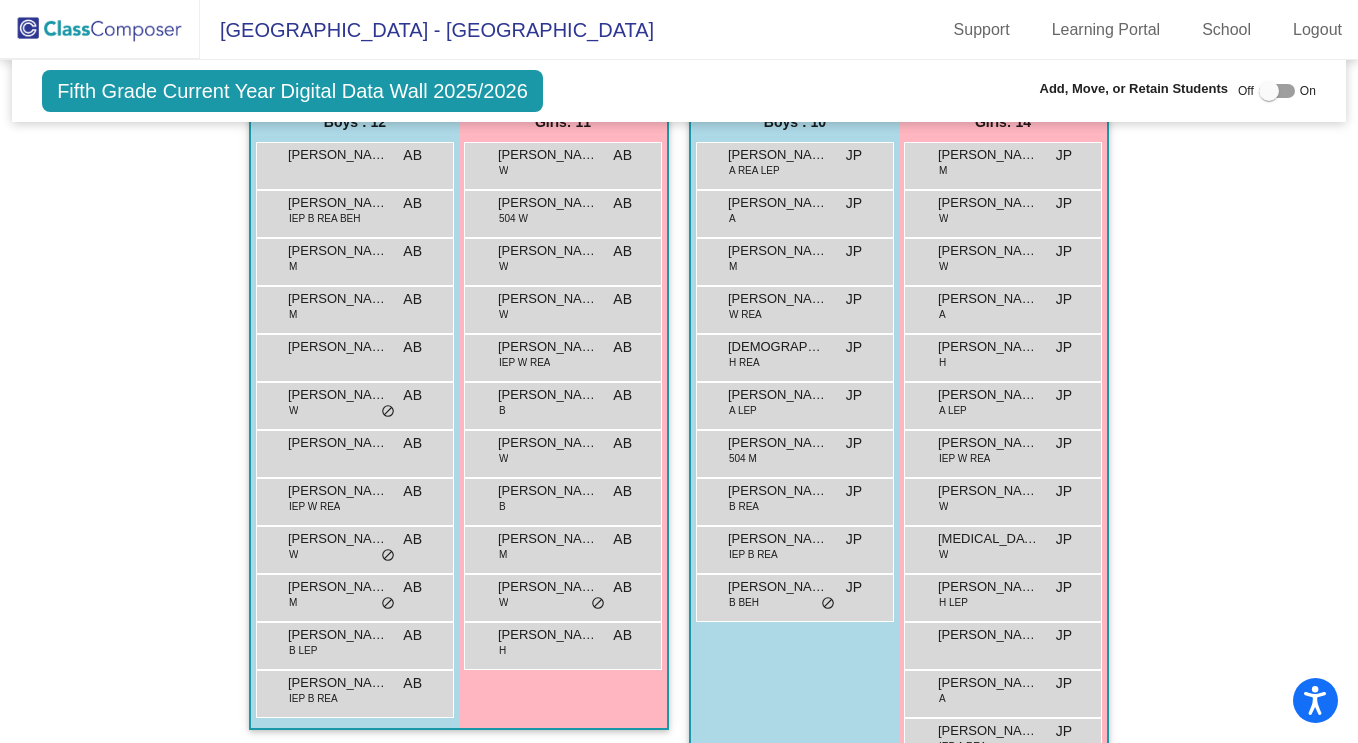 click on "Hallway   - Hallway Class  picture_as_pdf  Add Student  First Name Last Name Student Id  (Recommended)   Boy   Girl   [DEMOGRAPHIC_DATA] Add Close  Boys : 0    No Students   Girls: 0   No Students   Class 1   - [PERSON_NAME]  picture_as_pdf [PERSON_NAME]  Add Student  First Name Last Name Student Id  (Recommended)   Boy   Girl   [DEMOGRAPHIC_DATA] Add Close  Boys : 12  [PERSON_NAME] AB lock do_not_disturb_alt [PERSON_NAME] IEP B REA BEH AB lock do_not_disturb_alt [PERSON_NAME] M AB lock do_not_disturb_alt [PERSON_NAME] M AB lock do_not_disturb_alt [PERSON_NAME] AB lock do_not_disturb_alt [PERSON_NAME] W AB lock do_not_disturb_alt Jasper Grey AB lock do_not_disturb_alt [PERSON_NAME] IEP W [PERSON_NAME] lock do_not_disturb_alt [PERSON_NAME] W AB lock do_not_disturb_alt [PERSON_NAME] M AB lock do_not_disturb_alt Miles Ochieng B LEP AB lock do_not_disturb_alt [PERSON_NAME] V IEP B [PERSON_NAME] lock do_not_disturb_alt Girls: 11 [PERSON_NAME] W AB lock do_not_disturb_alt [PERSON_NAME] 504 W AB lock do_not_disturb_alt [PERSON_NAME] W" 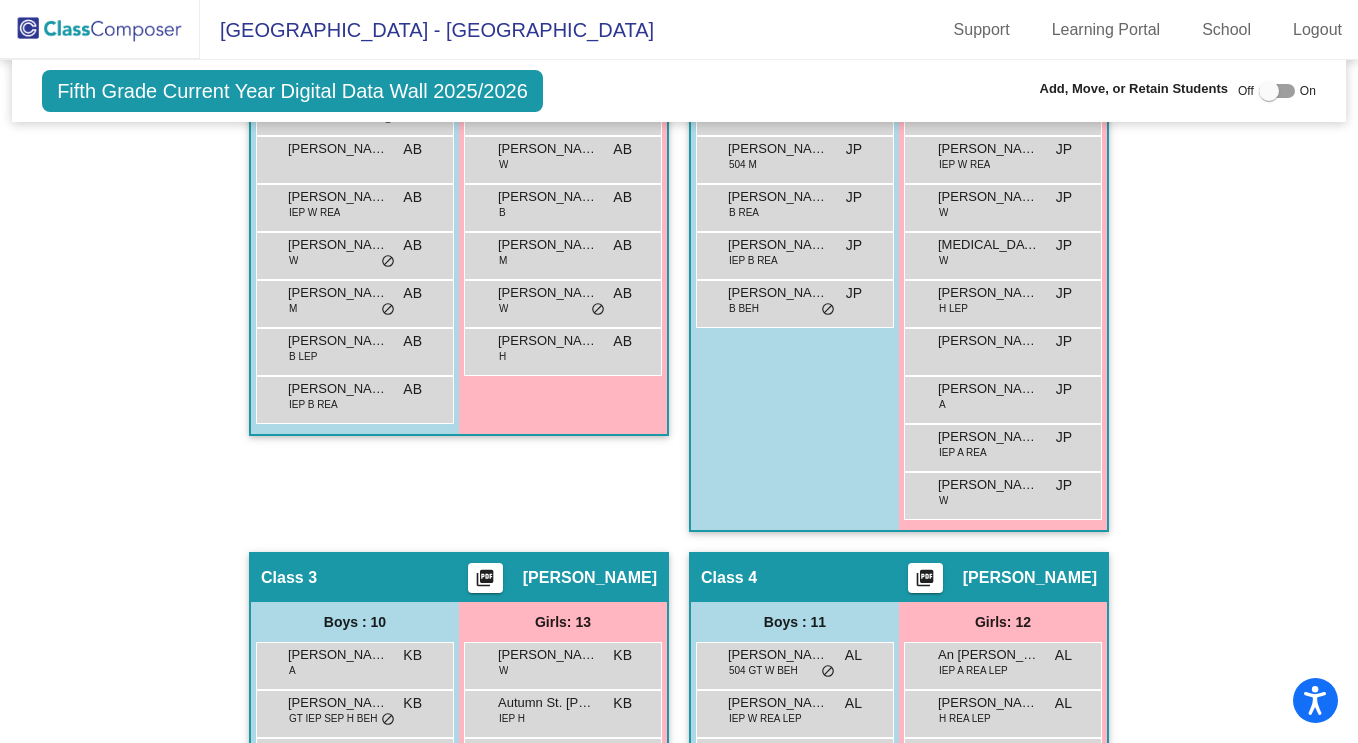 scroll, scrollTop: 804, scrollLeft: 0, axis: vertical 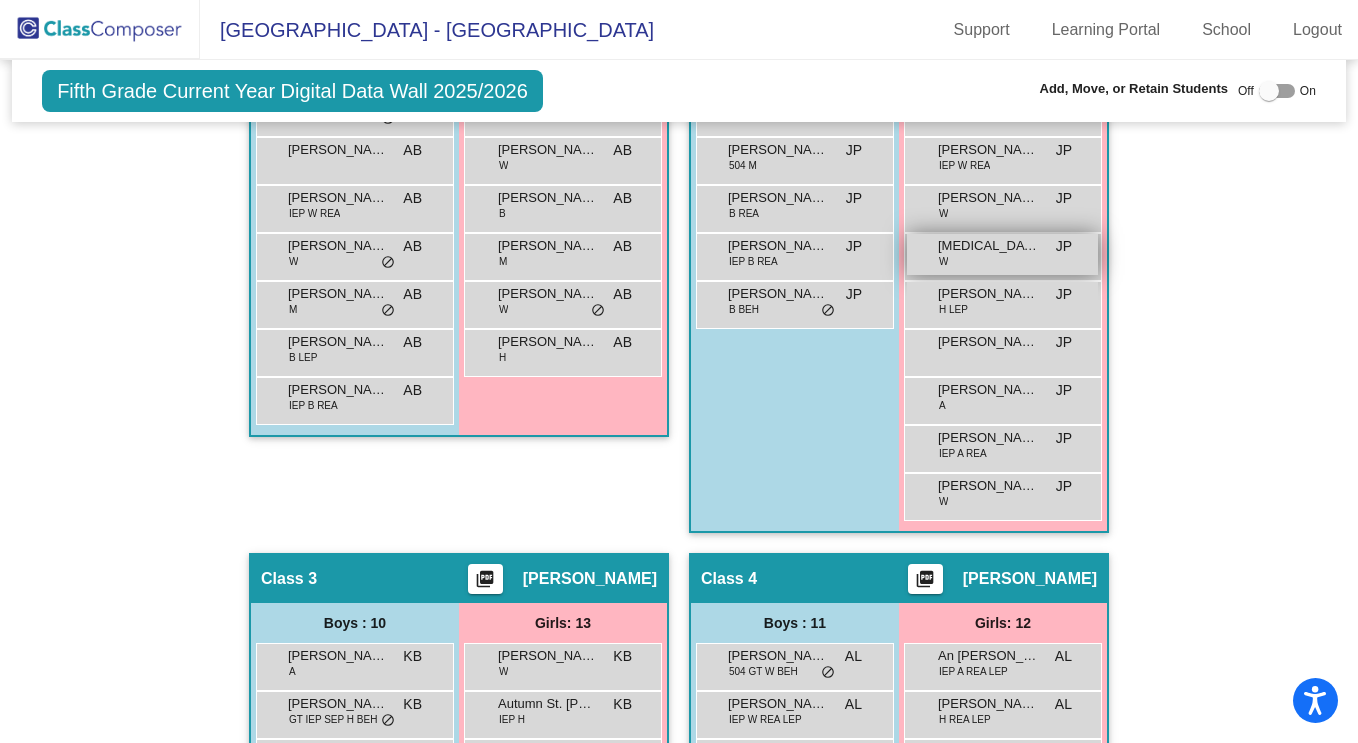 click on "[MEDICAL_DATA][PERSON_NAME]" at bounding box center [988, 246] 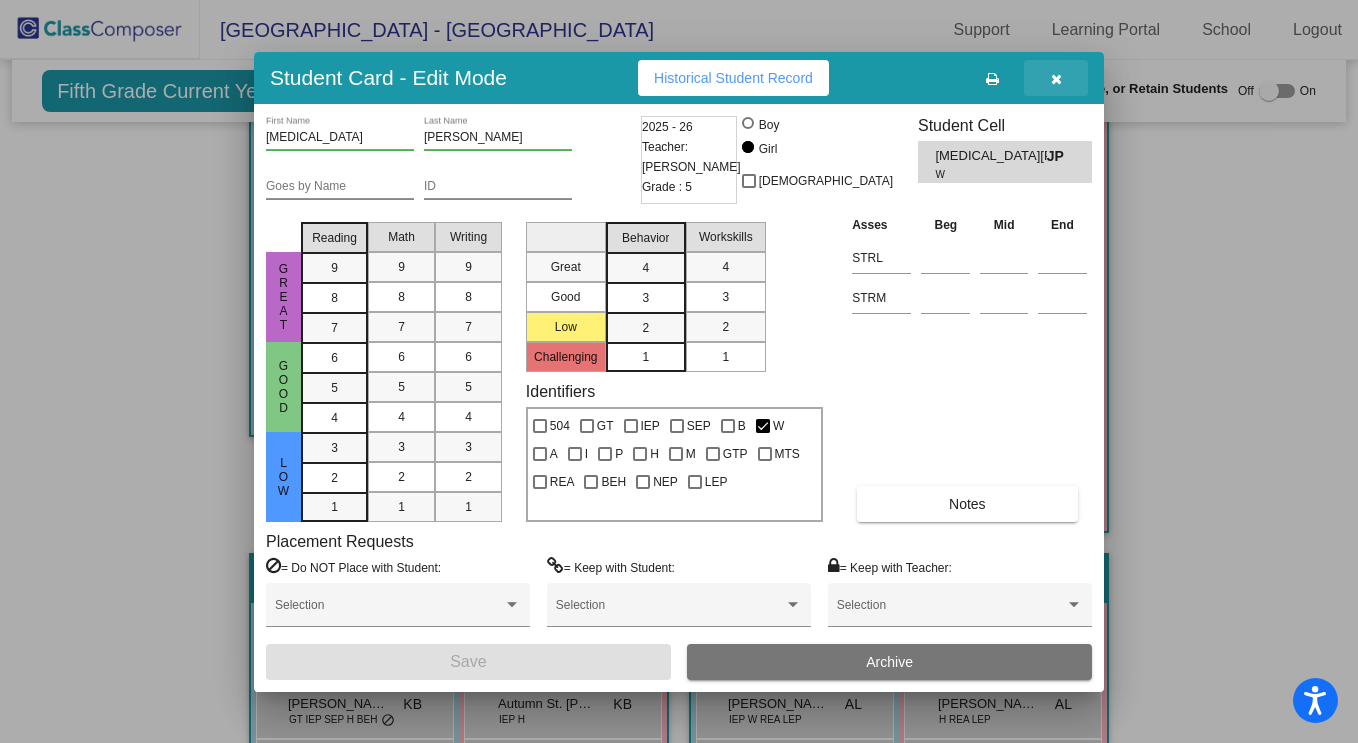 click at bounding box center [1056, 79] 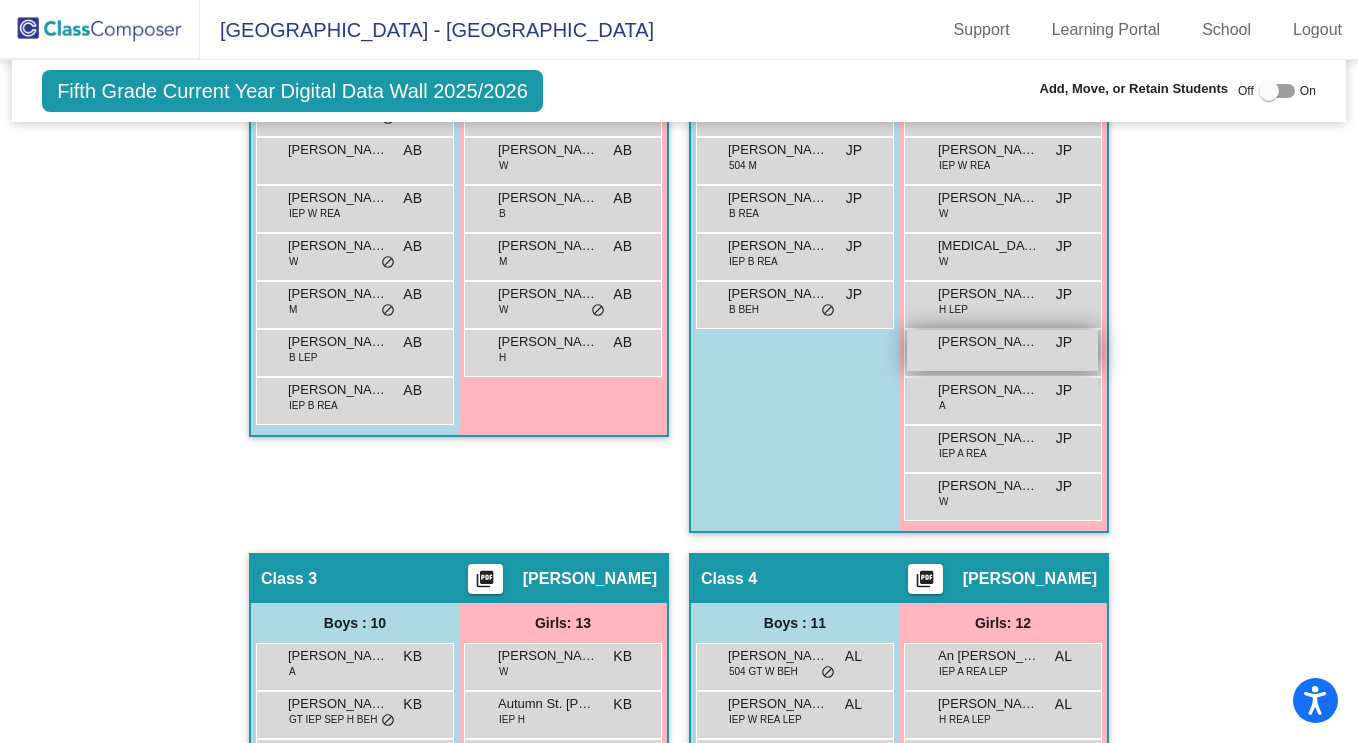 click on "[PERSON_NAME]" at bounding box center (988, 342) 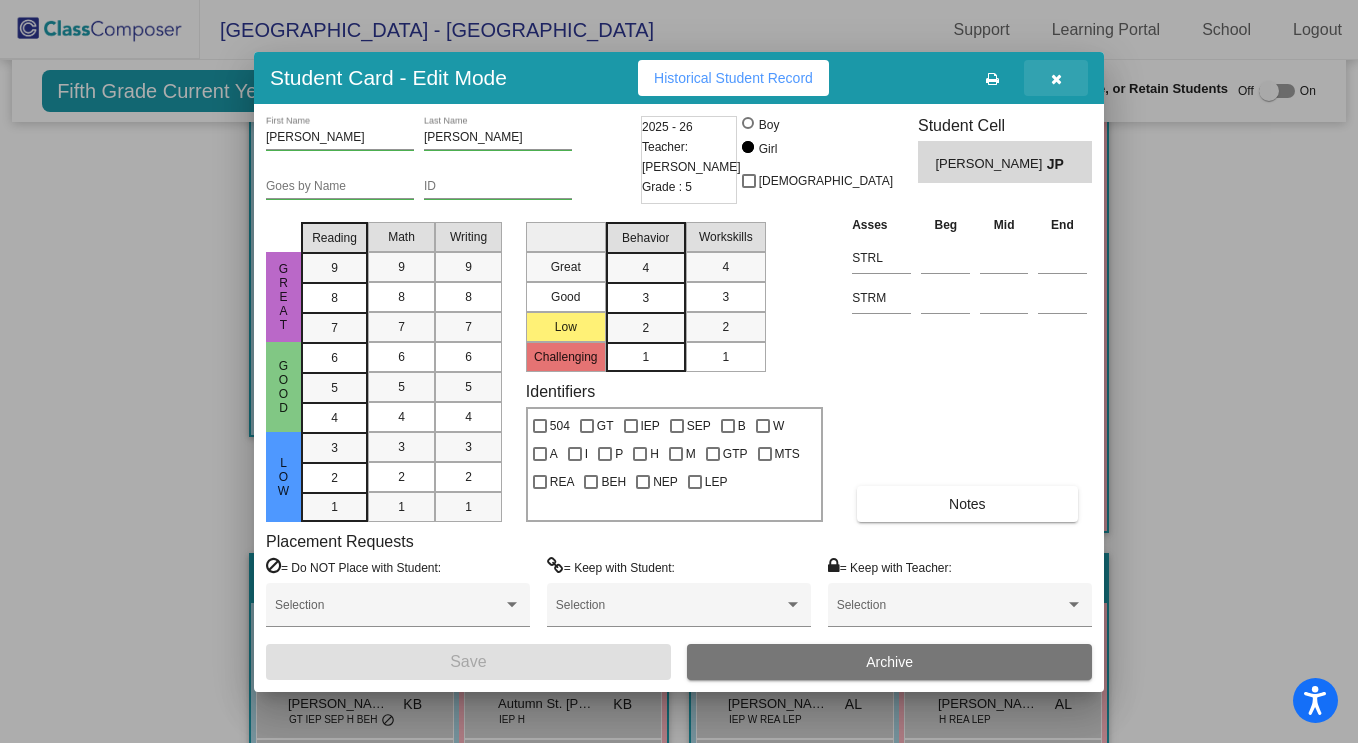 click at bounding box center (1056, 78) 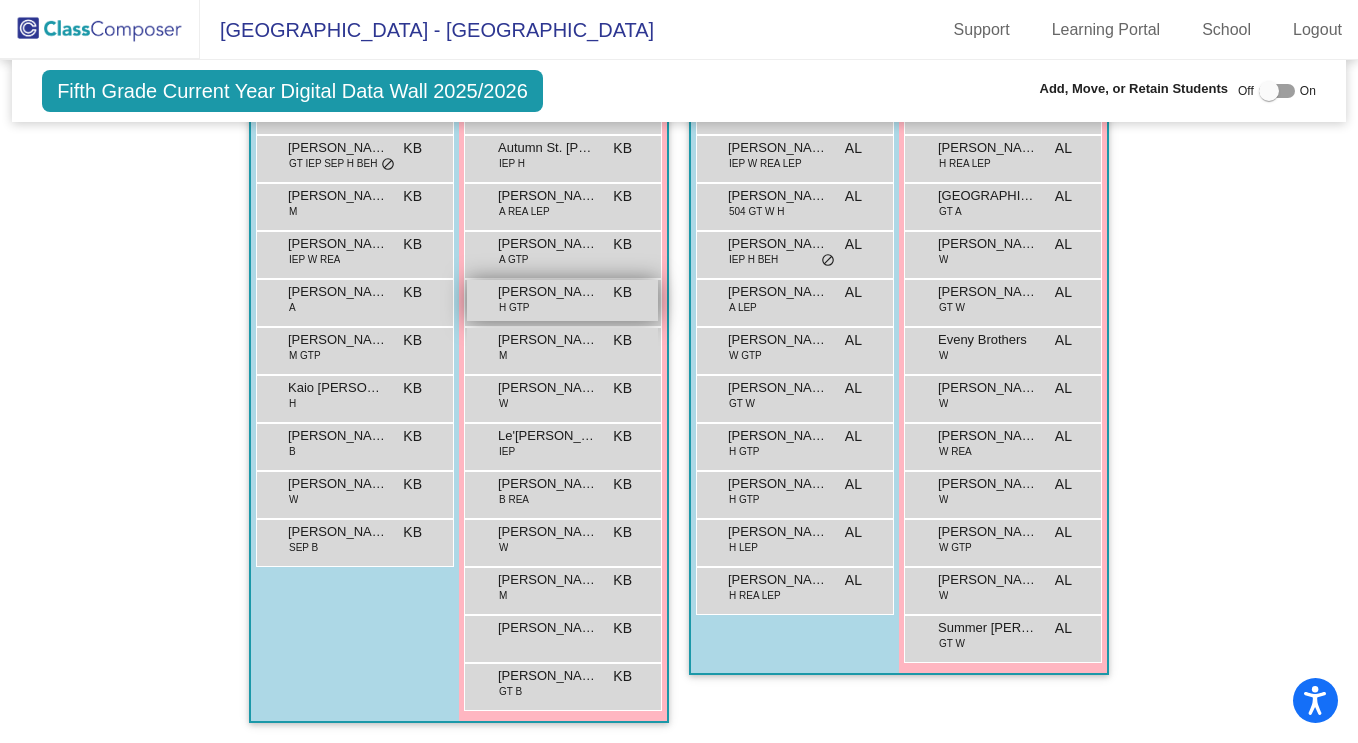 scroll, scrollTop: 1369, scrollLeft: 0, axis: vertical 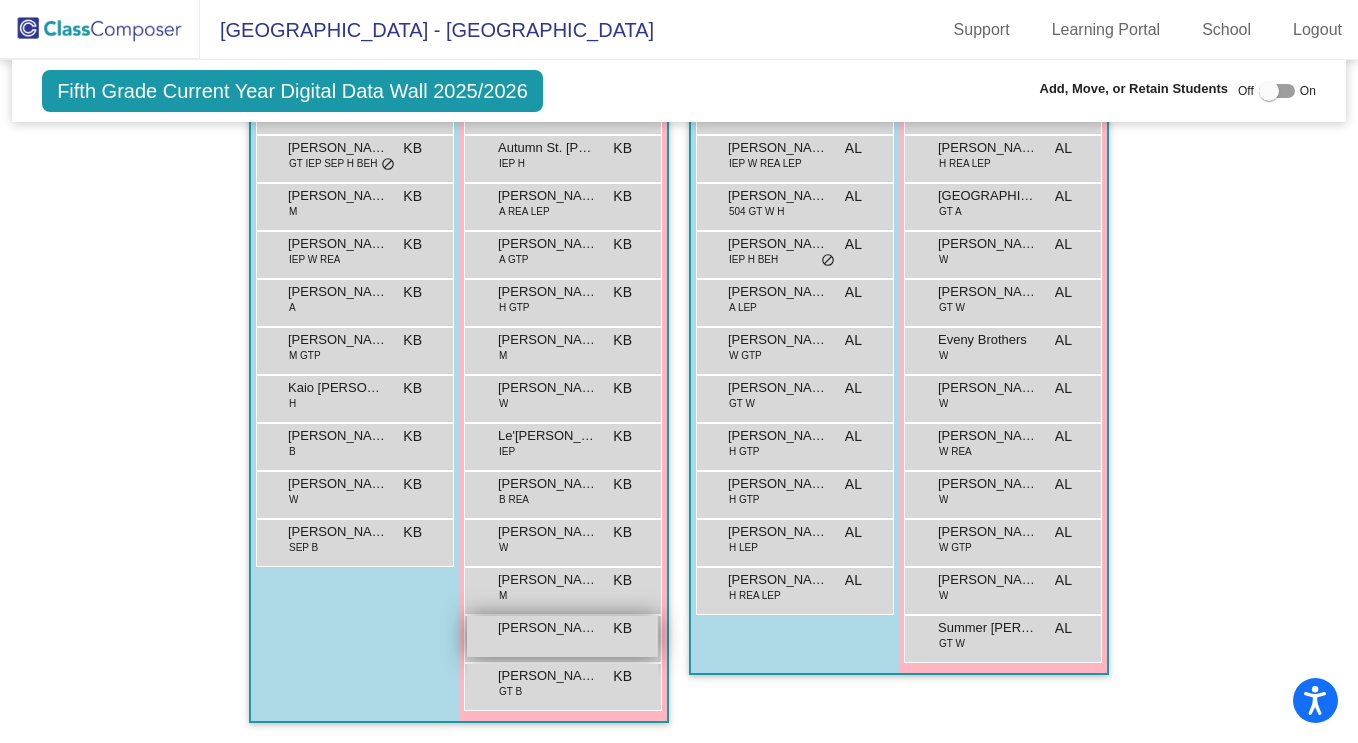 click on "[PERSON_NAME]" at bounding box center (548, 628) 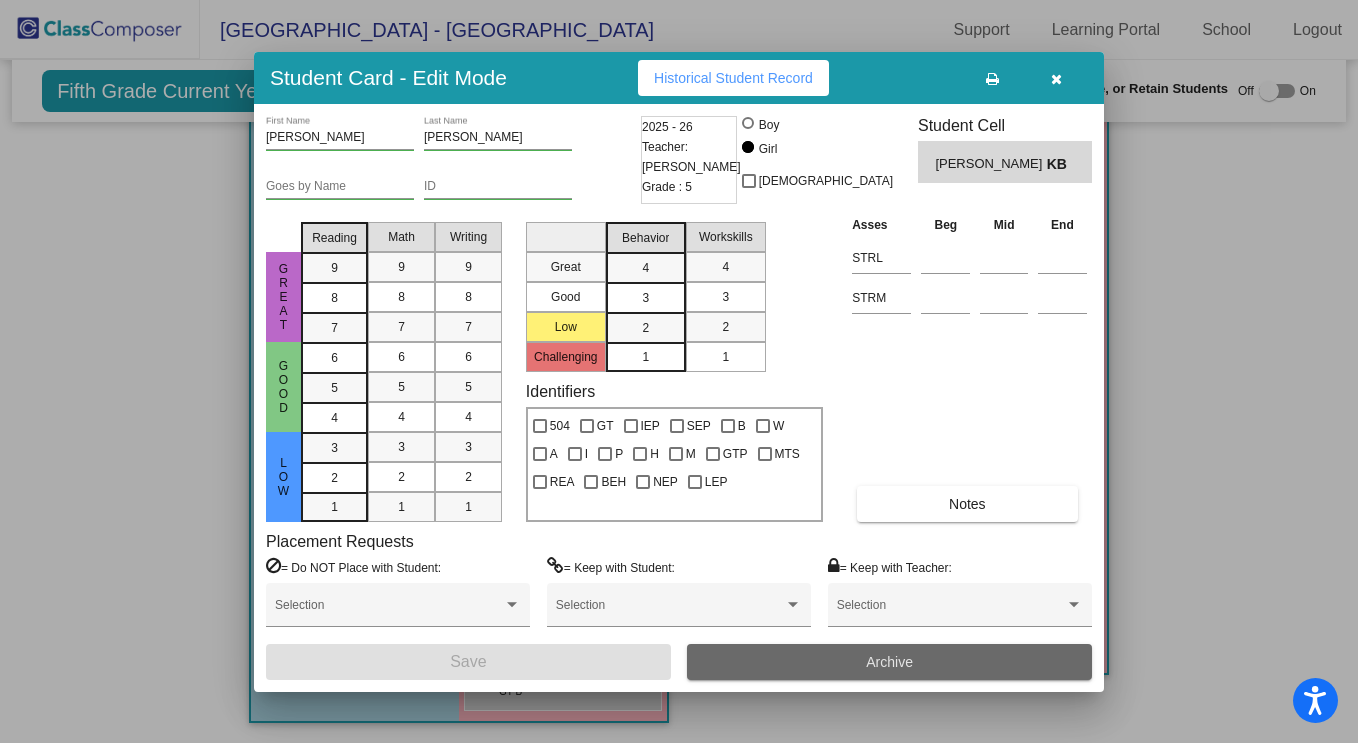 click on "Archive" at bounding box center [889, 662] 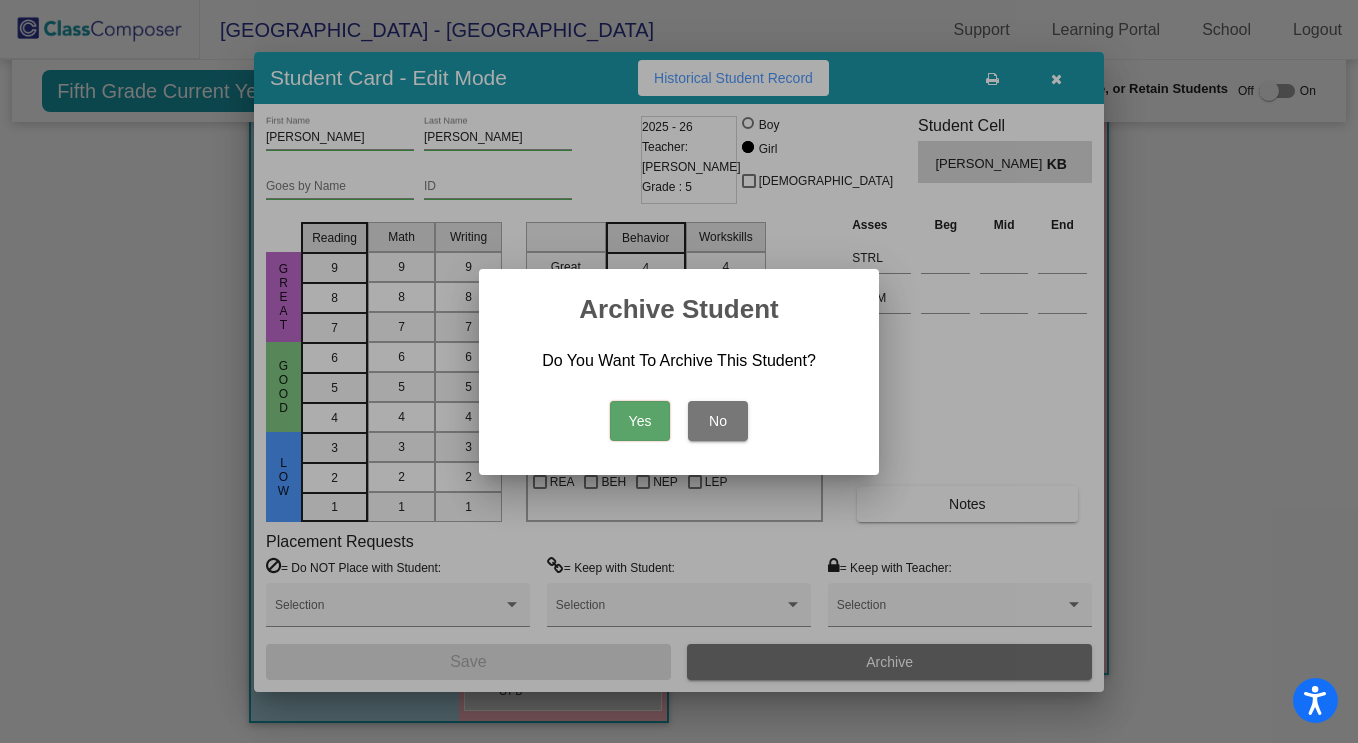 click on "Yes" at bounding box center (640, 421) 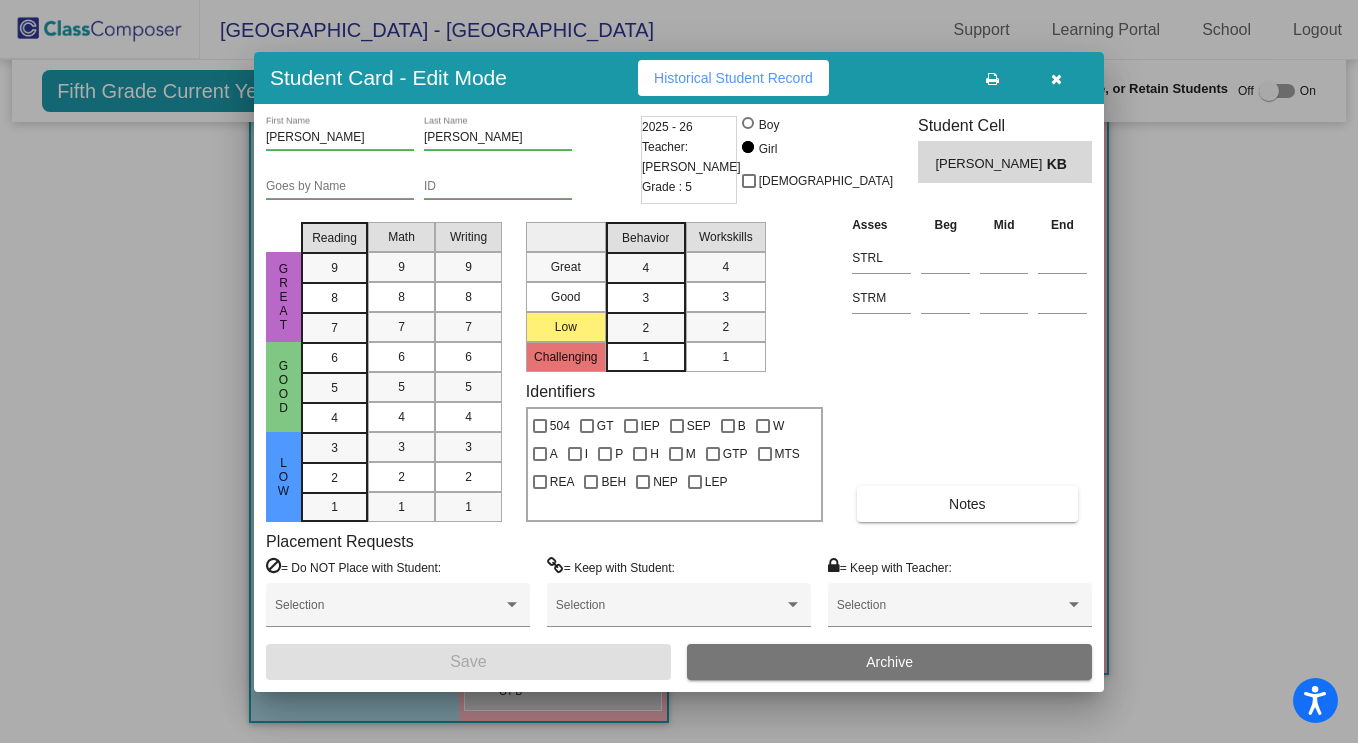 click on "Archive" at bounding box center (889, 662) 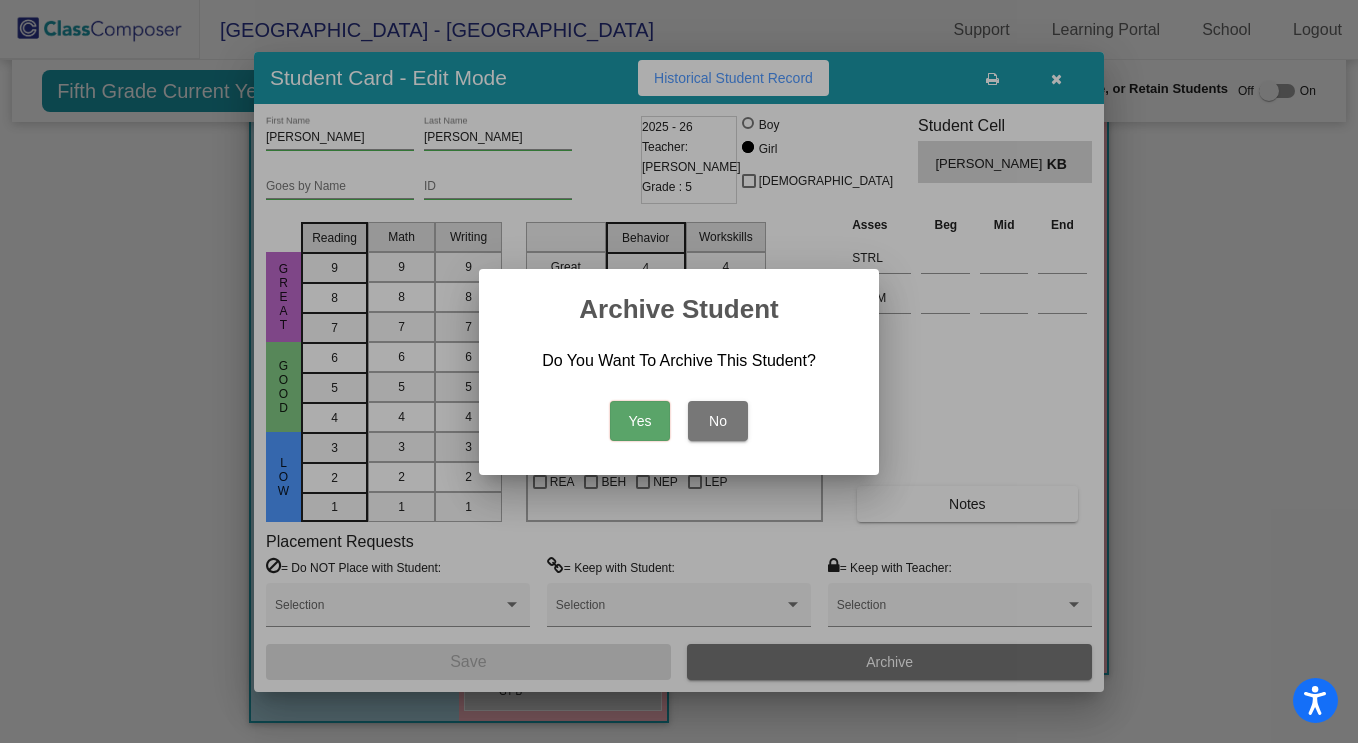 click on "Yes" at bounding box center (640, 421) 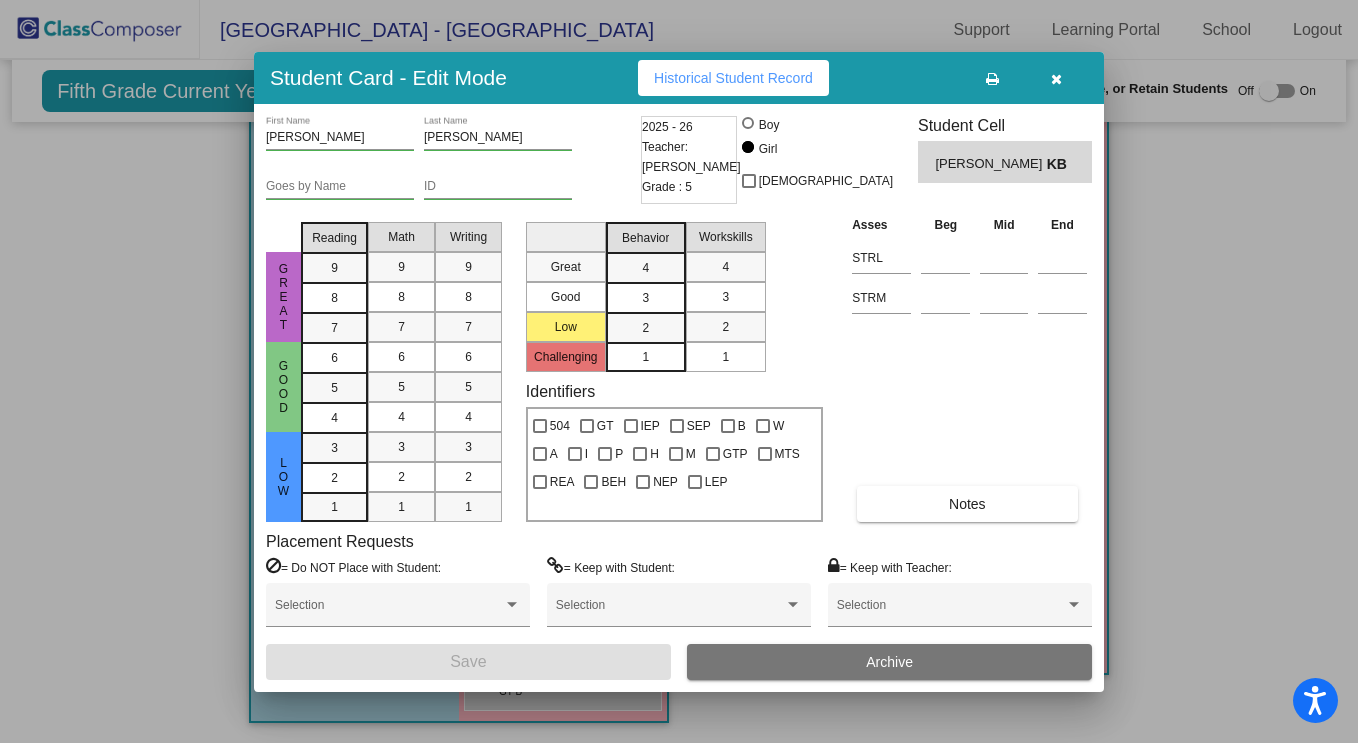 click at bounding box center (1056, 79) 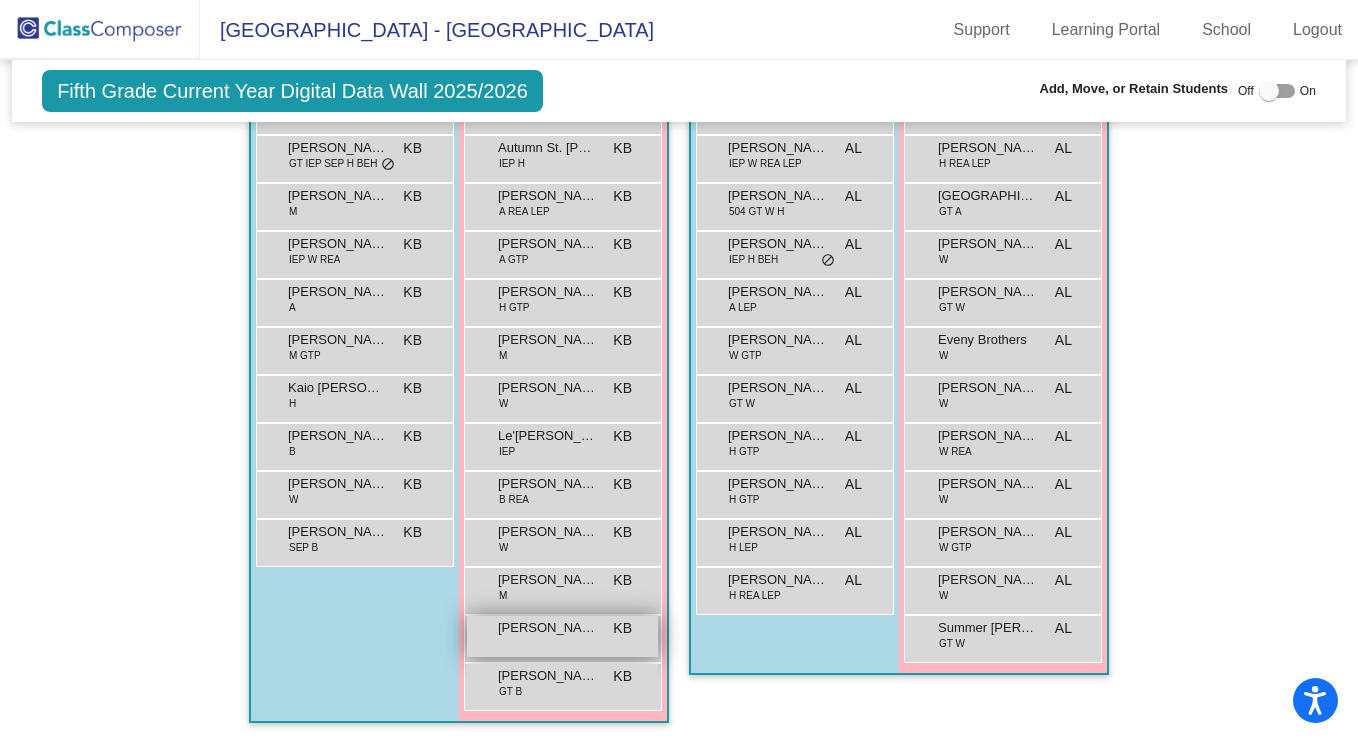 click on "[PERSON_NAME]" at bounding box center [548, 628] 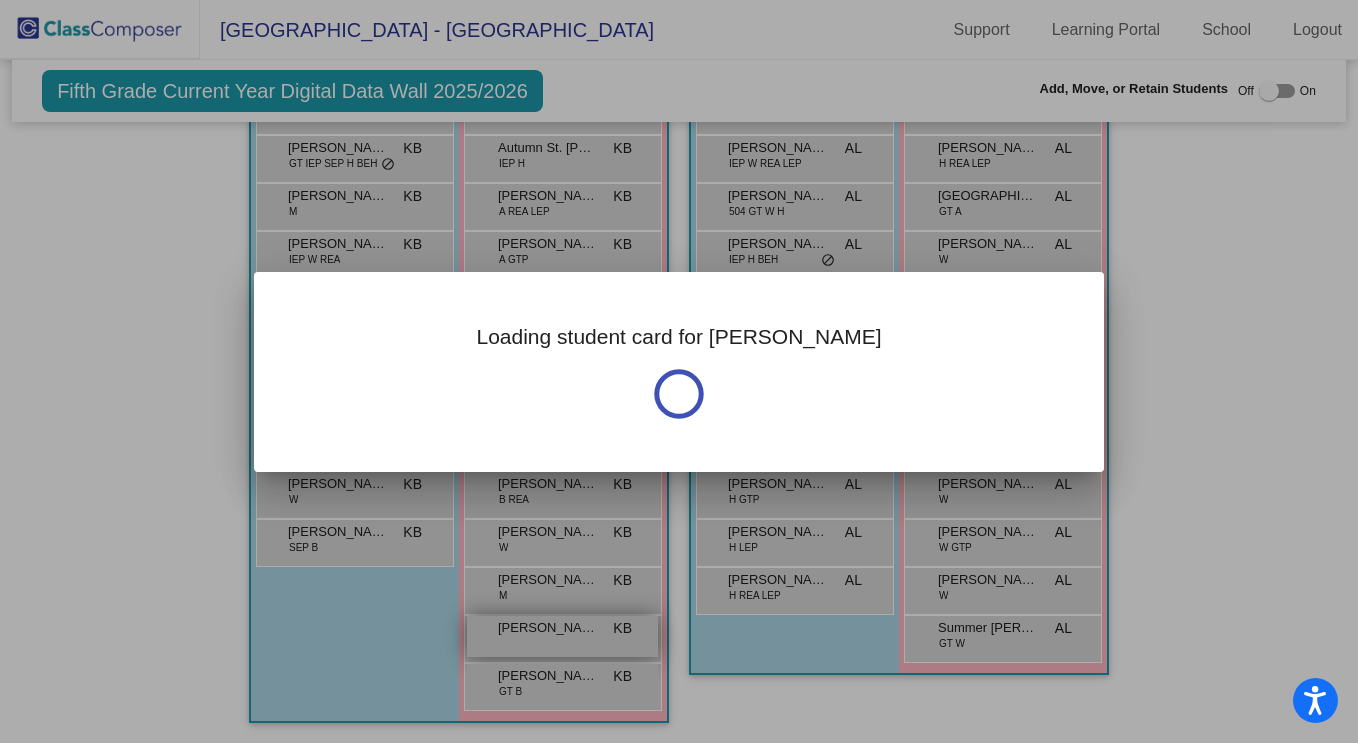 click at bounding box center (679, 371) 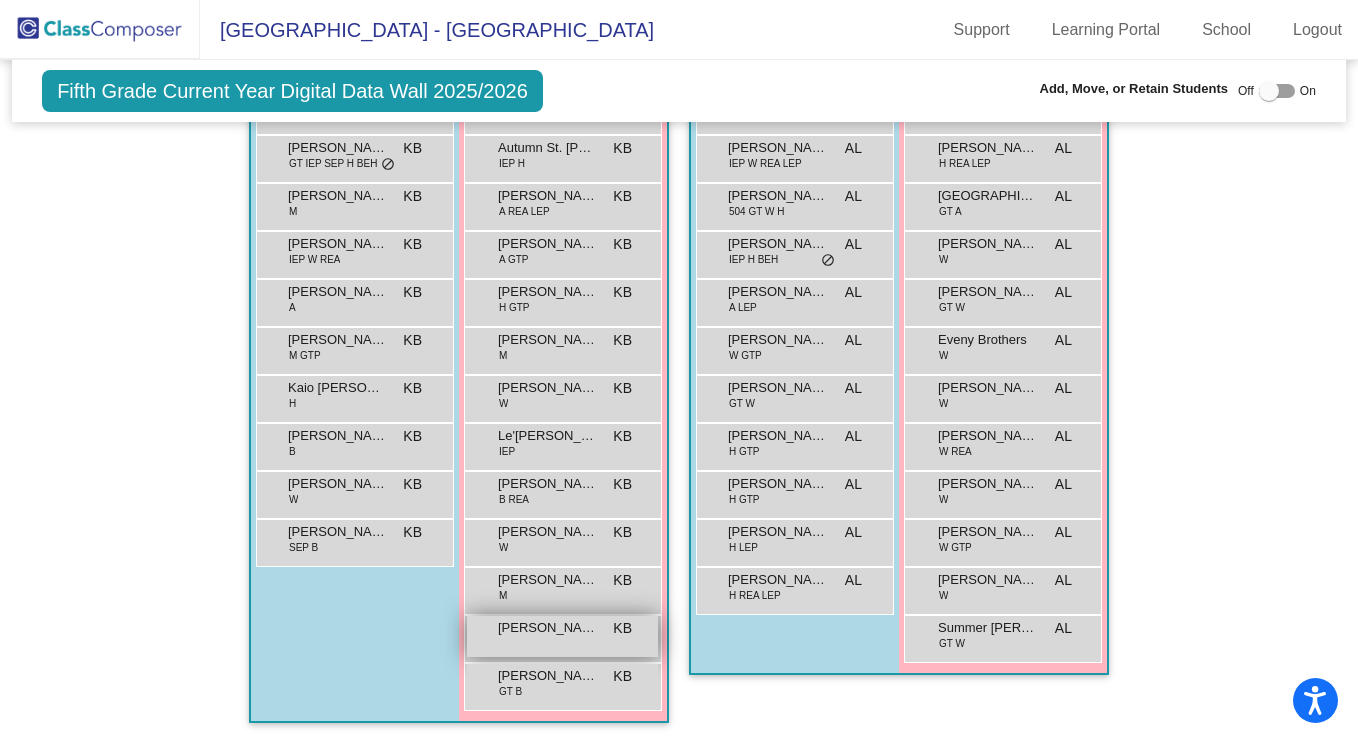 click on "[PERSON_NAME] KB lock do_not_disturb_alt" at bounding box center (562, 636) 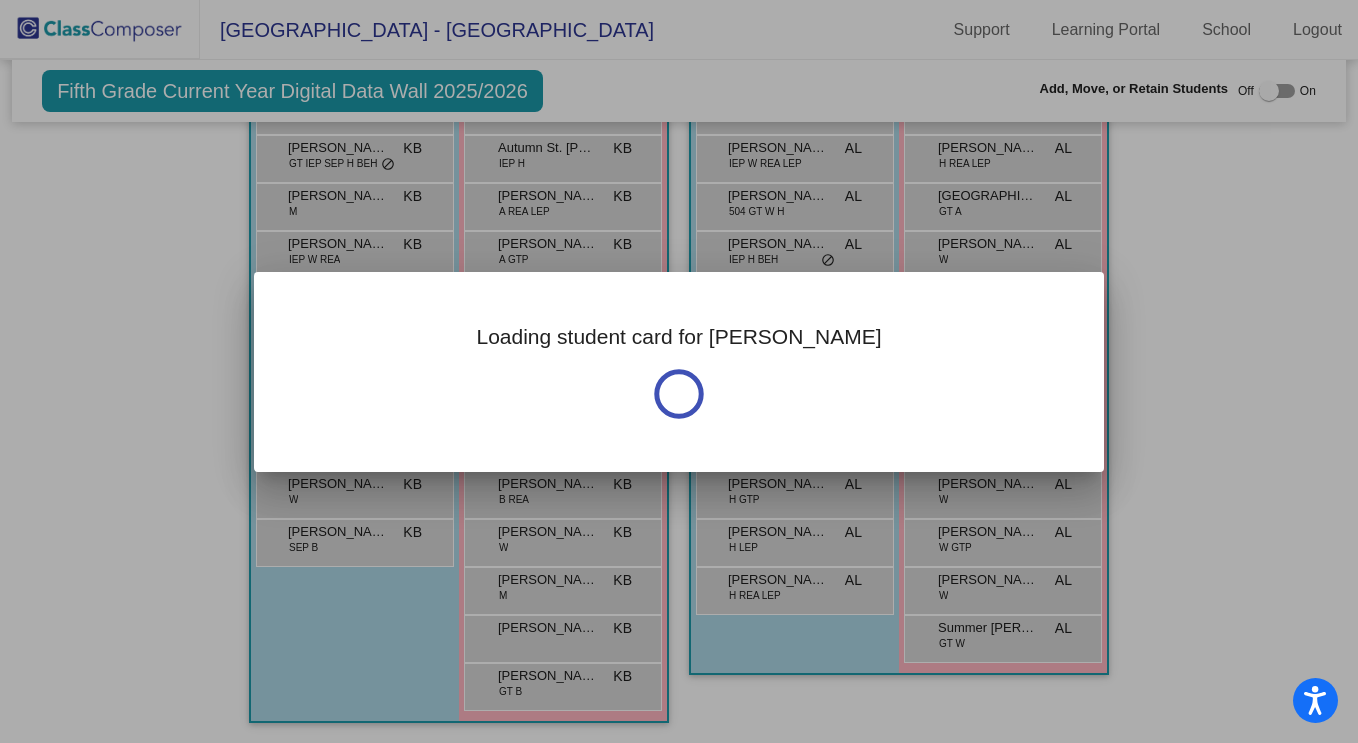 scroll, scrollTop: 0, scrollLeft: 0, axis: both 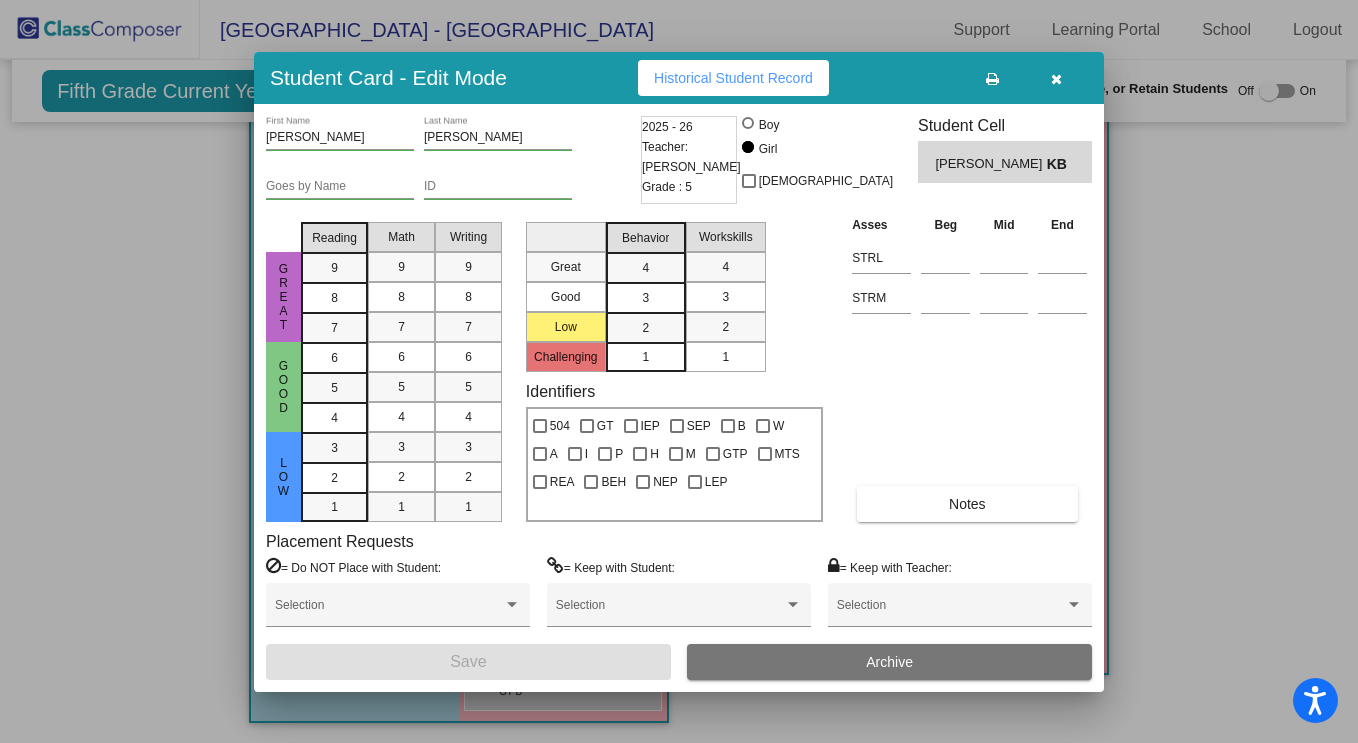click at bounding box center (1056, 79) 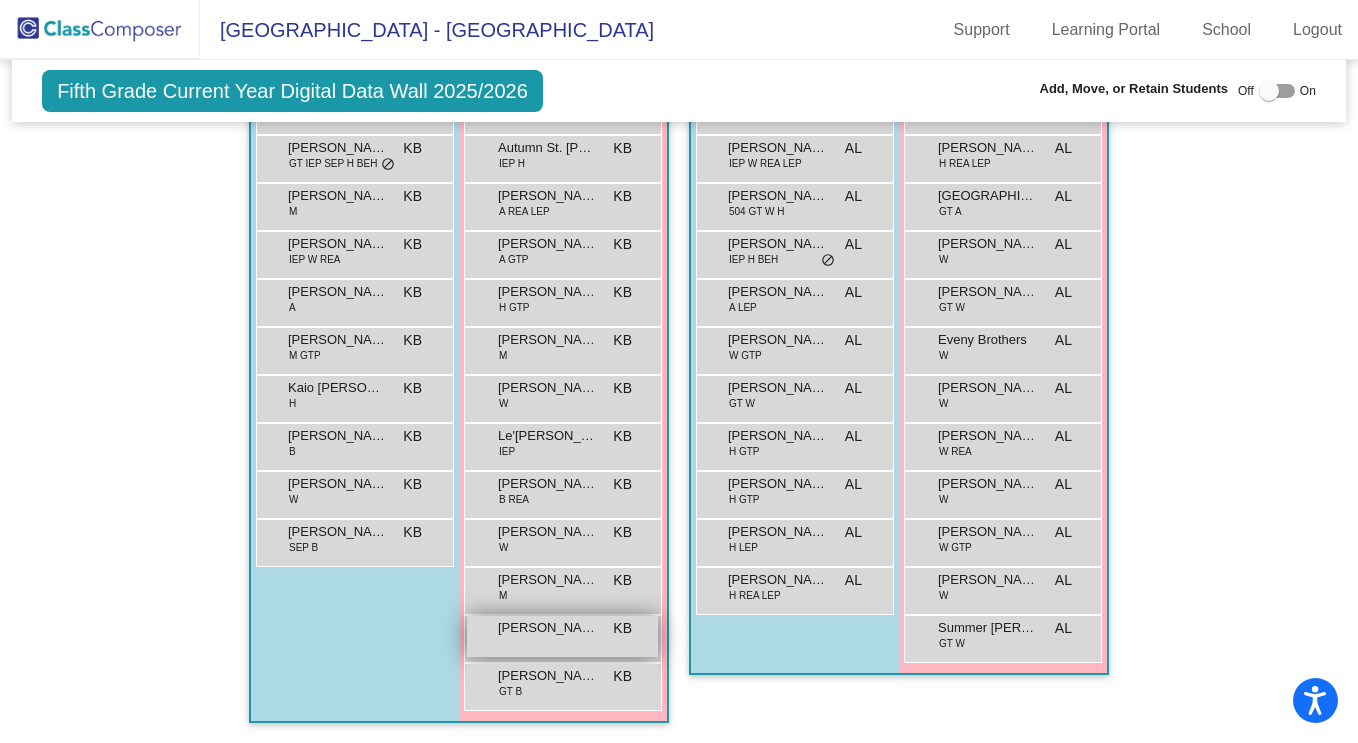 click on "[PERSON_NAME]" at bounding box center (548, 628) 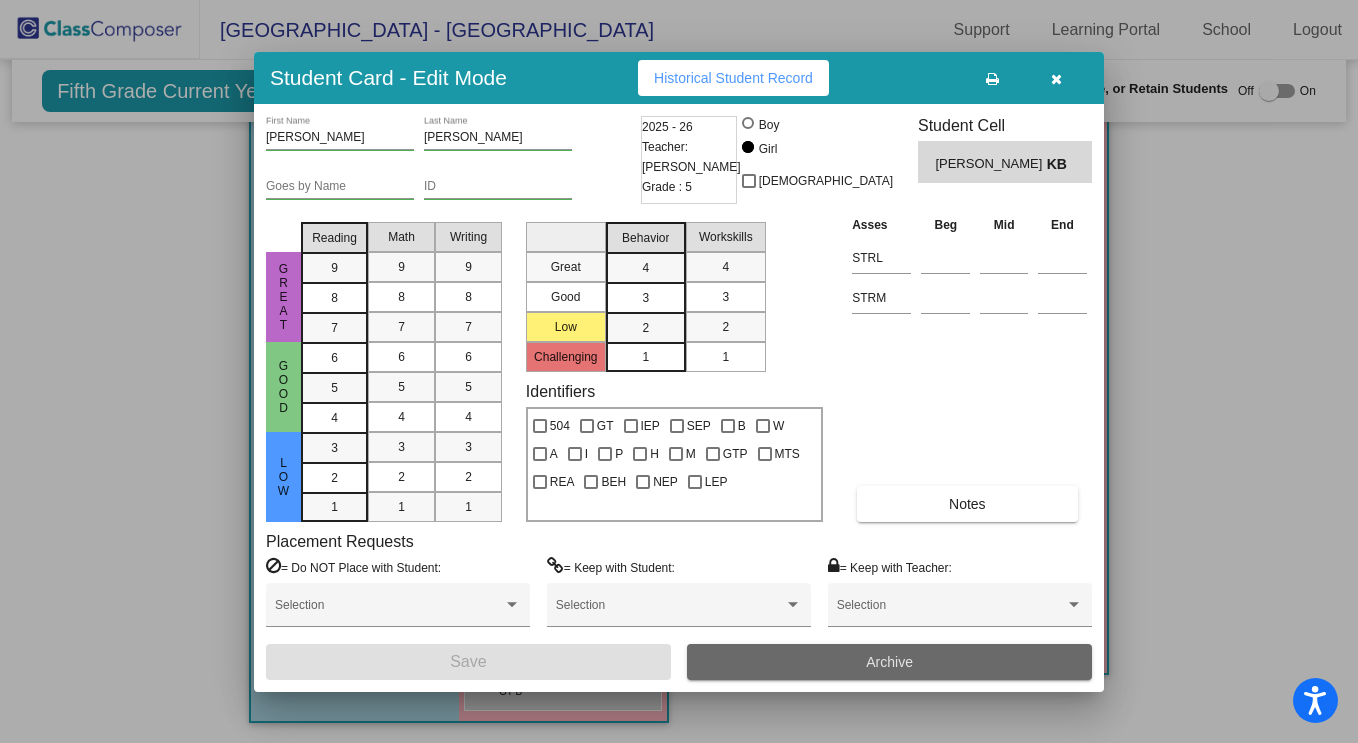 click on "Archive" at bounding box center (889, 662) 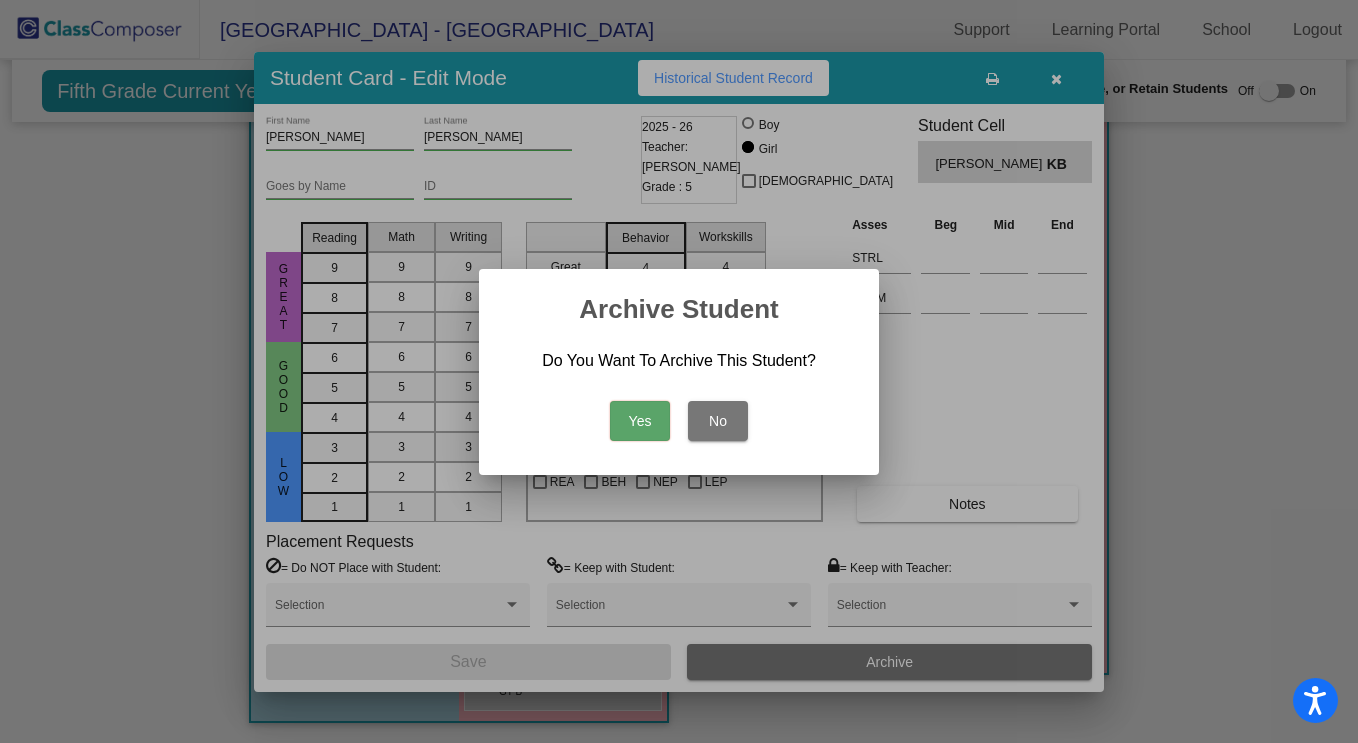 click on "Yes" at bounding box center [640, 421] 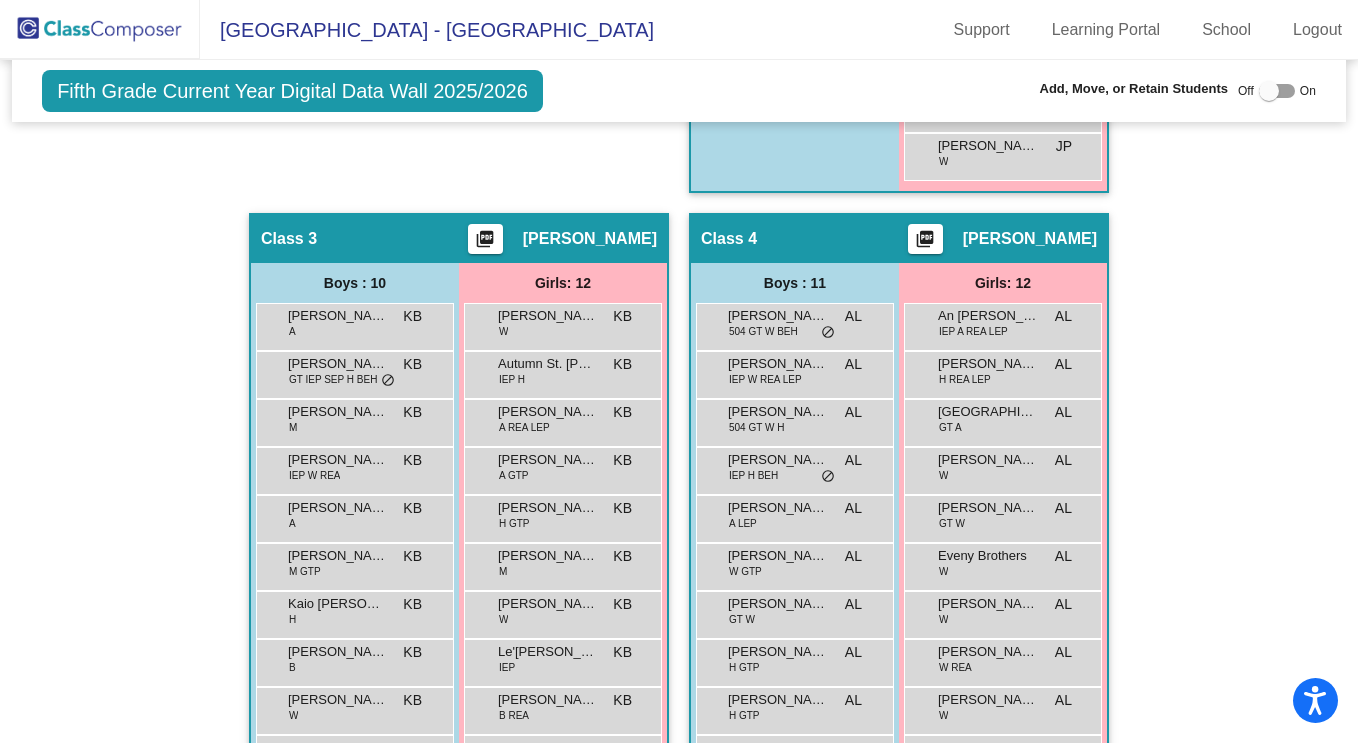 scroll, scrollTop: 1131, scrollLeft: 0, axis: vertical 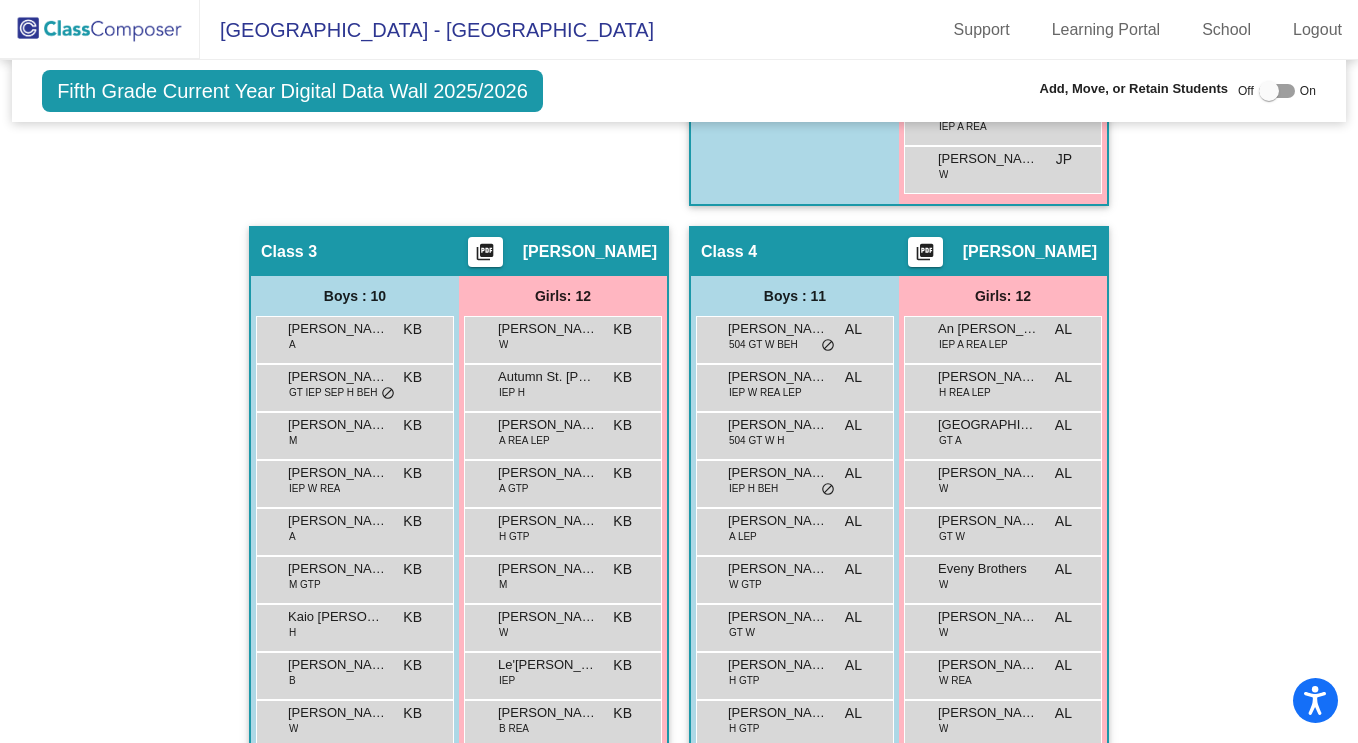click at bounding box center [1269, 91] 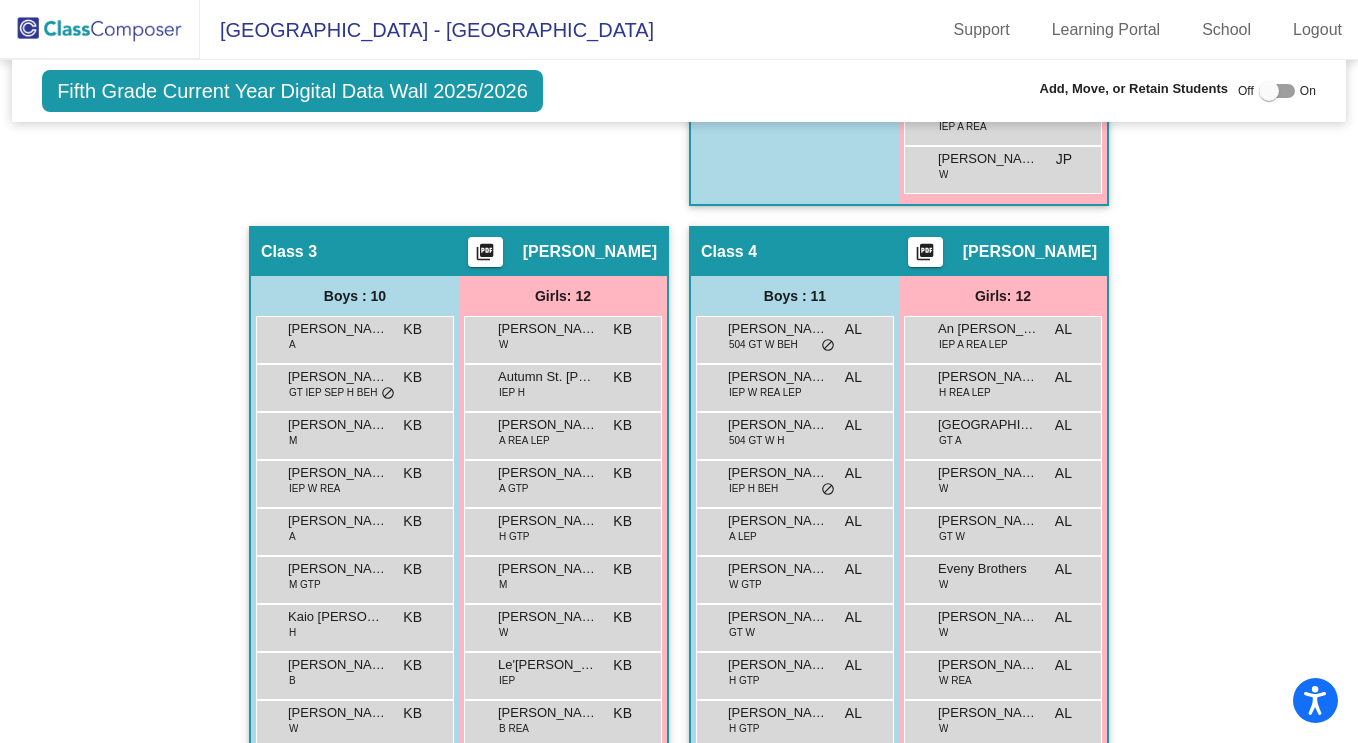 checkbox on "true" 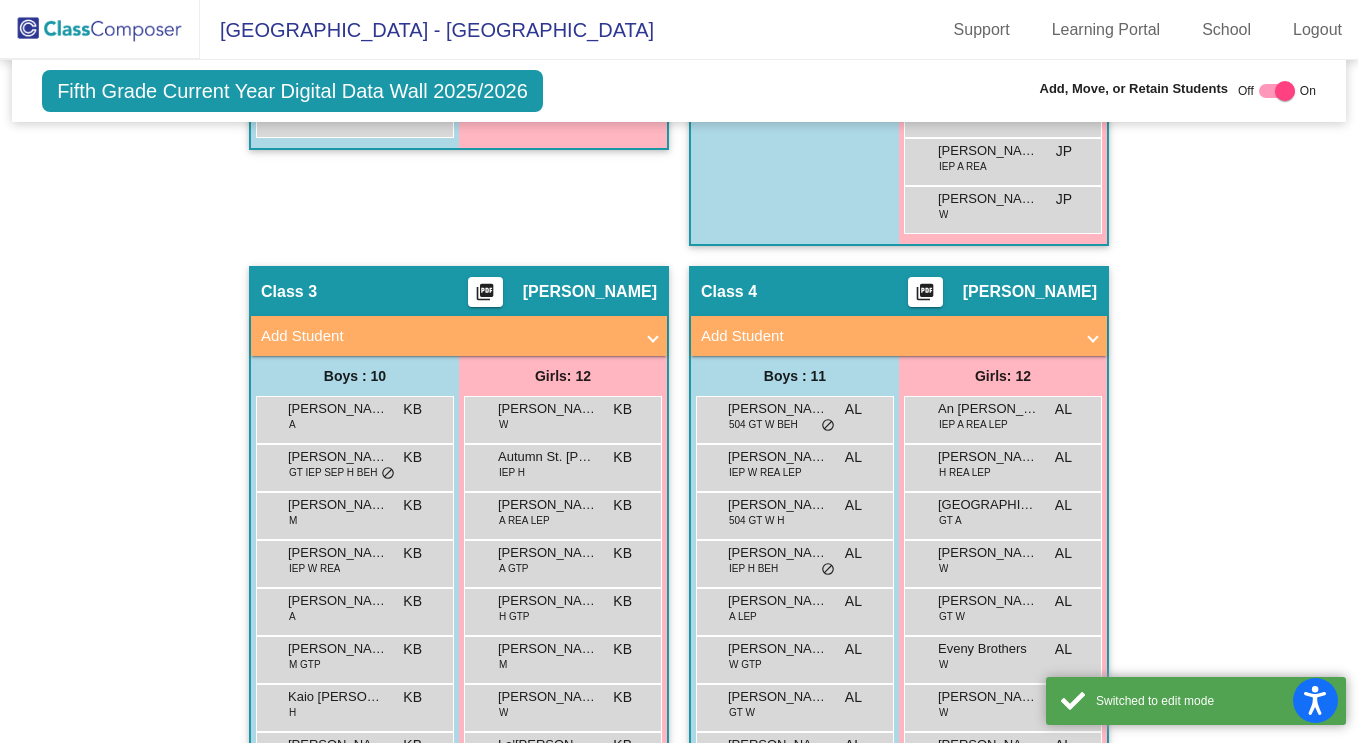 scroll, scrollTop: 1171, scrollLeft: 0, axis: vertical 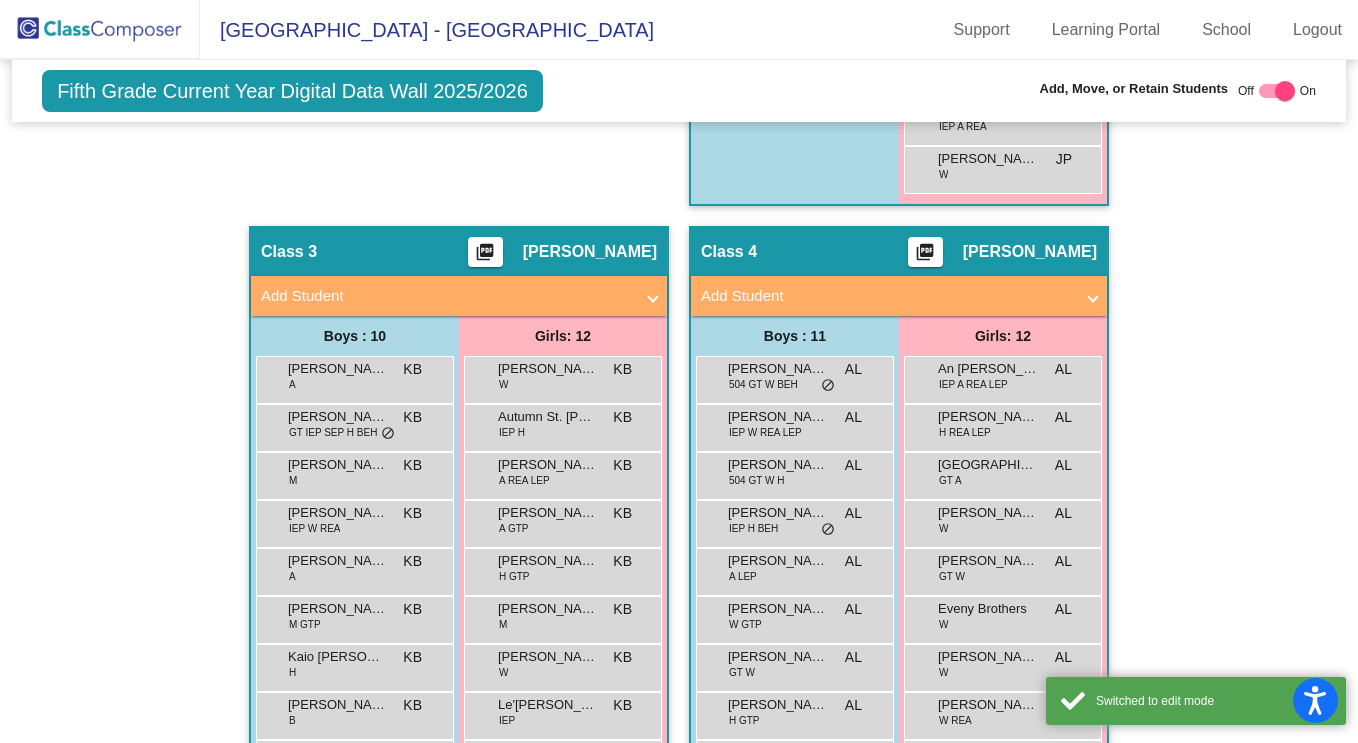 click on "Add Student" at bounding box center [447, 296] 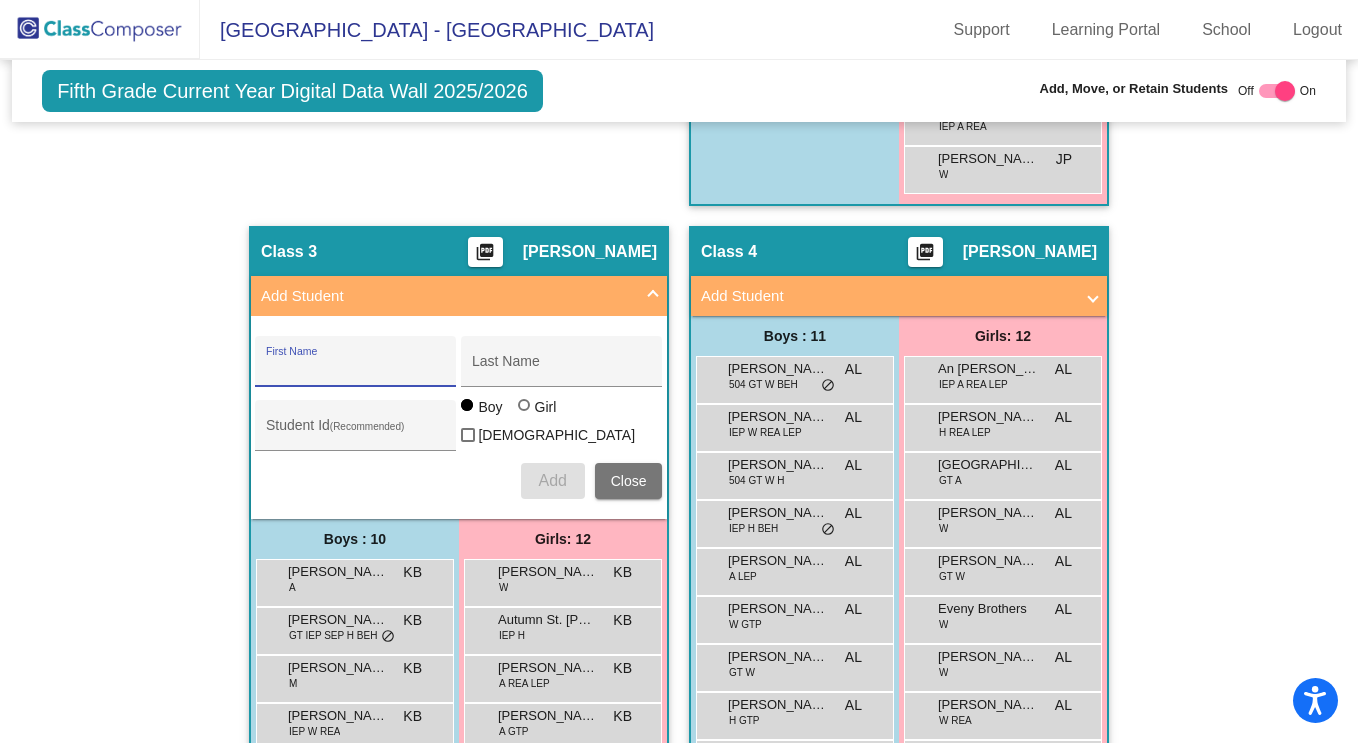 click on "First Name" at bounding box center (356, 369) 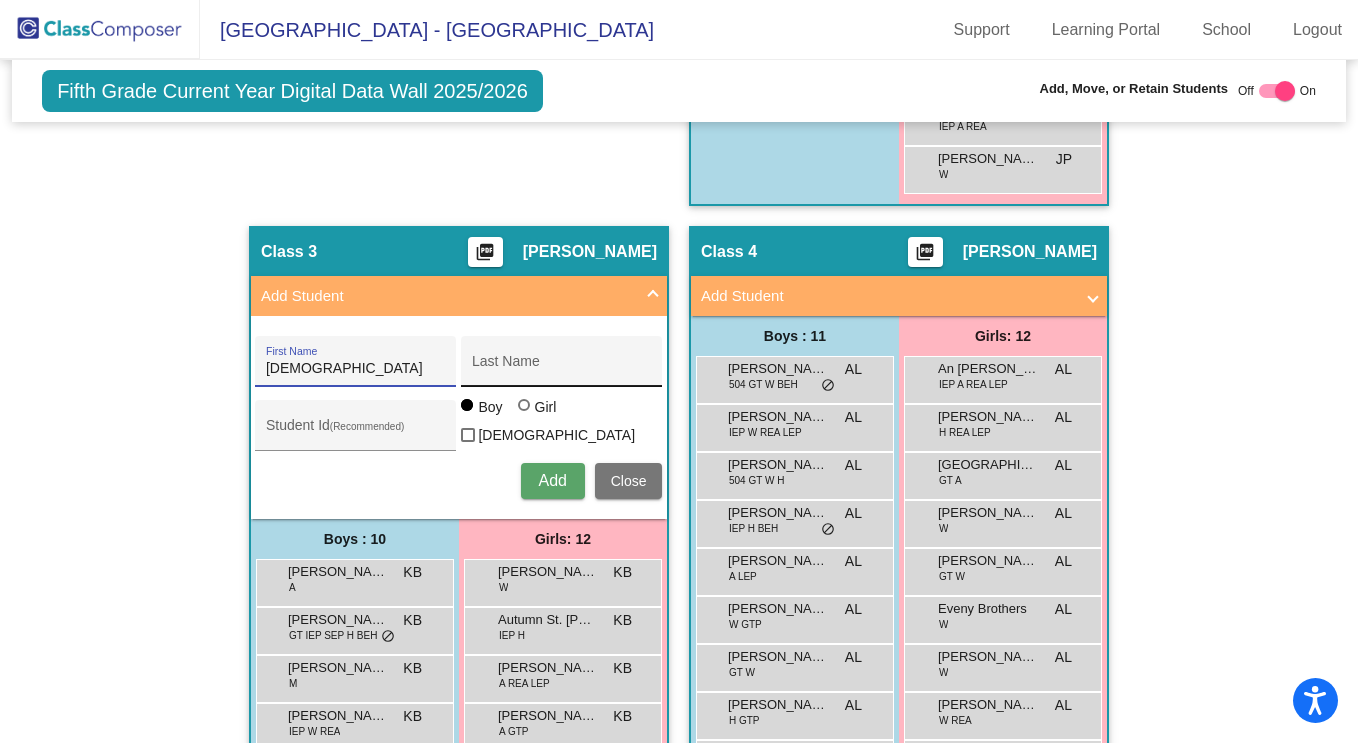 type on "[DEMOGRAPHIC_DATA]" 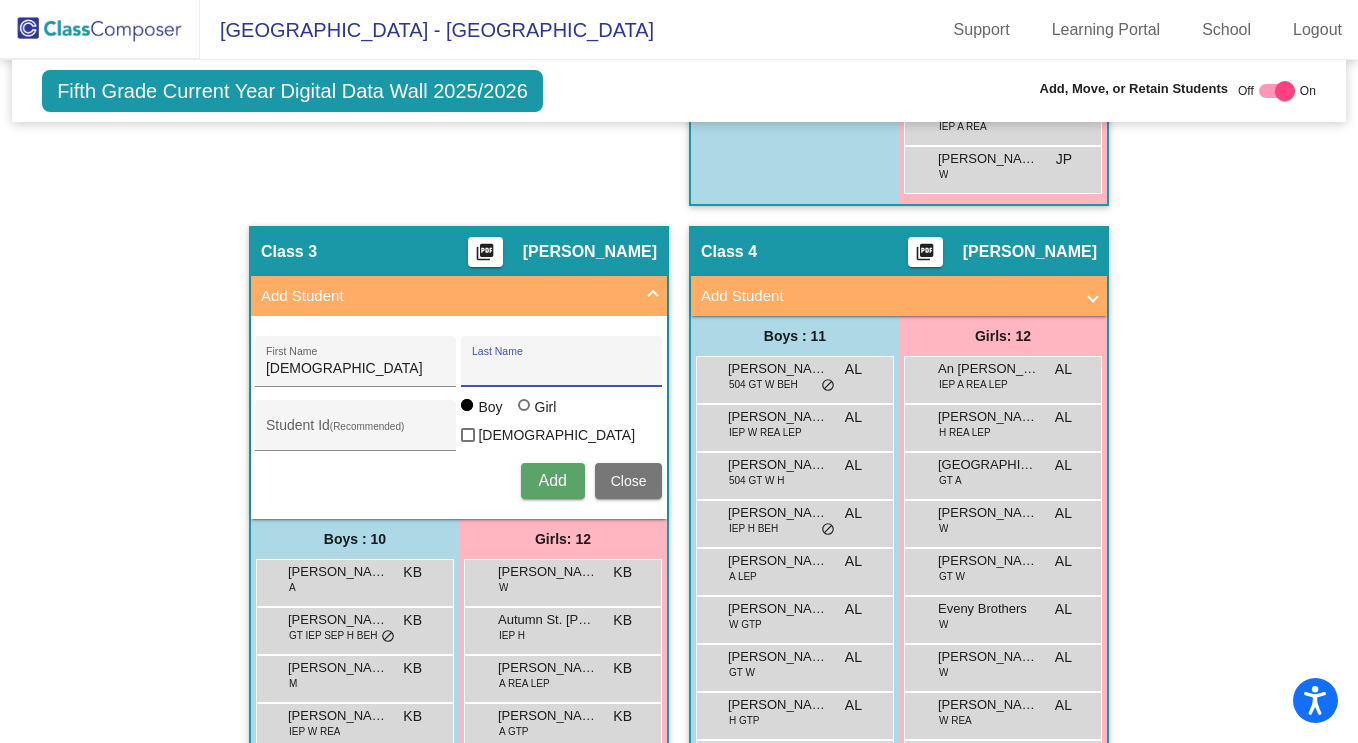 click on "Last Name" at bounding box center (562, 369) 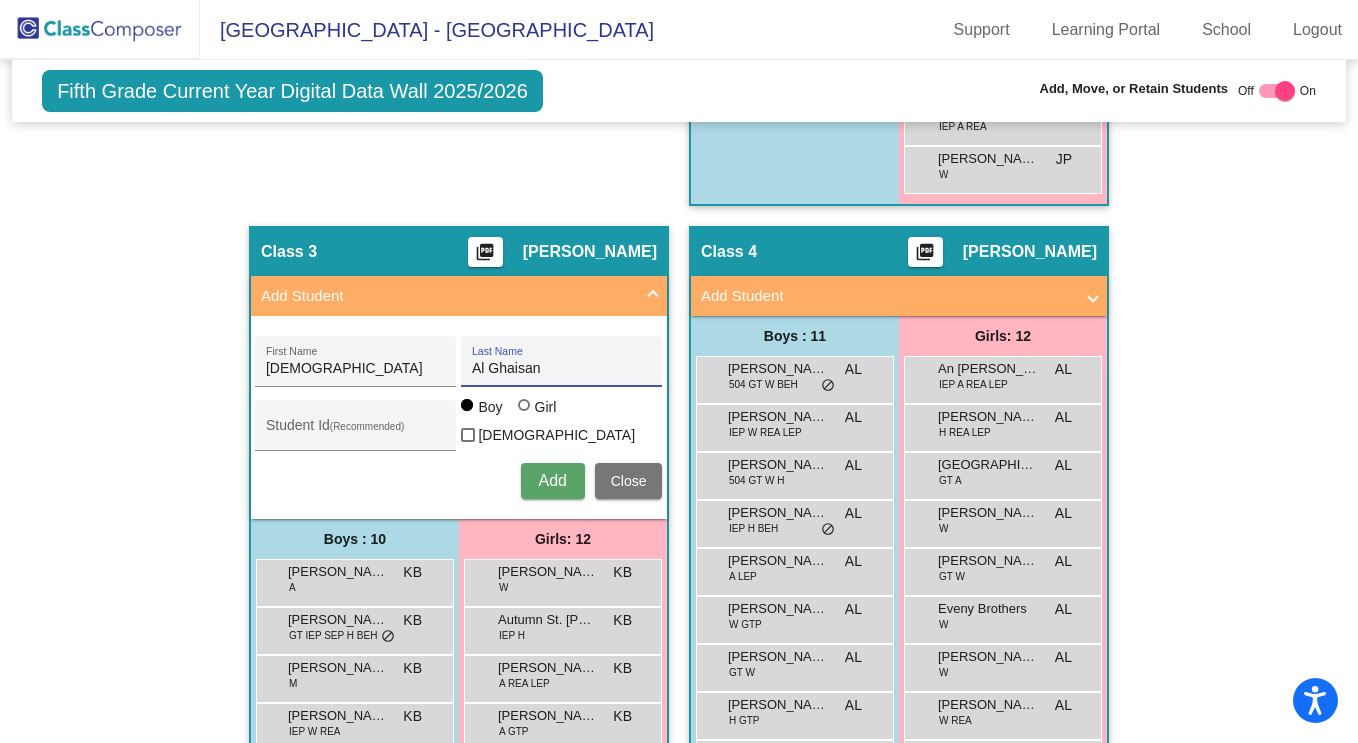 type on "Al Ghaisan" 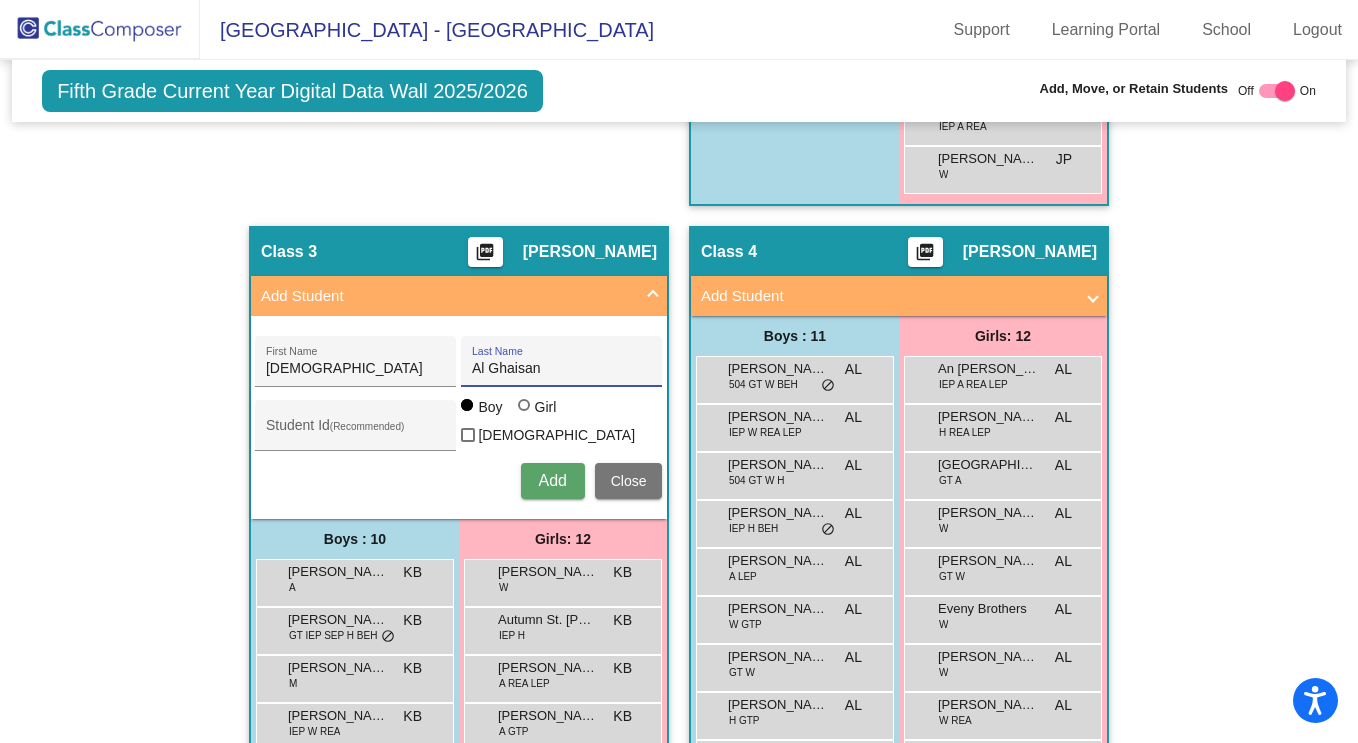 click on "Add" at bounding box center (552, 480) 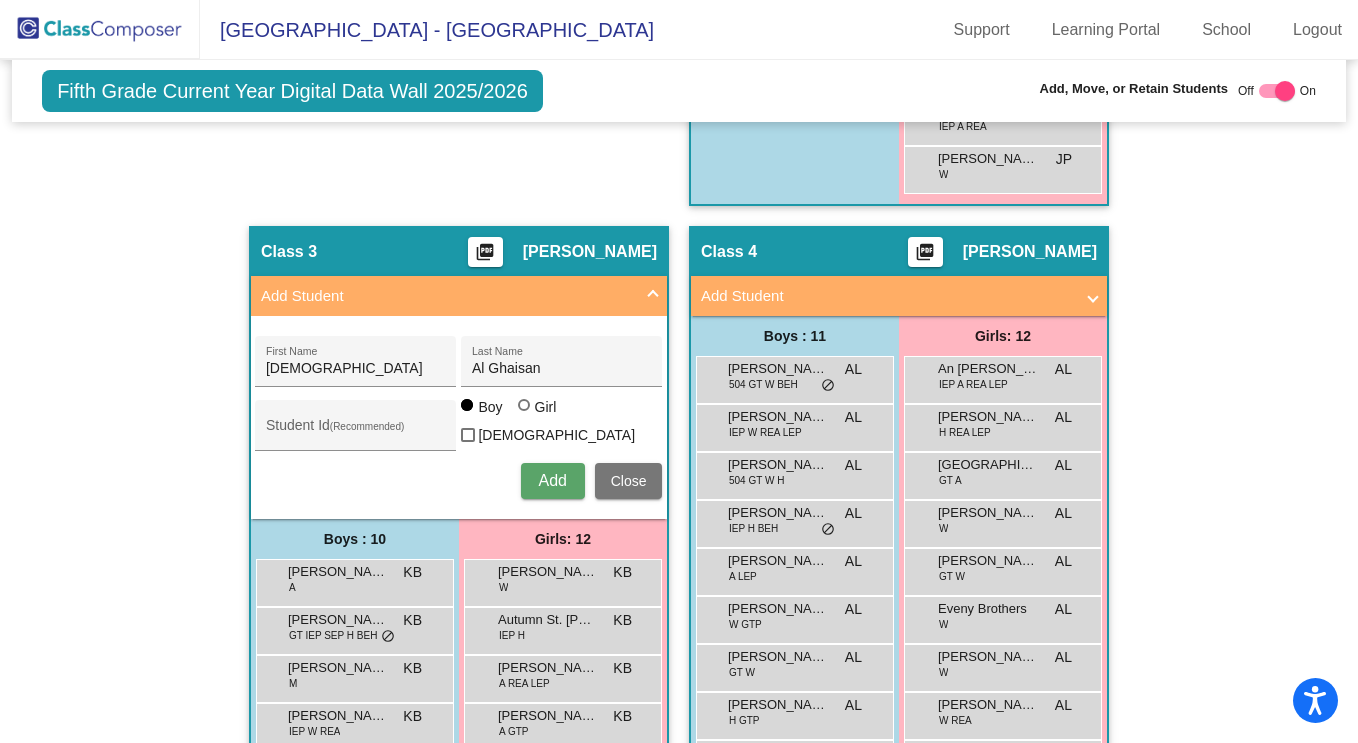 type 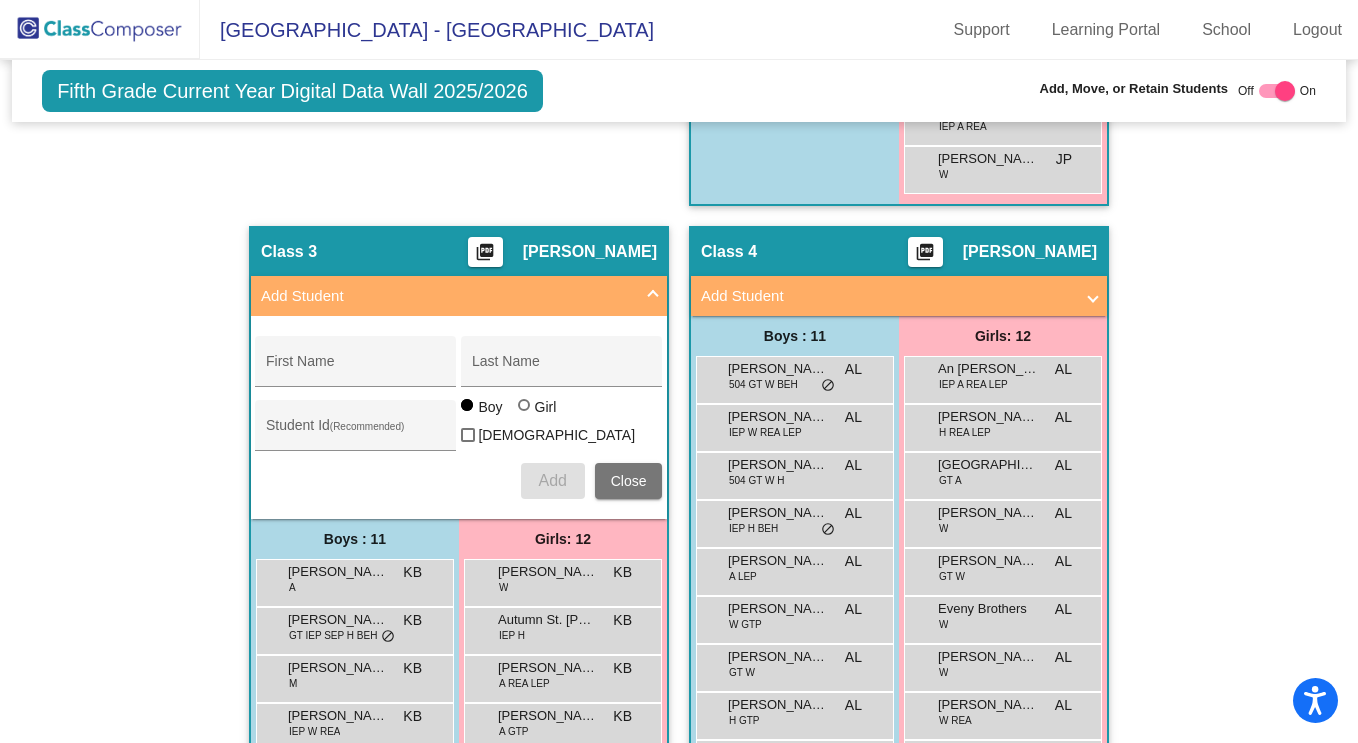 click on "Add Student" at bounding box center (459, 296) 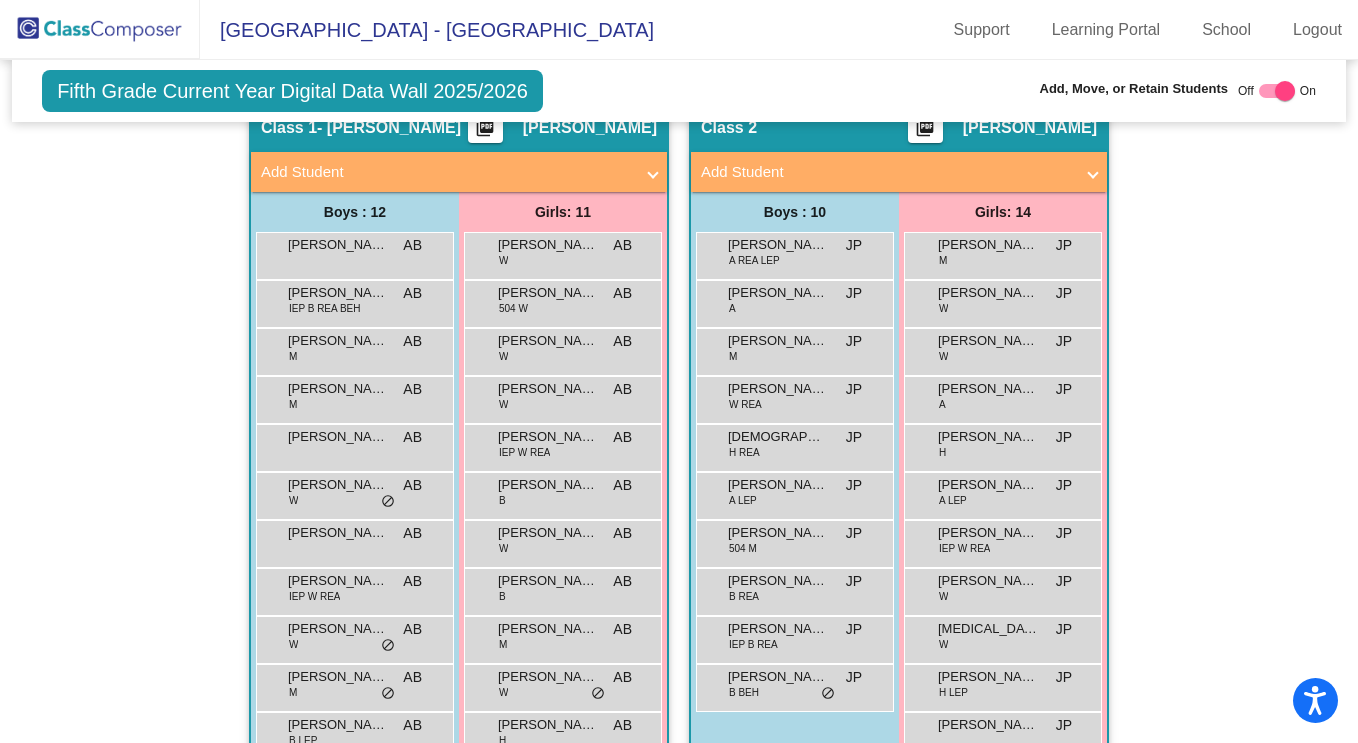 scroll, scrollTop: 460, scrollLeft: 0, axis: vertical 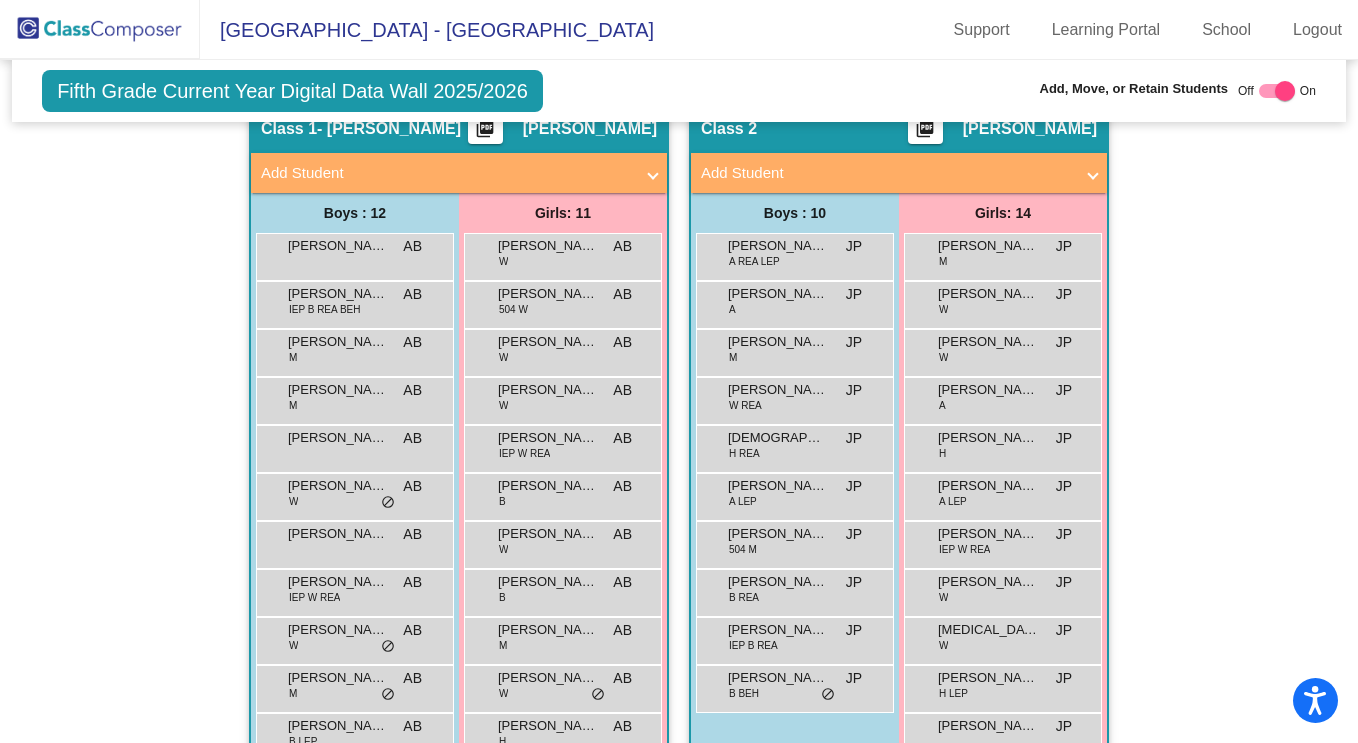 click on "Add Student" at bounding box center [447, 173] 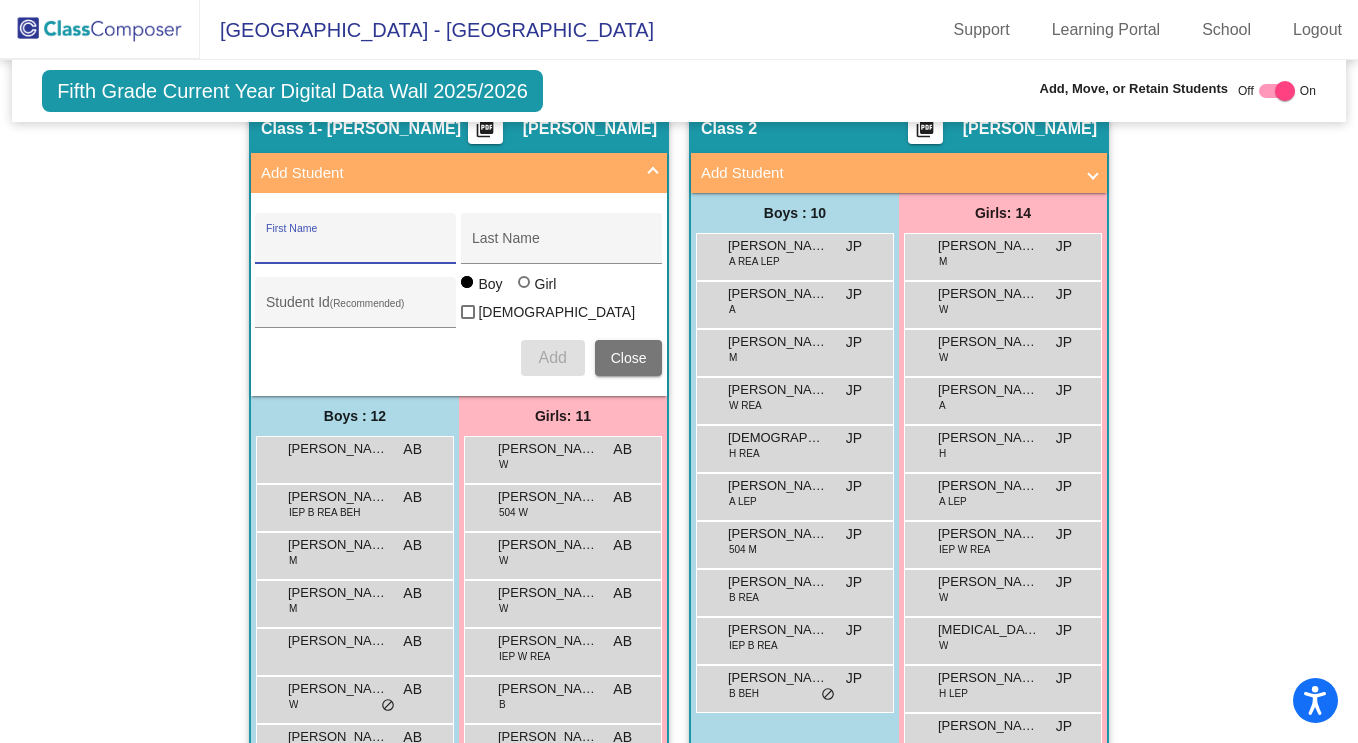 click on "First Name" at bounding box center [356, 246] 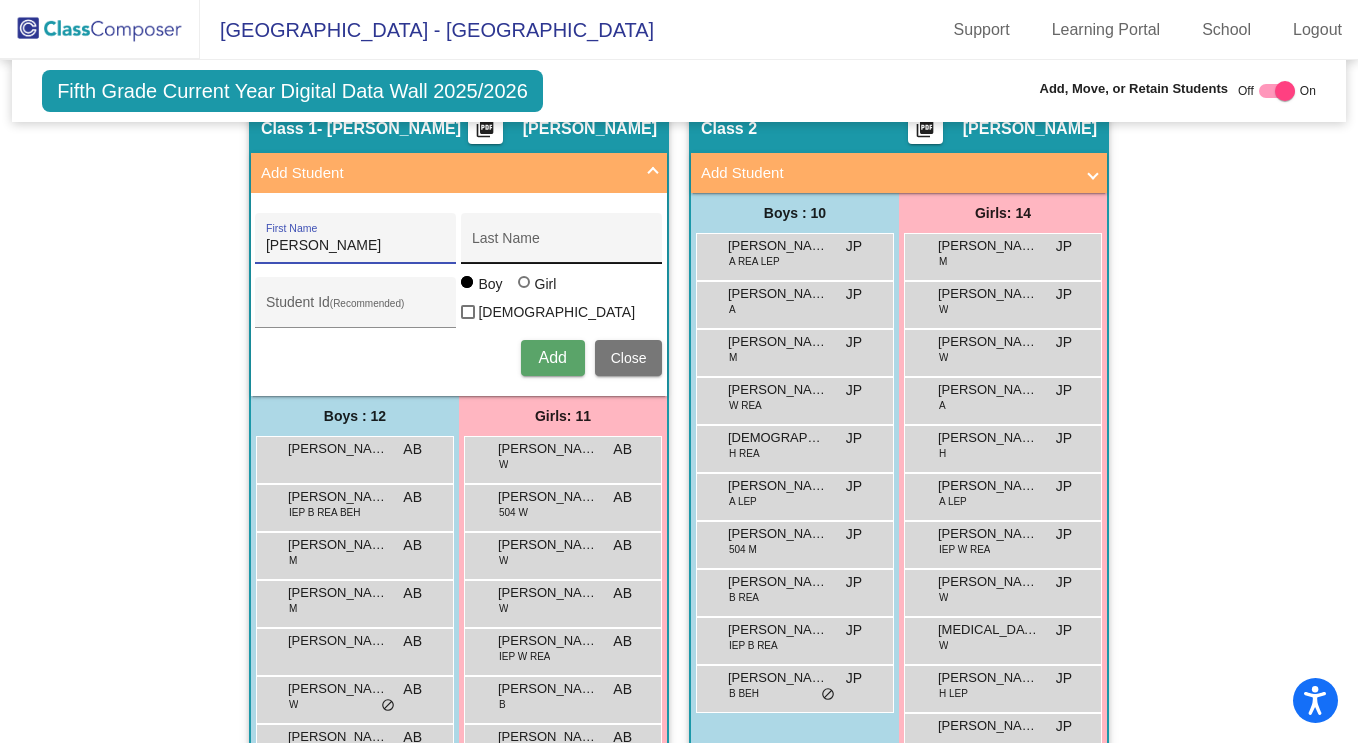 type on "[PERSON_NAME]" 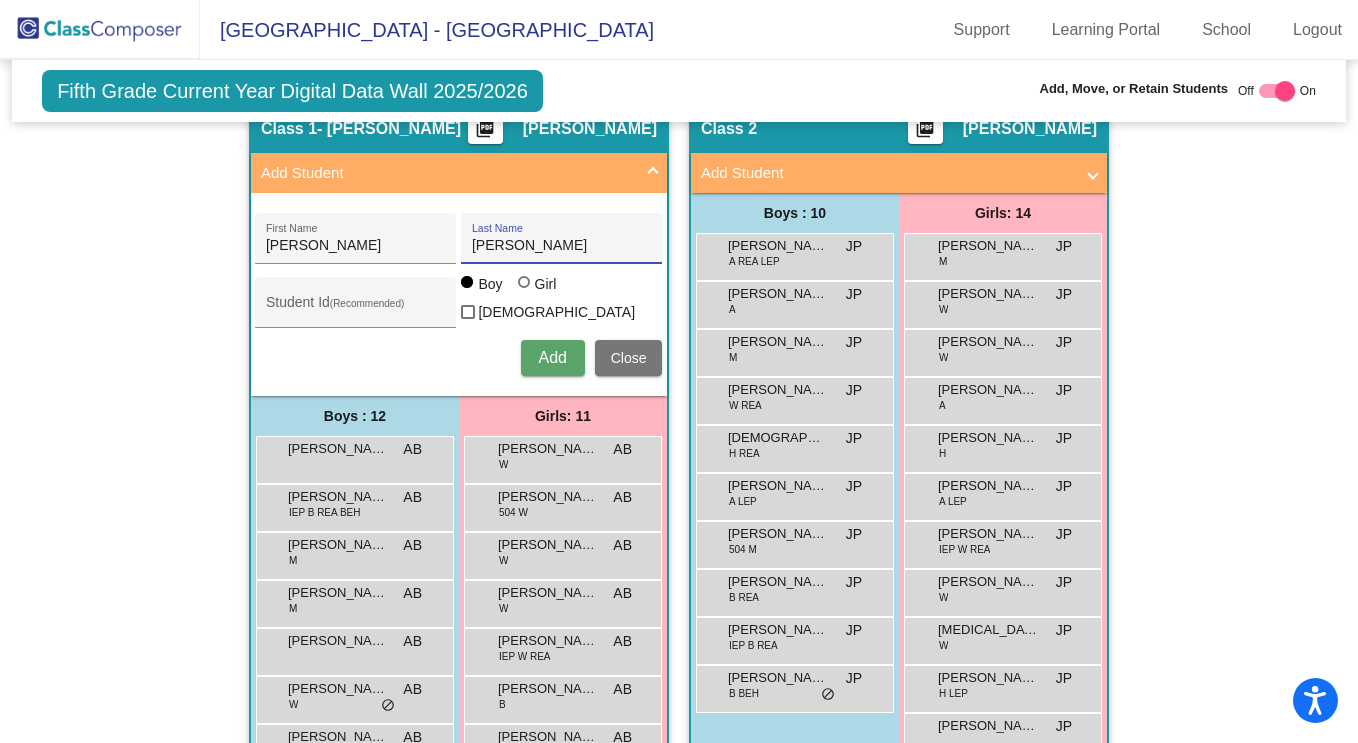 type on "[PERSON_NAME]" 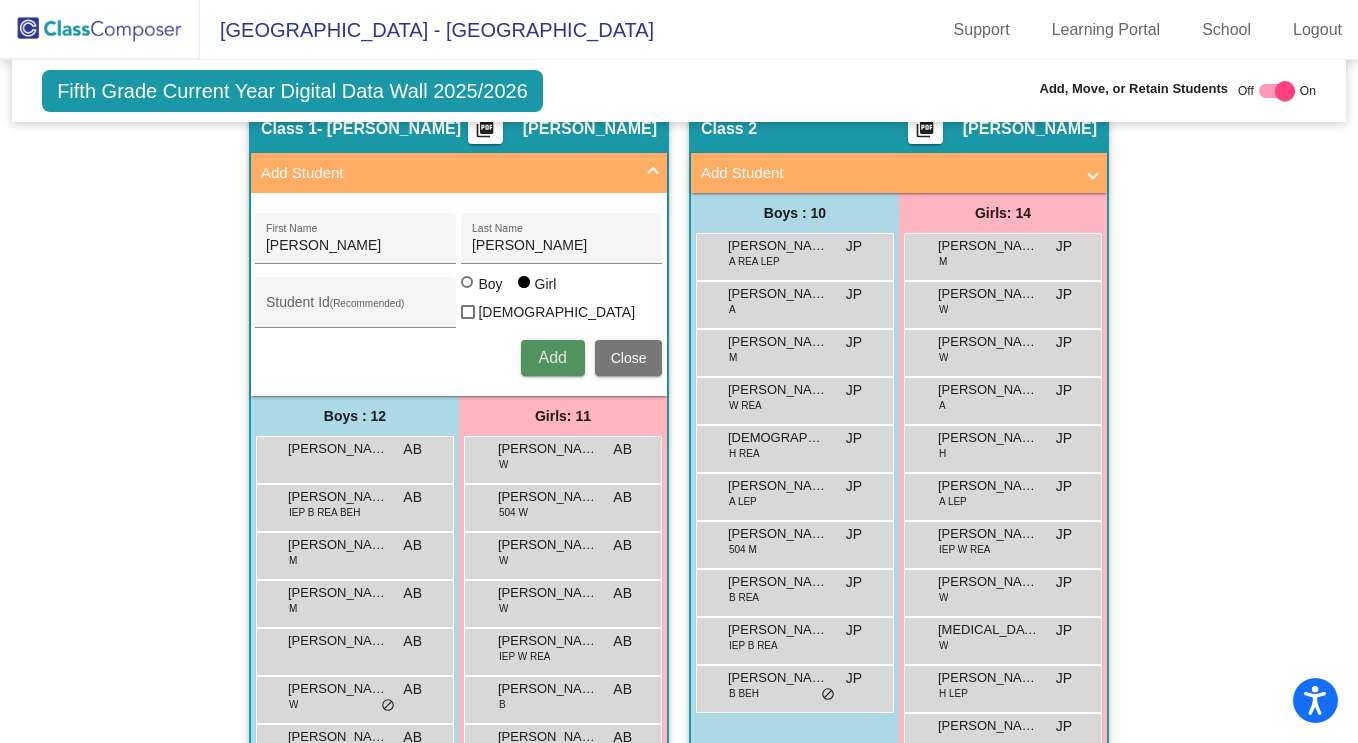 click on "Add" at bounding box center (552, 357) 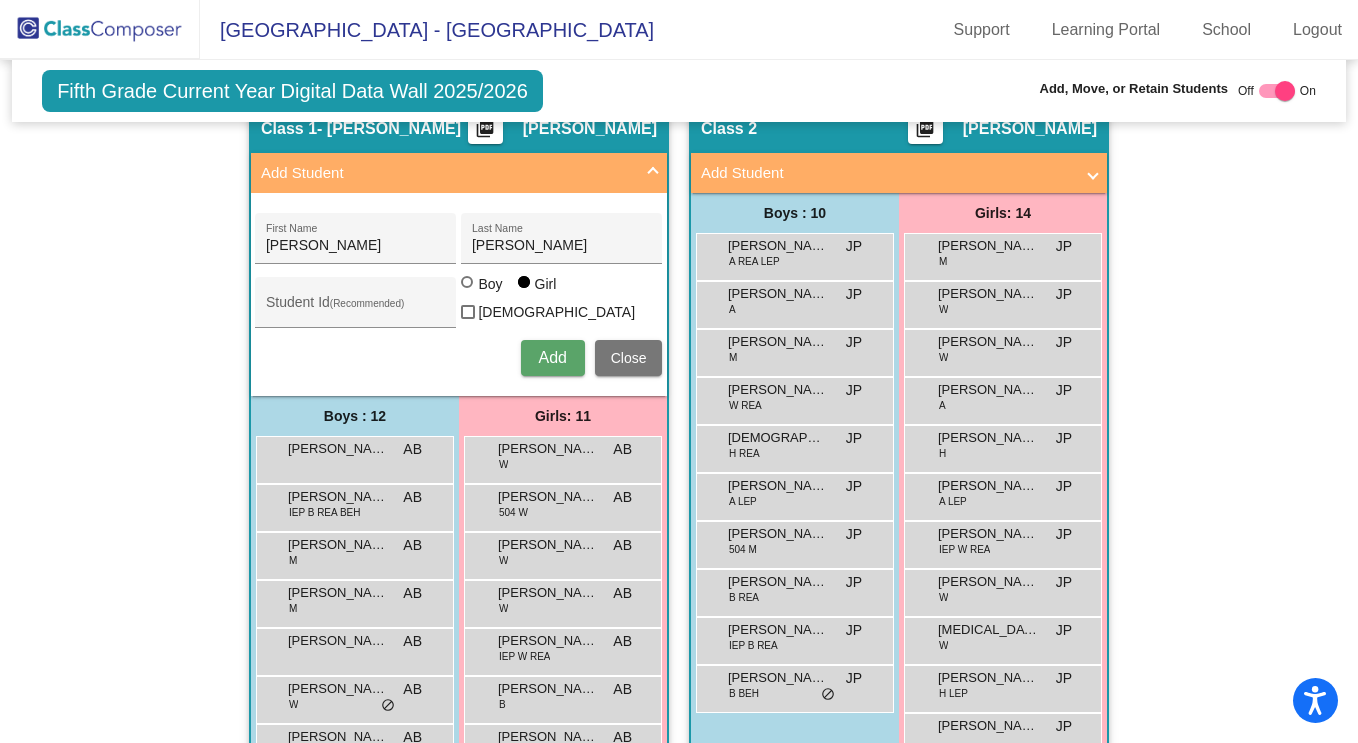 type 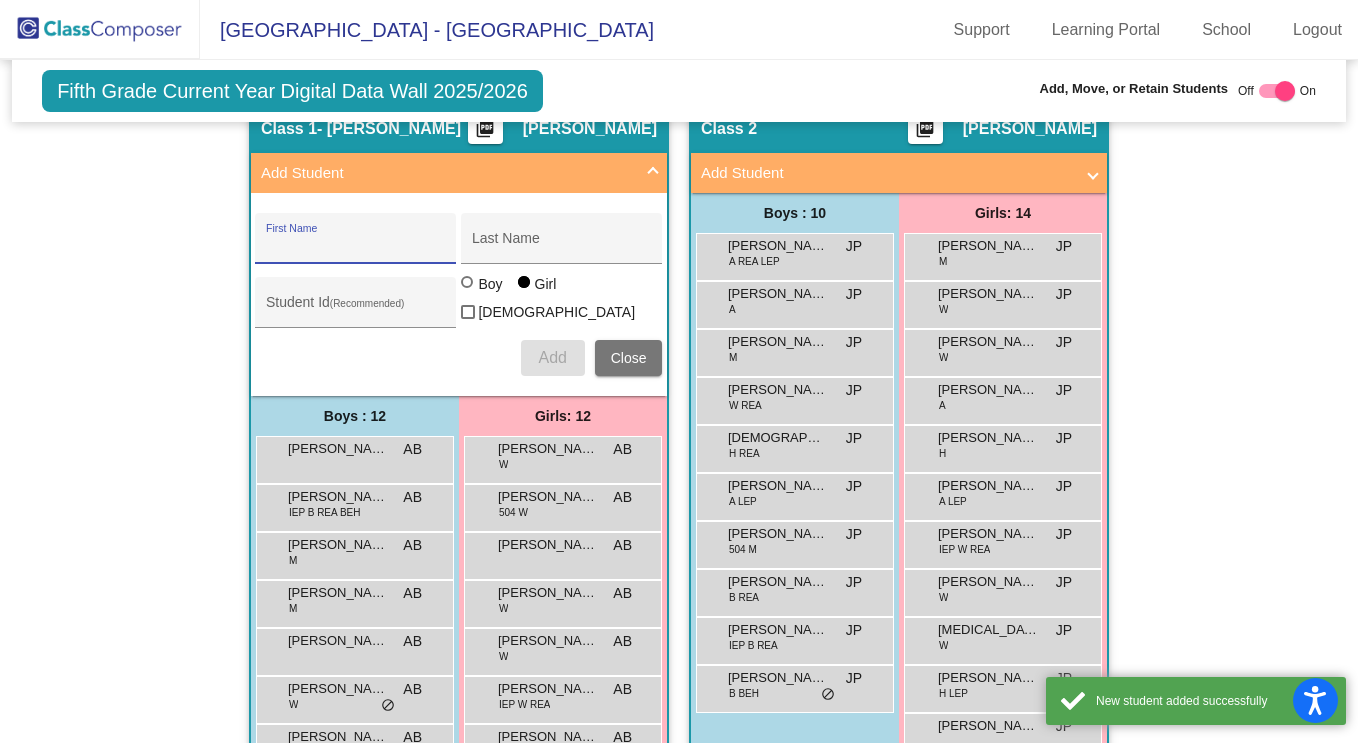 click on "Add Student" at bounding box center (455, 173) 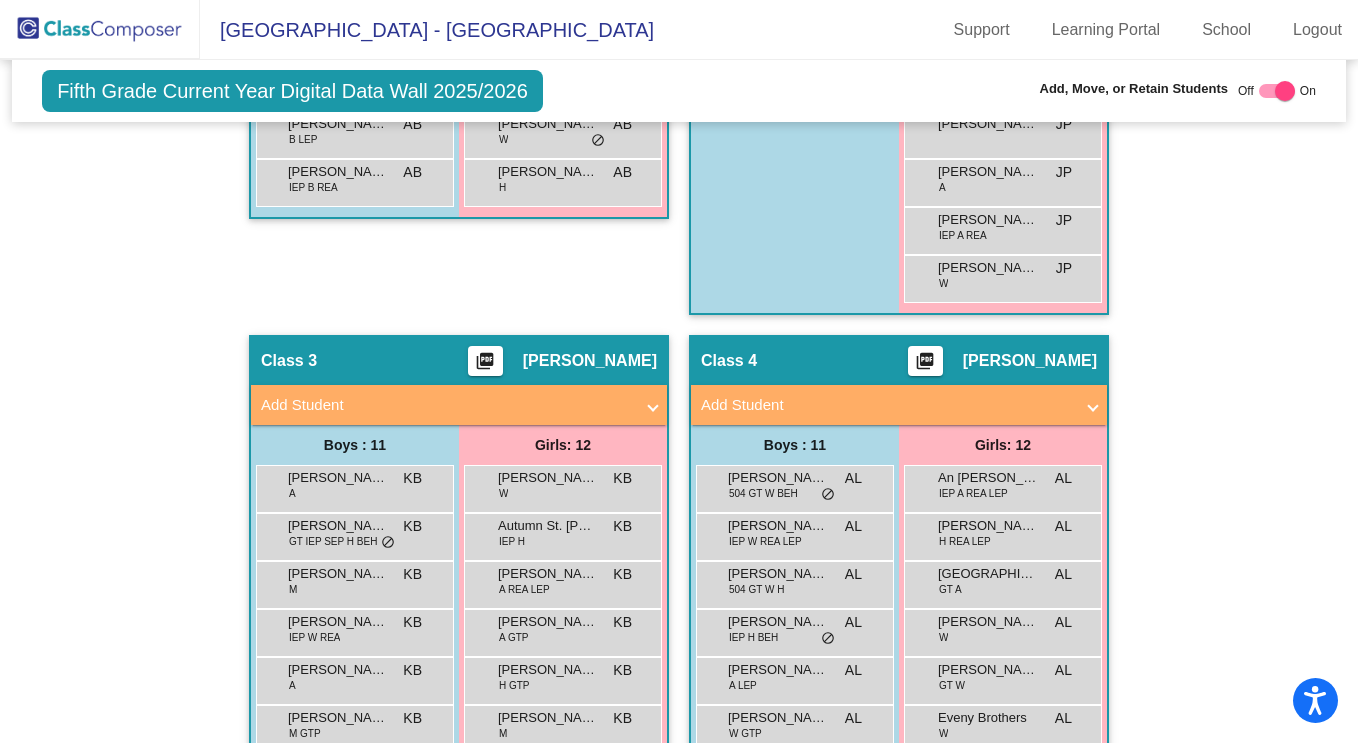 scroll, scrollTop: 1401, scrollLeft: 0, axis: vertical 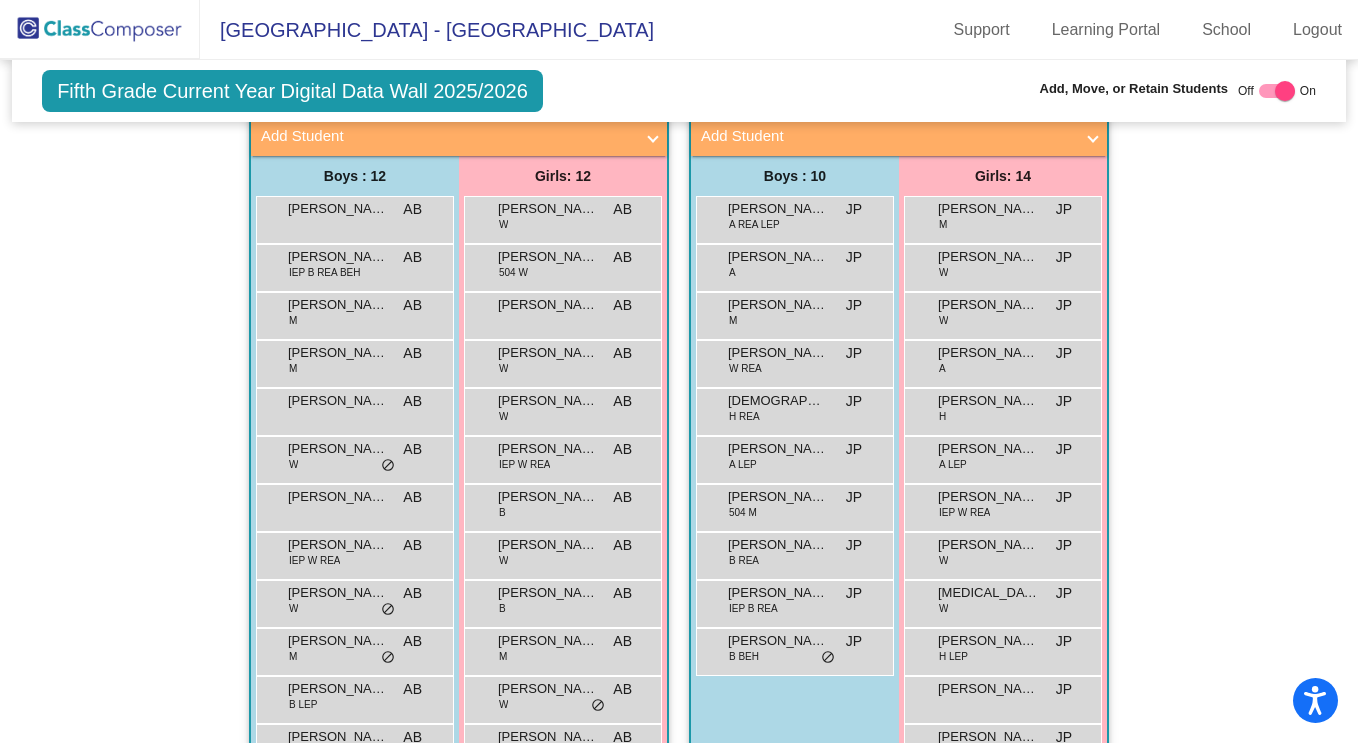 click on "Add Student" at bounding box center [447, 136] 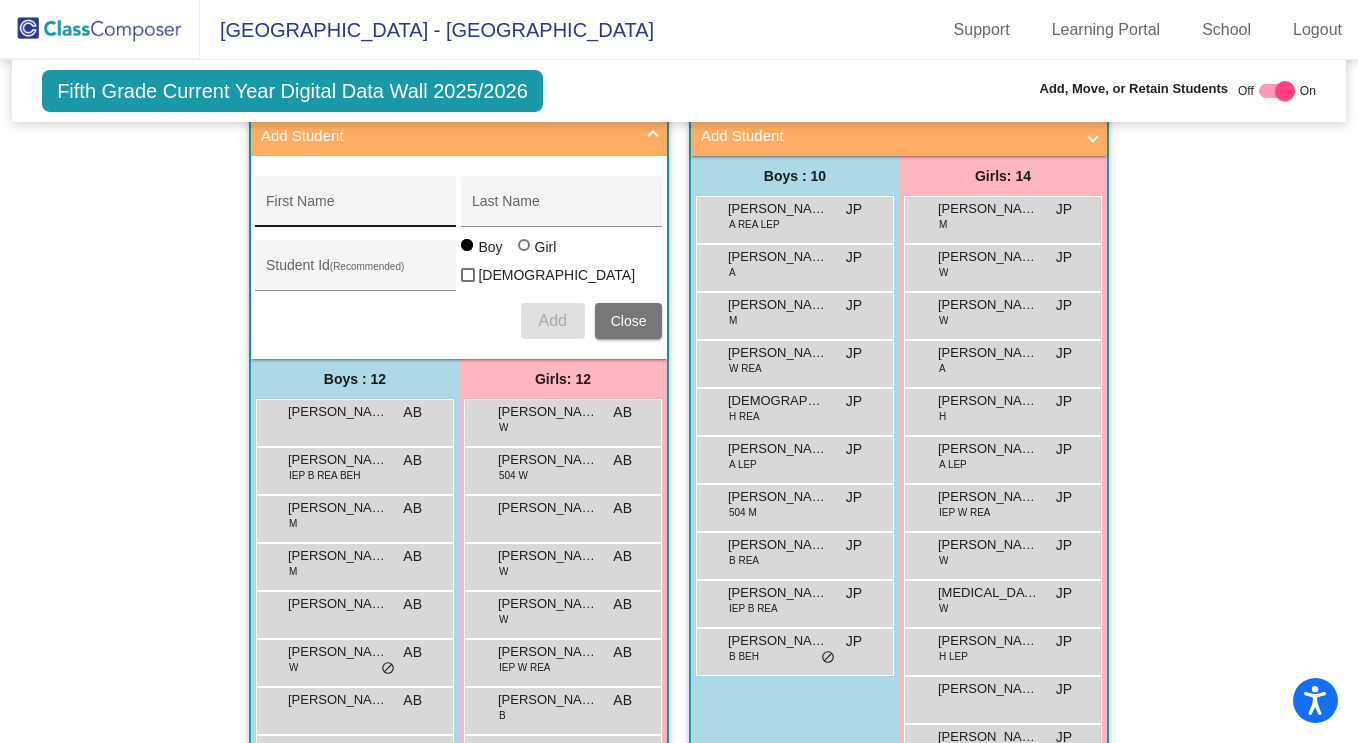 click on "First Name" at bounding box center [356, 209] 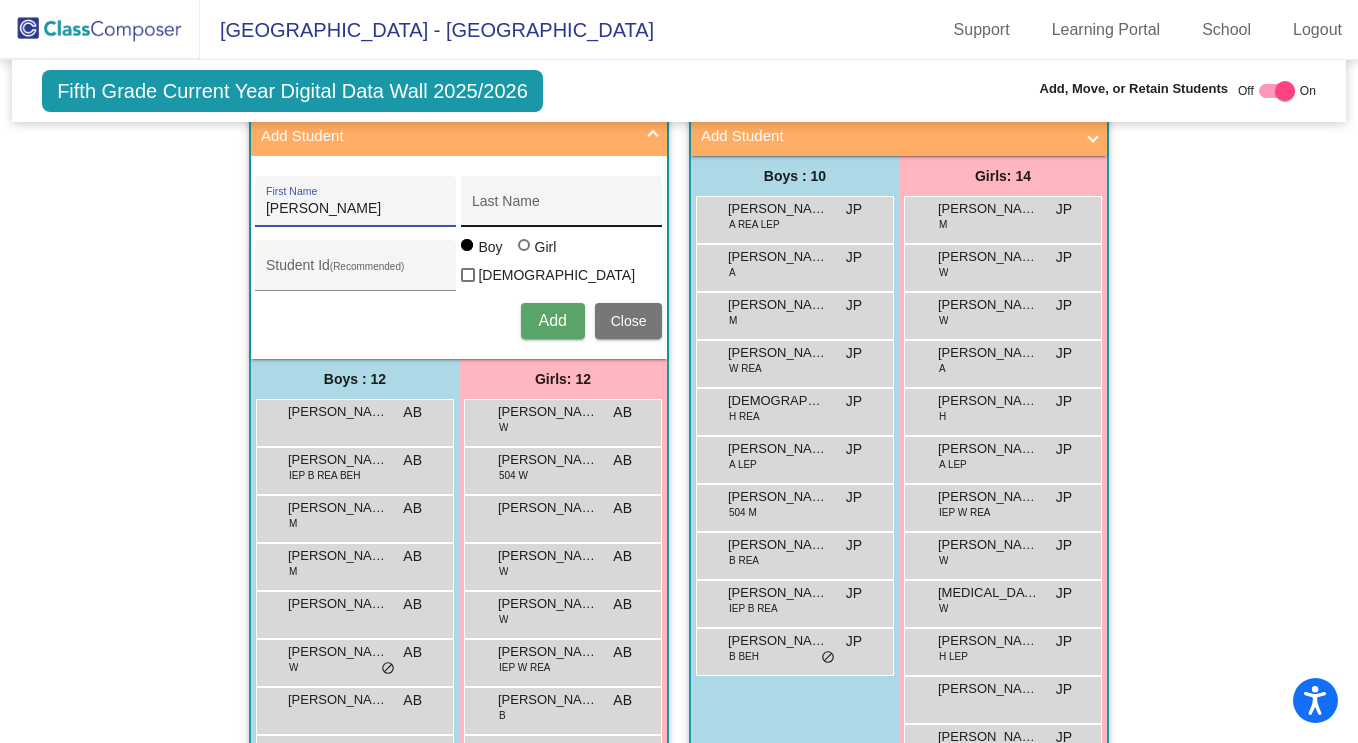 type on "[PERSON_NAME]" 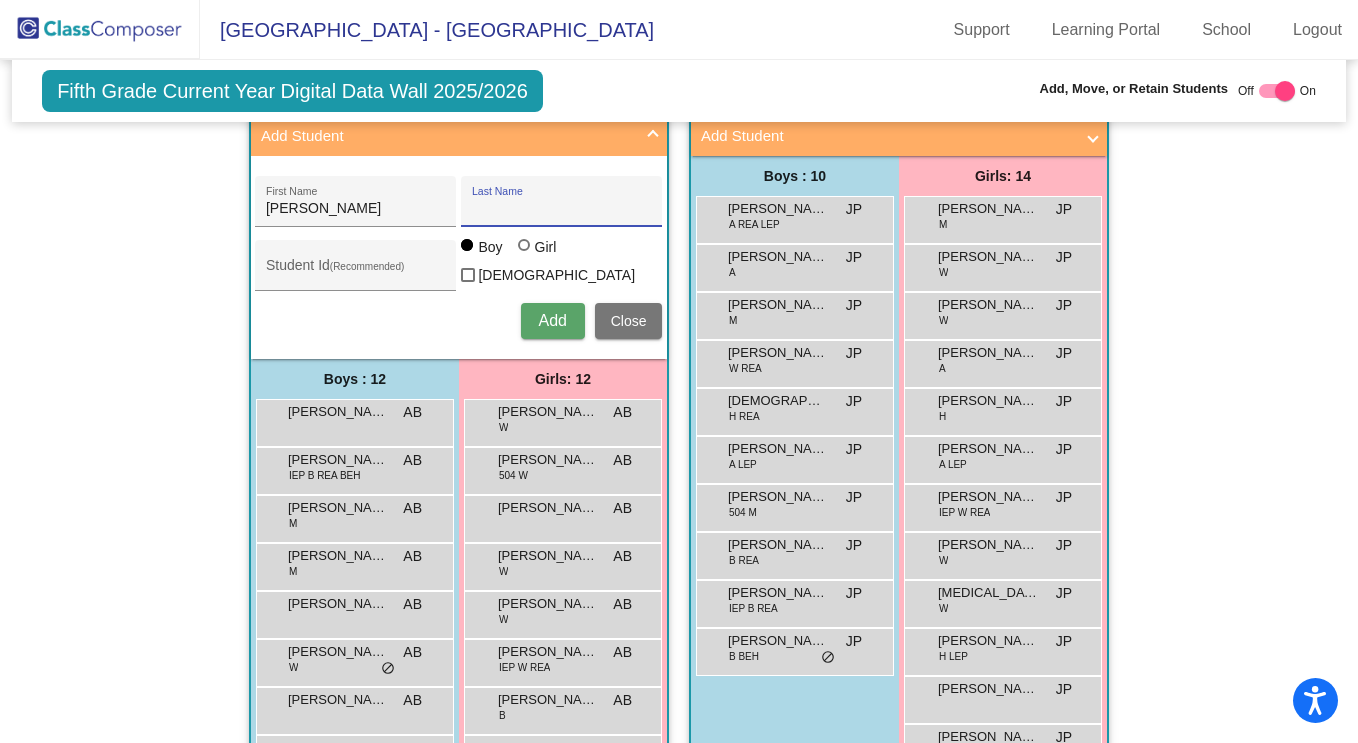 click on "Last Name" at bounding box center [562, 209] 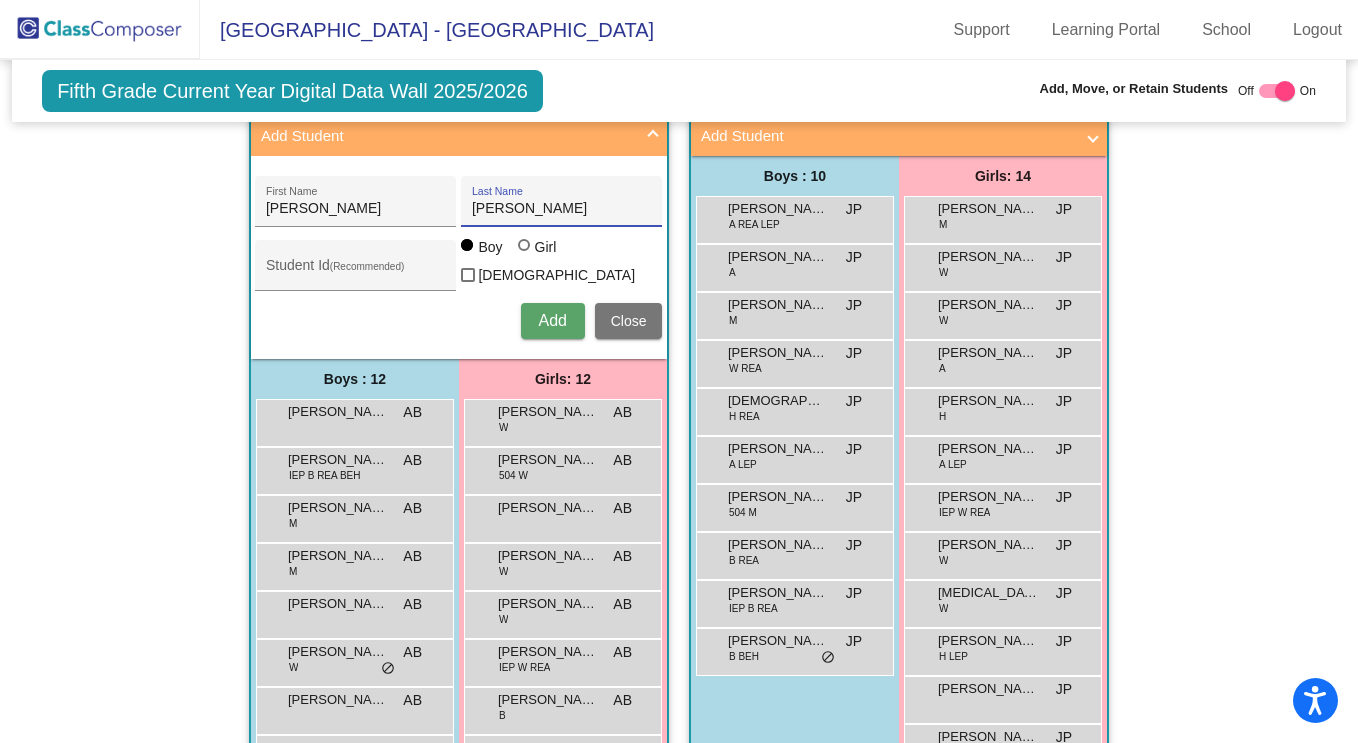 type on "[PERSON_NAME]" 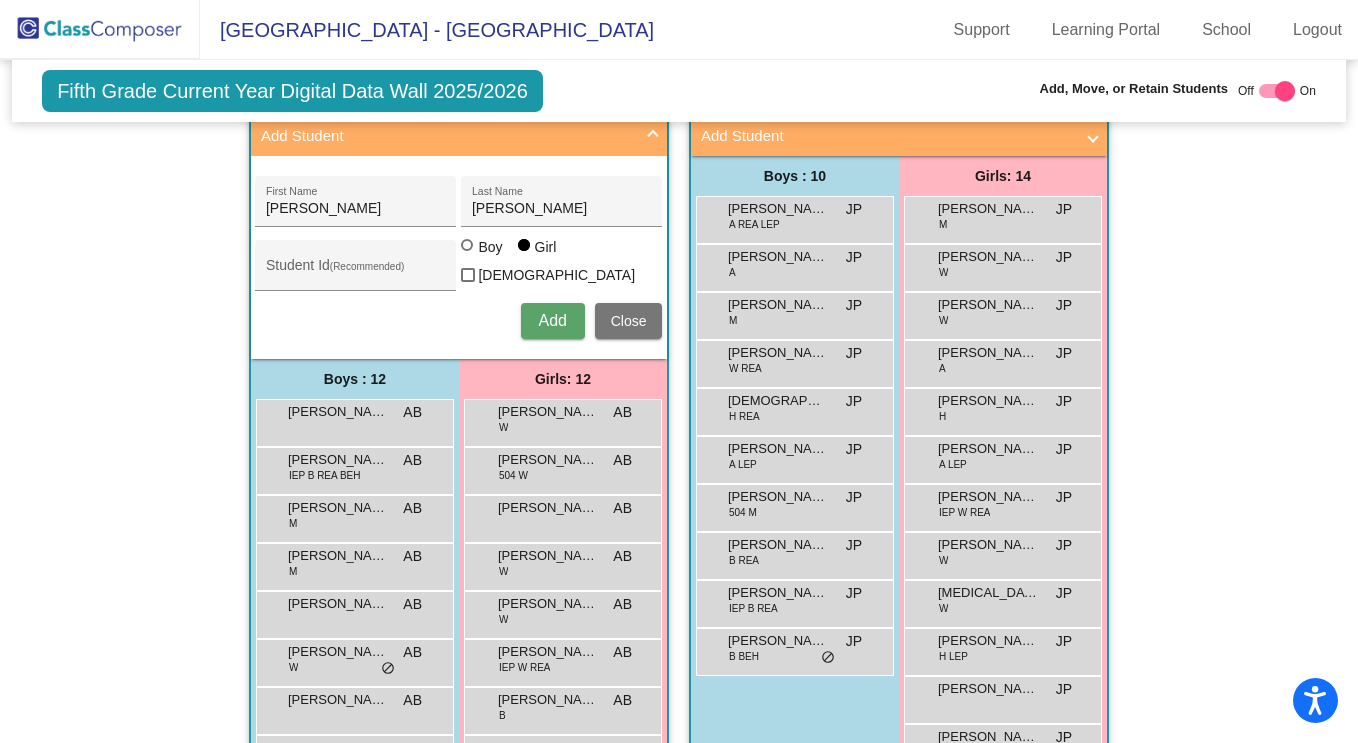 click on "Add" at bounding box center [552, 320] 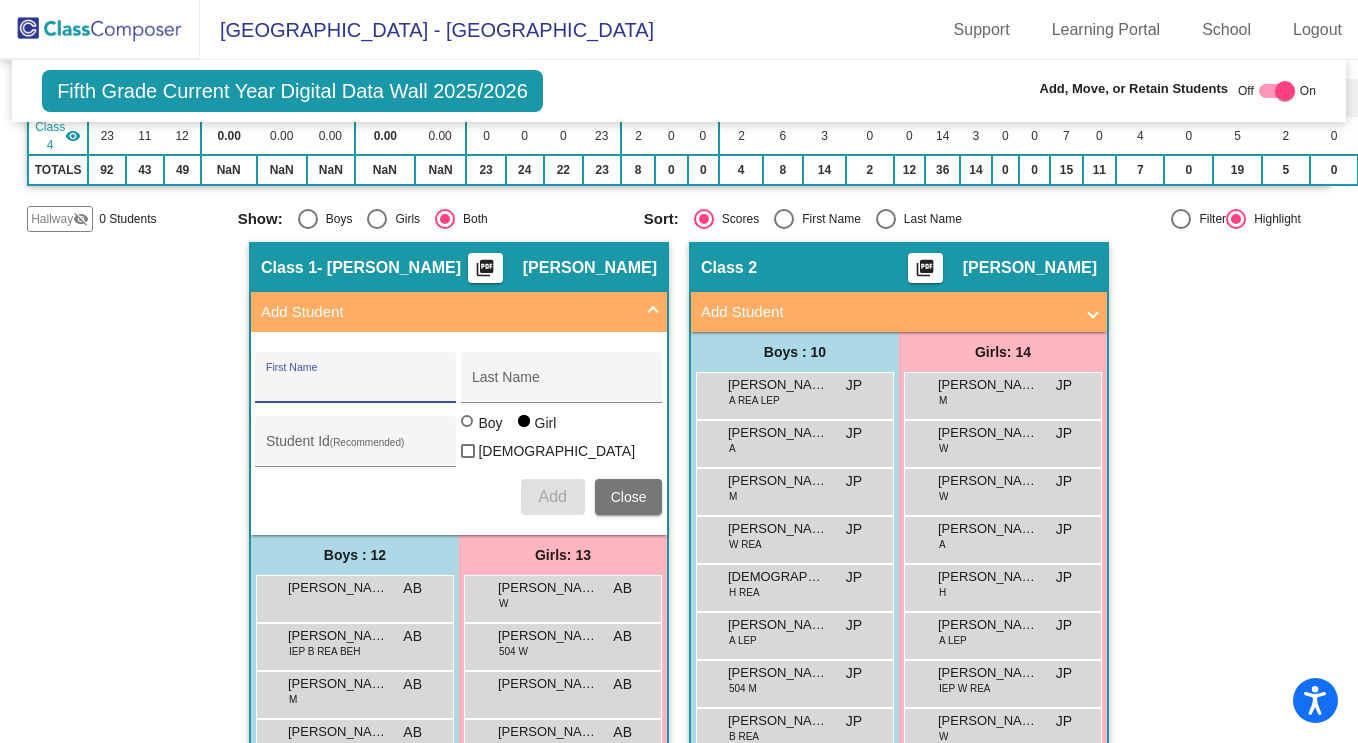 scroll, scrollTop: 305, scrollLeft: 0, axis: vertical 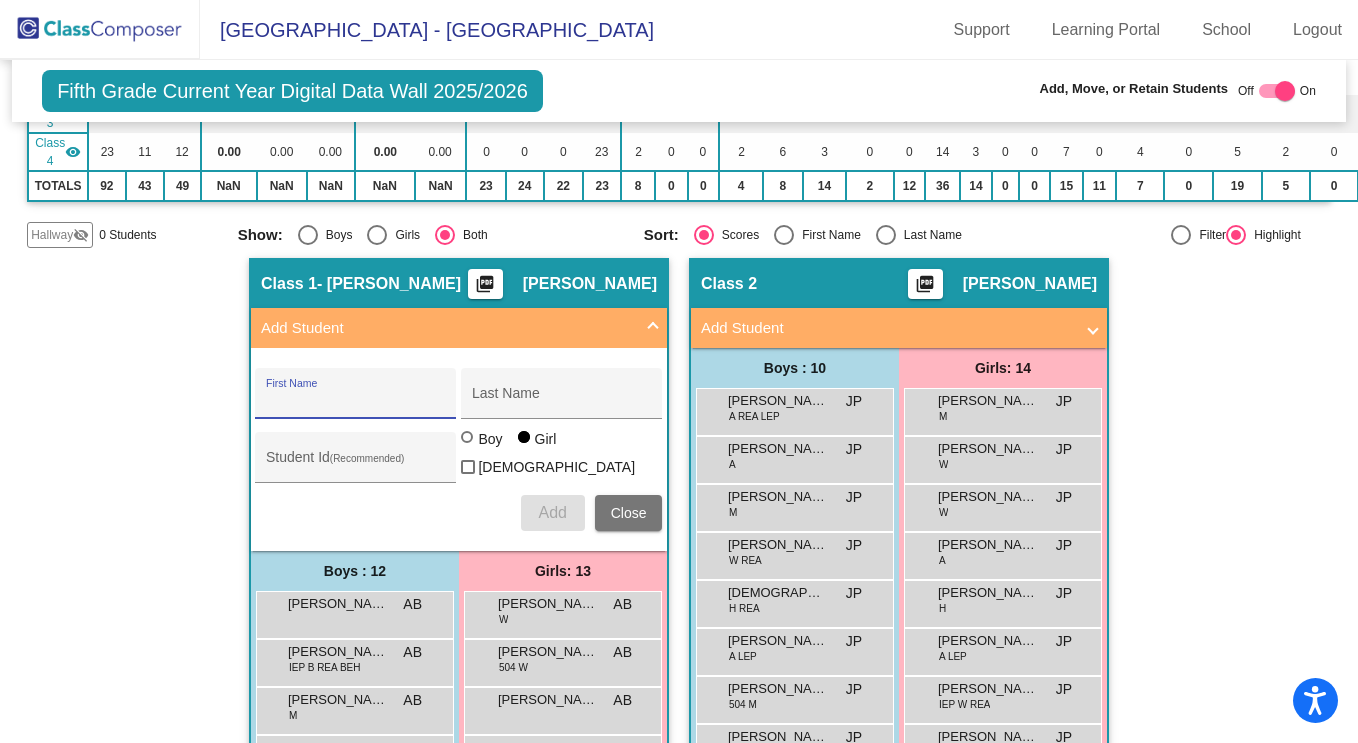 click on "Add Student" at bounding box center (455, 328) 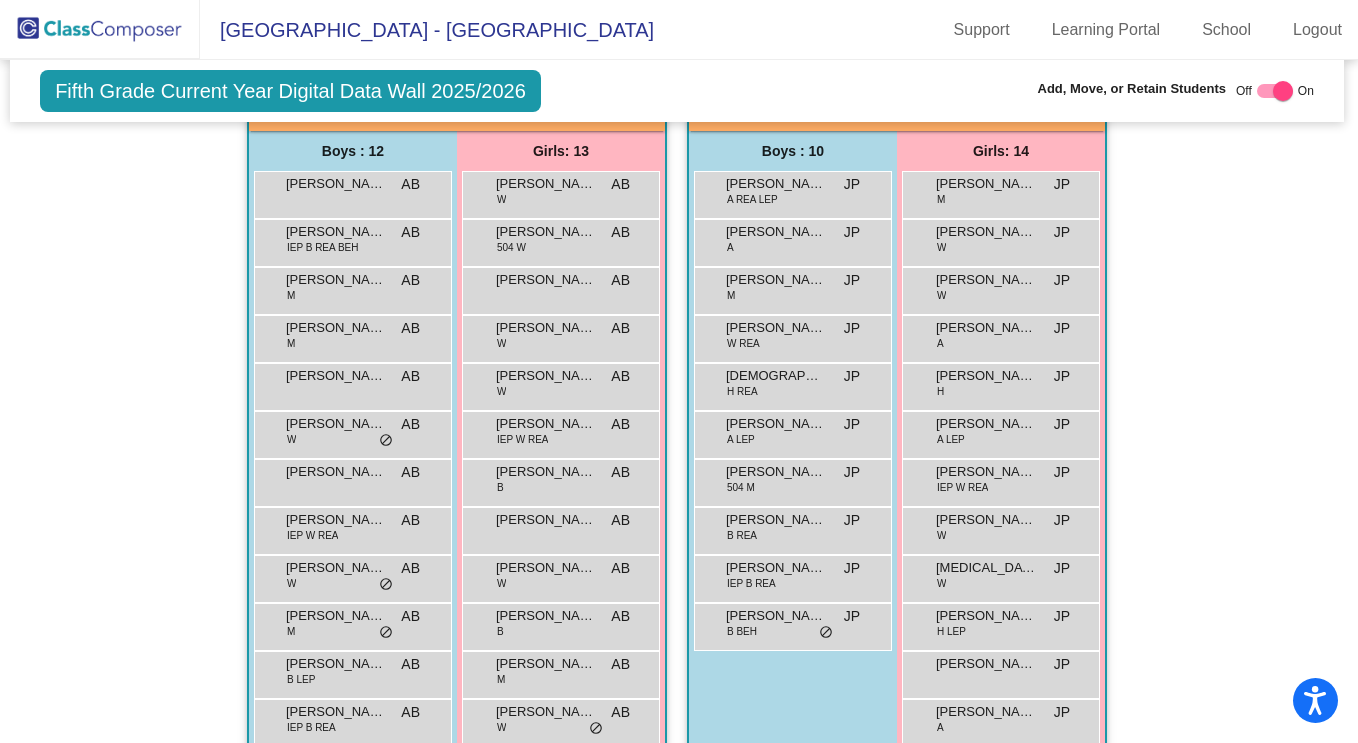 scroll, scrollTop: 557, scrollLeft: 2, axis: both 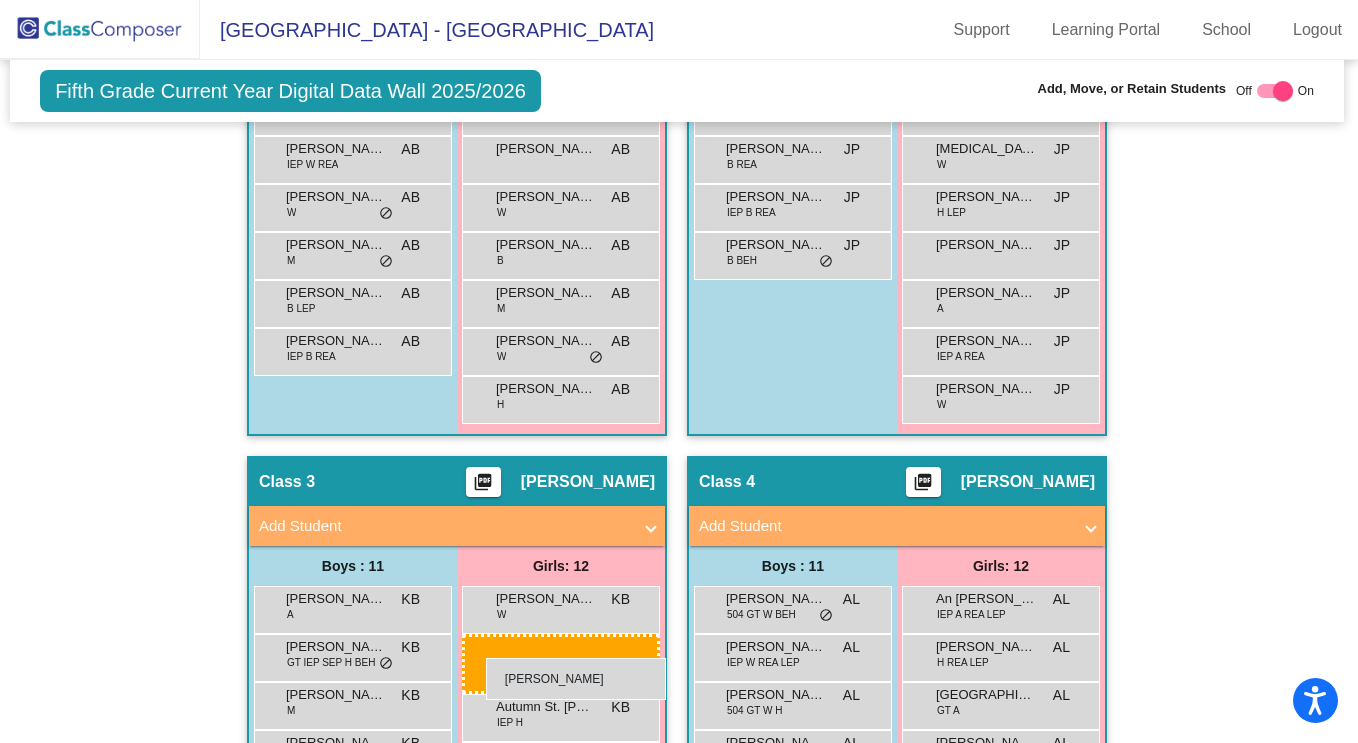 drag, startPoint x: 984, startPoint y: 150, endPoint x: 486, endPoint y: 658, distance: 711.3846 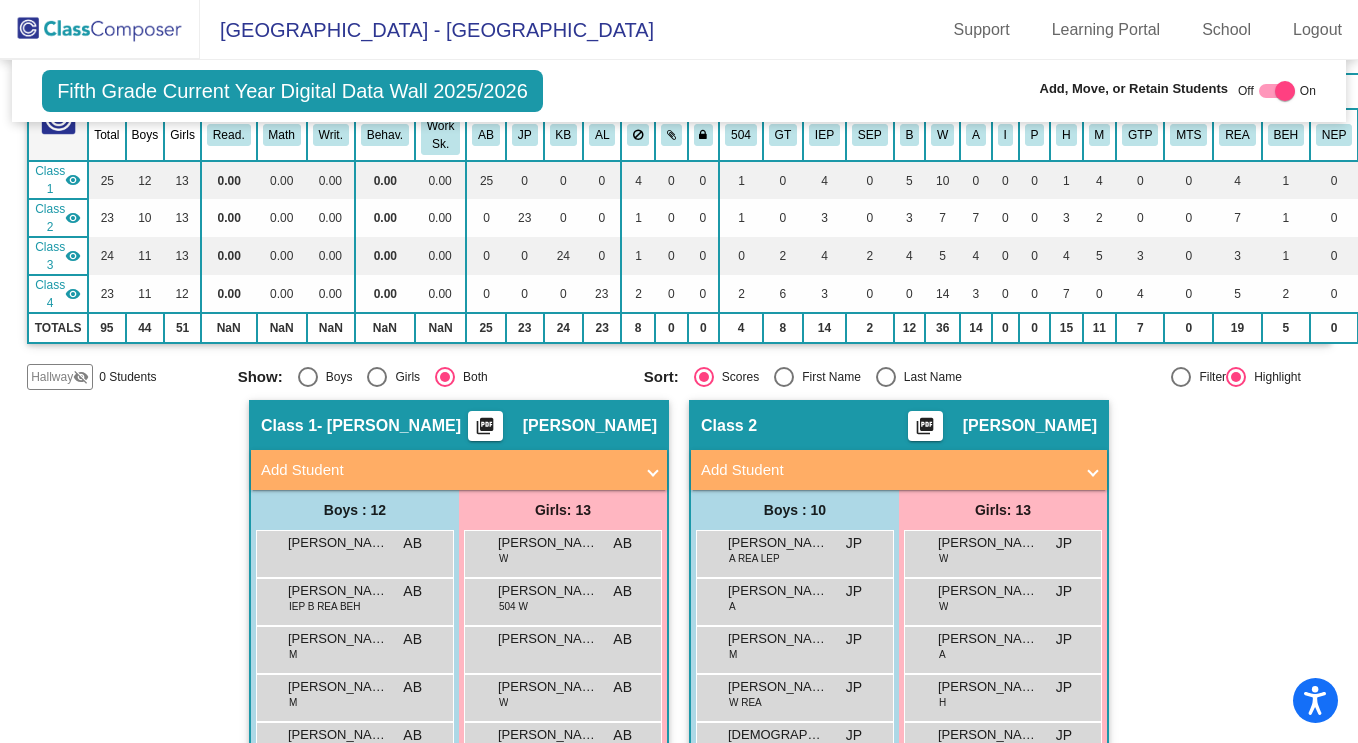 scroll, scrollTop: 0, scrollLeft: 0, axis: both 